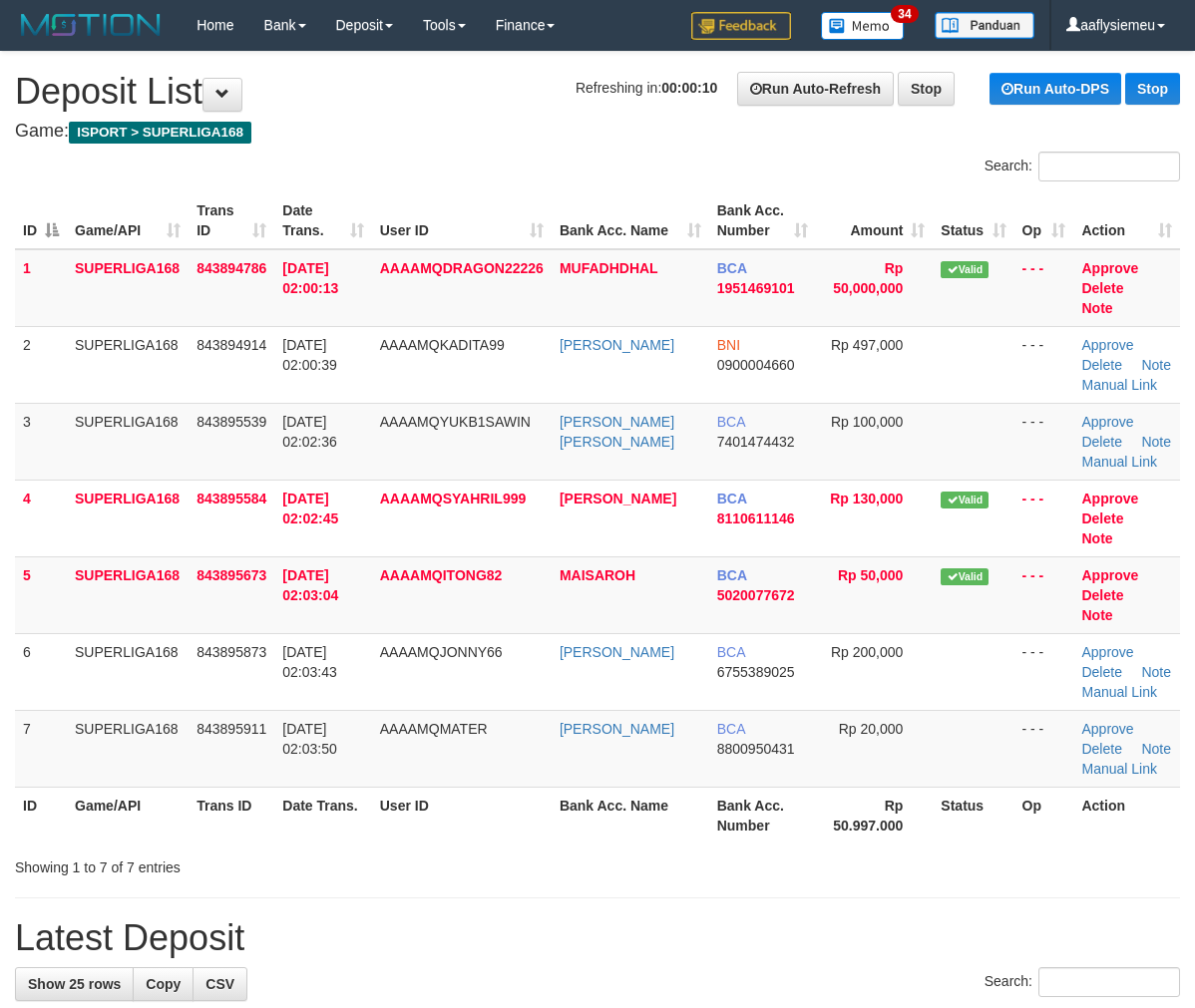 scroll, scrollTop: 0, scrollLeft: 0, axis: both 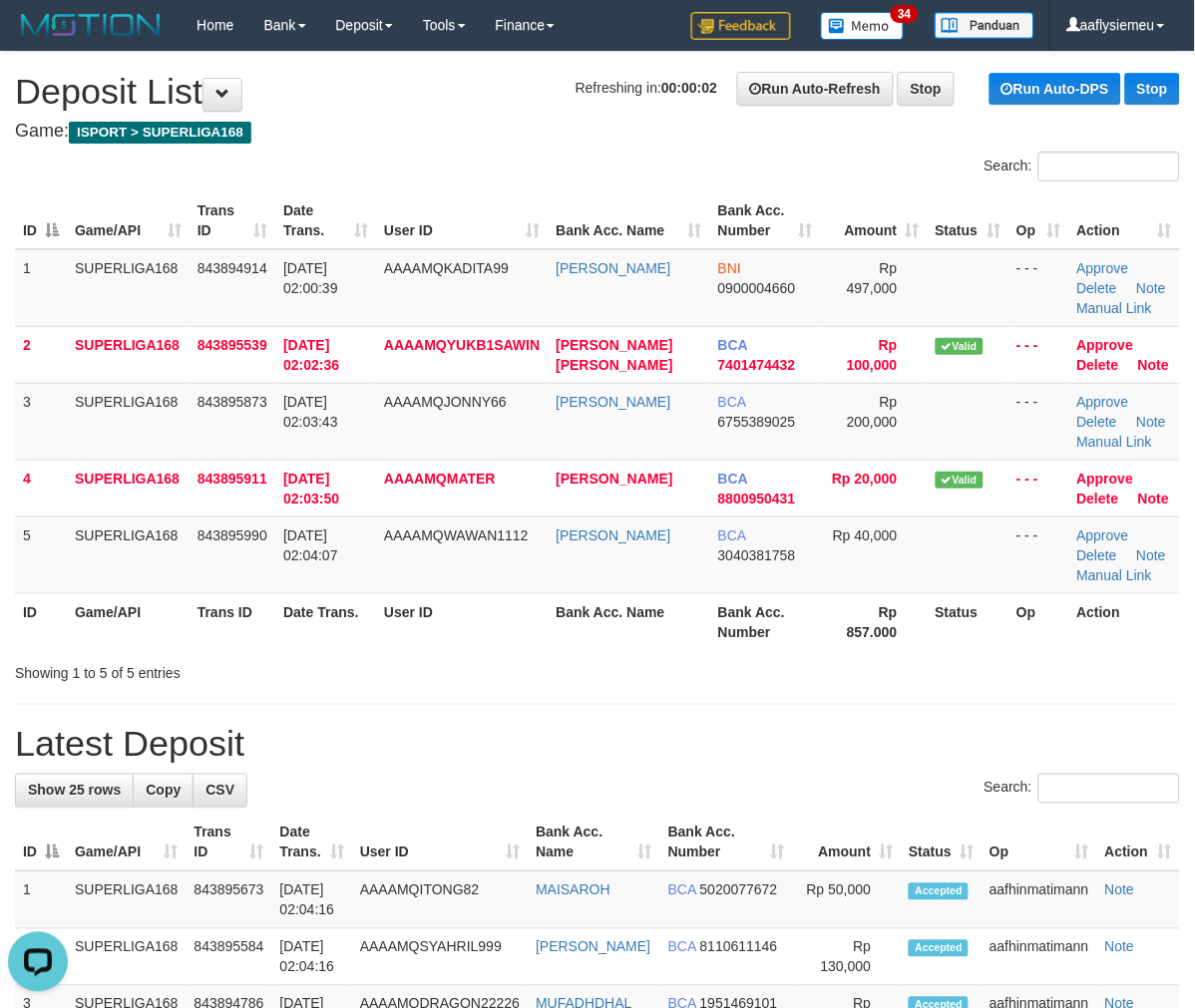 click on "ID Game/API Trans ID Date Trans. User ID Bank Acc. Name Bank Acc. Number Amount Status Op Action
1
SUPERLIGA168
843894914
[DATE] 02:00:39
AAAAMQKADITA99
[GEOGRAPHIC_DATA]
BNI
0900004660
Rp 497,000
- - -
Approve
[GEOGRAPHIC_DATA]
Note
Manual Link
2
SUPERLIGA168
843895539
[DATE] 02:02:36
AAAAMQYUKB1SAWIN
[PERSON_NAME] [PERSON_NAME]
BCA
7401474432
Rp 100,000" at bounding box center [598, 421] 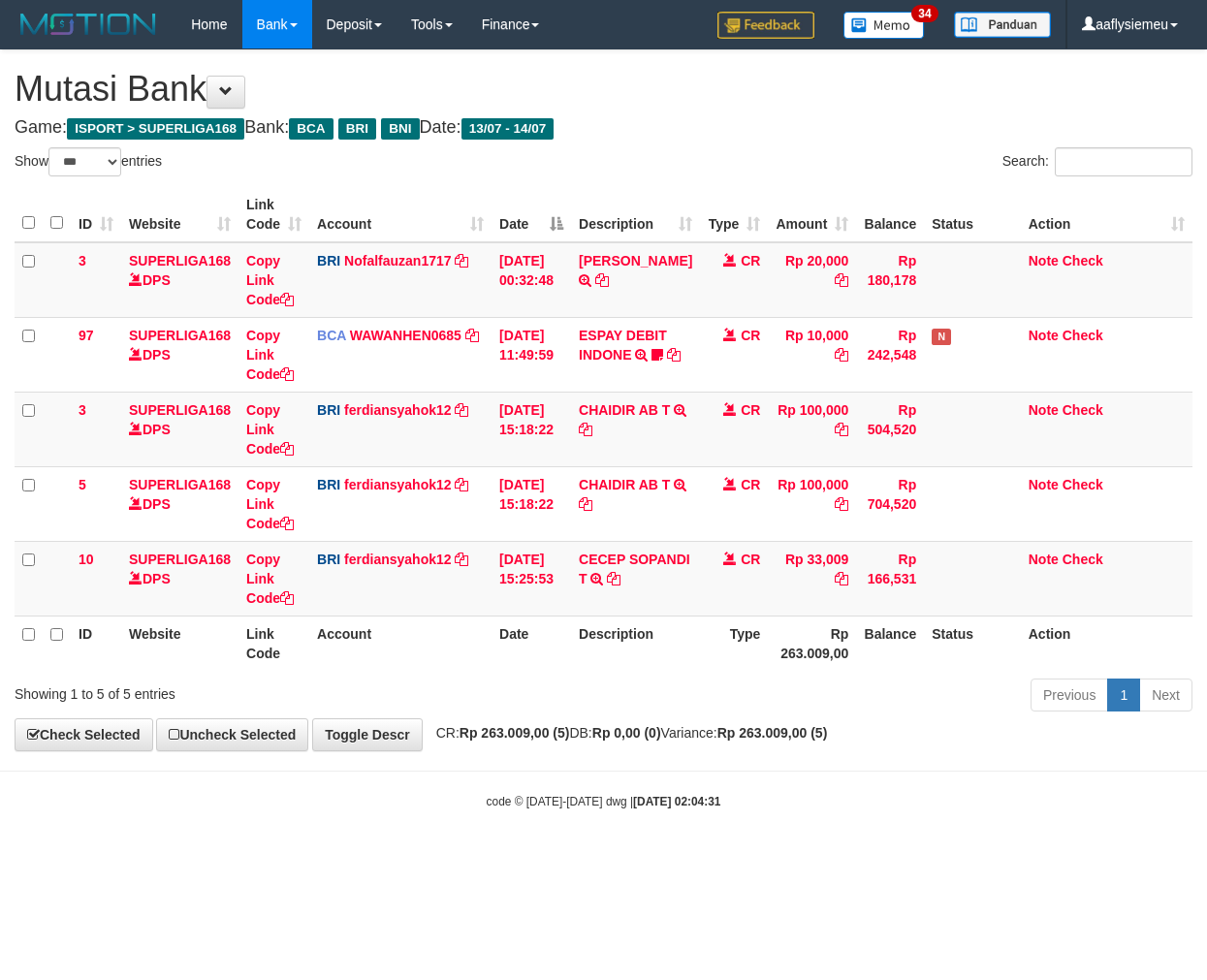 select on "***" 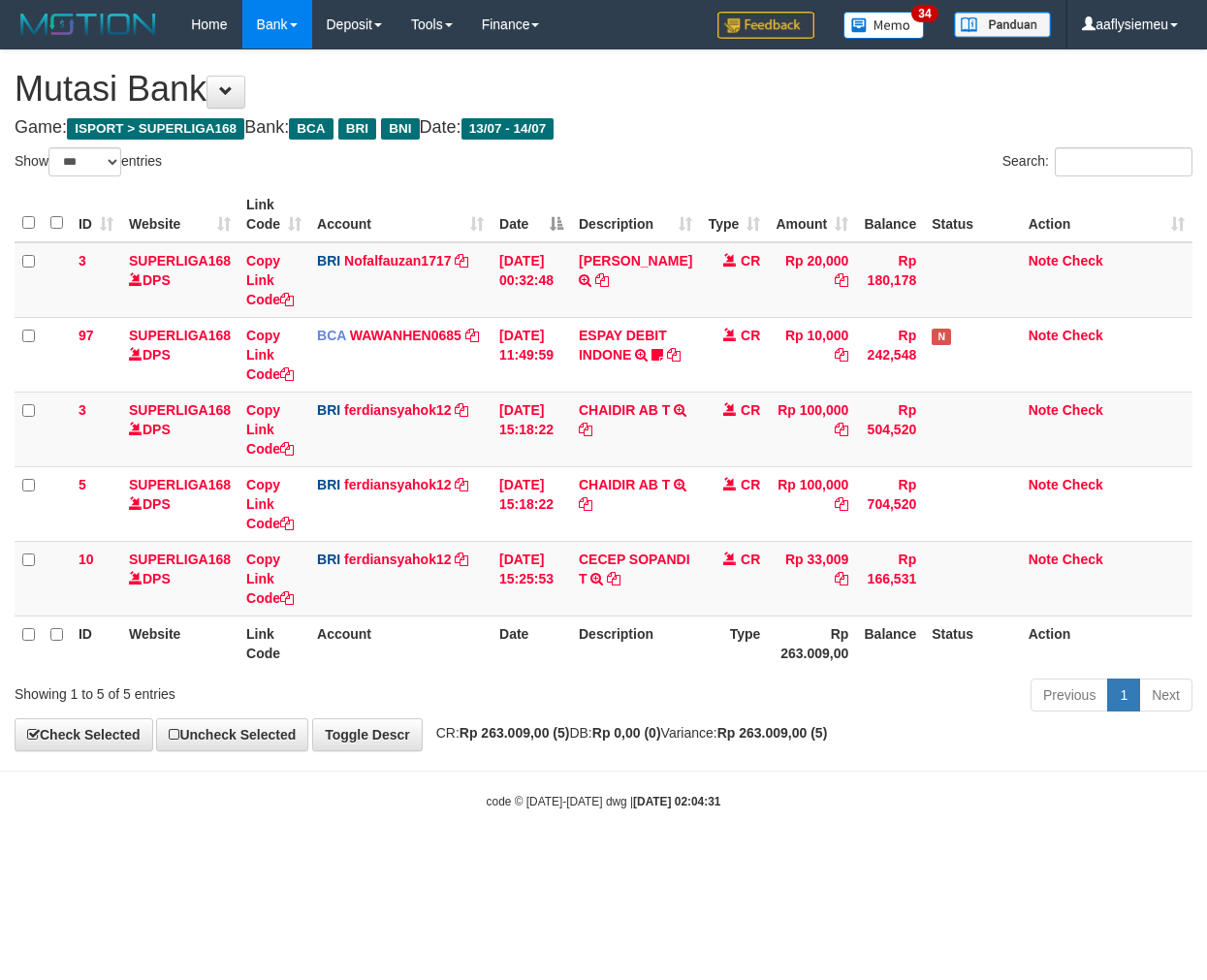 scroll, scrollTop: 0, scrollLeft: 0, axis: both 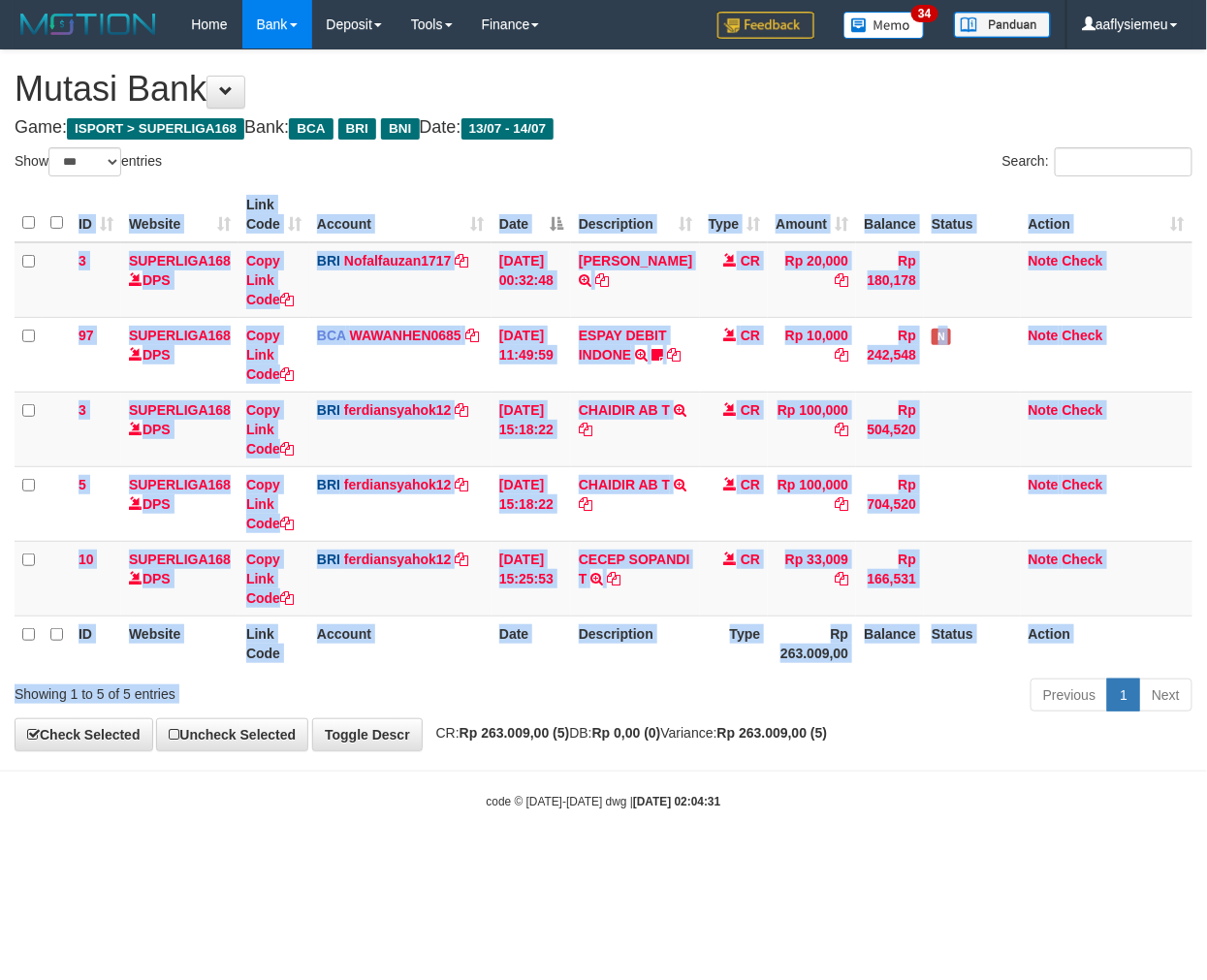 drag, startPoint x: 593, startPoint y: 690, endPoint x: 609, endPoint y: 692, distance: 16.124515 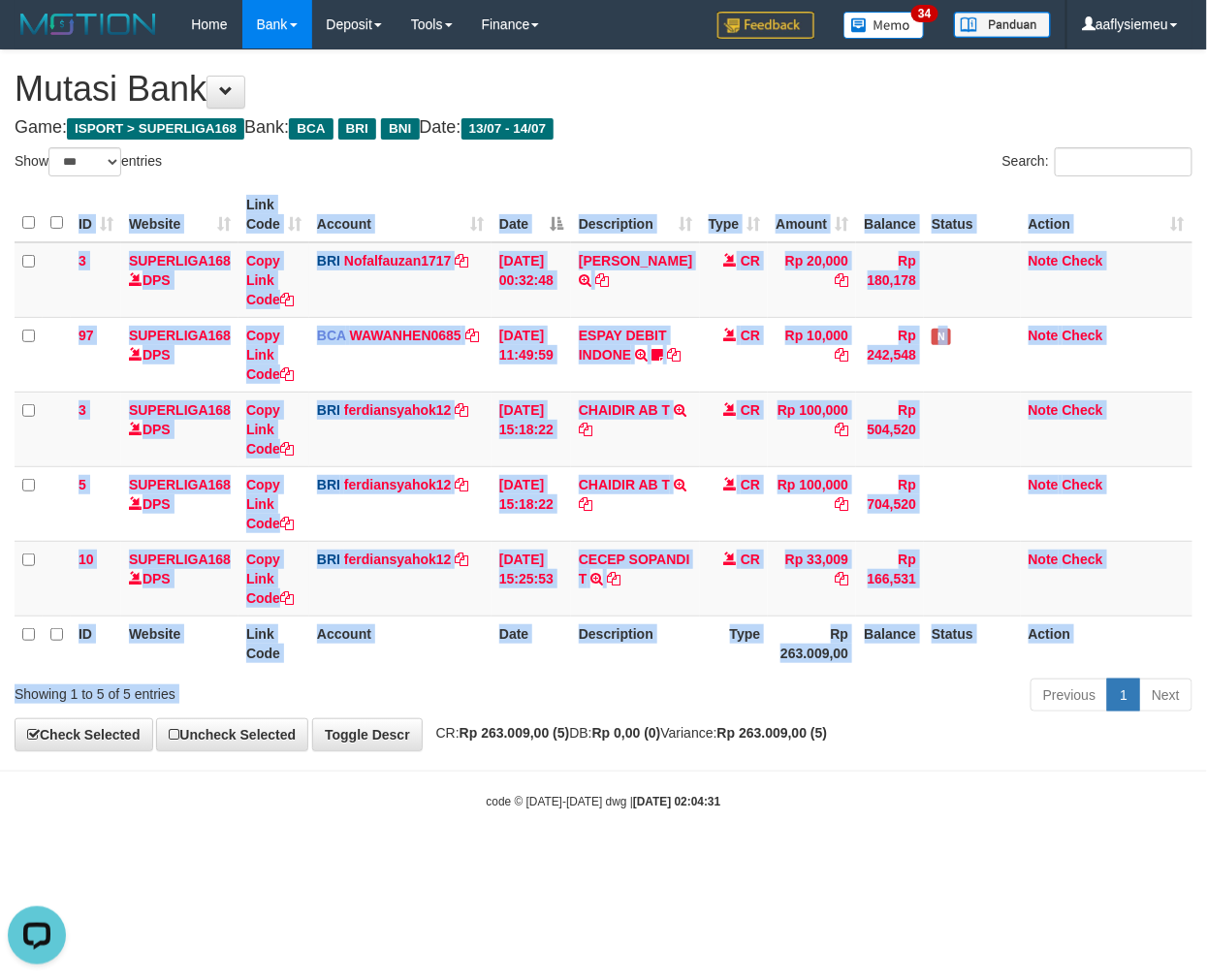 scroll, scrollTop: 0, scrollLeft: 0, axis: both 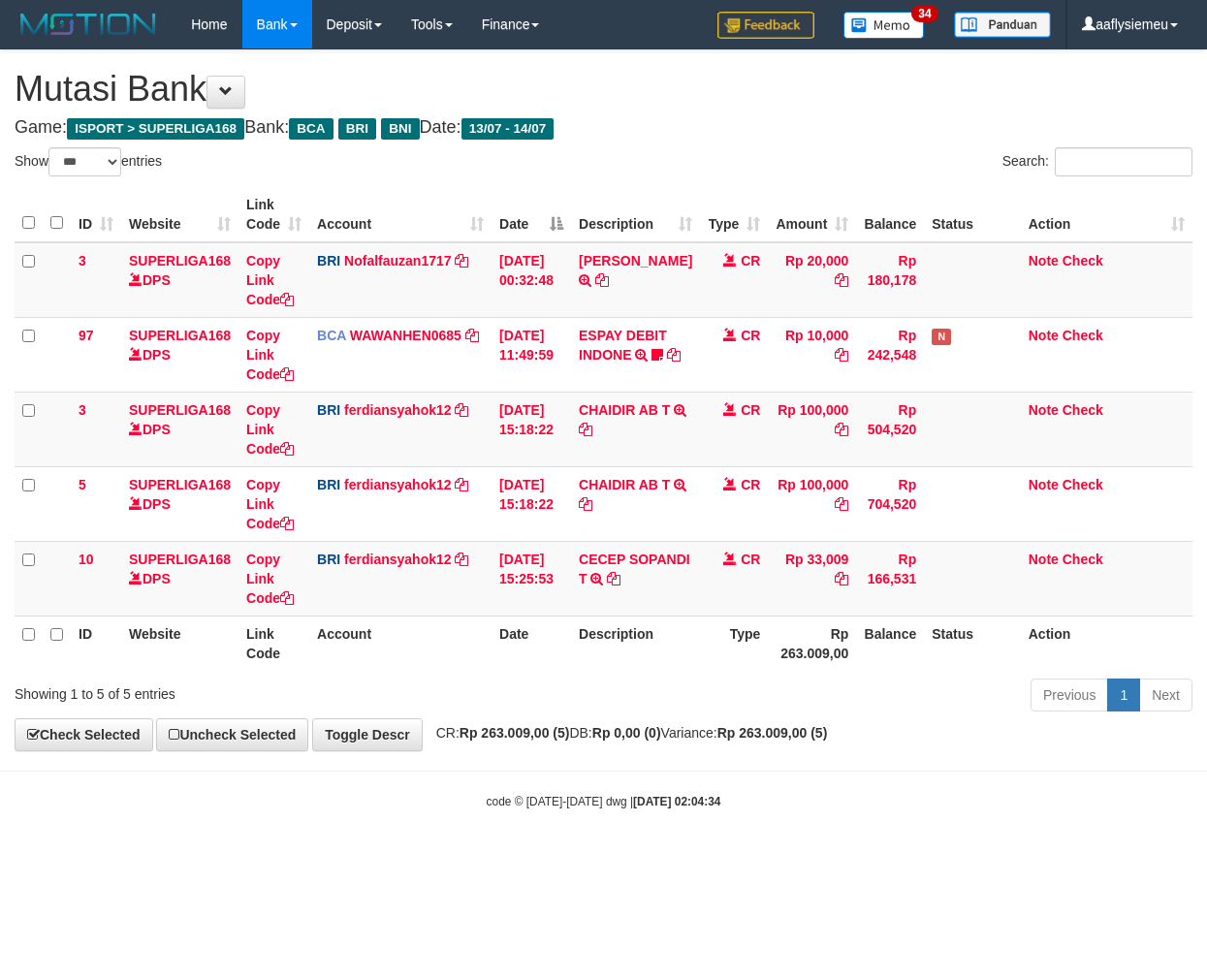 select on "***" 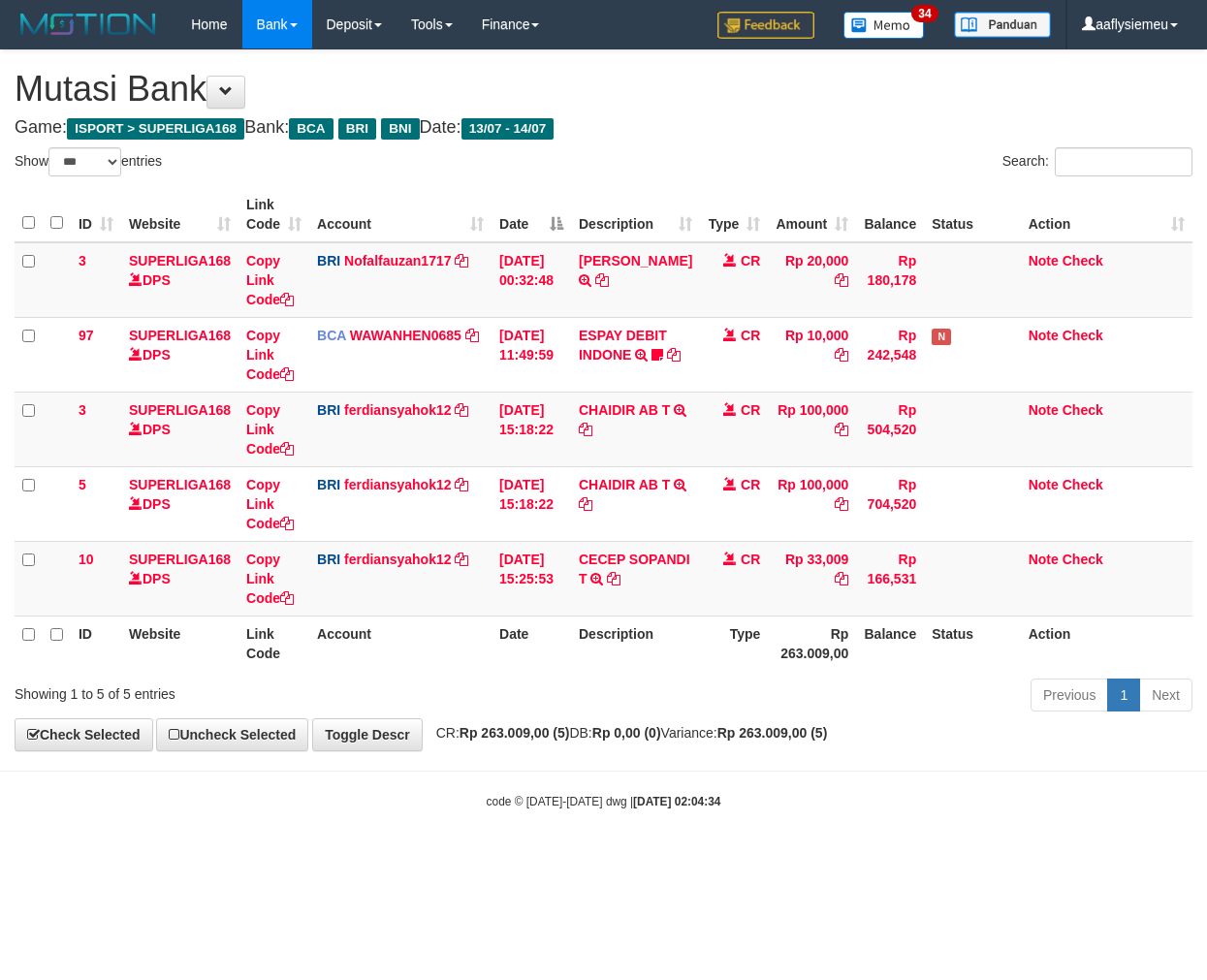 scroll, scrollTop: 0, scrollLeft: 0, axis: both 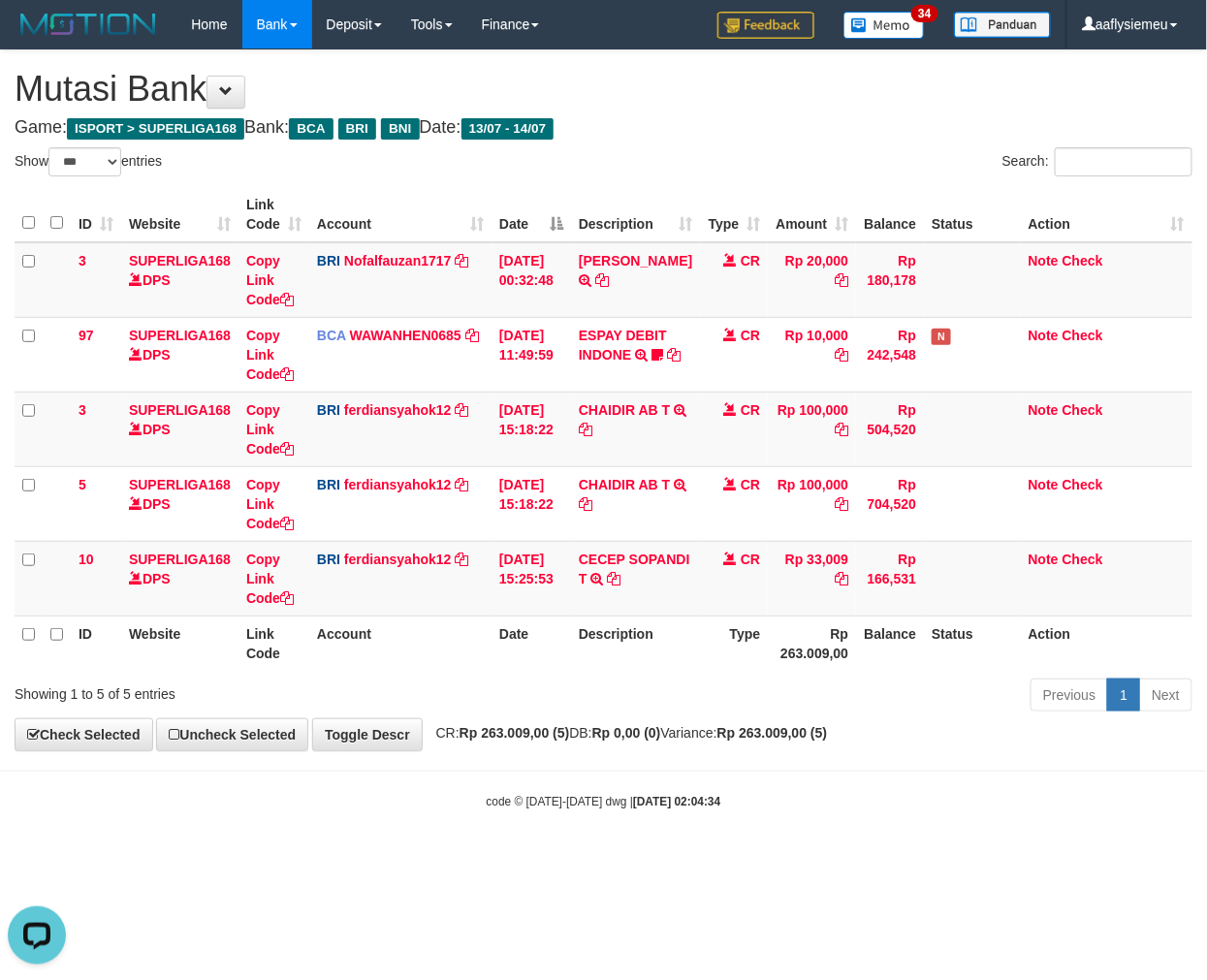 click on "Description" at bounding box center (635, 643) 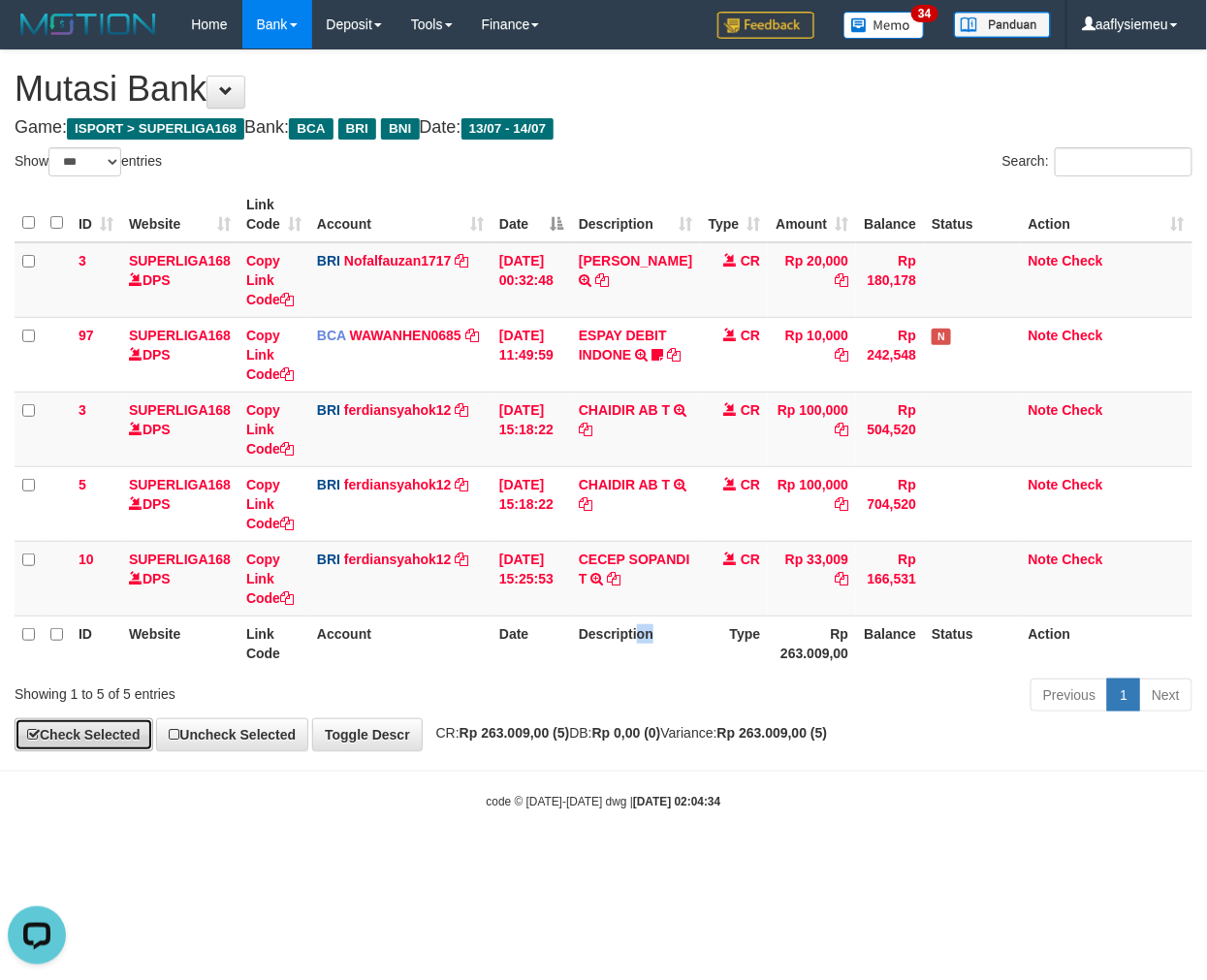 click on "Check Selected" at bounding box center [83, 735] 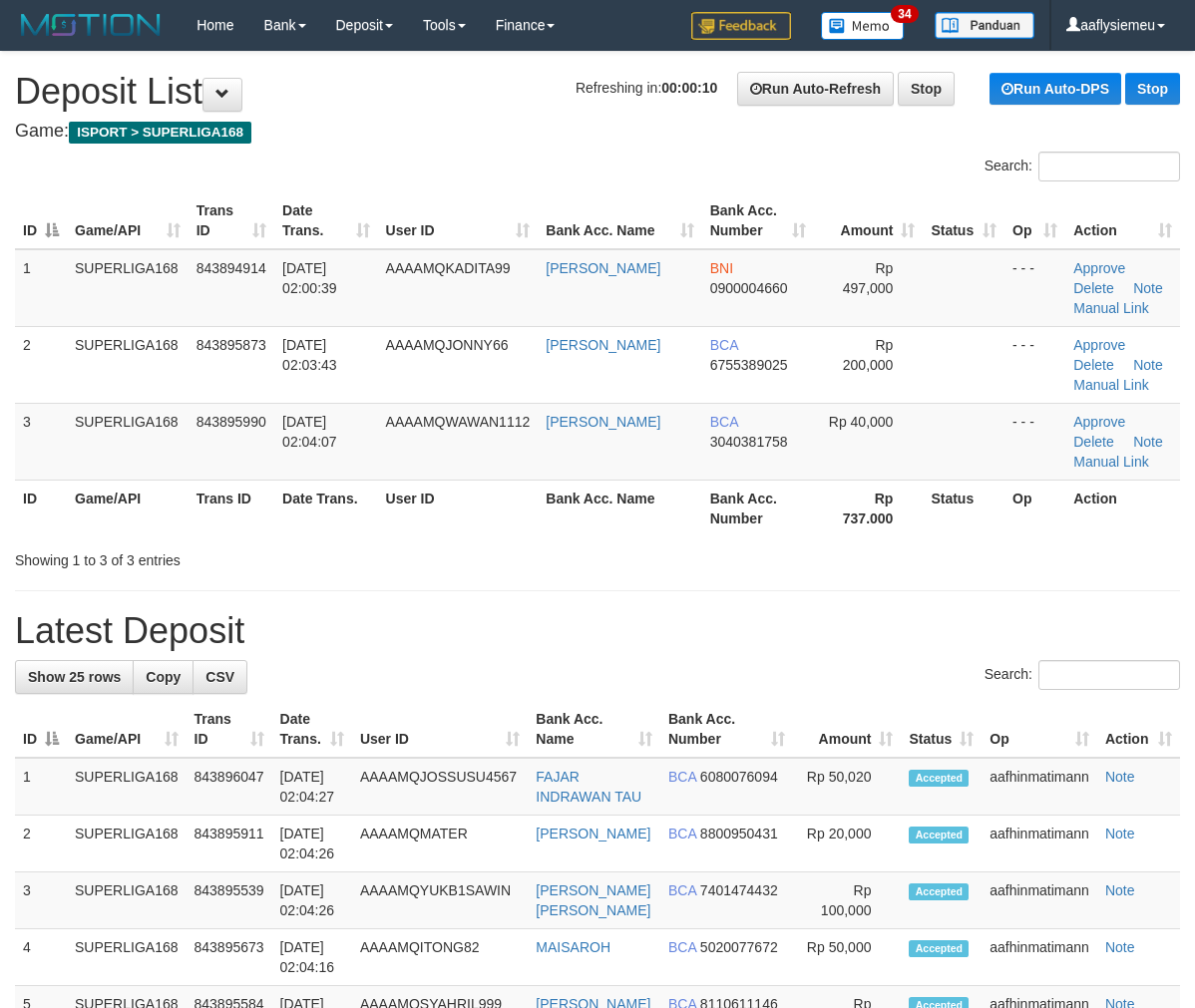 scroll, scrollTop: 0, scrollLeft: 0, axis: both 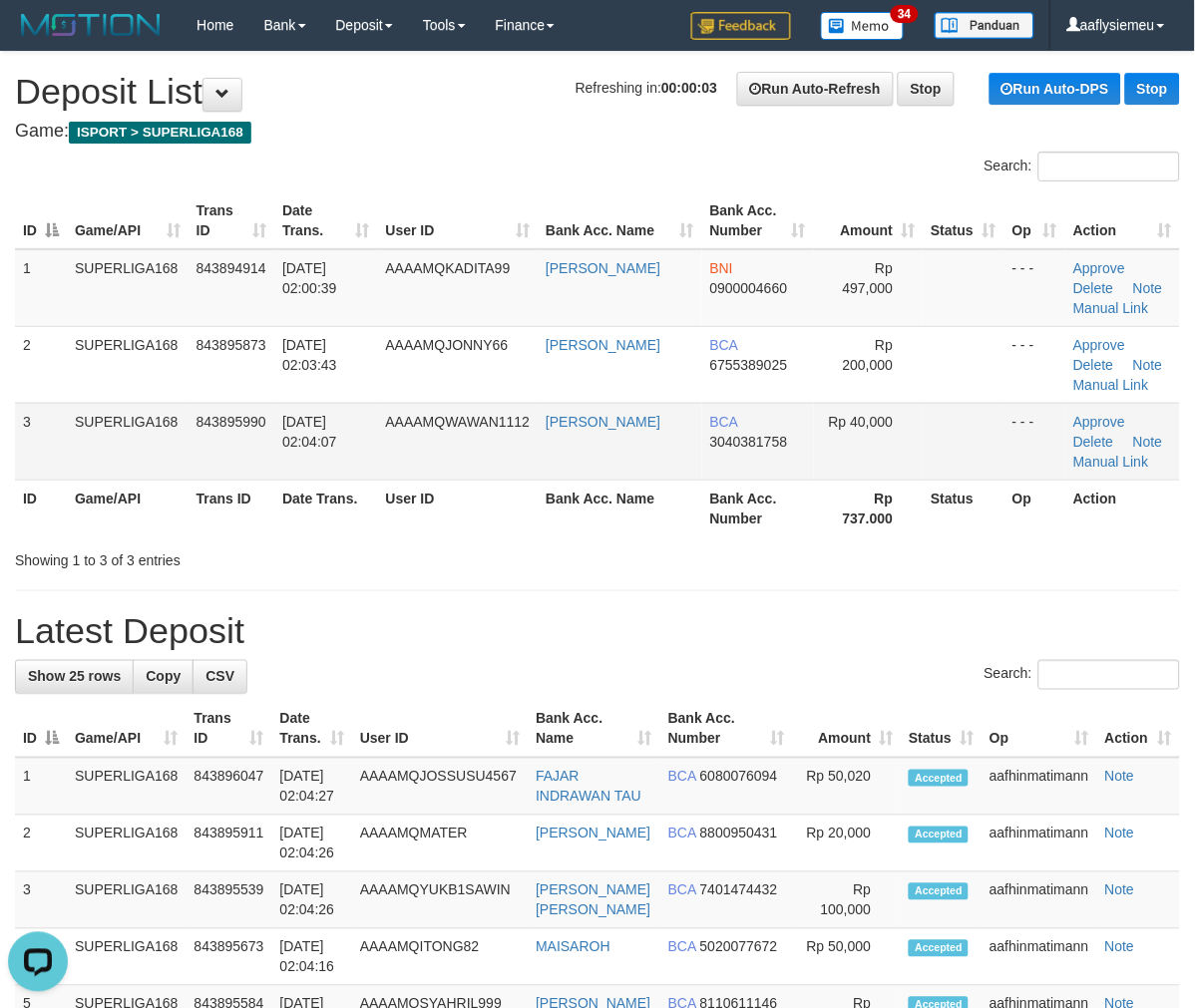 drag, startPoint x: 390, startPoint y: 336, endPoint x: 14, endPoint y: 434, distance: 388.5614 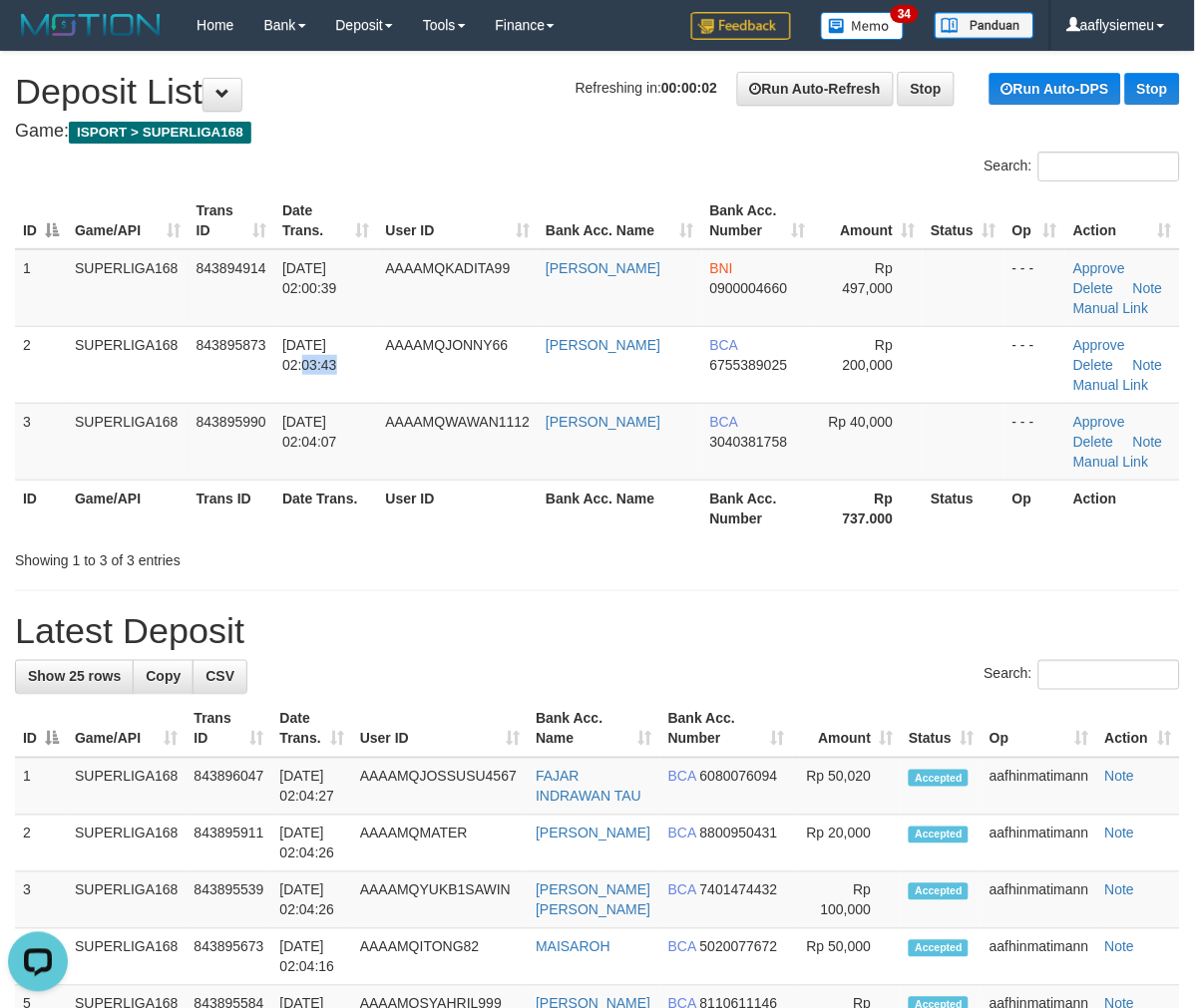 click on "SUPERLIGA168" at bounding box center (128, 364) 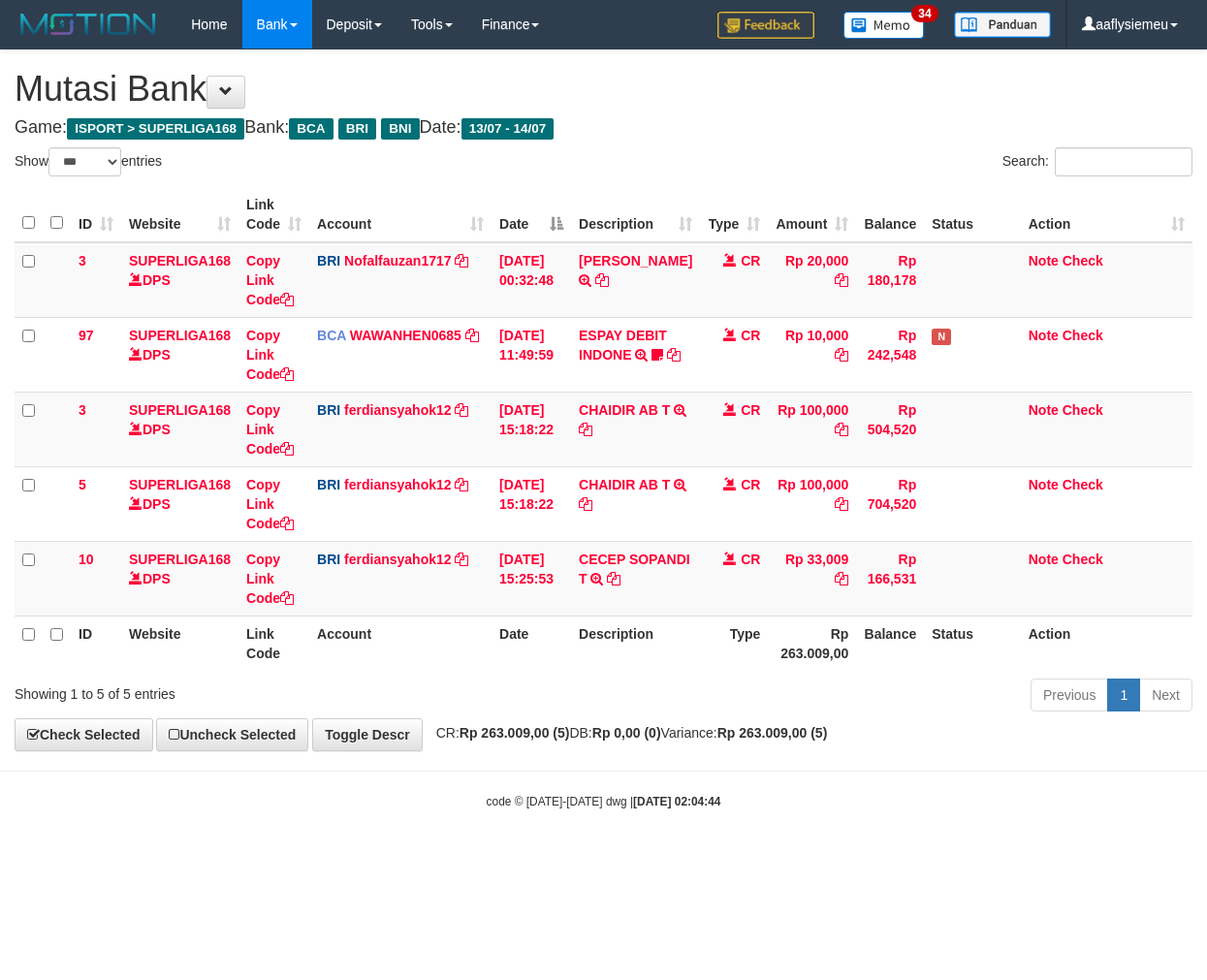 select on "***" 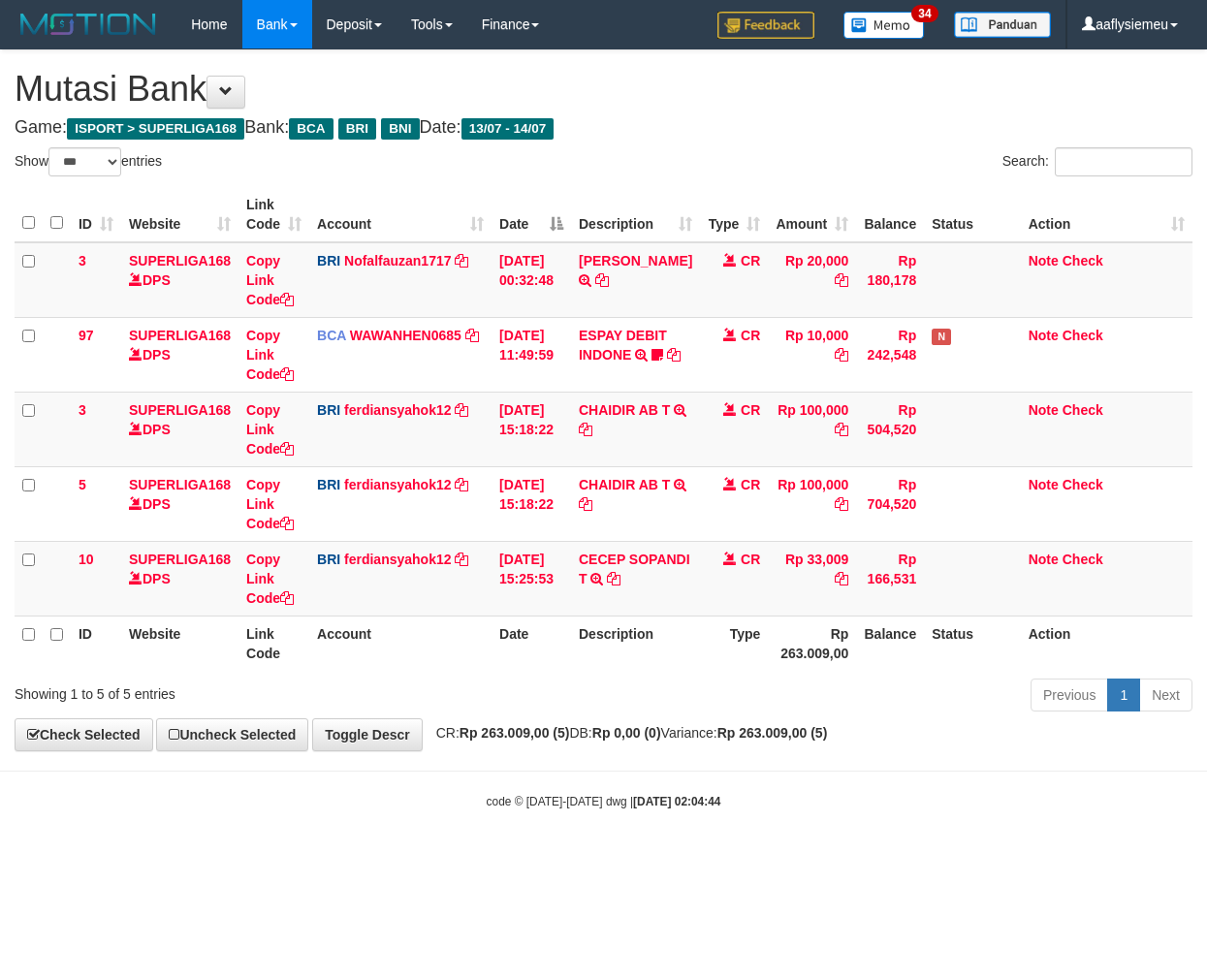 scroll, scrollTop: 0, scrollLeft: 0, axis: both 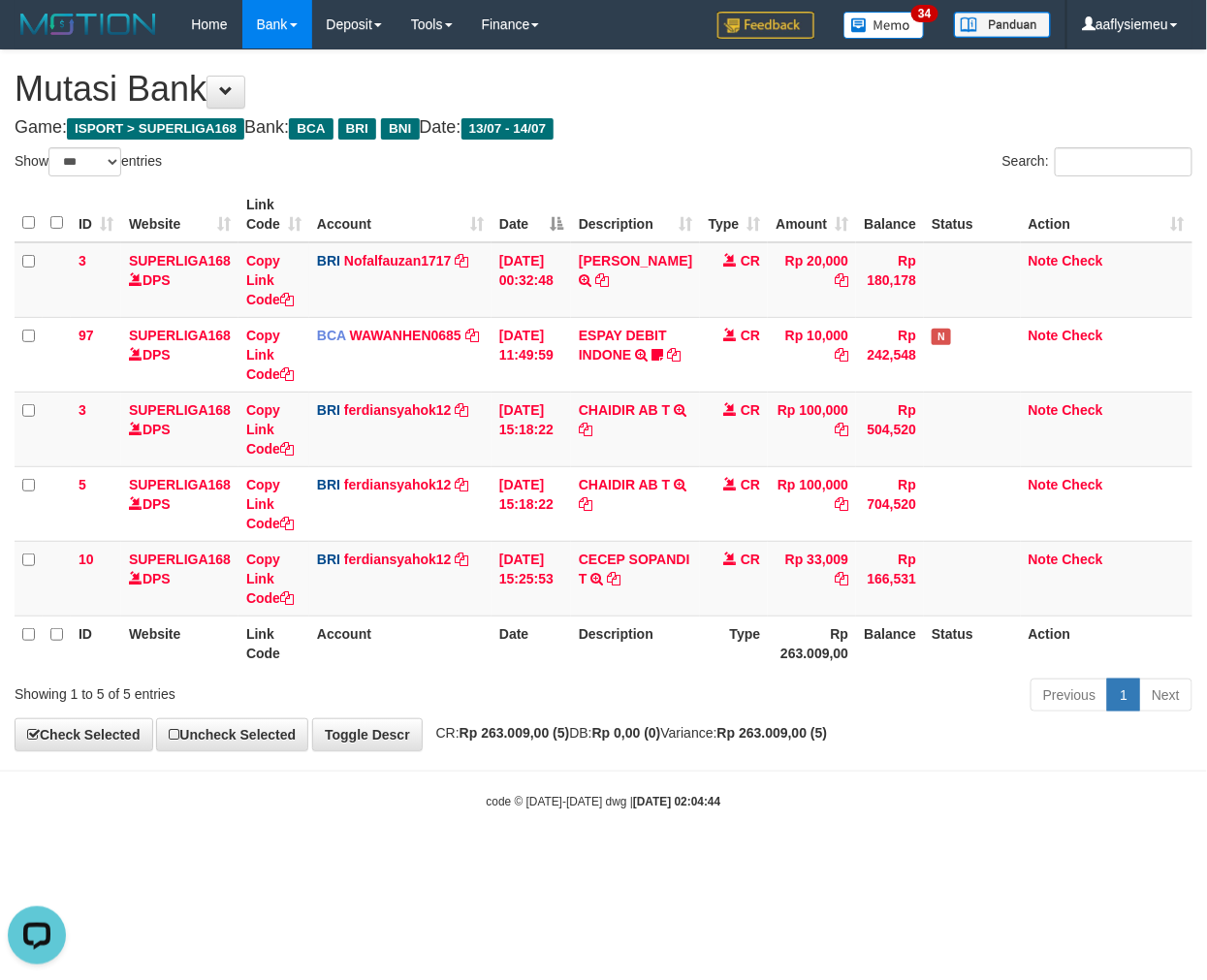 drag, startPoint x: 1082, startPoint y: 762, endPoint x: 1117, endPoint y: 744, distance: 39.35734 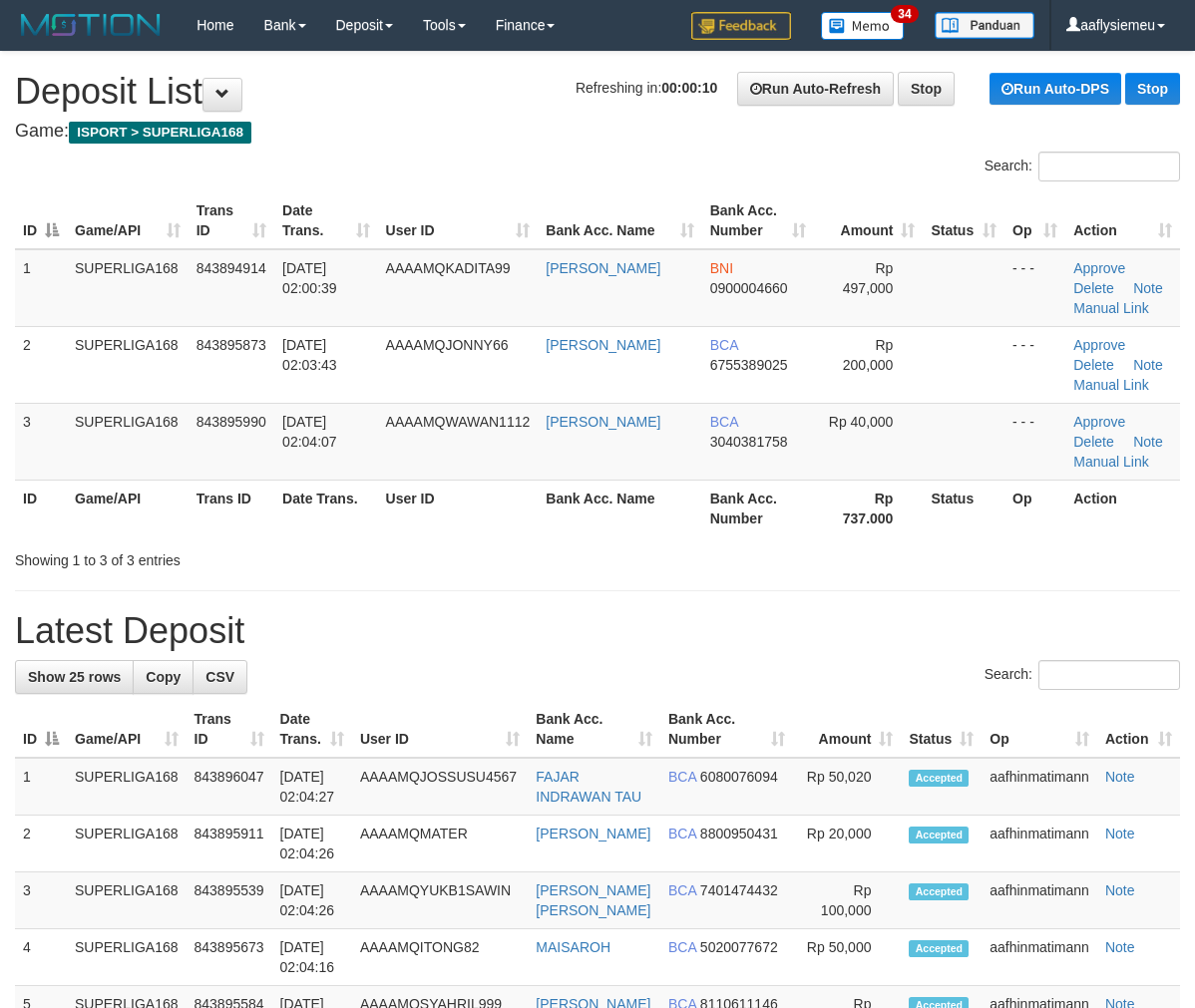 scroll, scrollTop: 0, scrollLeft: 0, axis: both 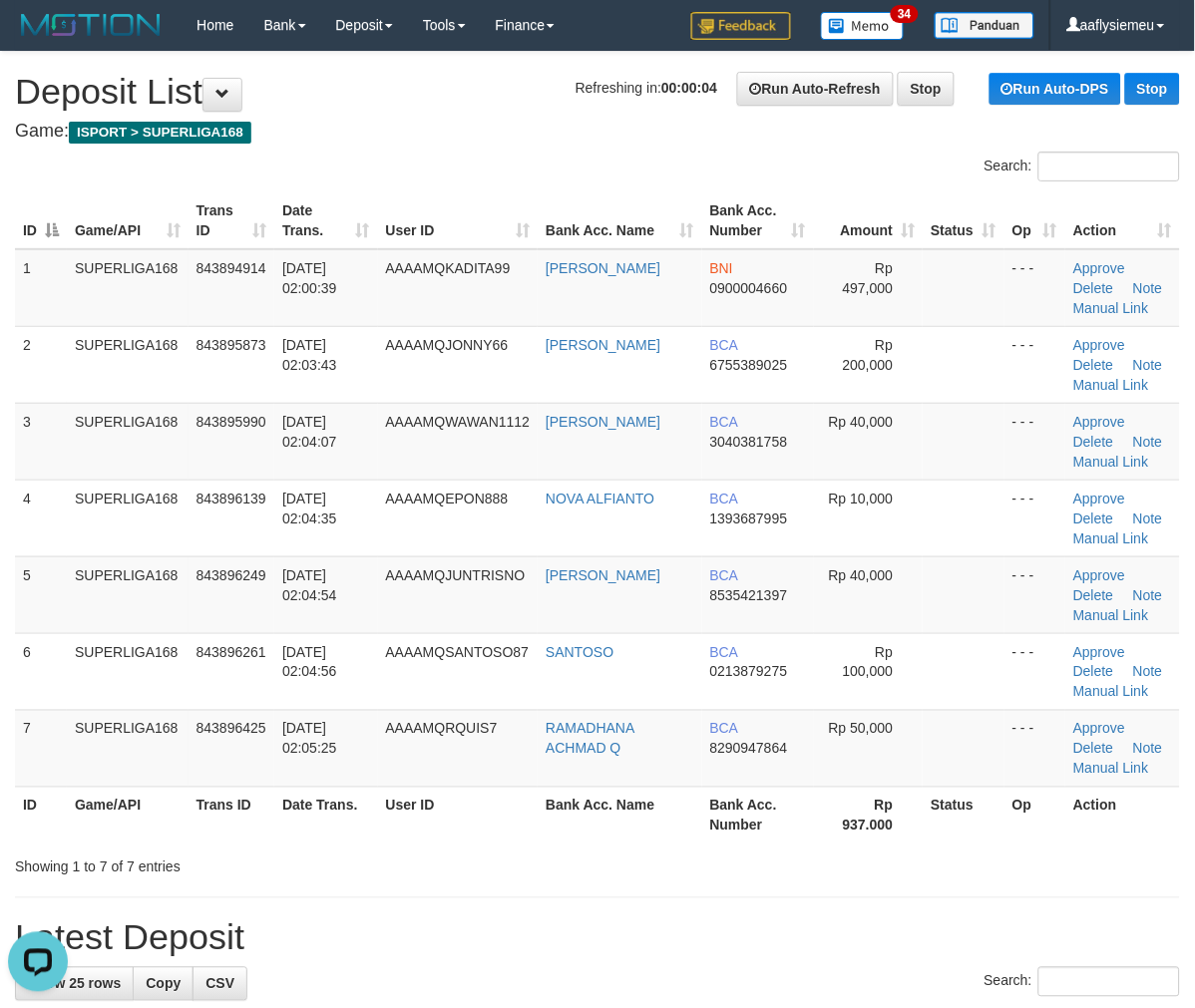 drag, startPoint x: 223, startPoint y: 484, endPoint x: 3, endPoint y: 541, distance: 227.26416 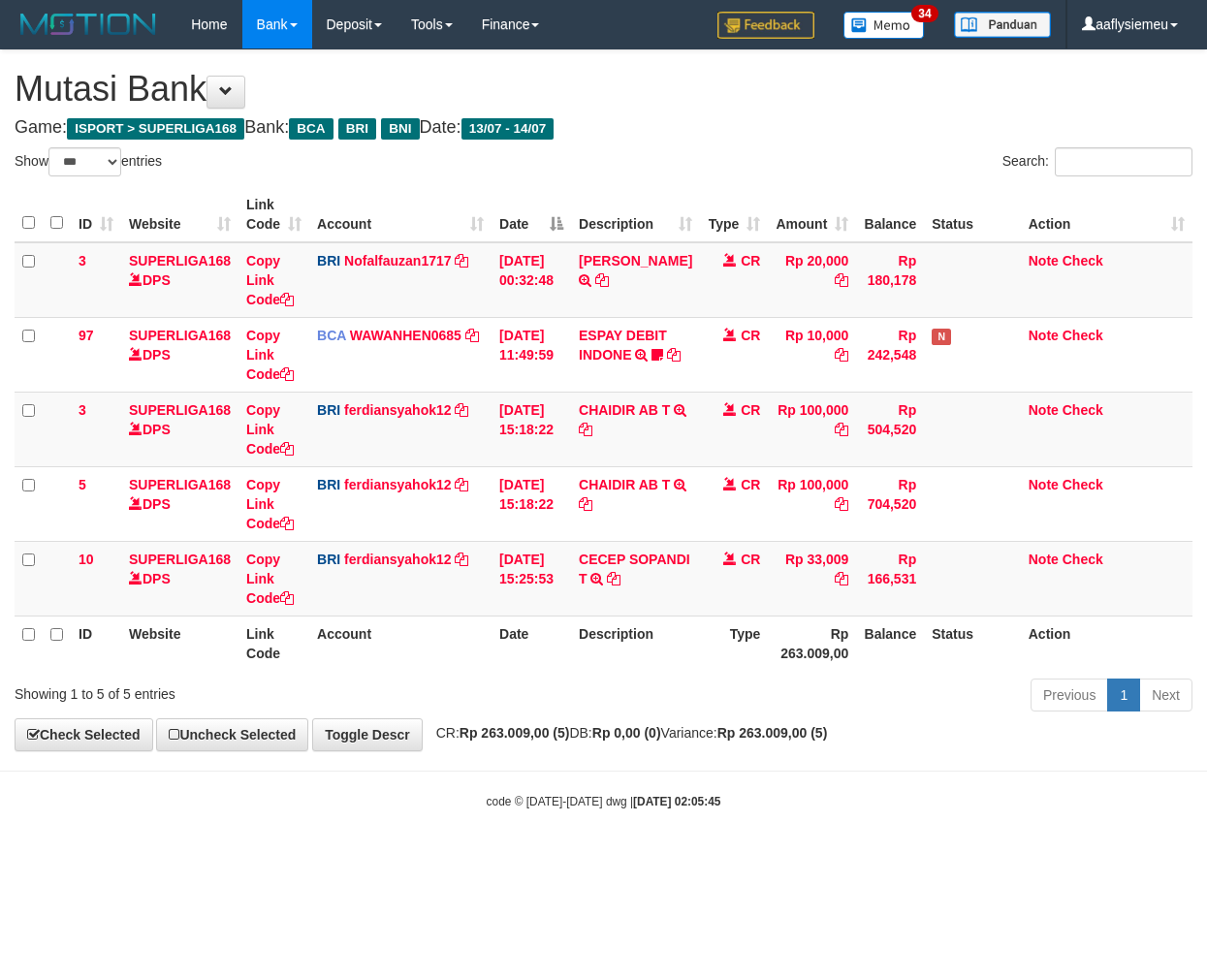 select on "***" 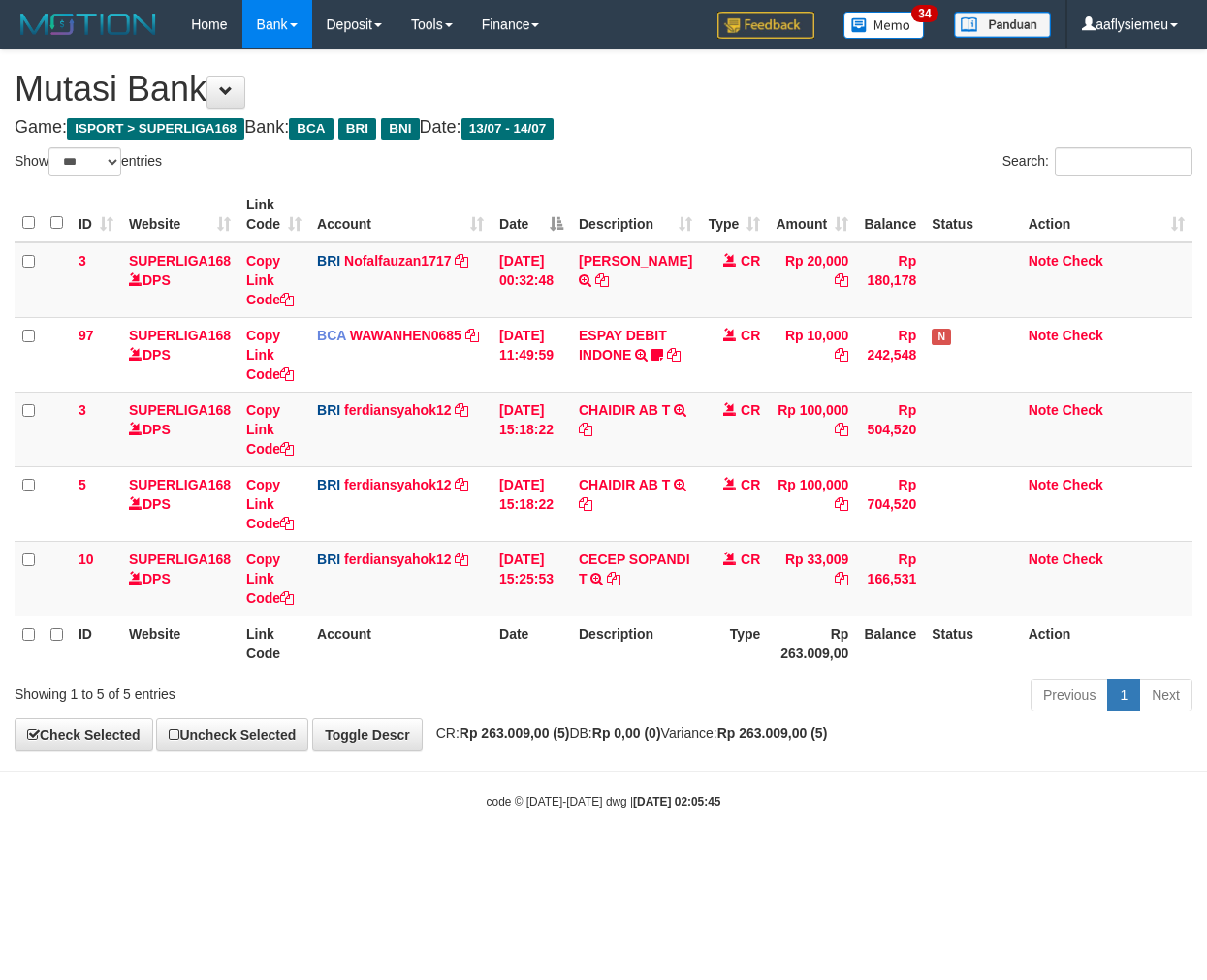 scroll, scrollTop: 0, scrollLeft: 0, axis: both 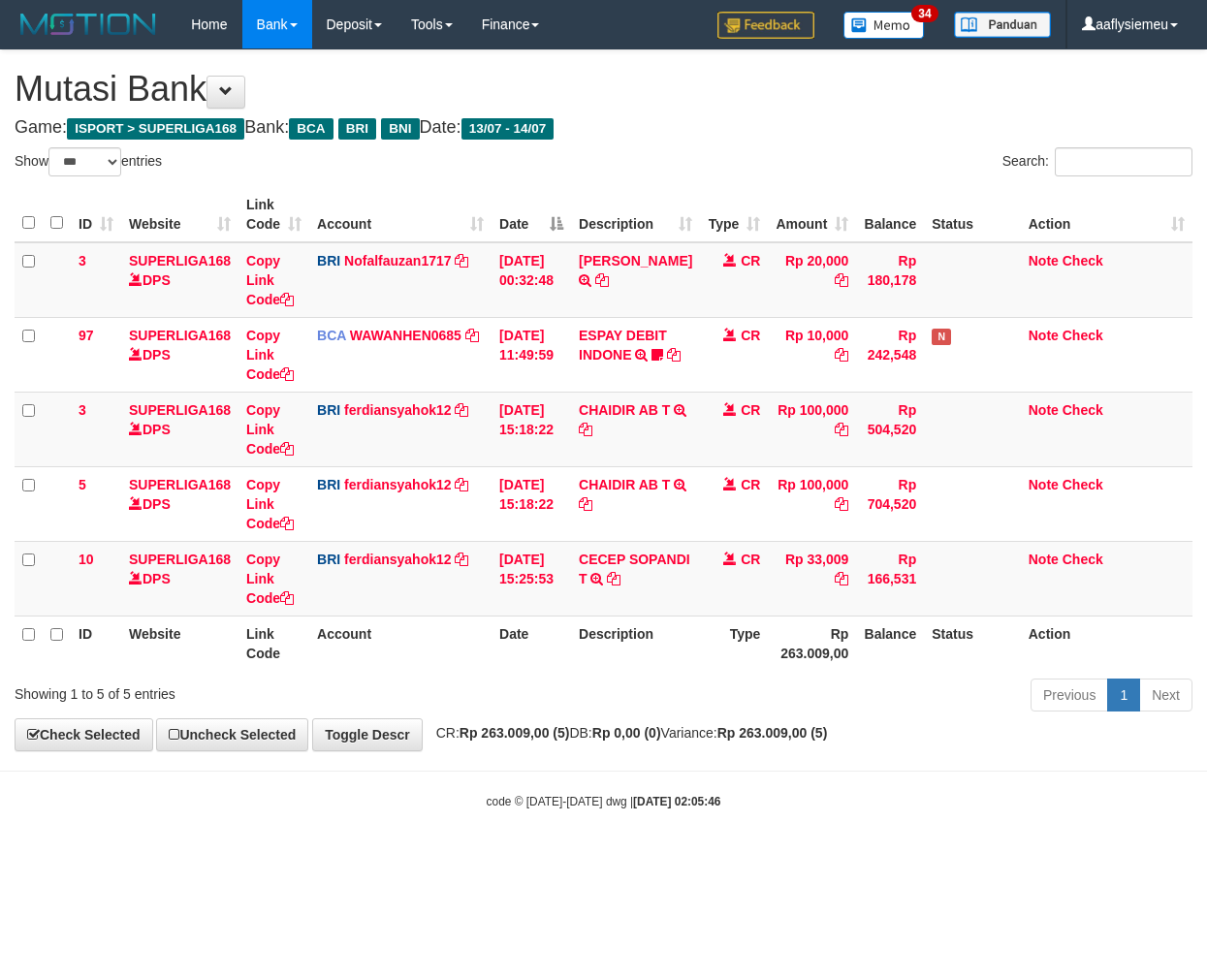 select on "***" 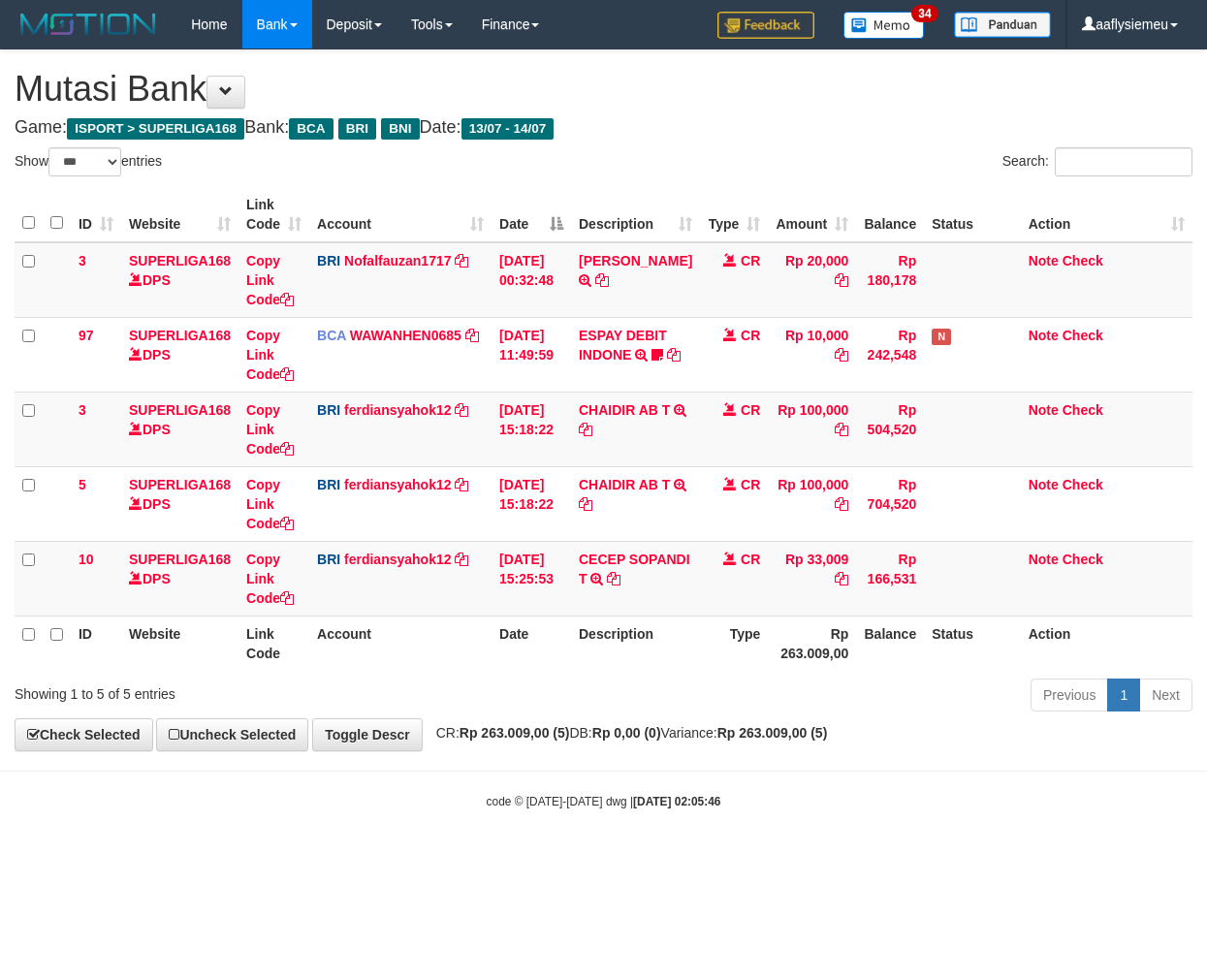 scroll, scrollTop: 0, scrollLeft: 0, axis: both 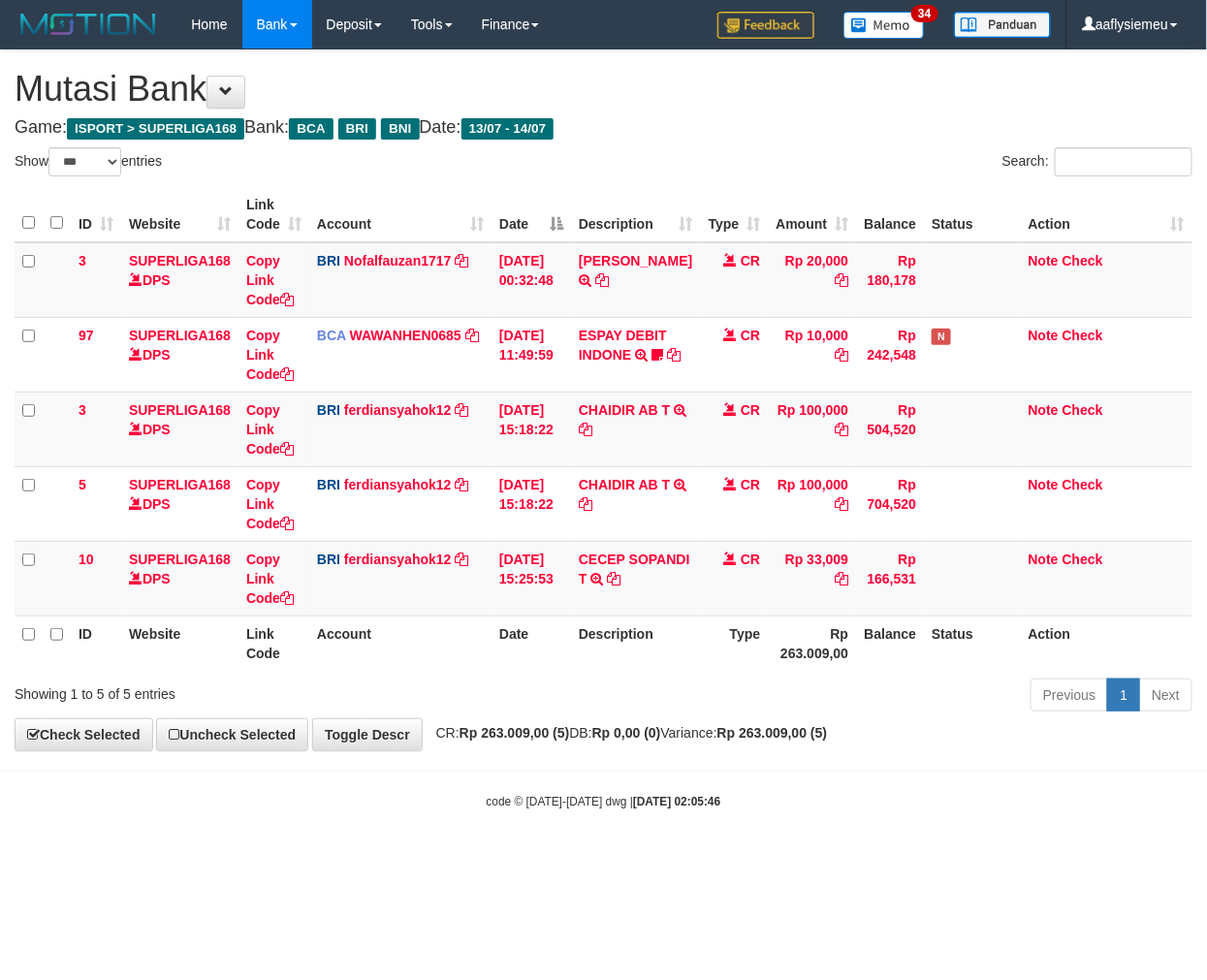 click on "Previous 1 Next" at bounding box center [855, 697] 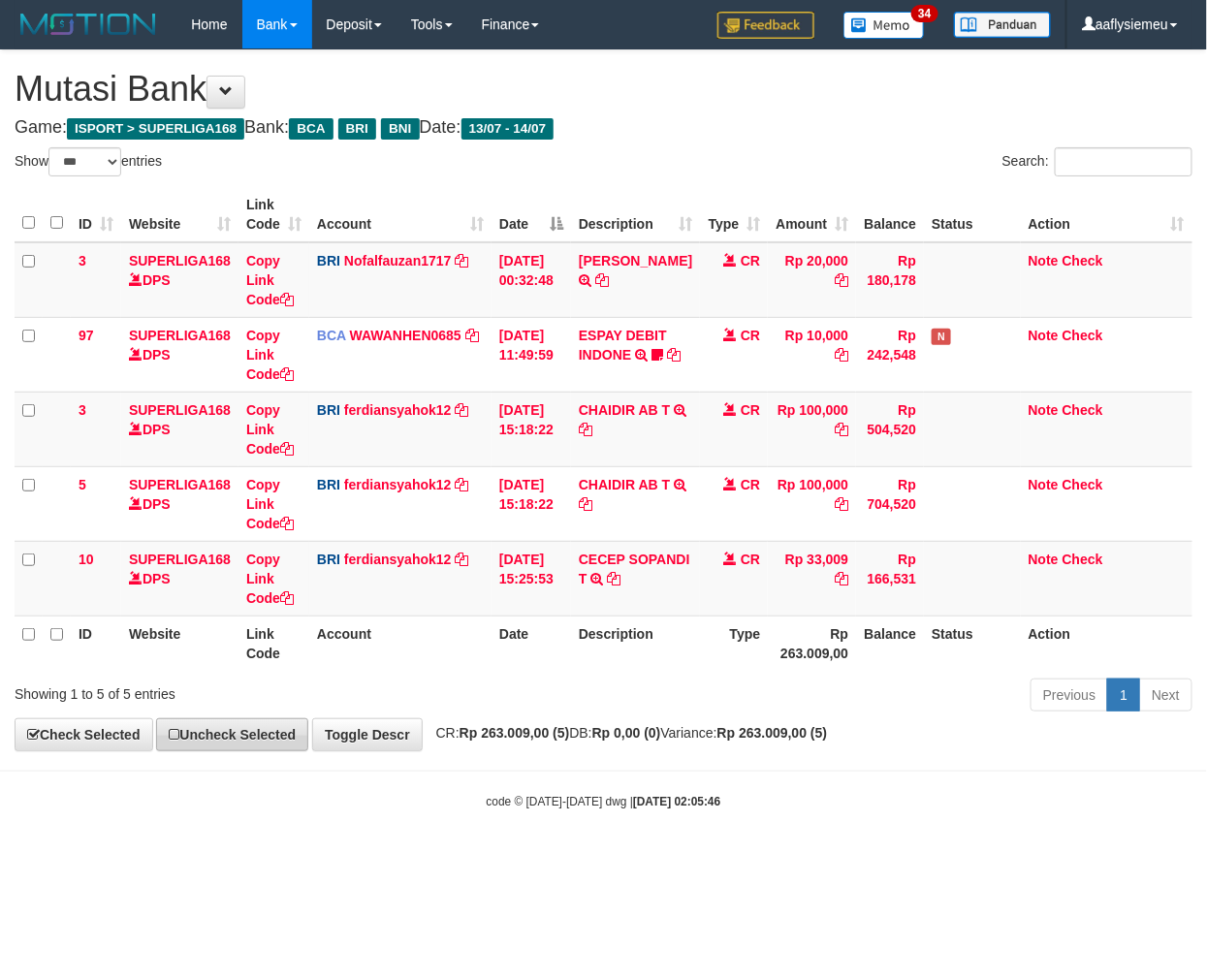 drag, startPoint x: 537, startPoint y: 787, endPoint x: 249, endPoint y: 740, distance: 291.80987 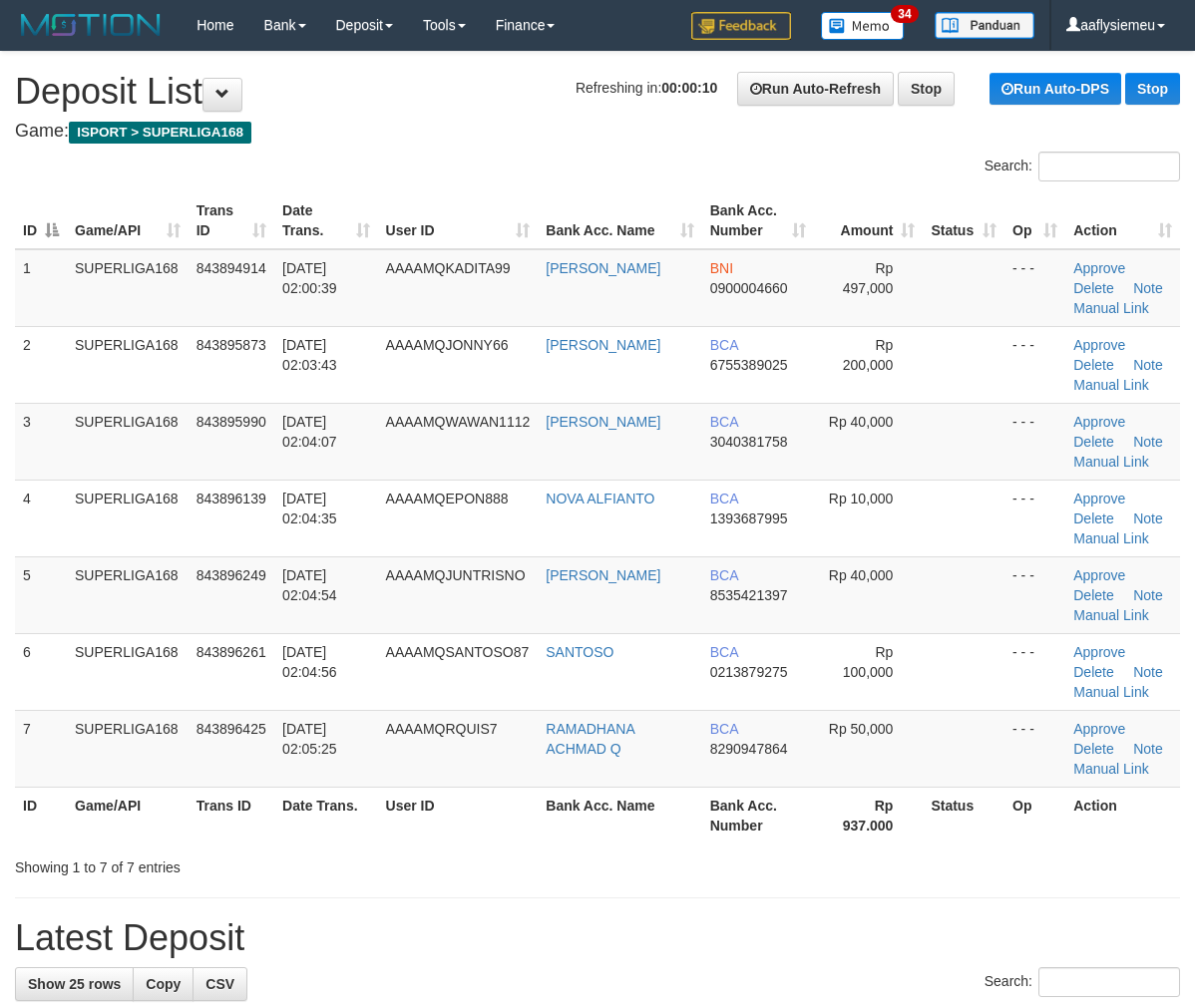 scroll, scrollTop: 0, scrollLeft: 0, axis: both 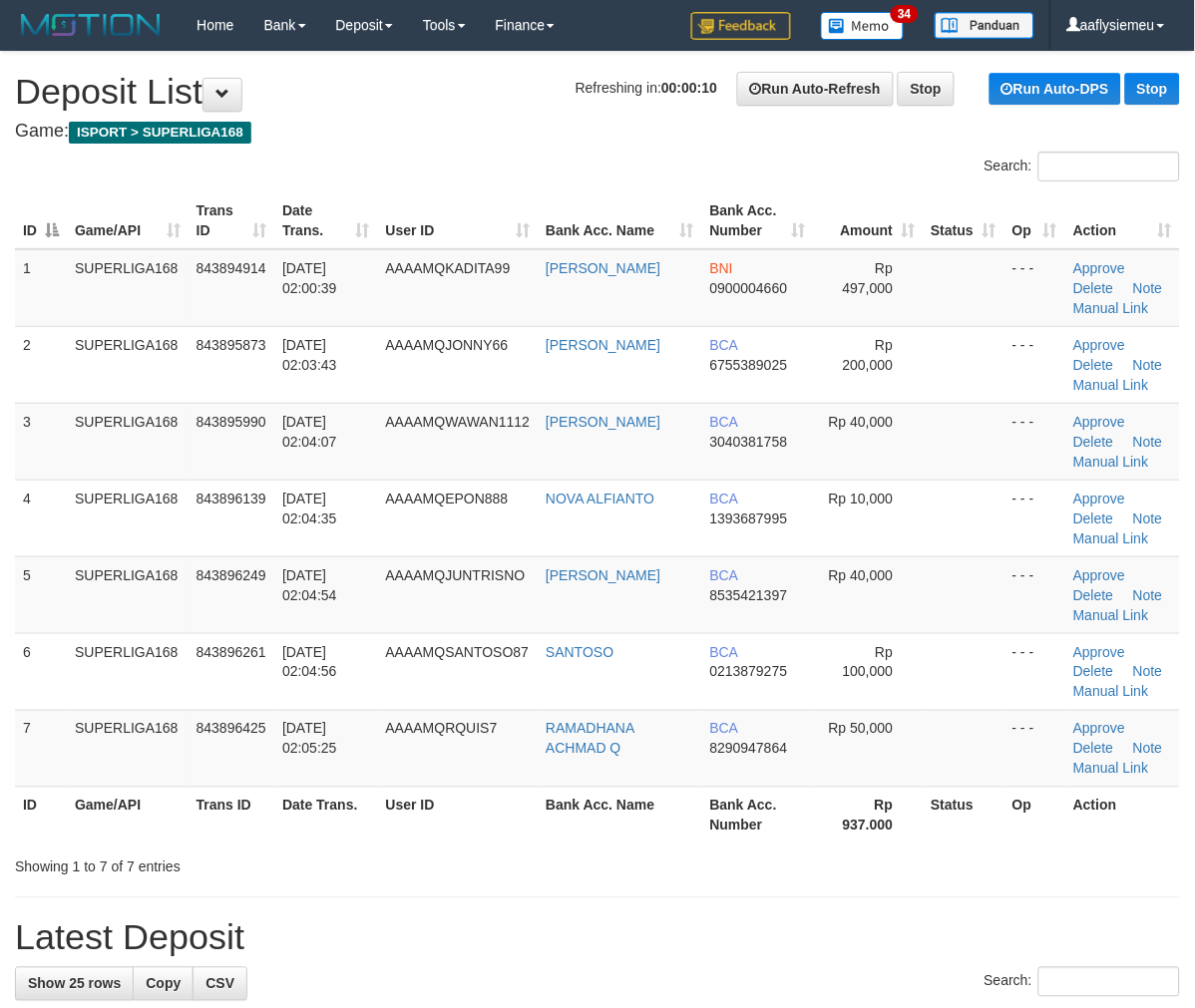 drag, startPoint x: 92, startPoint y: 529, endPoint x: 1, endPoint y: 571, distance: 100.22475 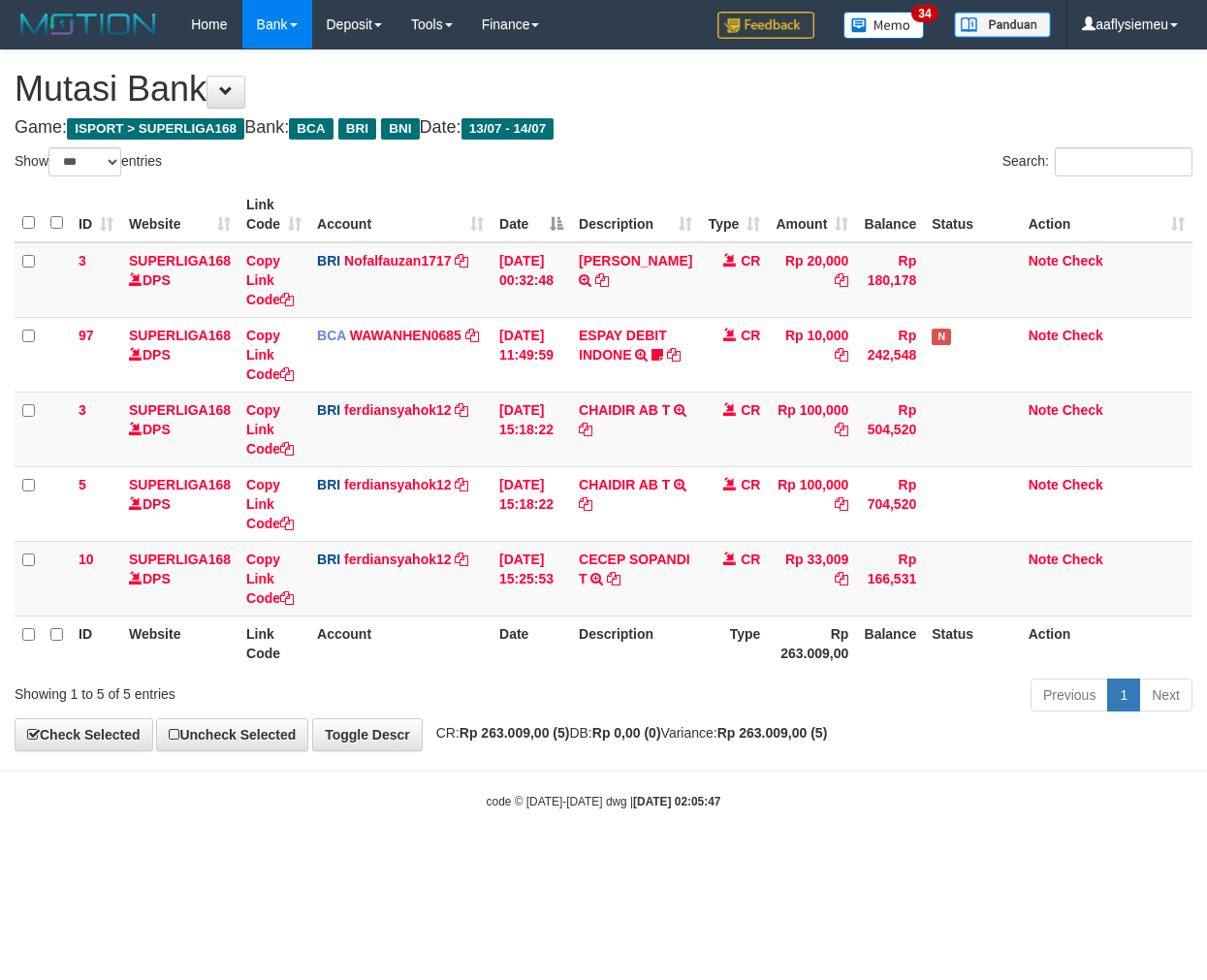 select on "***" 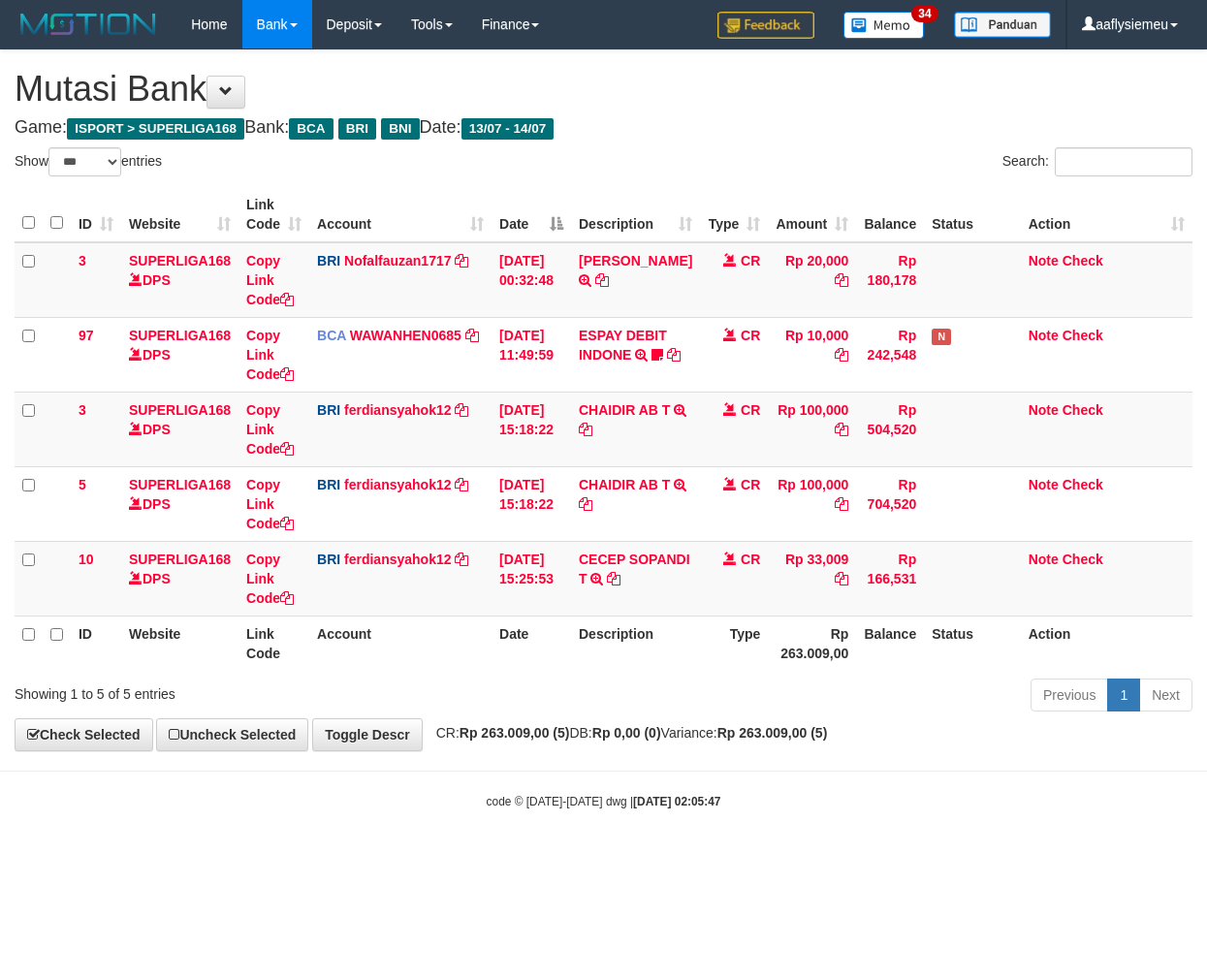 scroll, scrollTop: 0, scrollLeft: 0, axis: both 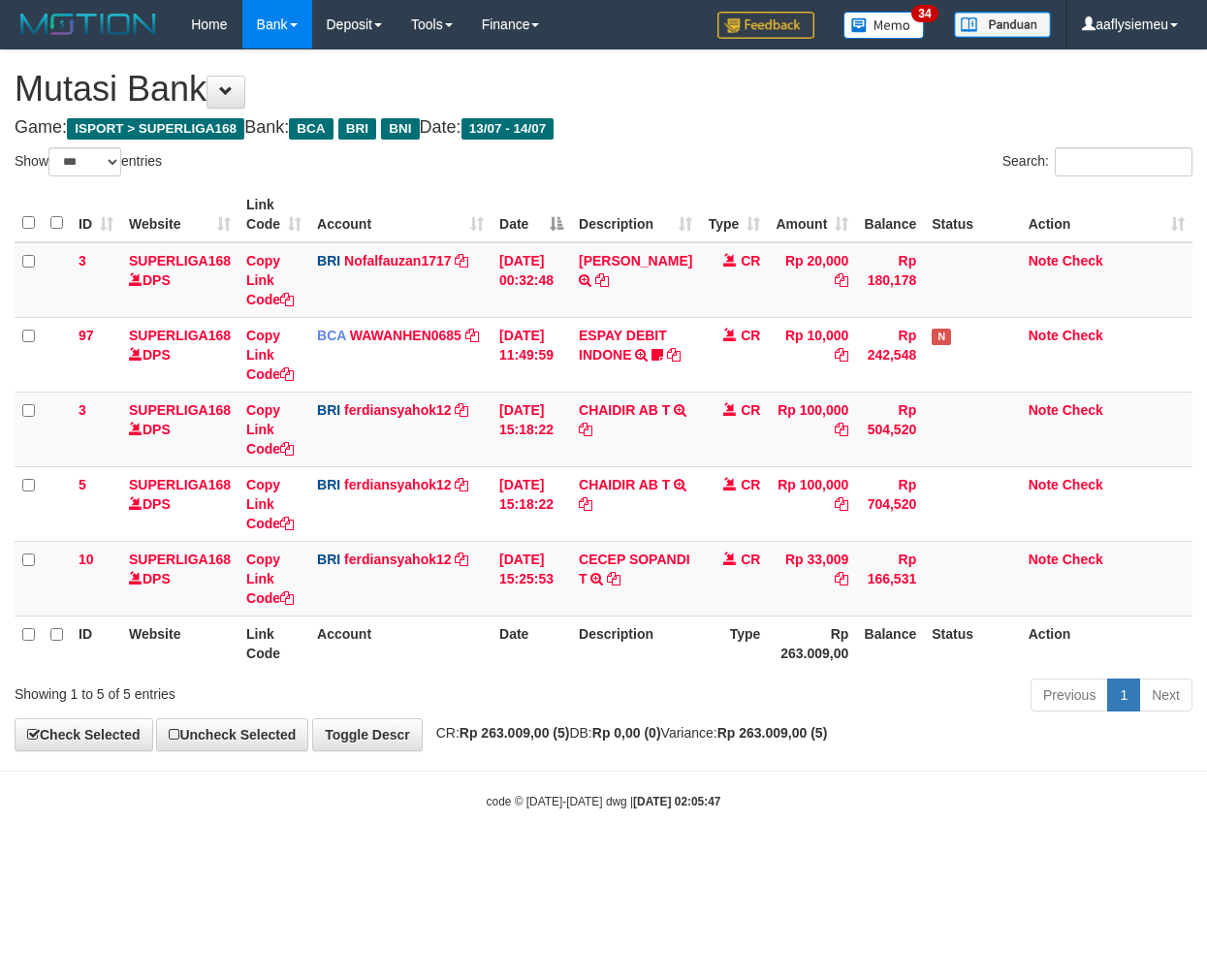select on "***" 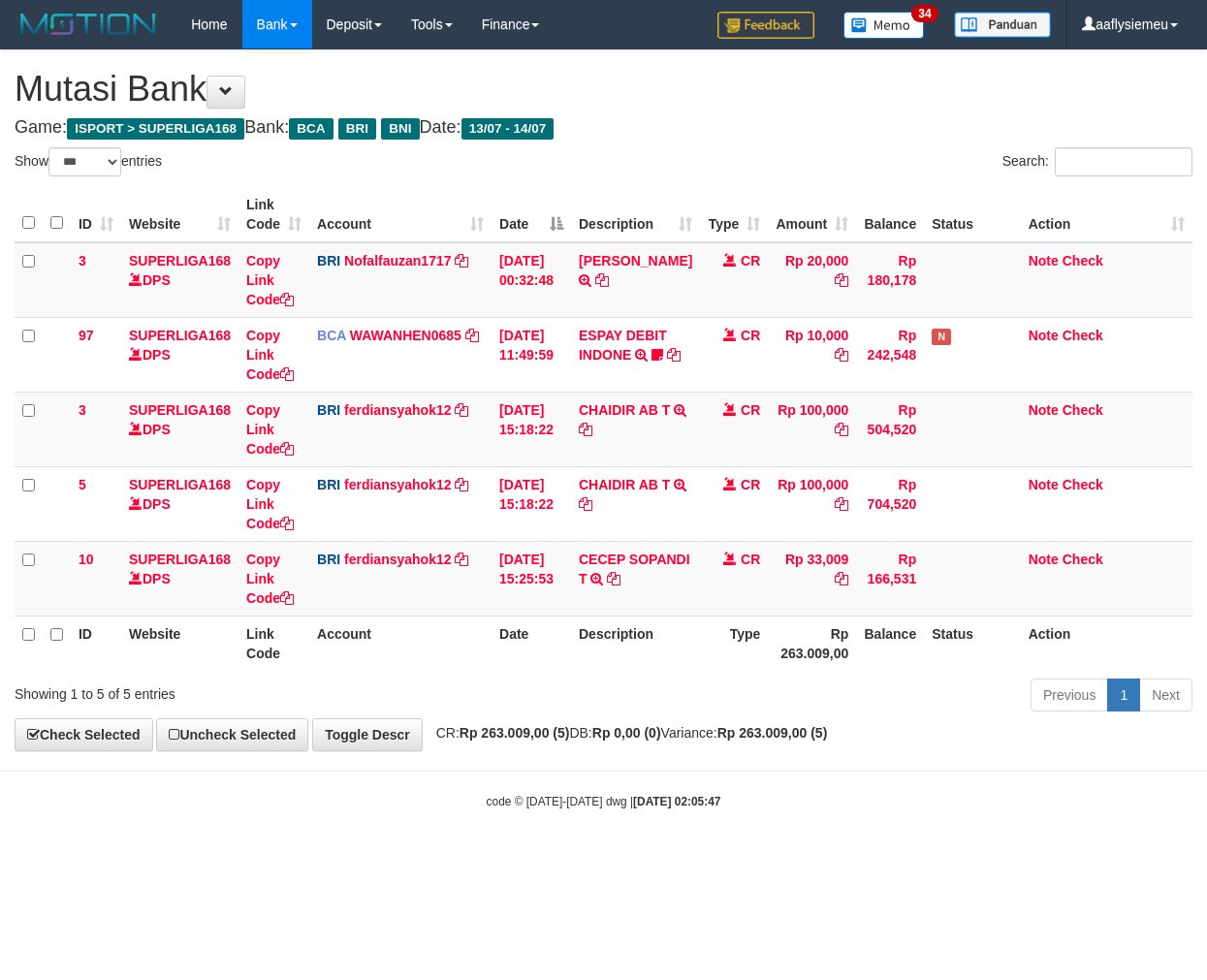 scroll, scrollTop: 0, scrollLeft: 0, axis: both 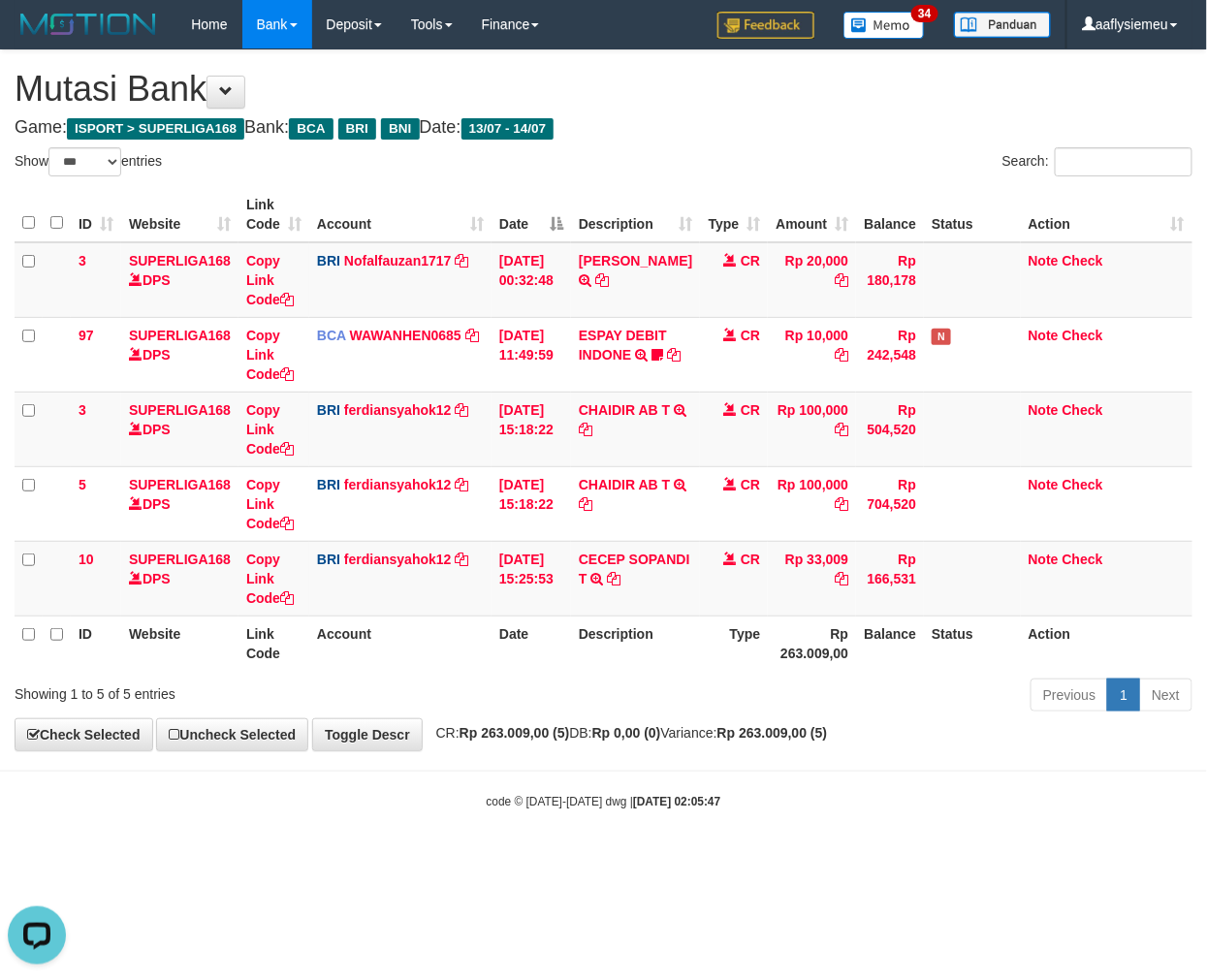 click on "code © 2012-2018 dwg |  2025/07/14 02:05:47" at bounding box center (603, 801) 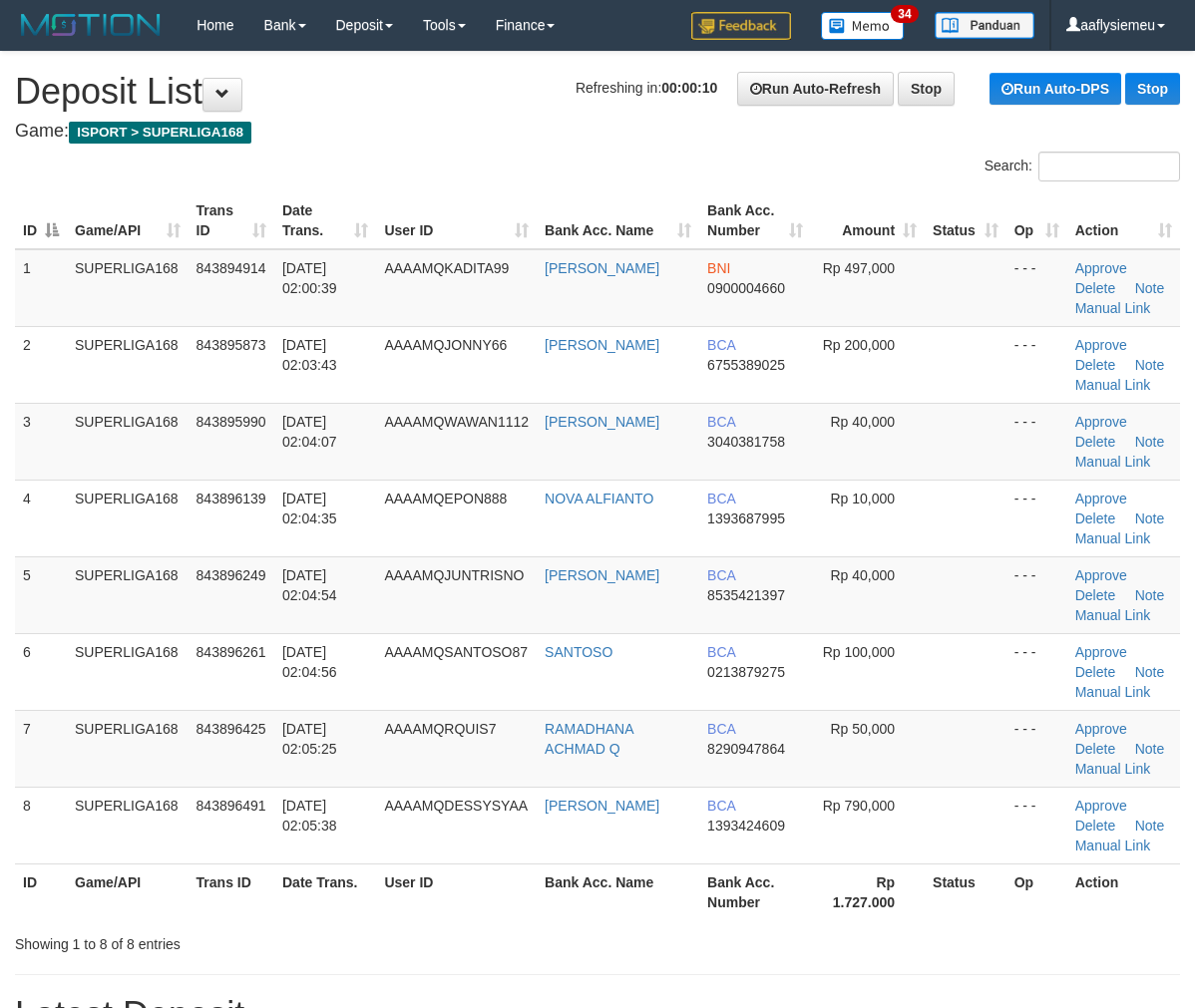 scroll, scrollTop: 0, scrollLeft: 0, axis: both 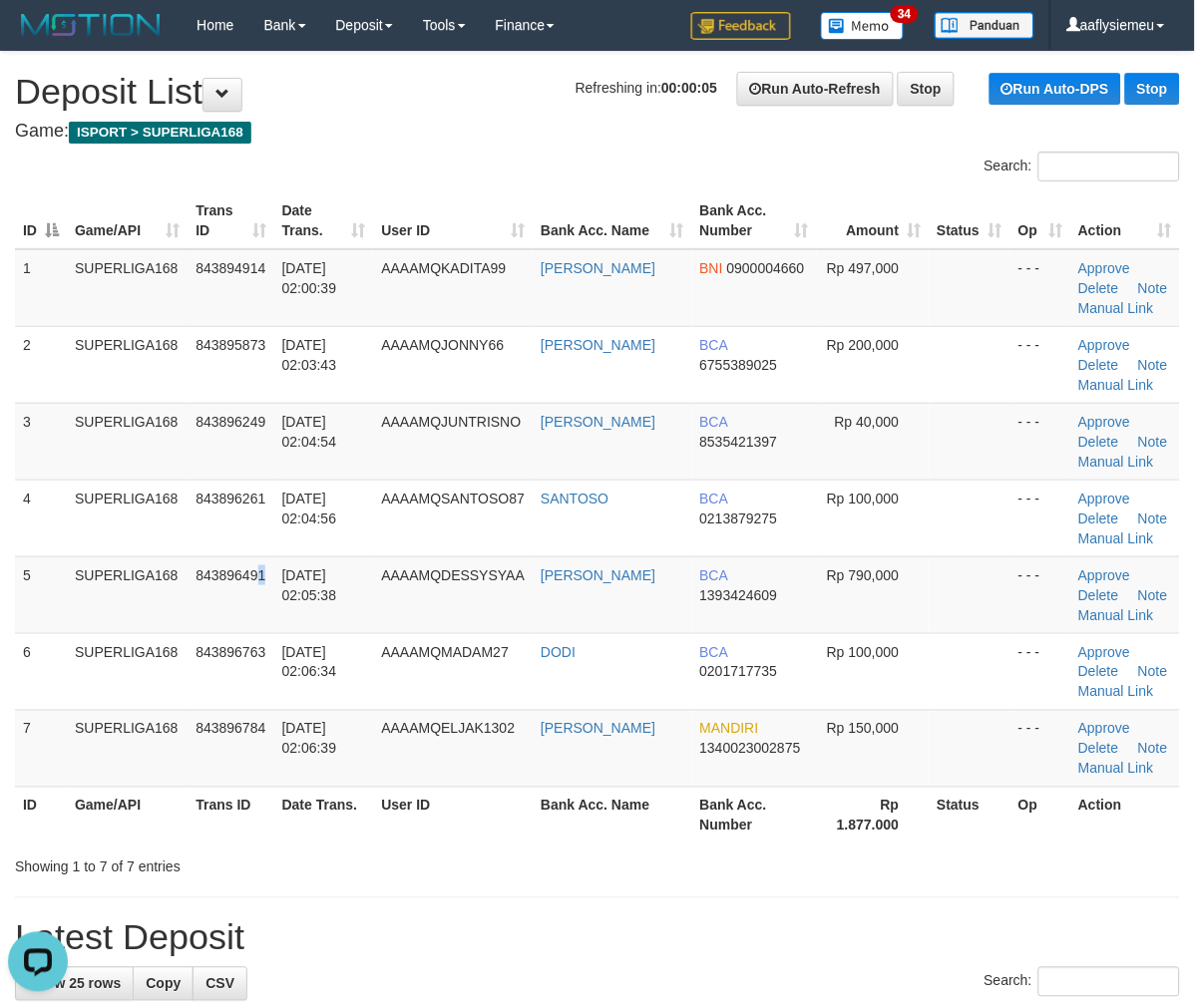 drag, startPoint x: 249, startPoint y: 585, endPoint x: 4, endPoint y: 651, distance: 253.73411 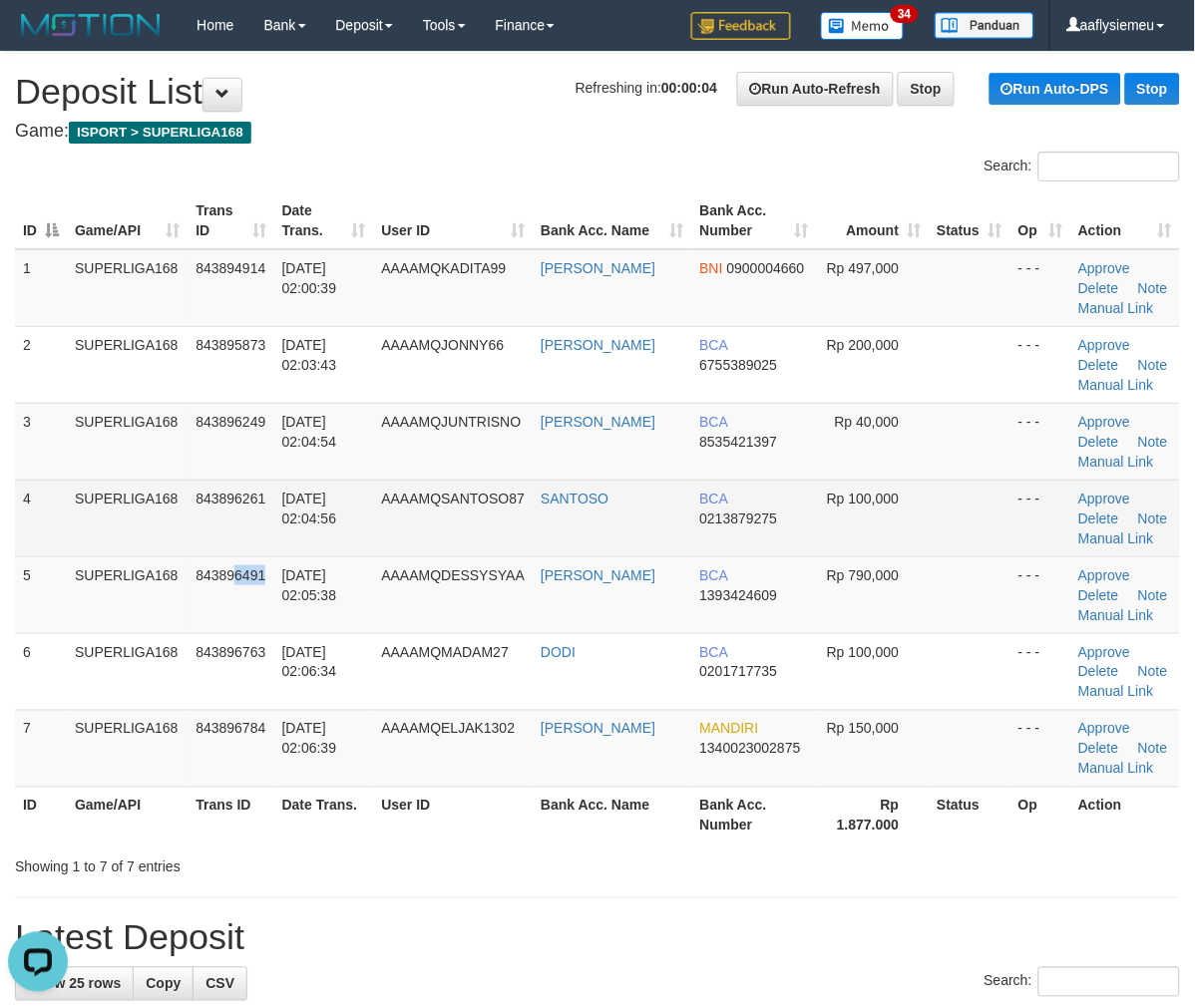 drag, startPoint x: 521, startPoint y: 530, endPoint x: 462, endPoint y: 553, distance: 63.324561 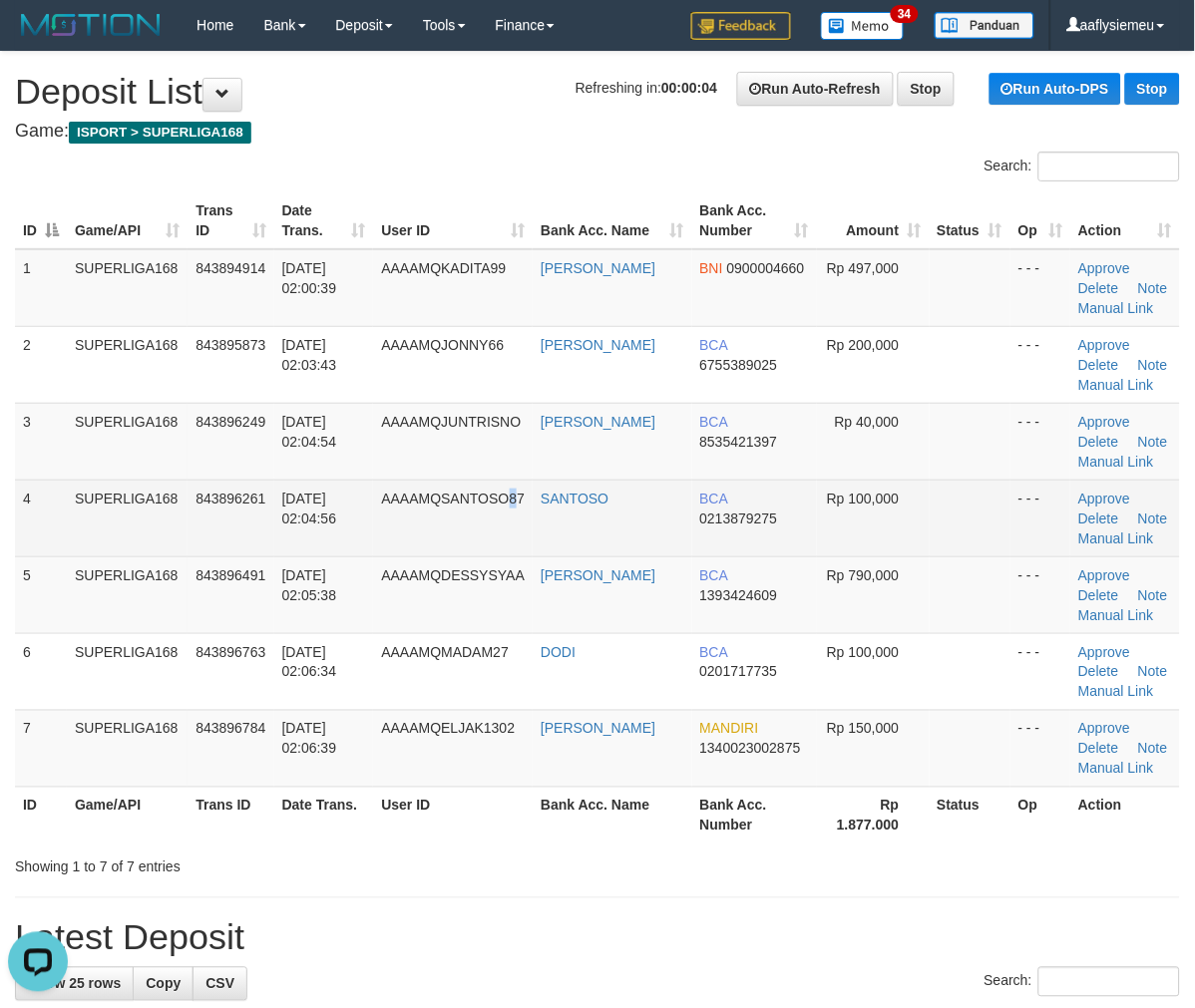 drag, startPoint x: 462, startPoint y: 553, endPoint x: 3, endPoint y: 619, distance: 463.72082 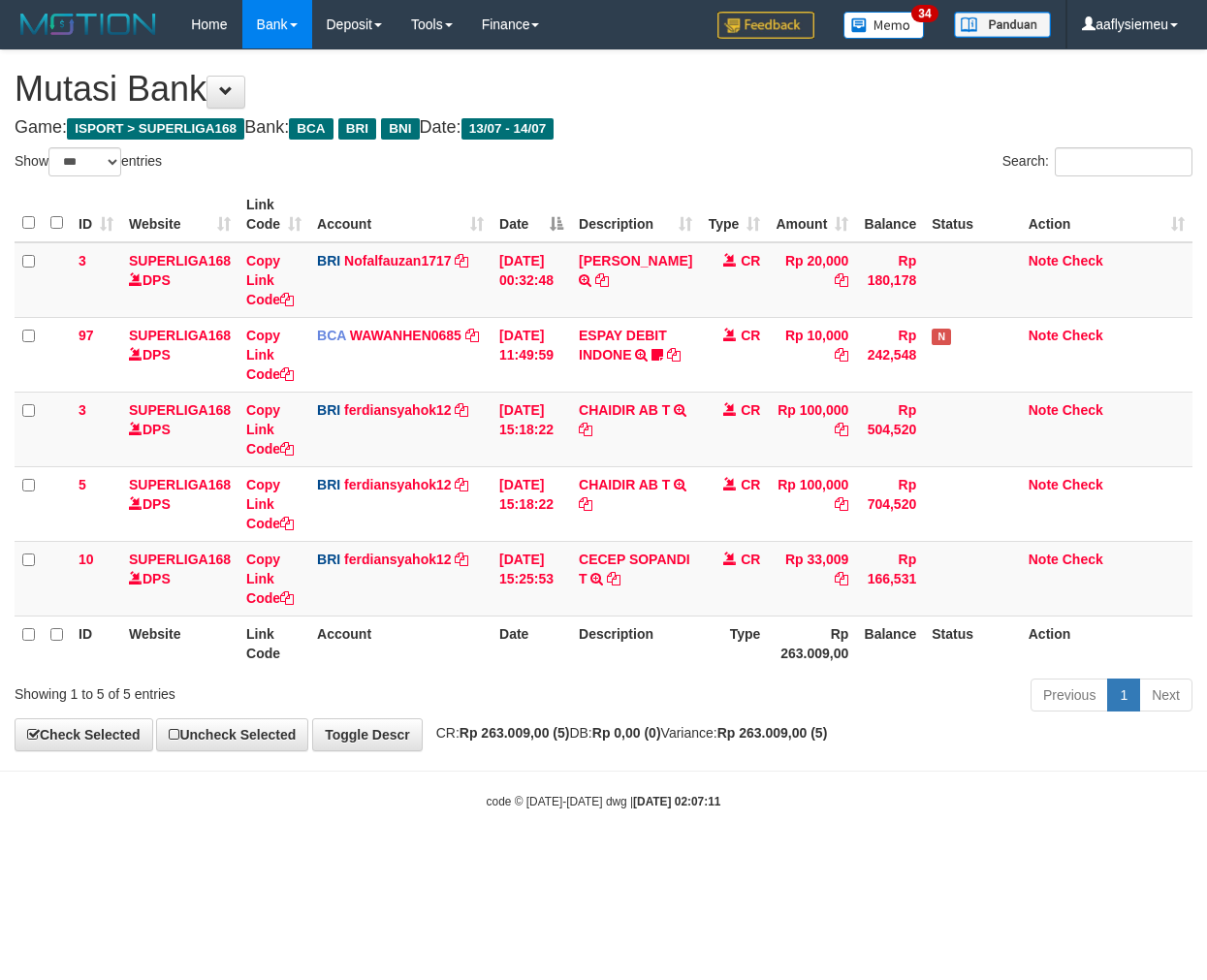 select on "***" 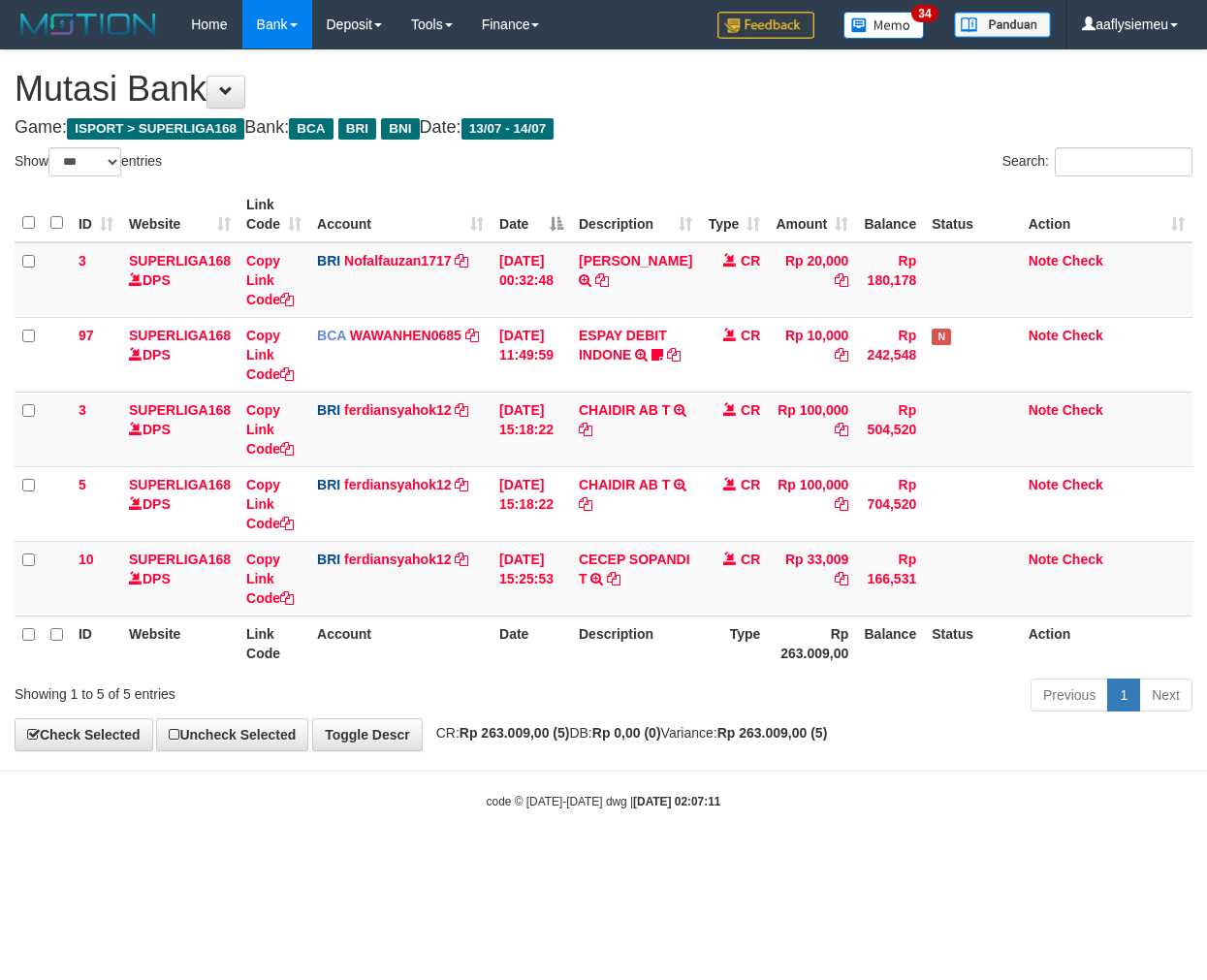 scroll, scrollTop: 0, scrollLeft: 0, axis: both 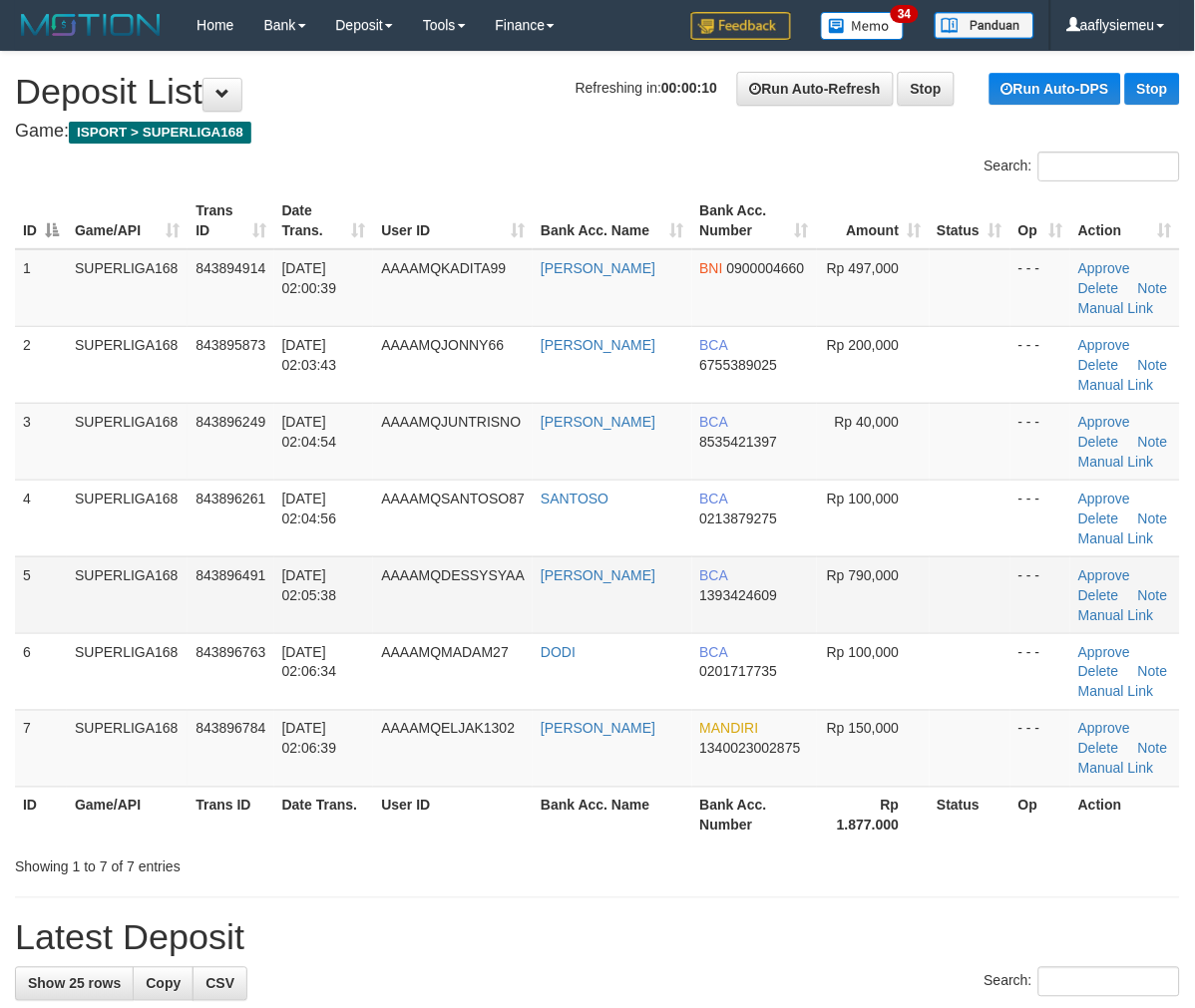 click on "5
SUPERLIGA168
843896491
14/07/2025 02:05:38
AAAAMQDESSYSYAA
DESSY SITI ANNISYA
BCA
1393424609
Rp 790,000
- - -
Approve
Delete
Note
Manual Link" at bounding box center (598, 594) 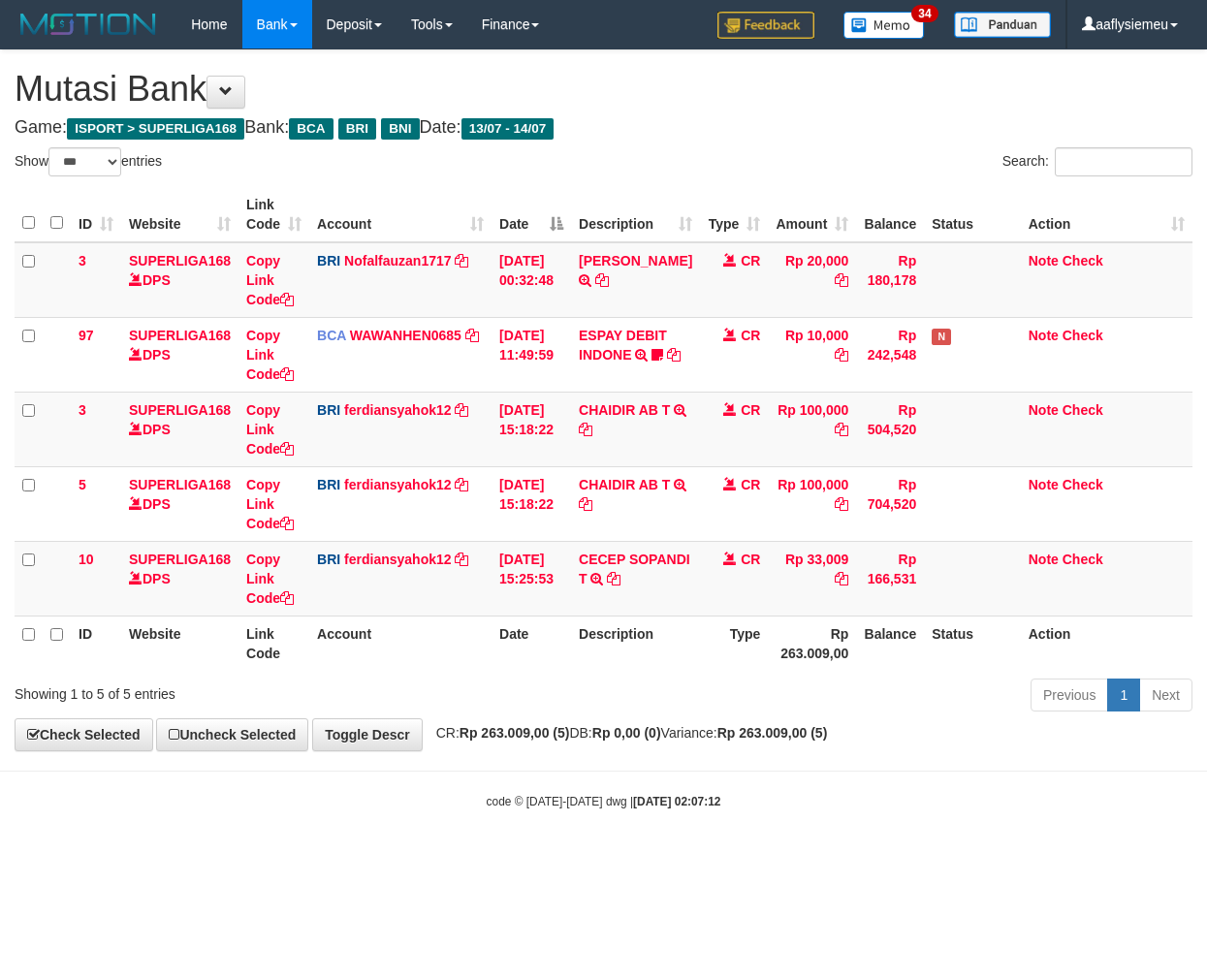 select on "***" 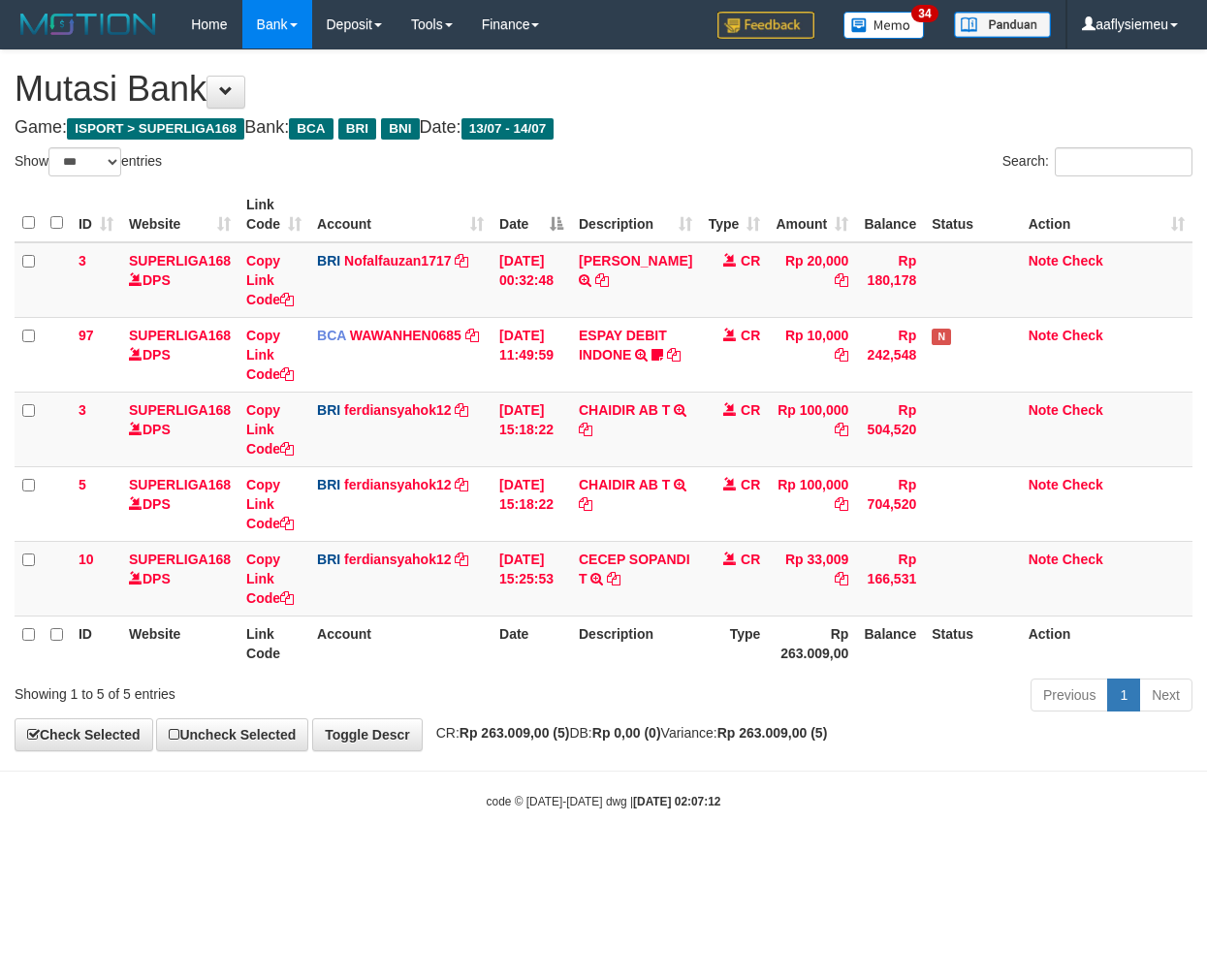scroll, scrollTop: 0, scrollLeft: 0, axis: both 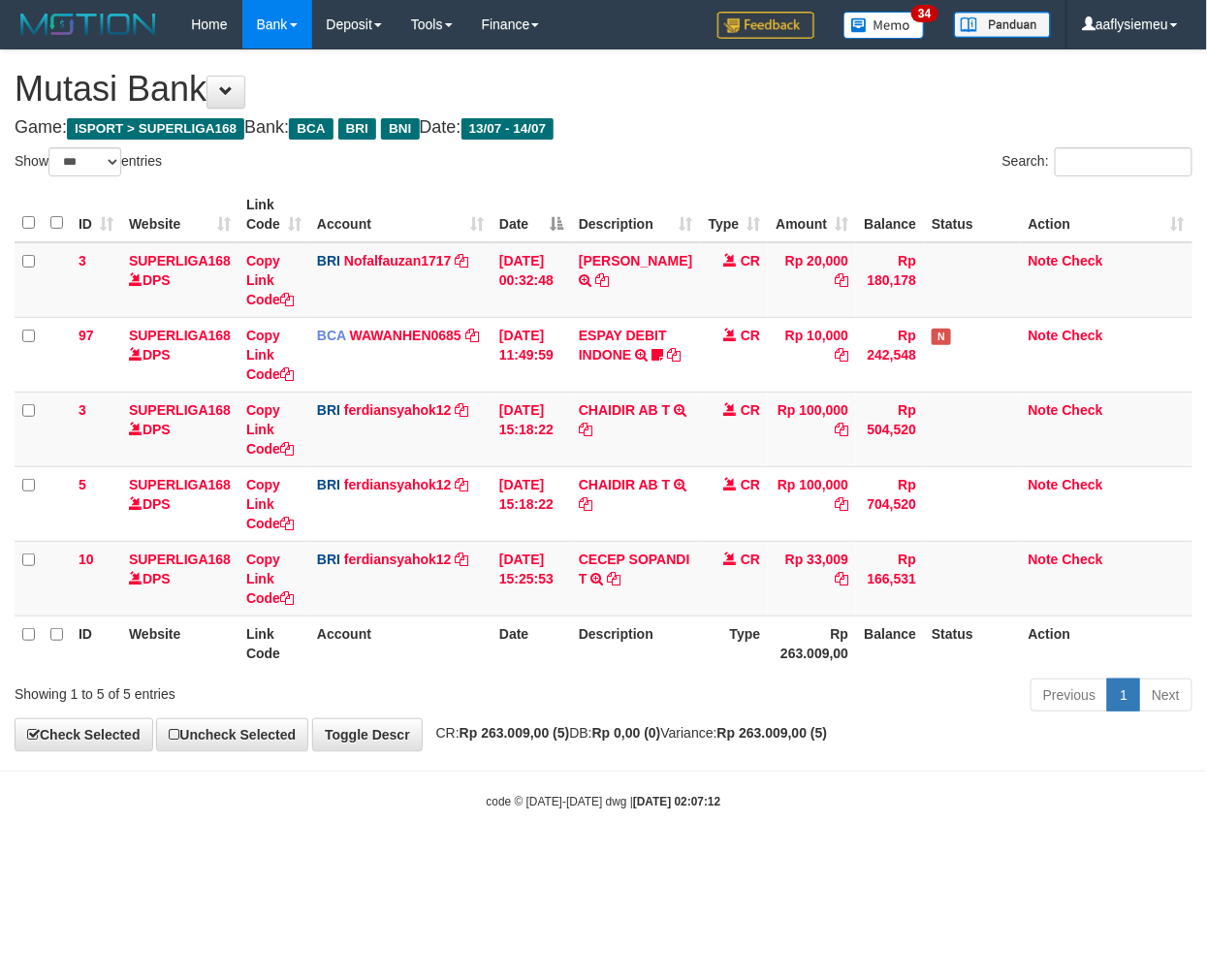 click on "Previous 1 Next" at bounding box center (855, 697) 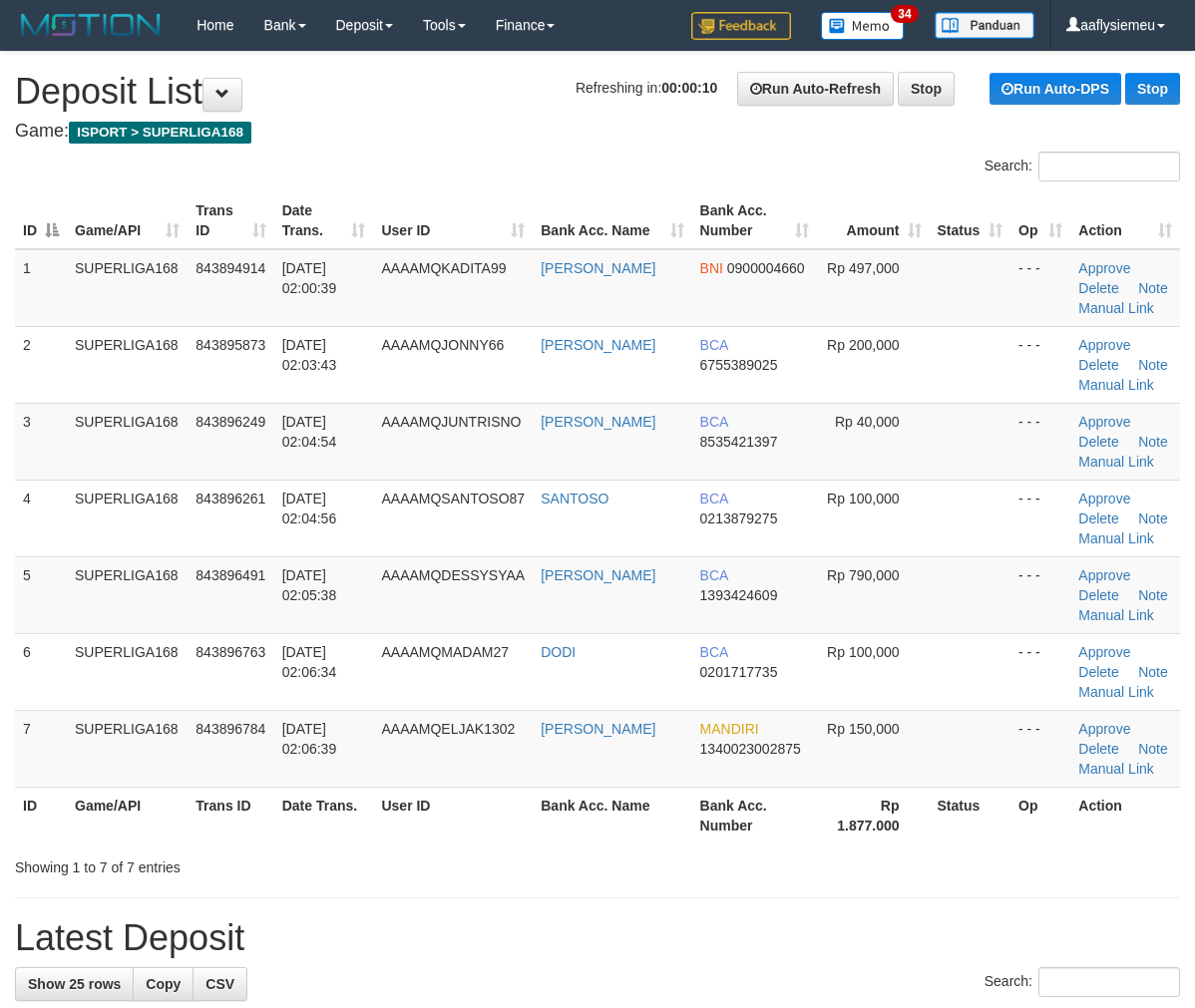 scroll, scrollTop: 0, scrollLeft: 0, axis: both 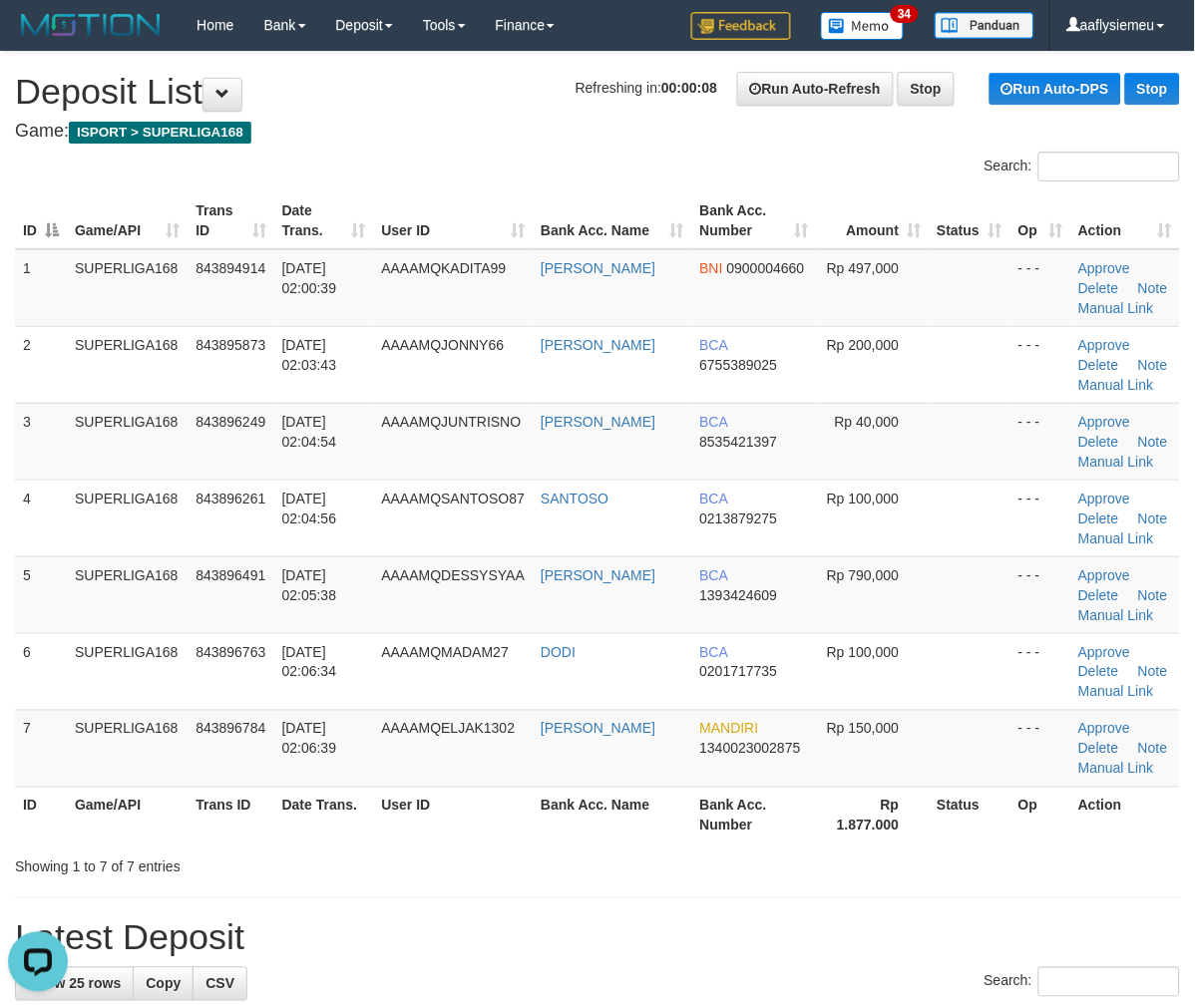 drag, startPoint x: 221, startPoint y: 562, endPoint x: 4, endPoint y: 621, distance: 224.87774 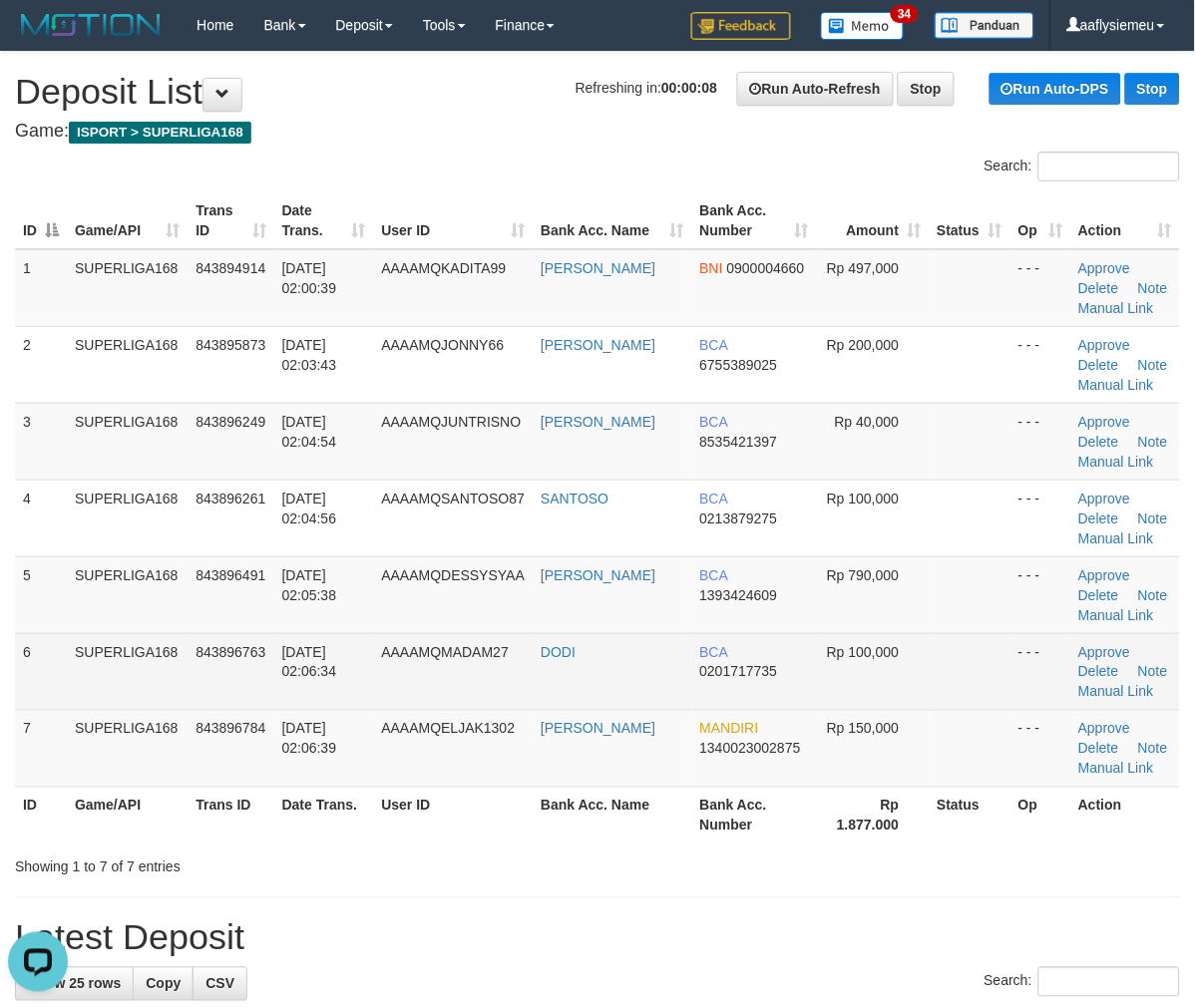 click on "SUPERLIGA168" at bounding box center [127, 594] 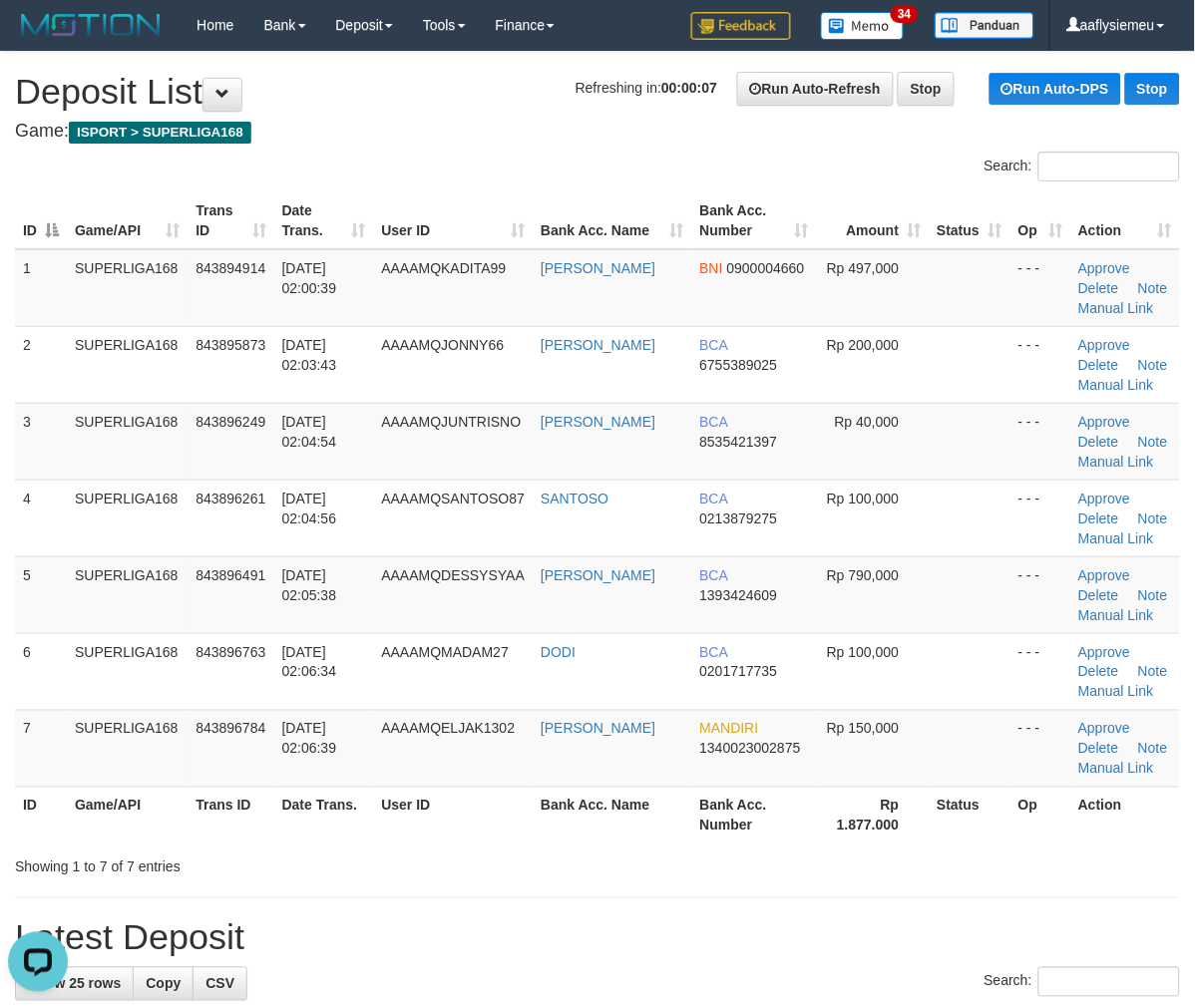 click on "SUPERLIGA168" at bounding box center (127, 594) 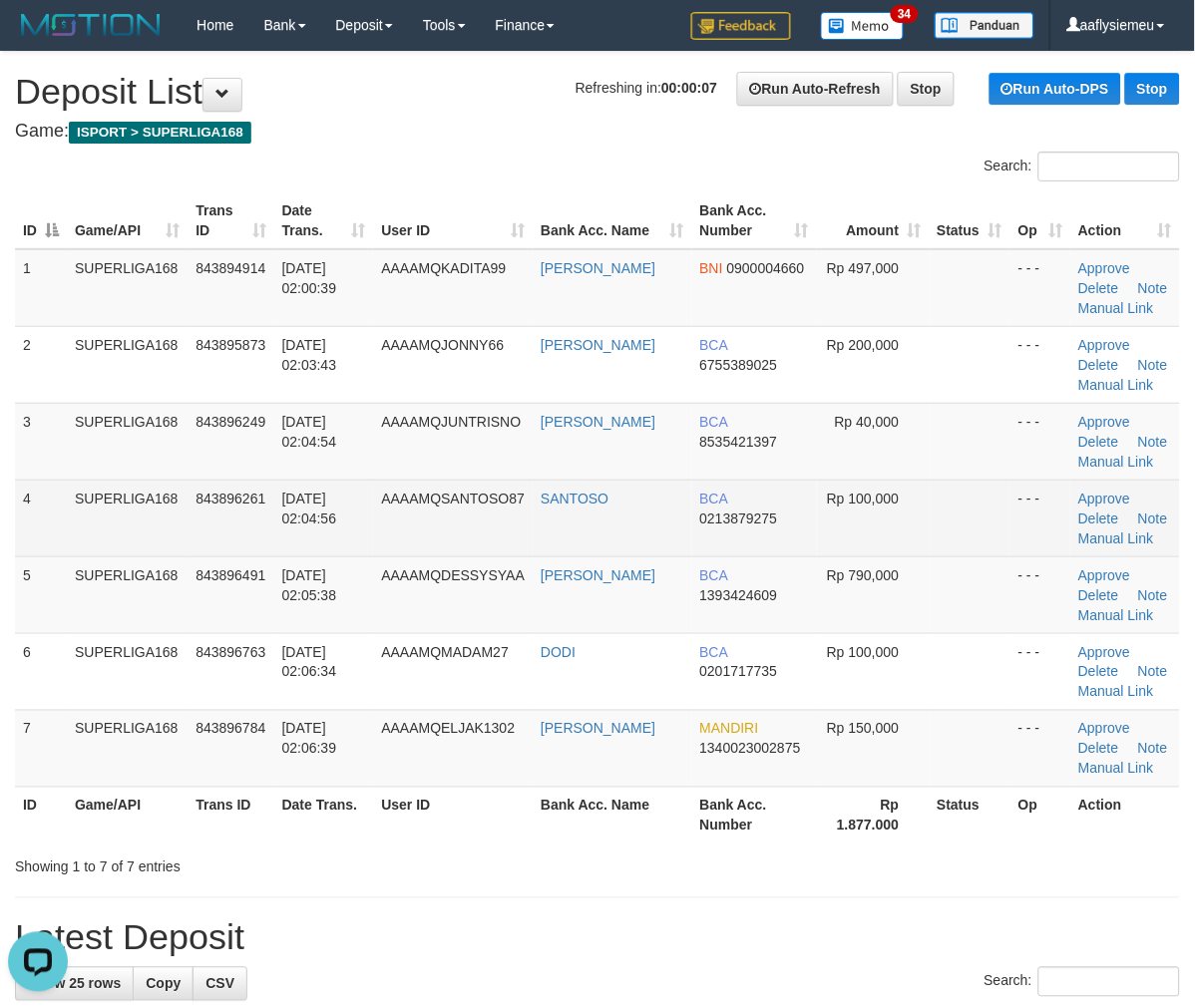 click on "14/07/2025 02:04:56" at bounding box center (309, 508) 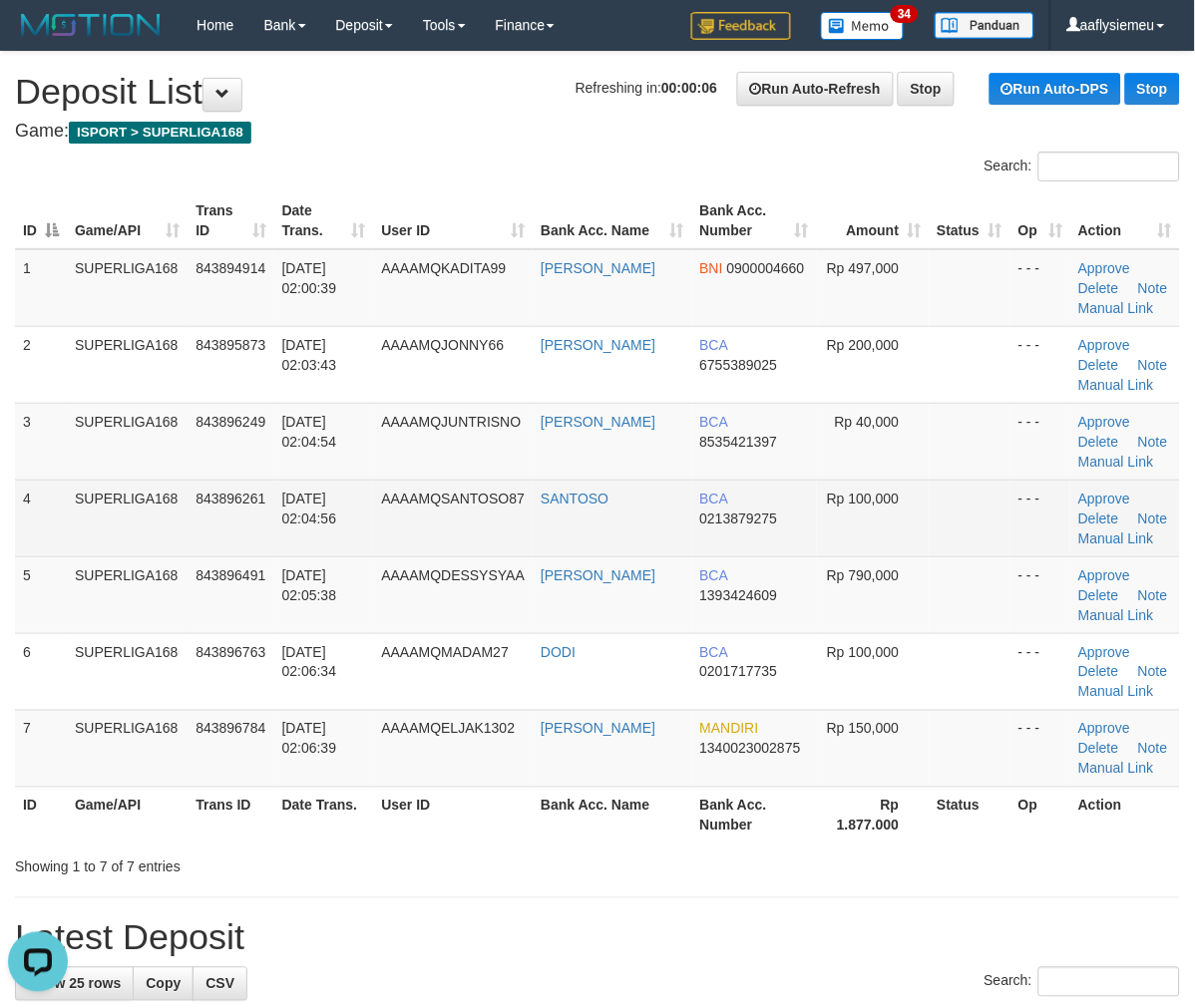 click on "SUPERLIGA168" at bounding box center [127, 517] 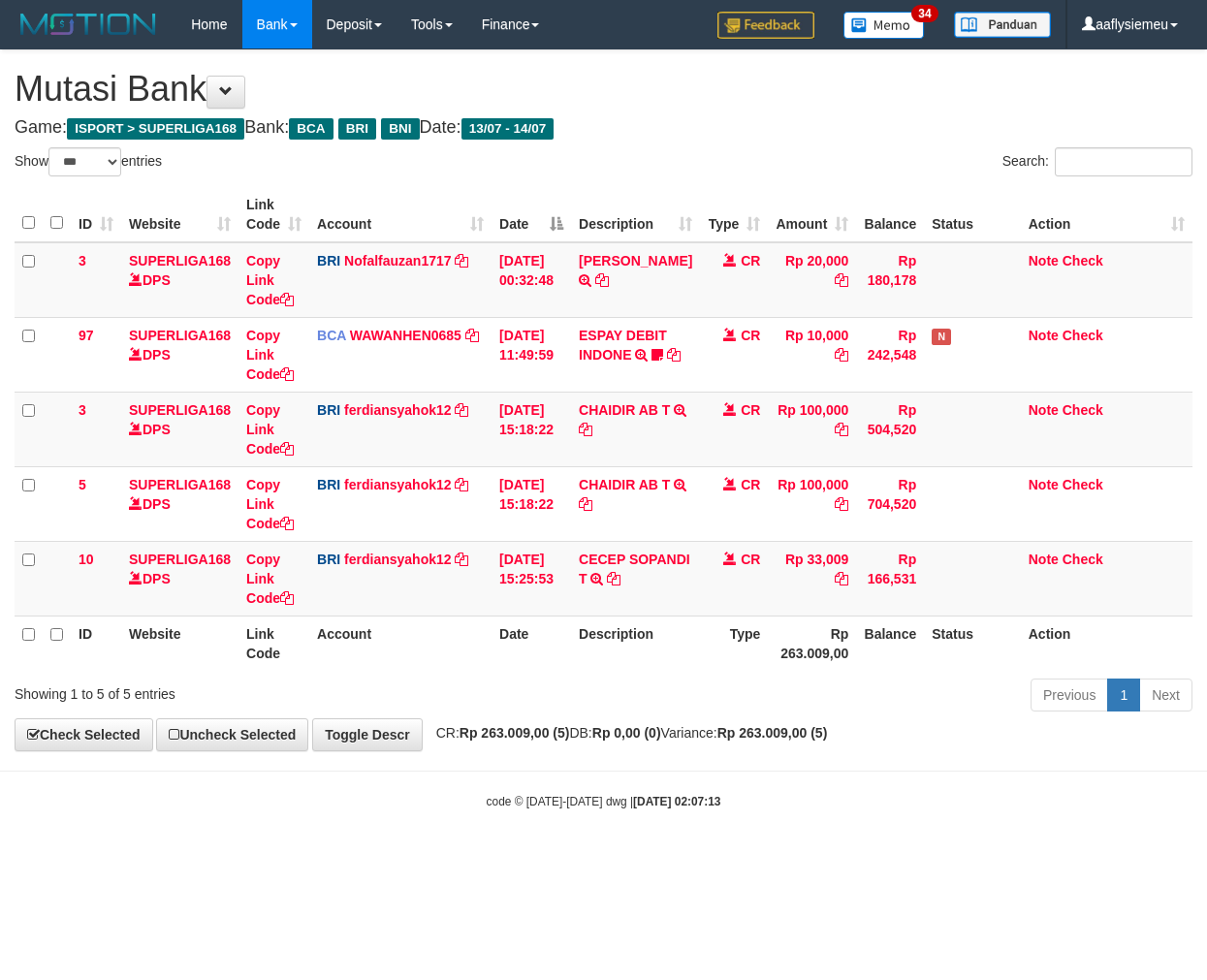 select on "***" 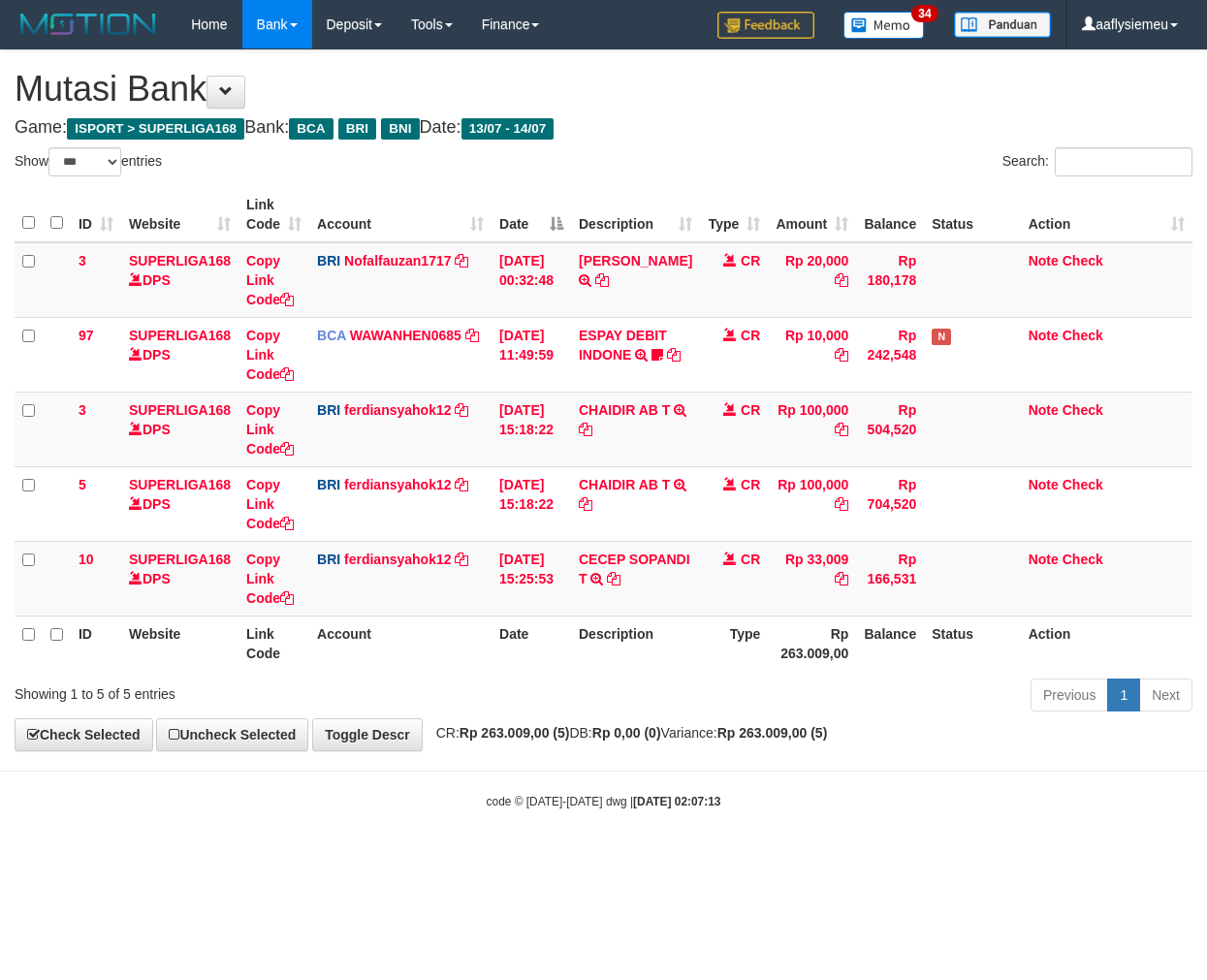 scroll, scrollTop: 0, scrollLeft: 0, axis: both 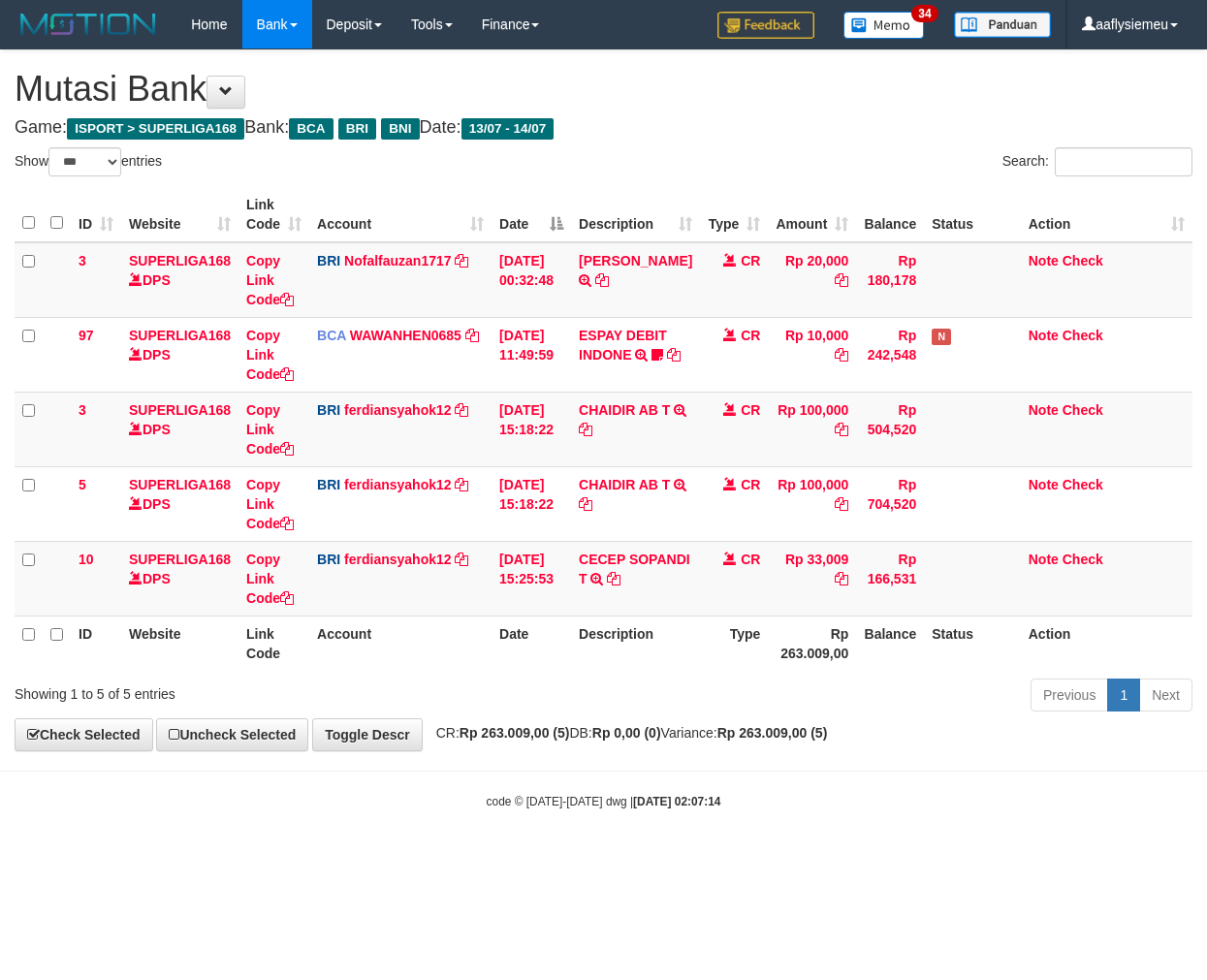 select on "***" 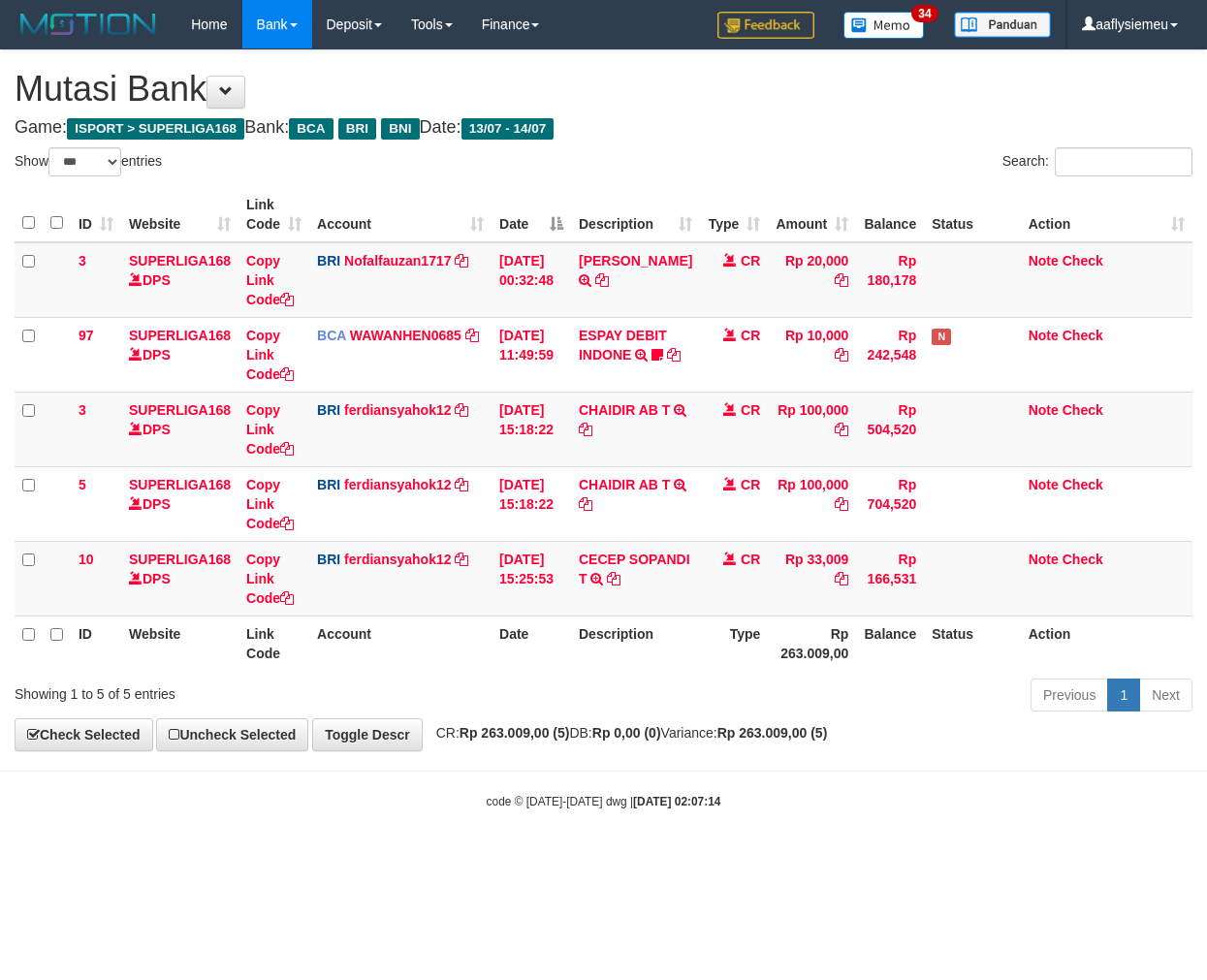 scroll, scrollTop: 0, scrollLeft: 0, axis: both 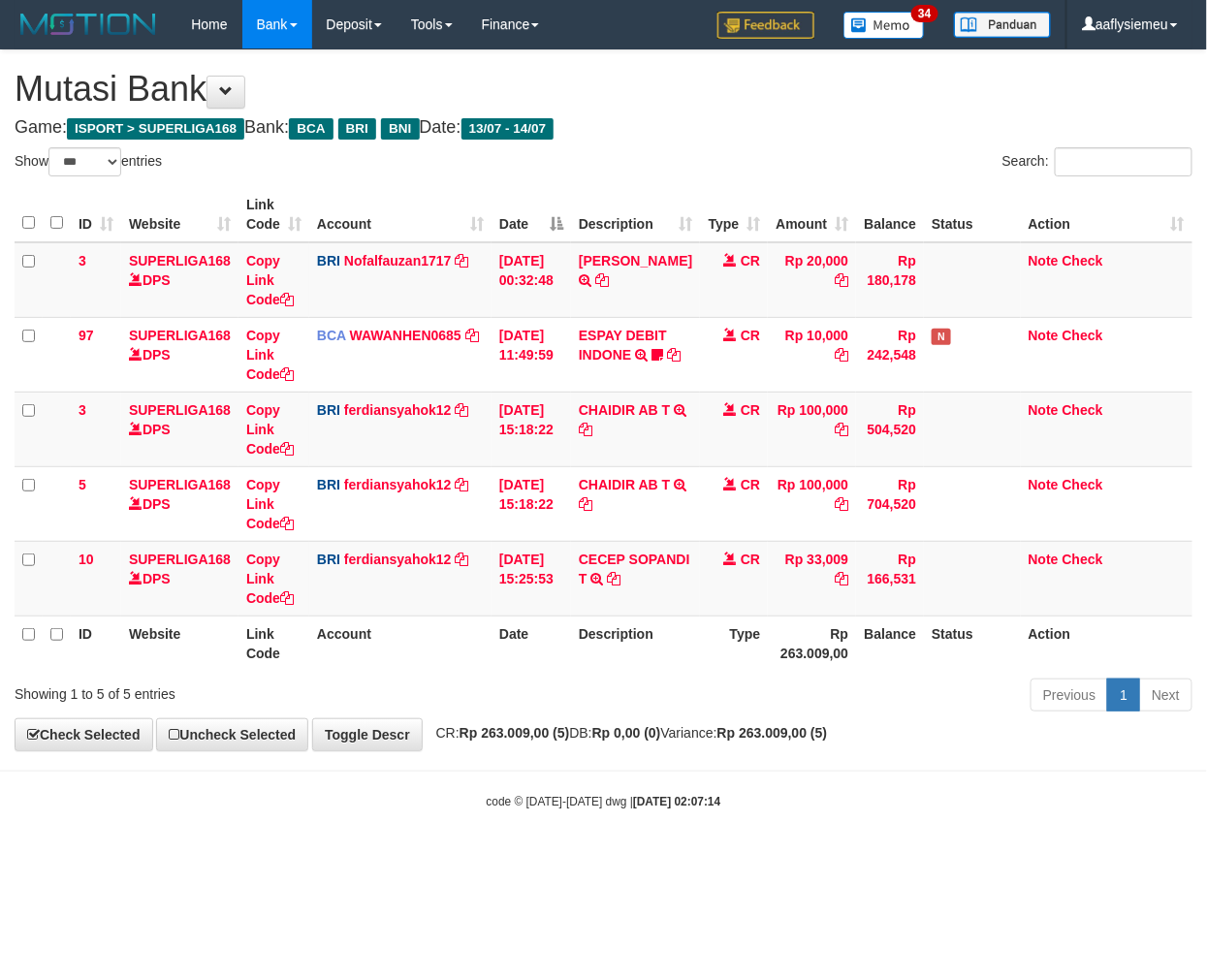 click on "Previous 1 Next" at bounding box center (855, 697) 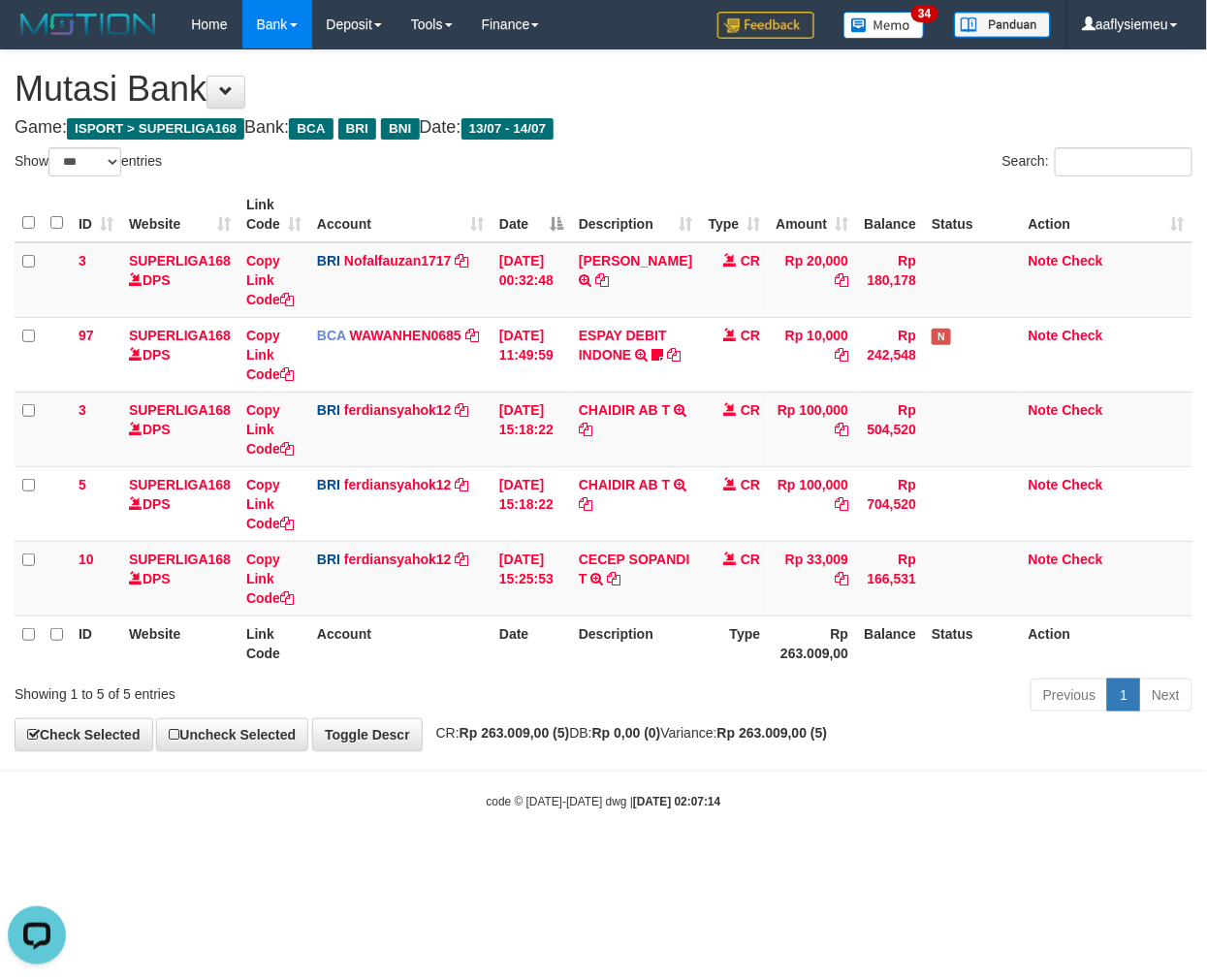 scroll, scrollTop: 0, scrollLeft: 0, axis: both 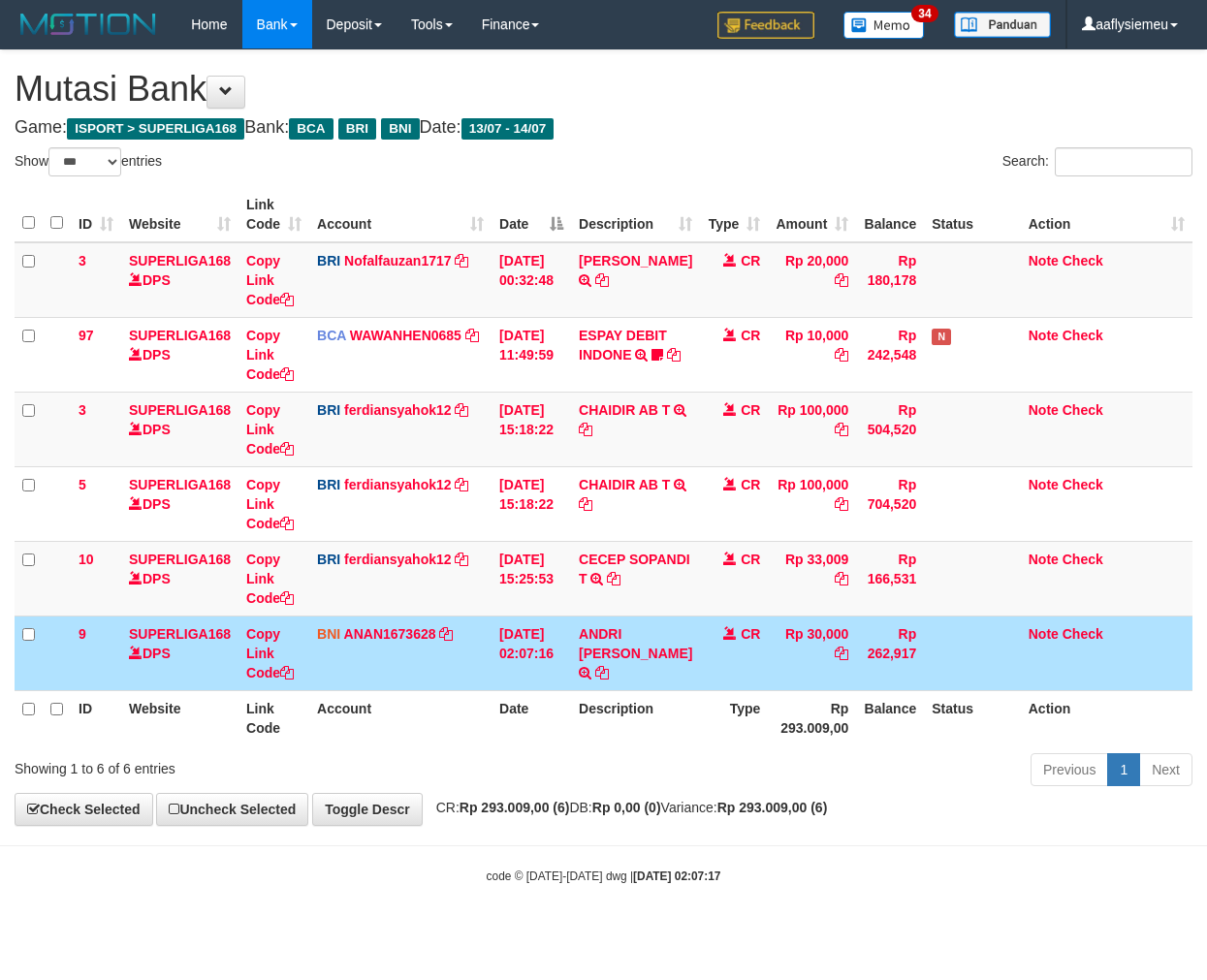 select on "***" 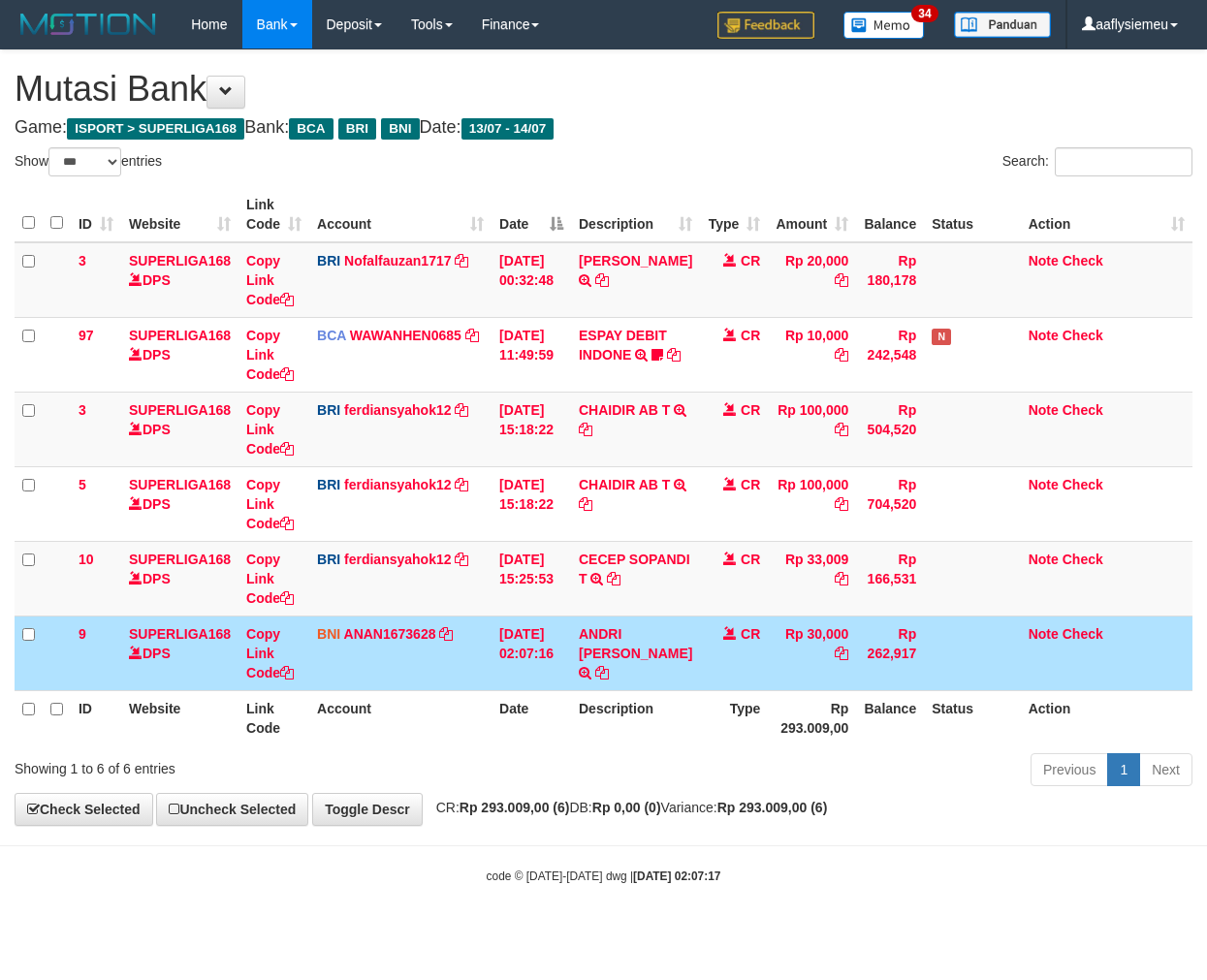 scroll, scrollTop: 0, scrollLeft: 0, axis: both 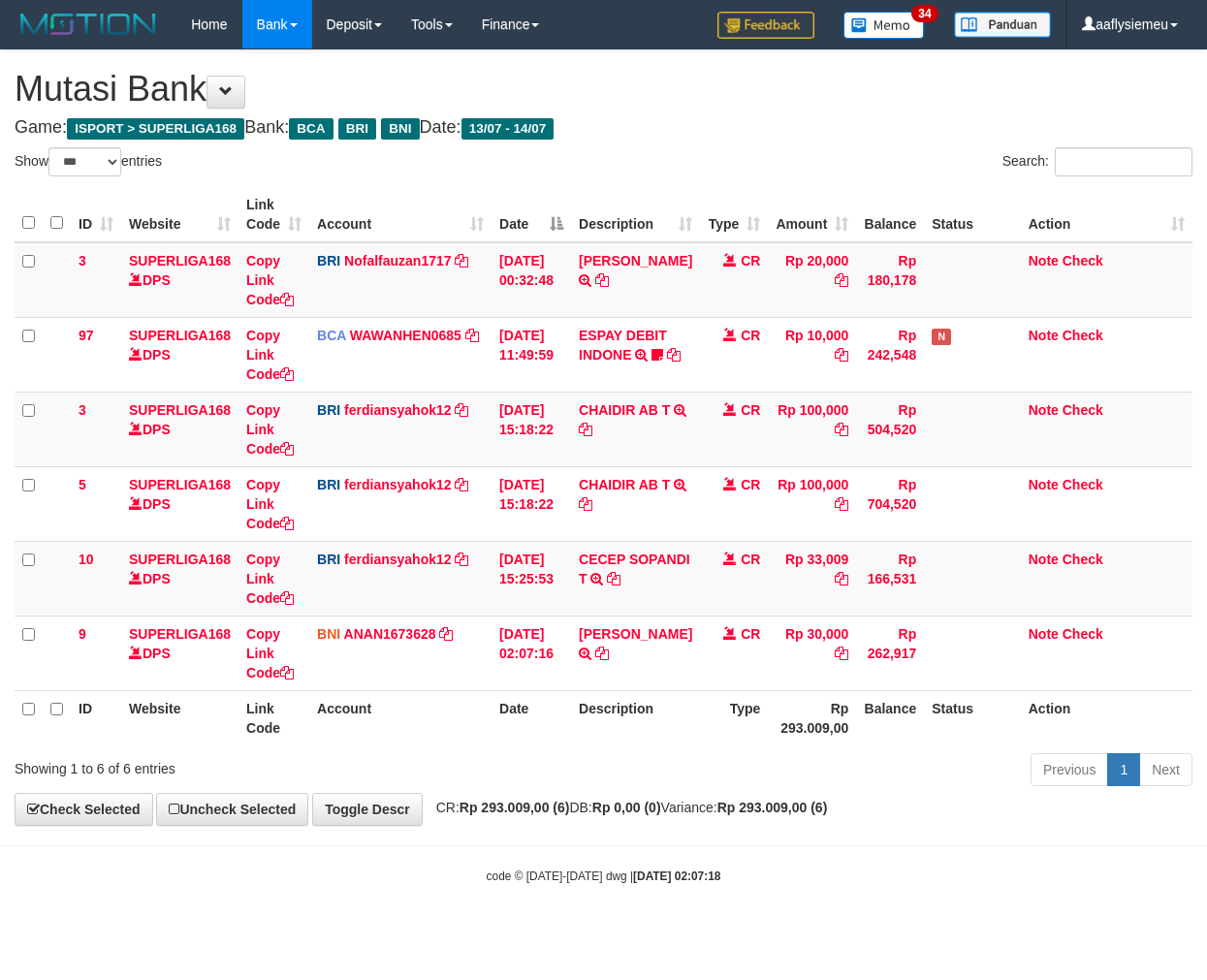 select on "***" 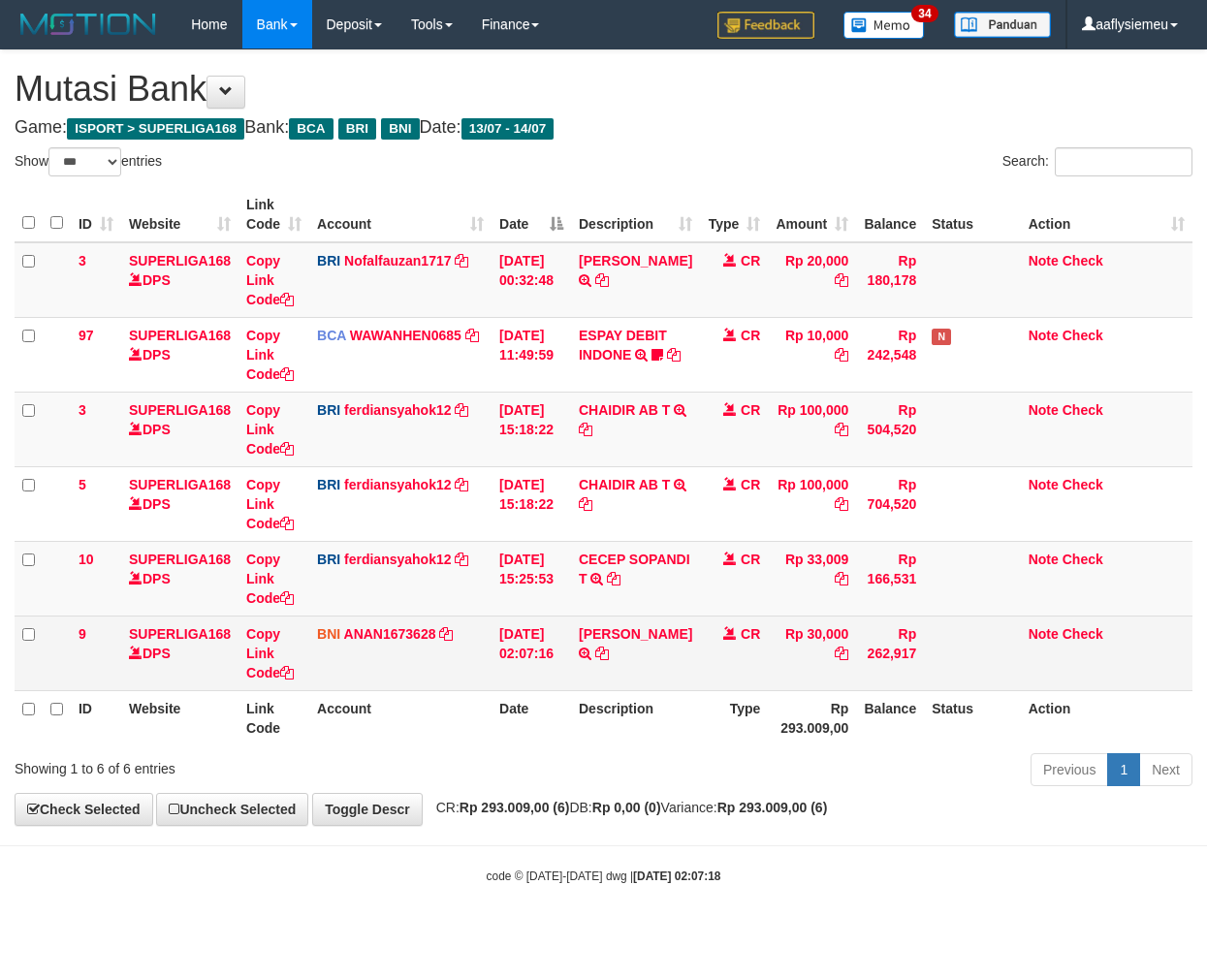 scroll, scrollTop: 0, scrollLeft: 0, axis: both 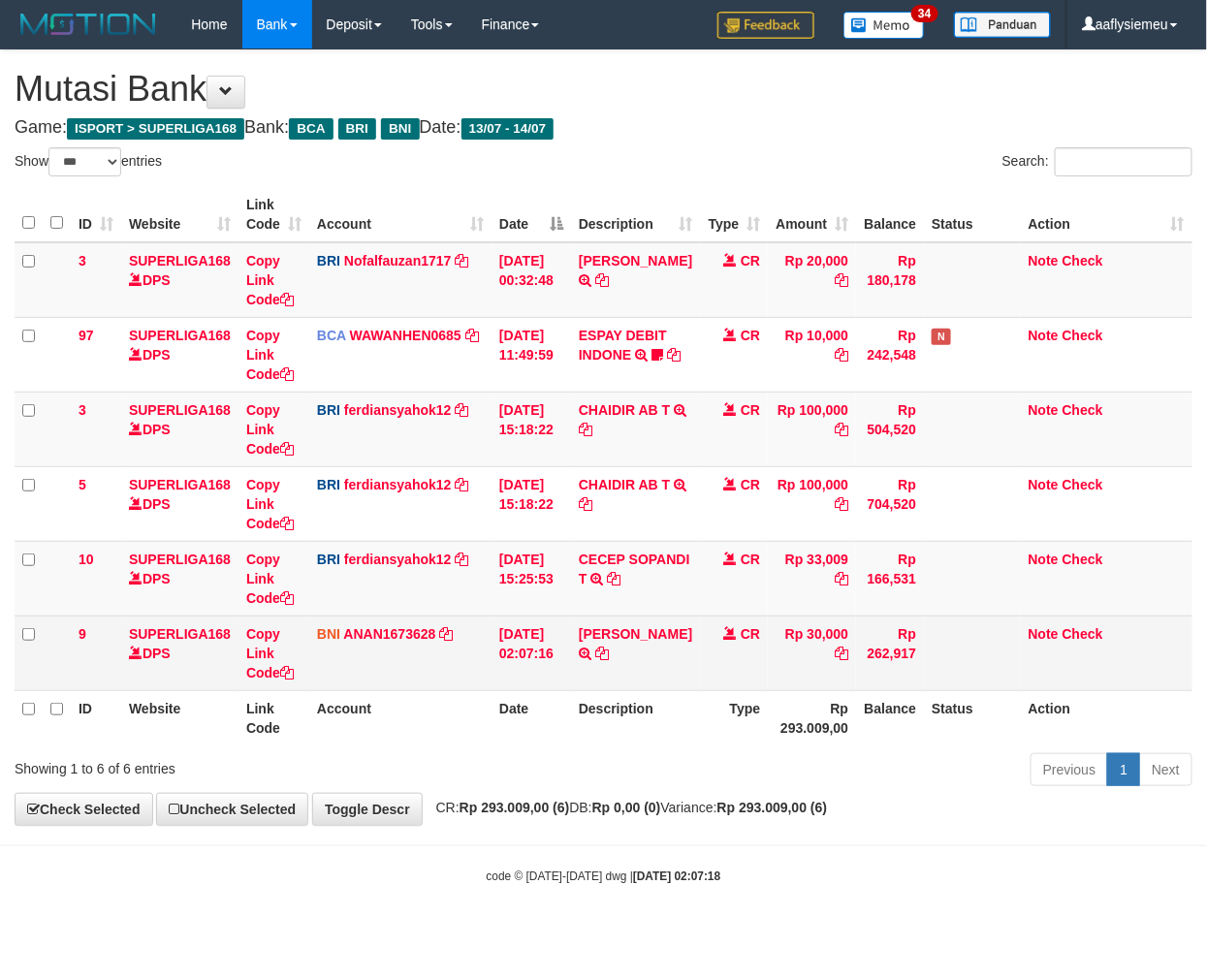 click on "ANDRI ANSYARI LUBIS         TRANSFER DARI SDR ANDRI ANSYARI LUBIS" at bounding box center [635, 652] 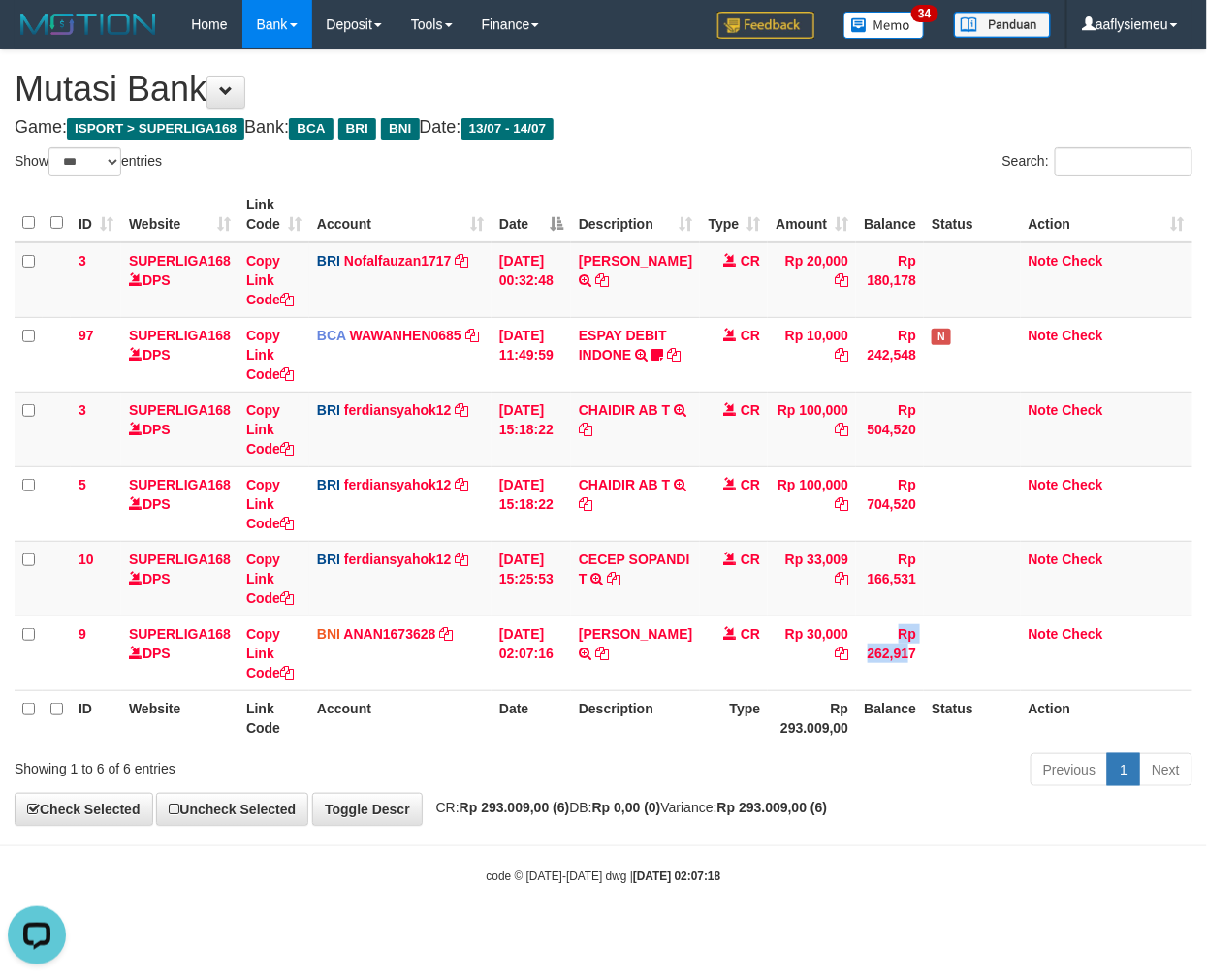scroll, scrollTop: 0, scrollLeft: 0, axis: both 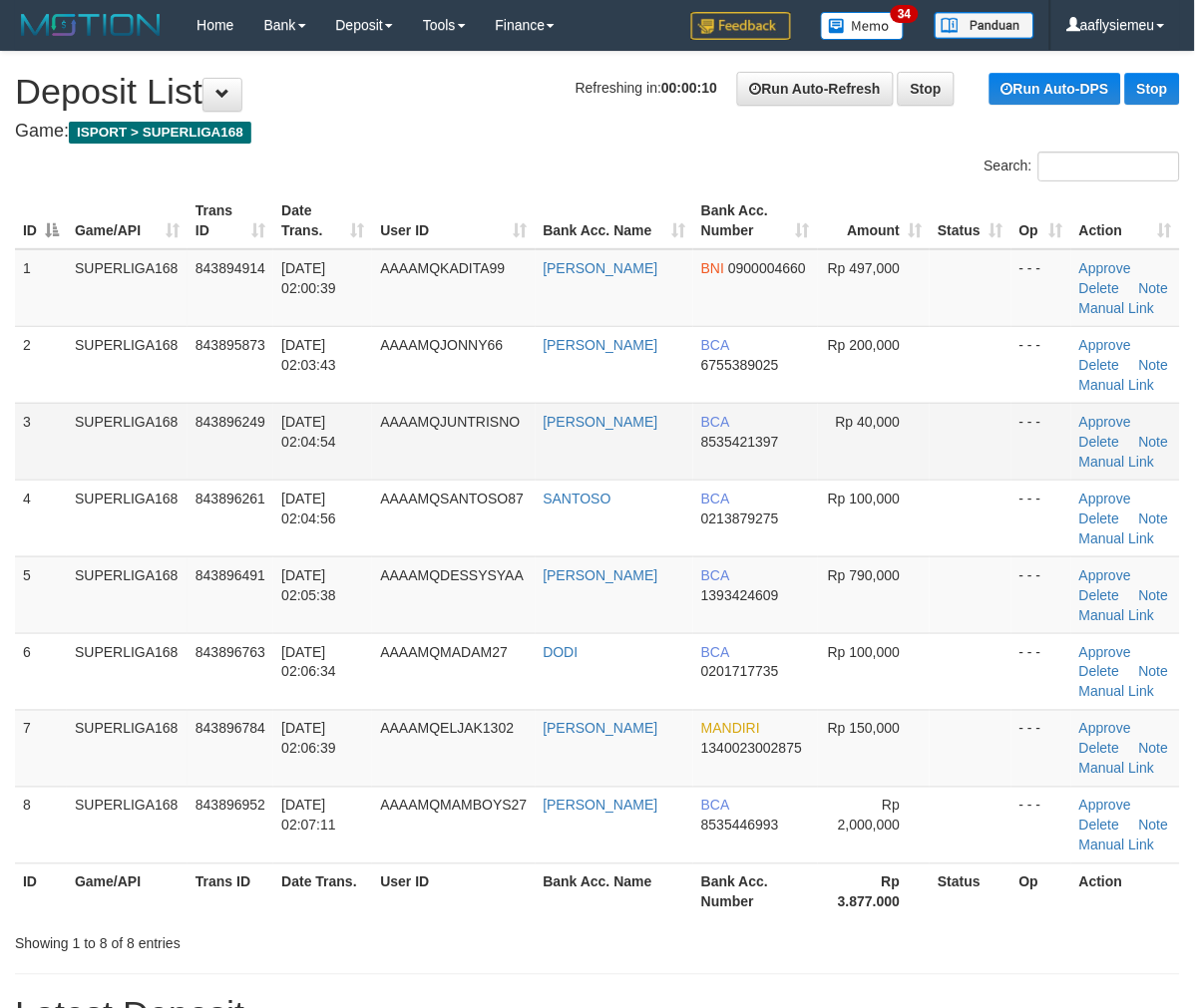 click on "SUPERLIGA168" at bounding box center [127, 441] 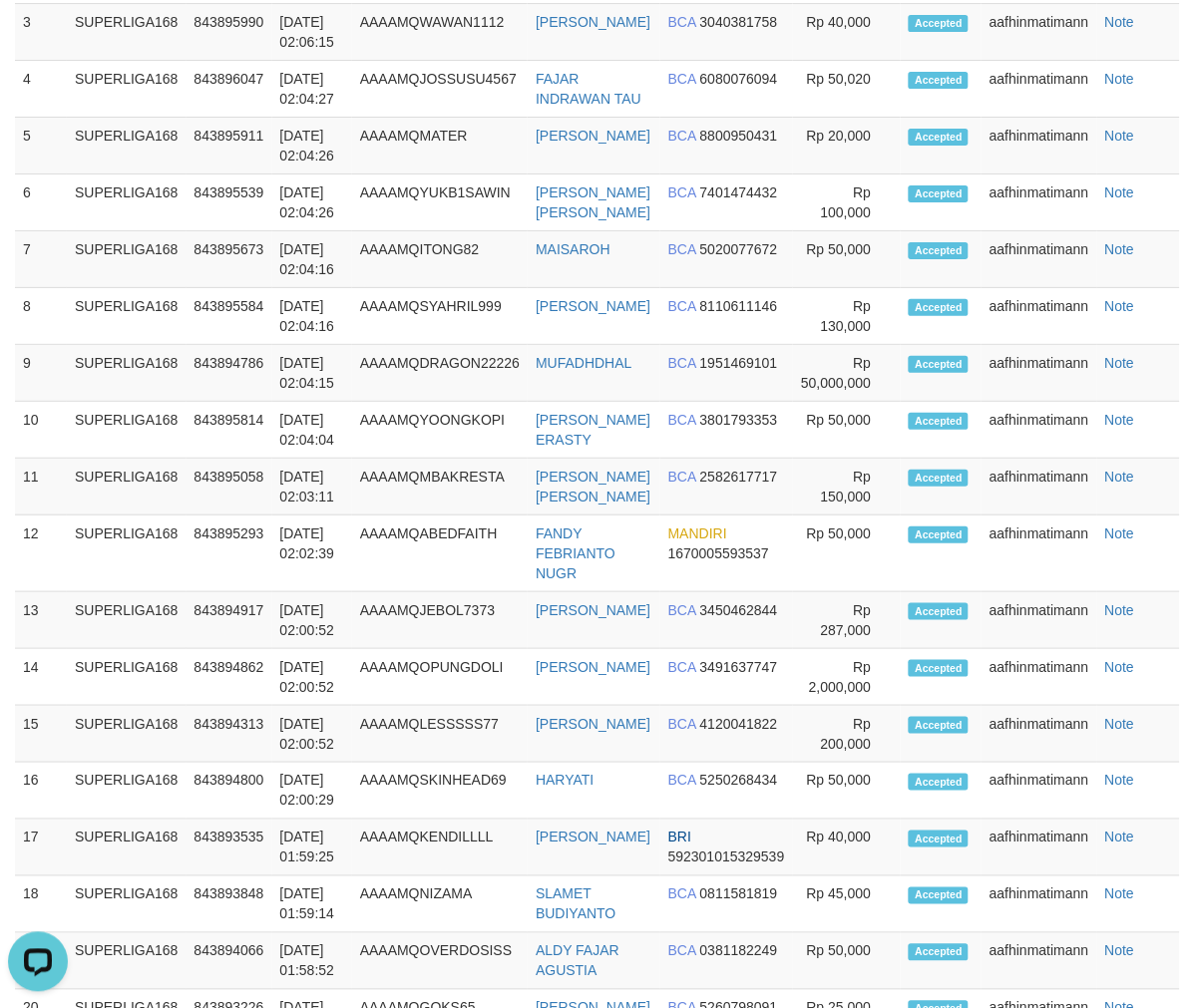 scroll, scrollTop: 0, scrollLeft: 0, axis: both 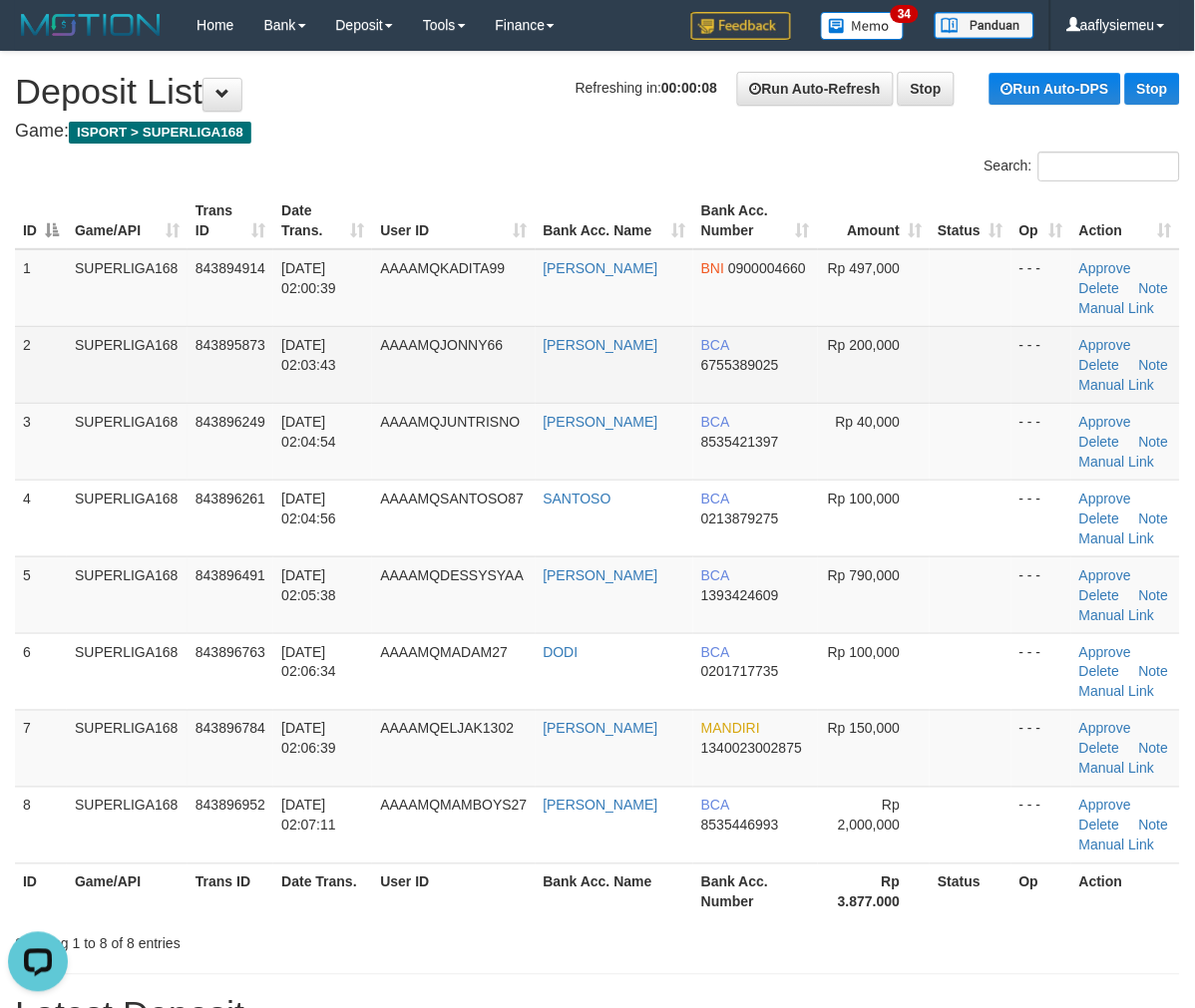 click on "14/07/2025 02:03:43" at bounding box center (322, 364) 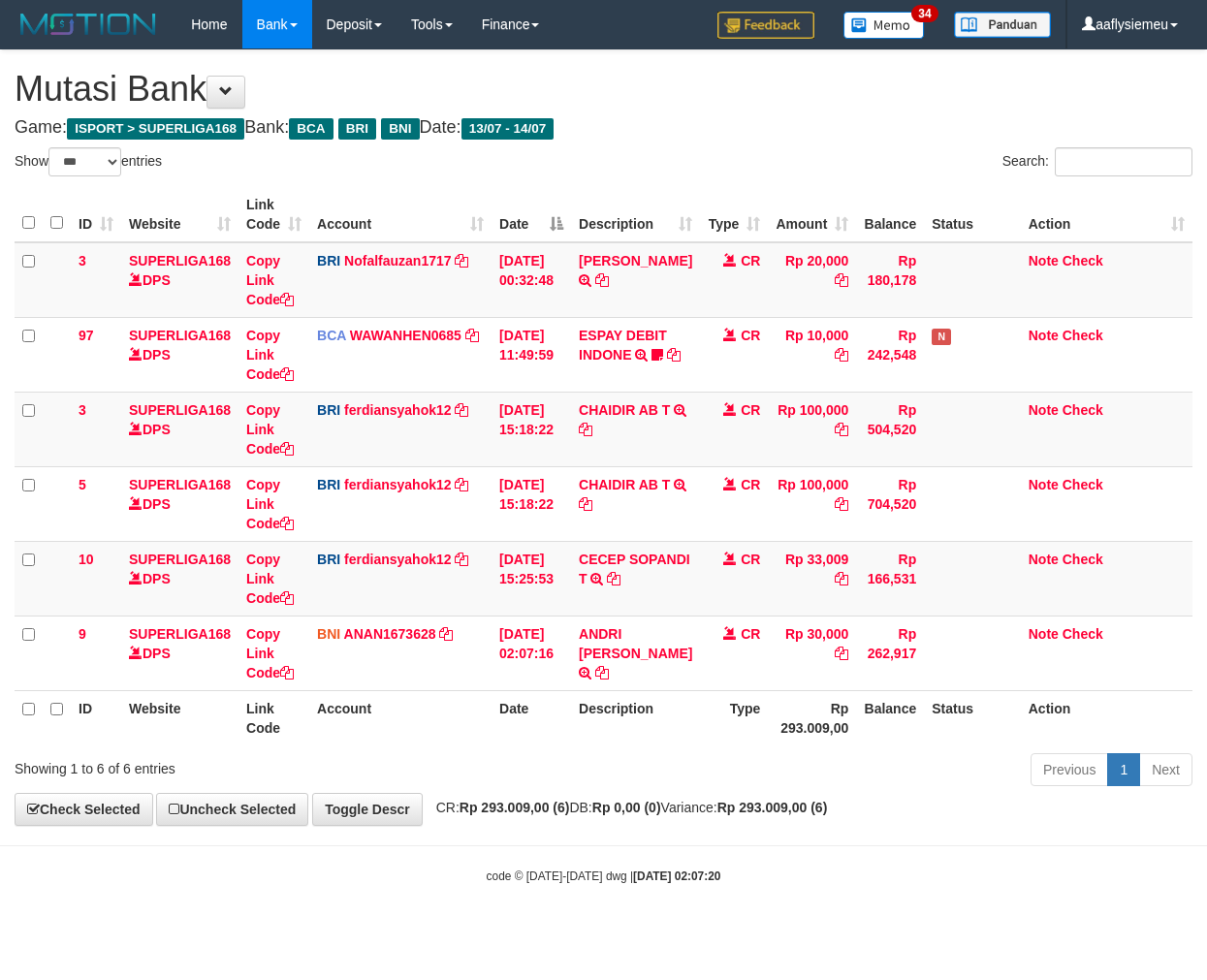 select on "***" 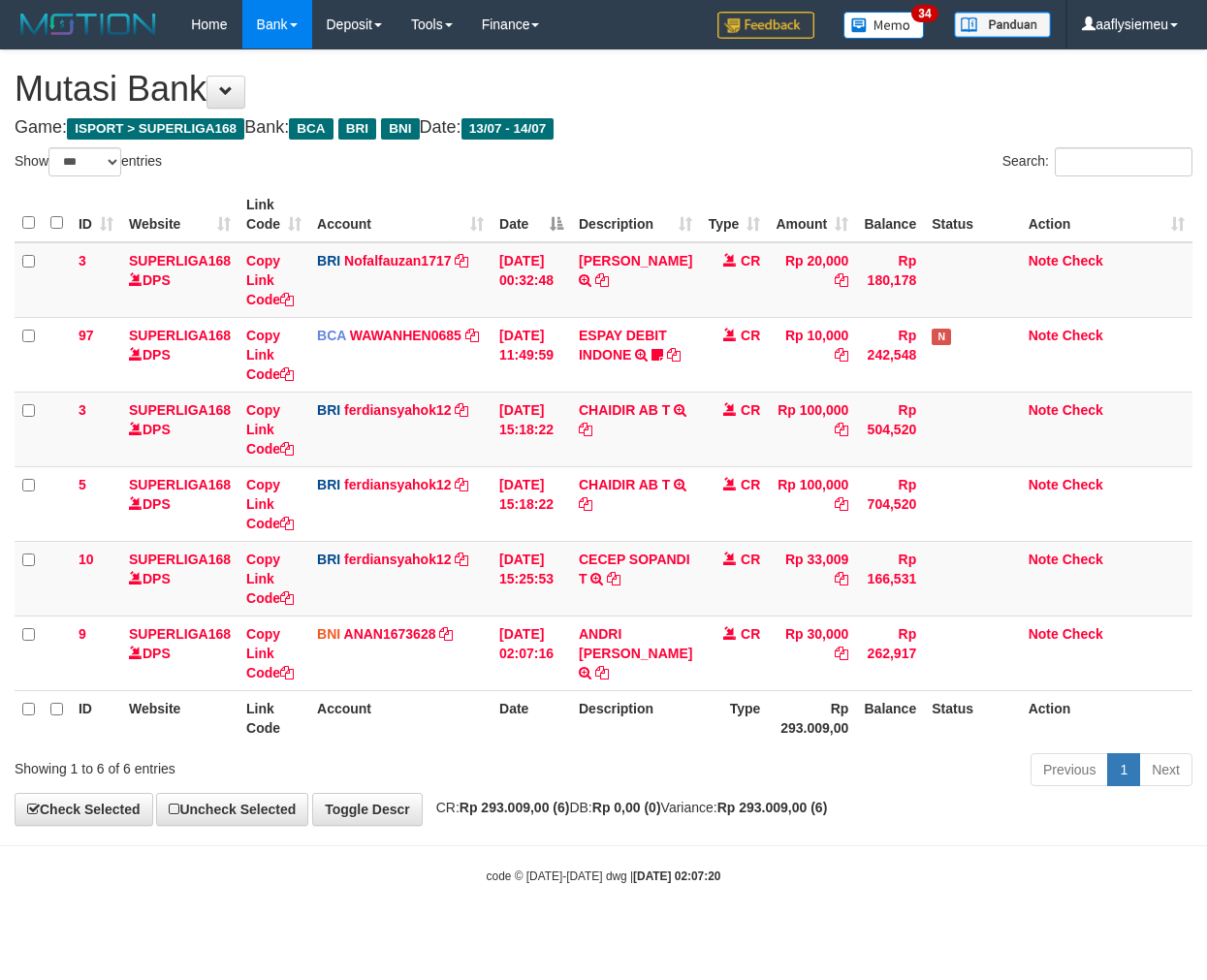 scroll, scrollTop: 0, scrollLeft: 0, axis: both 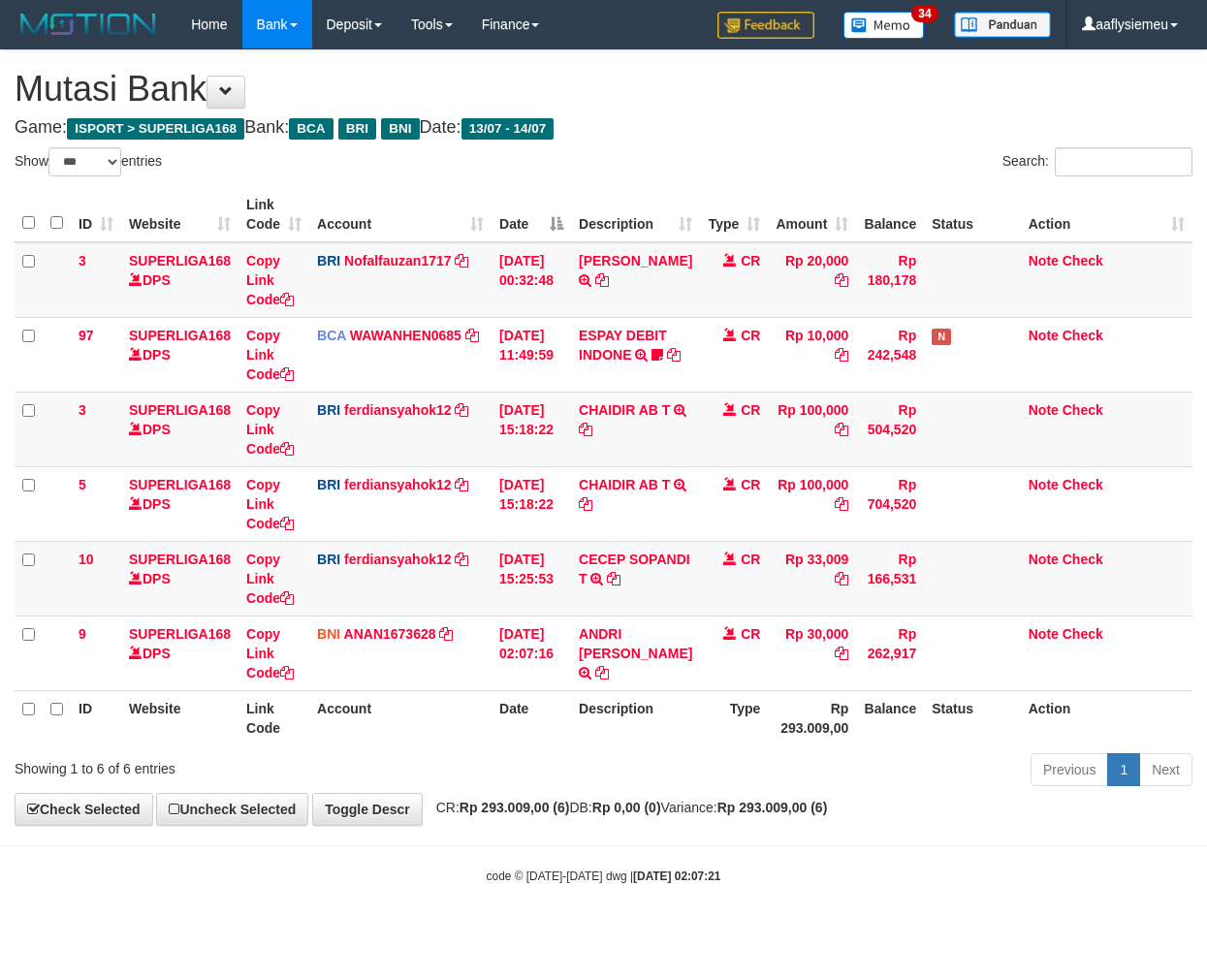 select on "***" 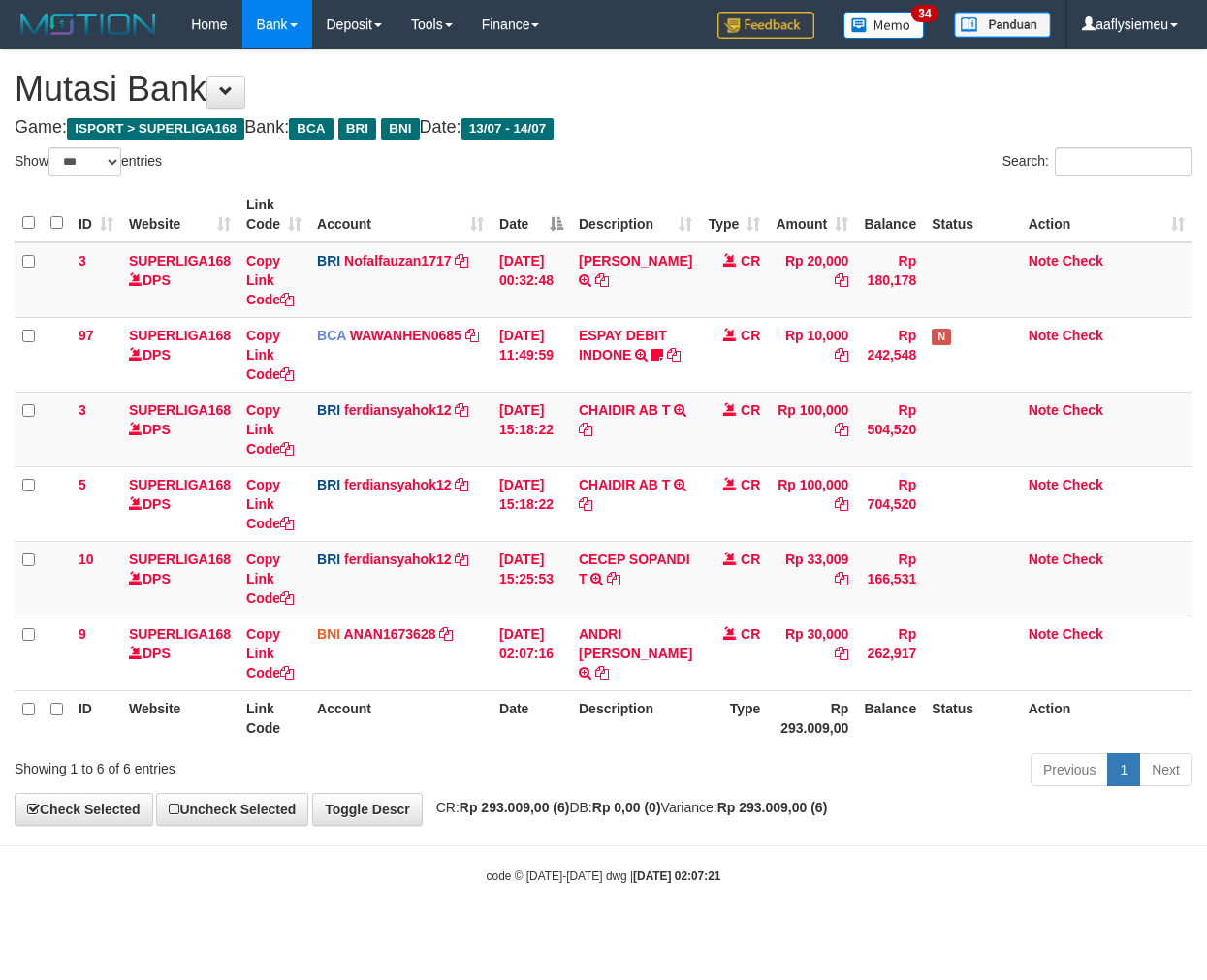 scroll, scrollTop: 0, scrollLeft: 0, axis: both 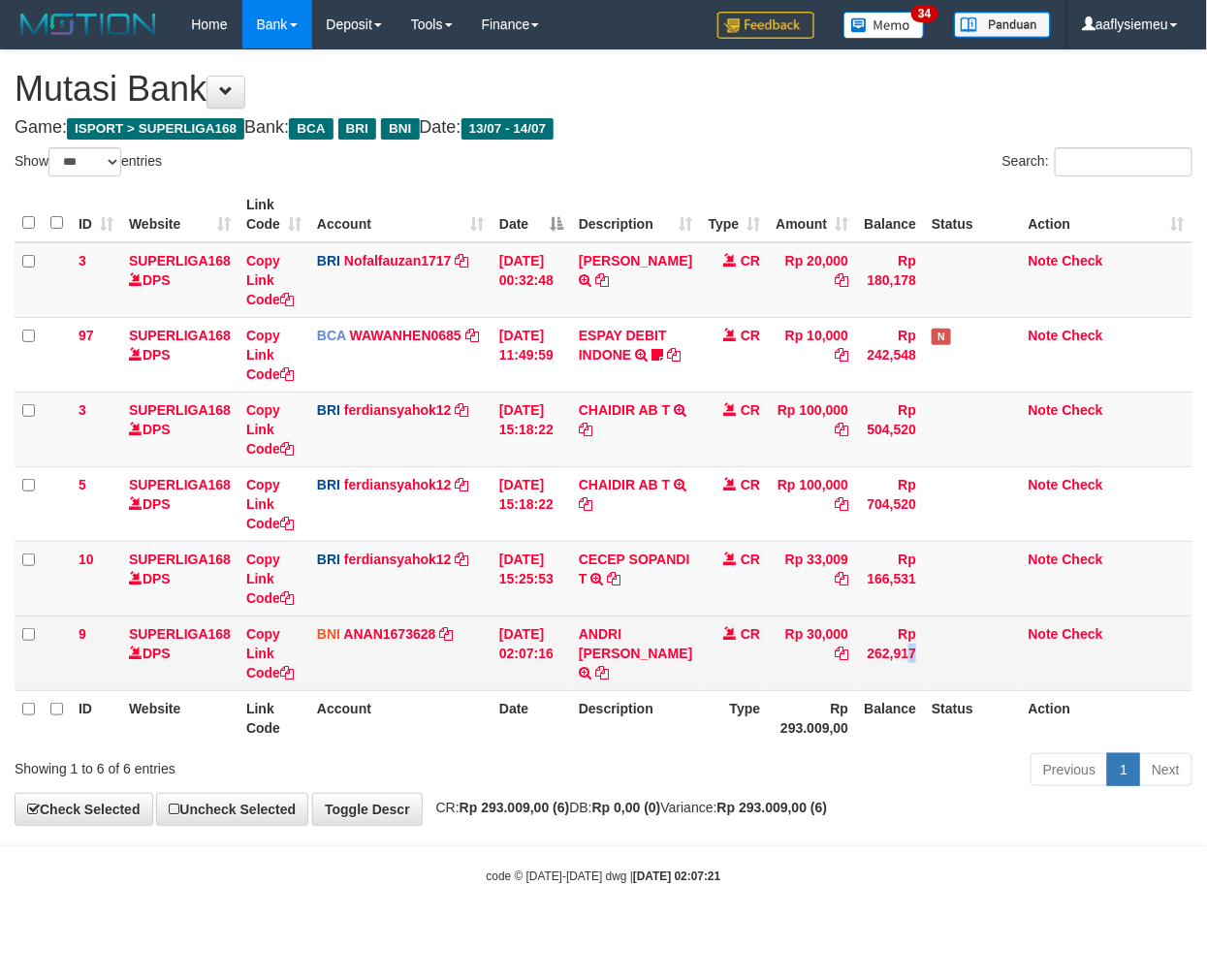 drag, startPoint x: 853, startPoint y: 648, endPoint x: 844, endPoint y: 655, distance: 11.4017543 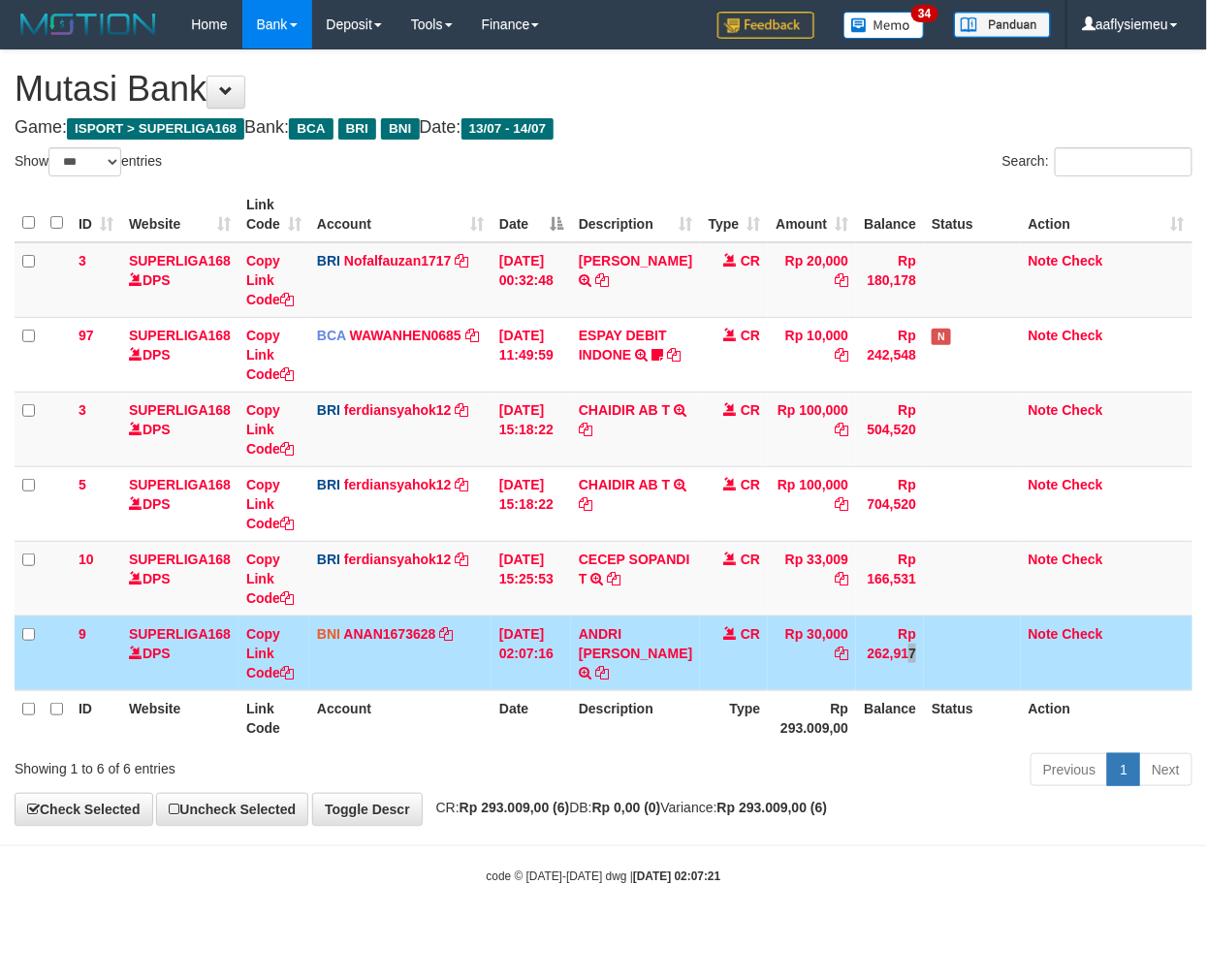 click on "Rp 262,917" at bounding box center (890, 652) 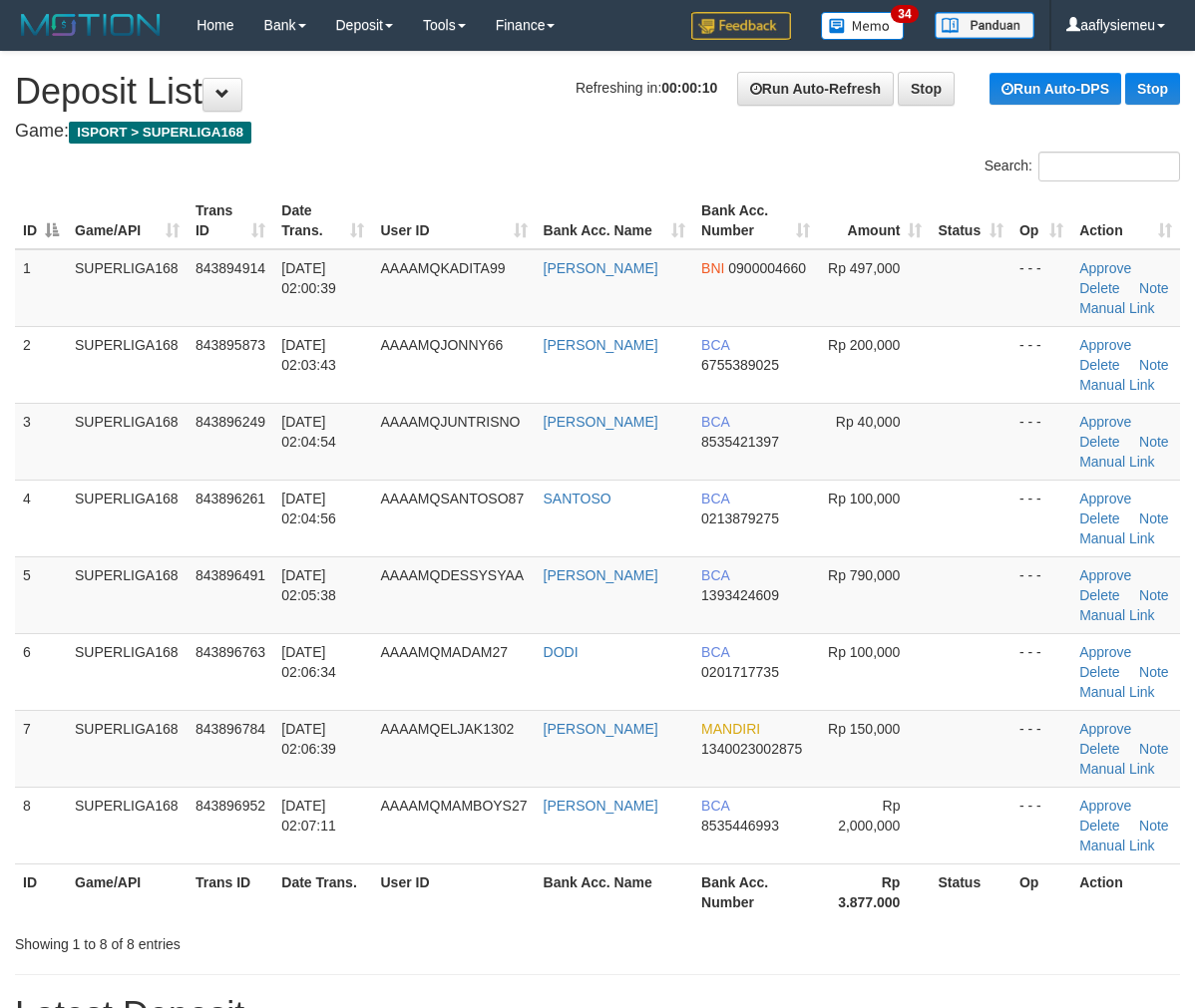 scroll, scrollTop: 0, scrollLeft: 0, axis: both 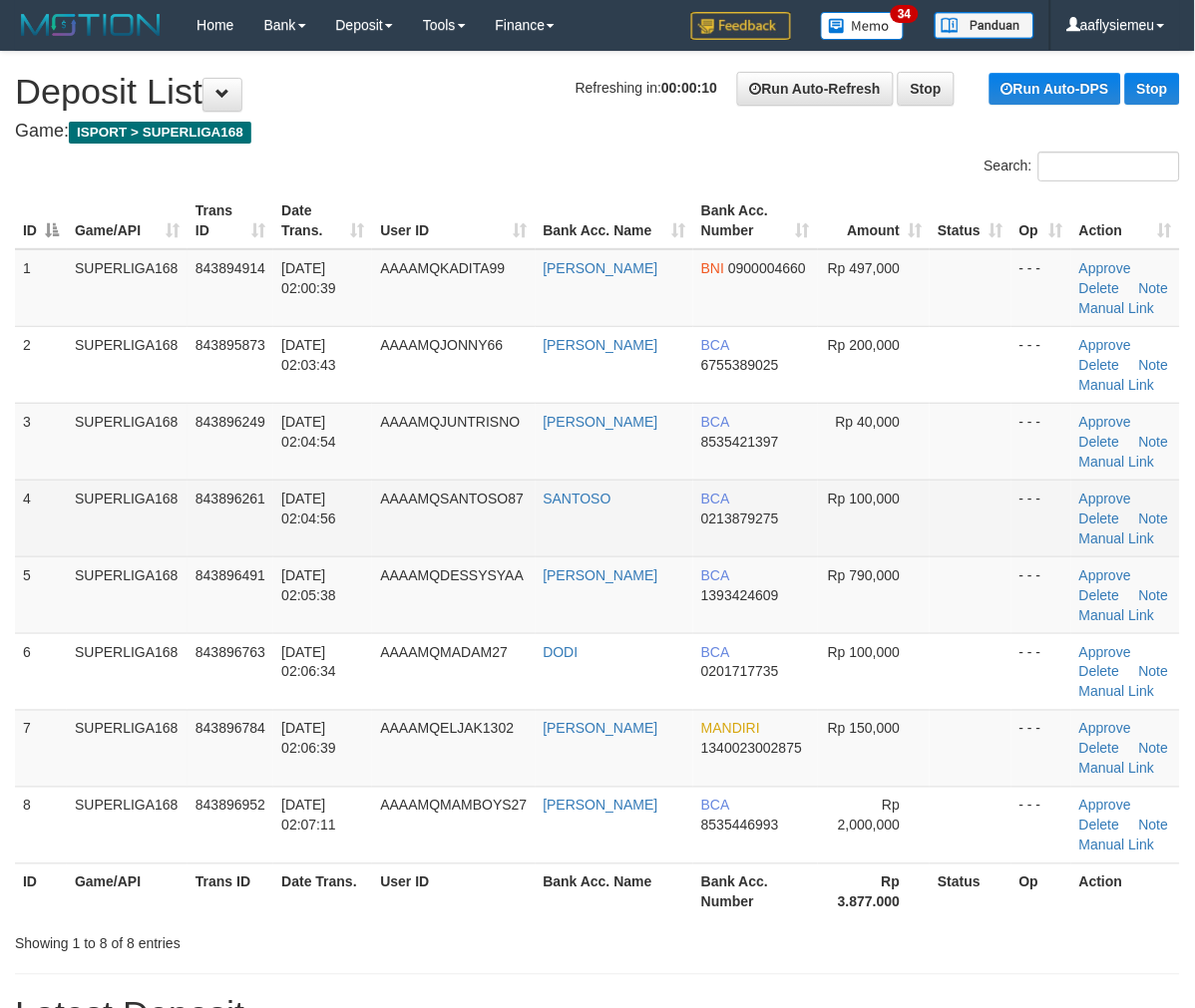 click on "AAAAMQSANTOSO87" at bounding box center (453, 517) 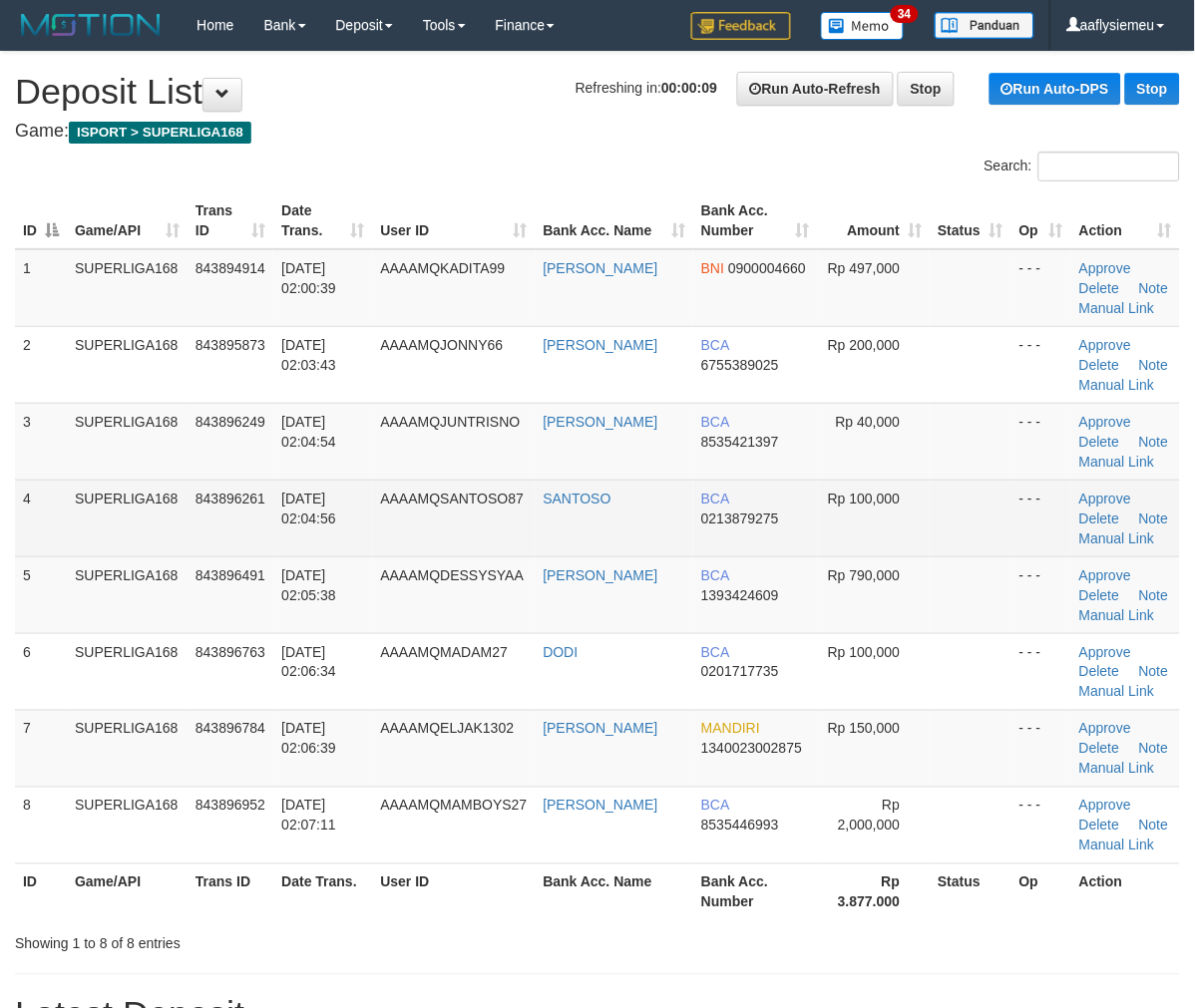 click on "SUPERLIGA168" at bounding box center (127, 517) 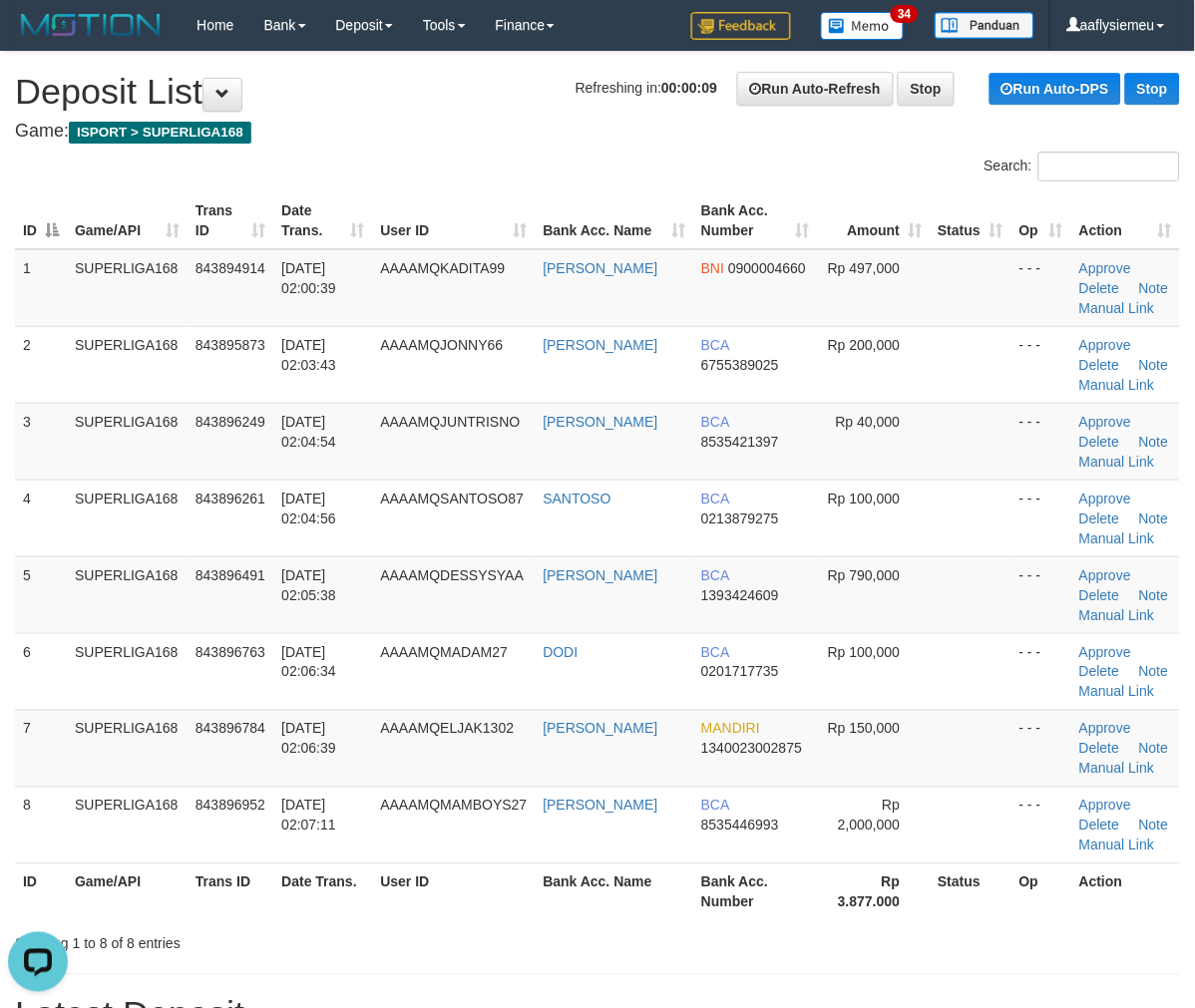 scroll, scrollTop: 0, scrollLeft: 0, axis: both 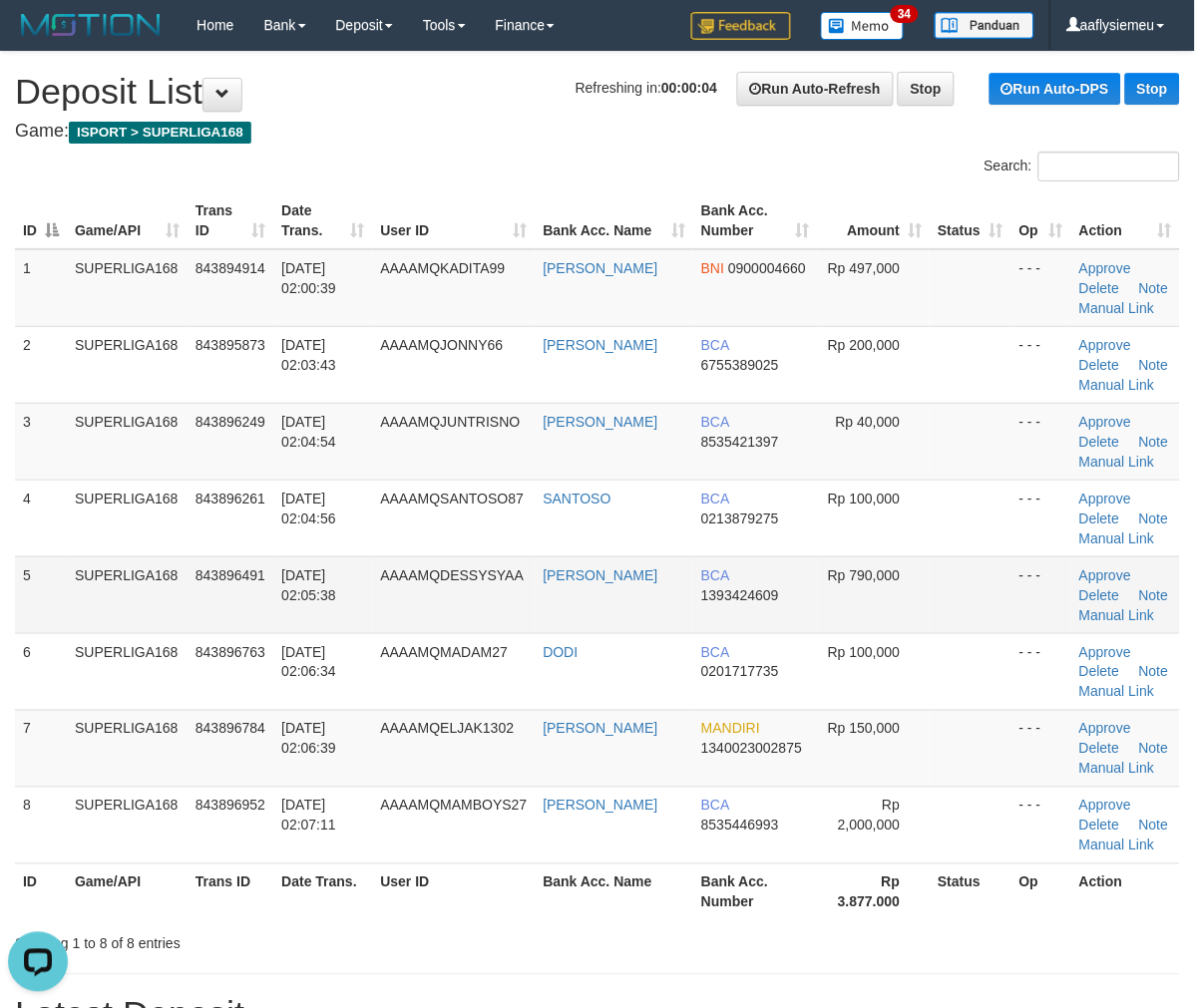 click on "843896491" at bounding box center (230, 594) 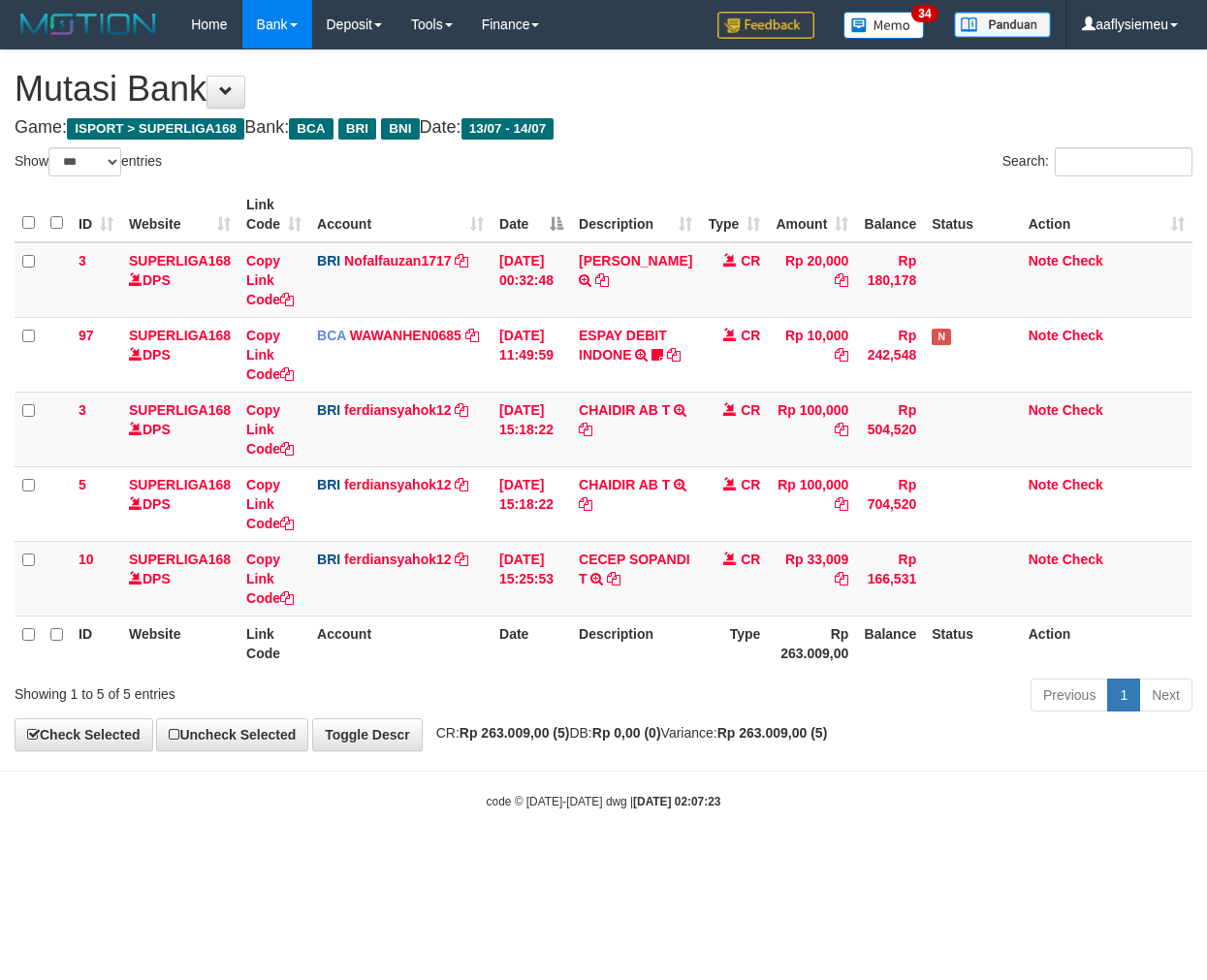select on "***" 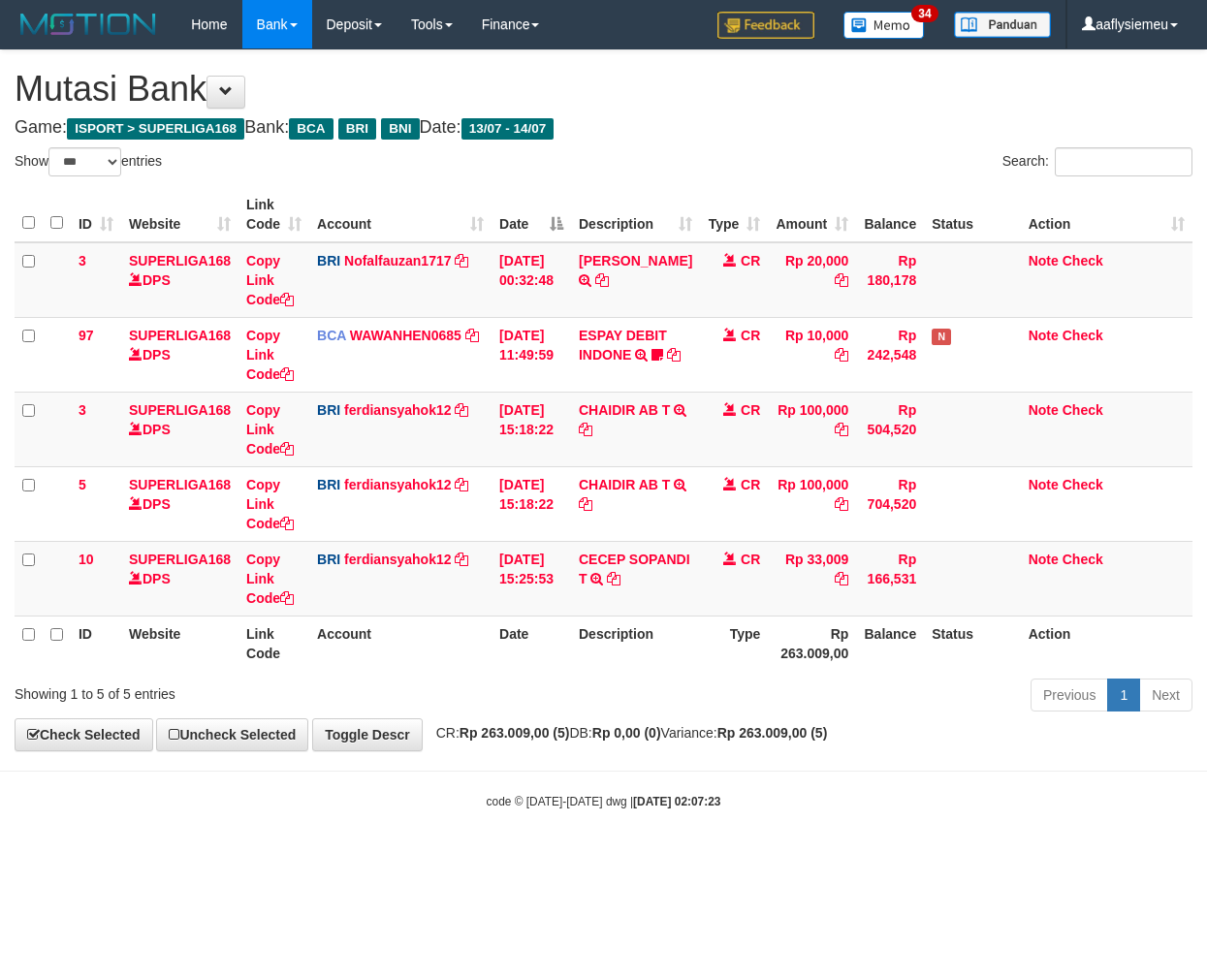 scroll, scrollTop: 0, scrollLeft: 0, axis: both 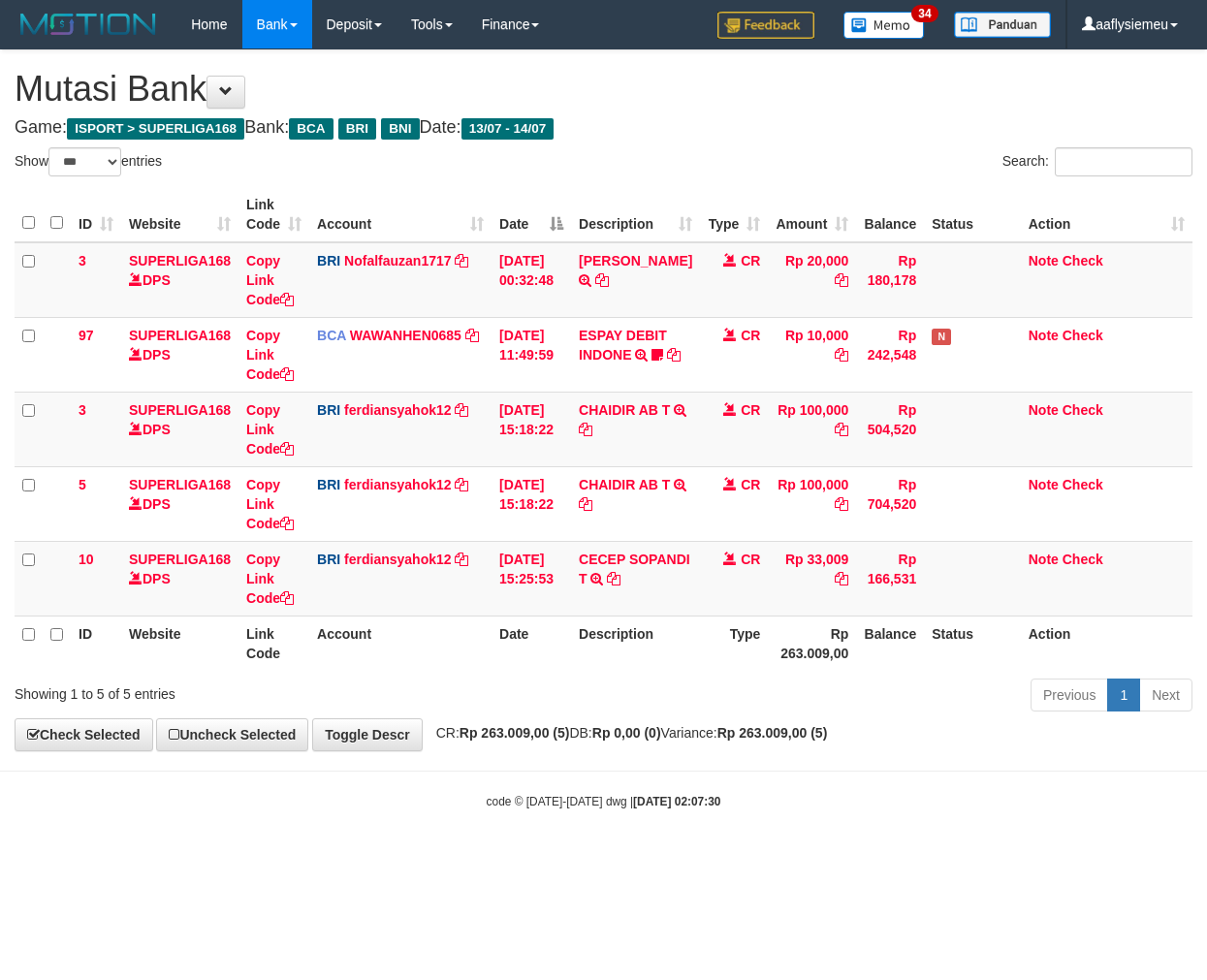 select on "***" 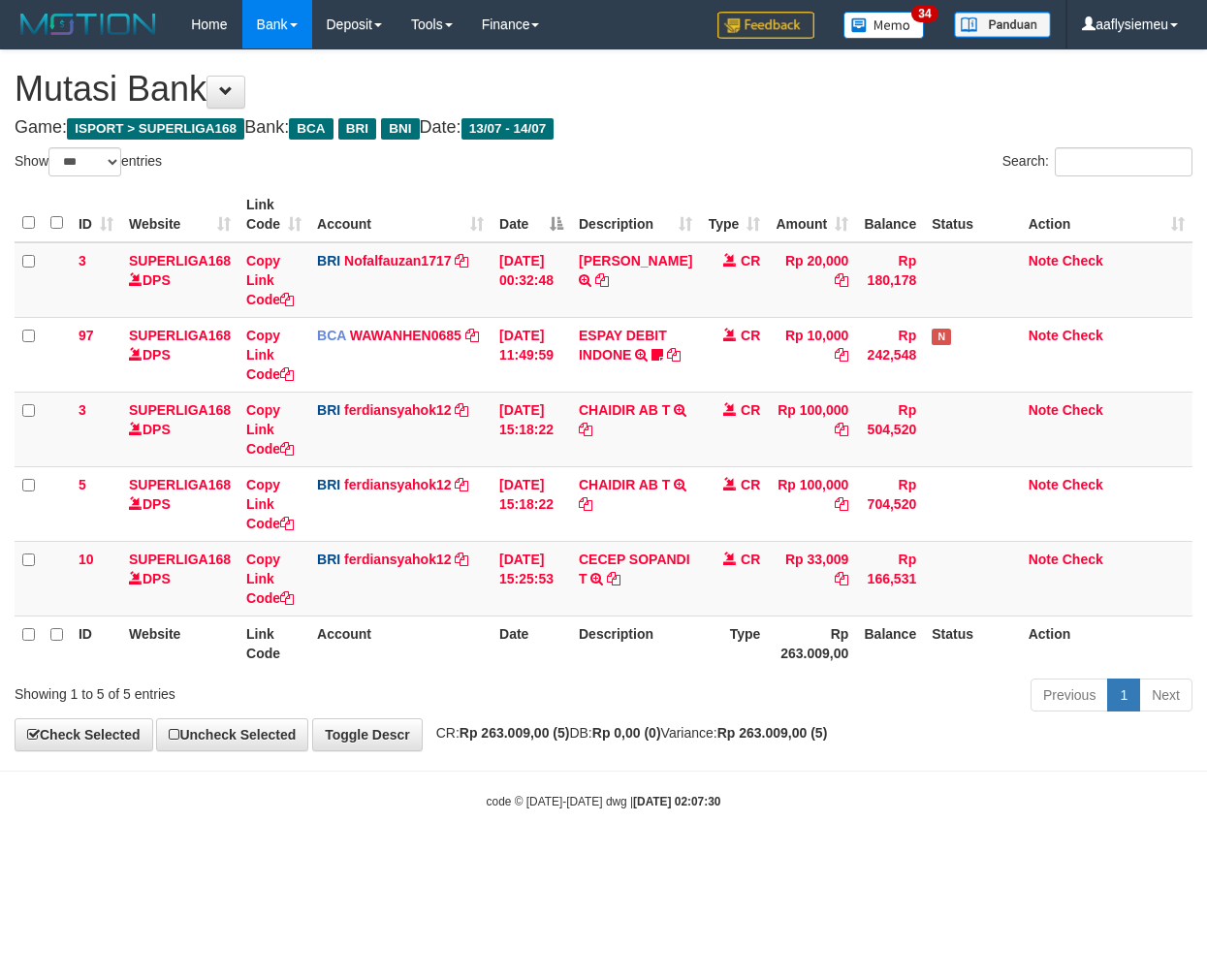 scroll, scrollTop: 0, scrollLeft: 0, axis: both 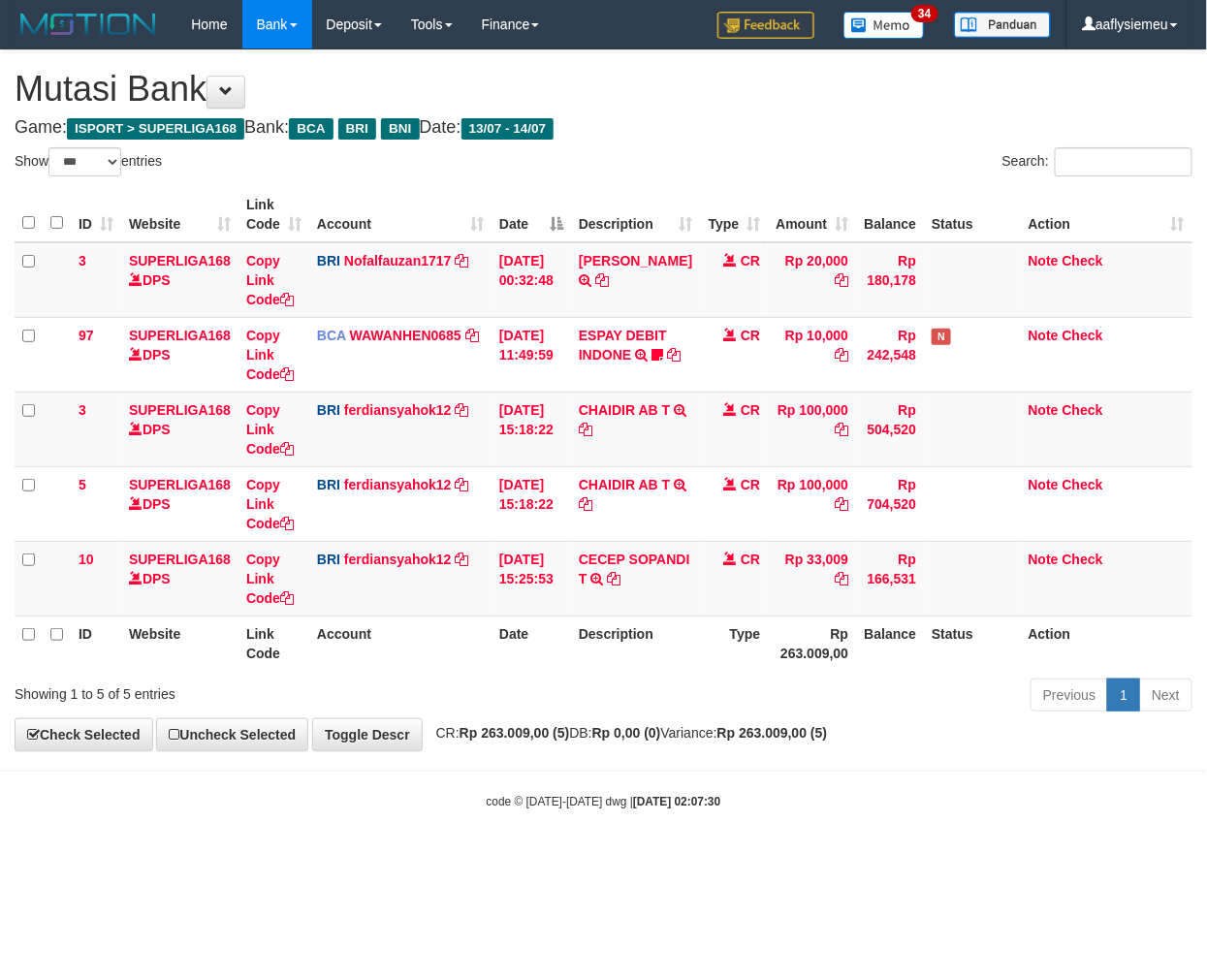 click on "Toggle navigation
Home
Bank
Account List
Load
By Website
Group
[ISPORT]													SUPERLIGA168
By Load Group (DPS)
34" at bounding box center (603, 429) 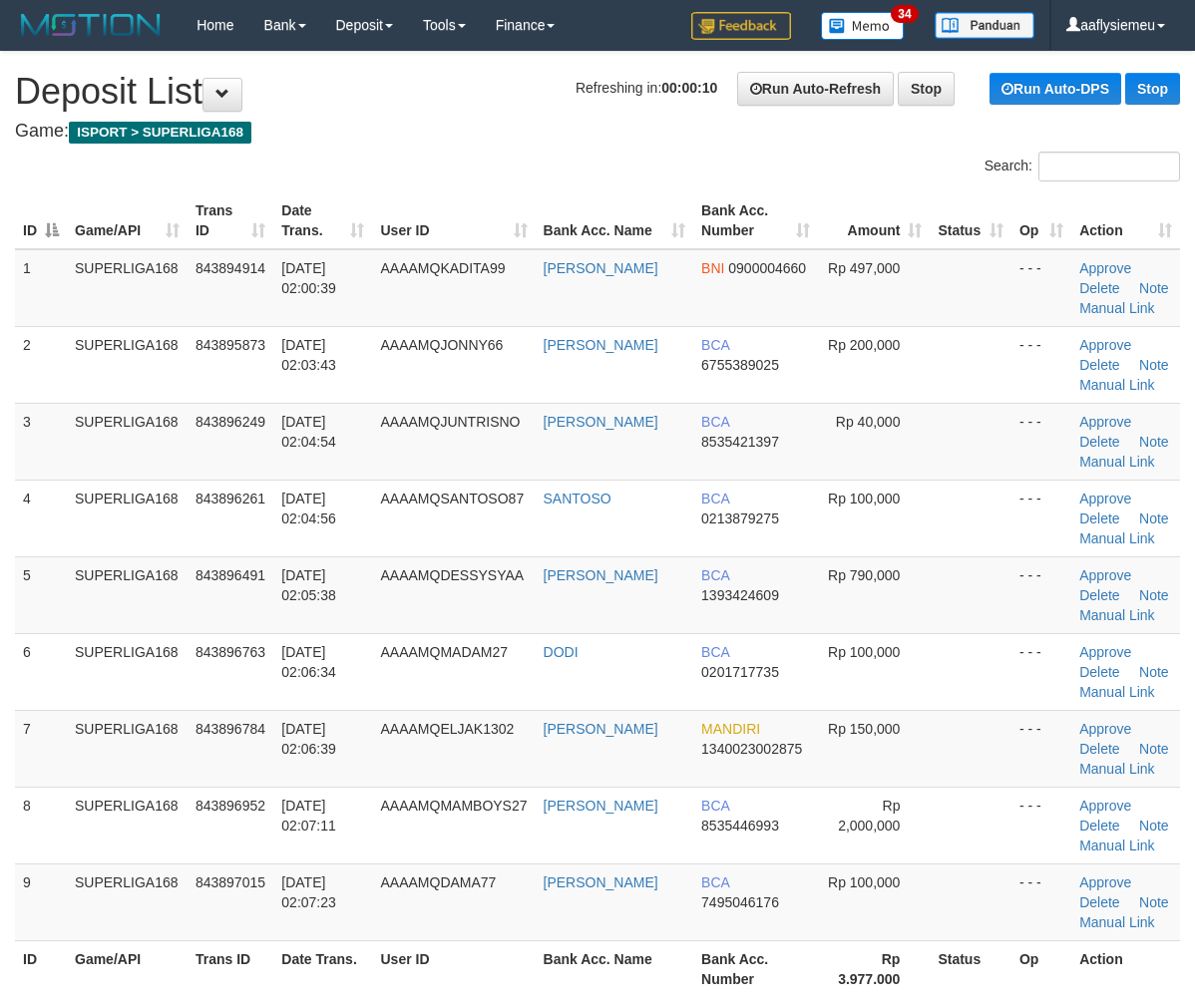 scroll, scrollTop: 0, scrollLeft: 0, axis: both 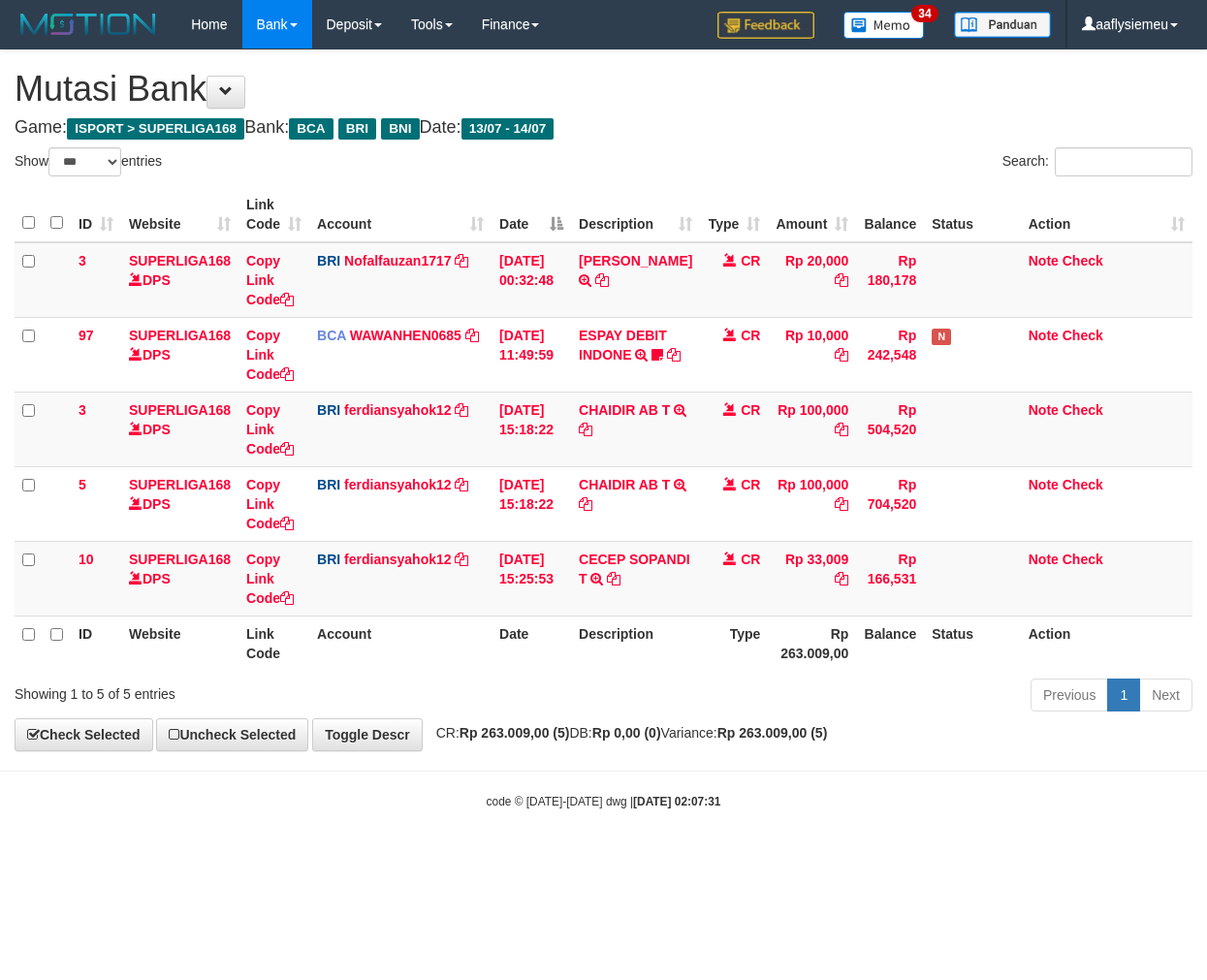 select on "***" 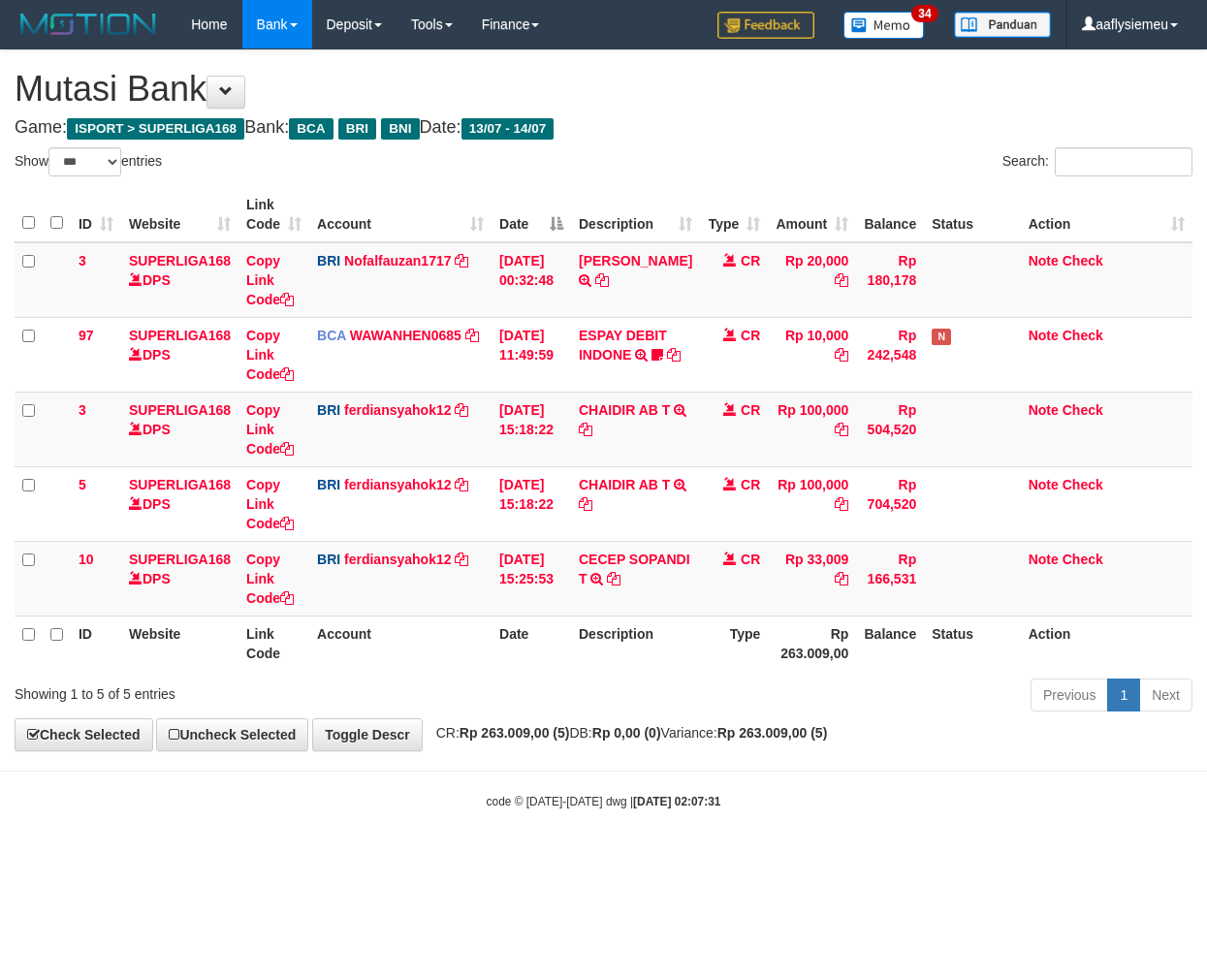 scroll, scrollTop: 0, scrollLeft: 0, axis: both 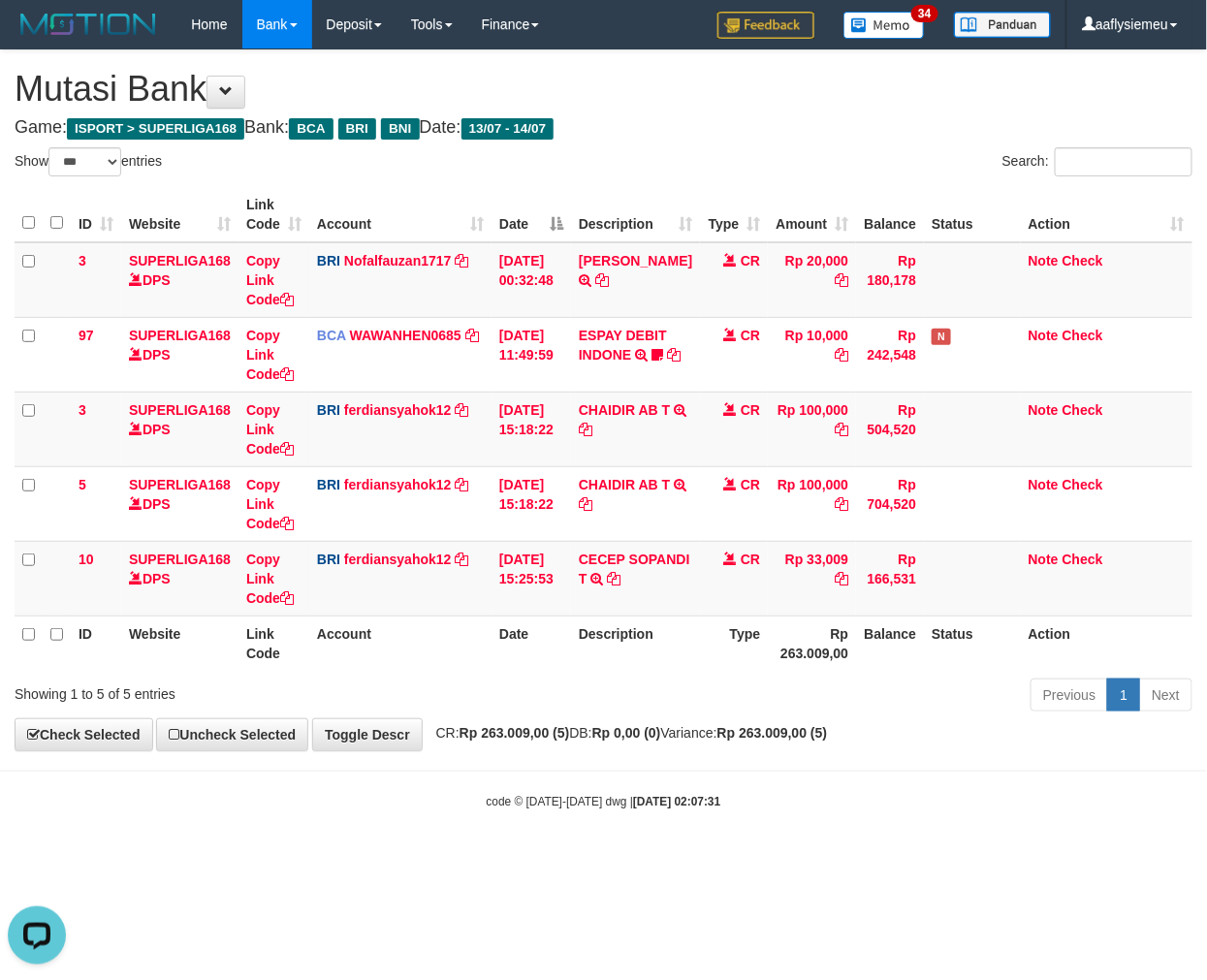 click on "CR:  Rp 263.009,00 (5)      DB:  Rp 0,00 (0)      Variance:  Rp 263.009,00 (5)" at bounding box center (627, 733) 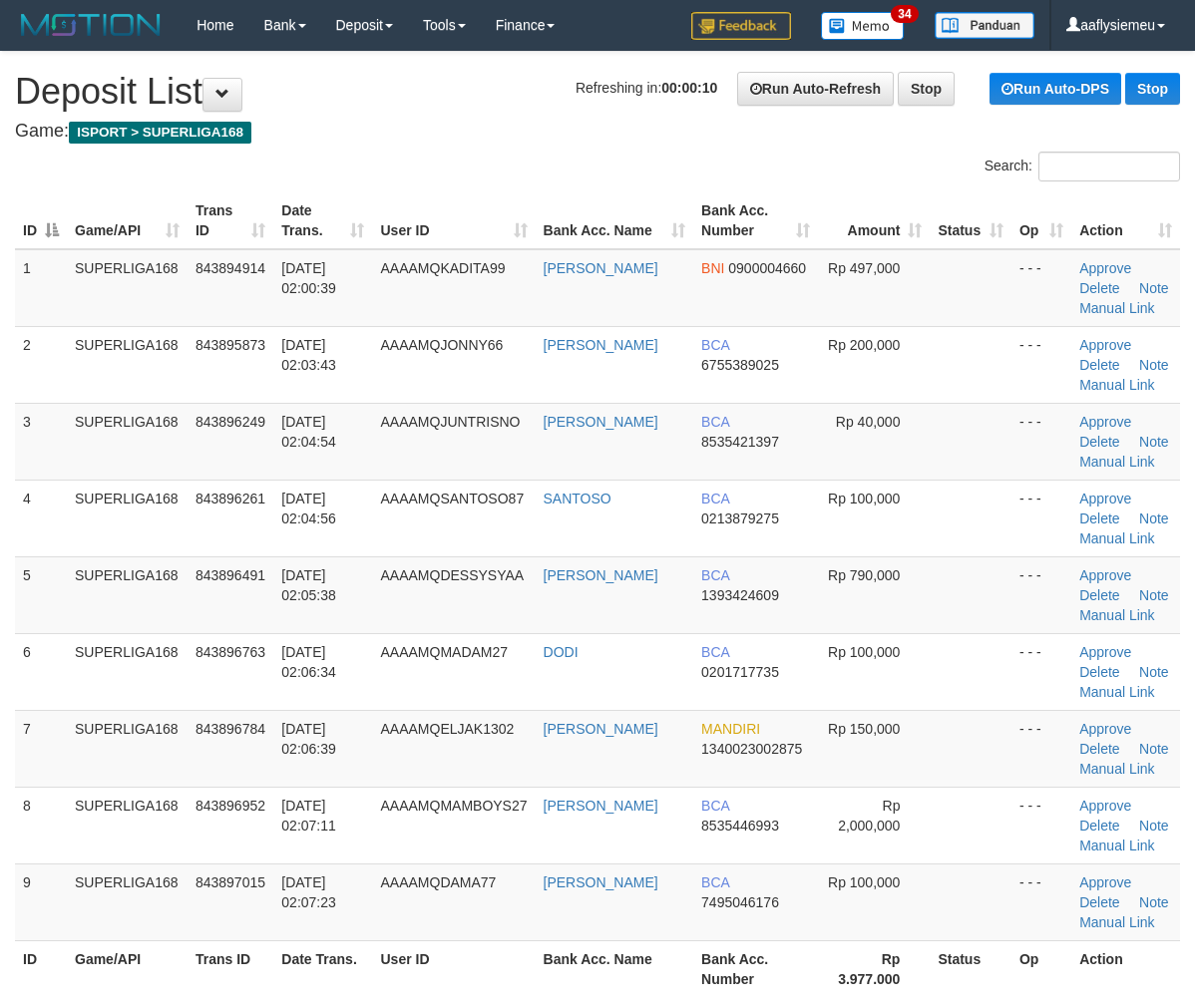 scroll, scrollTop: 0, scrollLeft: 0, axis: both 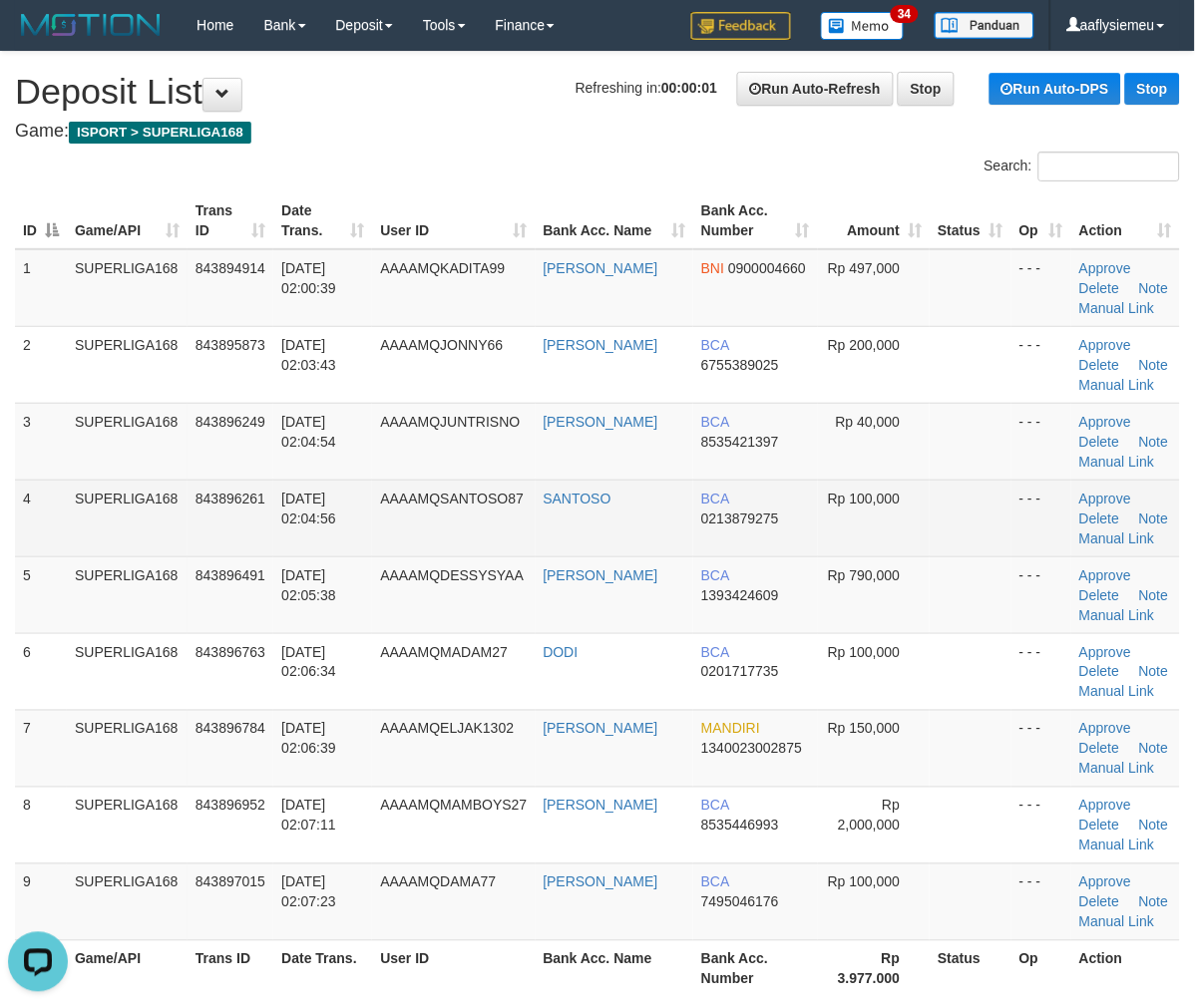 click on "SUPERLIGA168" at bounding box center [127, 517] 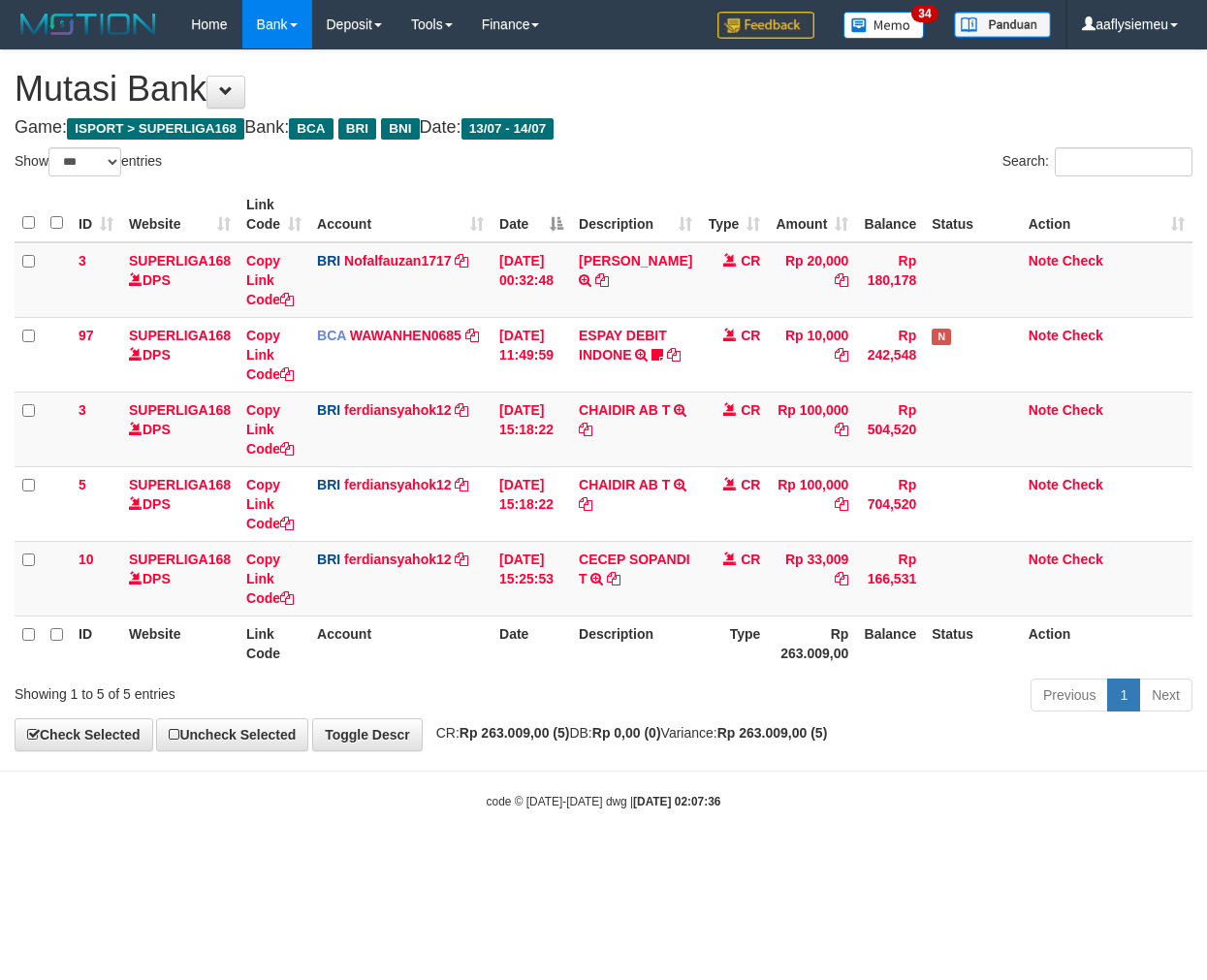 select on "***" 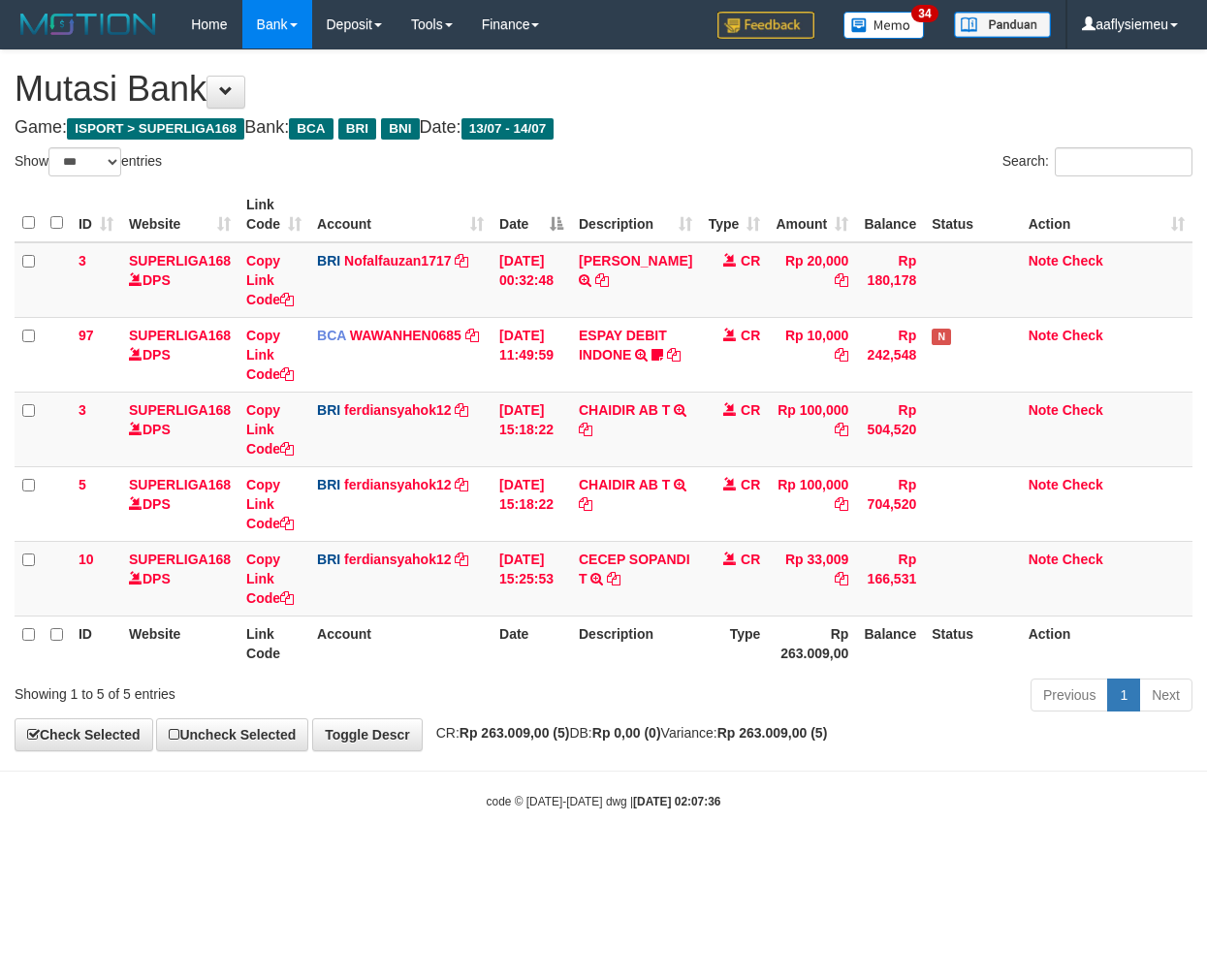 scroll, scrollTop: 0, scrollLeft: 0, axis: both 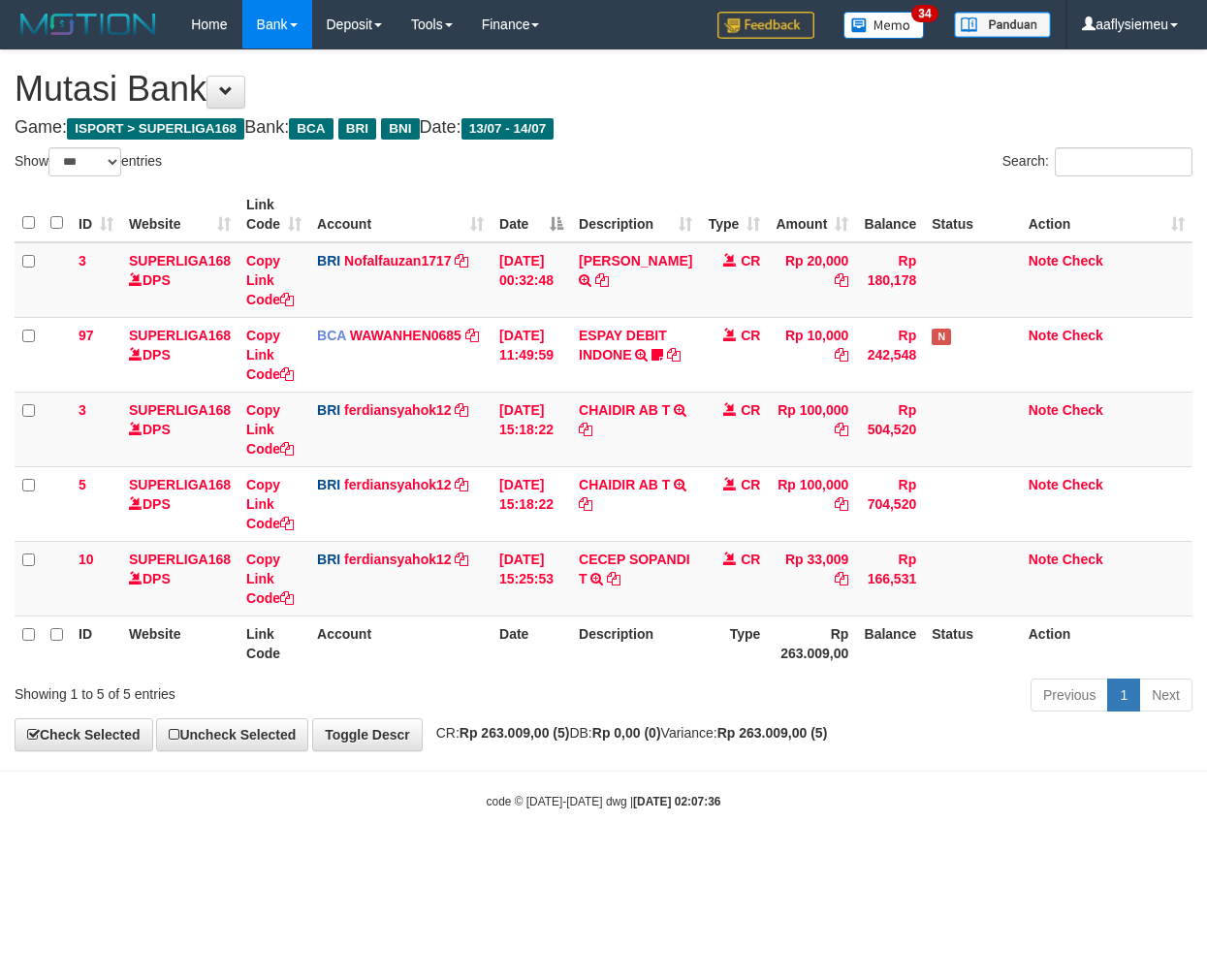 select on "***" 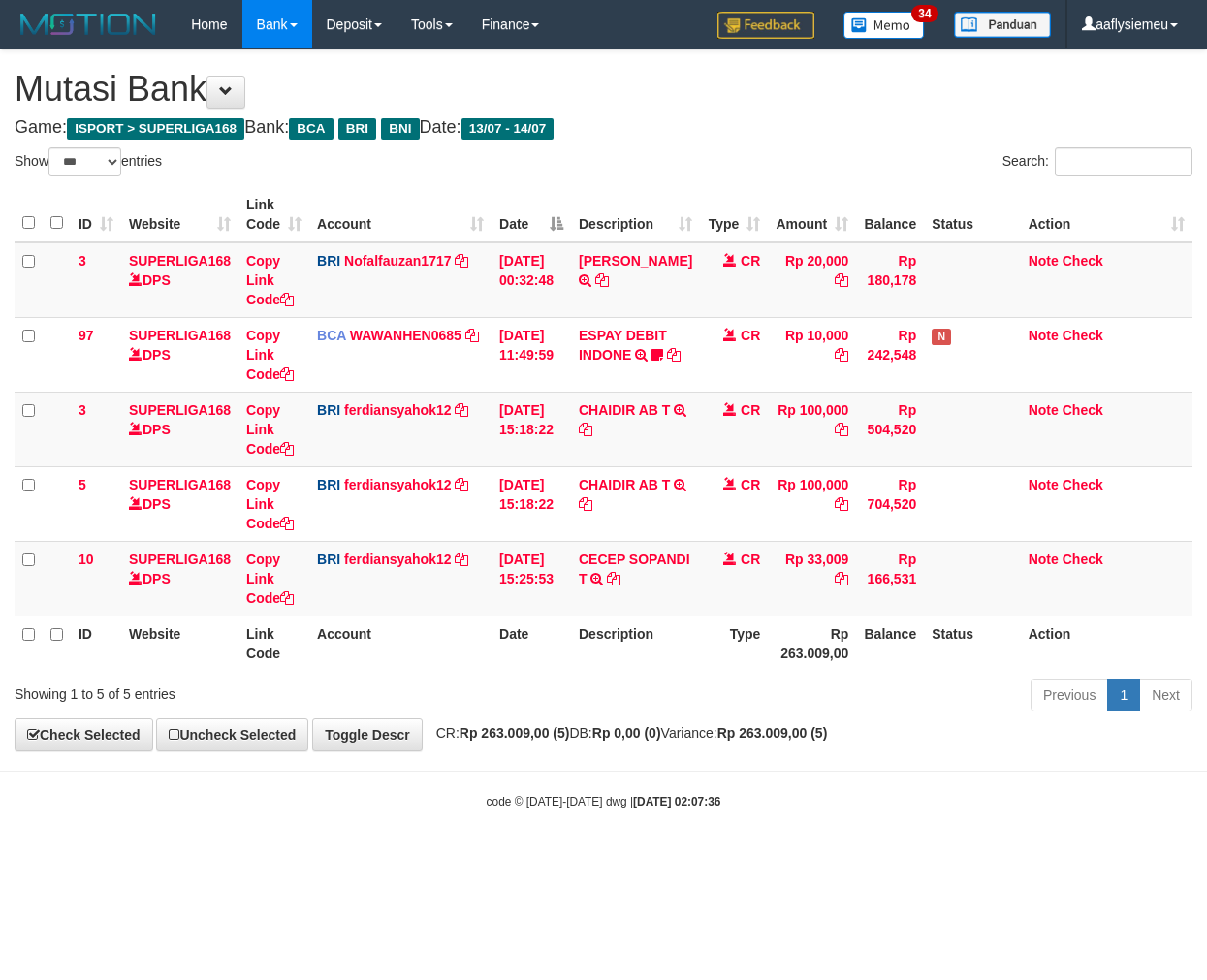 scroll, scrollTop: 0, scrollLeft: 0, axis: both 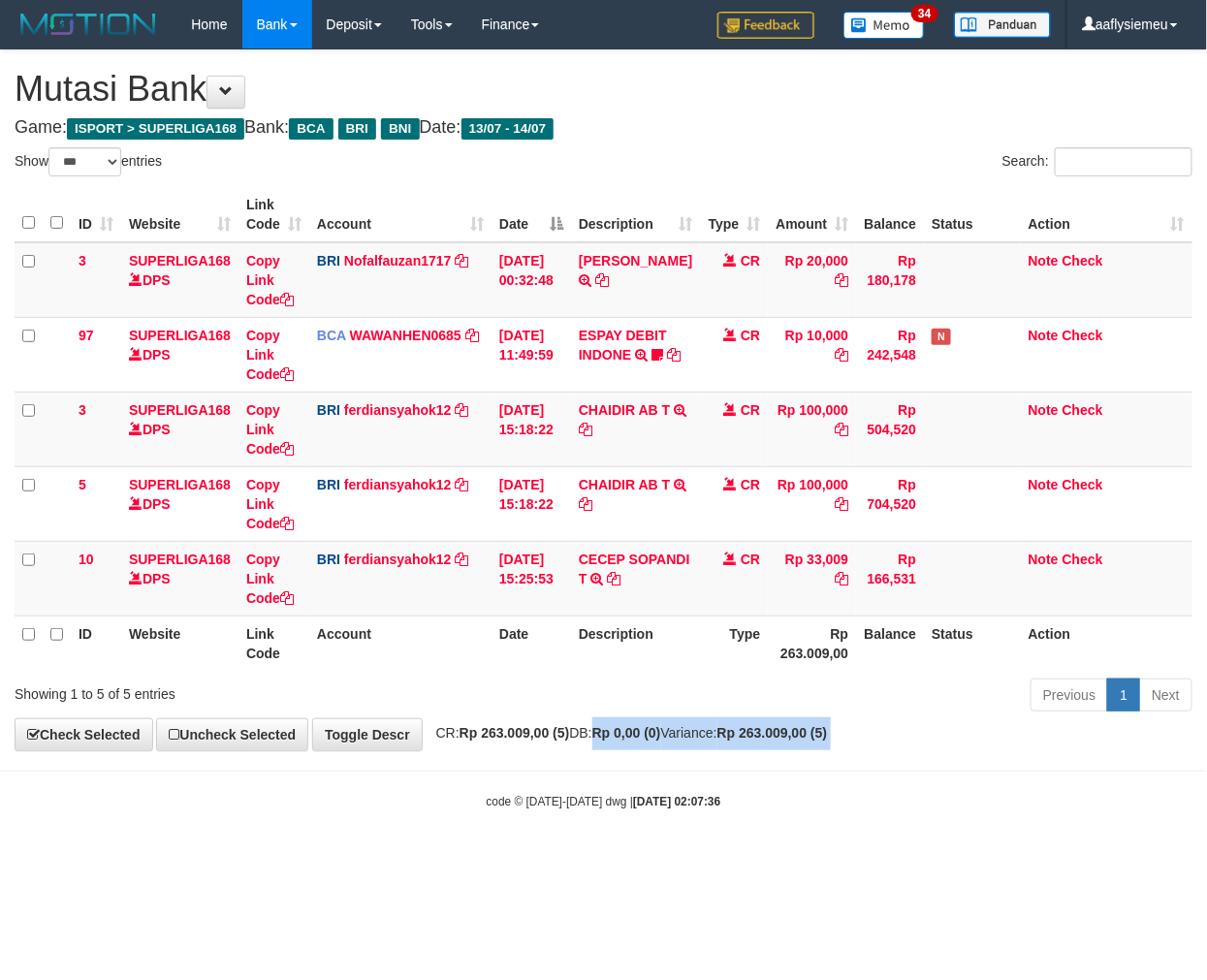 click on "Toggle navigation
Home
Bank
Account List
Load
By Website
Group
[ISPORT]													SUPERLIGA168
By Load Group (DPS)
34" at bounding box center [603, 429] 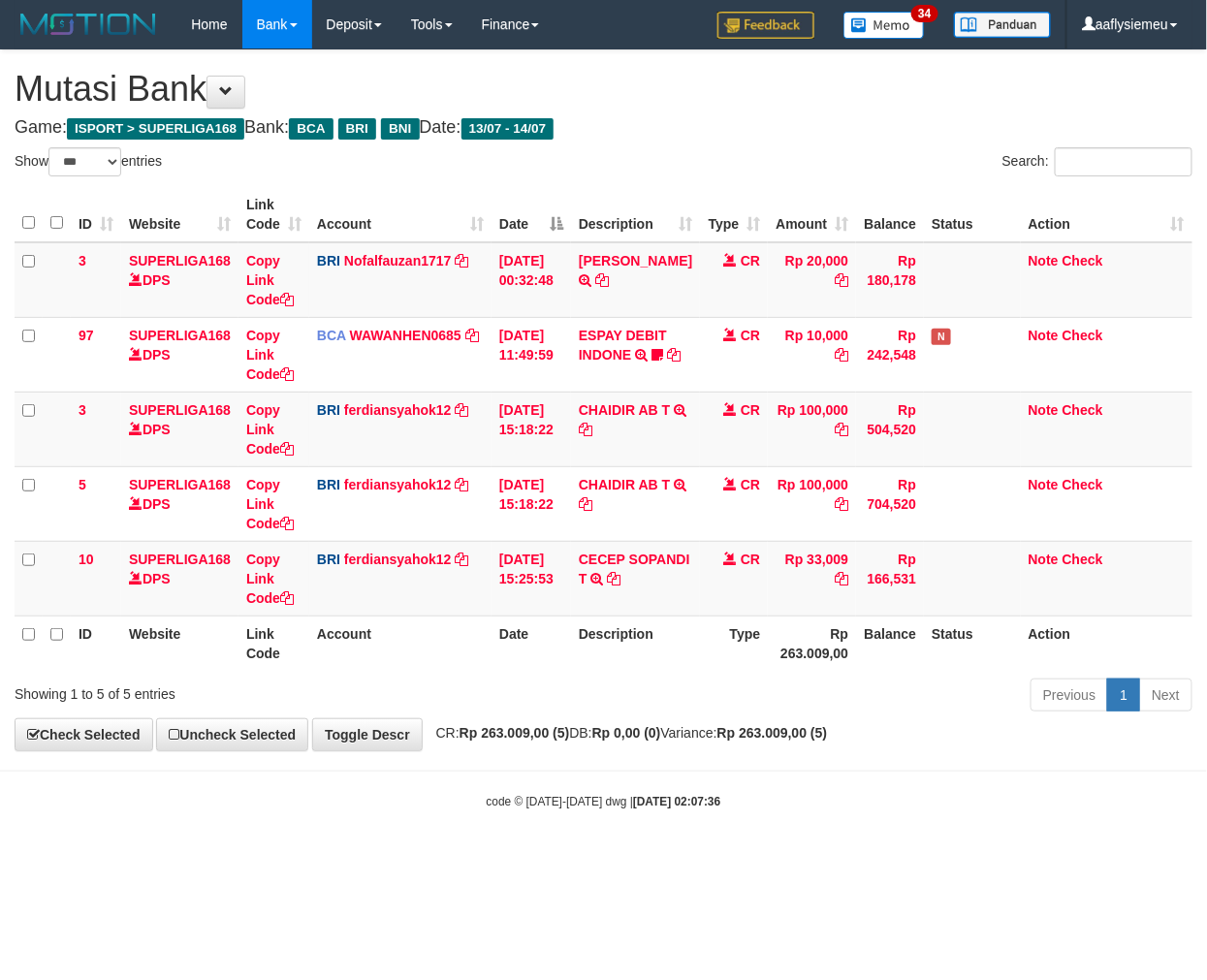 click on "Toggle navigation
Home
Bank
Account List
Load
By Website
Group
[ISPORT]													SUPERLIGA168
By Load Group (DPS)
34" at bounding box center [603, 429] 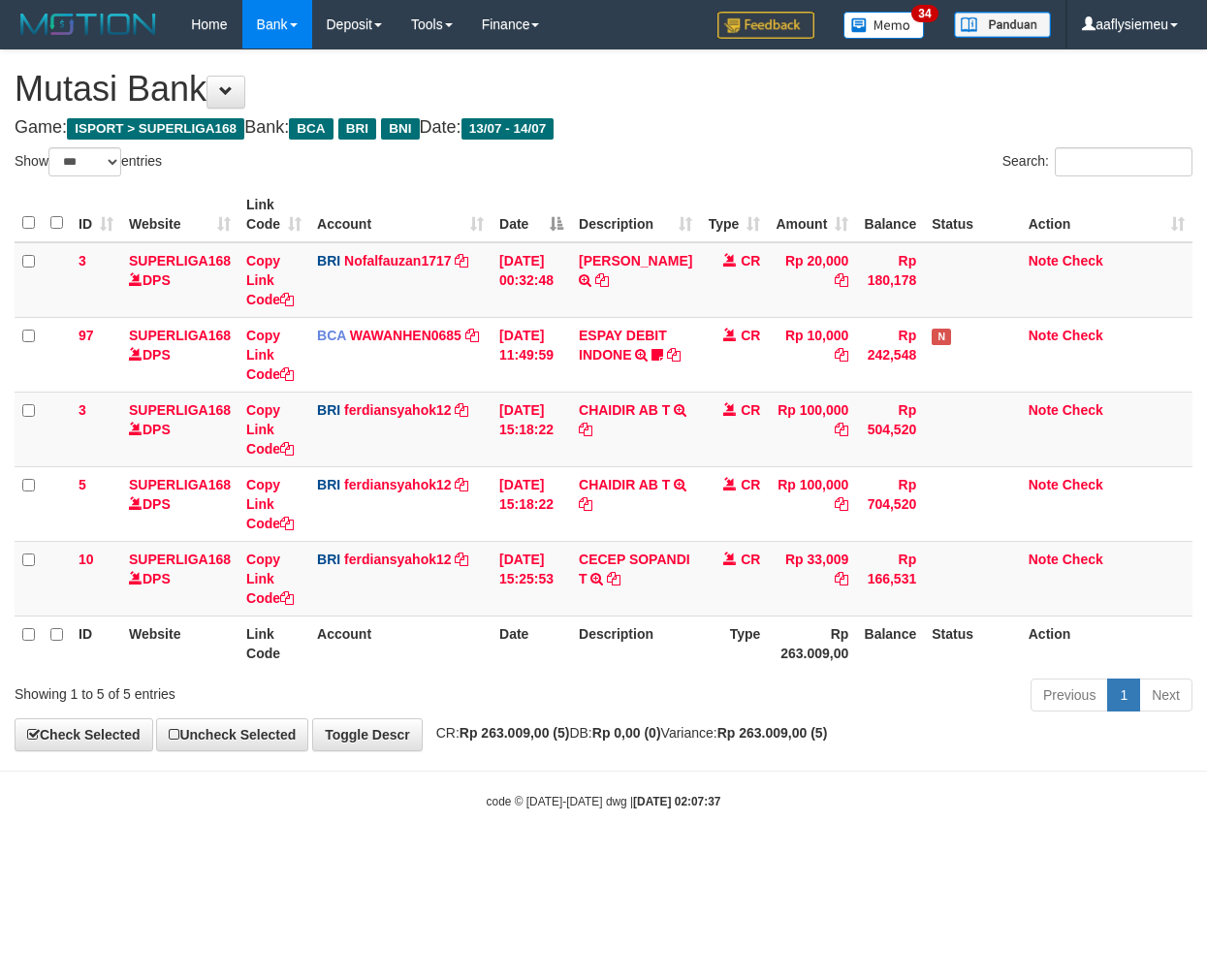 select on "***" 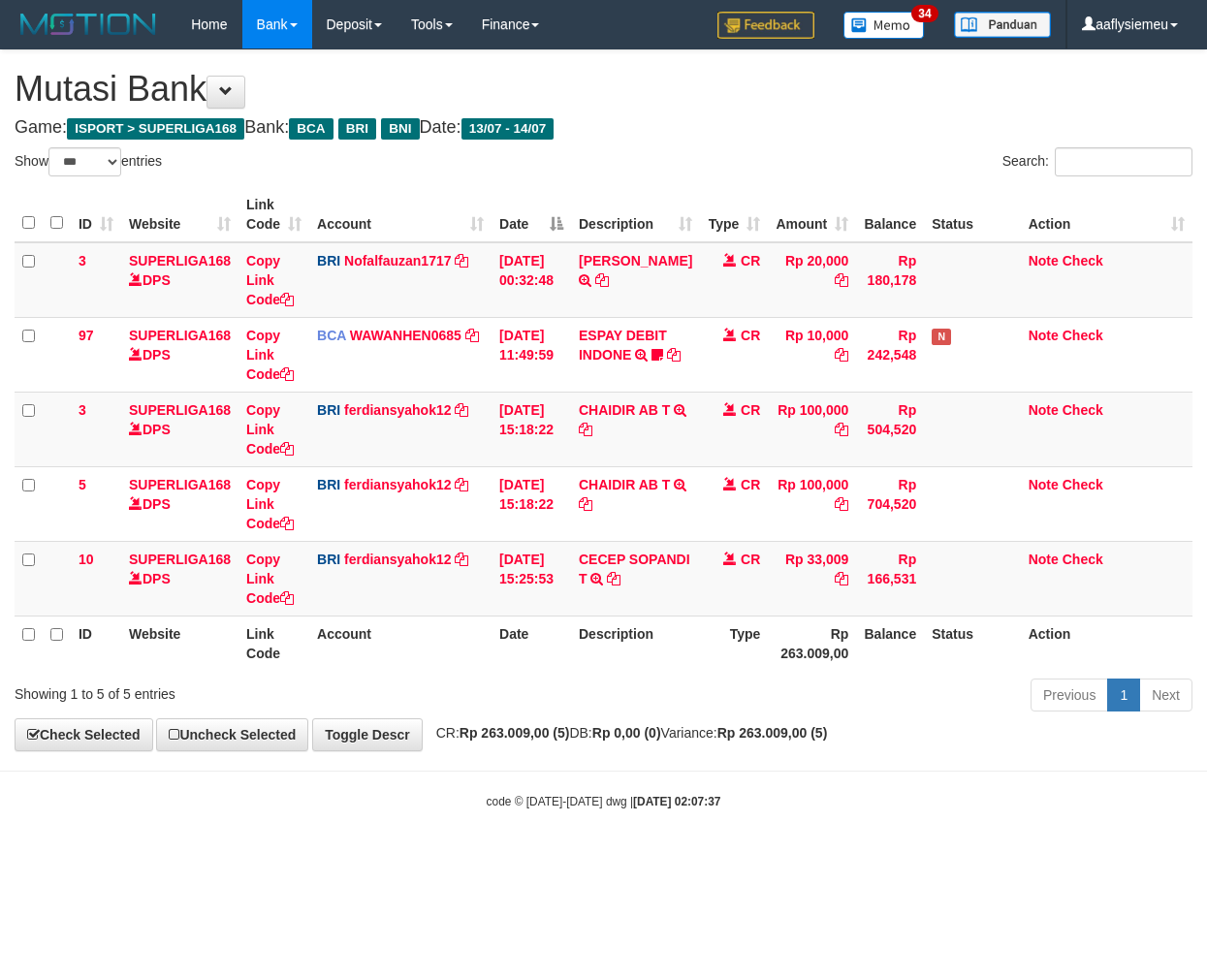 scroll, scrollTop: 0, scrollLeft: 0, axis: both 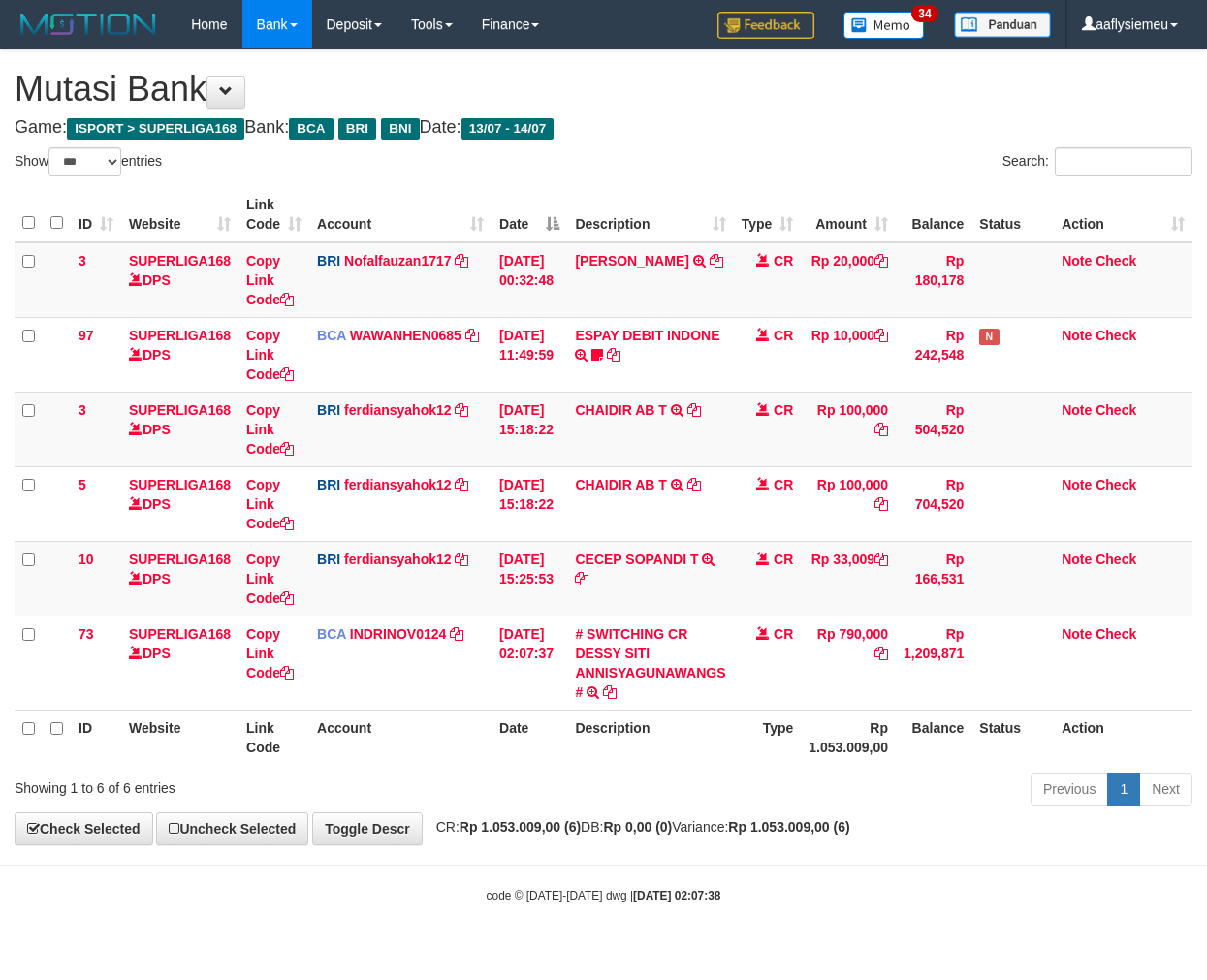 select on "***" 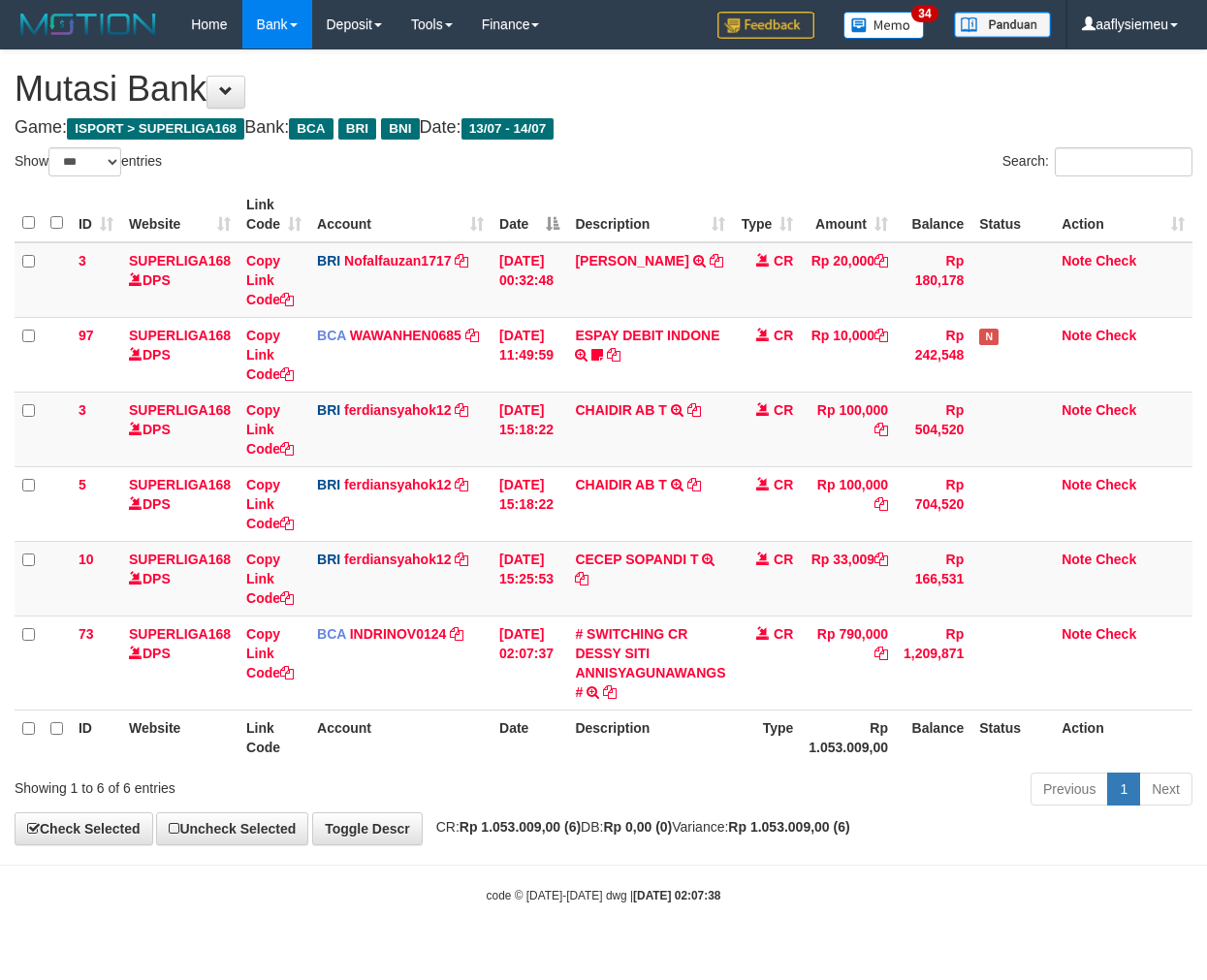 scroll, scrollTop: 0, scrollLeft: 0, axis: both 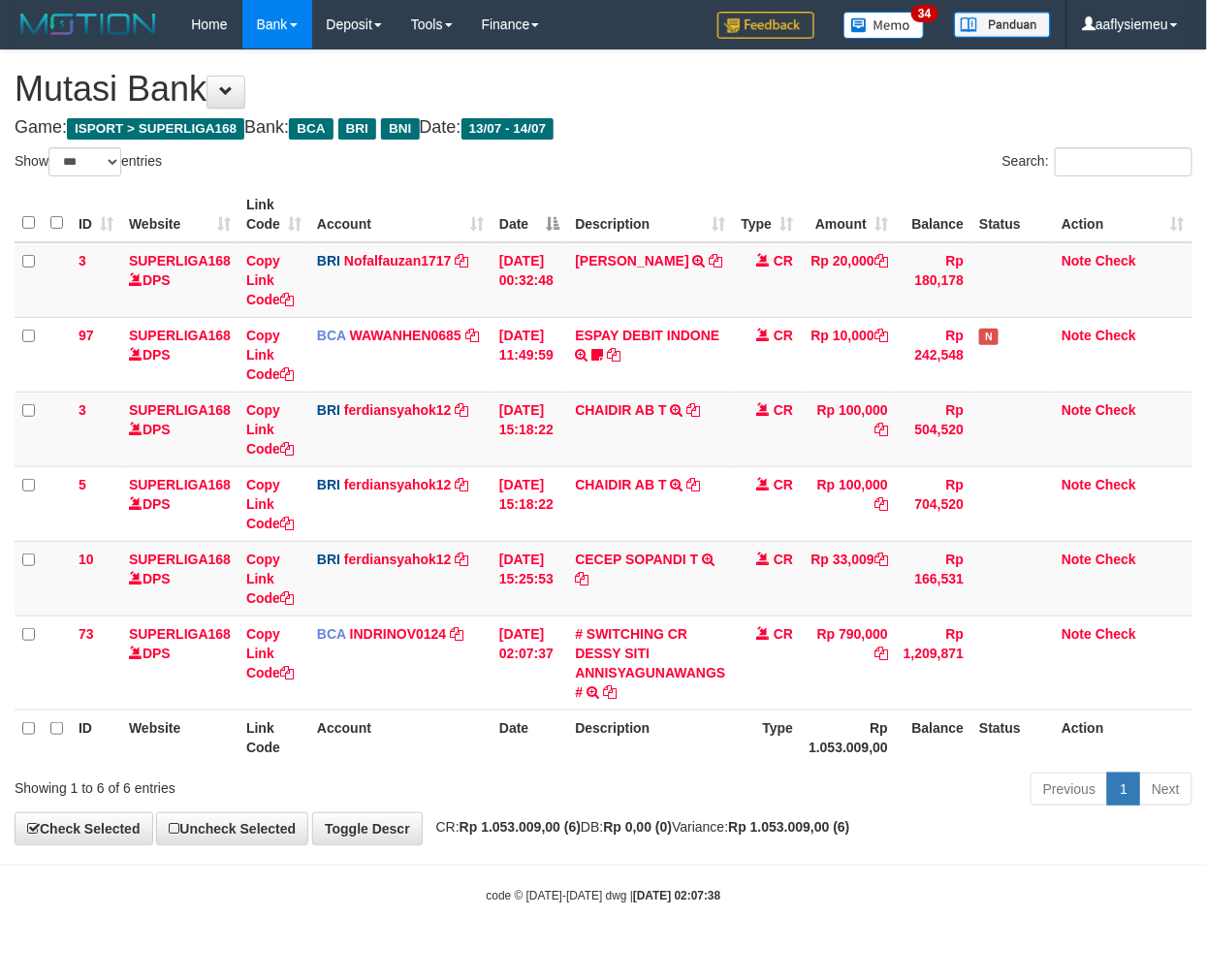 click on "Showing 1 to 6 of 6 entries" at bounding box center (251, 784) 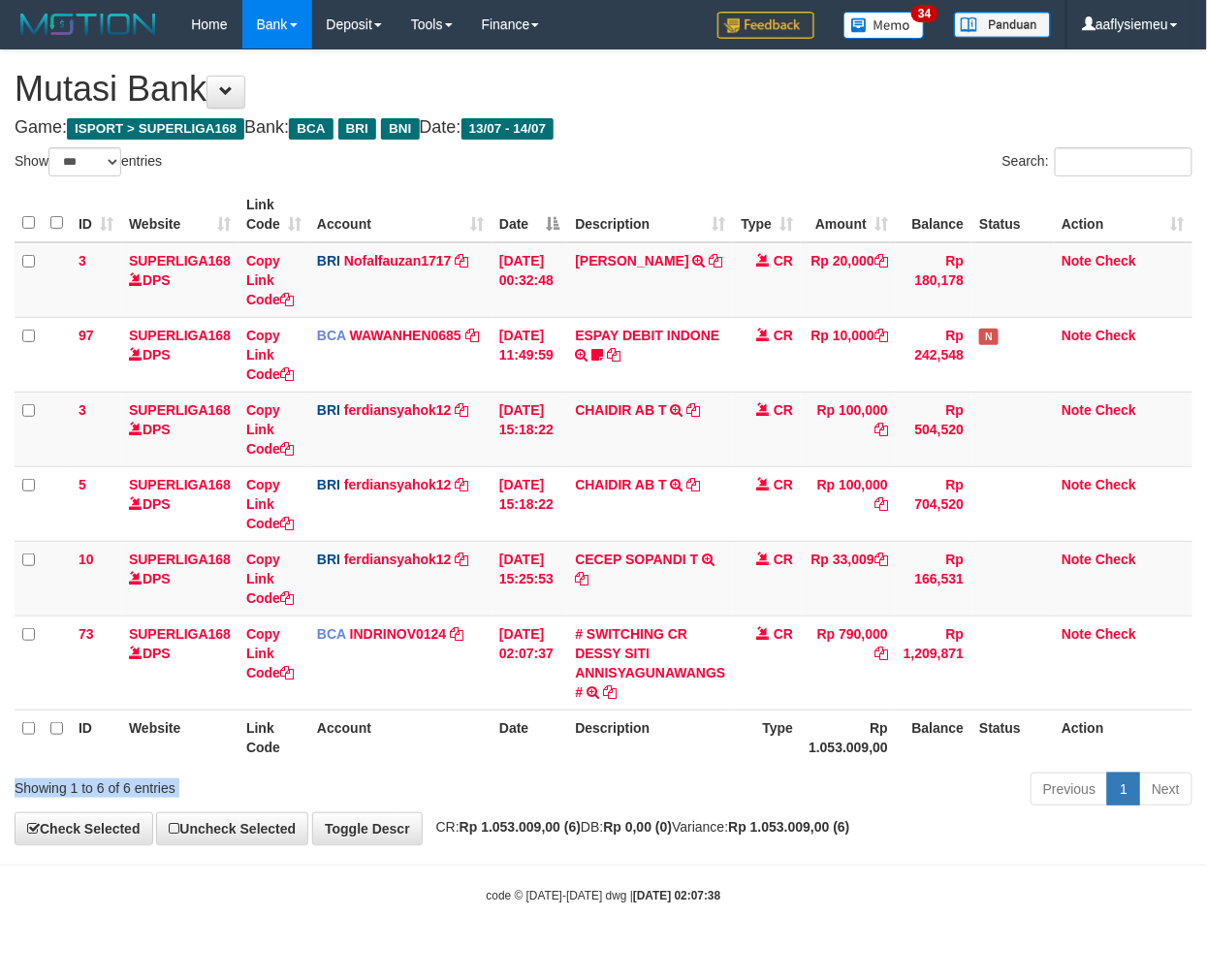 click on "Showing 1 to 6 of 6 entries" at bounding box center [251, 784] 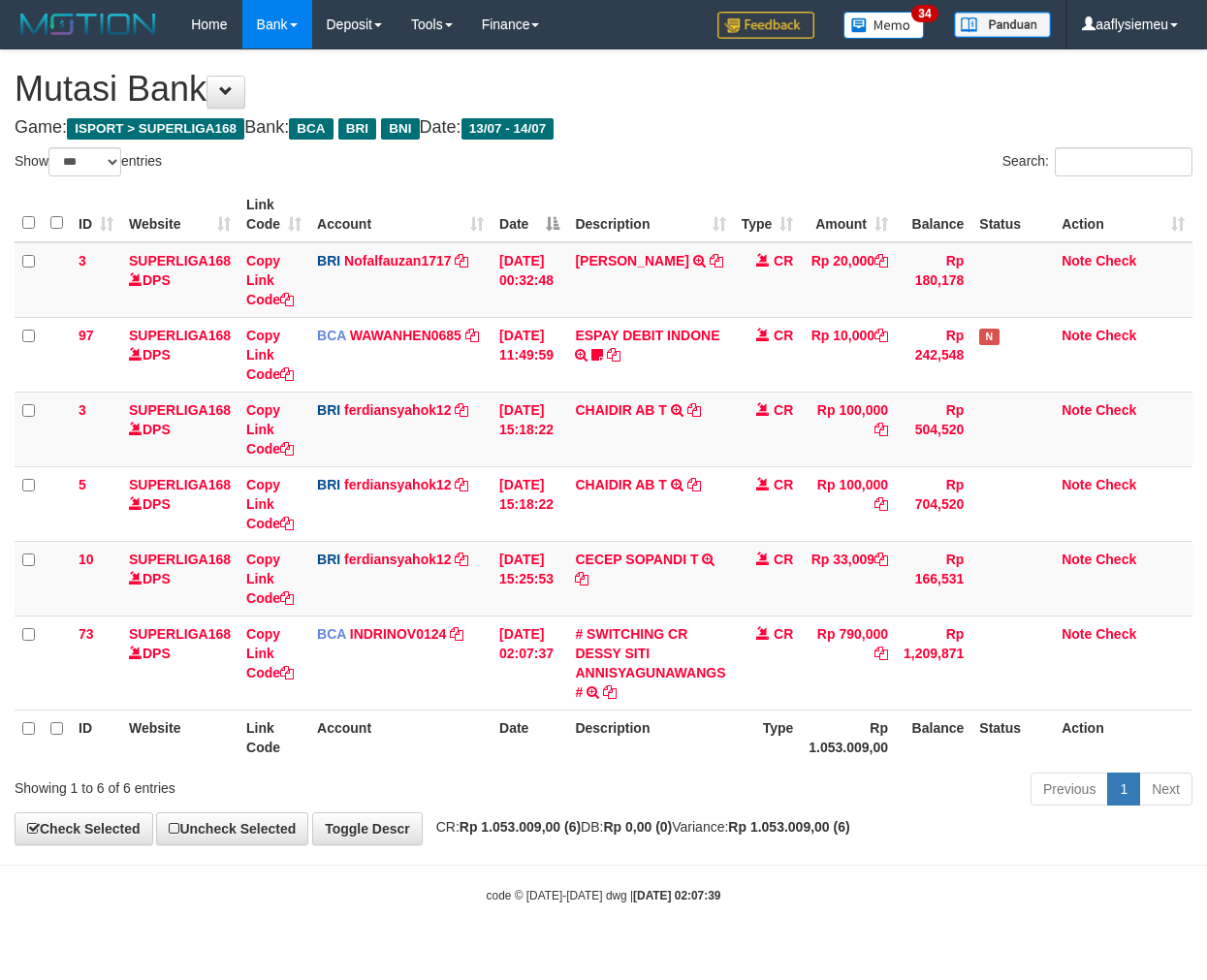 select on "***" 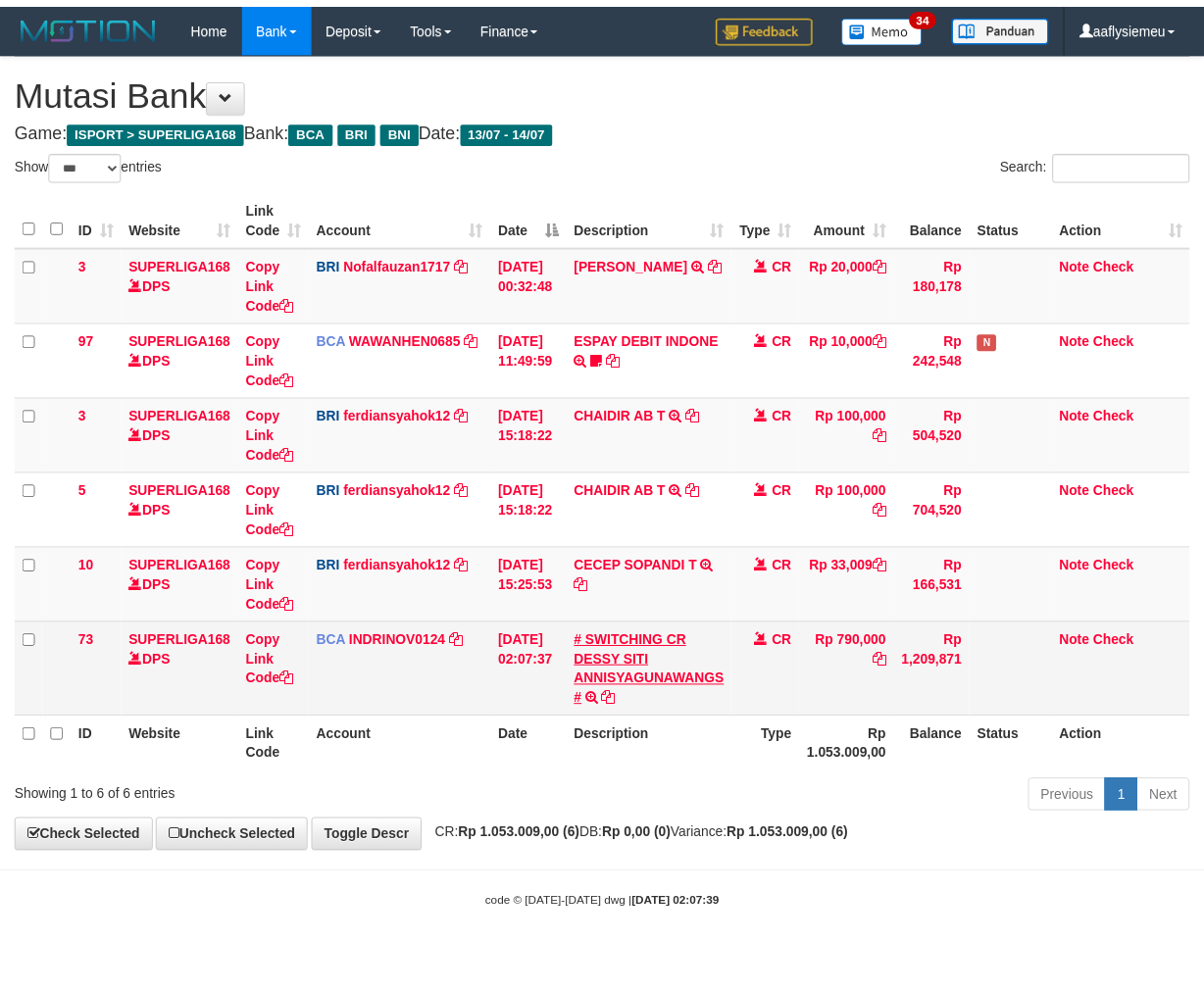 scroll, scrollTop: 0, scrollLeft: 0, axis: both 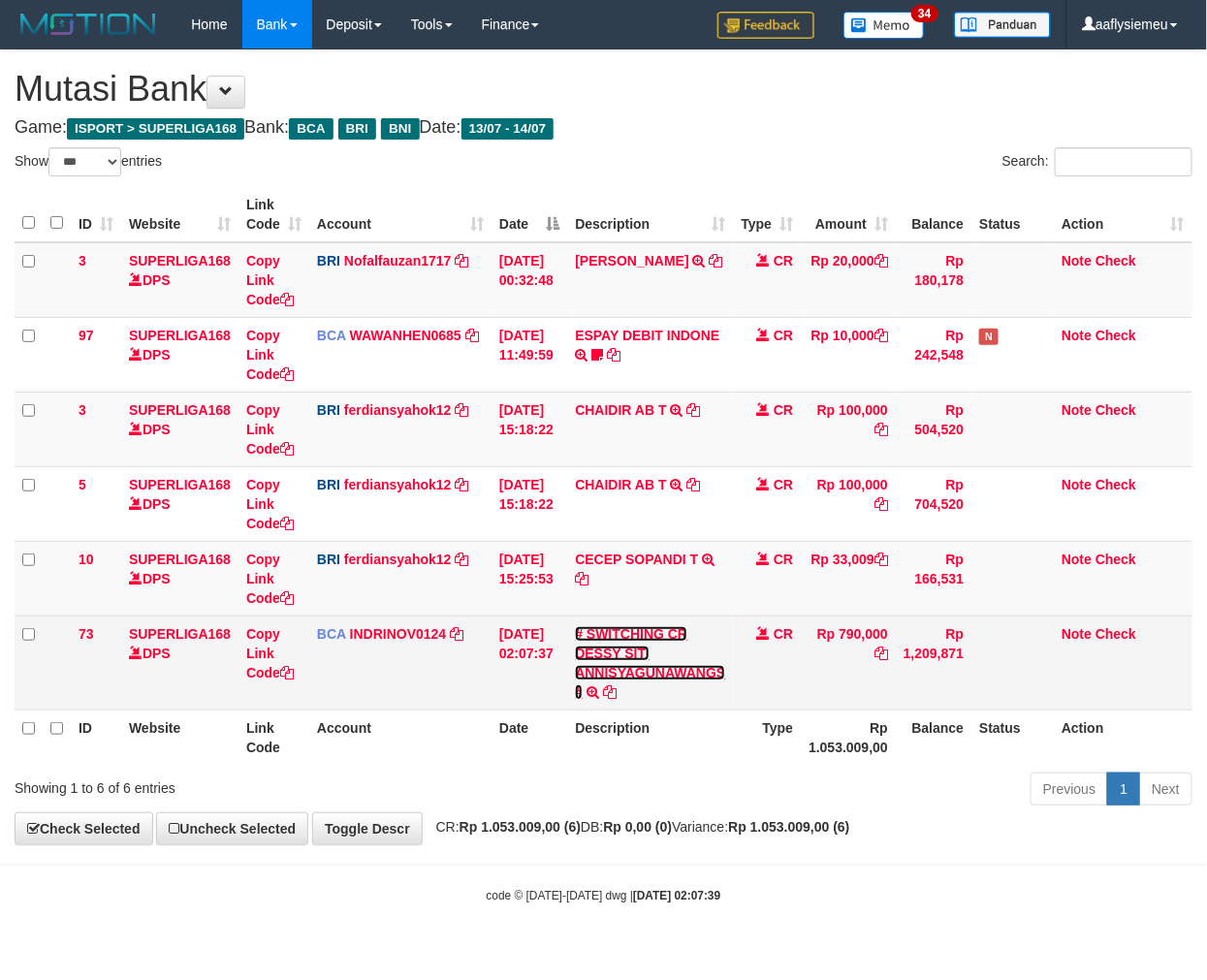 click on "# SWITCHING CR DESSY SITI ANNISYAGUNAWANGS #" at bounding box center (650, 663) 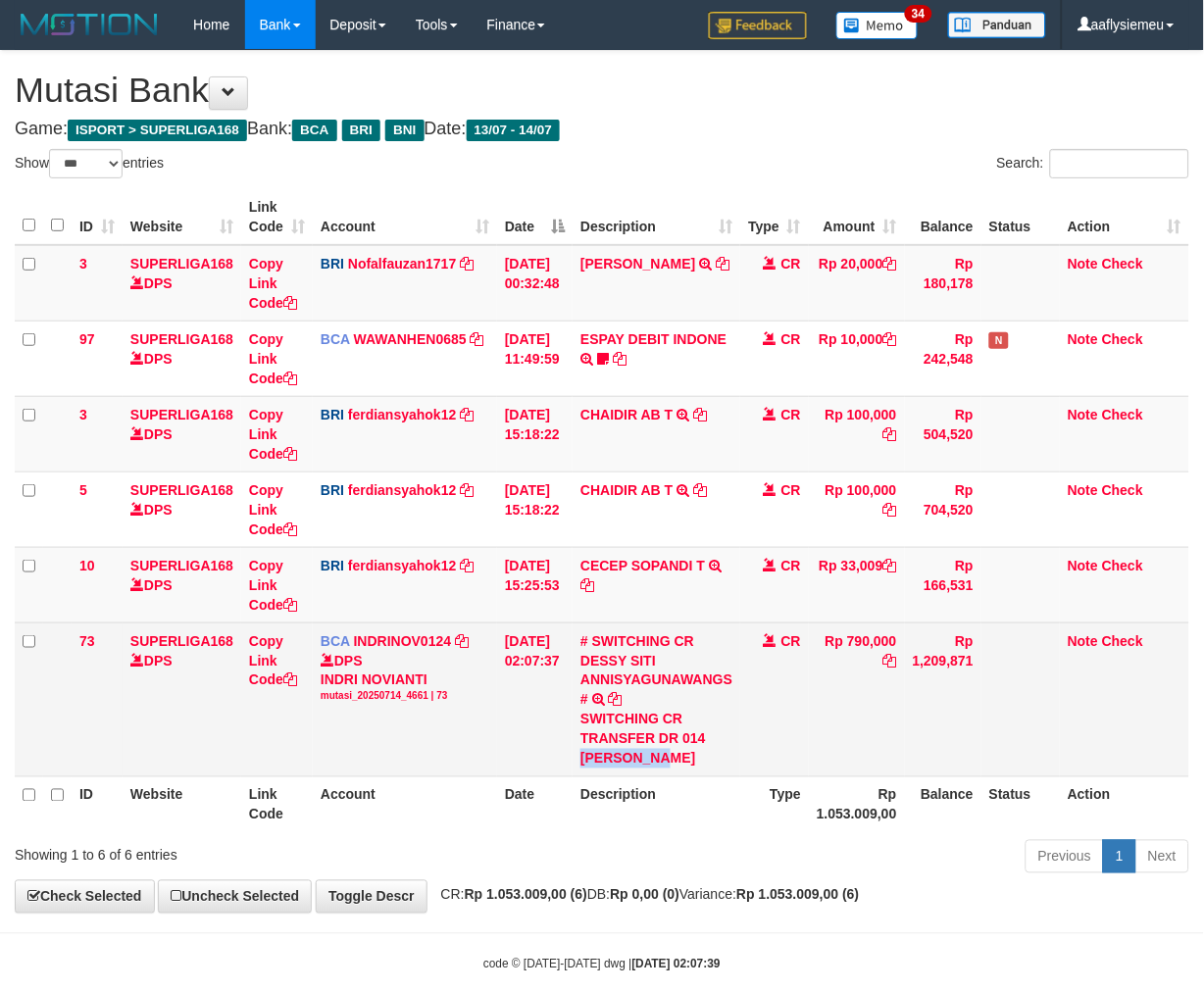 copy on "DESSY SITI" 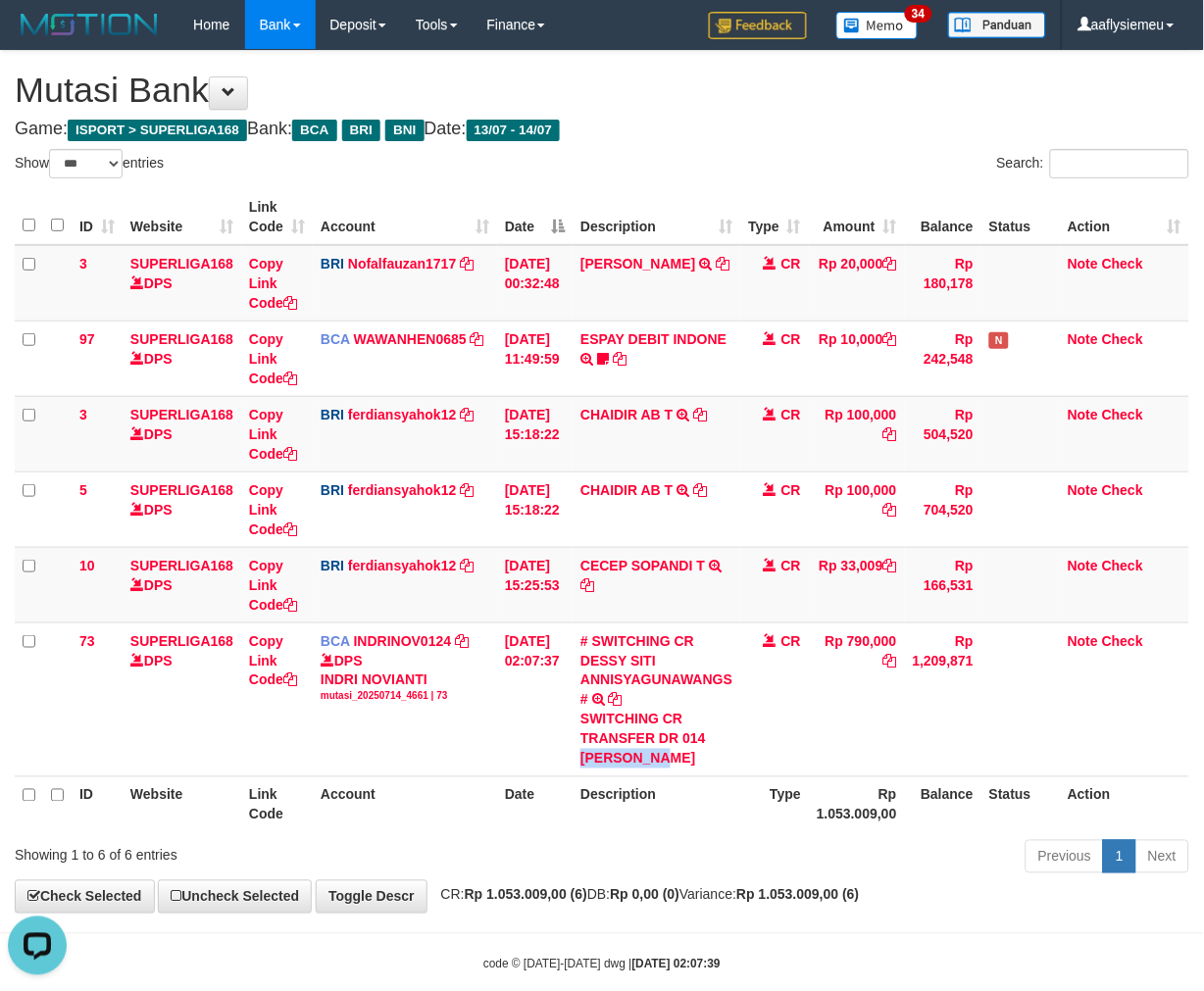 drag, startPoint x: 591, startPoint y: 755, endPoint x: 1219, endPoint y: 600, distance: 646.84542 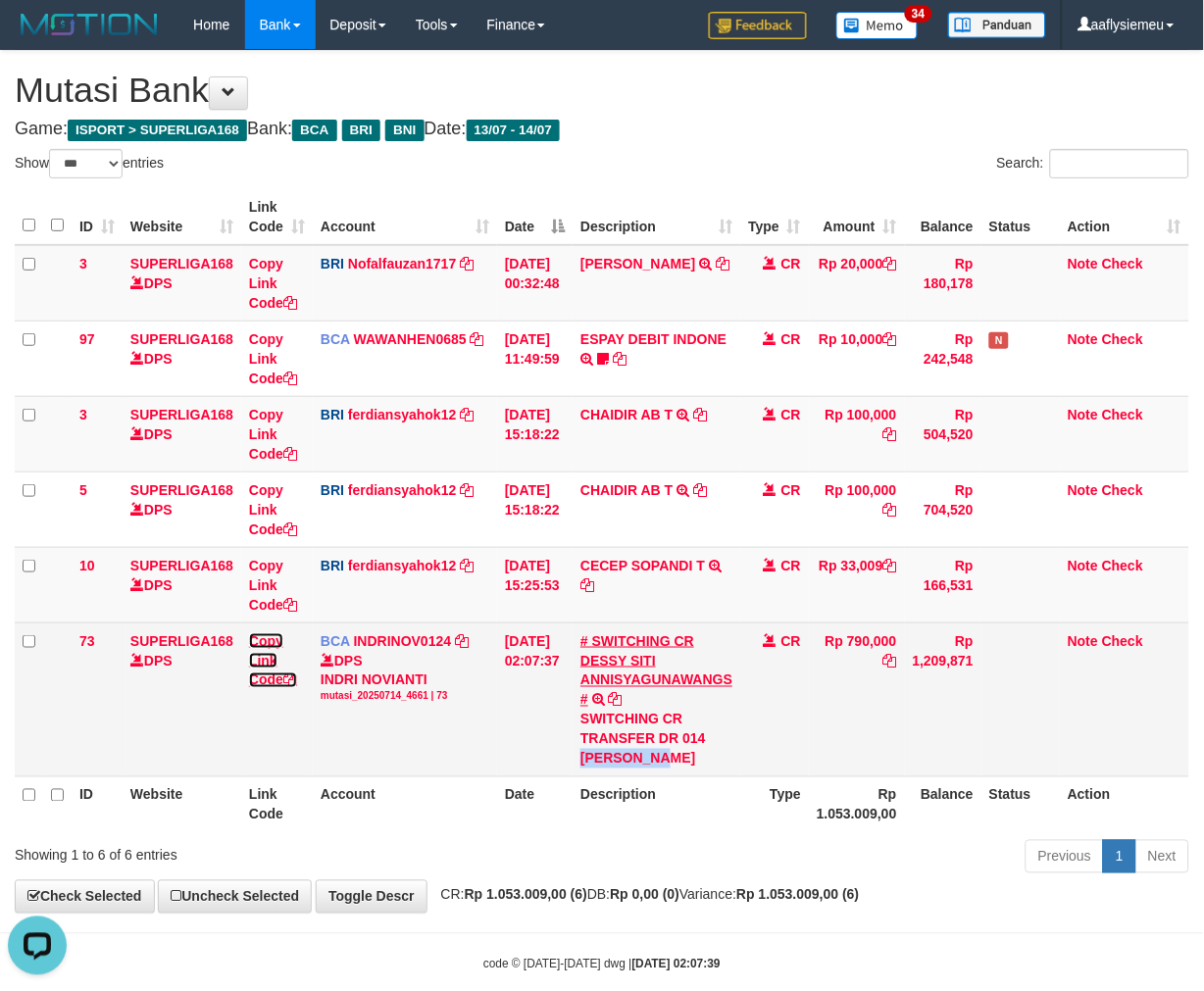 drag, startPoint x: 272, startPoint y: 673, endPoint x: 609, endPoint y: 634, distance: 339.24917 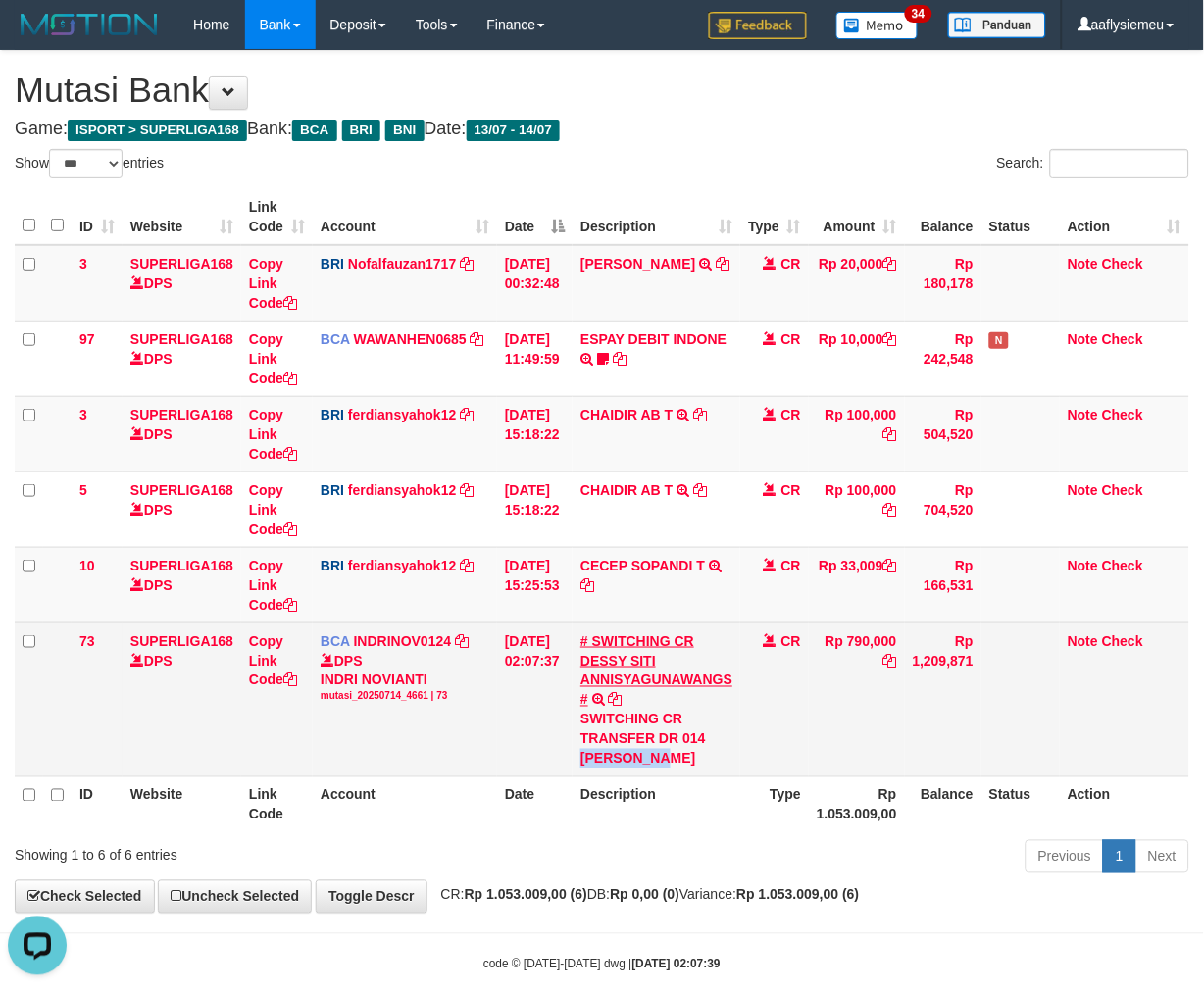 copy on "DESSY SITI" 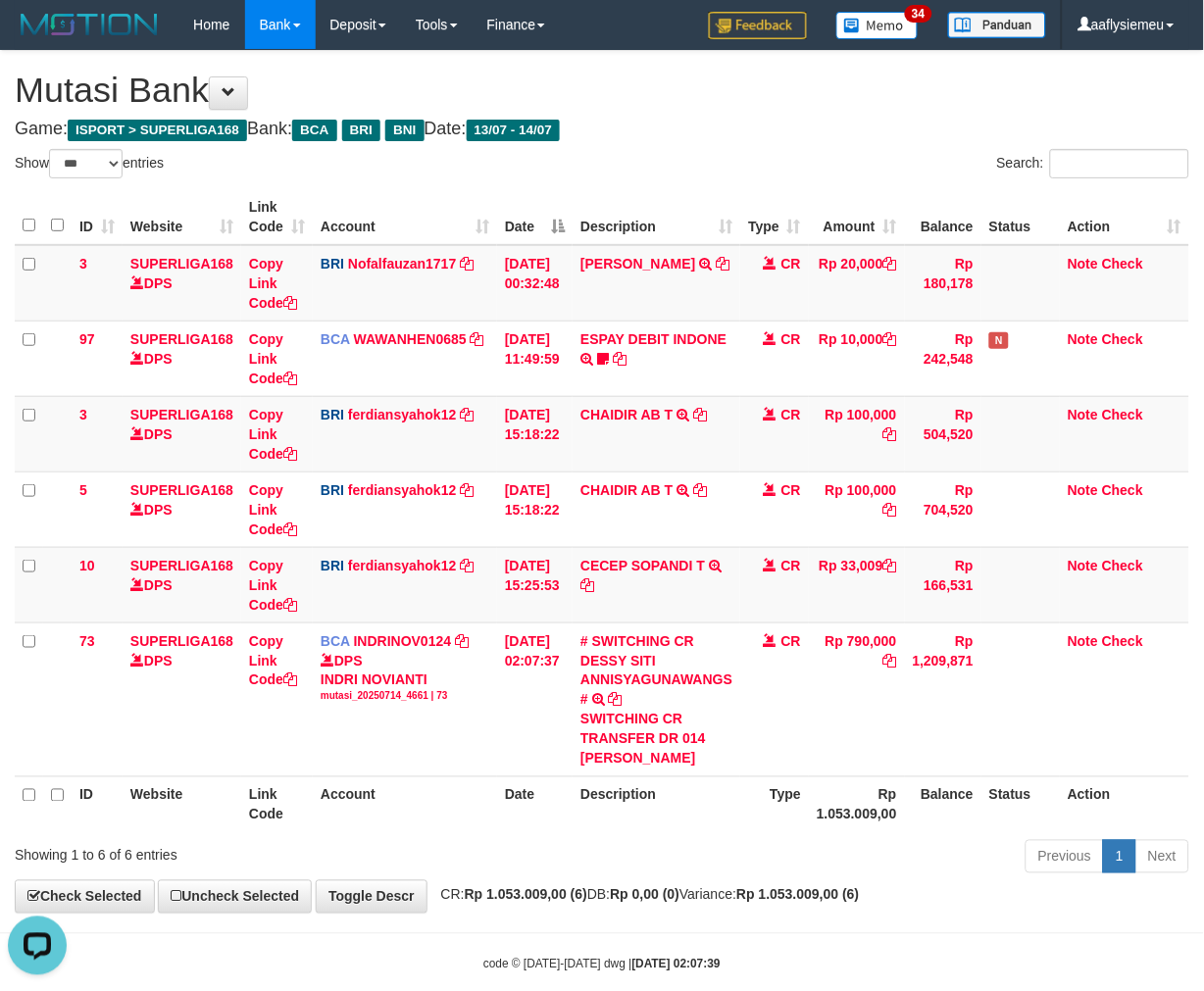 scroll, scrollTop: 269, scrollLeft: 0, axis: vertical 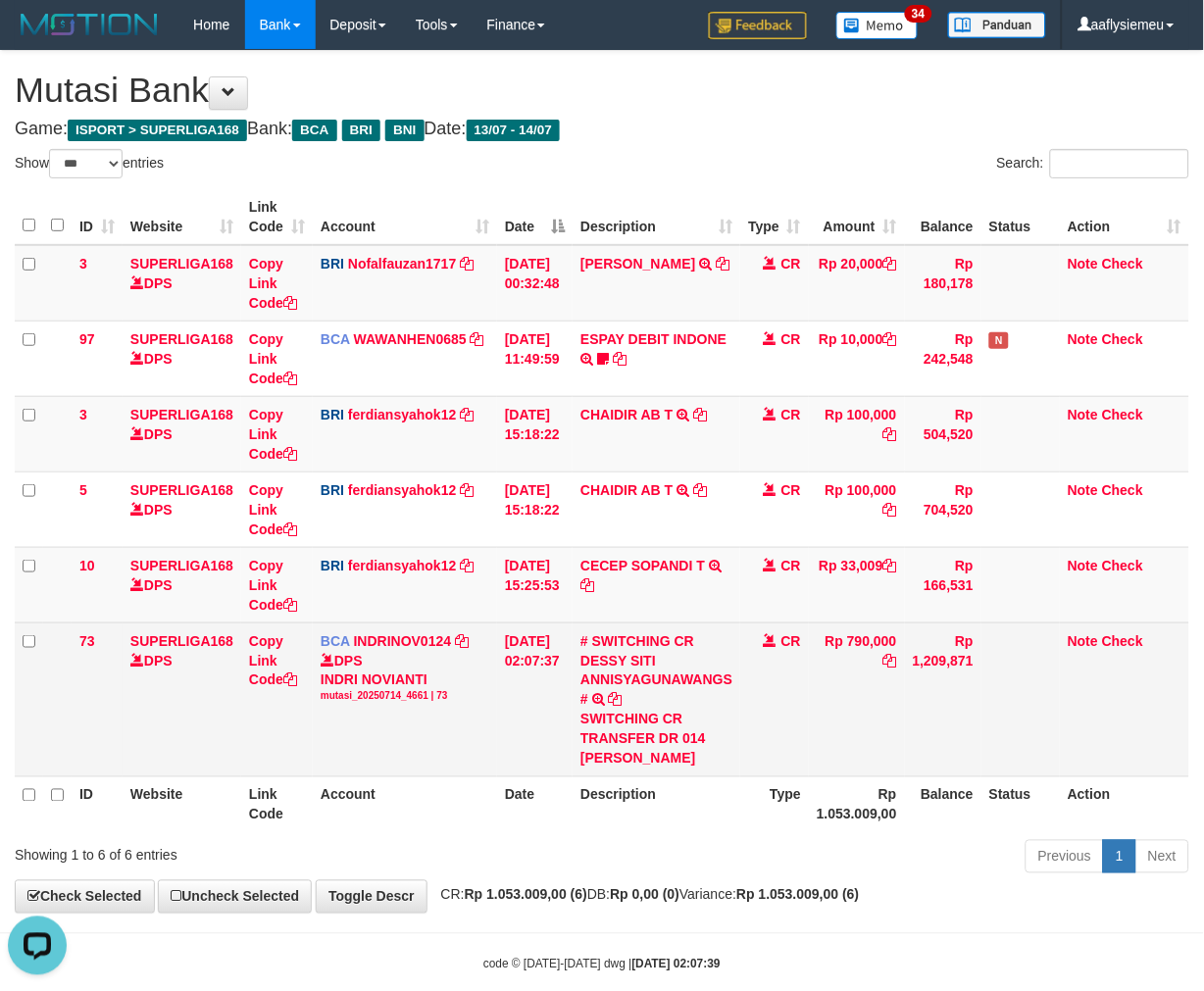 click on "CR" at bounding box center (775, 699) 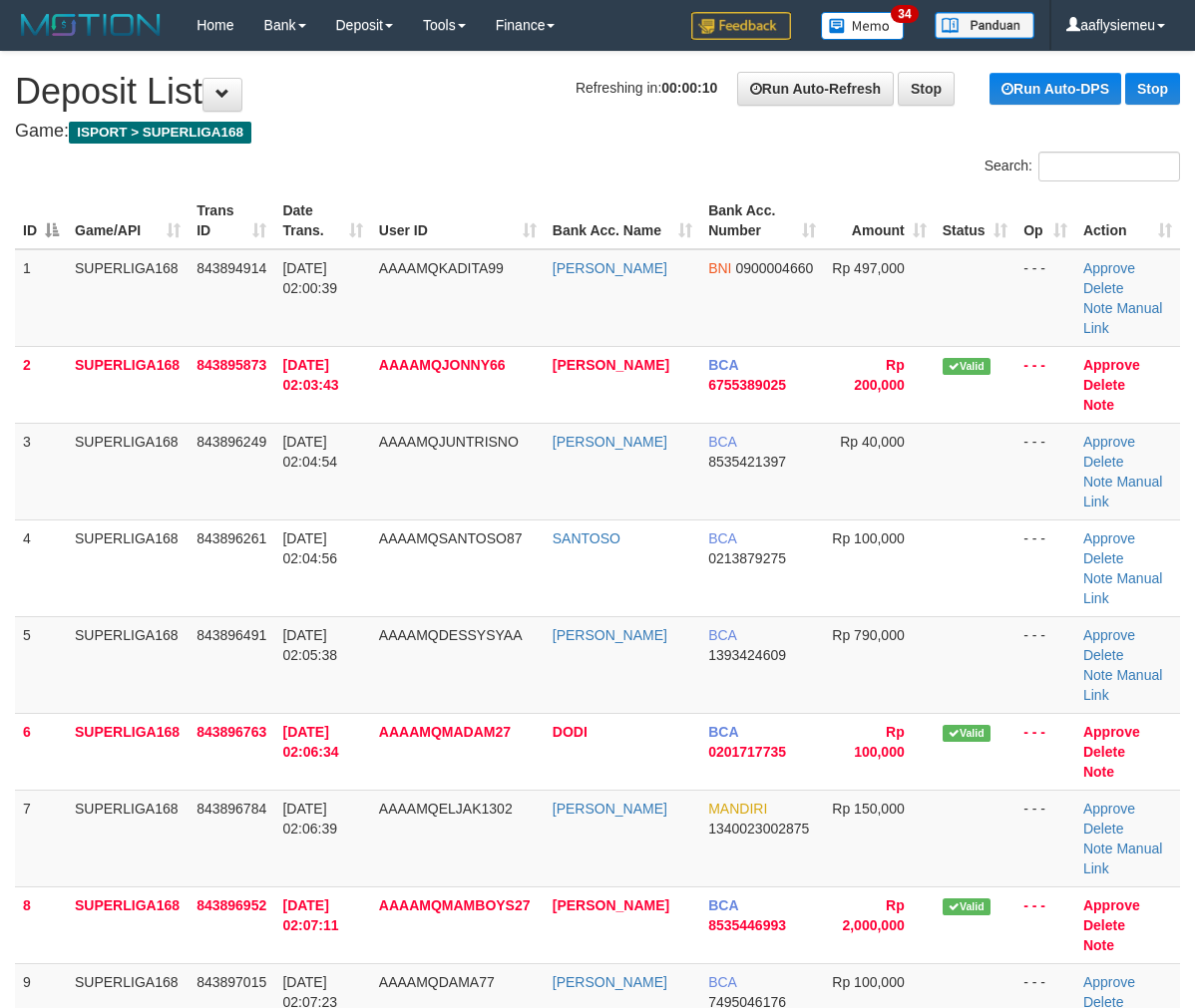 scroll, scrollTop: 0, scrollLeft: 0, axis: both 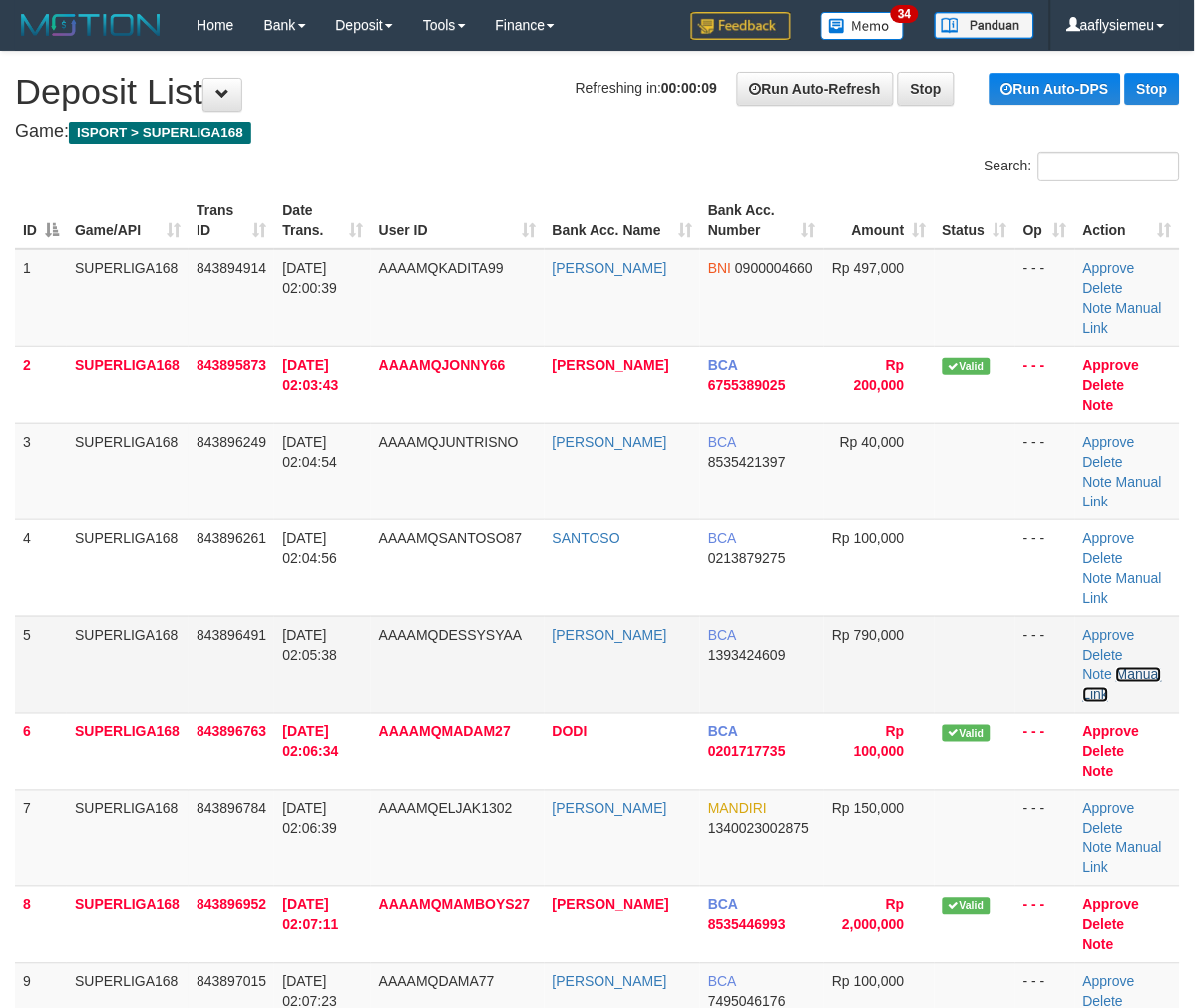 click on "Manual Link" at bounding box center (1122, 685) 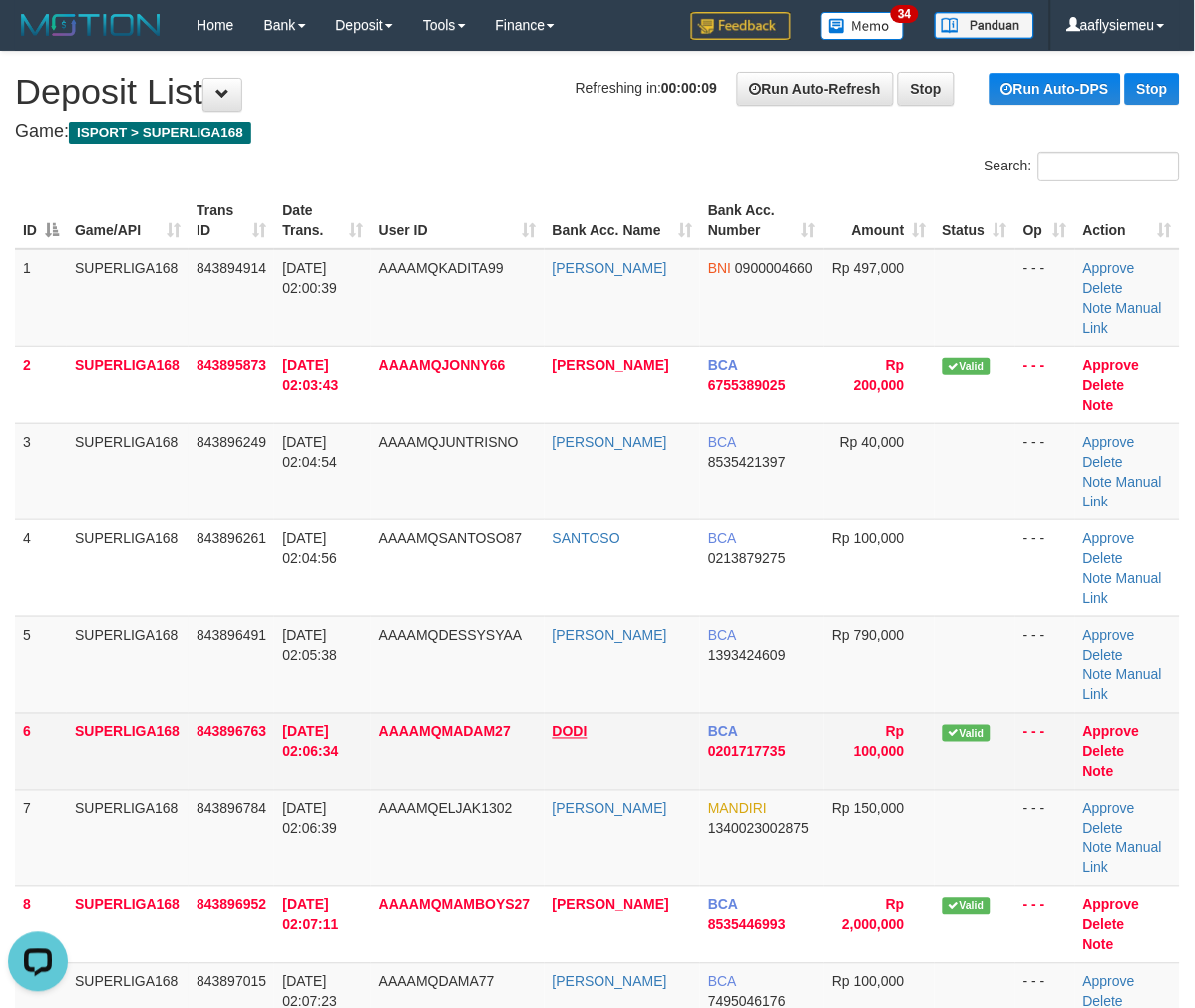 scroll, scrollTop: 0, scrollLeft: 0, axis: both 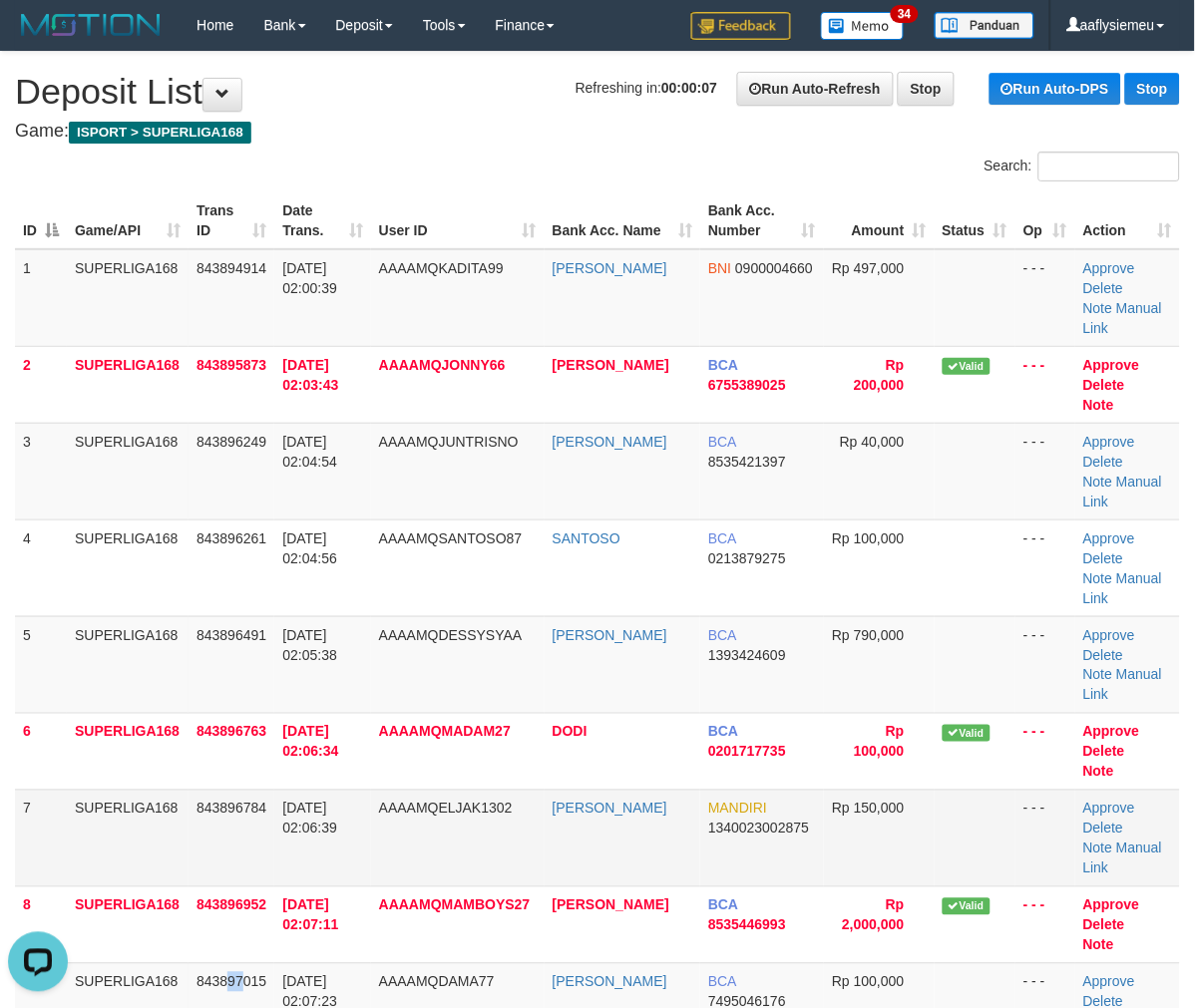 drag, startPoint x: 235, startPoint y: 811, endPoint x: 18, endPoint y: 708, distance: 240.20408 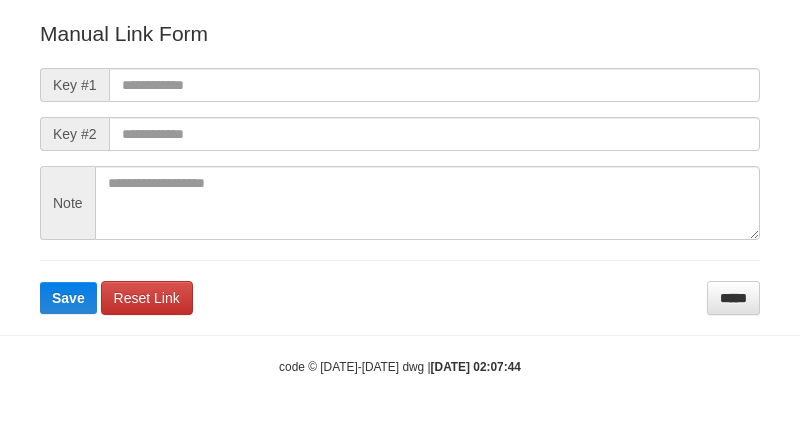 scroll, scrollTop: 262, scrollLeft: 0, axis: vertical 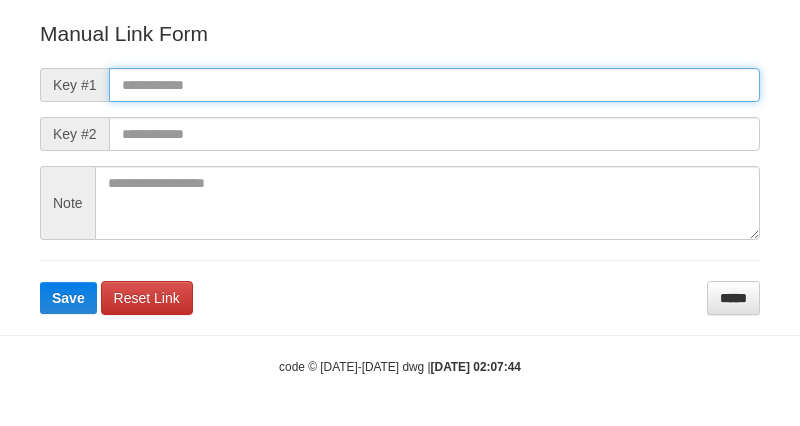 click at bounding box center [434, 85] 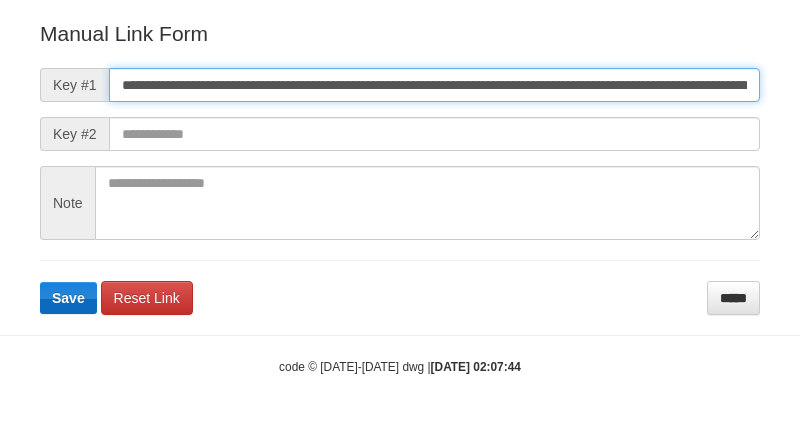 scroll, scrollTop: 0, scrollLeft: 1180, axis: horizontal 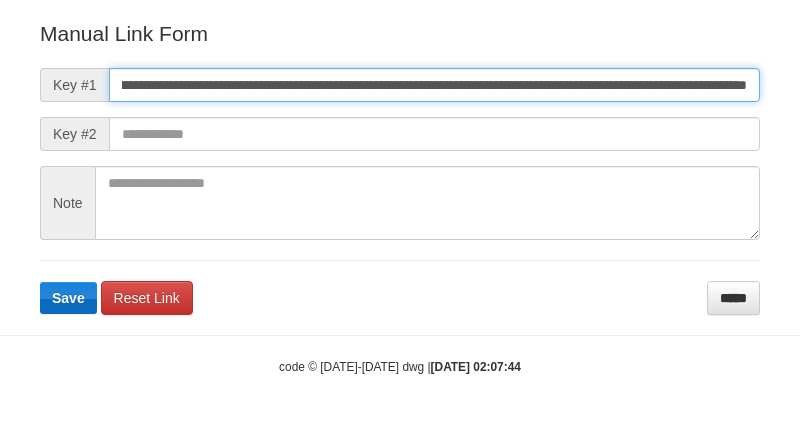 type on "**********" 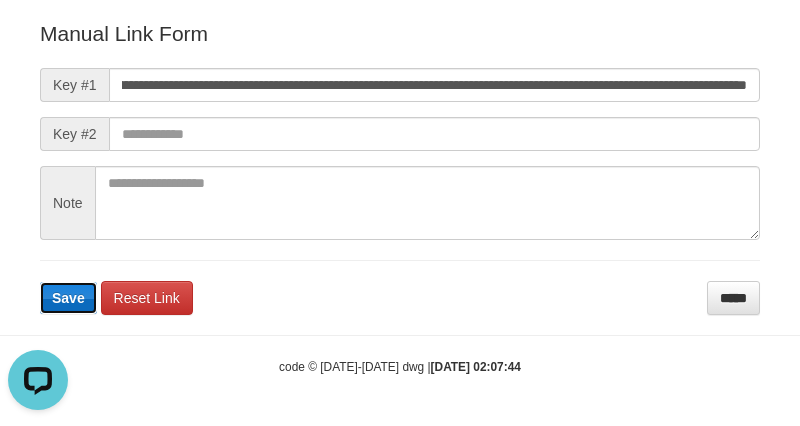 scroll, scrollTop: 0, scrollLeft: 0, axis: both 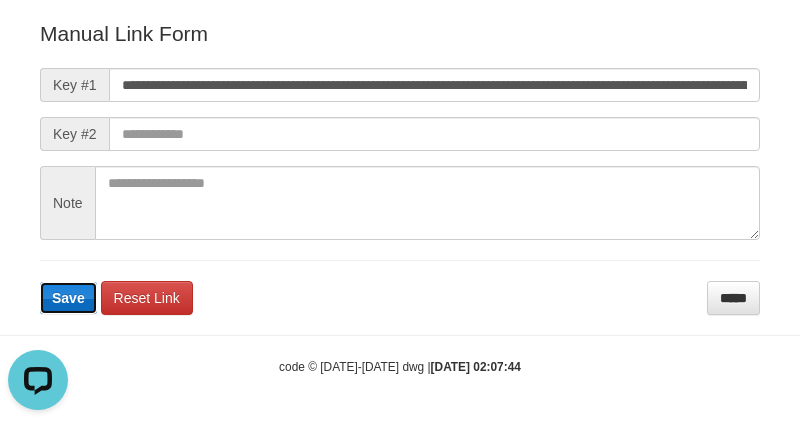 click on "Save" at bounding box center [68, 298] 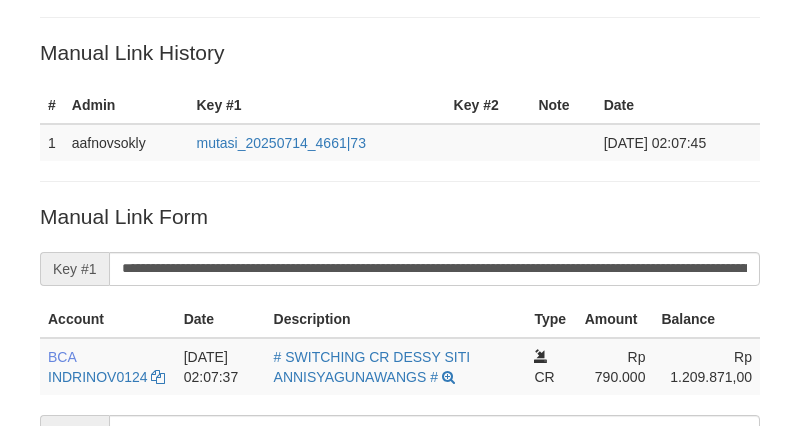 scroll, scrollTop: 203, scrollLeft: 0, axis: vertical 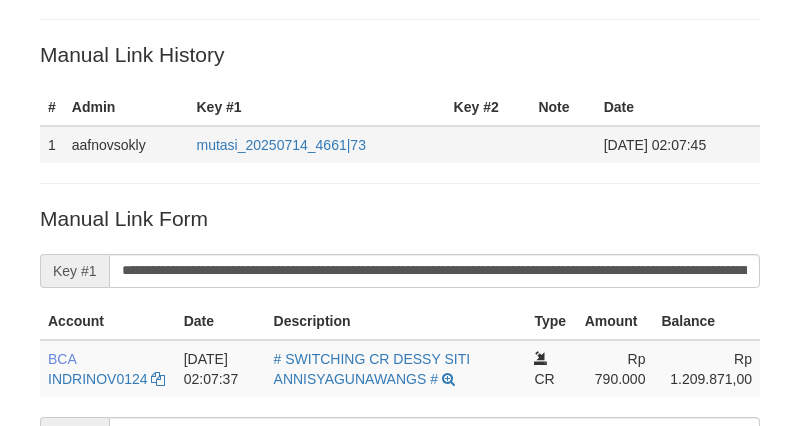 drag, startPoint x: 93, startPoint y: 194, endPoint x: 340, endPoint y: 158, distance: 249.6097 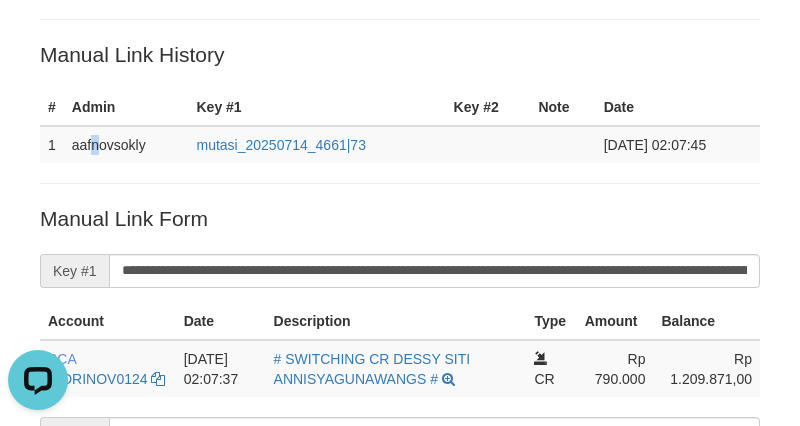 scroll, scrollTop: 0, scrollLeft: 0, axis: both 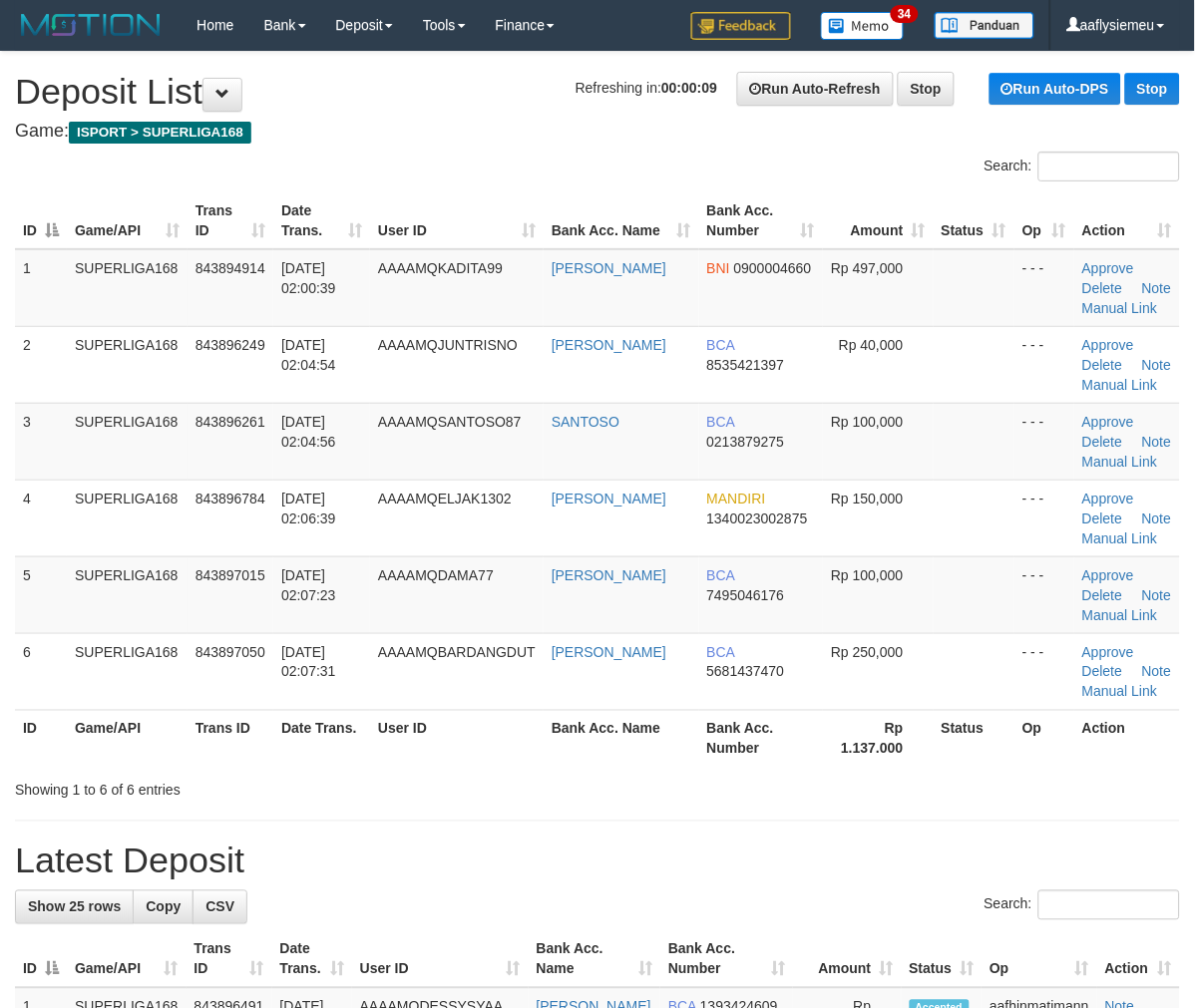 drag, startPoint x: 41, startPoint y: 539, endPoint x: -44, endPoint y: 566, distance: 89.1852 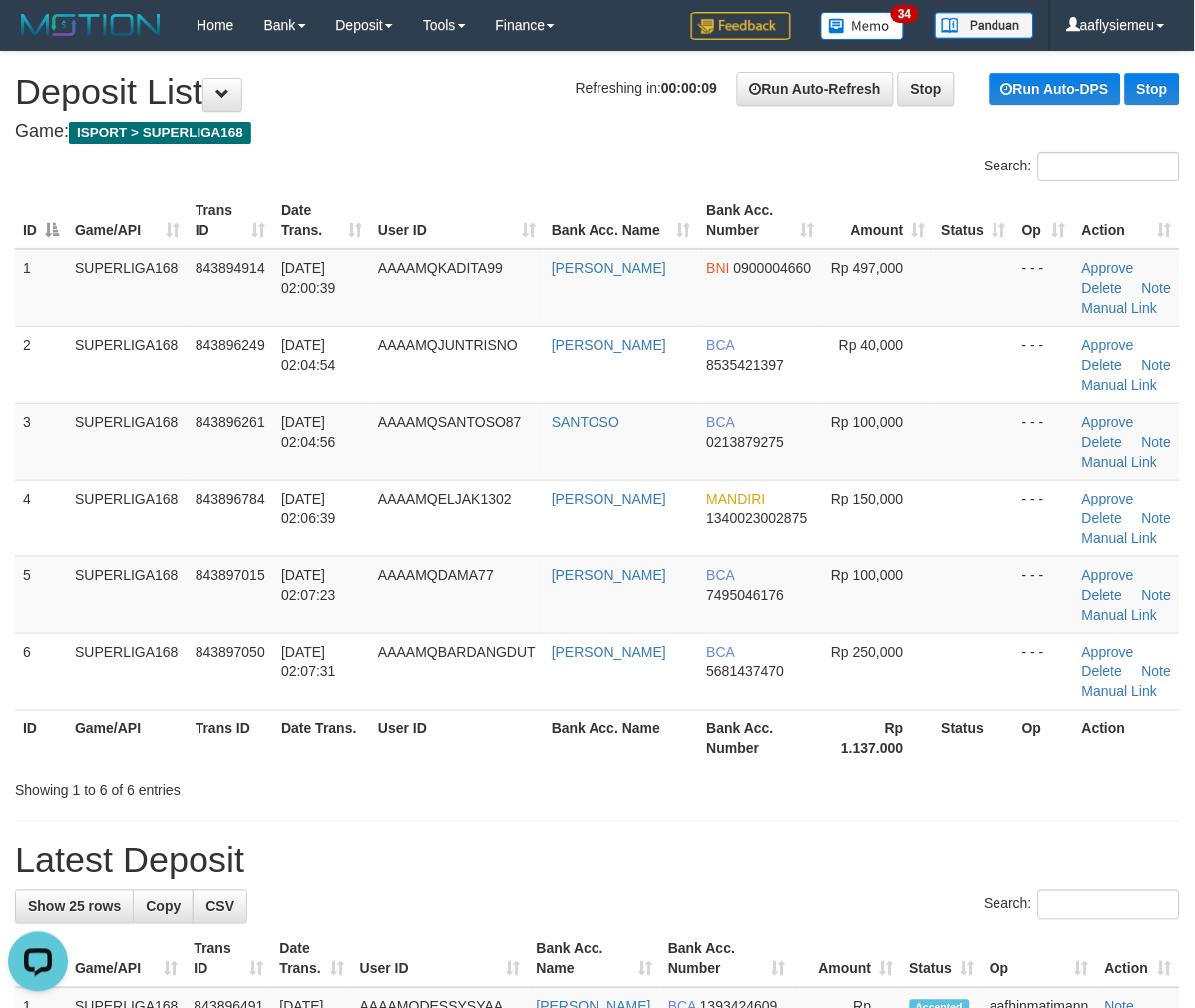 scroll, scrollTop: 0, scrollLeft: 0, axis: both 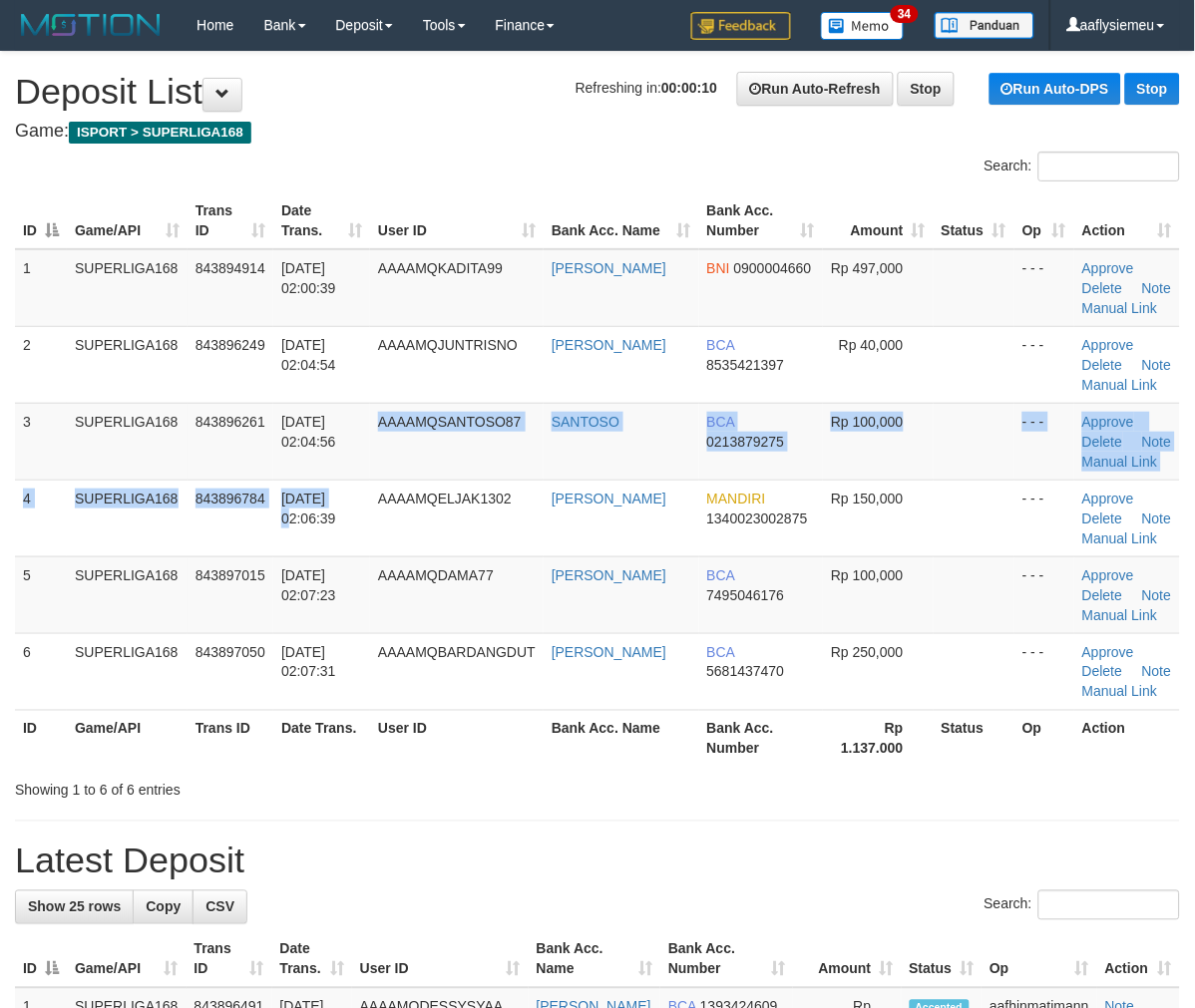 drag, startPoint x: 321, startPoint y: 484, endPoint x: 2, endPoint y: 620, distance: 346.78091 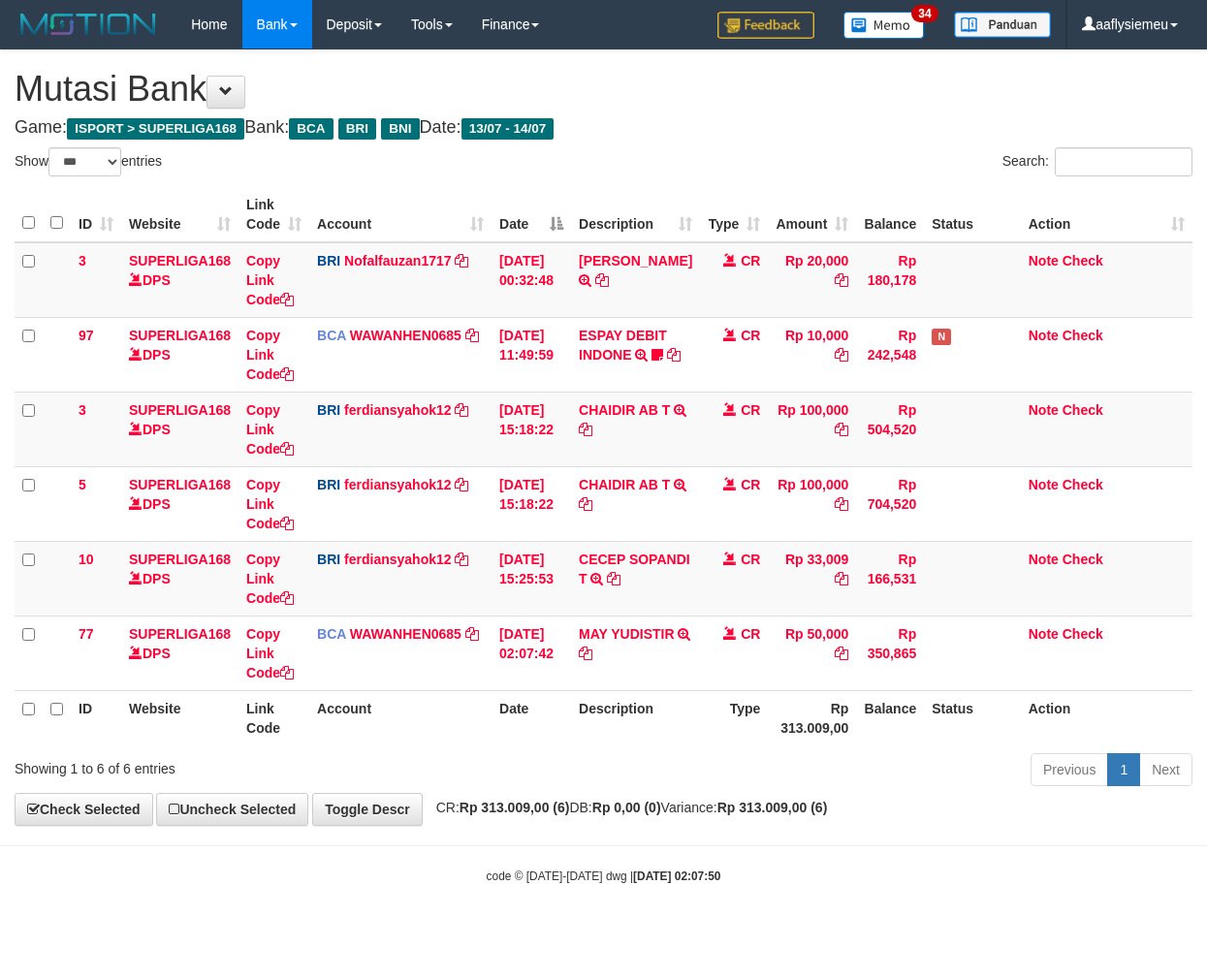 select on "***" 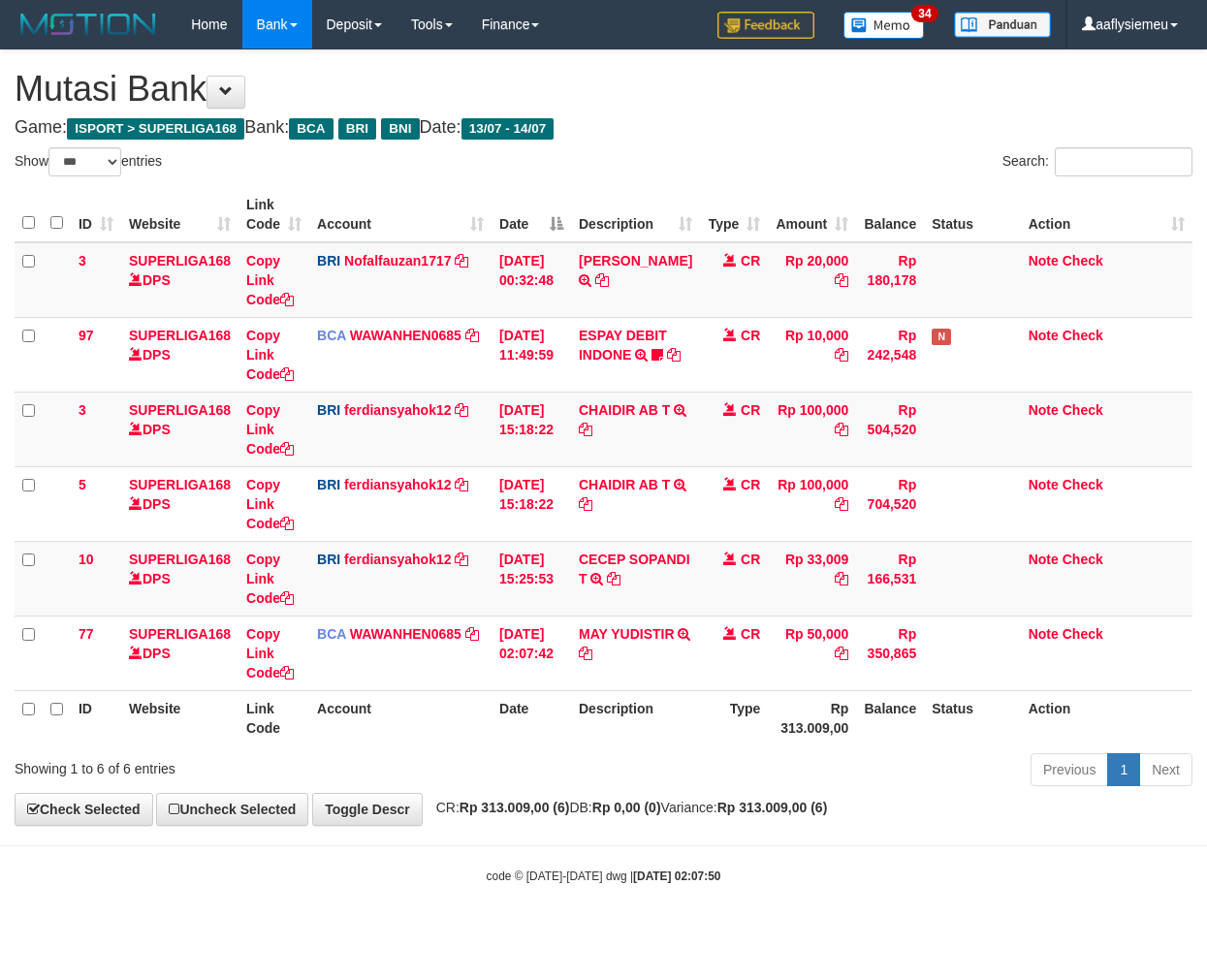 scroll, scrollTop: 0, scrollLeft: 0, axis: both 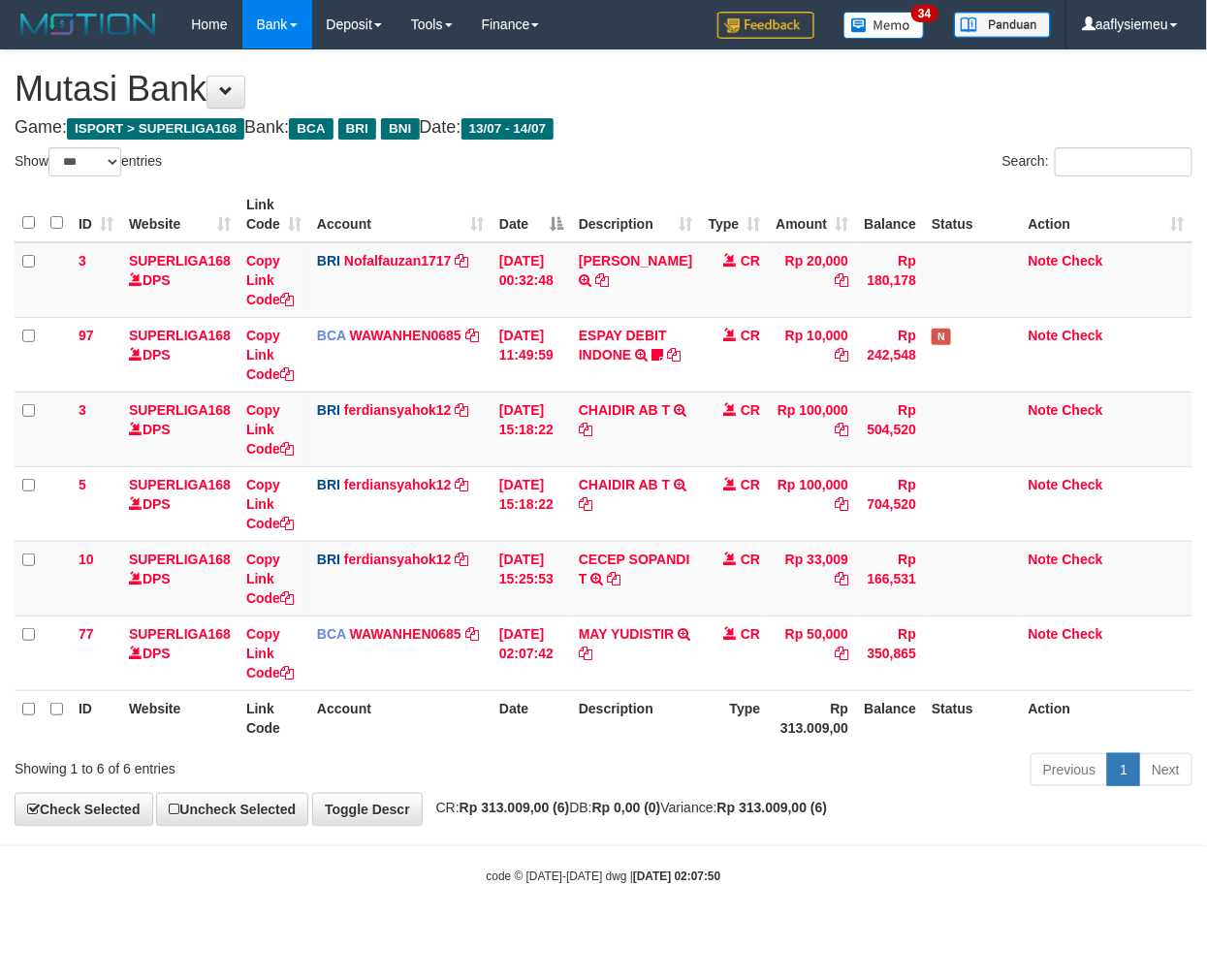 click on "Rp 0,00 (0)" at bounding box center (626, 807) 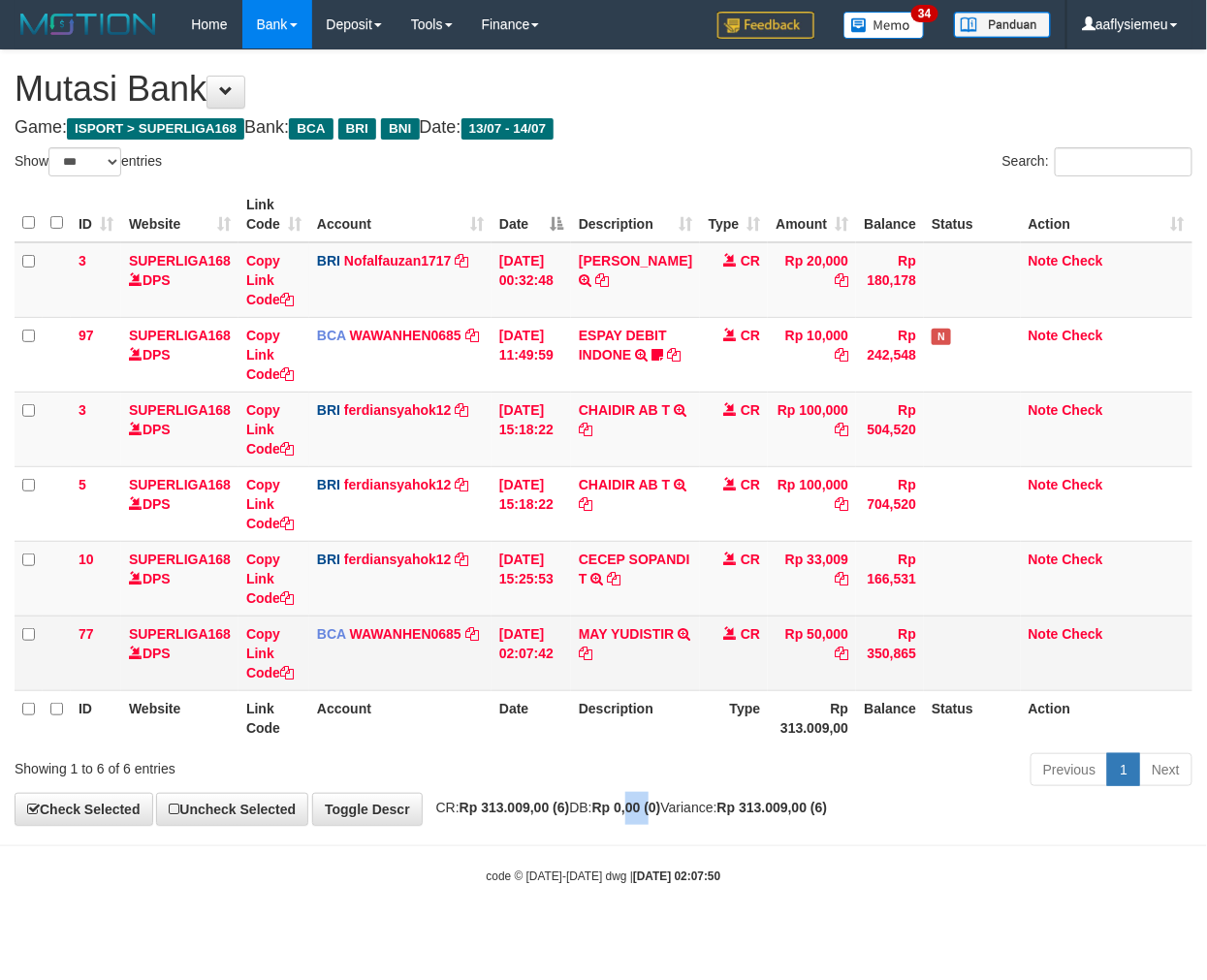 click on "ID Website Link Code Account Date Description Type Rp 313.009,00 Balance Status Action" at bounding box center (603, 717) 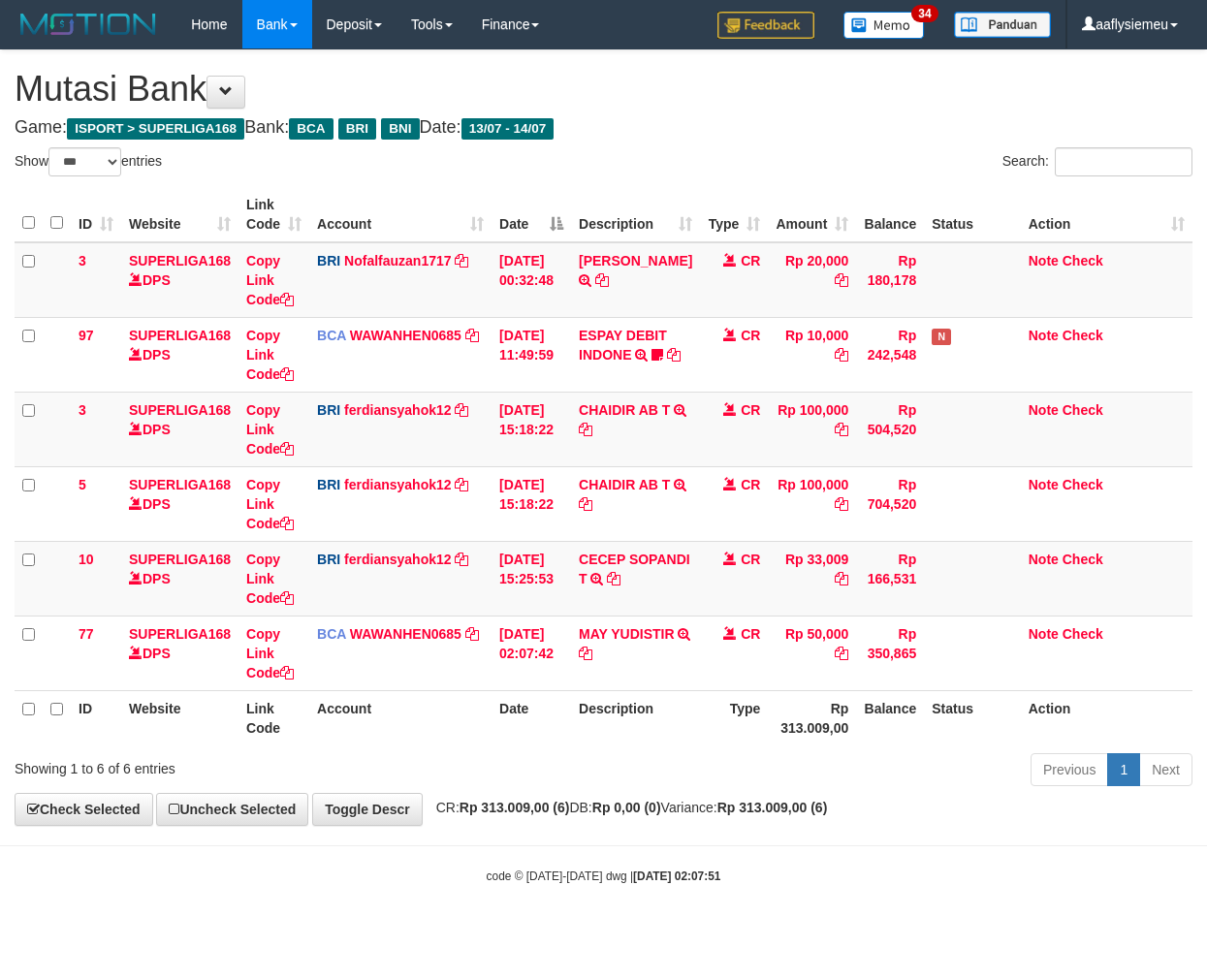 select on "***" 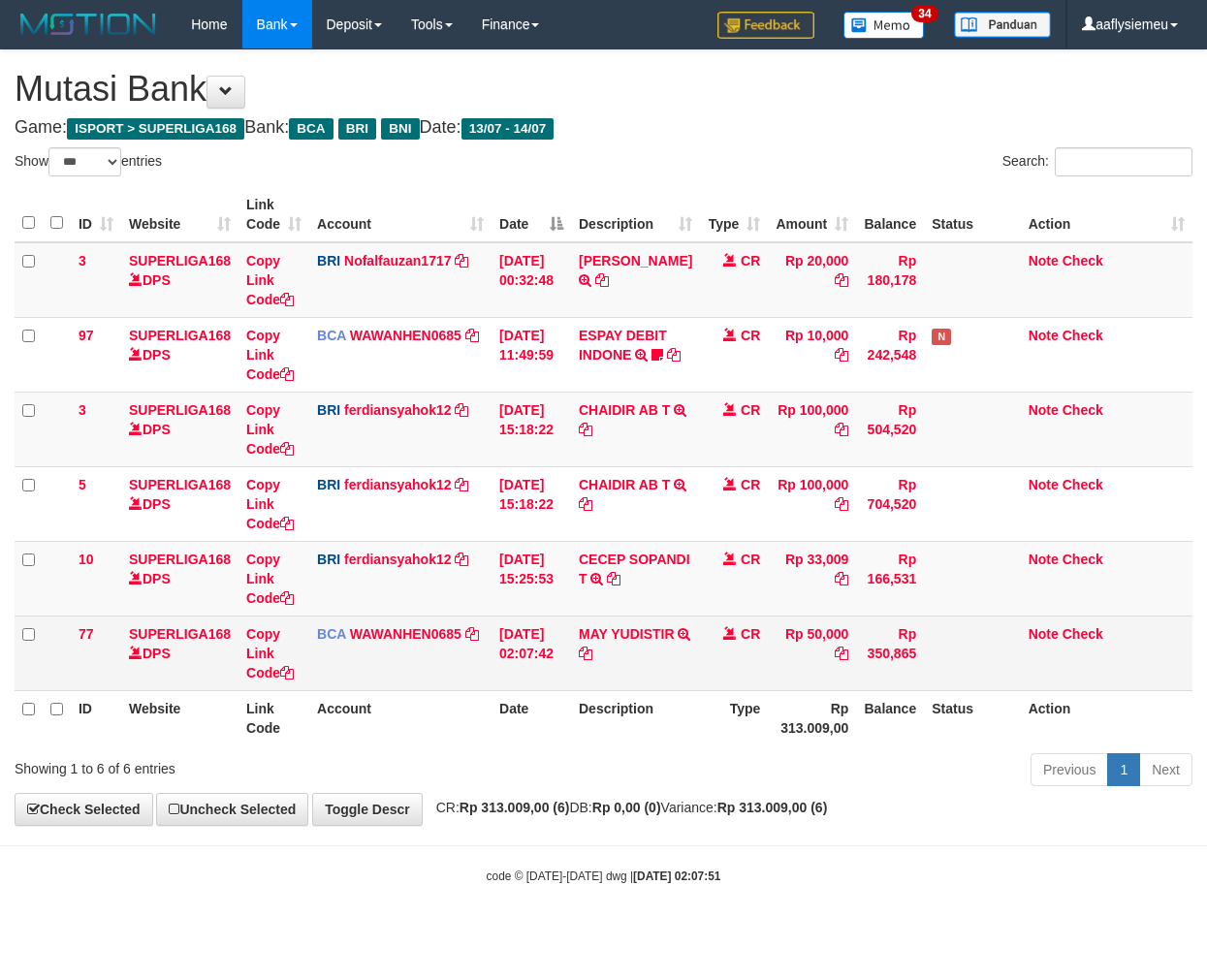 scroll, scrollTop: 0, scrollLeft: 0, axis: both 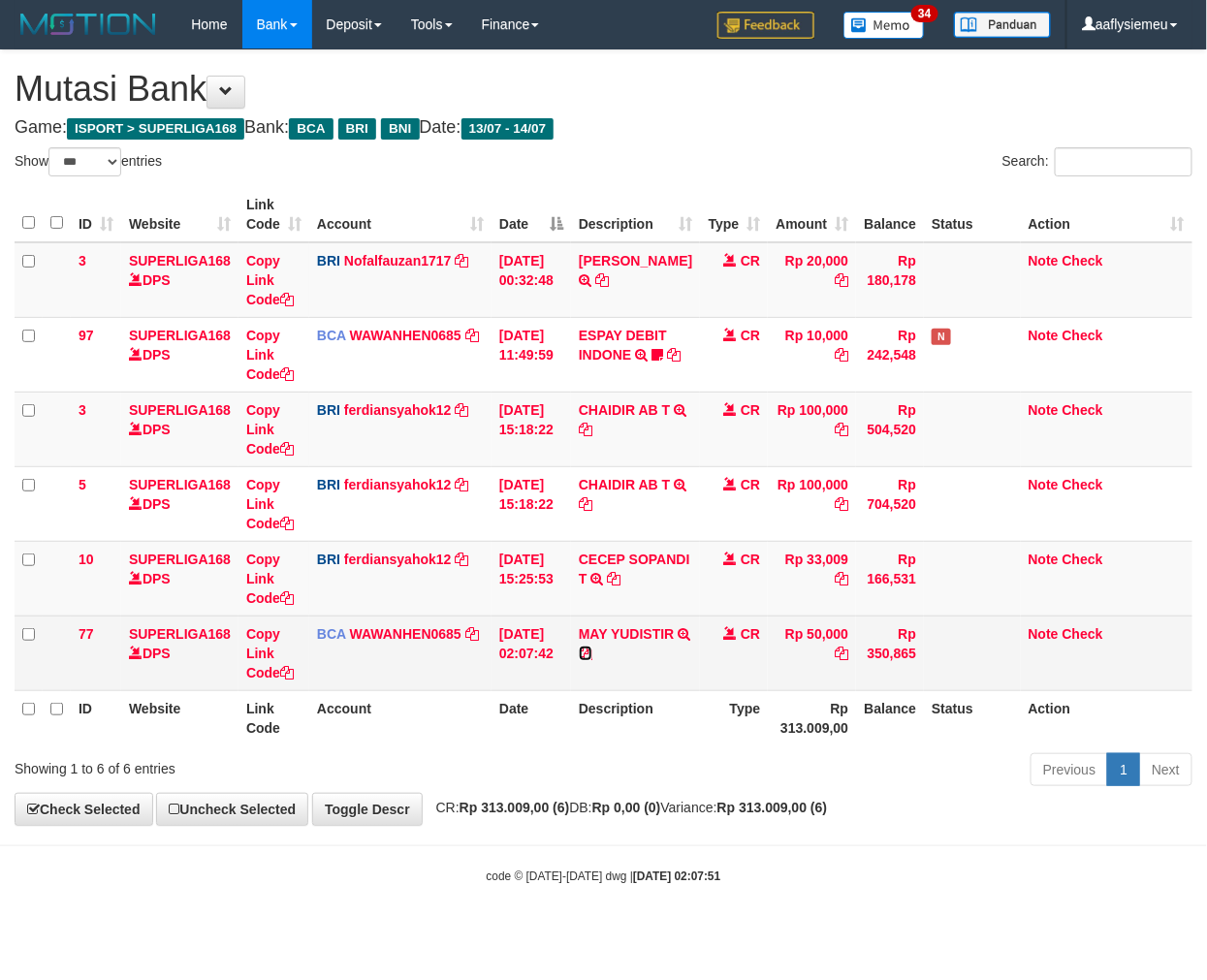 click at bounding box center (586, 653) 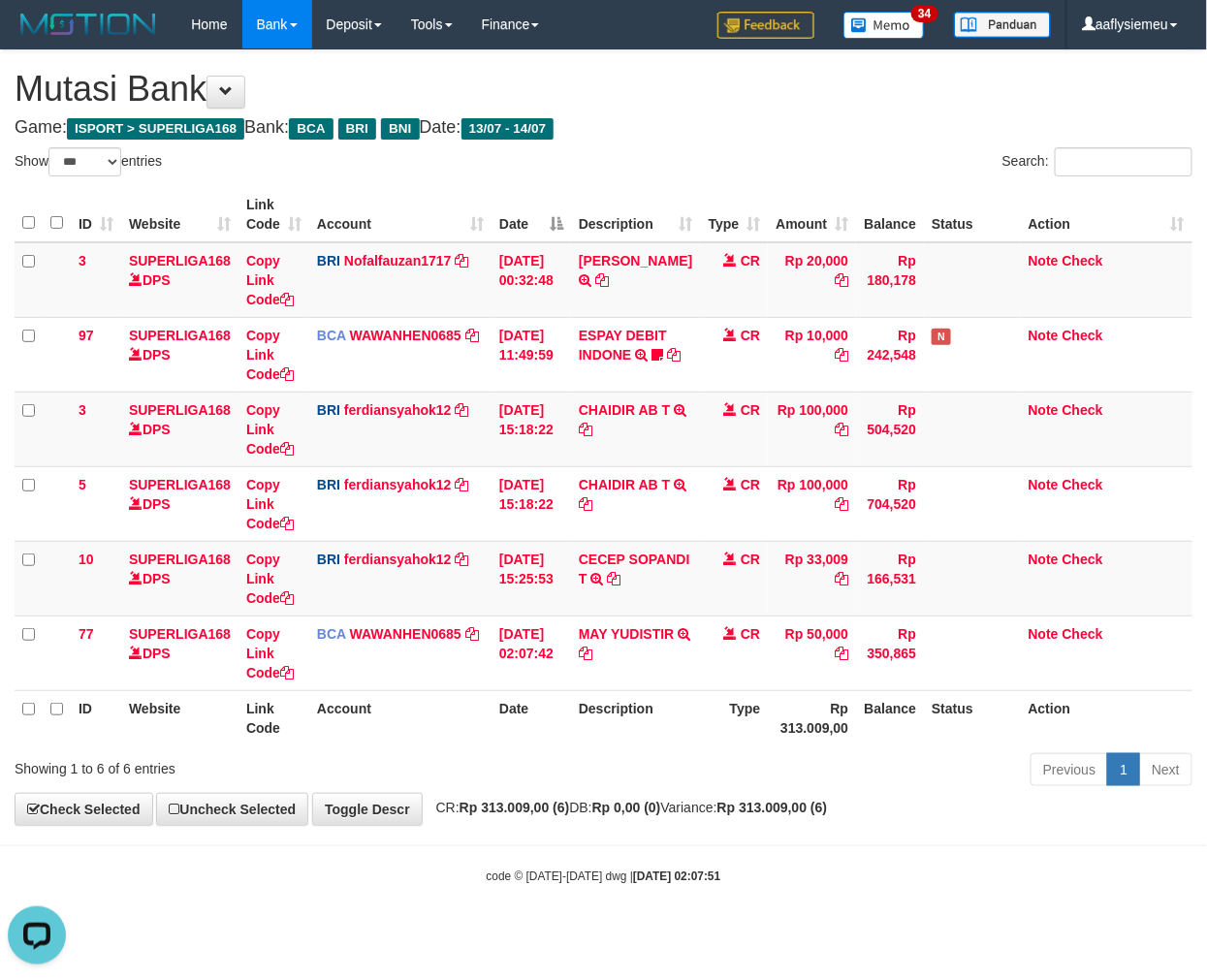scroll, scrollTop: 0, scrollLeft: 0, axis: both 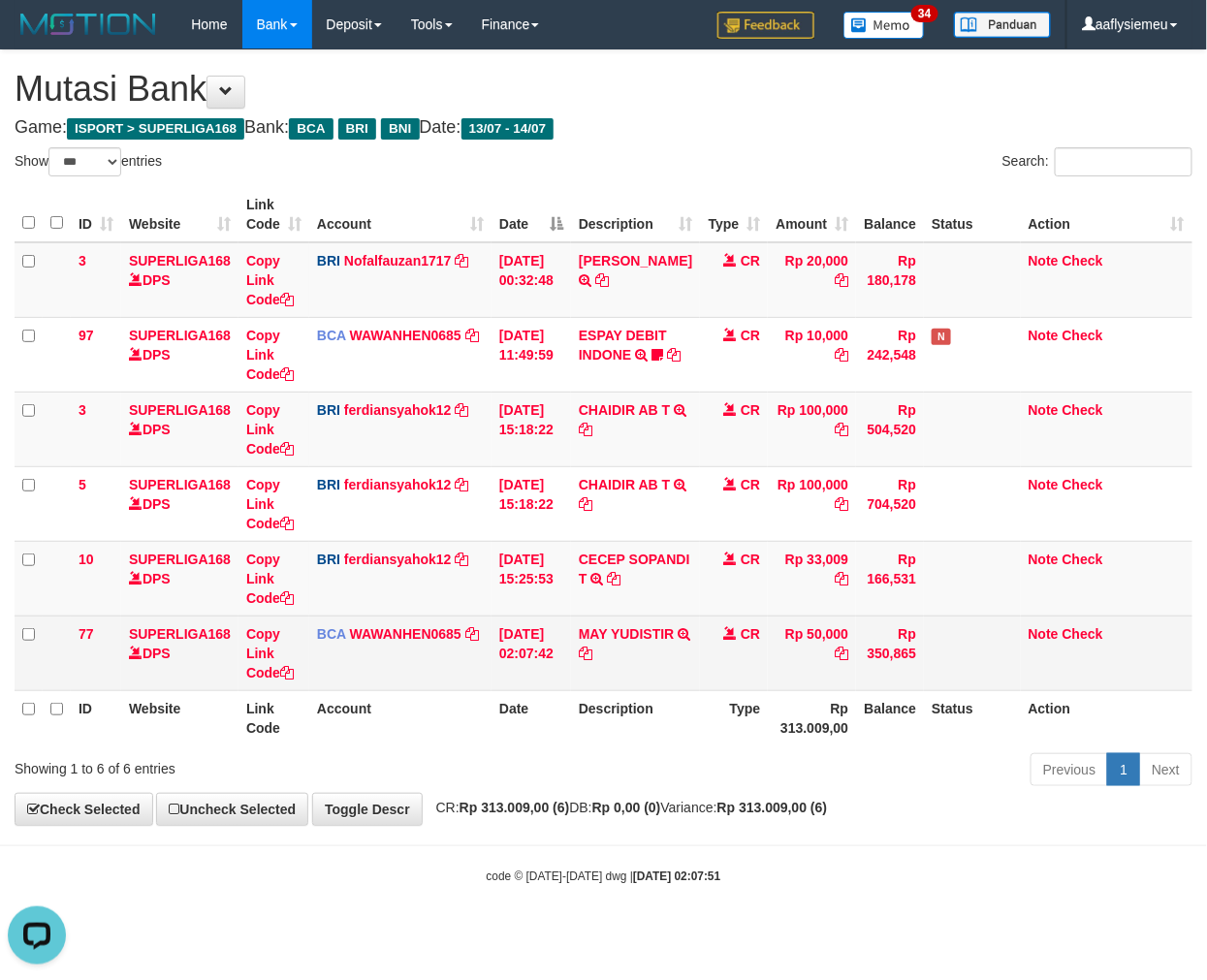 click on "CR" at bounding box center [734, 652] 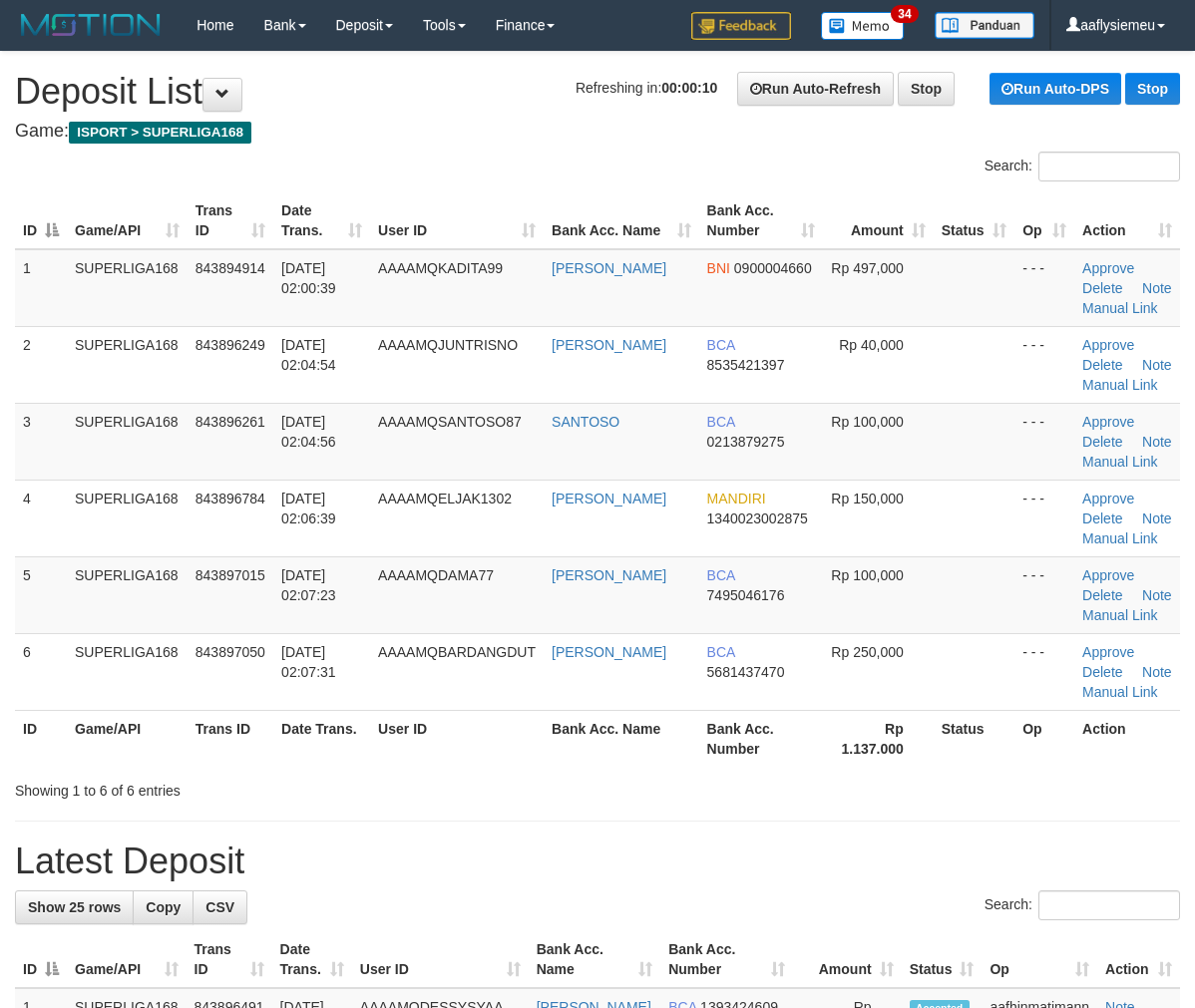 scroll, scrollTop: 0, scrollLeft: 0, axis: both 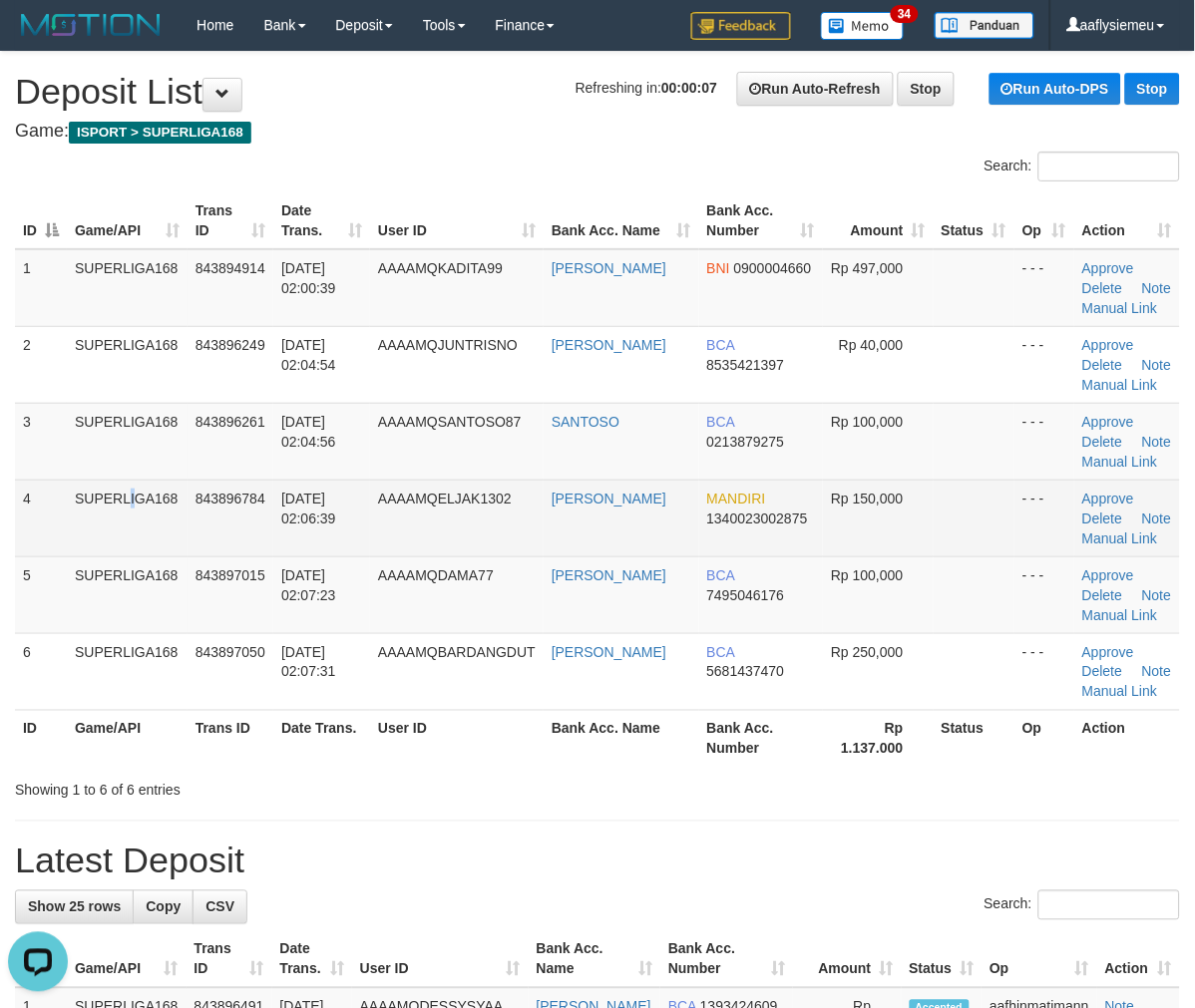 click on "4
SUPERLIGA168
843896784
14/07/2025 02:06:39
AAAAMQELJAK1302
ANA SOFIANA
MANDIRI
1340023002875
Rp 150,000
- - -
Approve
Delete
Note
Manual Link" at bounding box center [598, 517] 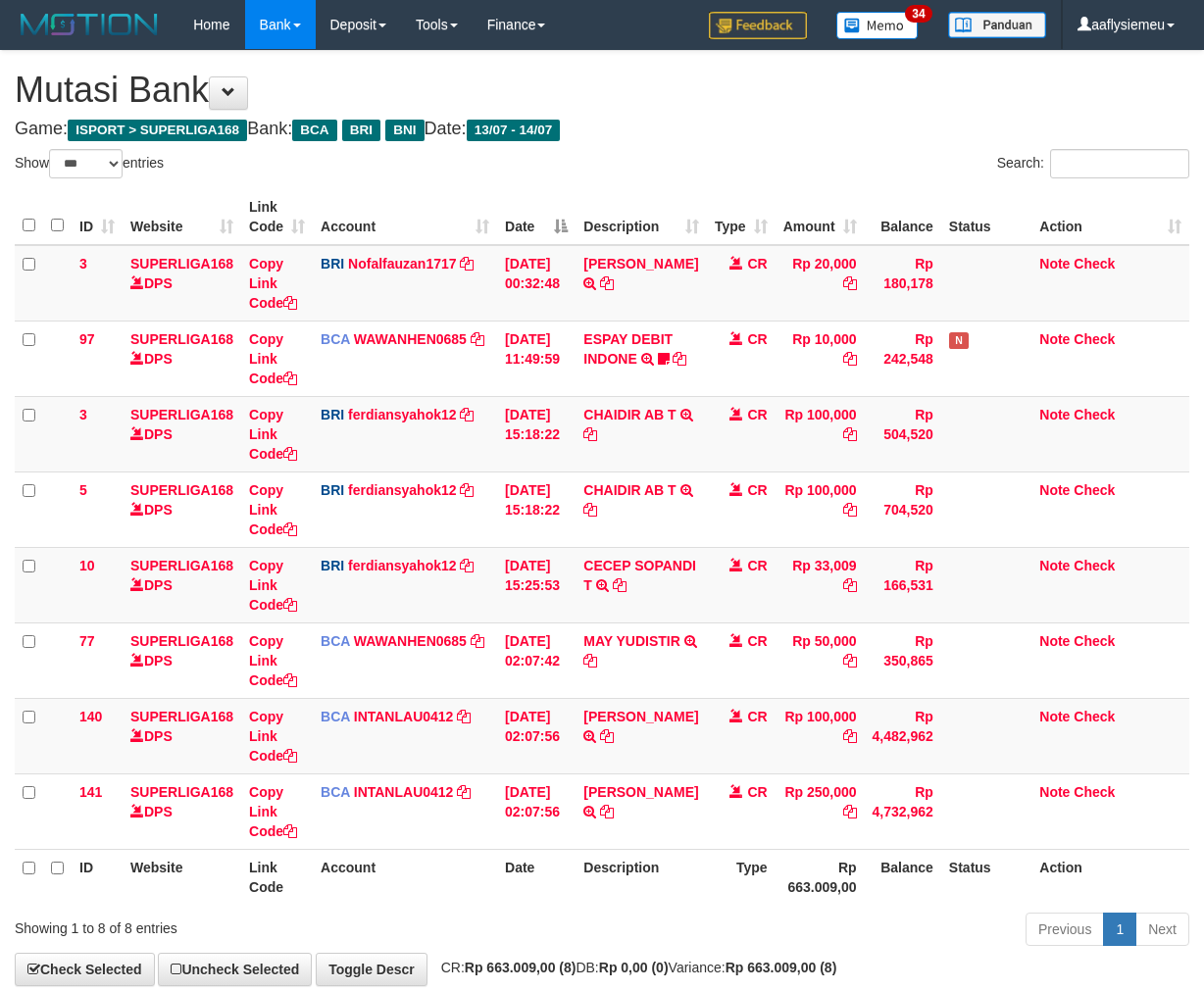 select on "***" 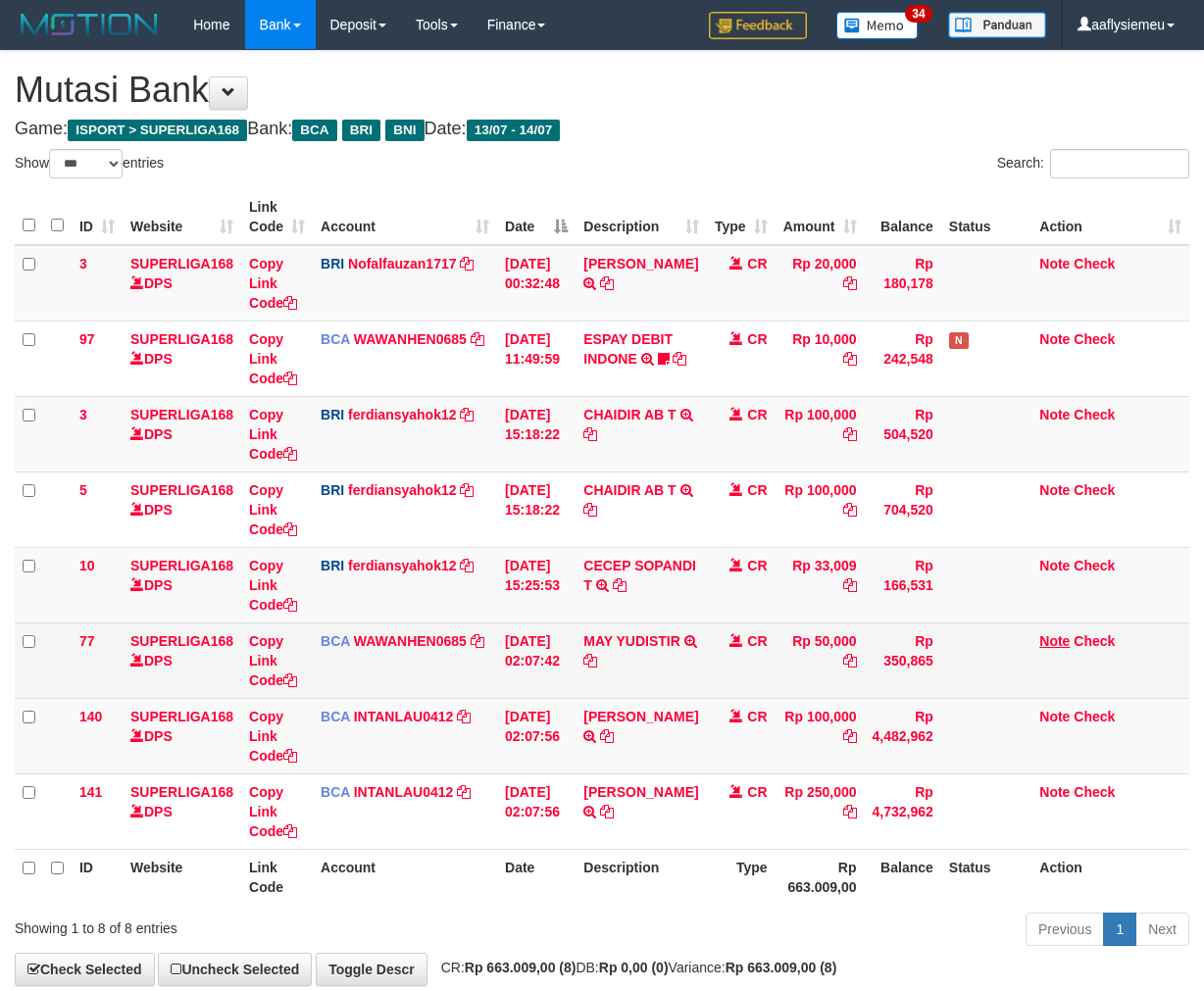 scroll, scrollTop: 0, scrollLeft: 0, axis: both 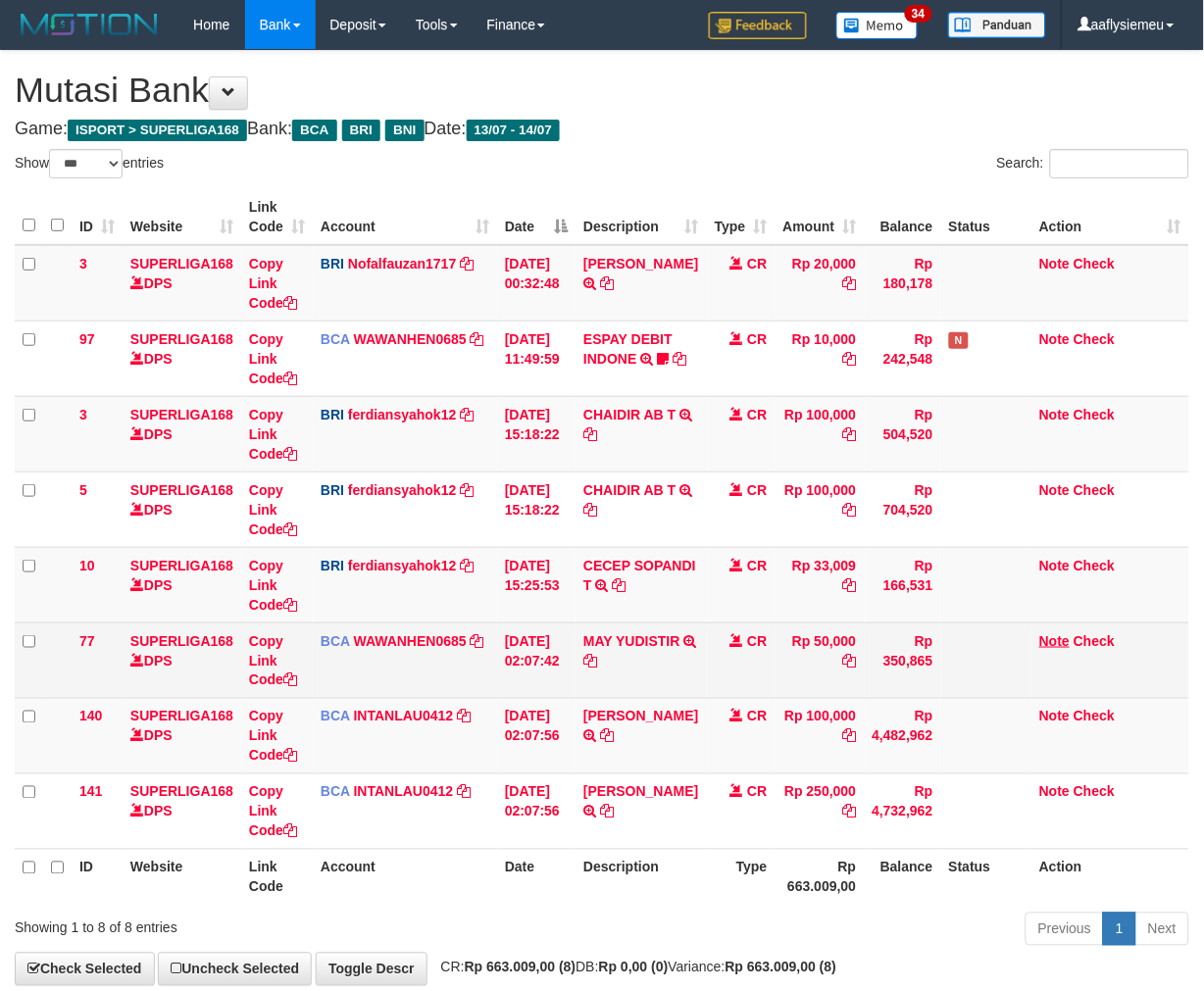 drag, startPoint x: 0, startPoint y: 0, endPoint x: 1051, endPoint y: 632, distance: 1226.387 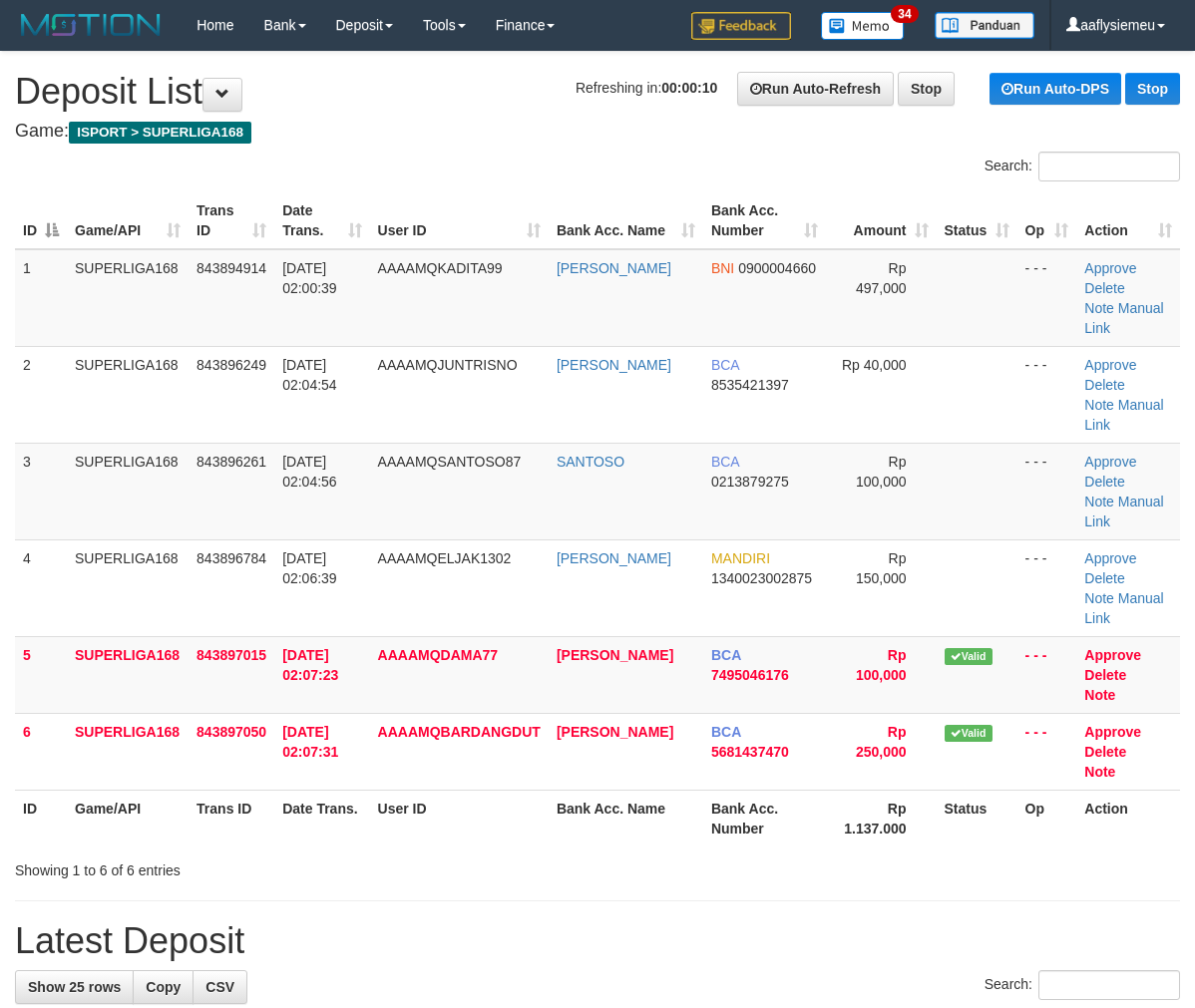 scroll, scrollTop: 0, scrollLeft: 0, axis: both 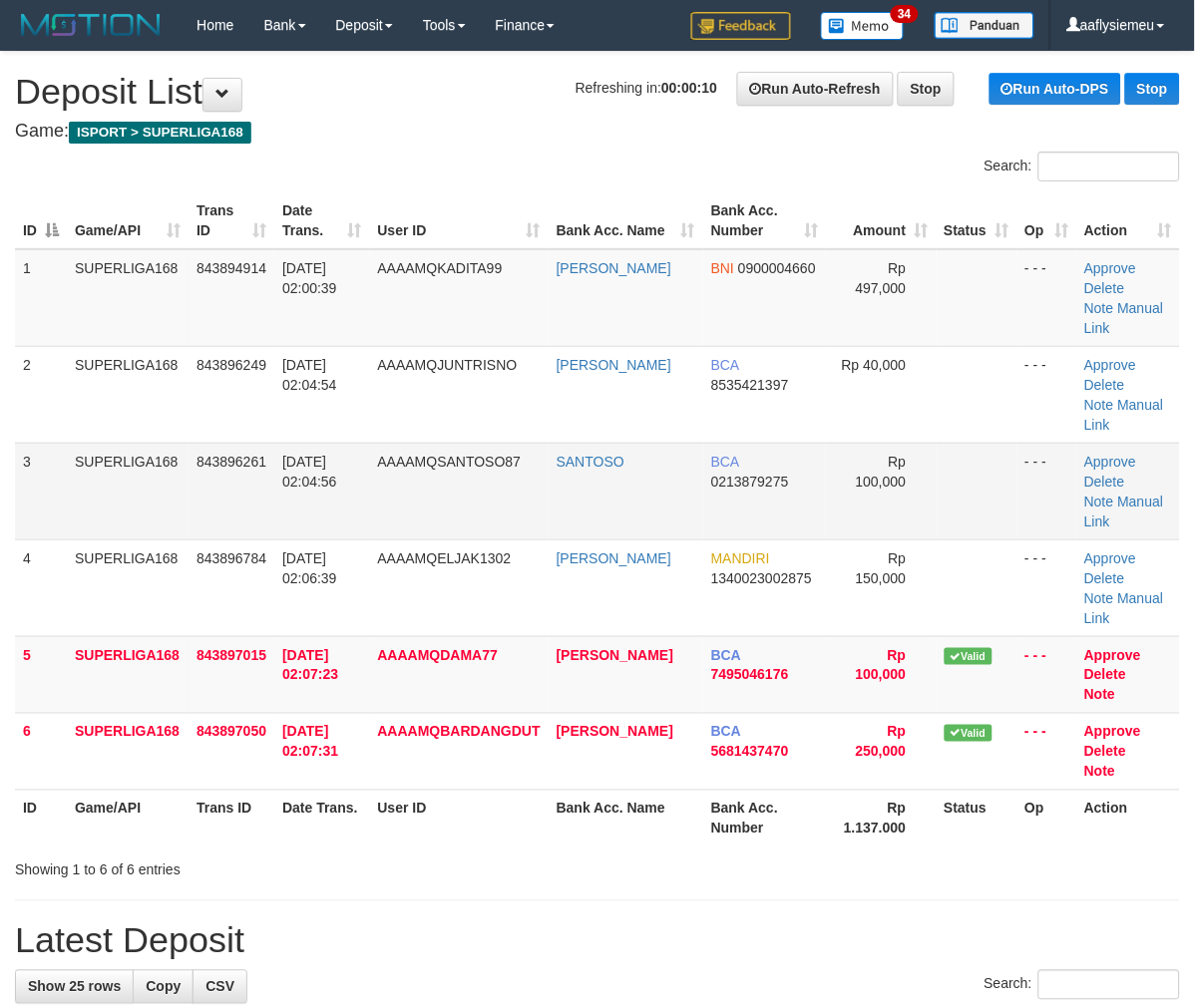 click on "14/07/2025 02:04:56" at bounding box center [321, 491] 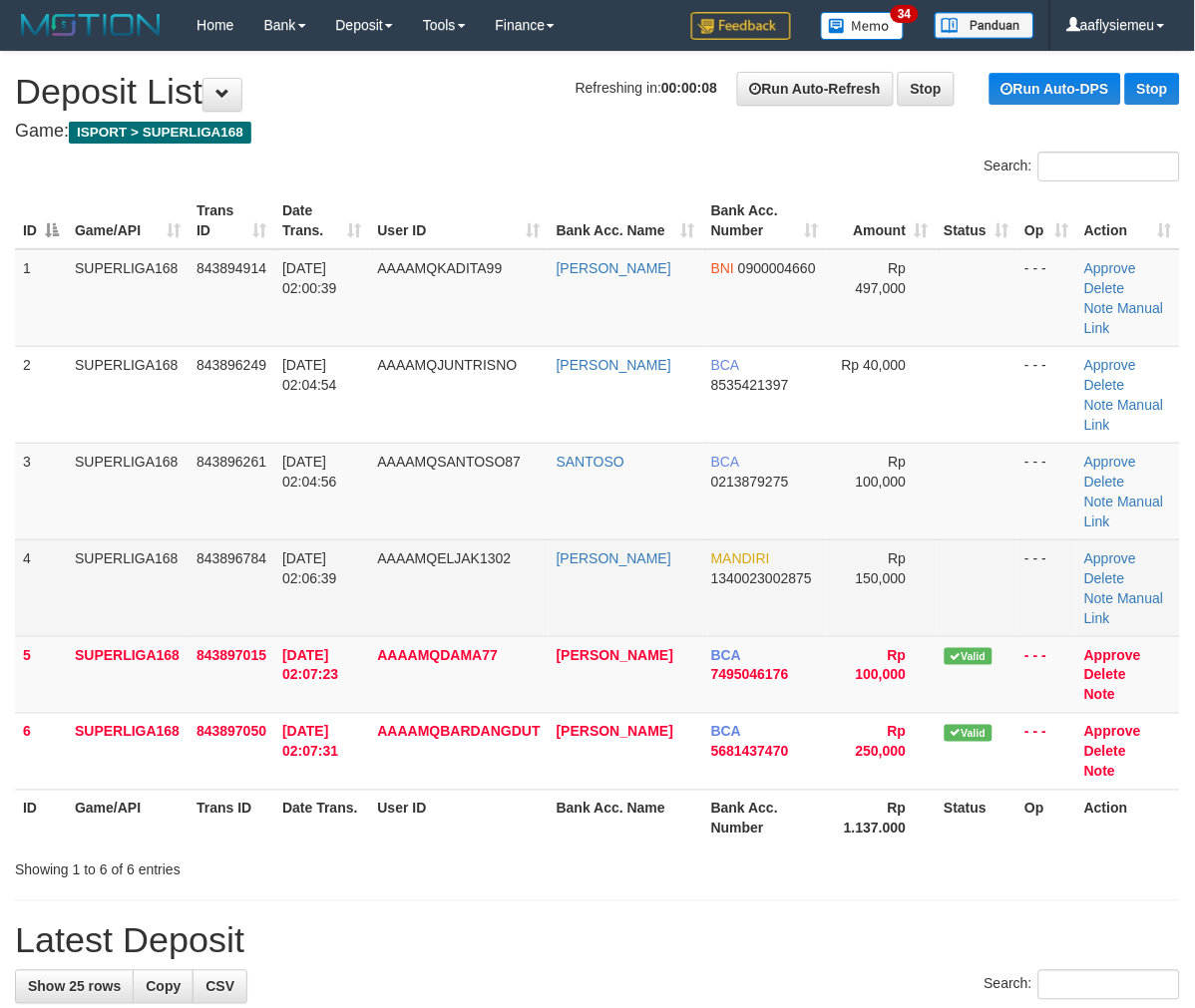 click on "14/07/2025 02:06:39" at bounding box center (321, 587) 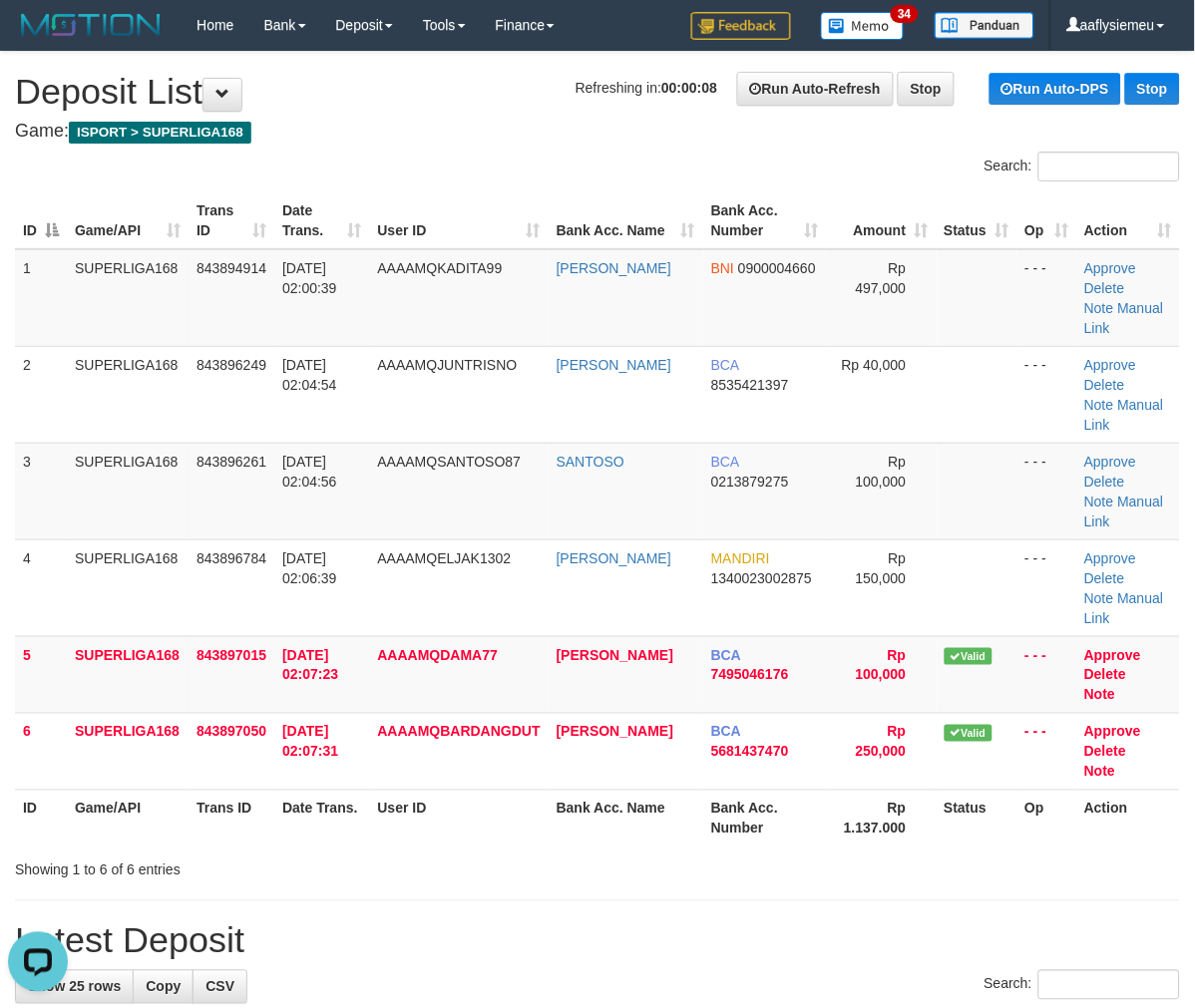 scroll, scrollTop: 0, scrollLeft: 0, axis: both 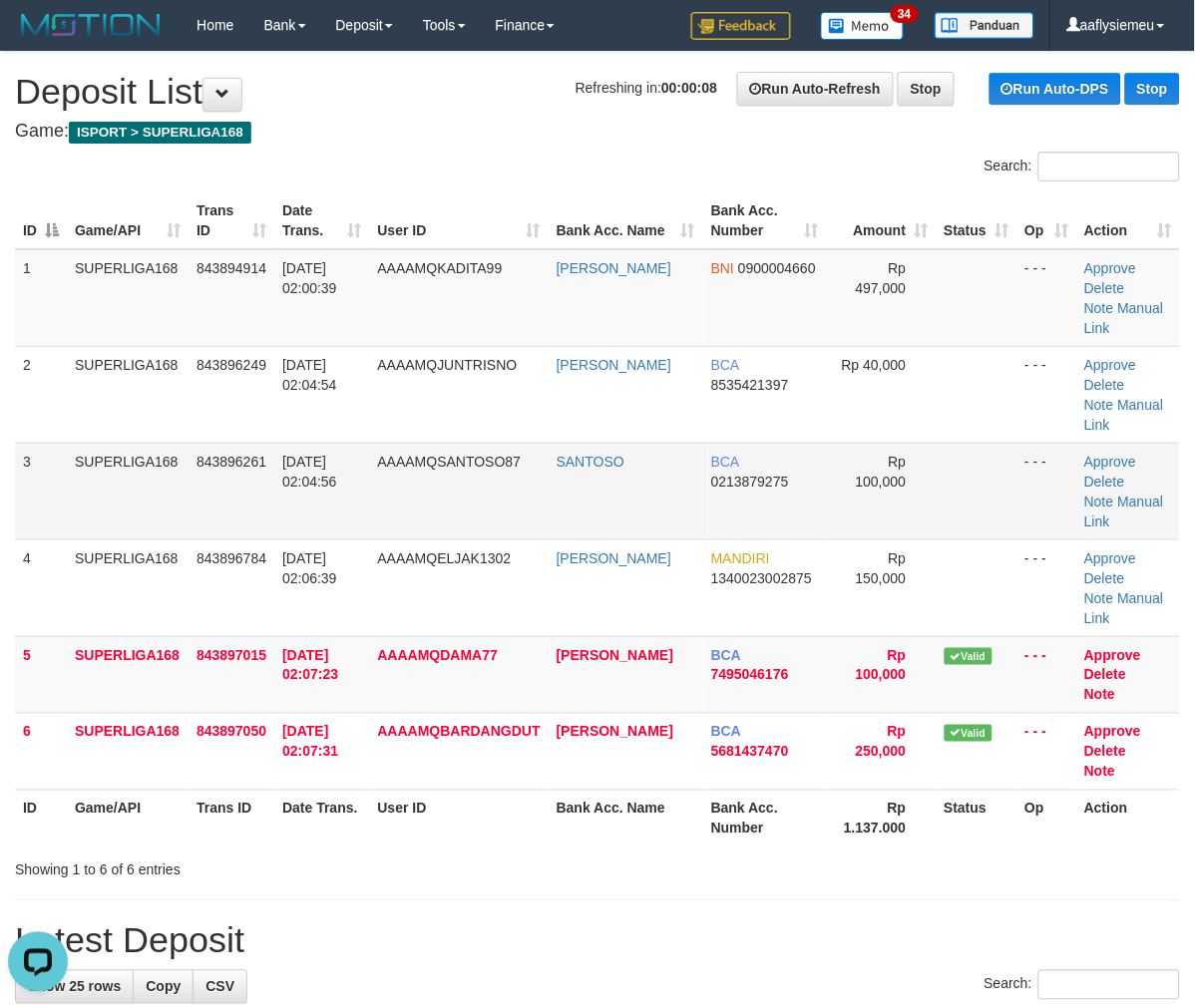 drag, startPoint x: 382, startPoint y: 406, endPoint x: 375, endPoint y: 415, distance: 11.401754 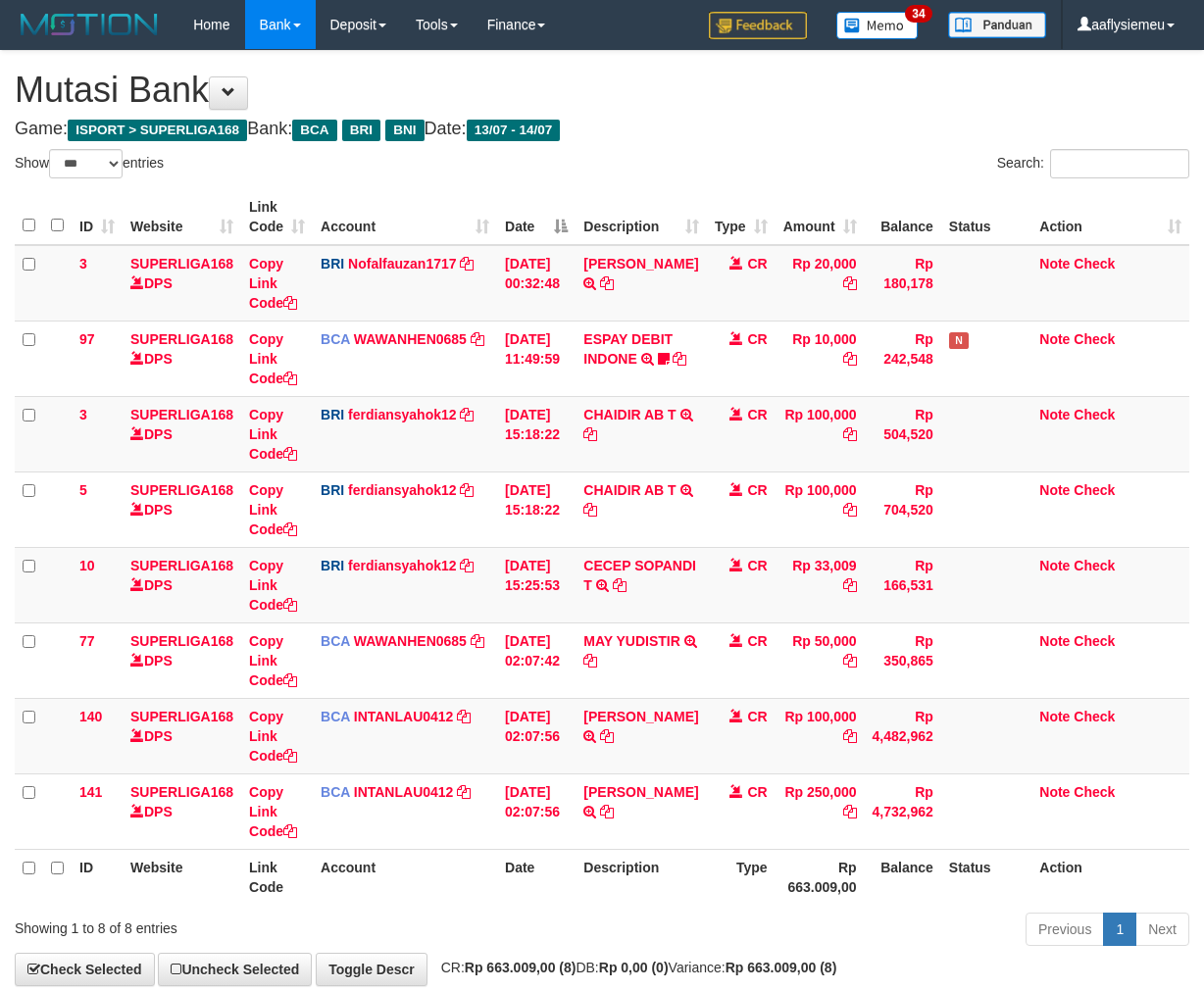 select on "***" 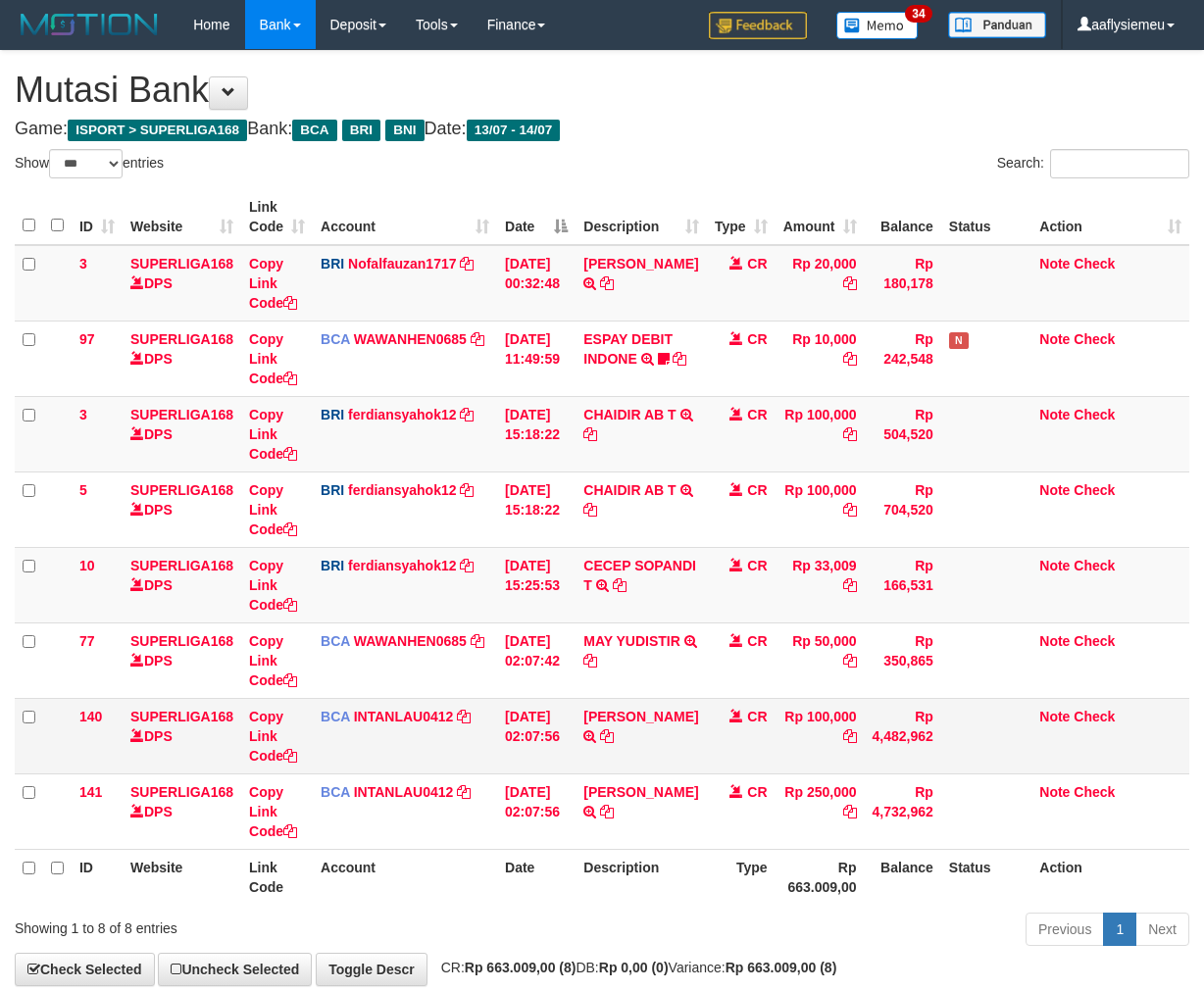 scroll, scrollTop: 0, scrollLeft: 0, axis: both 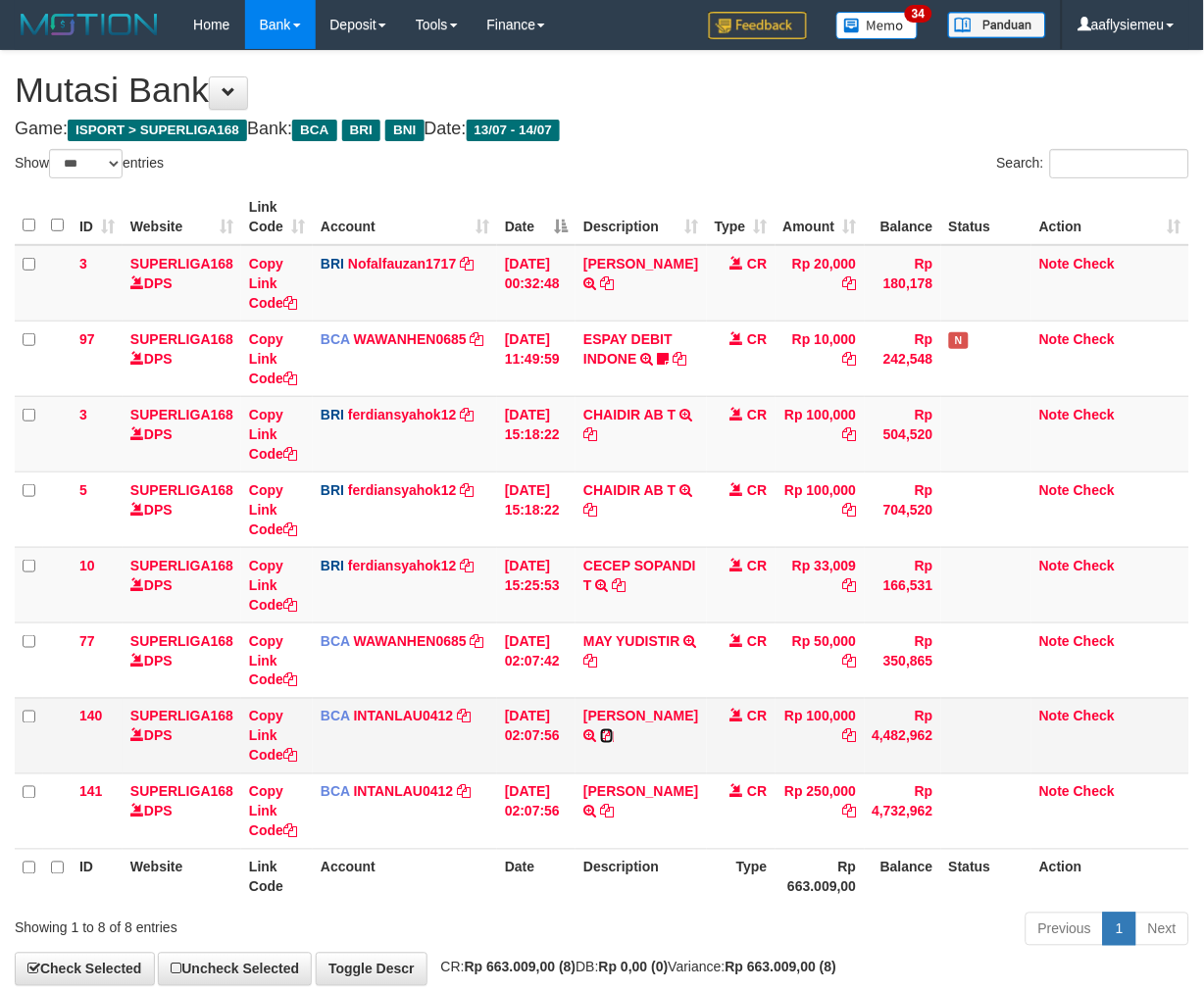 click at bounding box center [607, 736] 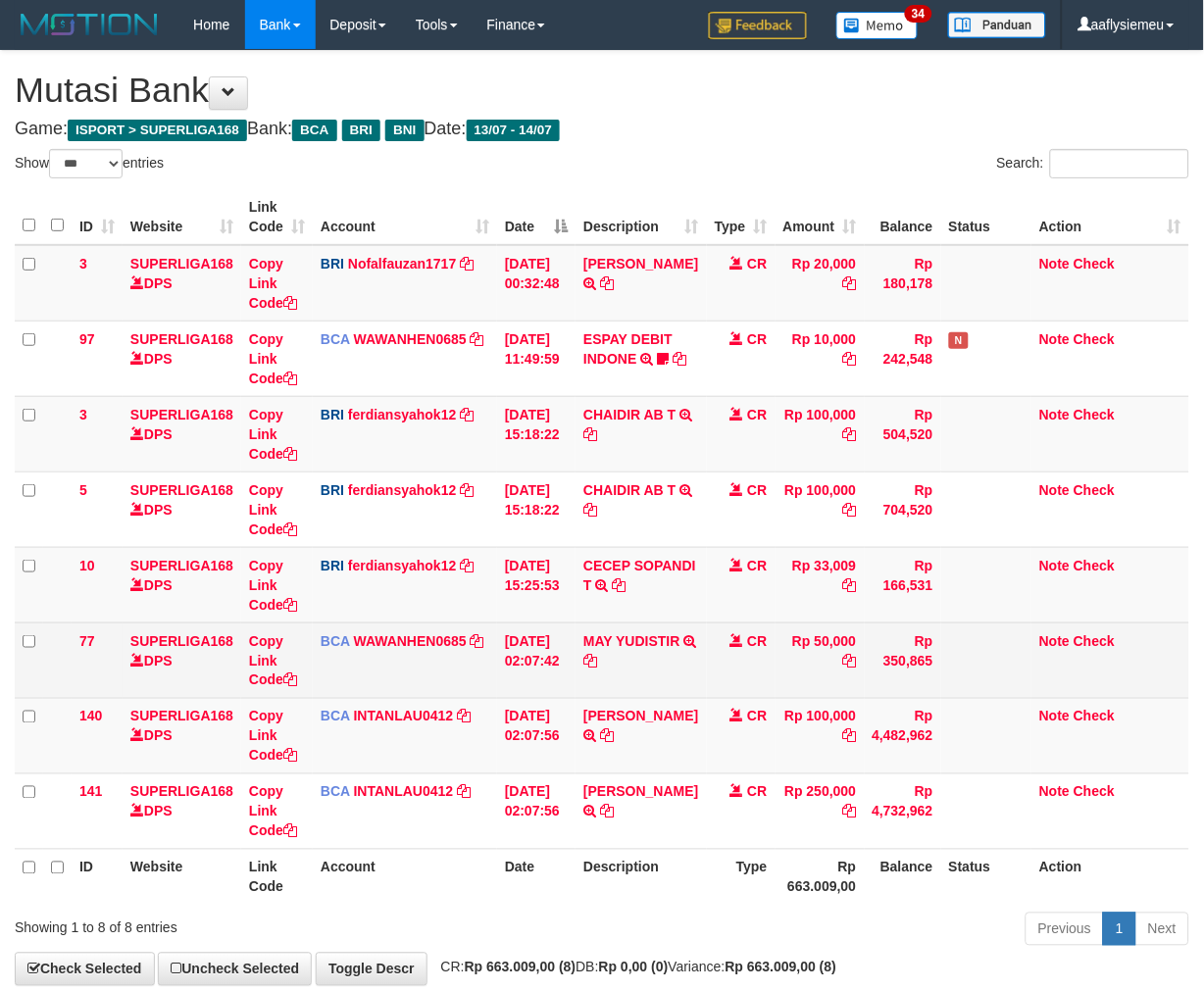 drag, startPoint x: 939, startPoint y: 683, endPoint x: 965, endPoint y: 679, distance: 26.305893 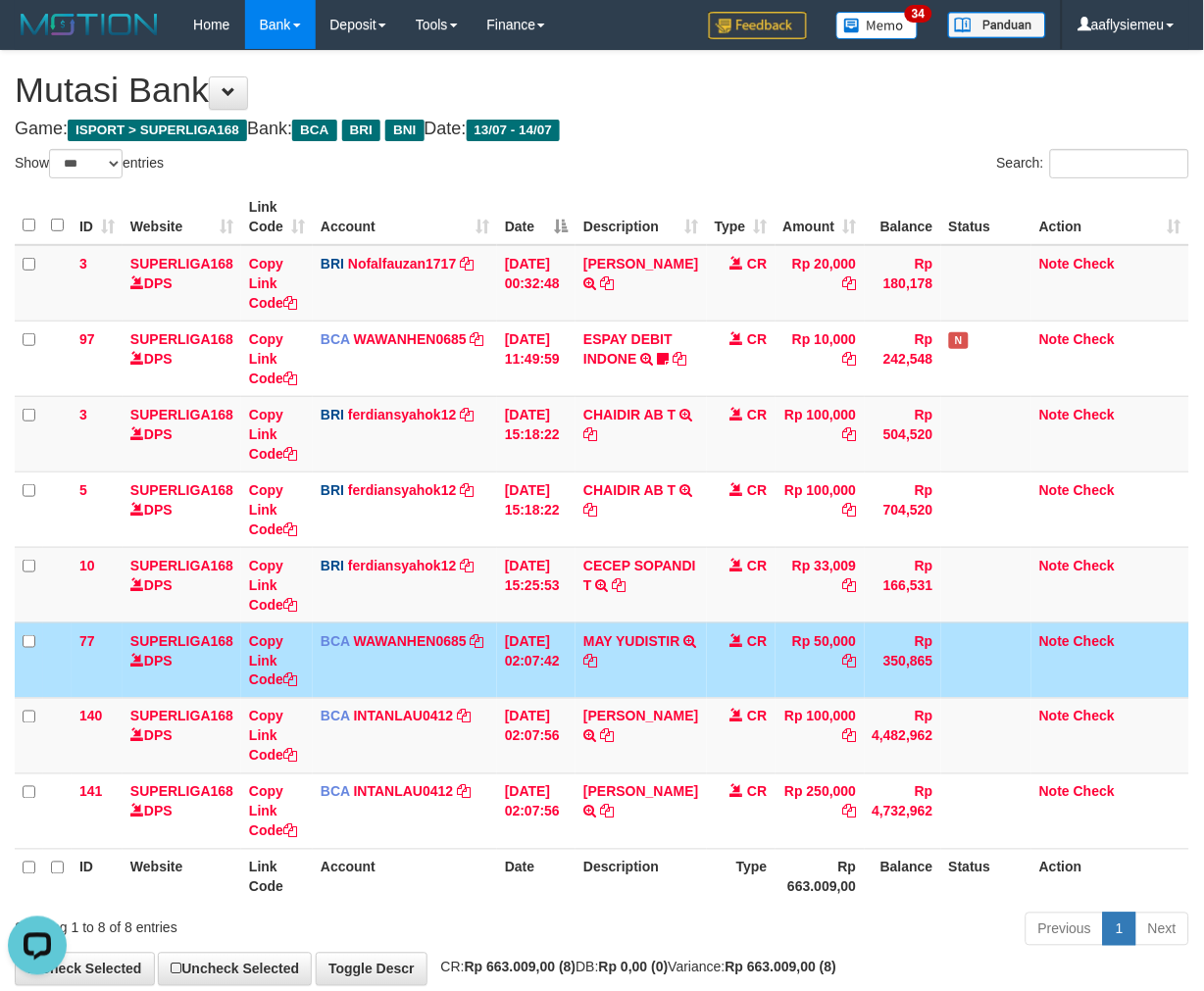 scroll, scrollTop: 0, scrollLeft: 0, axis: both 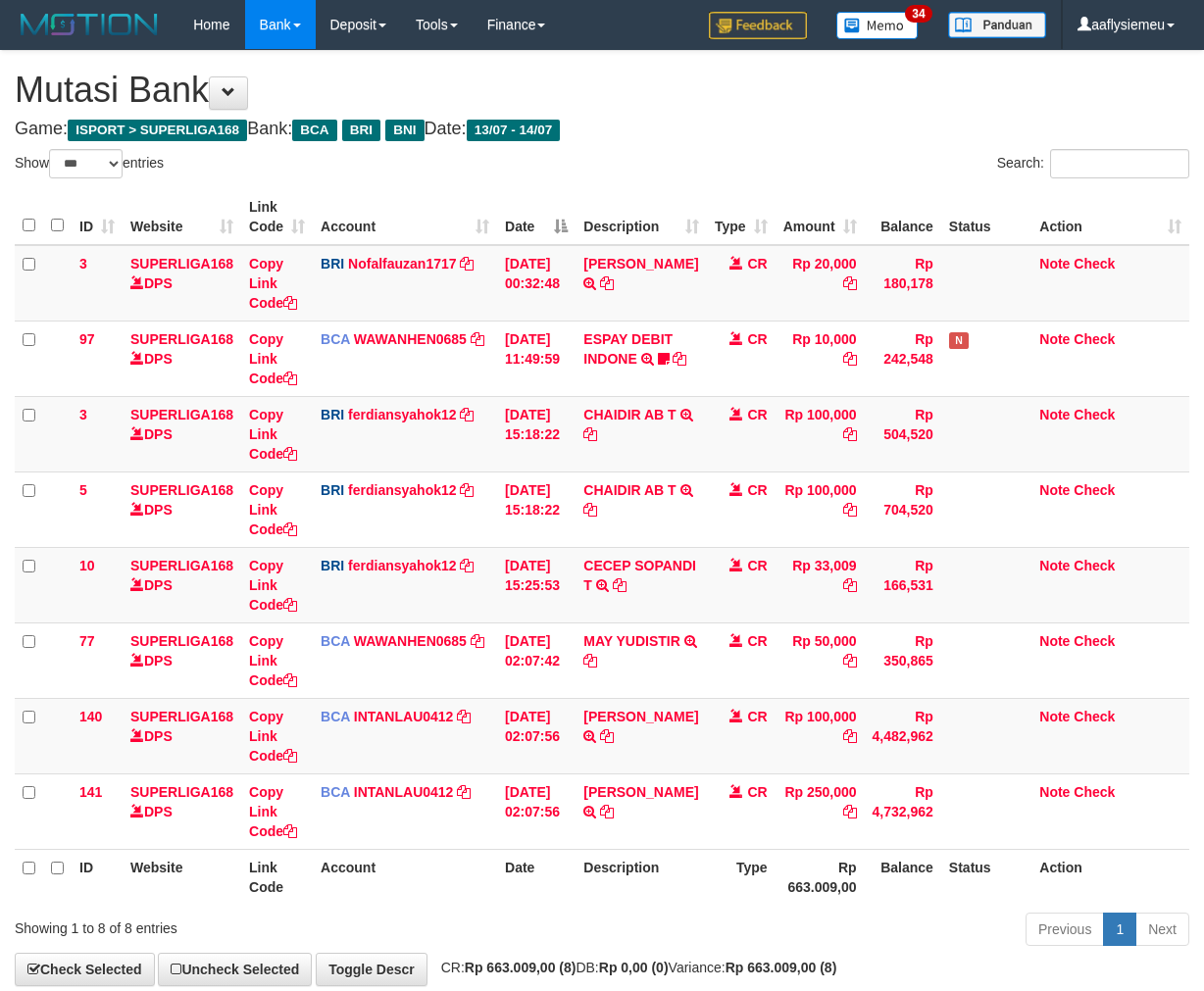 select on "***" 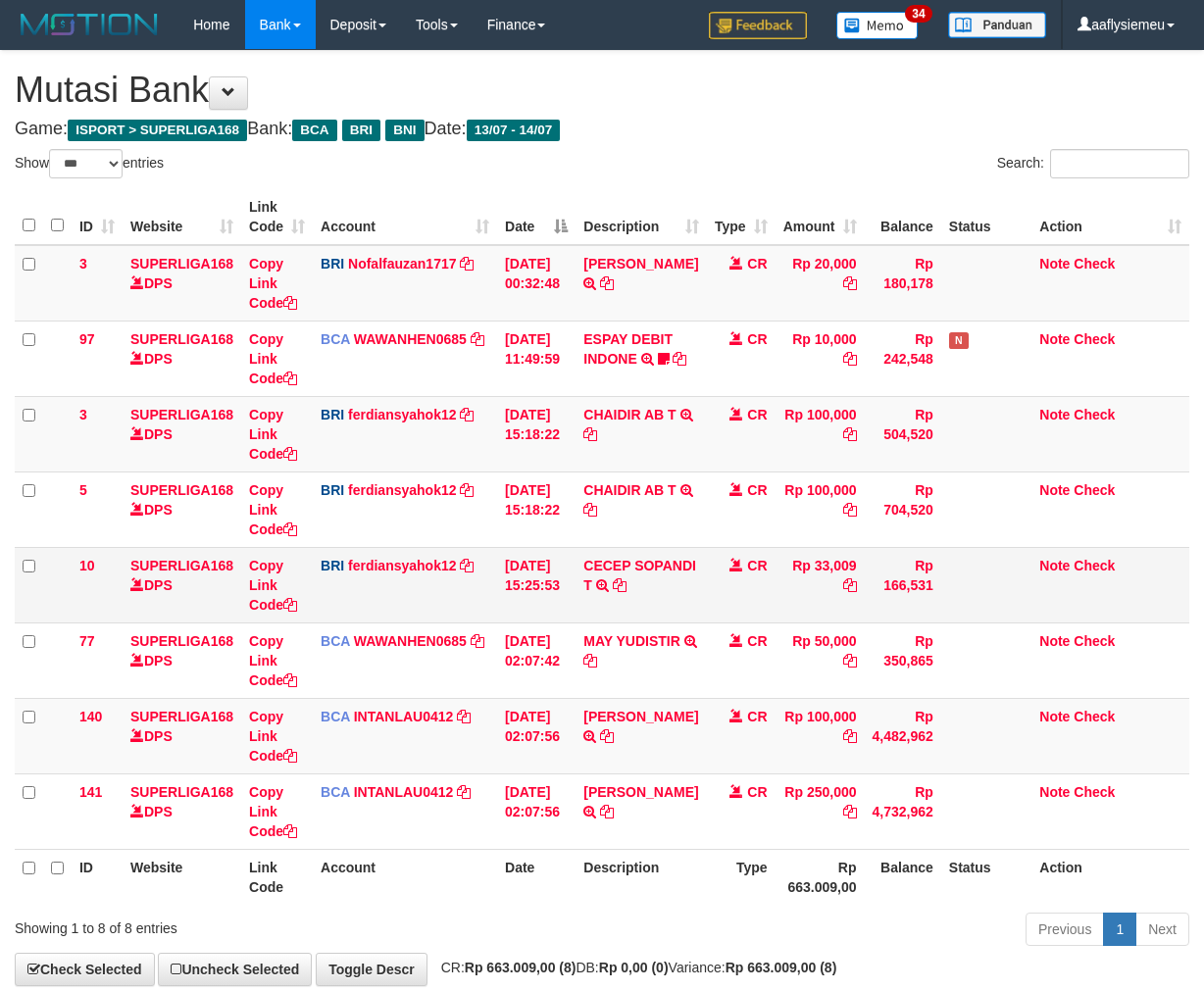 scroll, scrollTop: 0, scrollLeft: 0, axis: both 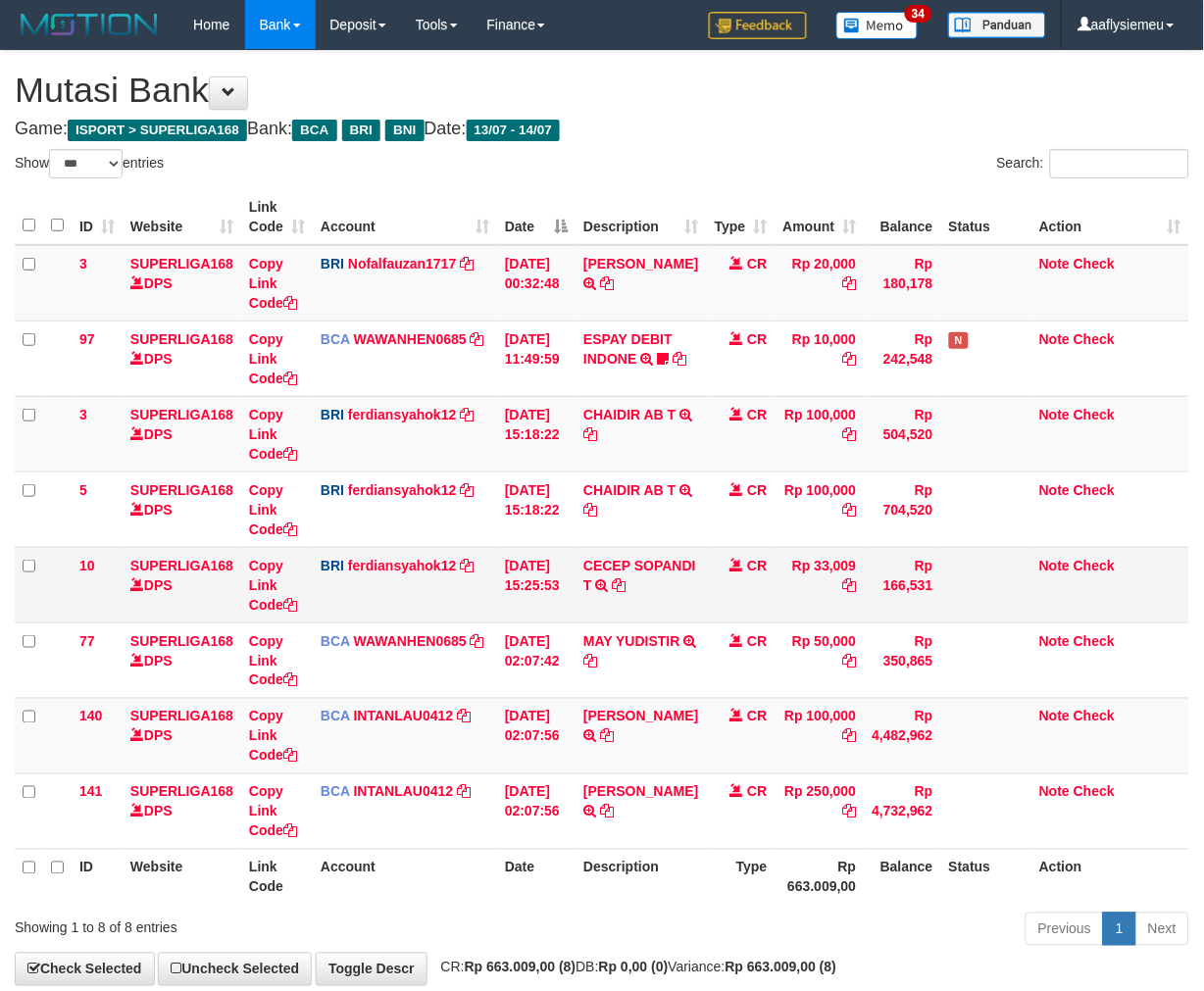 drag, startPoint x: 0, startPoint y: 0, endPoint x: 1091, endPoint y: 578, distance: 1234.6518 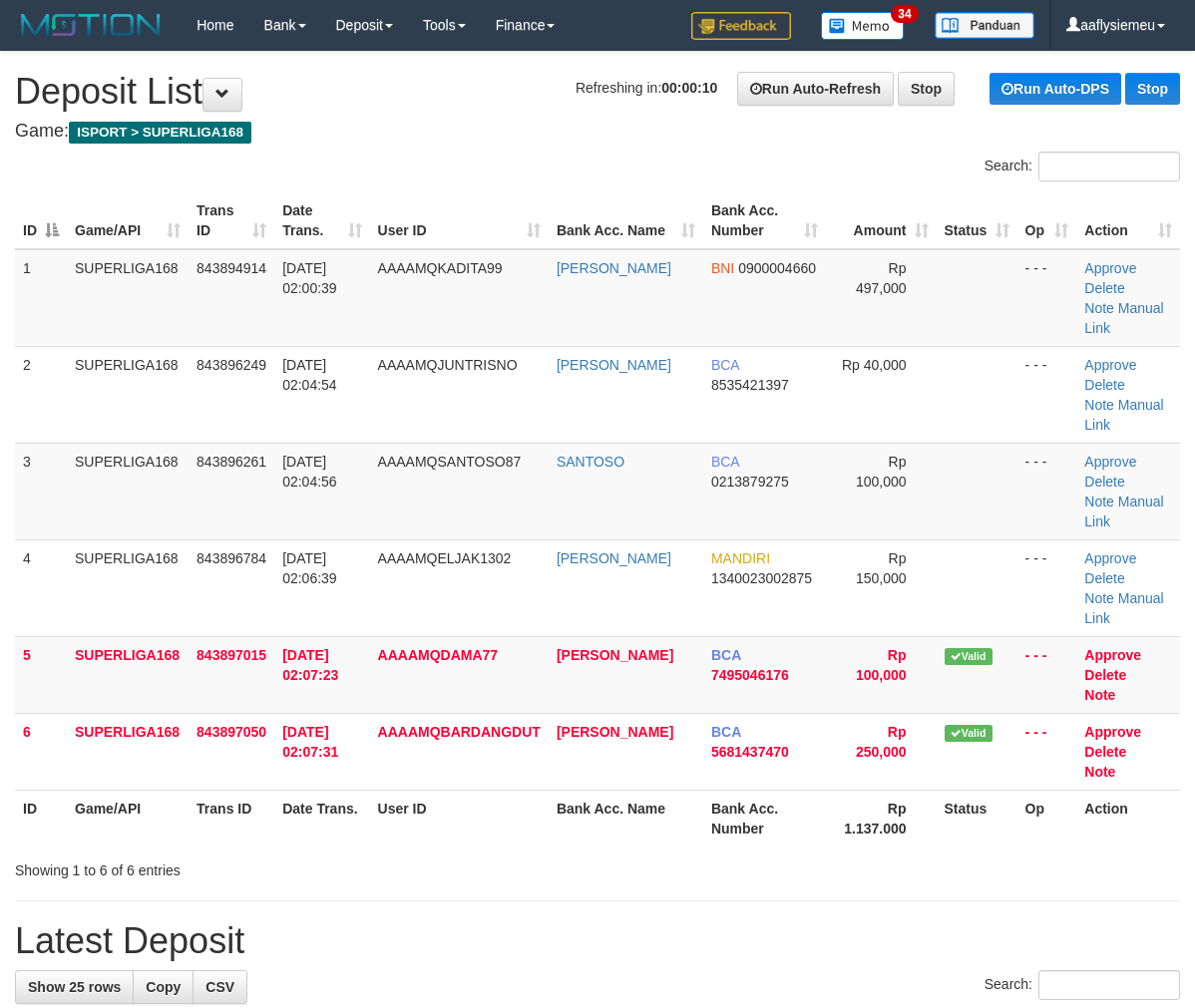 scroll, scrollTop: 0, scrollLeft: 0, axis: both 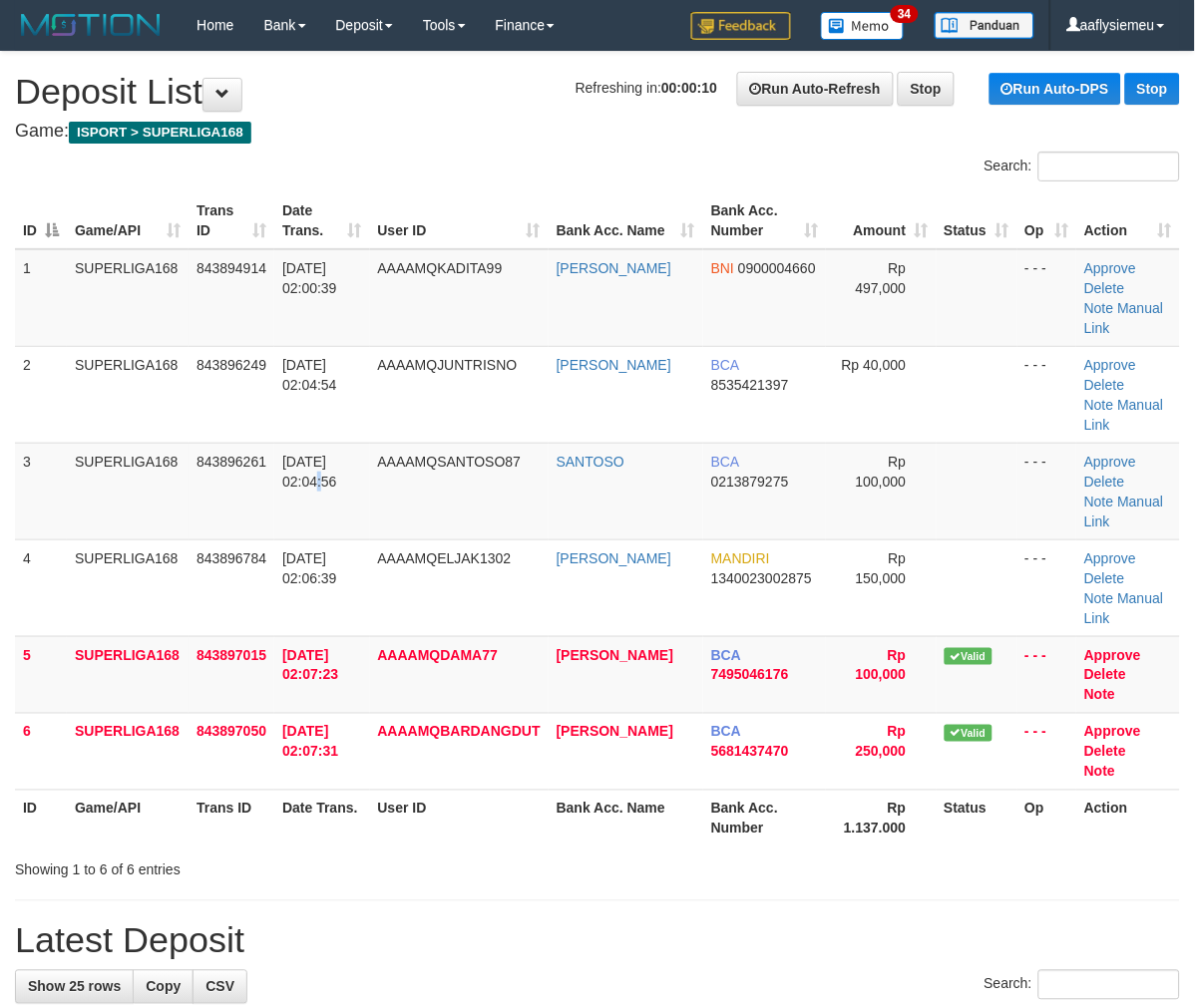 drag, startPoint x: 294, startPoint y: 473, endPoint x: 2, endPoint y: 614, distance: 324.2607 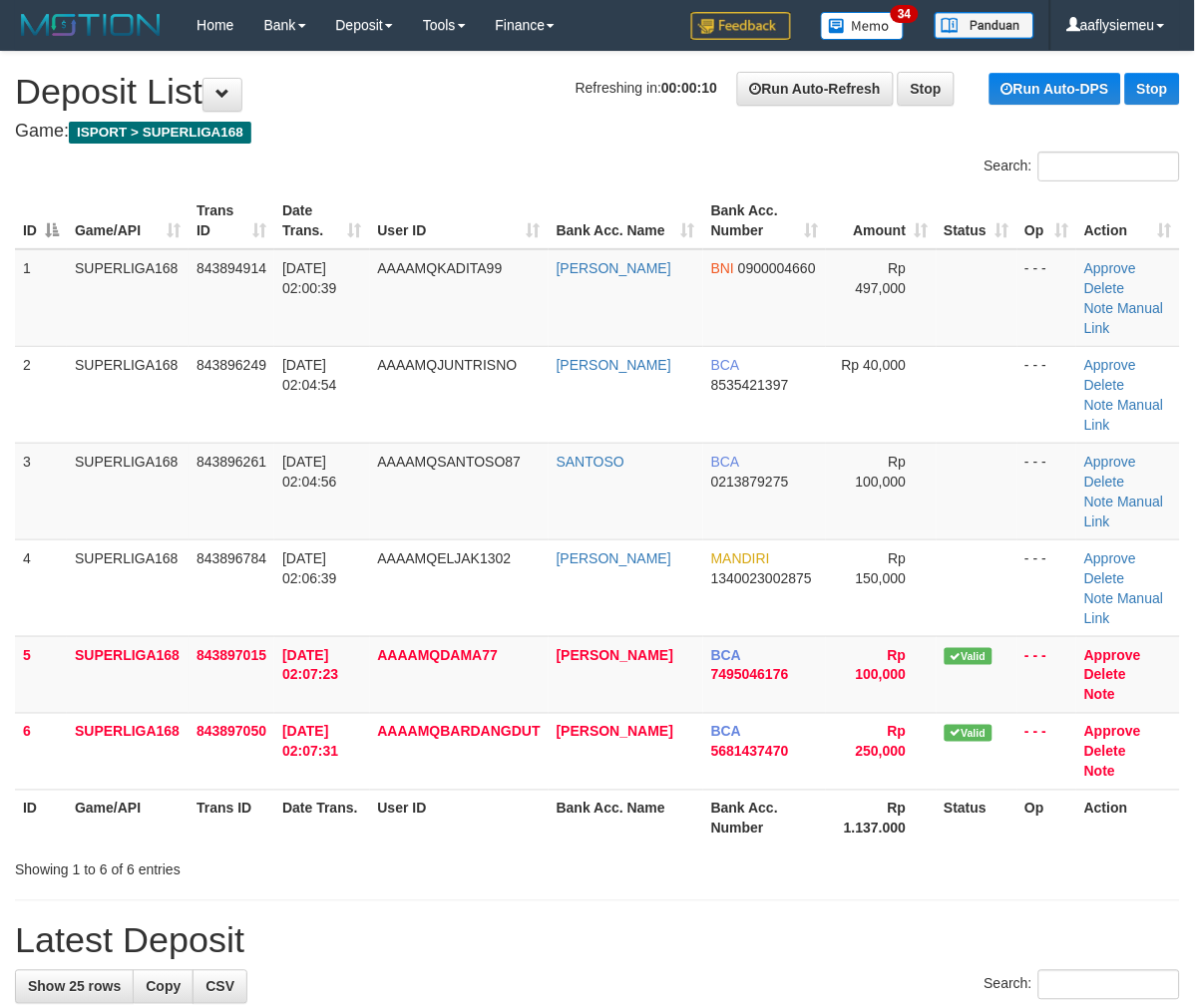 drag, startPoint x: 271, startPoint y: 473, endPoint x: 3, endPoint y: 580, distance: 288.57062 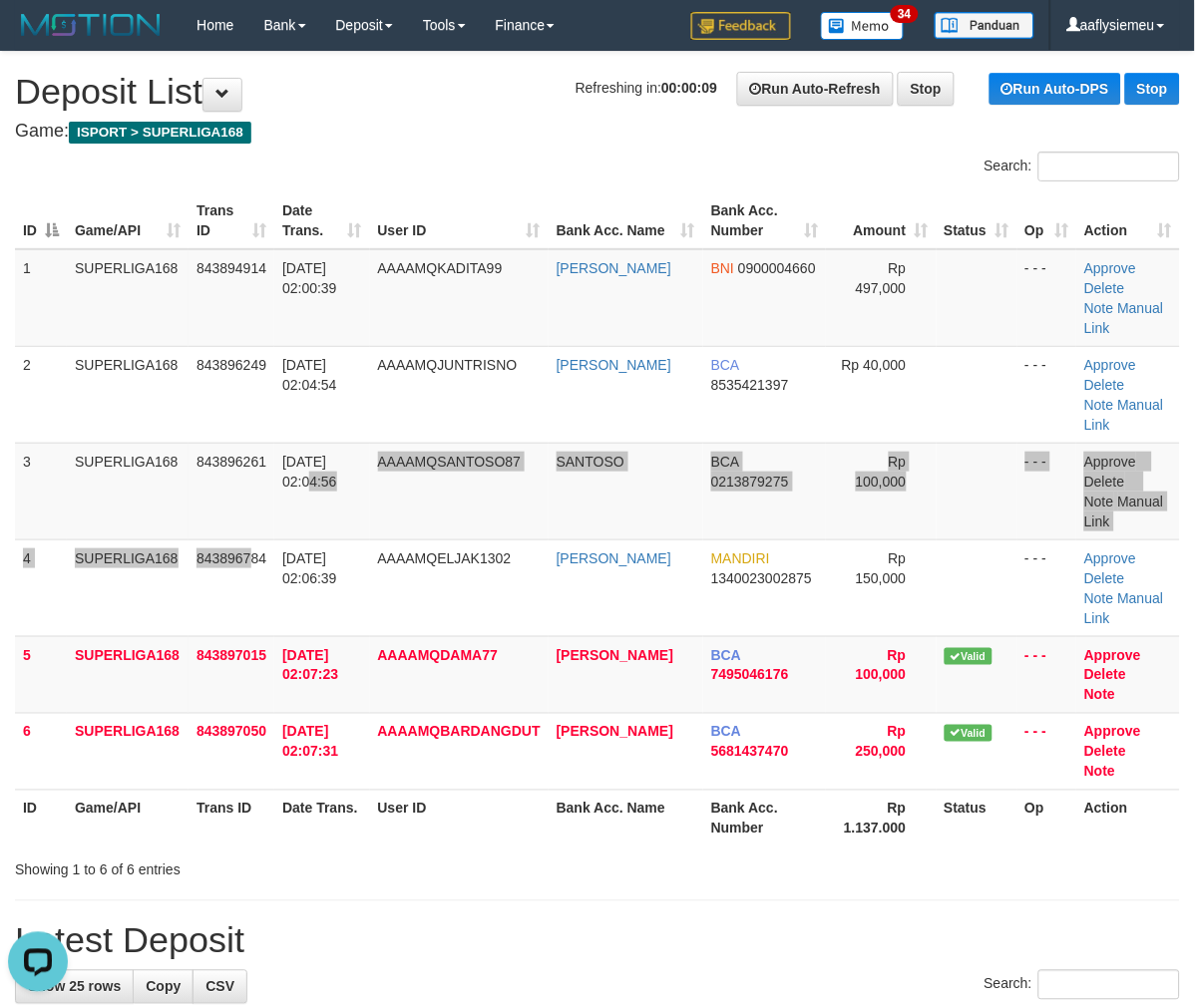 scroll, scrollTop: 0, scrollLeft: 0, axis: both 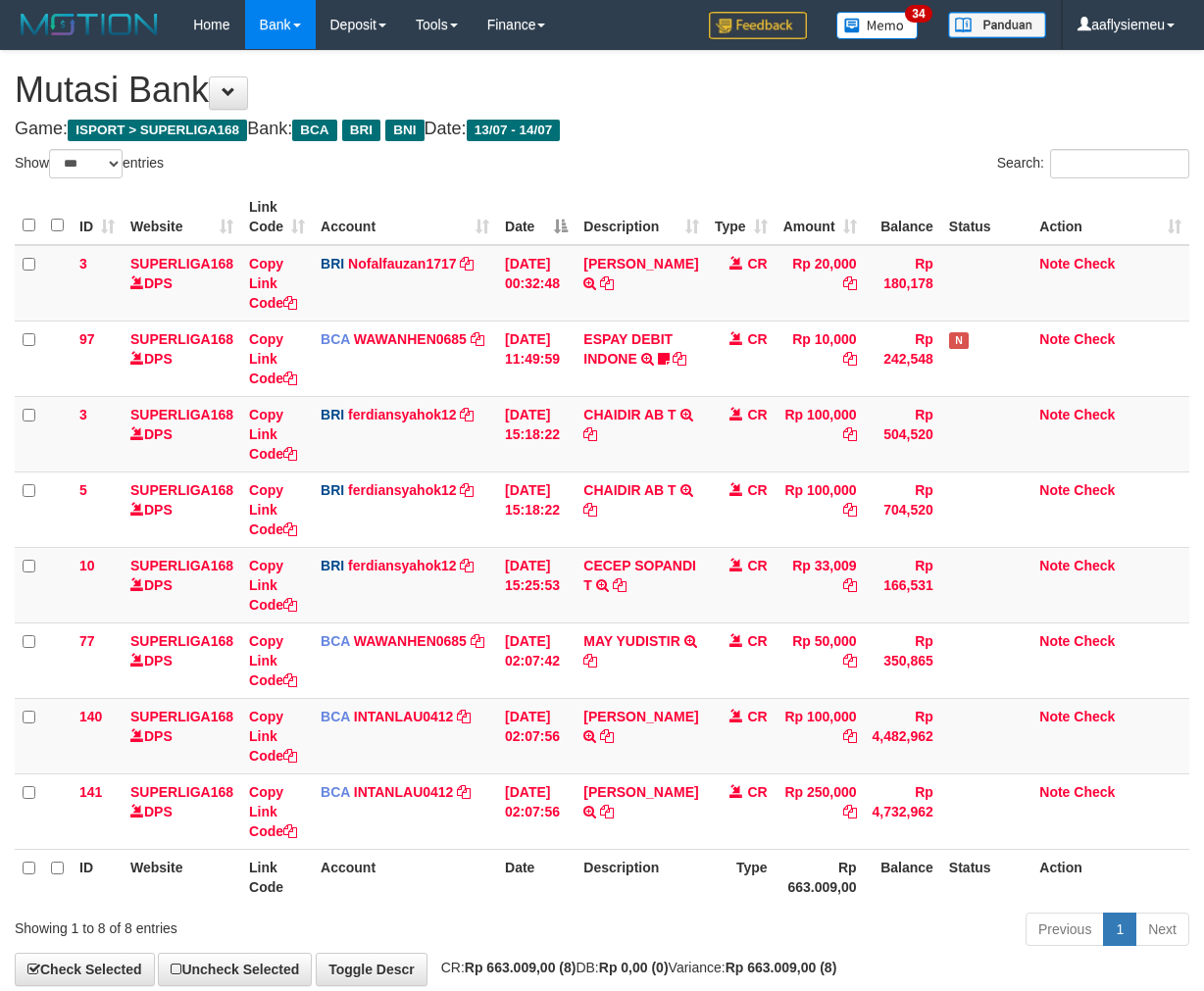 select on "***" 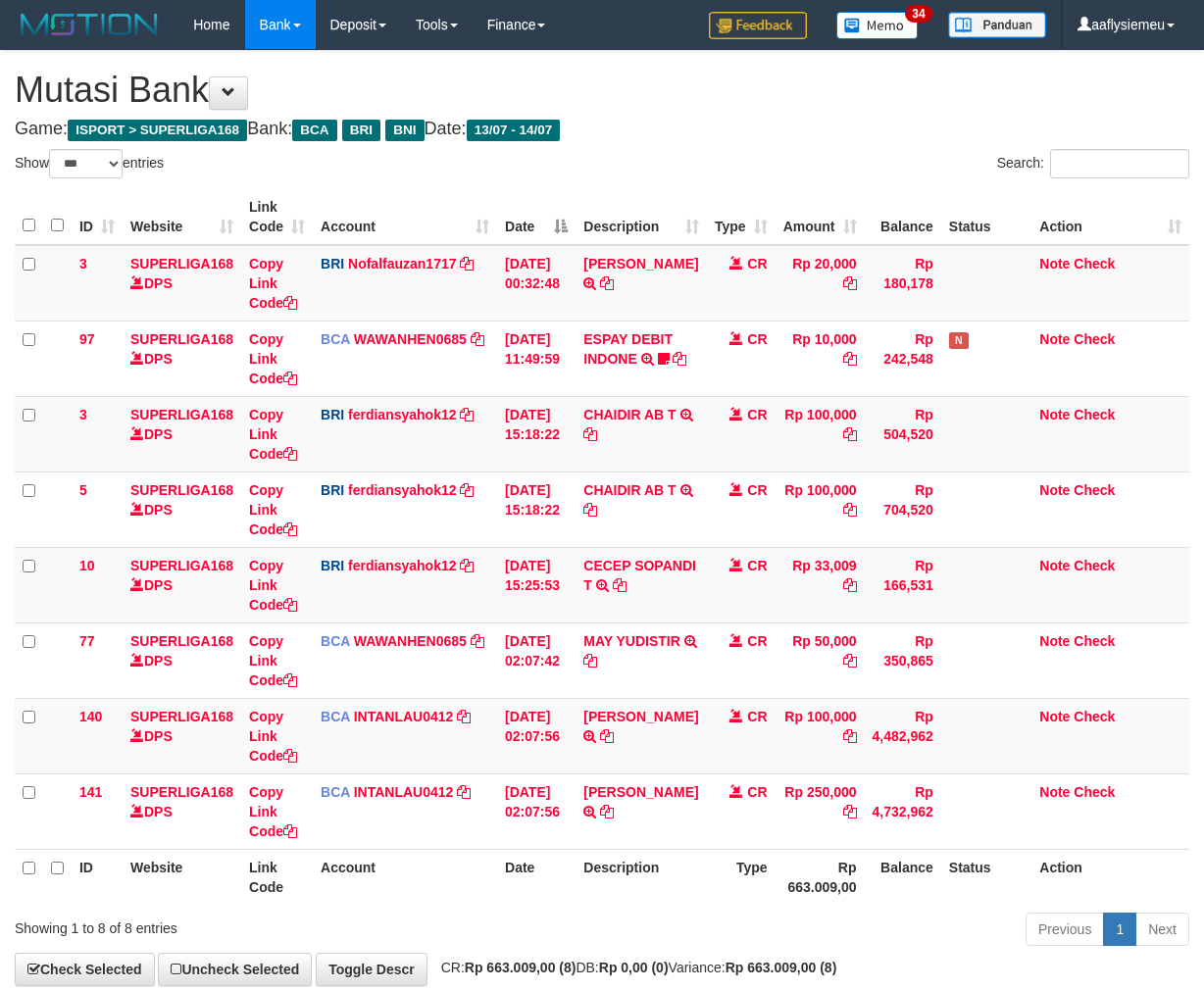 scroll, scrollTop: 0, scrollLeft: 0, axis: both 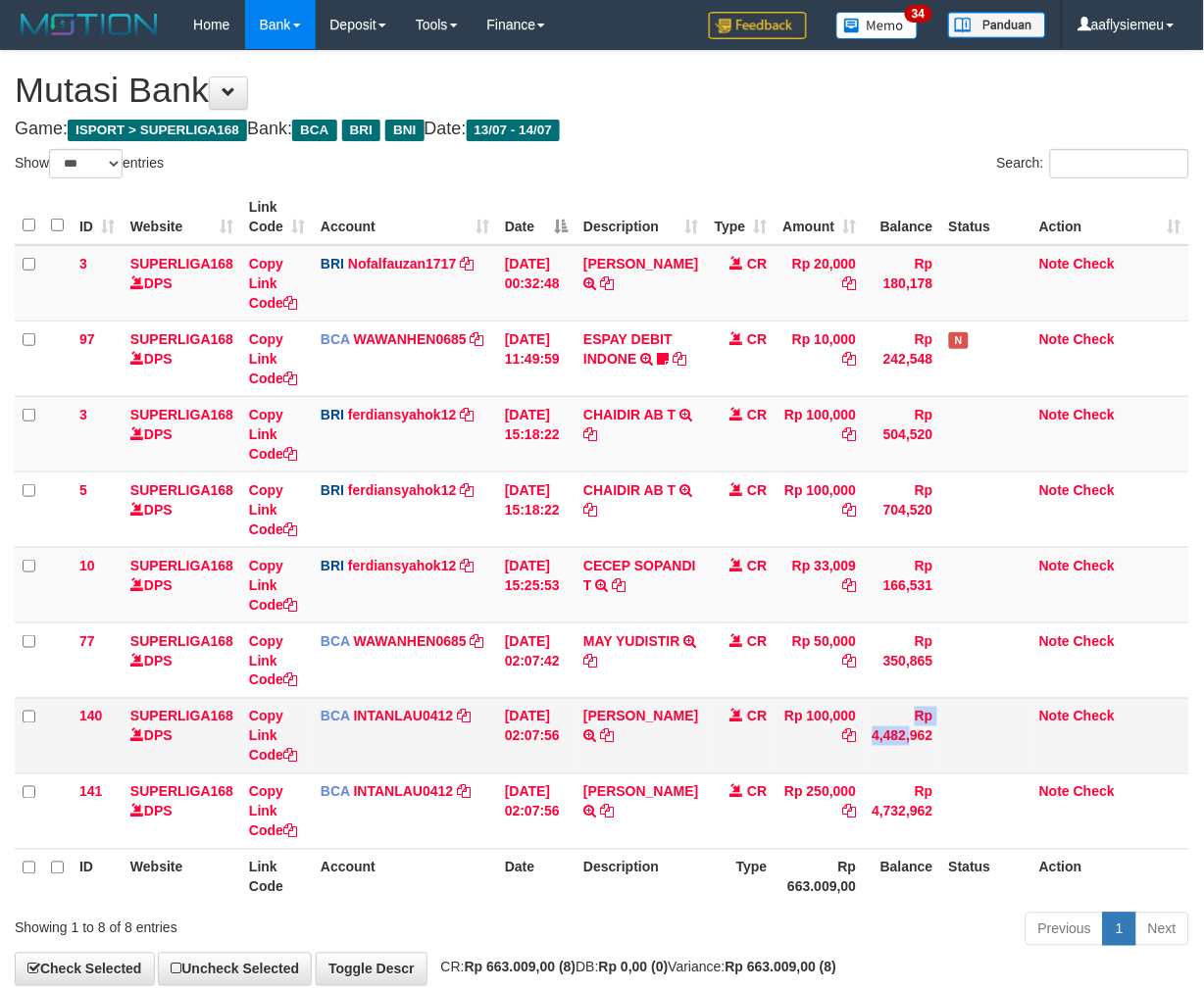 click on "140
SUPERLIGA168    DPS
Copy Link Code
BCA
INTANLAU0412
DPS
INTAN LAURA
mutasi_20250714_4261 | 140
mutasi_20250714_4261 | 140
14/07/2025 02:07:56
SRI RATNA AYU         TRSF E-BANKING CR 1407/FTSCY/WS95031
100000.00SRI RATNA AYU
CR
Rp 100,000
Rp 4,482,962
Note
Check" at bounding box center [602, 735] 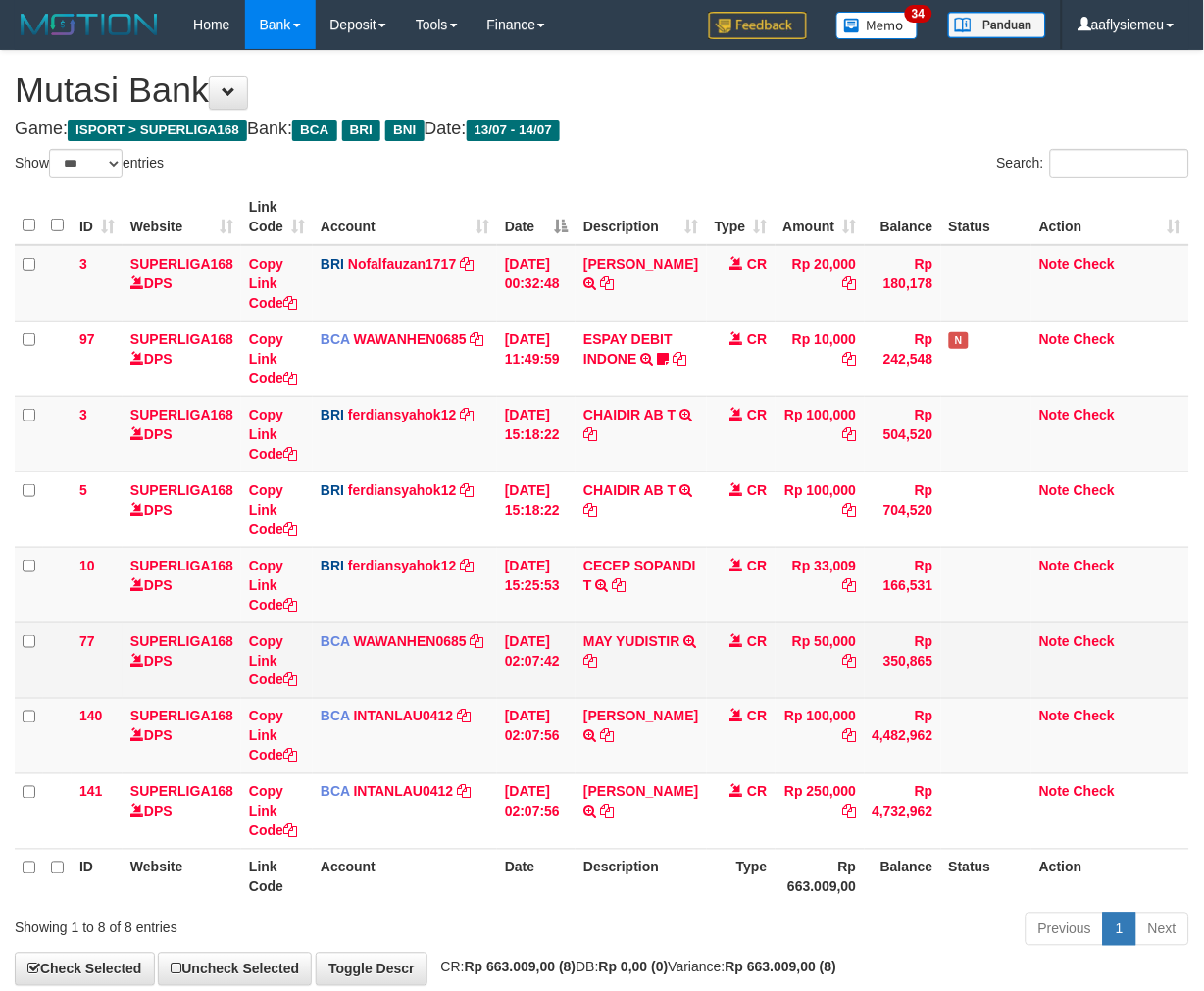 click at bounding box center (986, 660) 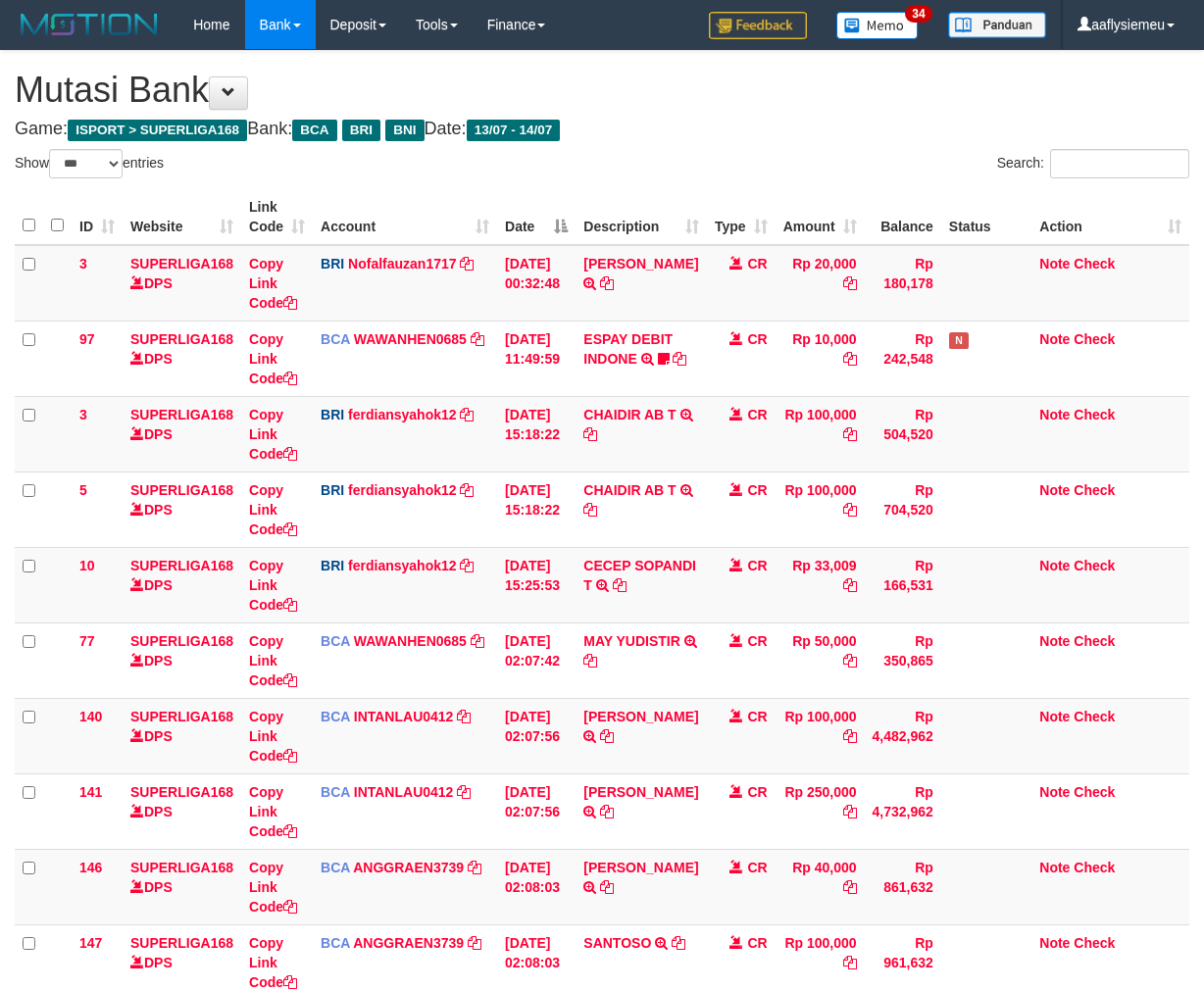 select on "***" 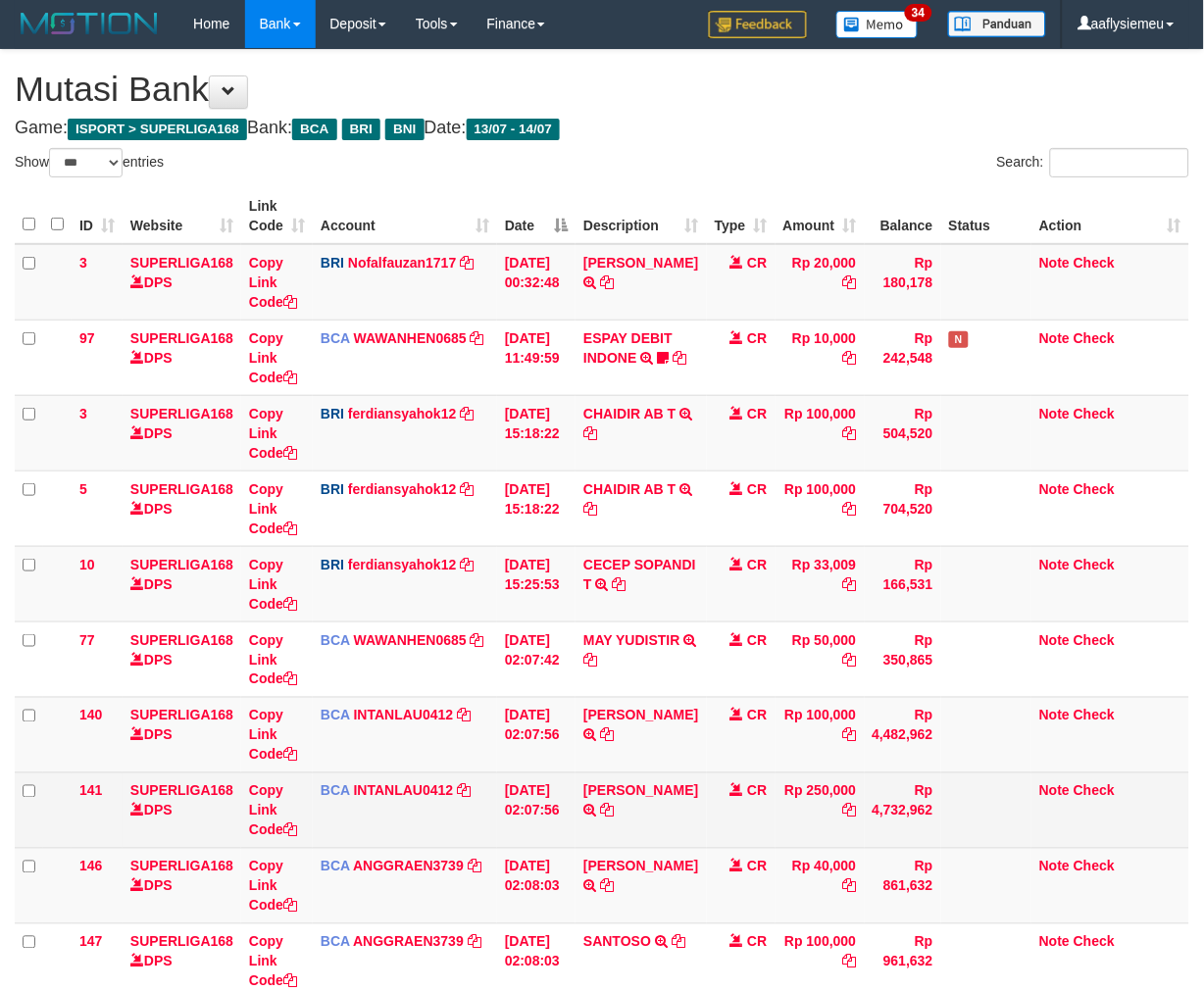 scroll, scrollTop: 0, scrollLeft: 0, axis: both 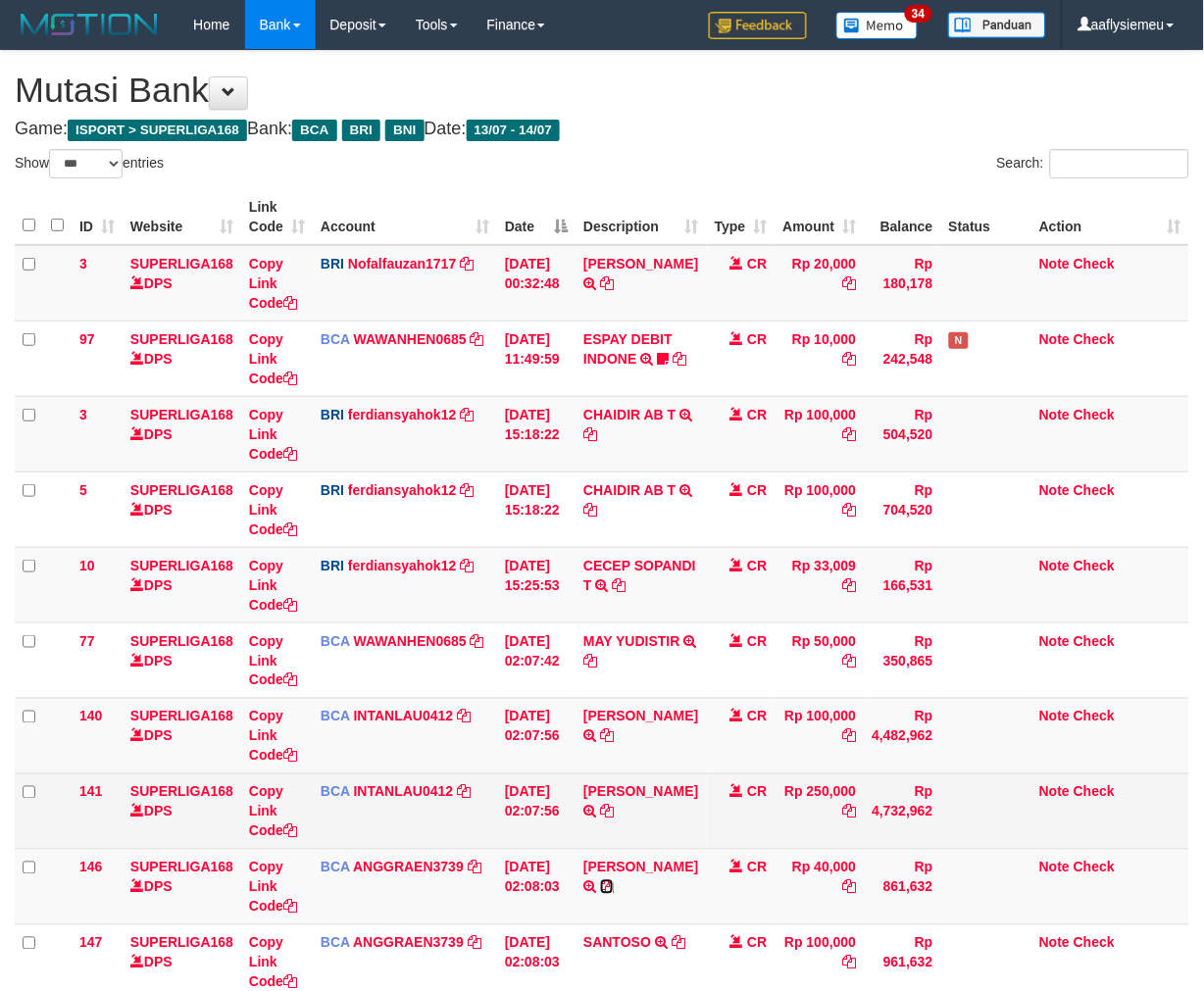 drag, startPoint x: 669, startPoint y: 883, endPoint x: 941, endPoint y: 795, distance: 285.8811 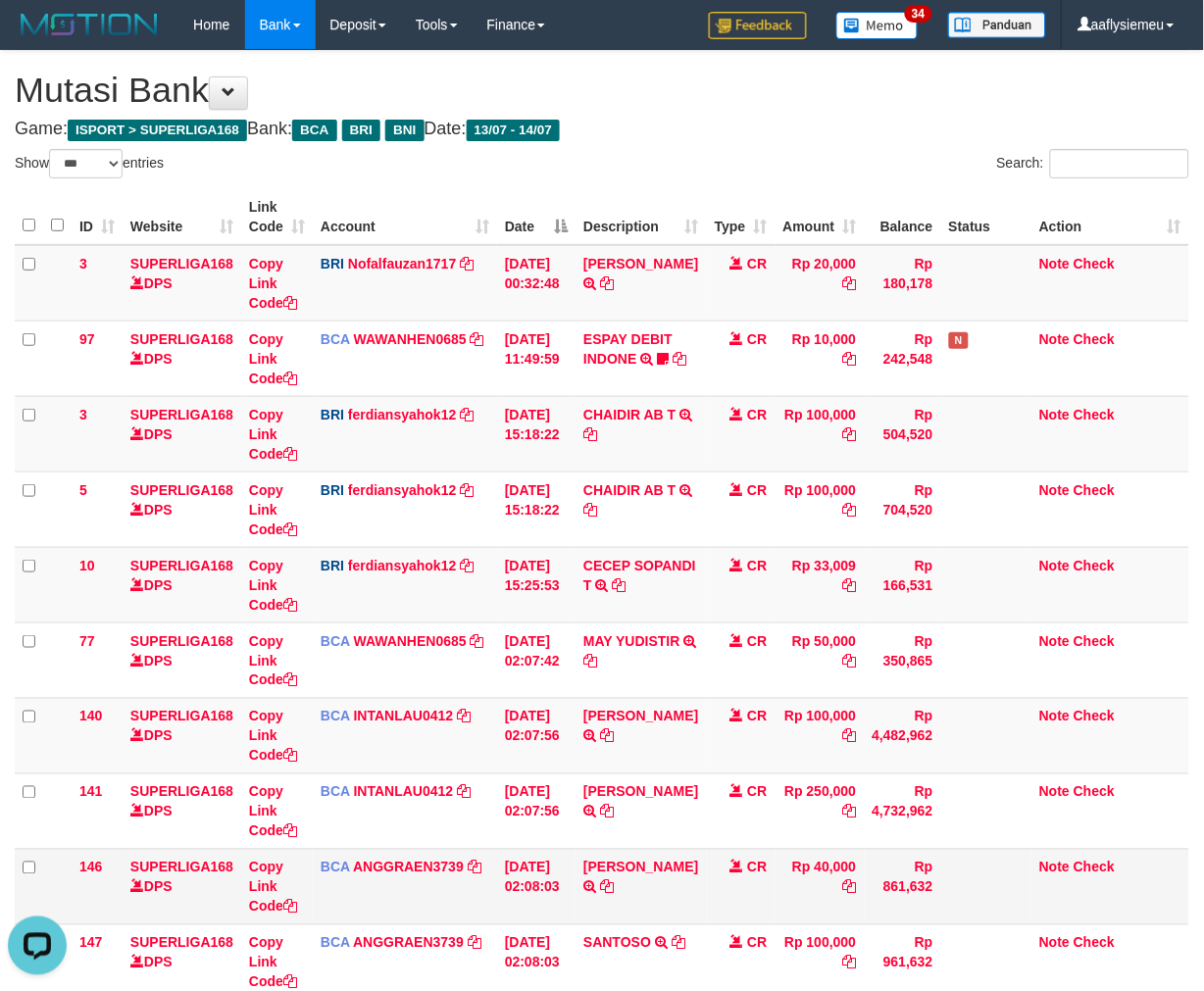 scroll, scrollTop: 0, scrollLeft: 0, axis: both 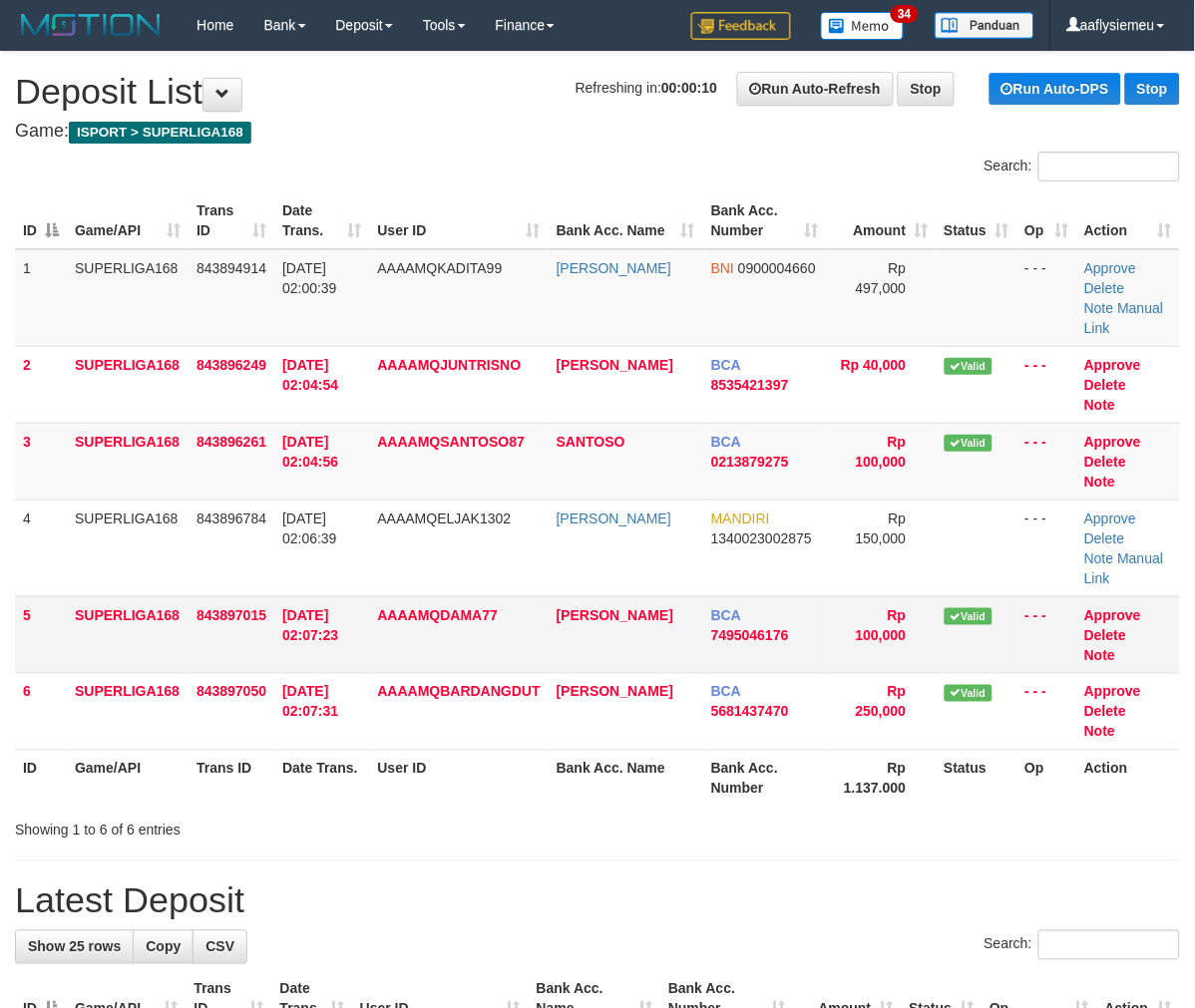 click on "[DATE] 02:07:23" at bounding box center (321, 634) 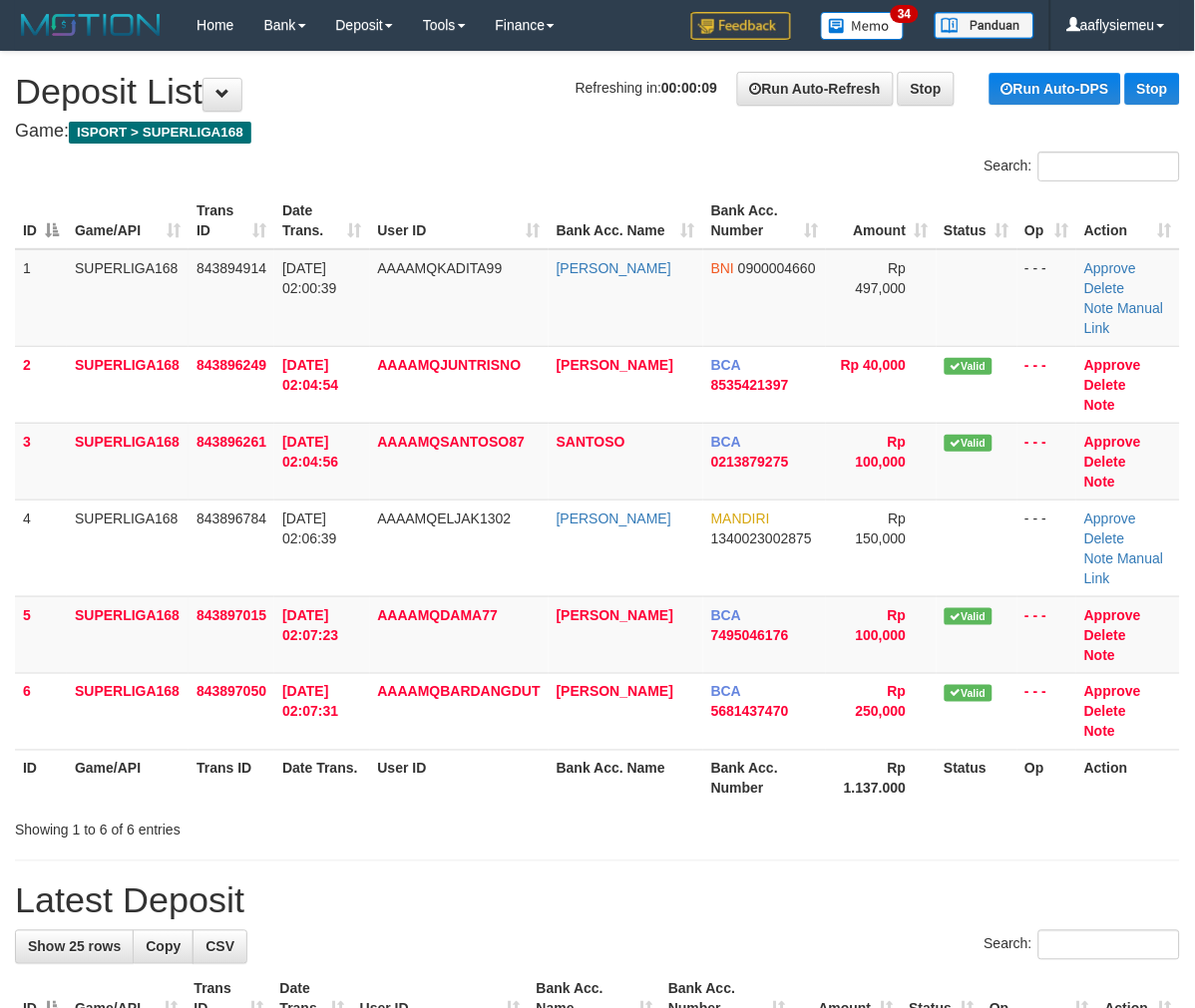 drag, startPoint x: 264, startPoint y: 676, endPoint x: 11, endPoint y: 716, distance: 256.1425 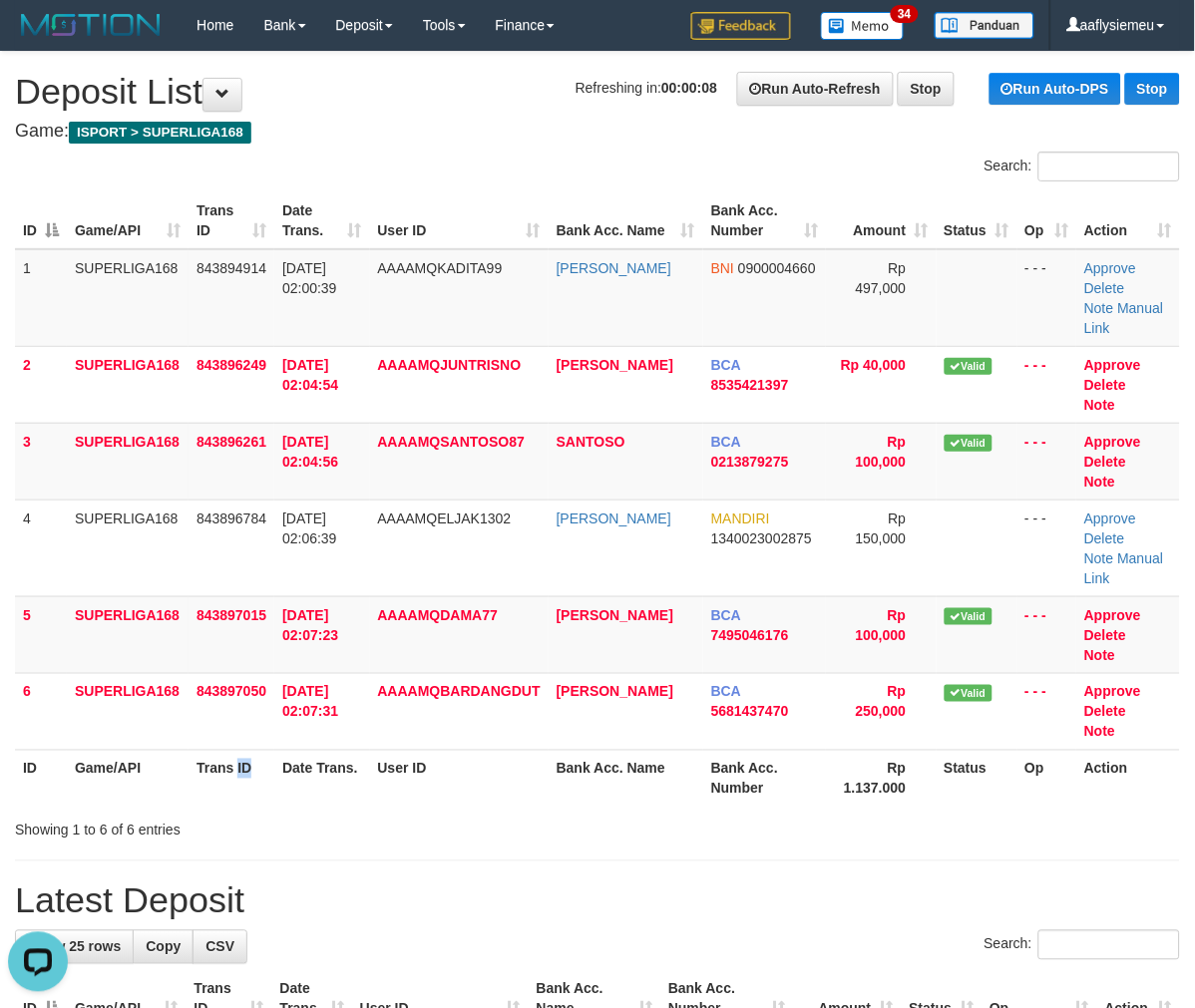 scroll, scrollTop: 0, scrollLeft: 0, axis: both 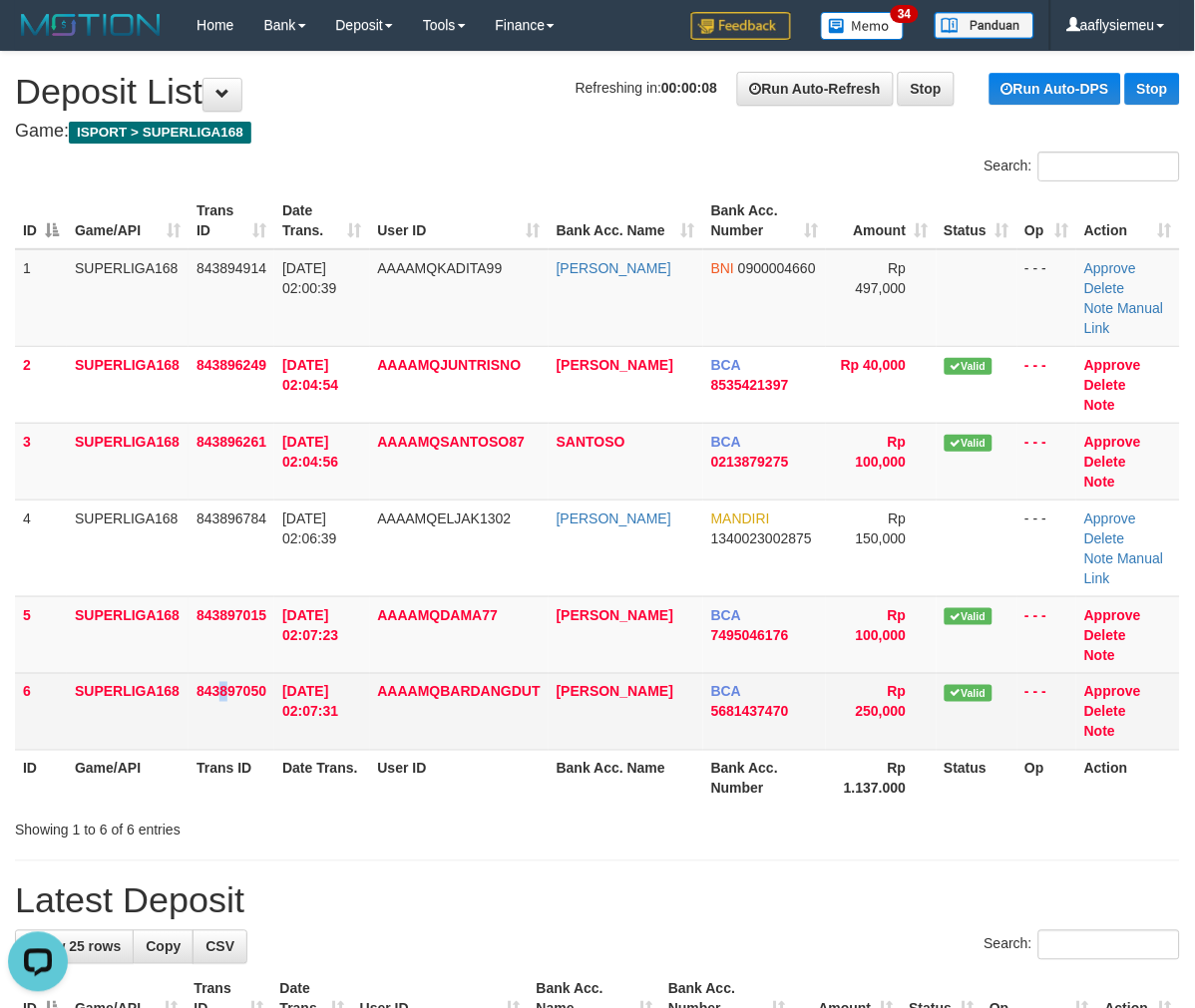 click on "843897050" at bounding box center (231, 692) 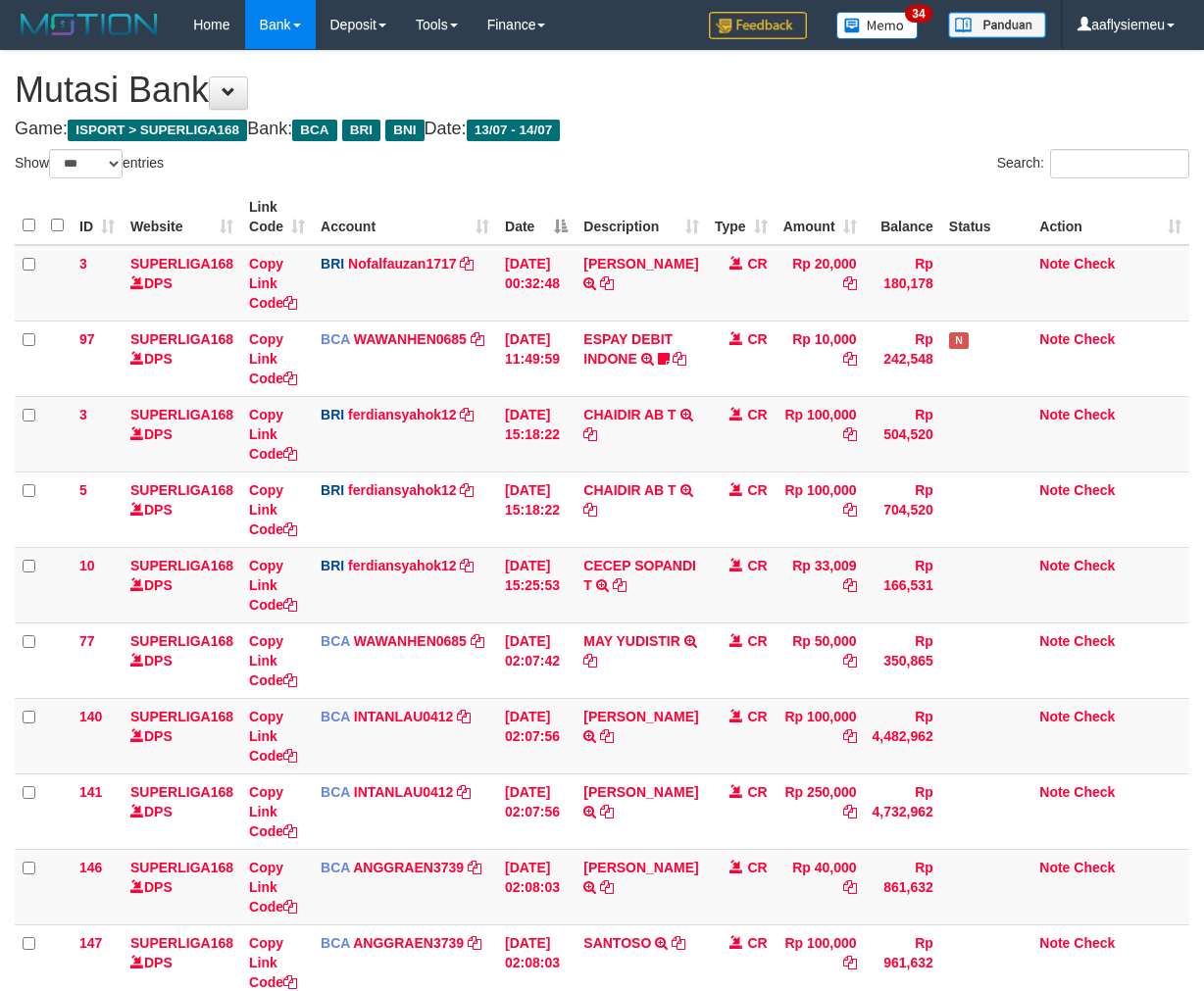 select on "***" 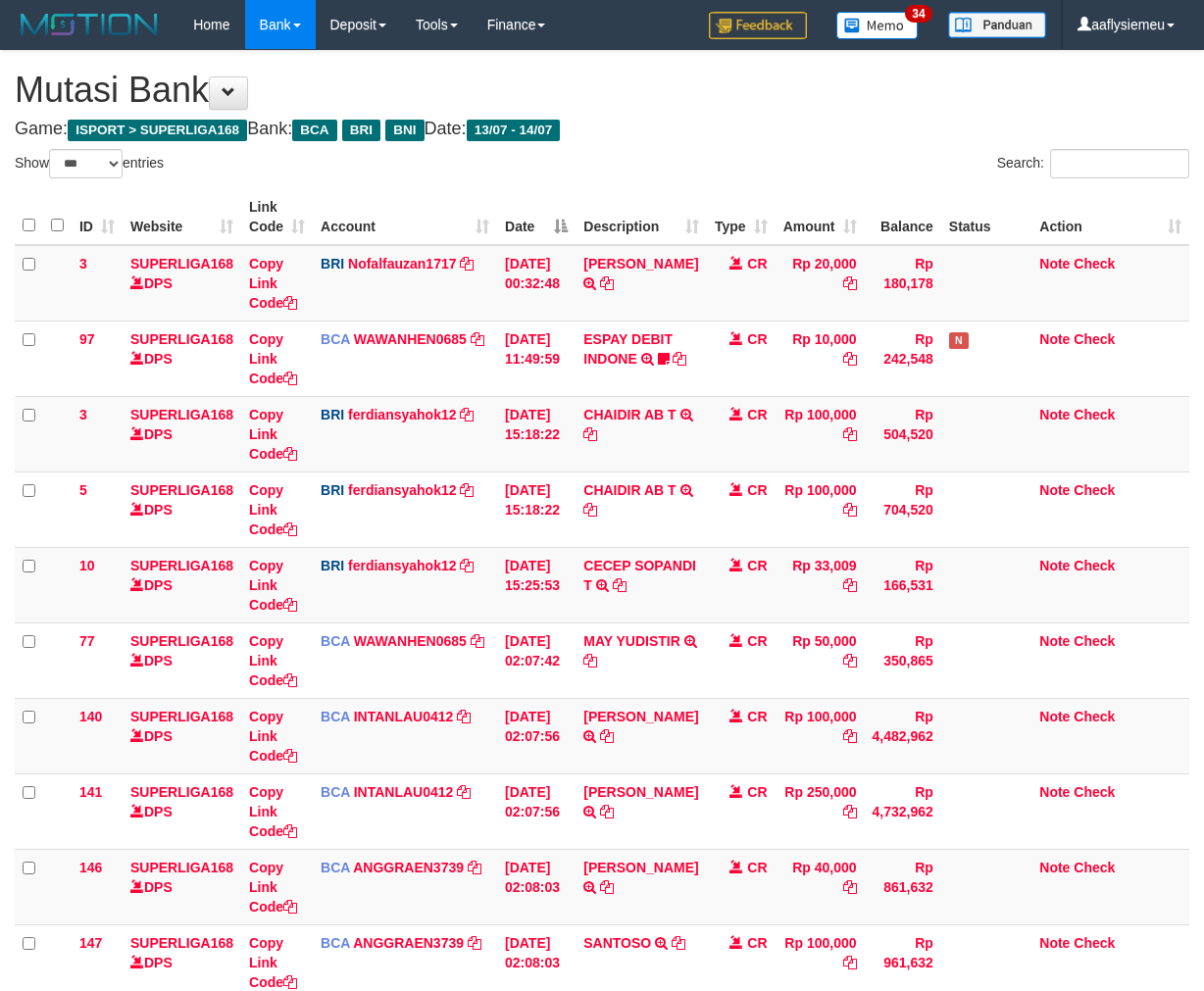 scroll, scrollTop: 0, scrollLeft: 0, axis: both 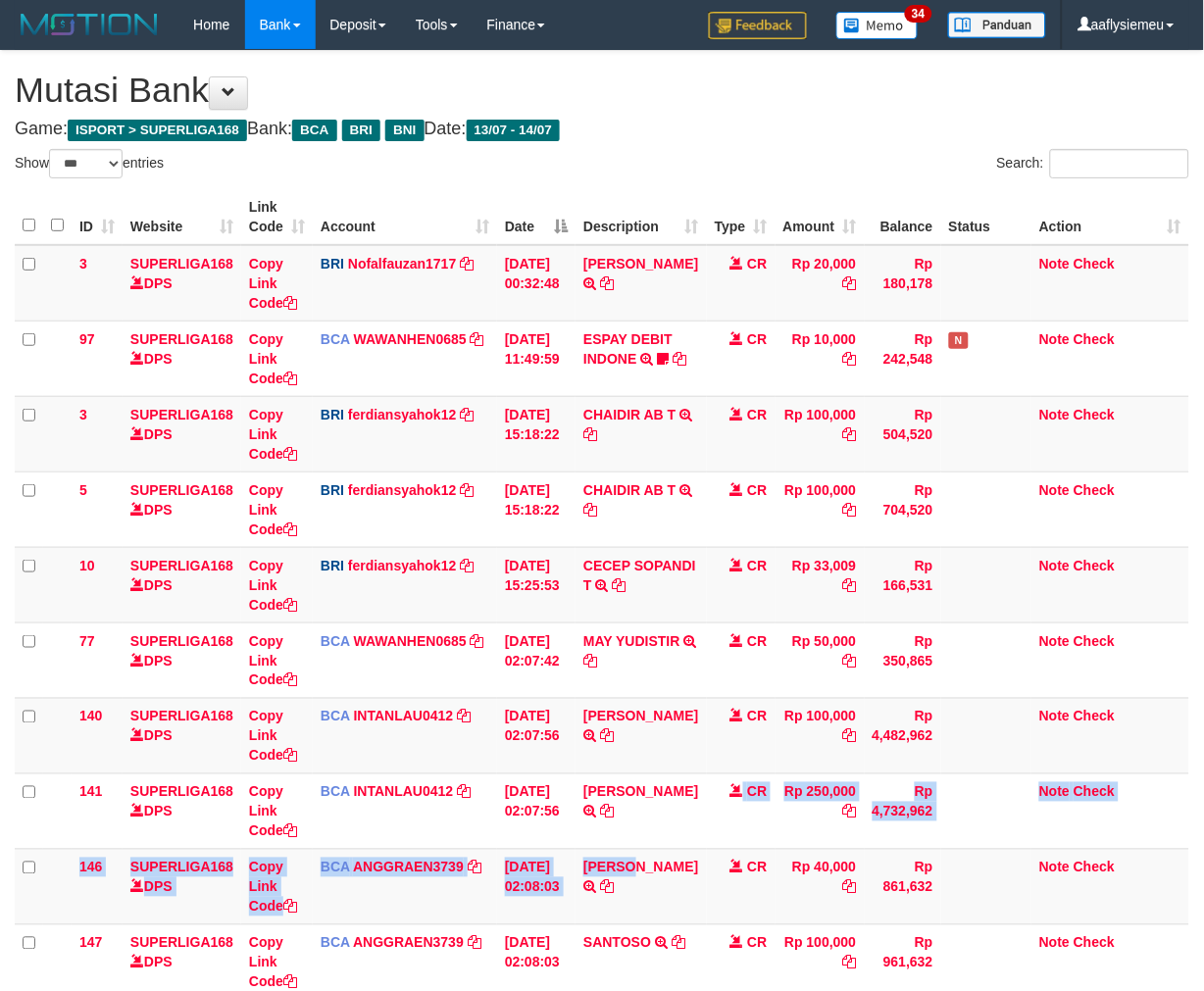 click on "3
SUPERLIGA168    DPS
Copy Link Code
BRI
Nofalfauzan1717
DPS
NOFAL ZANURIAH
mutasi_20250713_2213 | 3
mutasi_20250713_2213 | 3
13/07/2025 00:32:48
MUHAMMAD LUT         TRANSFER NBMB MUHAMMAD LUT TO NOFAL ZANURIAH
CR
Rp 20,000
Rp 180,178
Note
Check
97
SUPERLIGA168    DPS
Copy Link Code
BCA
WAWANHEN0685
DPS
WAWAN HENDRATNO
mutasi_20250713_3096 | 97" at bounding box center (602, 700) 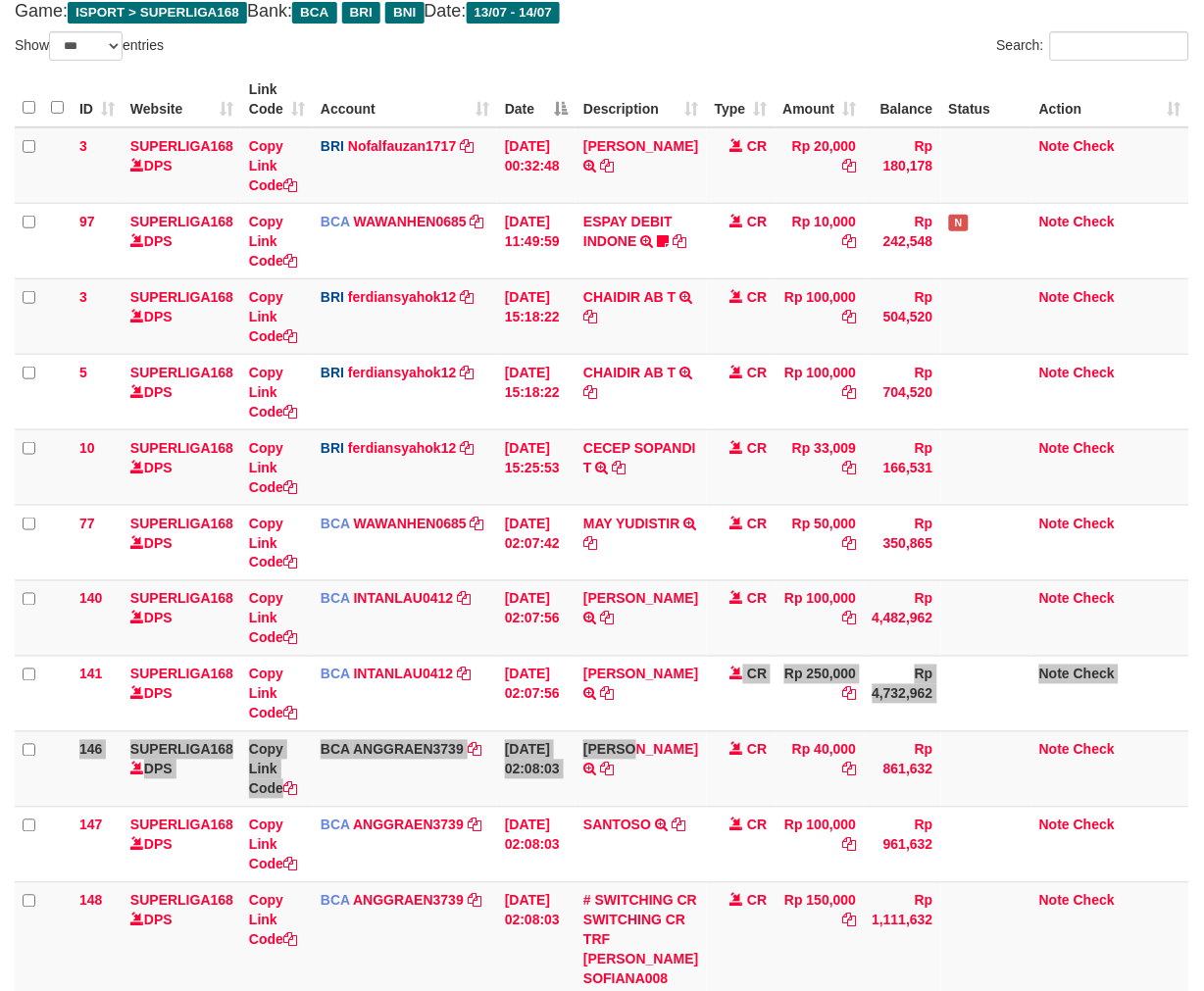 scroll, scrollTop: 409, scrollLeft: 0, axis: vertical 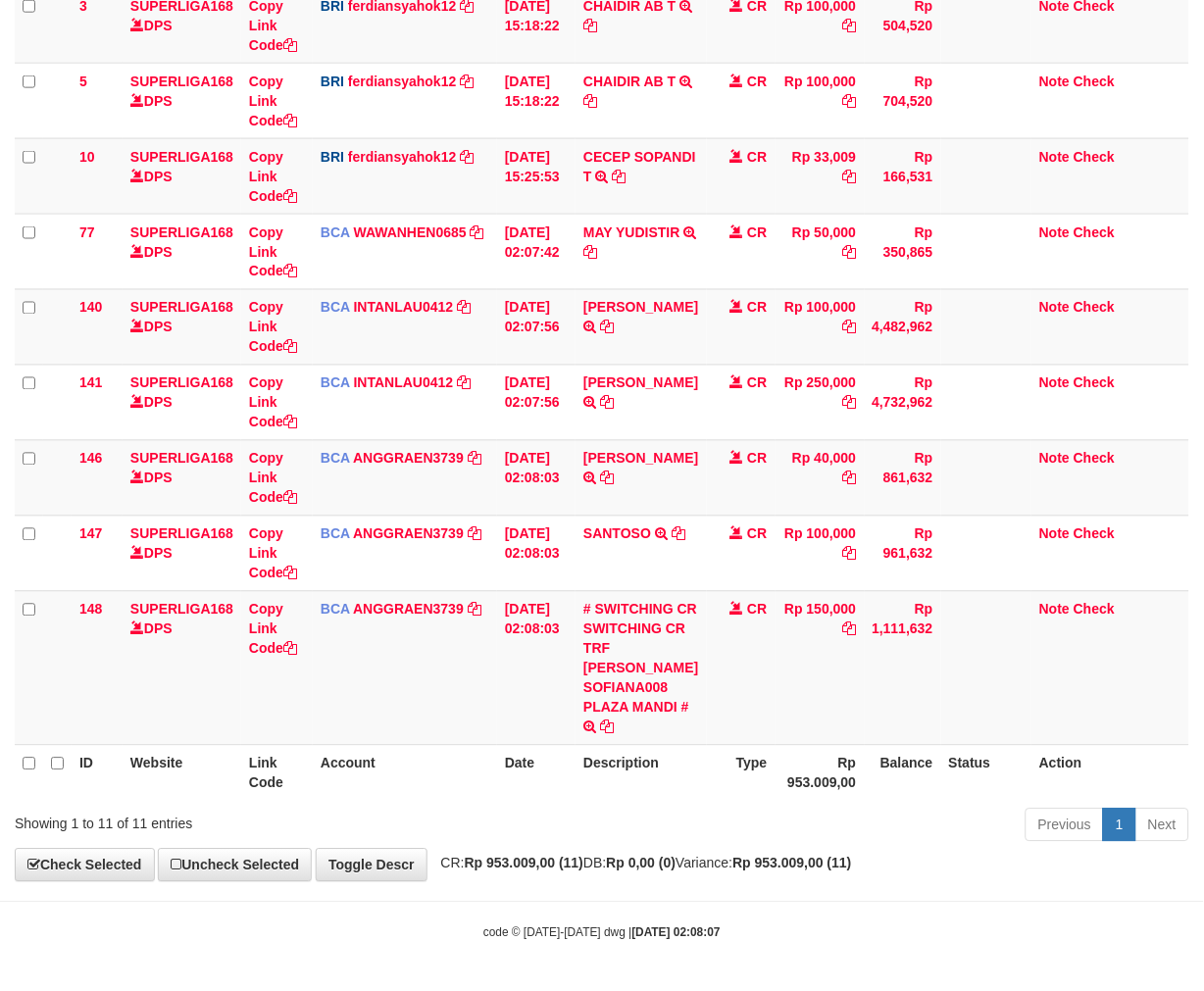click on "Previous 1 Next" at bounding box center (853, 827) 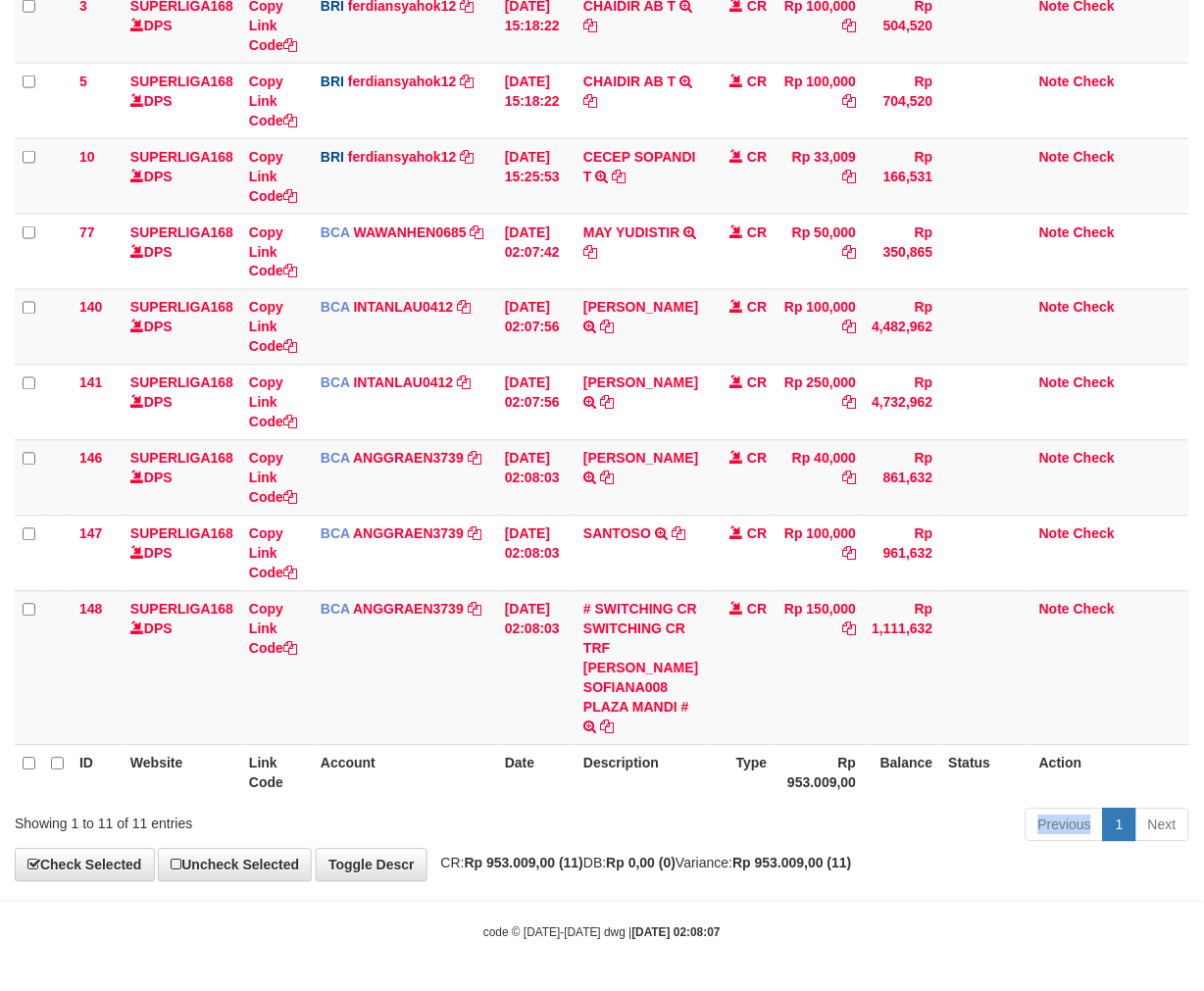 click on "Previous 1 Next" at bounding box center [853, 827] 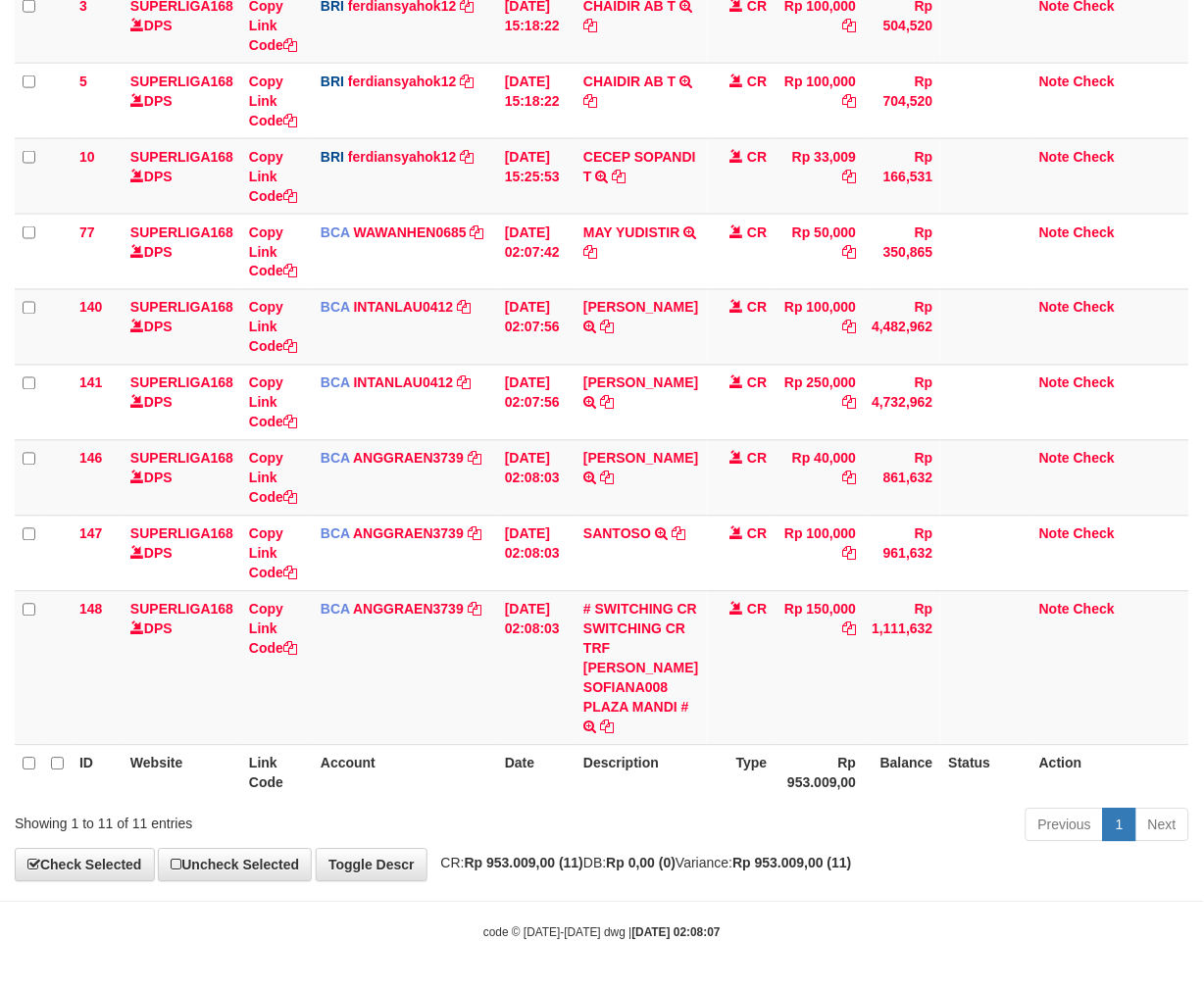 click on "Previous 1 Next" at bounding box center (853, 827) 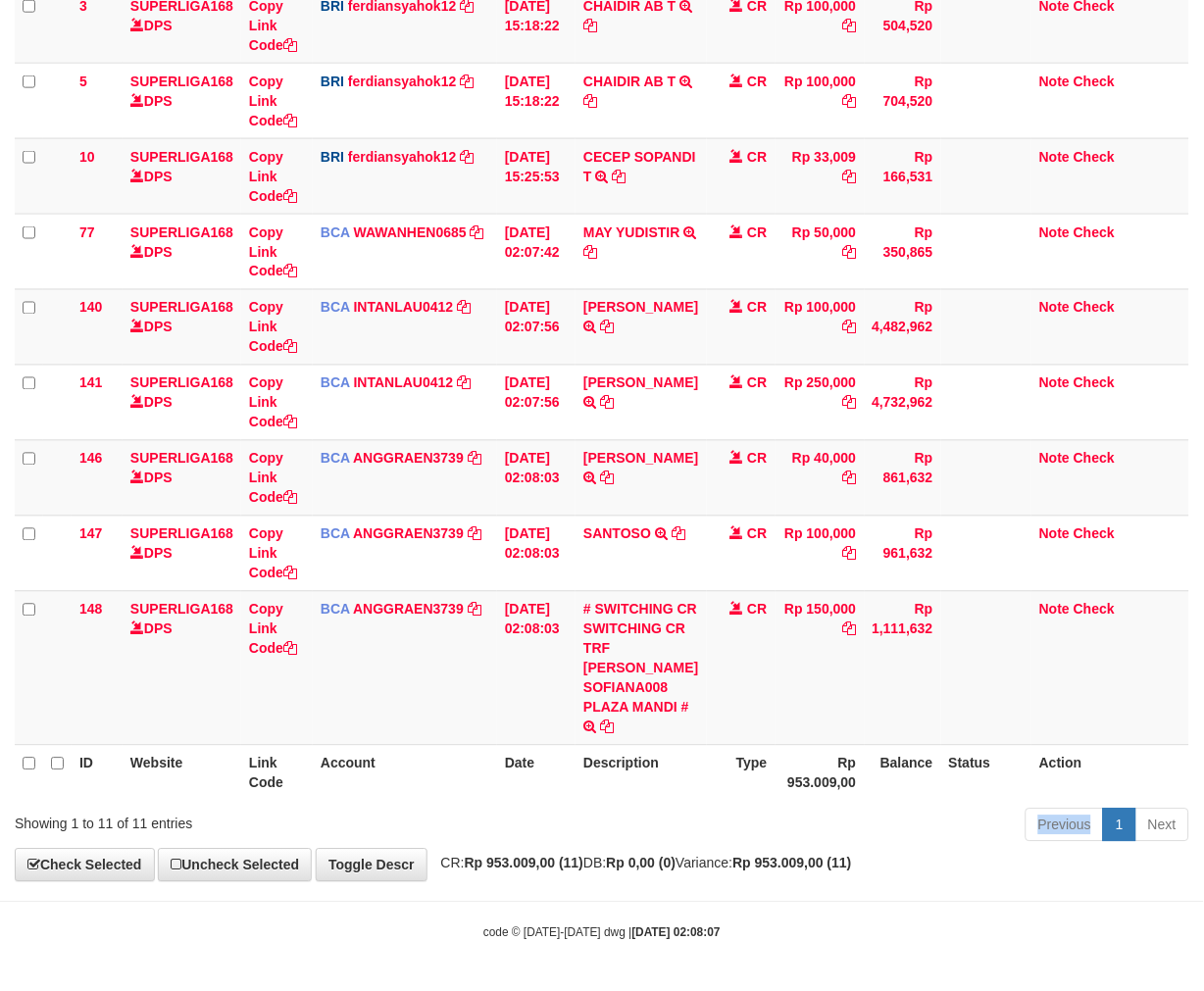 drag, startPoint x: 621, startPoint y: 823, endPoint x: 1214, endPoint y: 644, distance: 619.4272 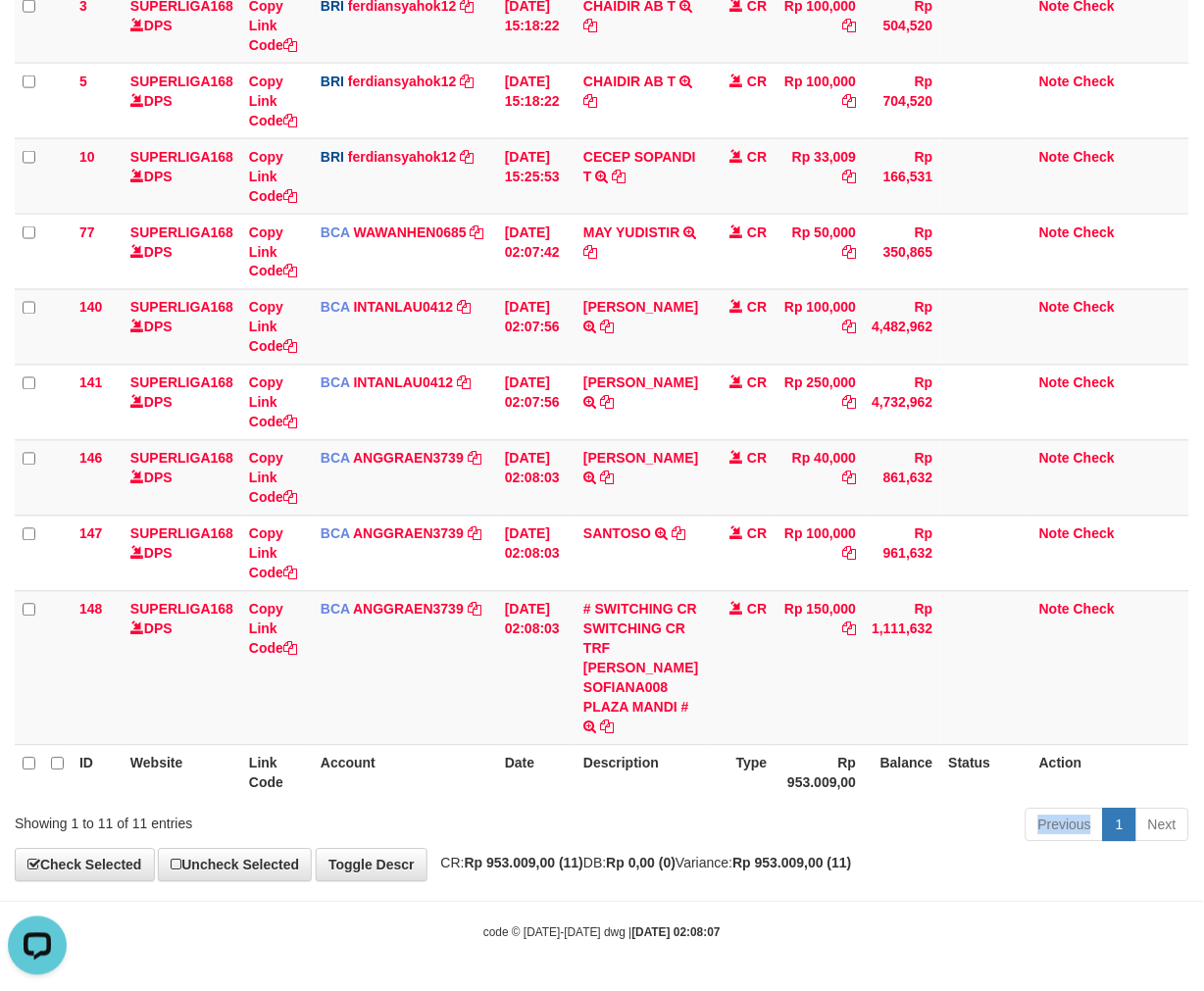 scroll, scrollTop: 0, scrollLeft: 0, axis: both 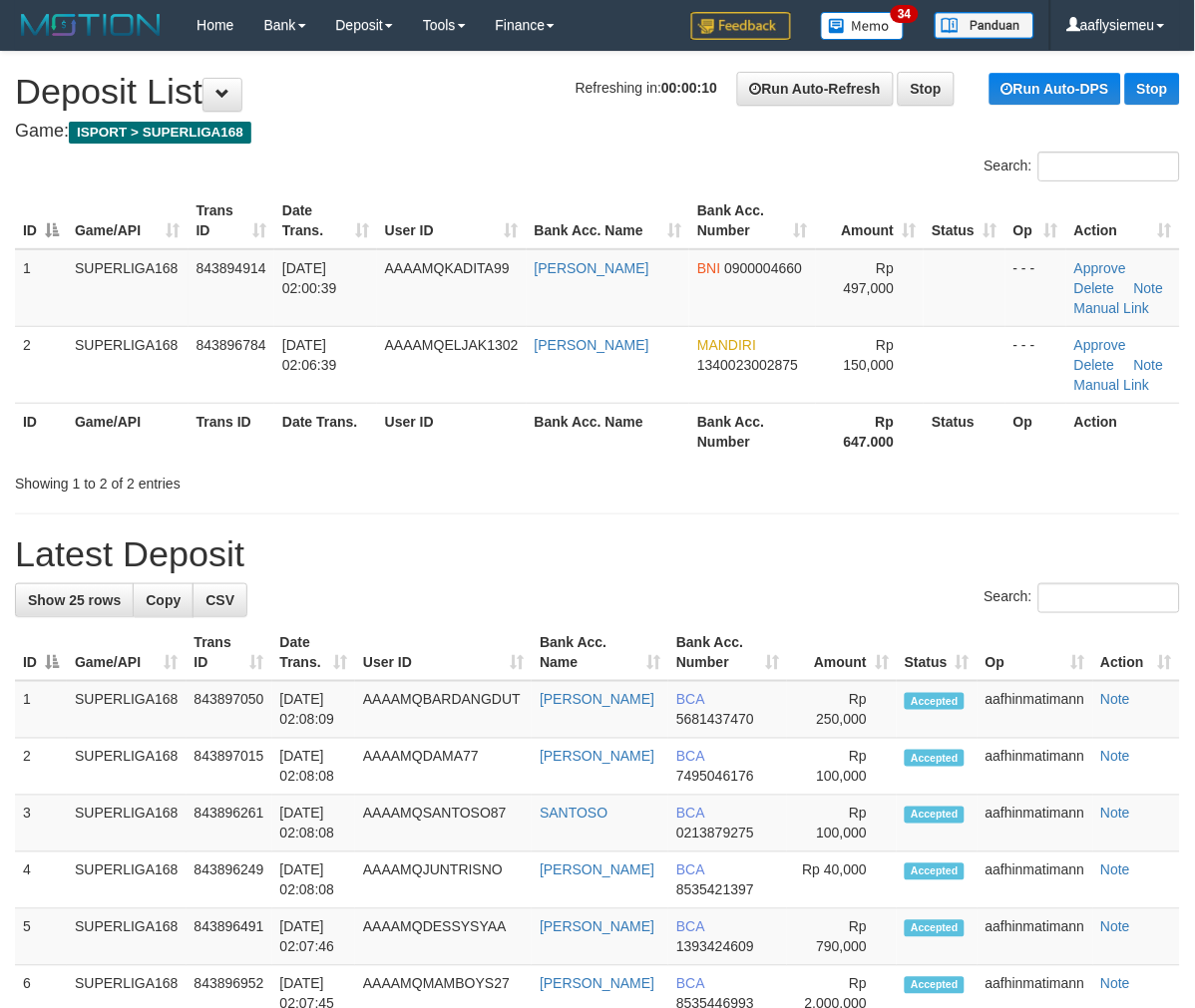 drag, startPoint x: 403, startPoint y: 445, endPoint x: 256, endPoint y: 521, distance: 165.48414 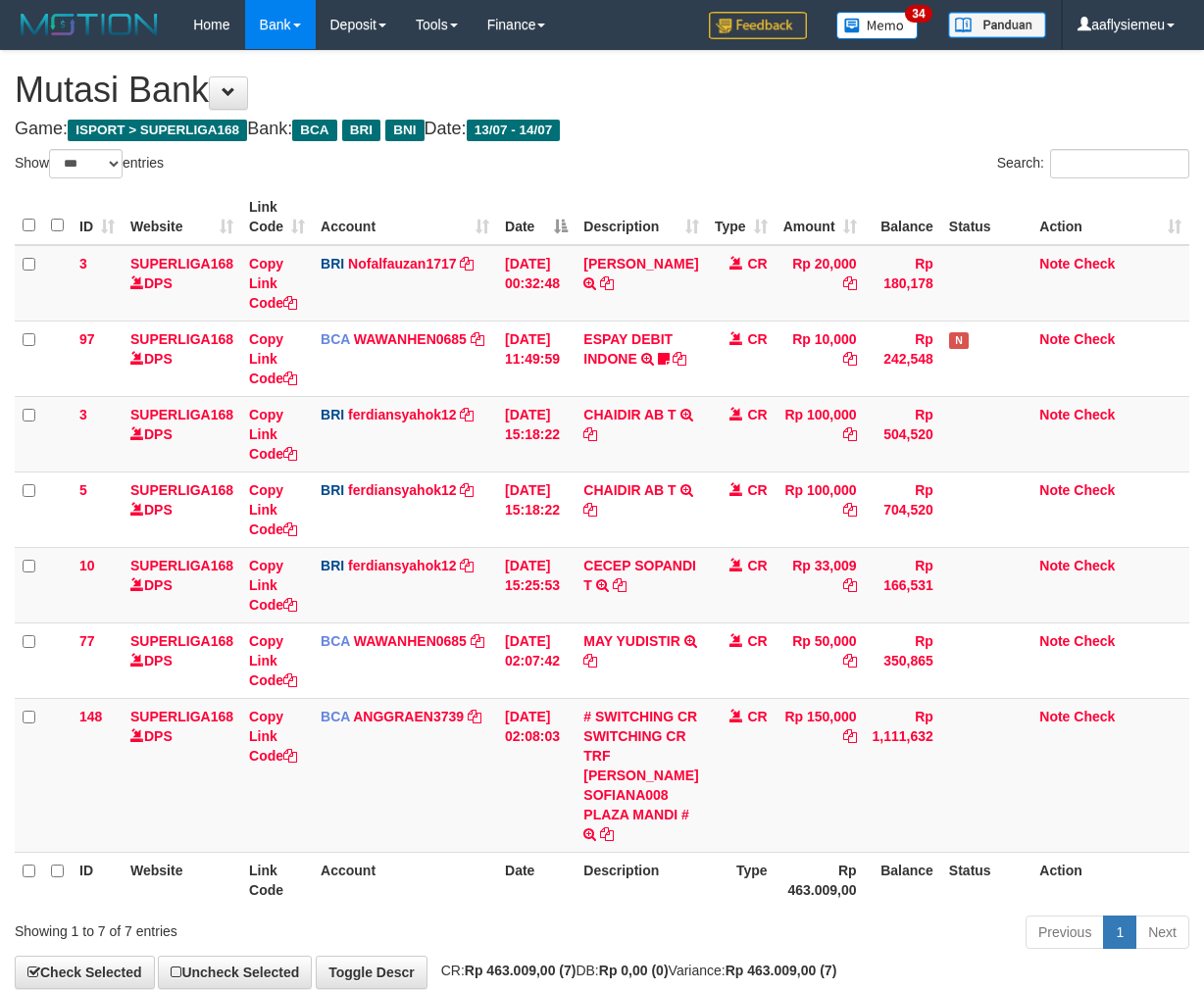select on "***" 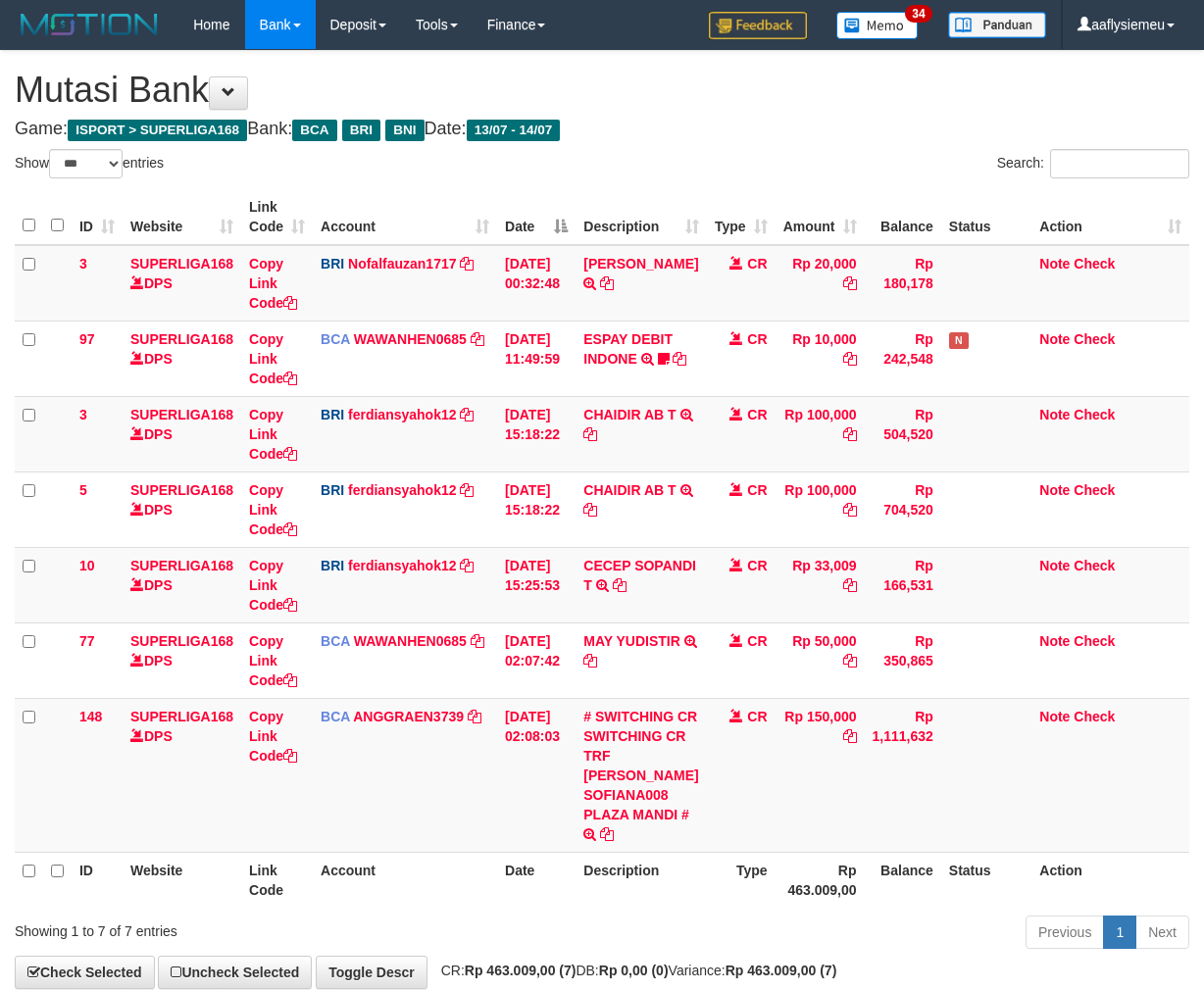 scroll, scrollTop: 0, scrollLeft: 0, axis: both 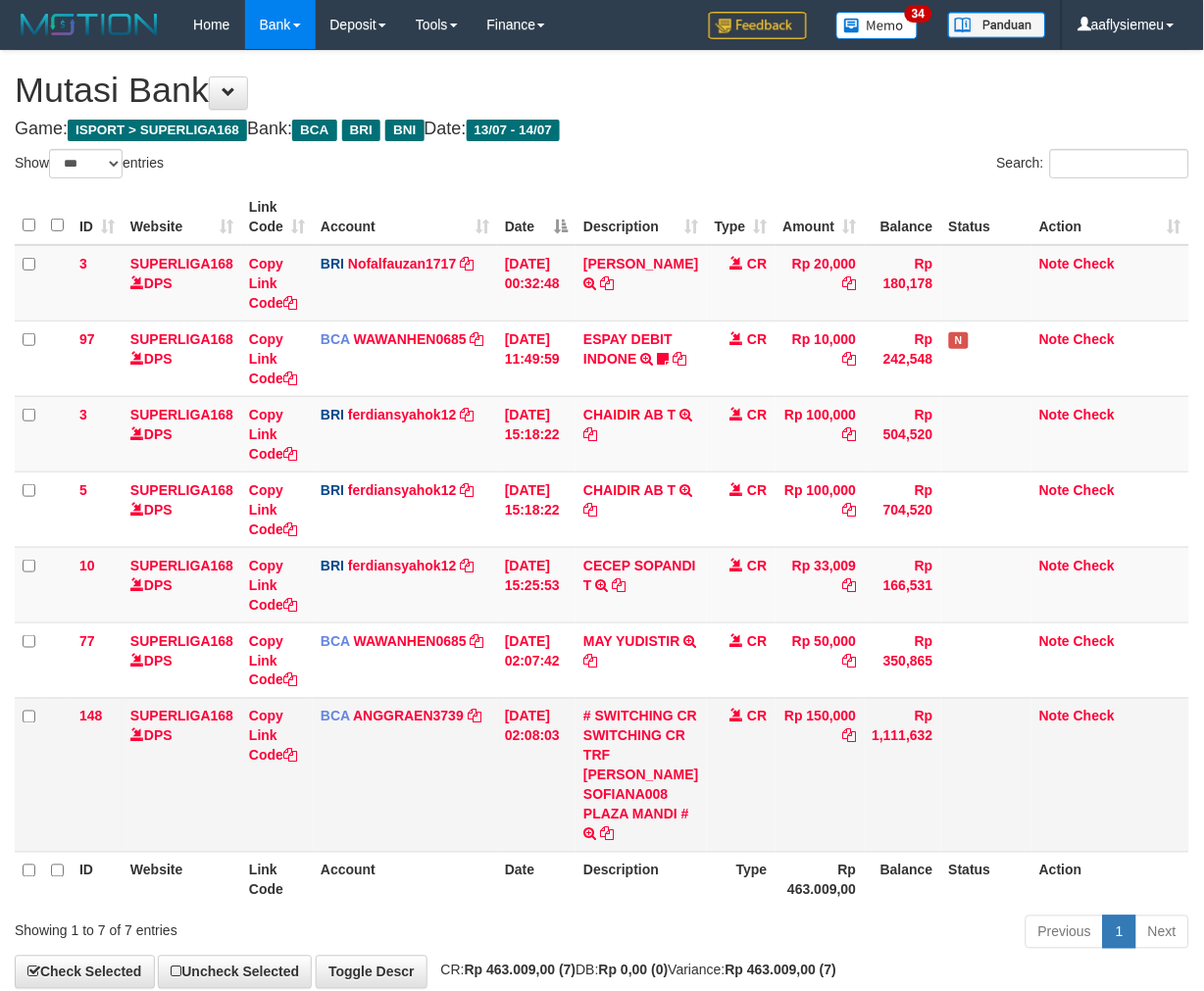click on "Note
Check" at bounding box center [1110, 774] 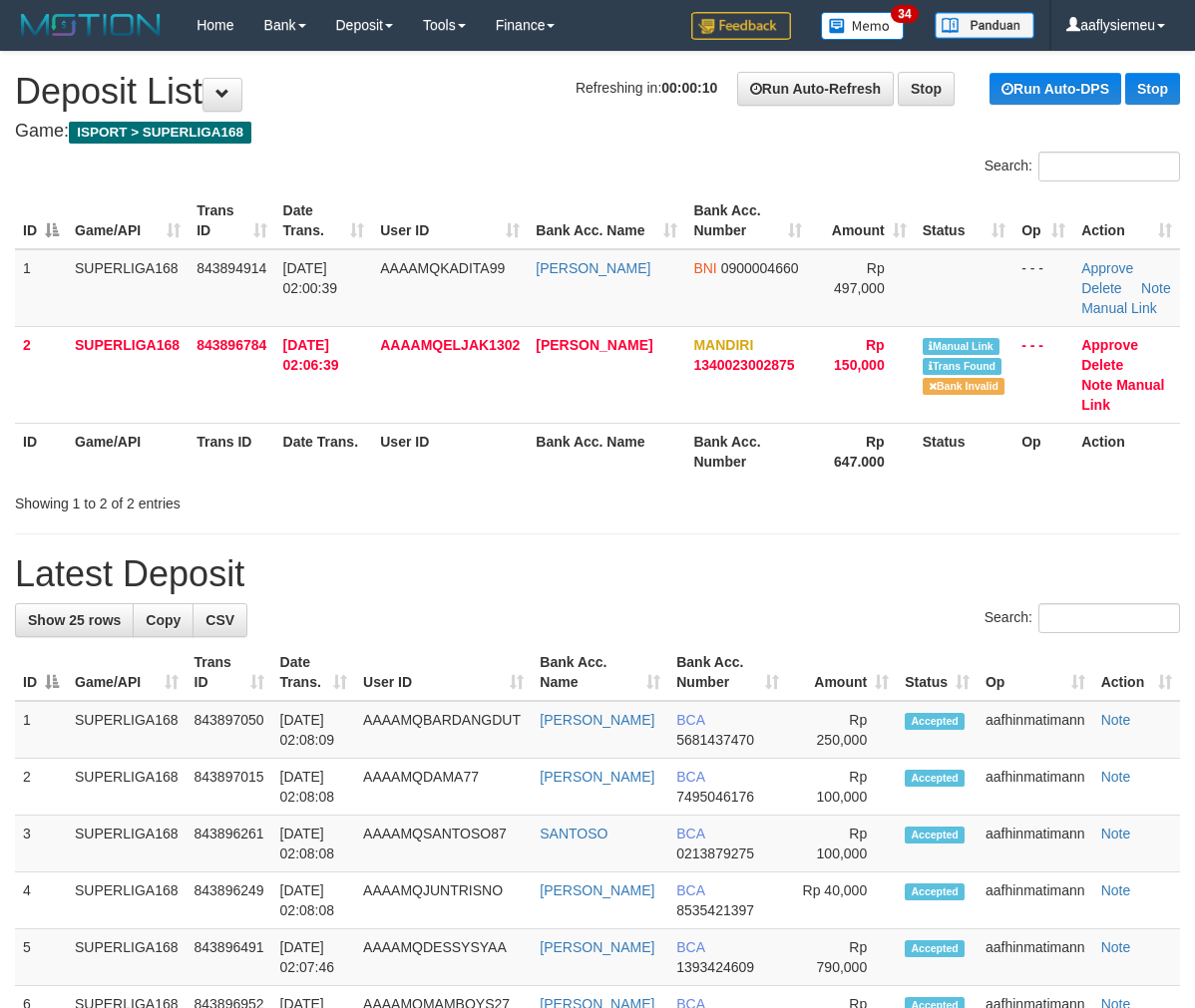 click on "ID Game/API Trans ID Date Trans. User ID Bank Acc. Name Bank Acc. Number Amount Status Op Action
1
SUPERLIGA168
843894914
[DATE] 02:00:39
AAAAMQKADITA99
[GEOGRAPHIC_DATA]
BNI
0900004660
Rp 497,000
- - -
Approve
[GEOGRAPHIC_DATA]
Note
Manual Link
2
SUPERLIGA168
843896784
[DATE] 02:06:39
AAAAMQELJAK1302
[PERSON_NAME]
MANDIRI
1340023002875
Rp 150,000
Manual Link" at bounding box center [598, 336] 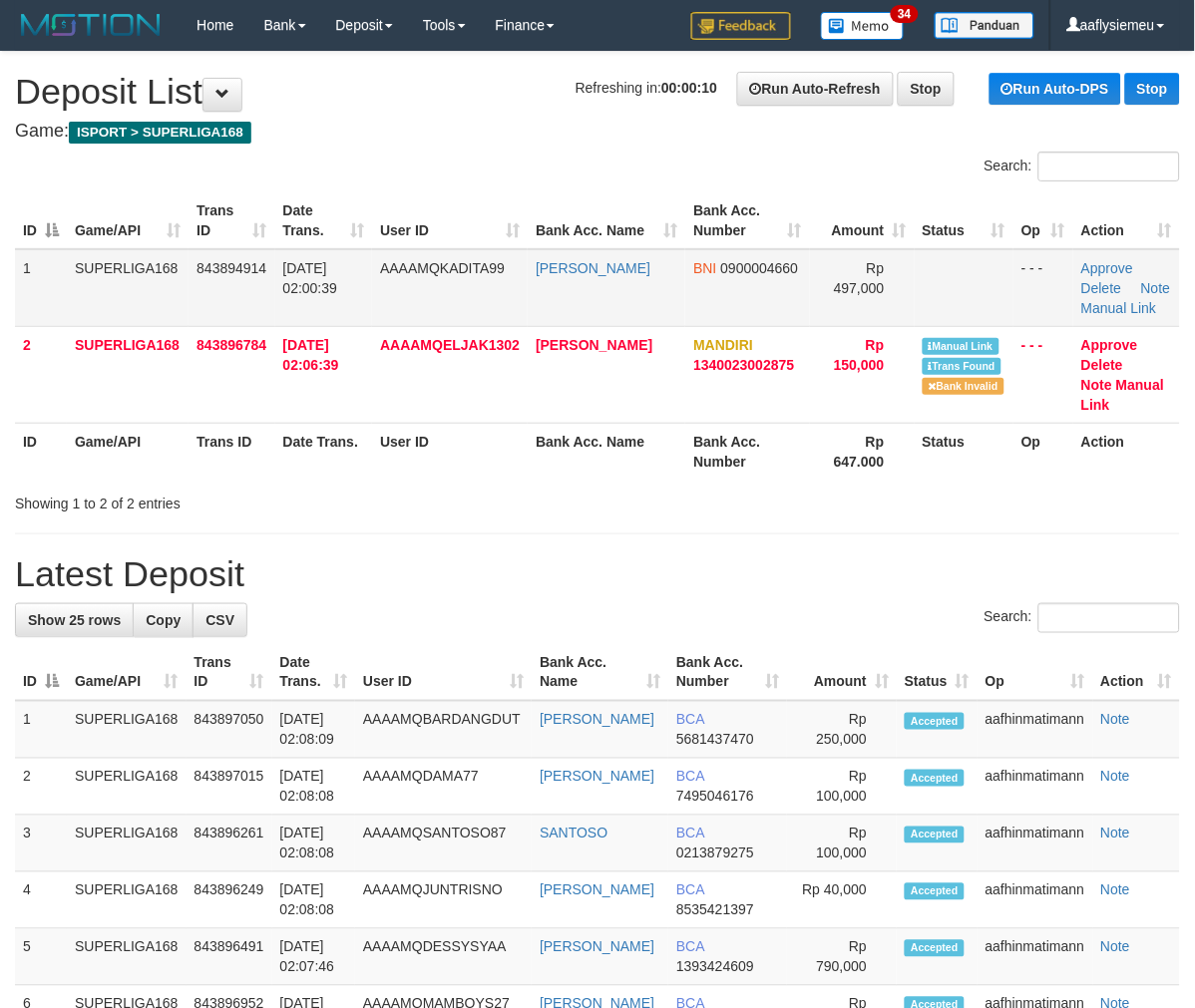 click on "[PERSON_NAME]" at bounding box center [606, 288] 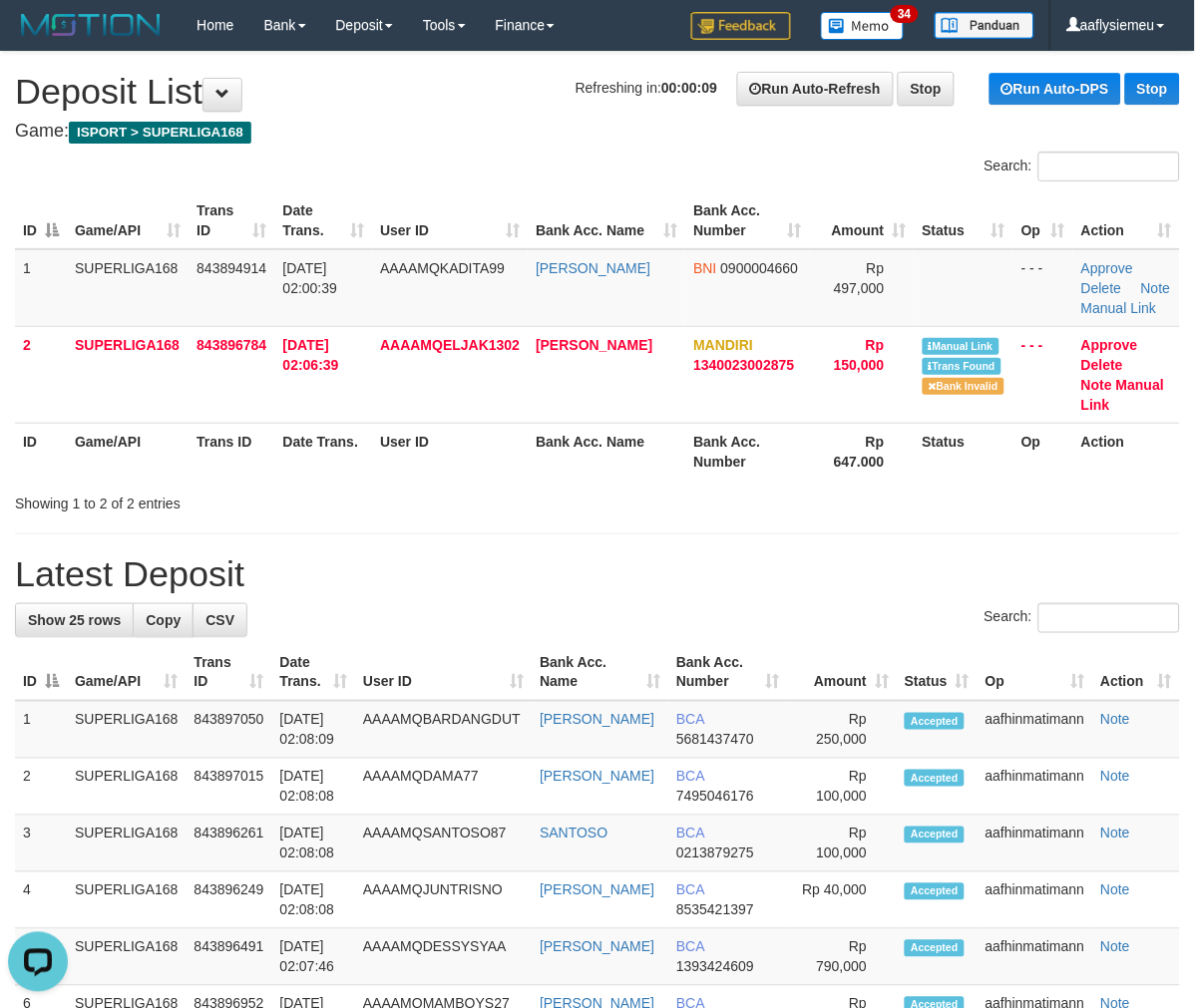 scroll, scrollTop: 0, scrollLeft: 0, axis: both 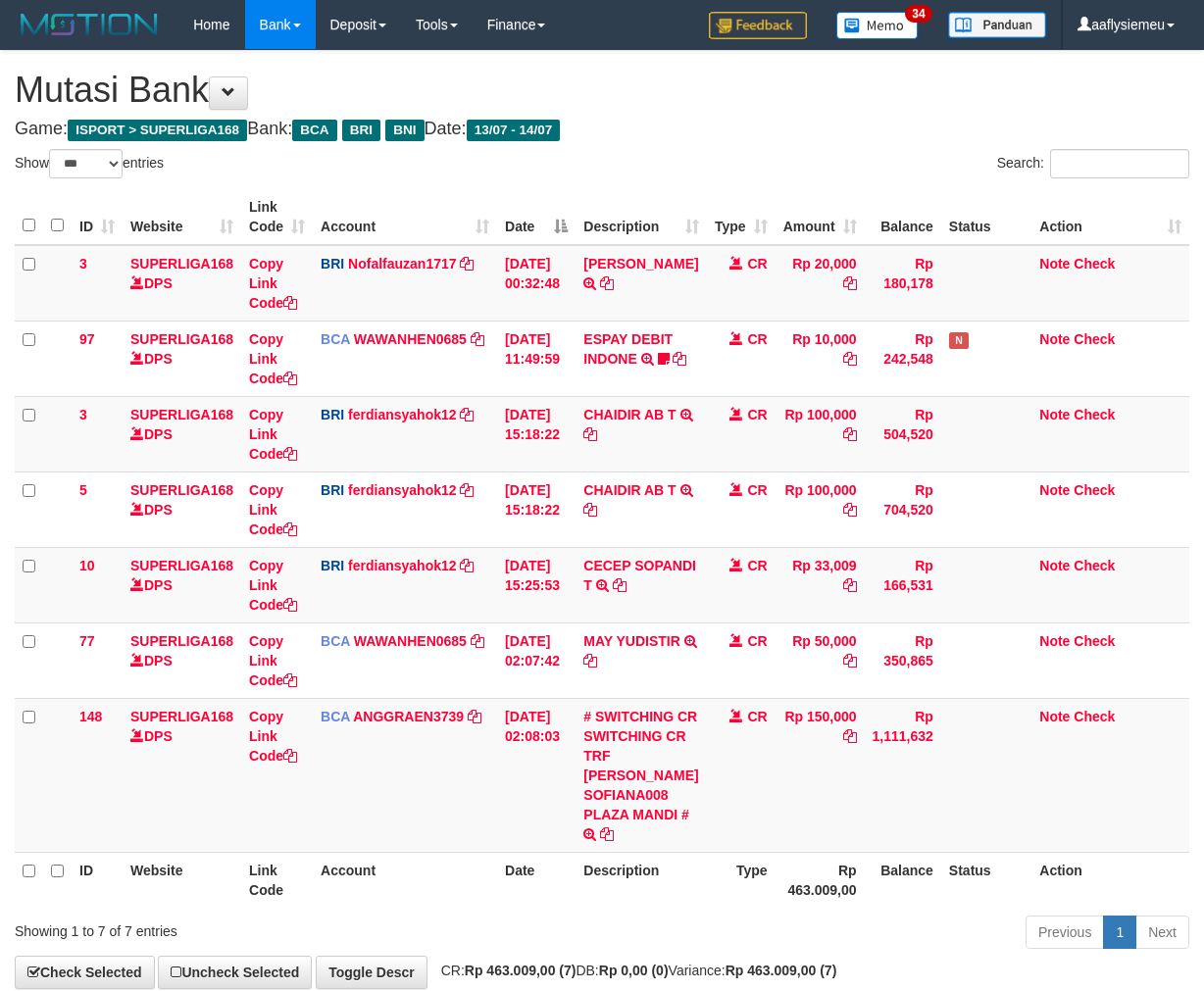 select on "***" 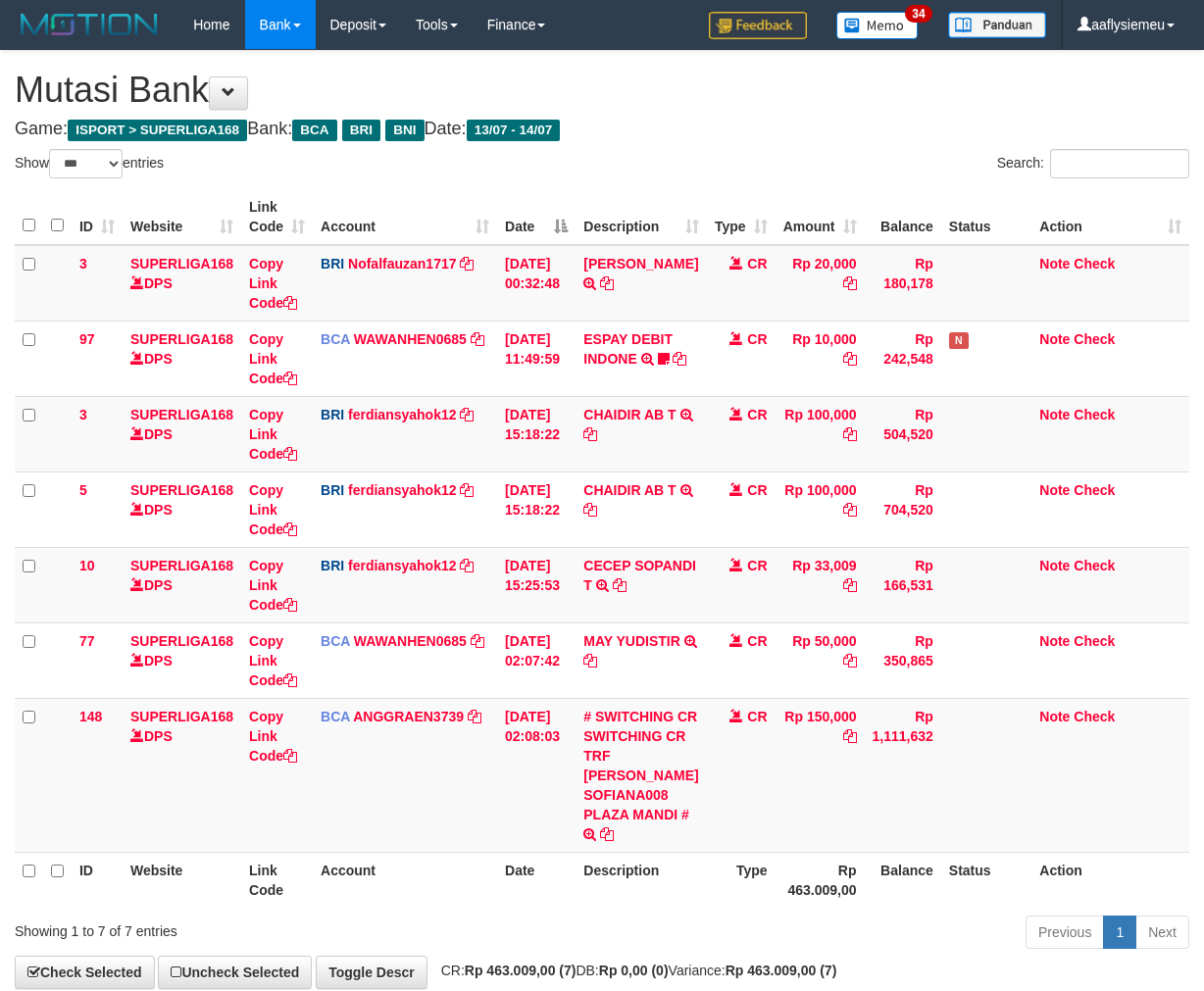 scroll, scrollTop: 0, scrollLeft: 0, axis: both 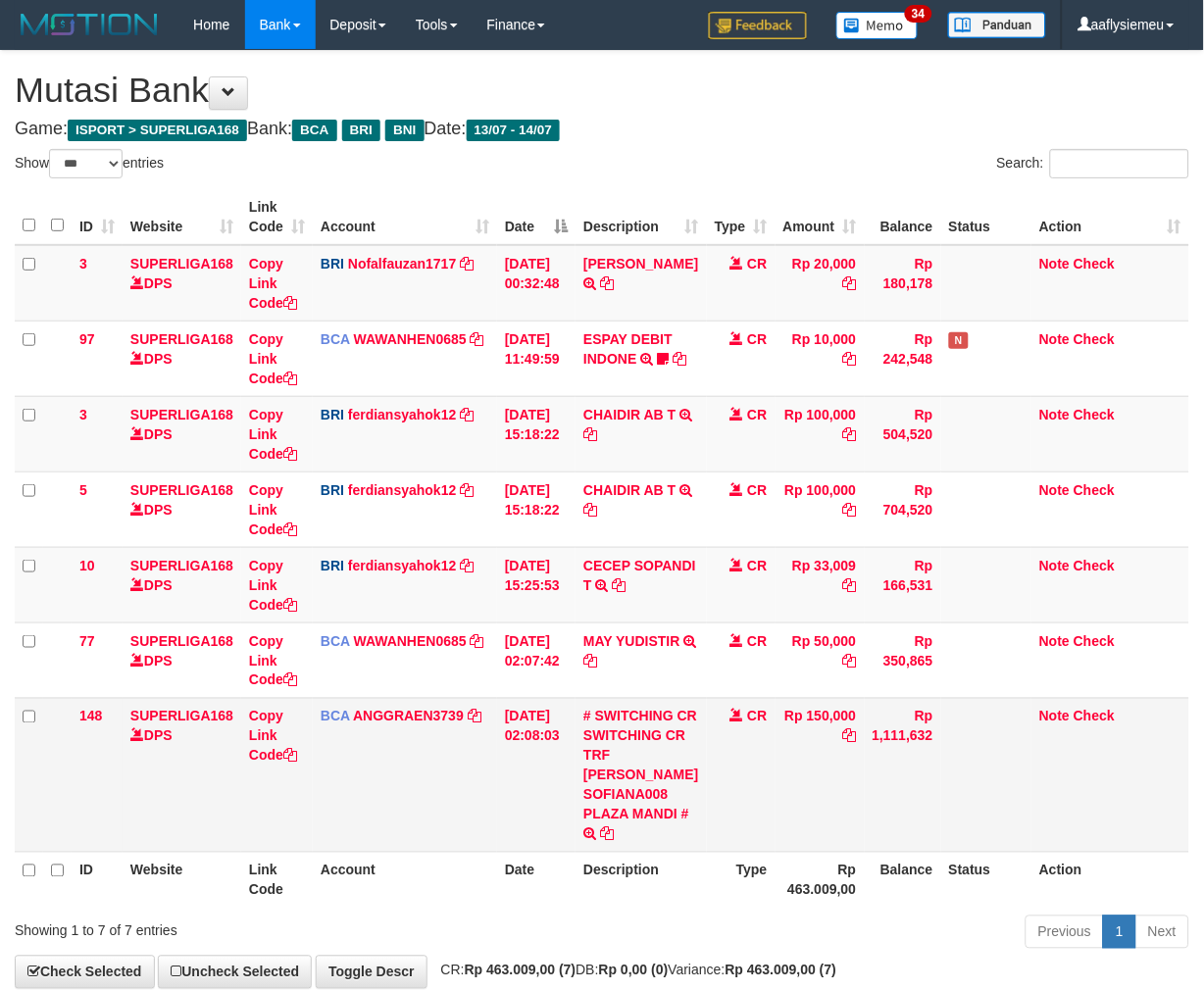 click on "Rp 150,000" at bounding box center (820, 774) 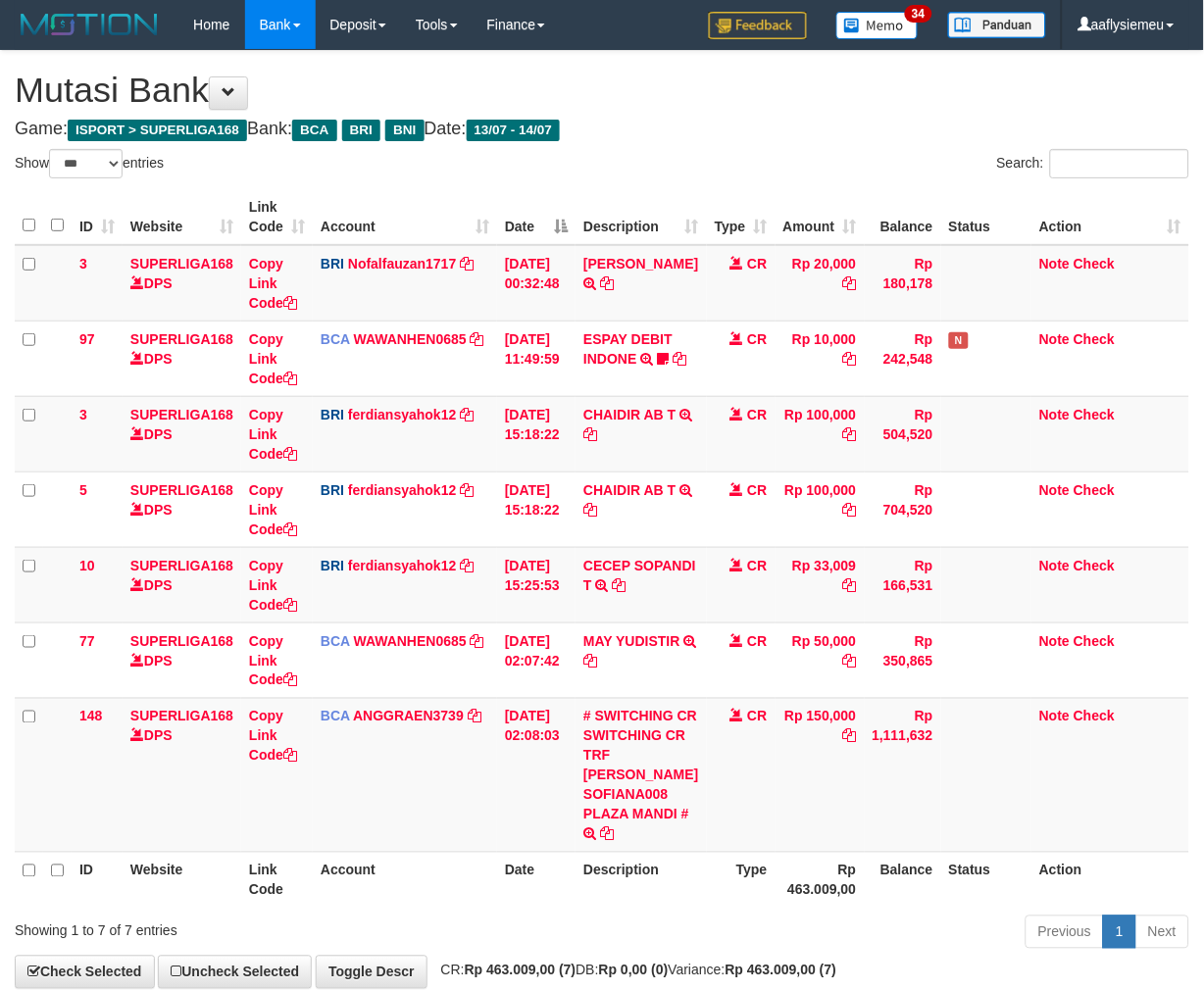 scroll, scrollTop: 108, scrollLeft: 0, axis: vertical 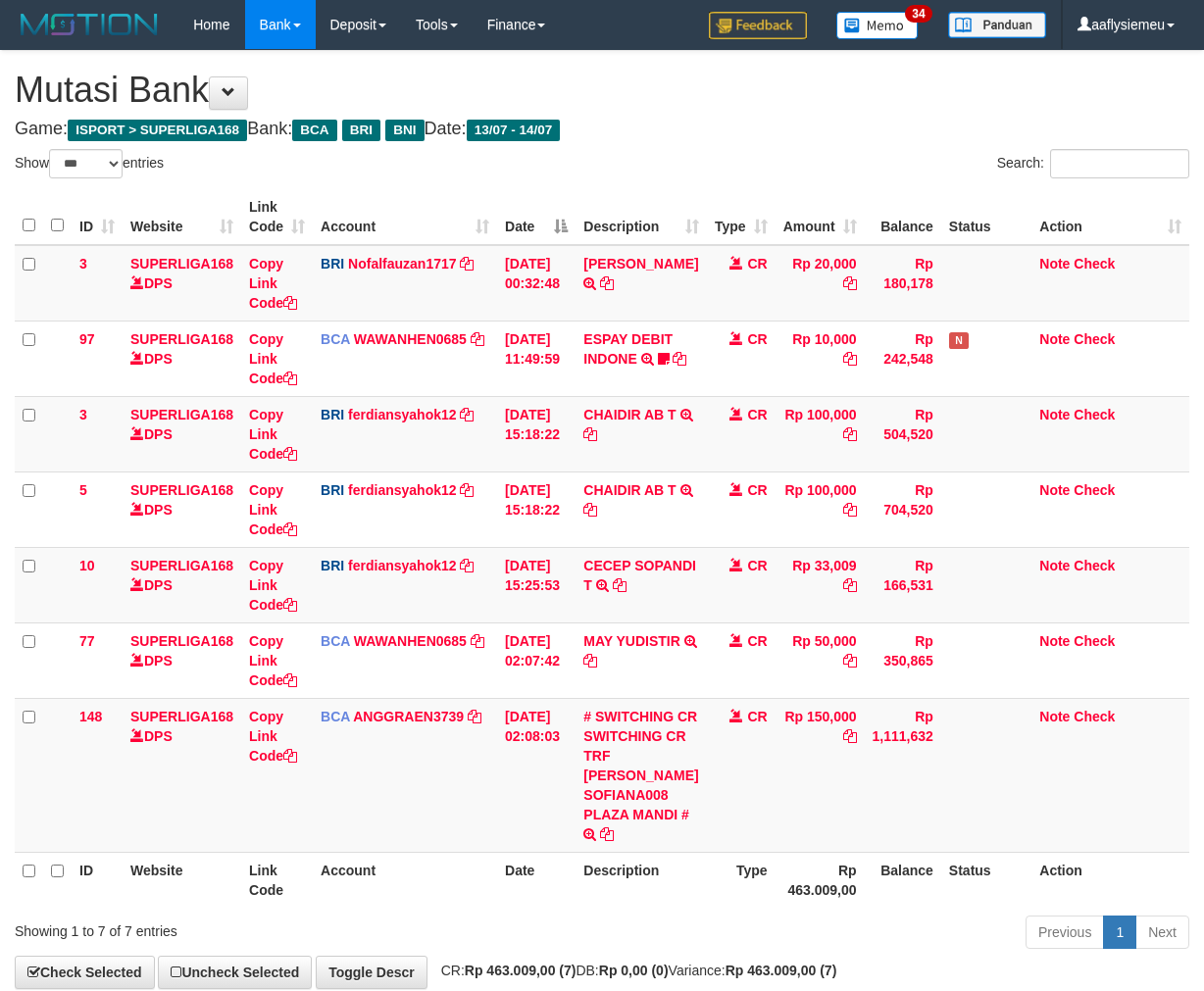 select on "***" 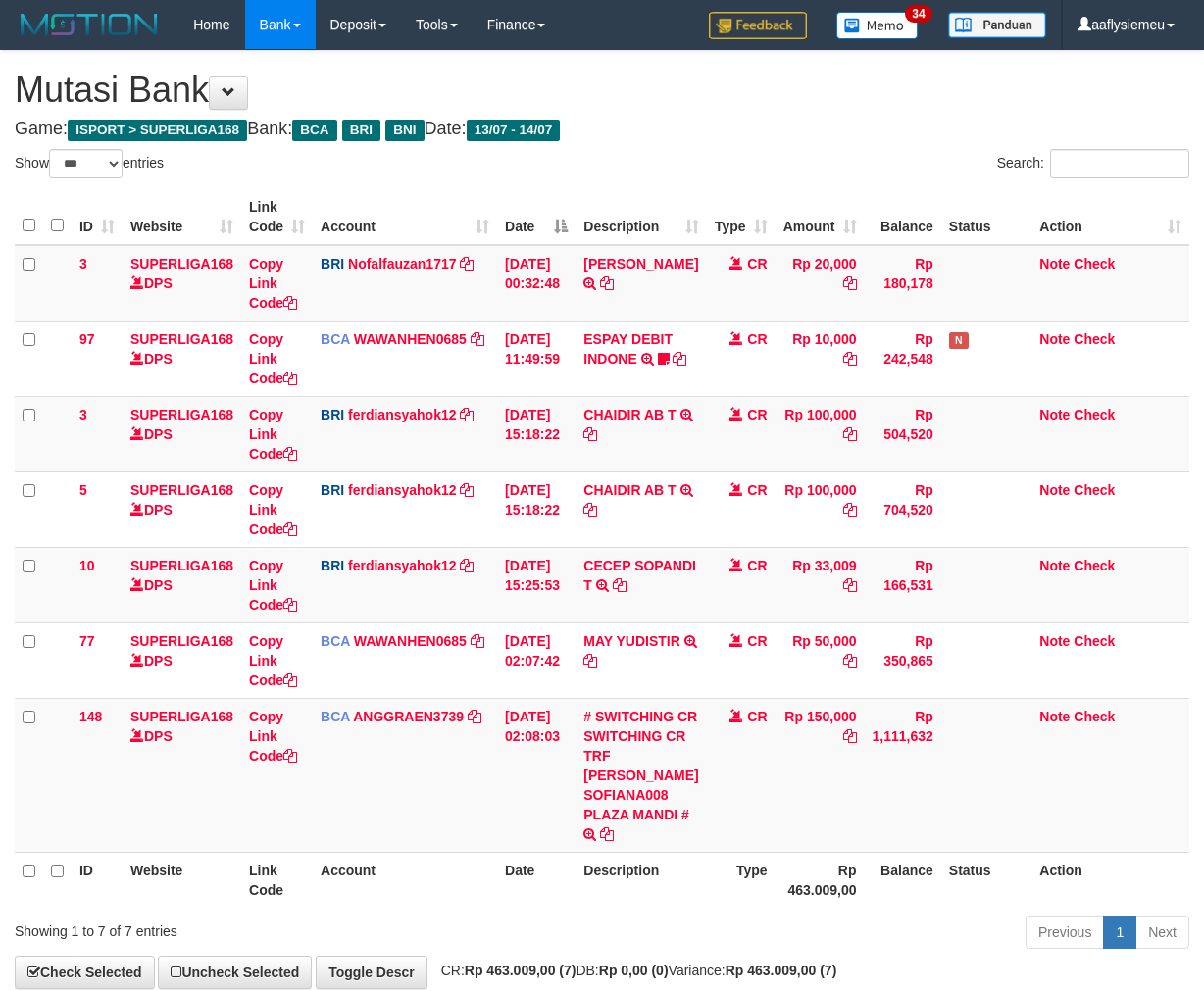 scroll, scrollTop: 108, scrollLeft: 0, axis: vertical 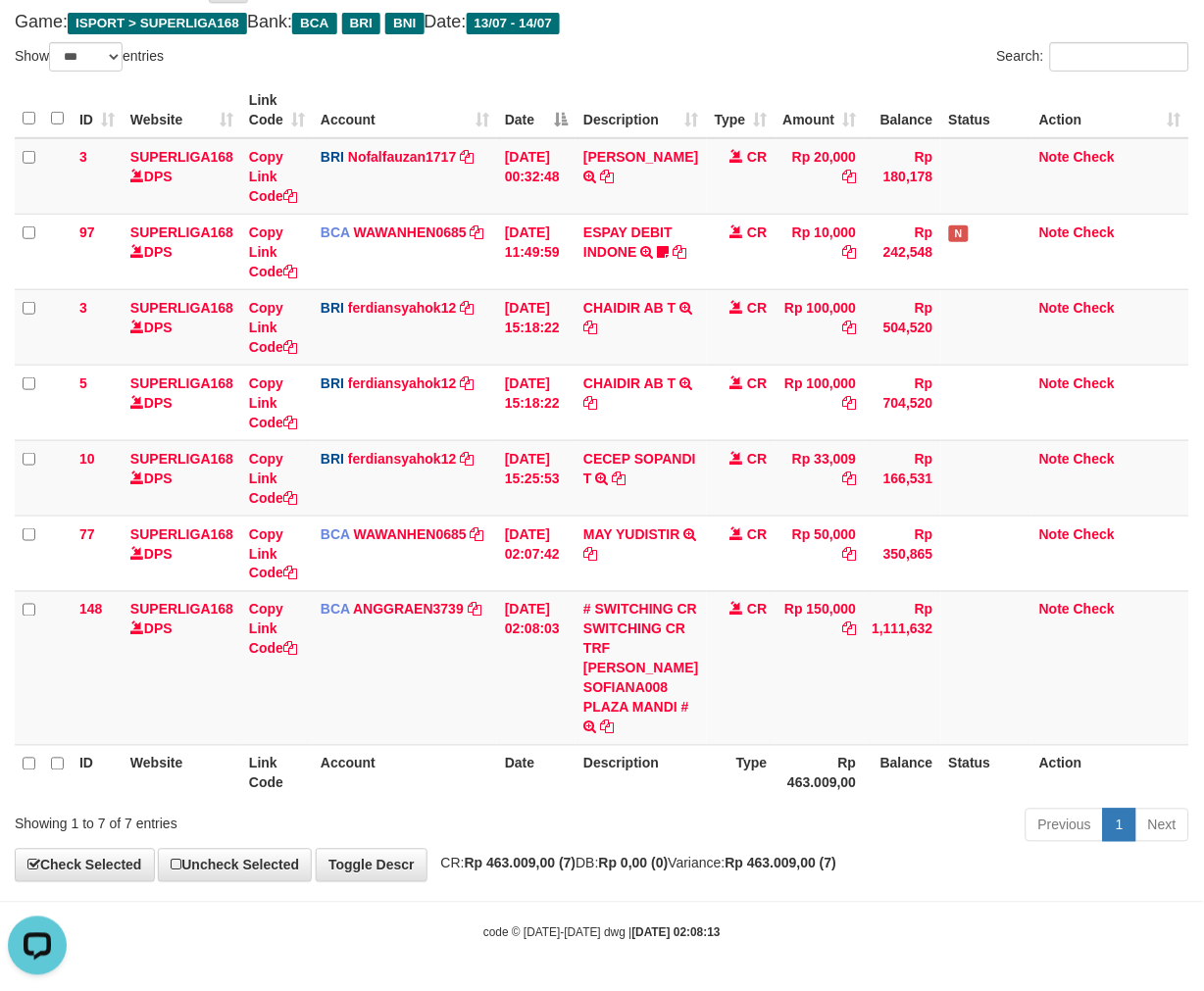 click on "**********" at bounding box center (602, 413) 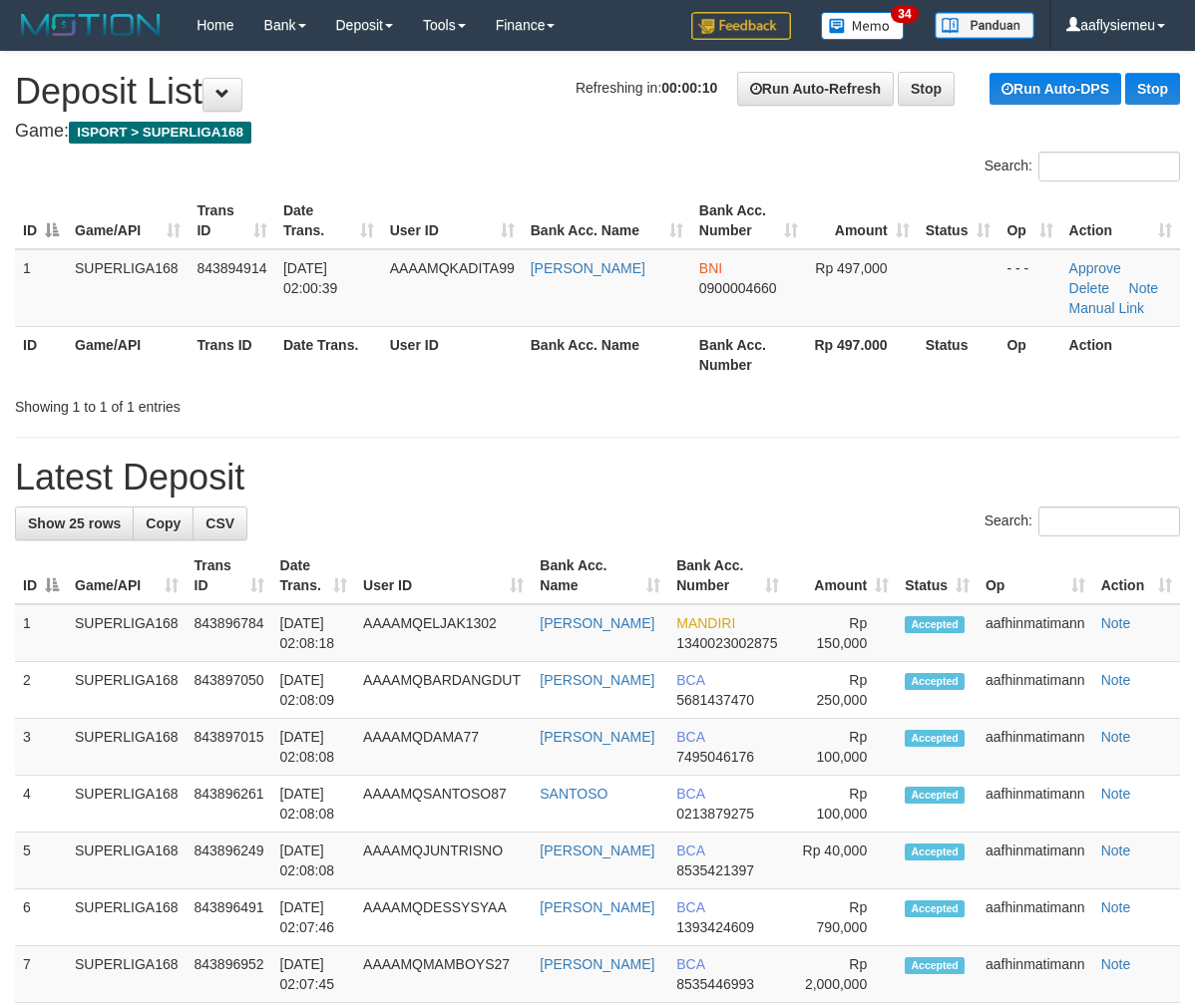 scroll, scrollTop: 0, scrollLeft: 0, axis: both 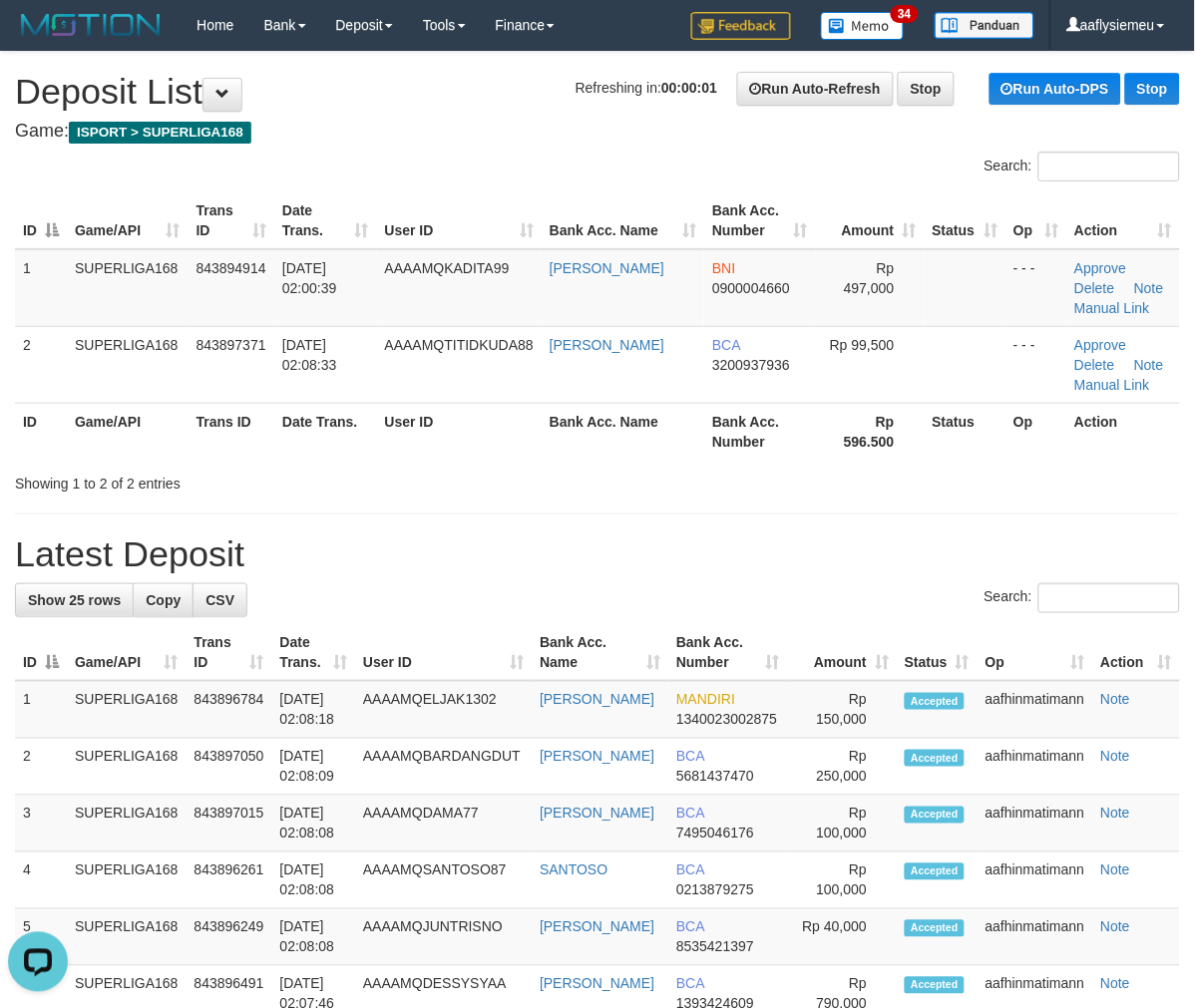 drag, startPoint x: 436, startPoint y: 556, endPoint x: 3, endPoint y: 692, distance: 453.8557 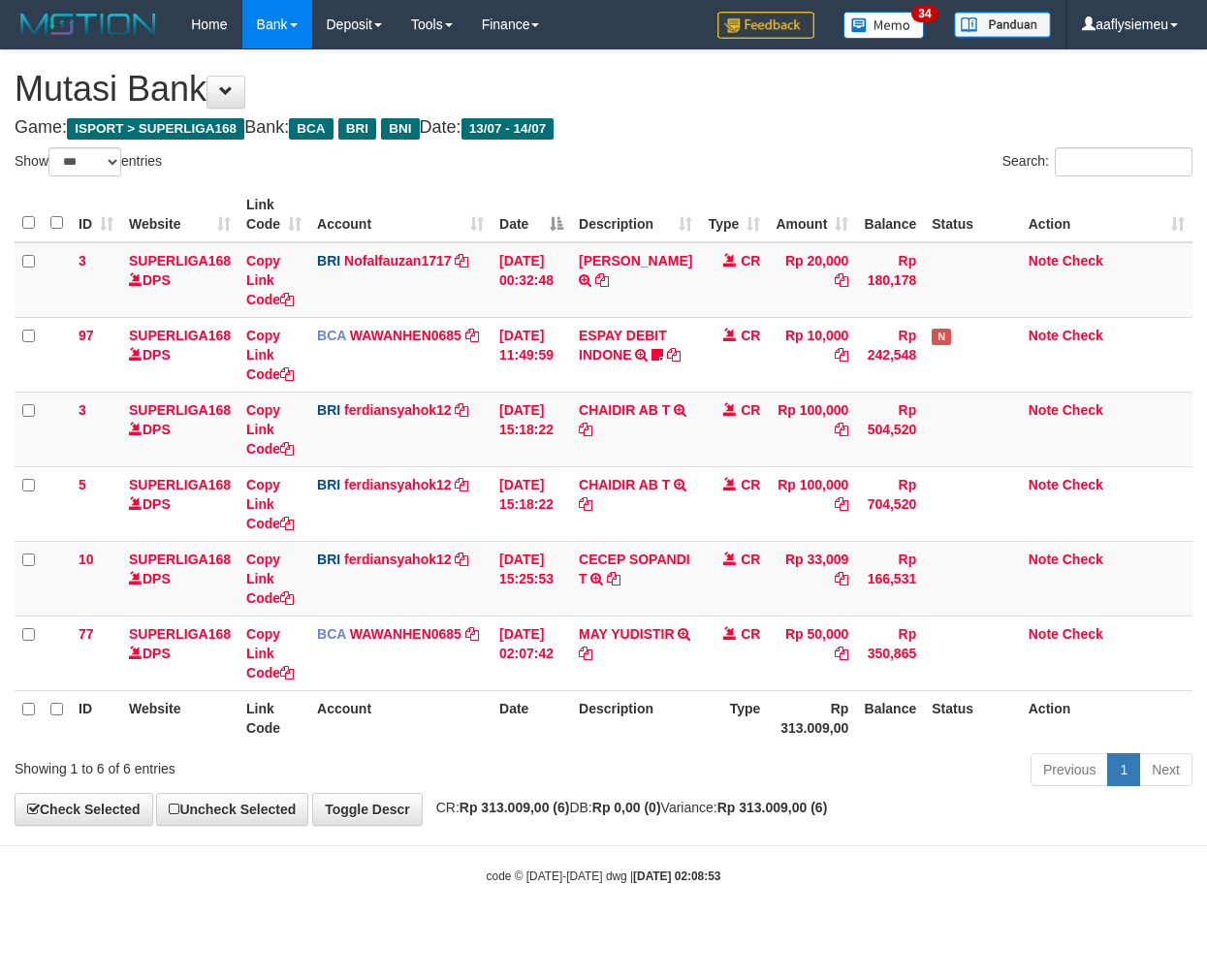 select on "***" 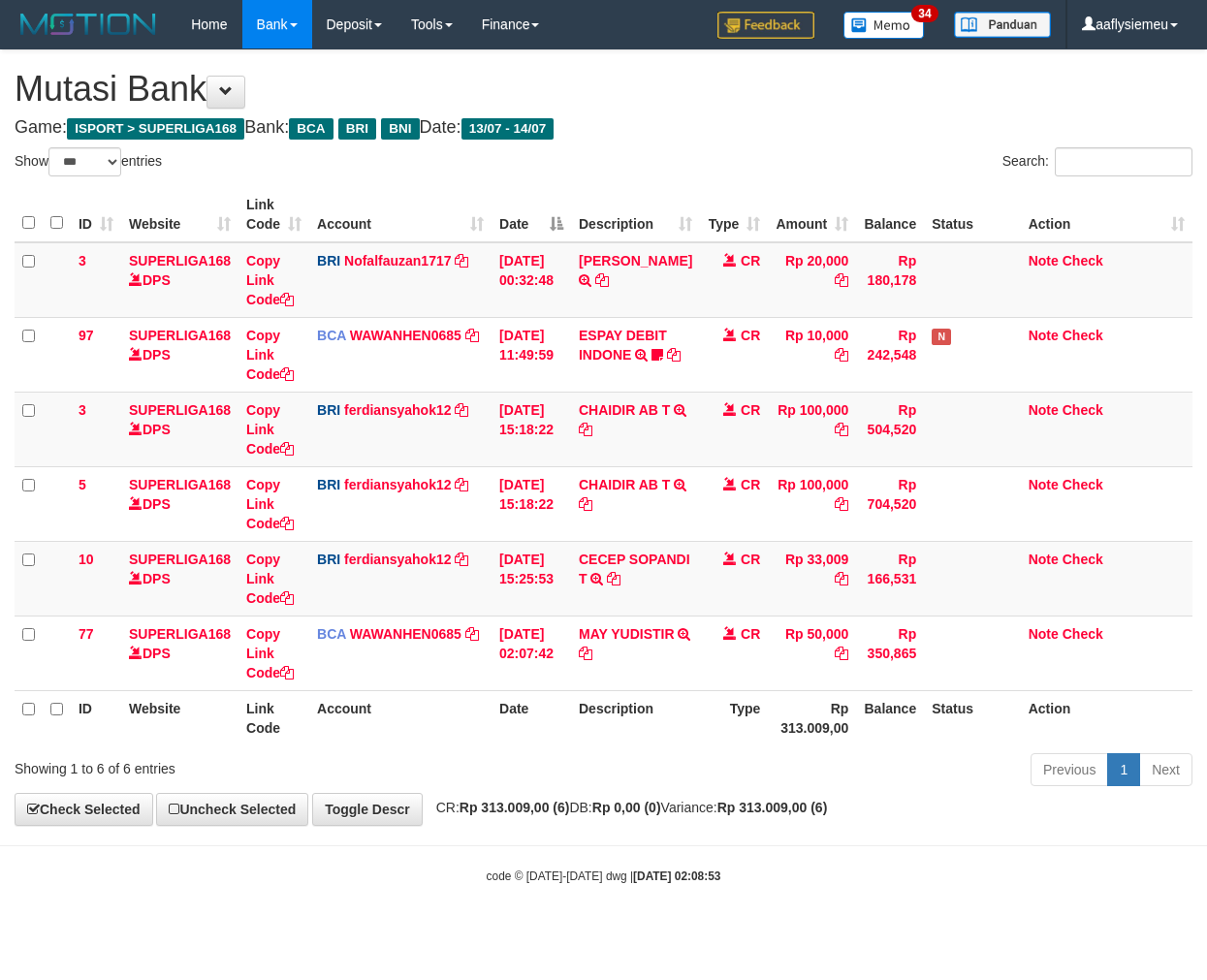 scroll, scrollTop: 0, scrollLeft: 0, axis: both 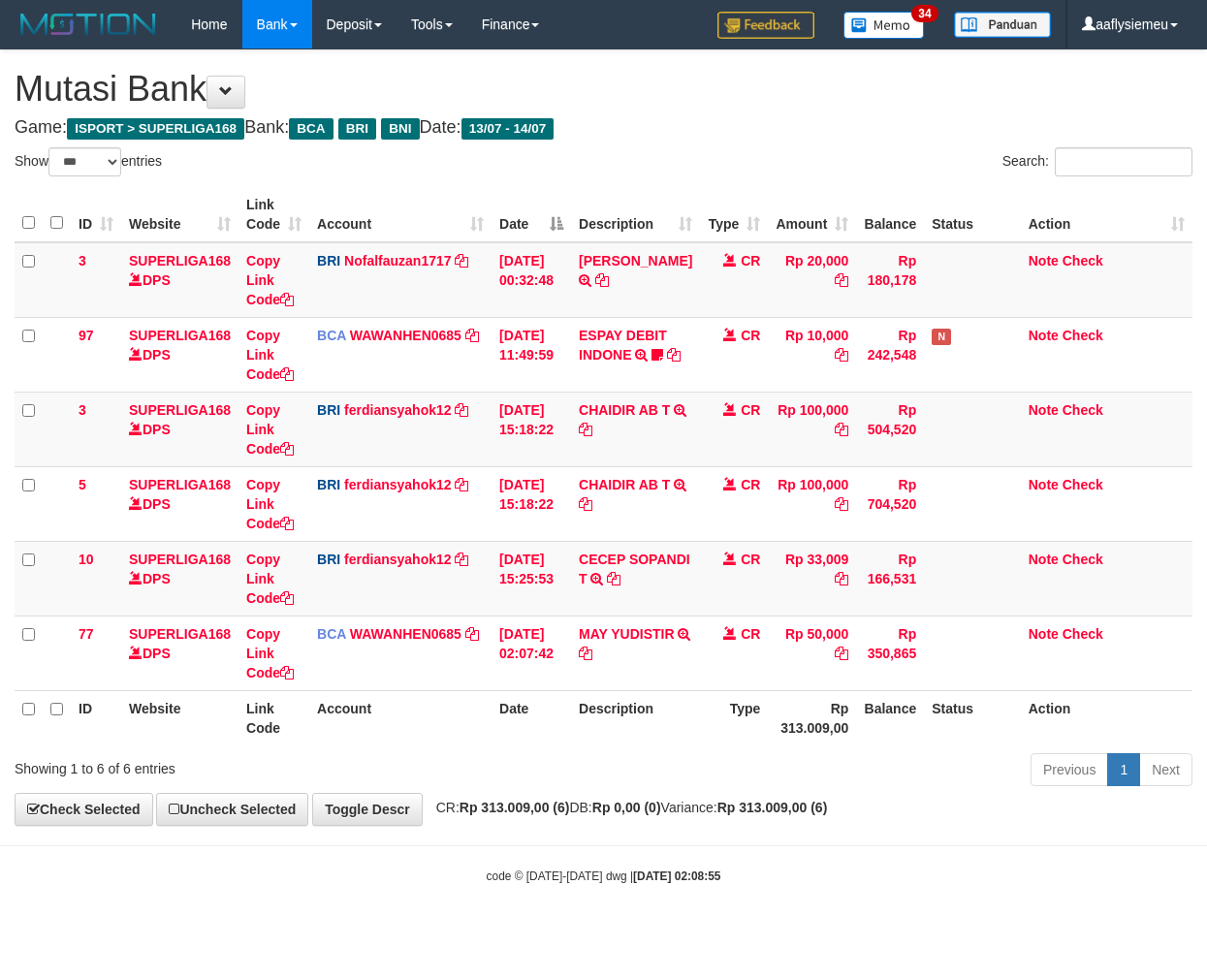 select on "***" 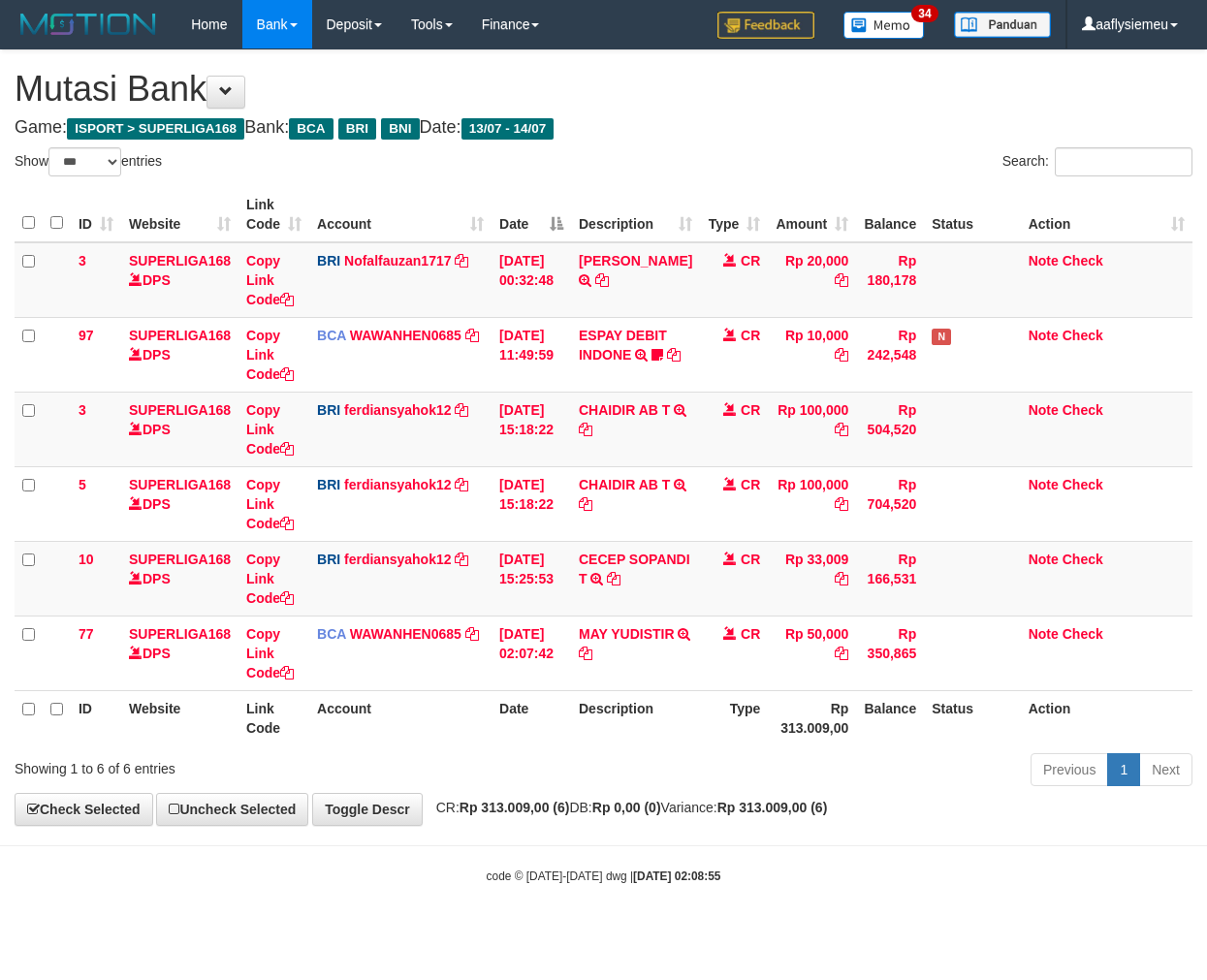 scroll, scrollTop: 0, scrollLeft: 0, axis: both 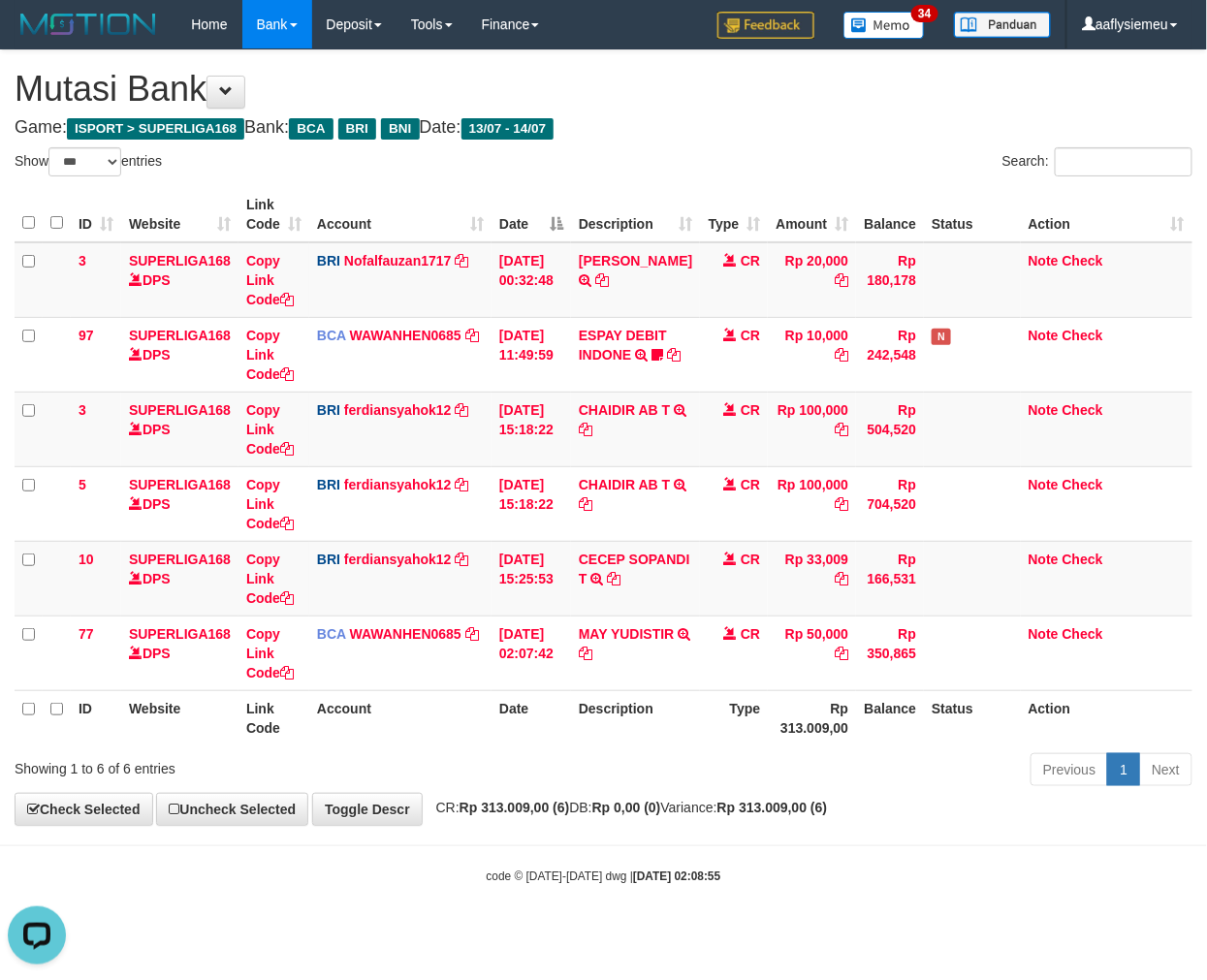 drag, startPoint x: 934, startPoint y: 822, endPoint x: 1063, endPoint y: 769, distance: 139.46326 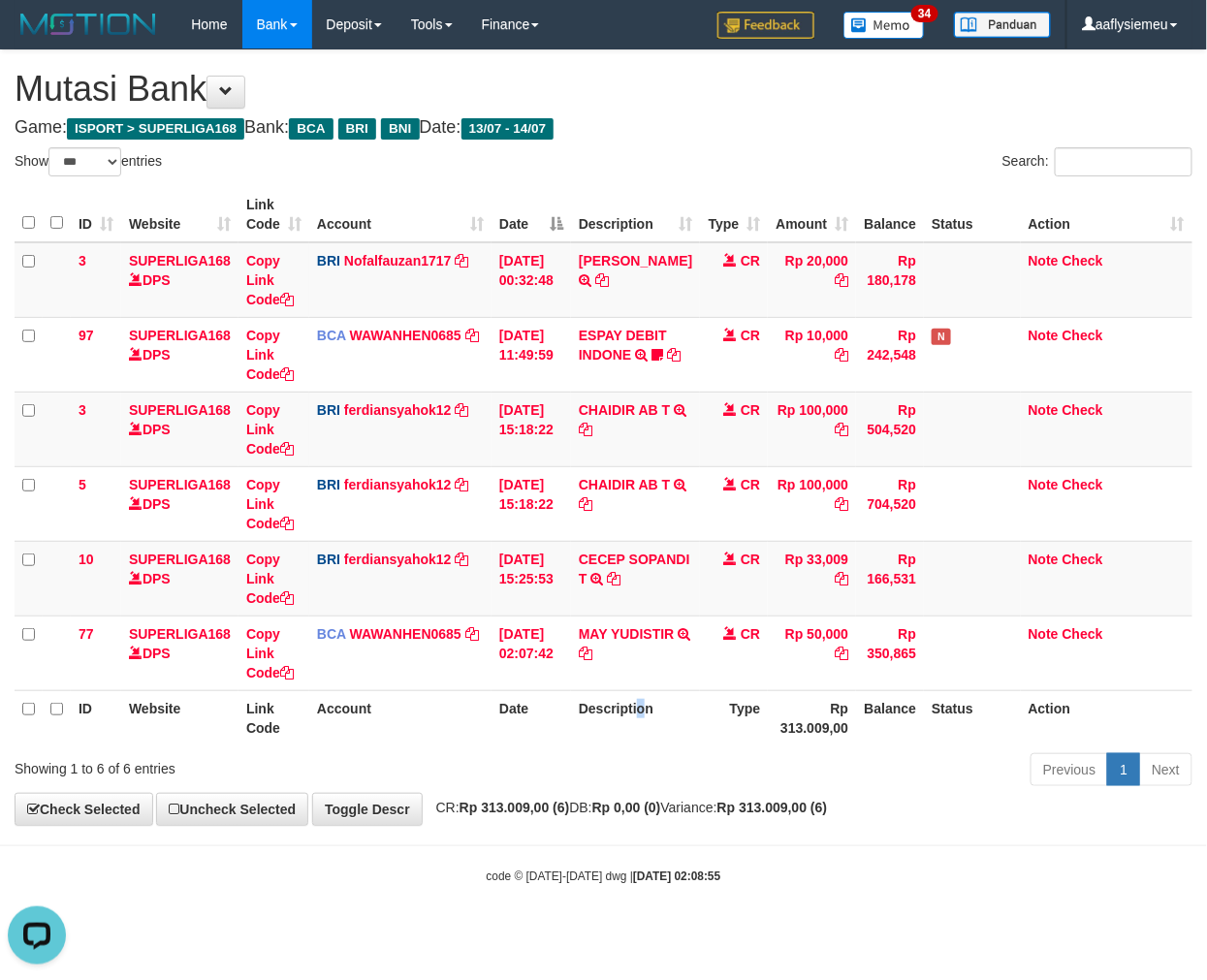 click on "Description" at bounding box center (635, 717) 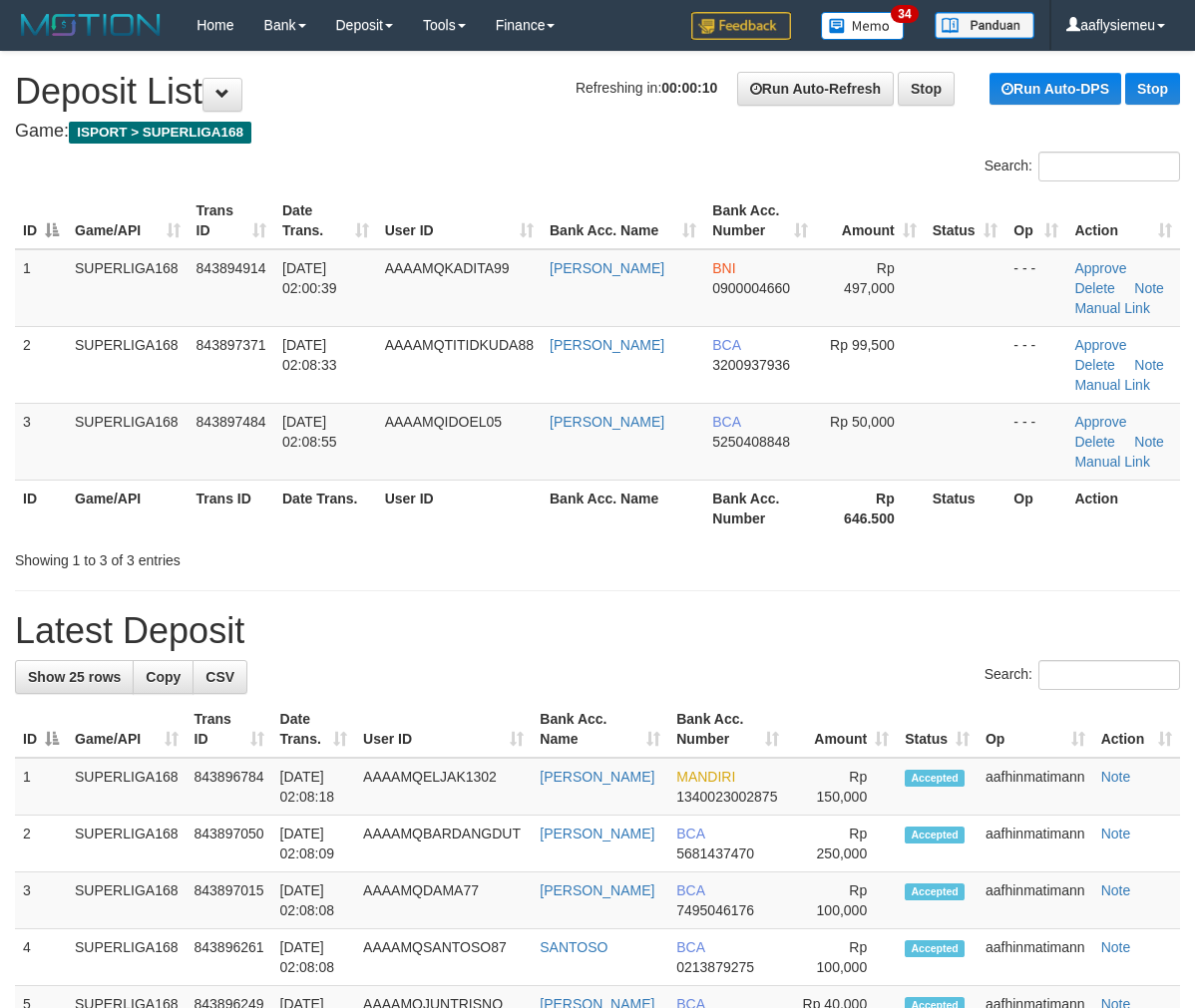 scroll, scrollTop: 0, scrollLeft: 0, axis: both 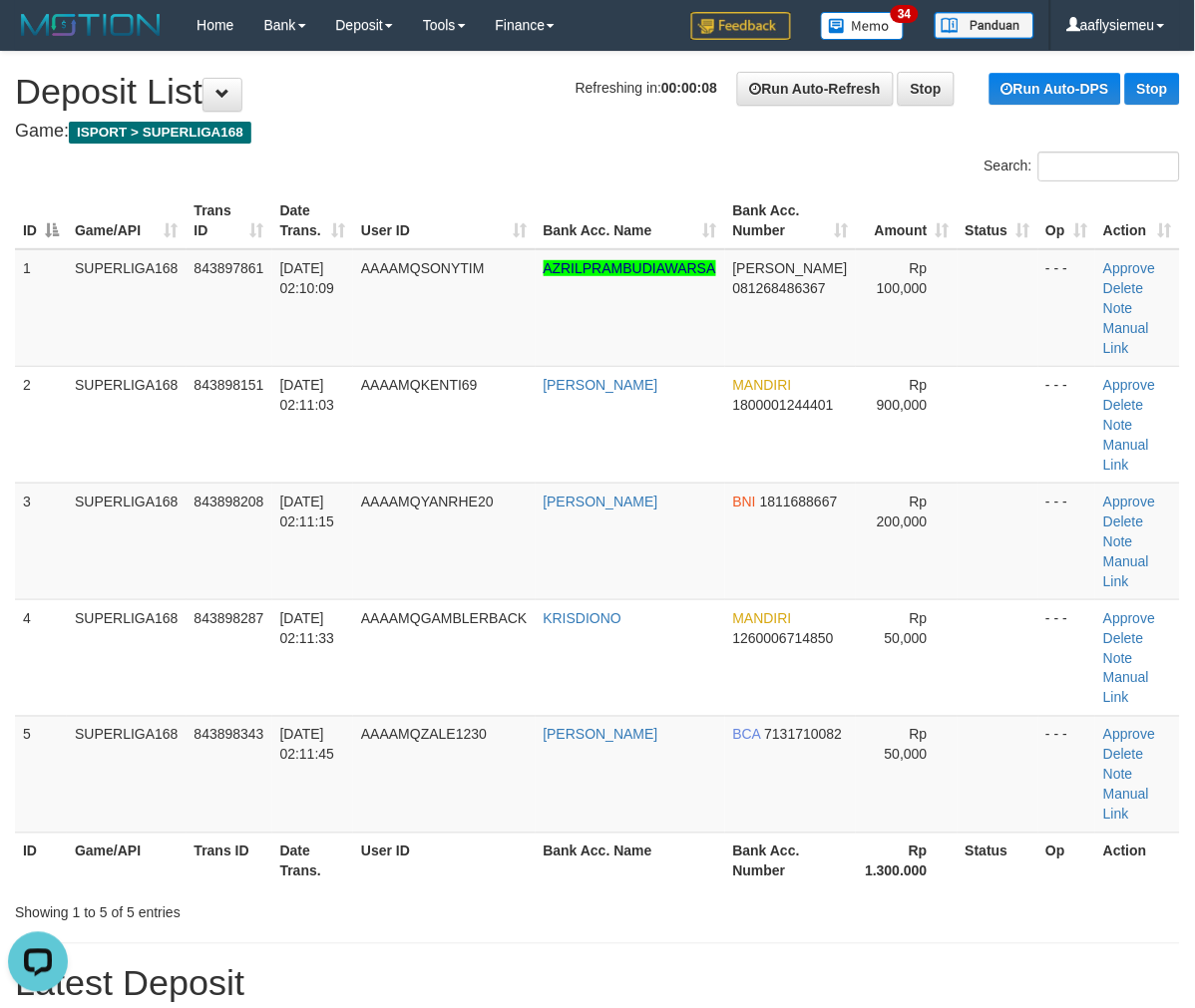 drag, startPoint x: 247, startPoint y: 592, endPoint x: 13, endPoint y: 630, distance: 237.06539 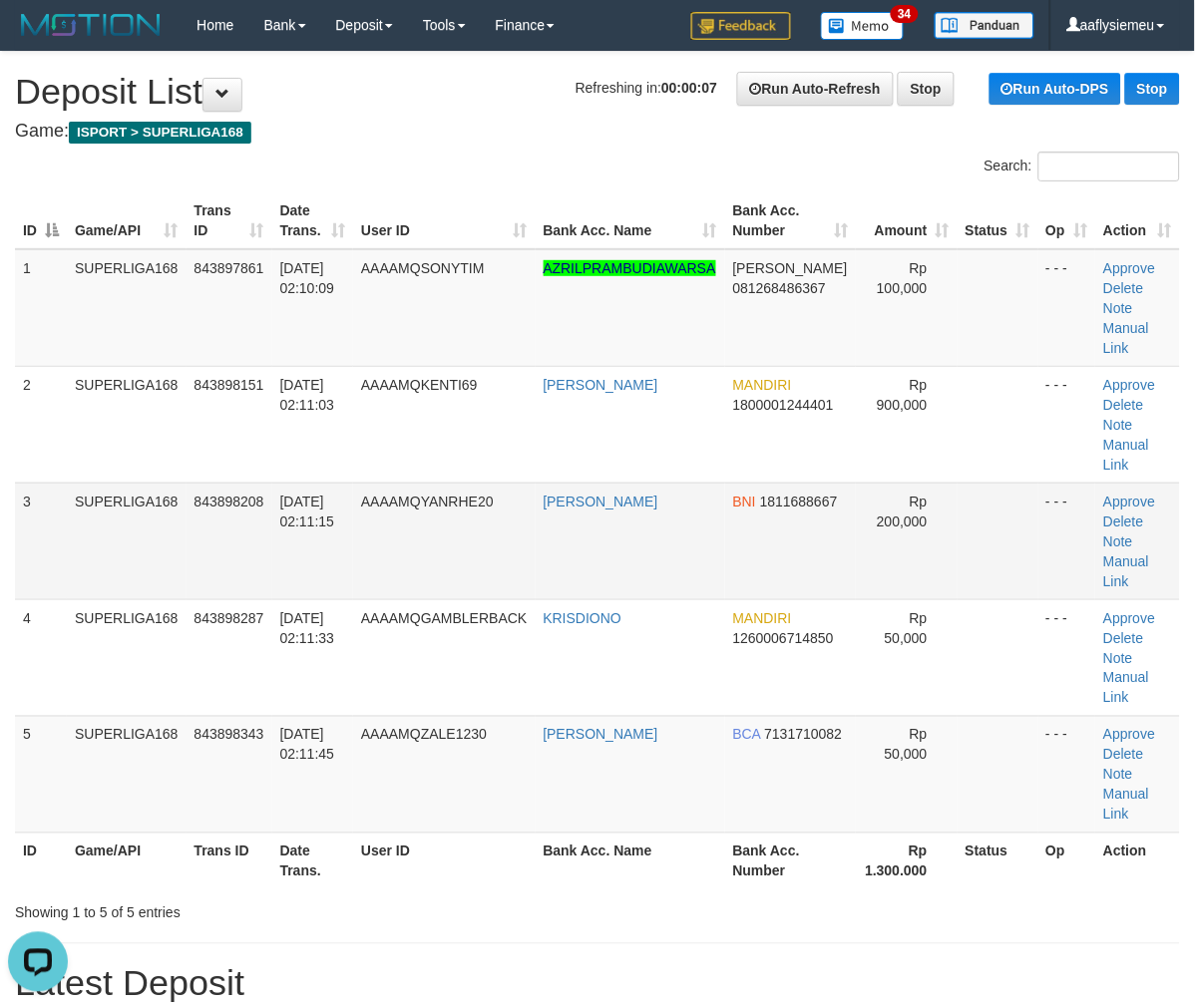 click on "SUPERLIGA168" at bounding box center (127, 540) 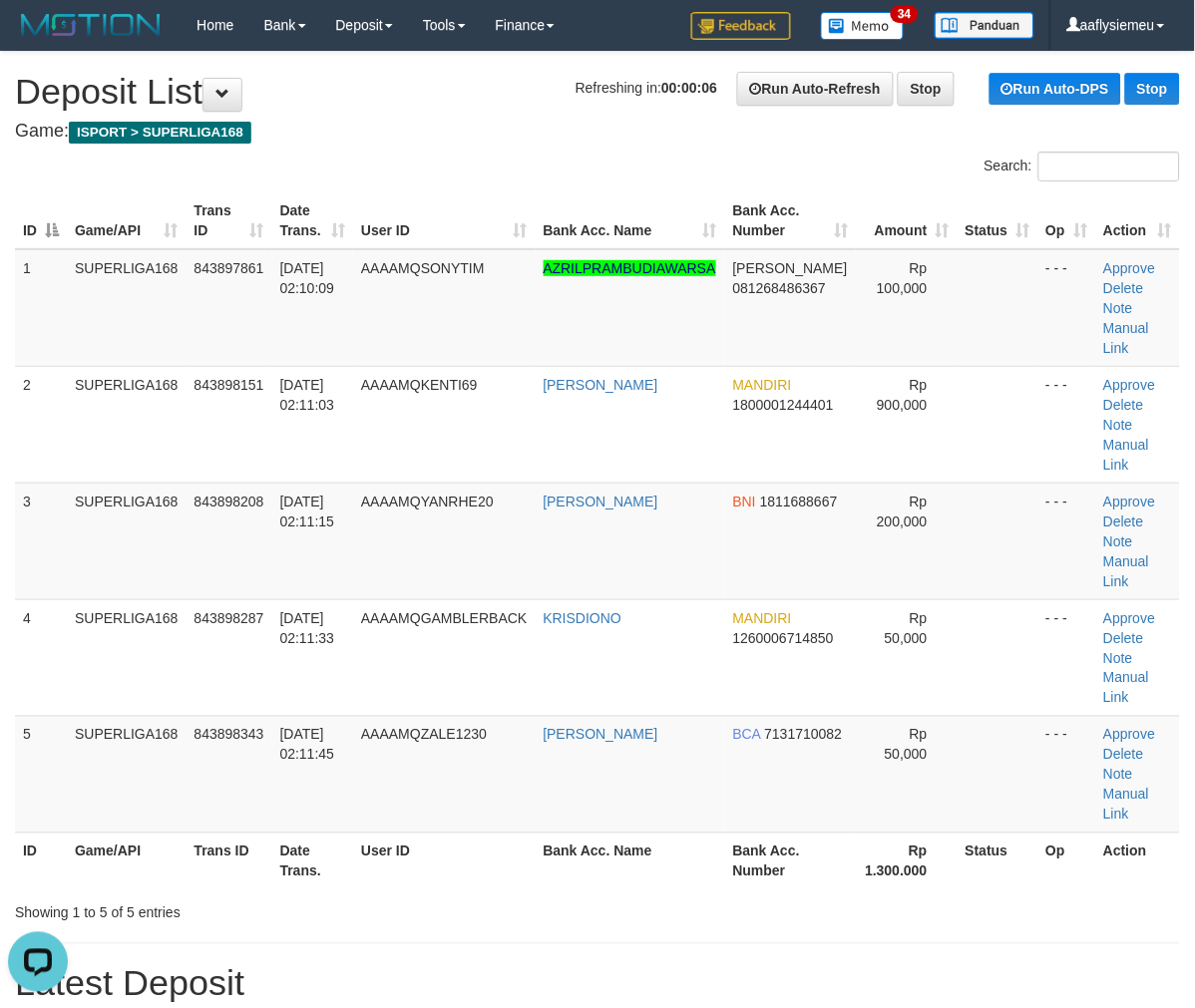 drag, startPoint x: 390, startPoint y: 573, endPoint x: 1, endPoint y: 629, distance: 393 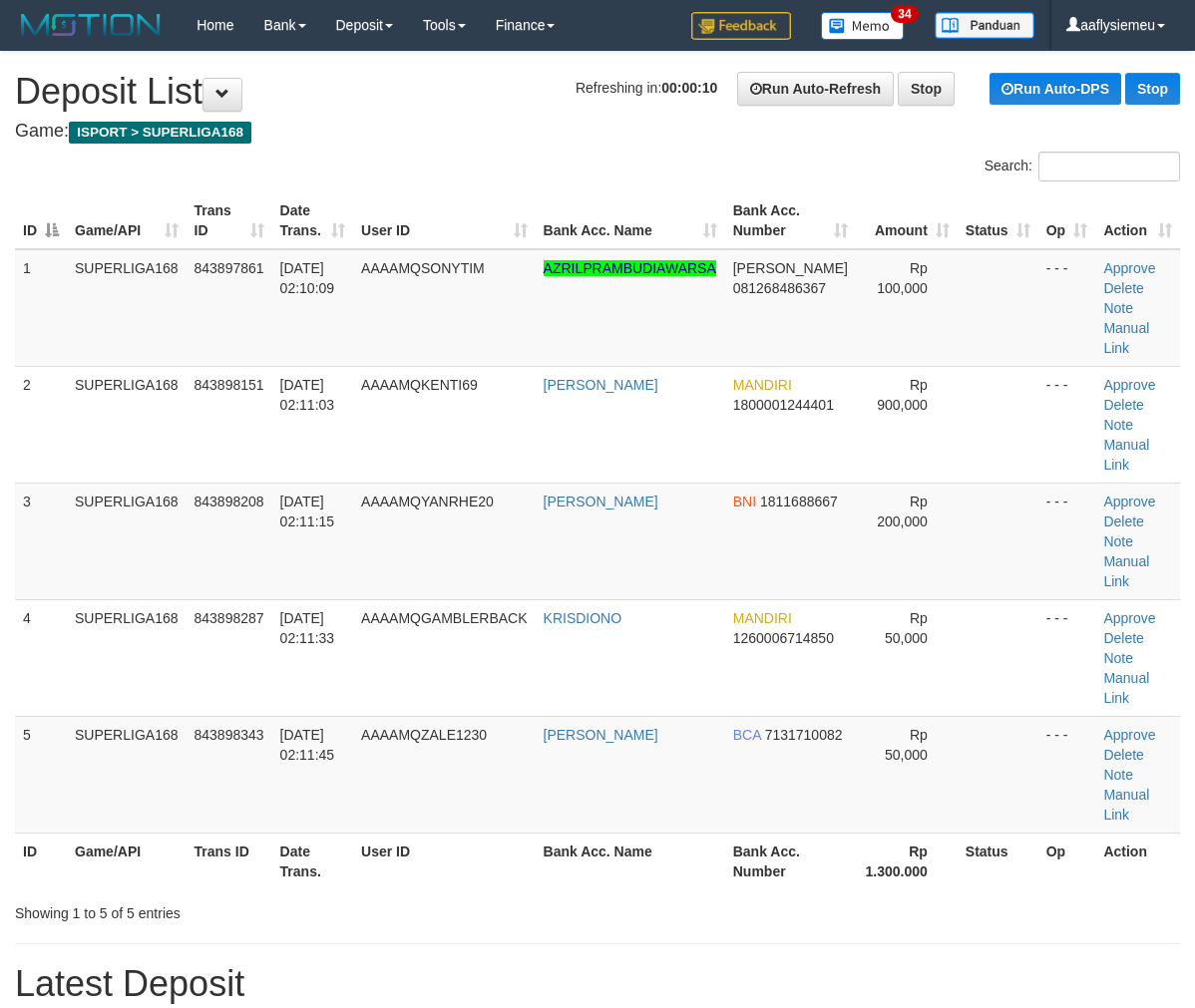 scroll, scrollTop: 0, scrollLeft: 0, axis: both 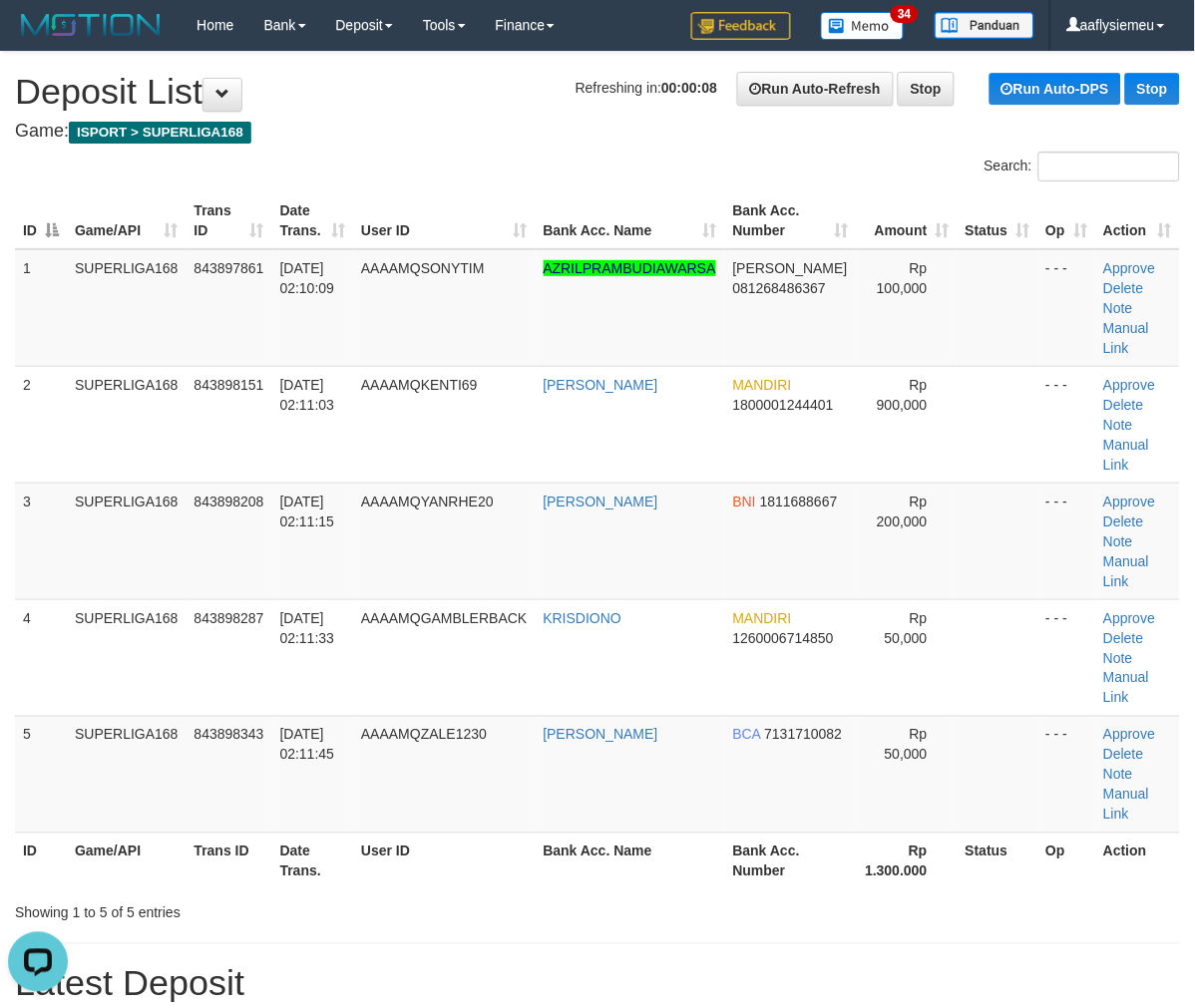 click on "3" at bounding box center (41, 540) 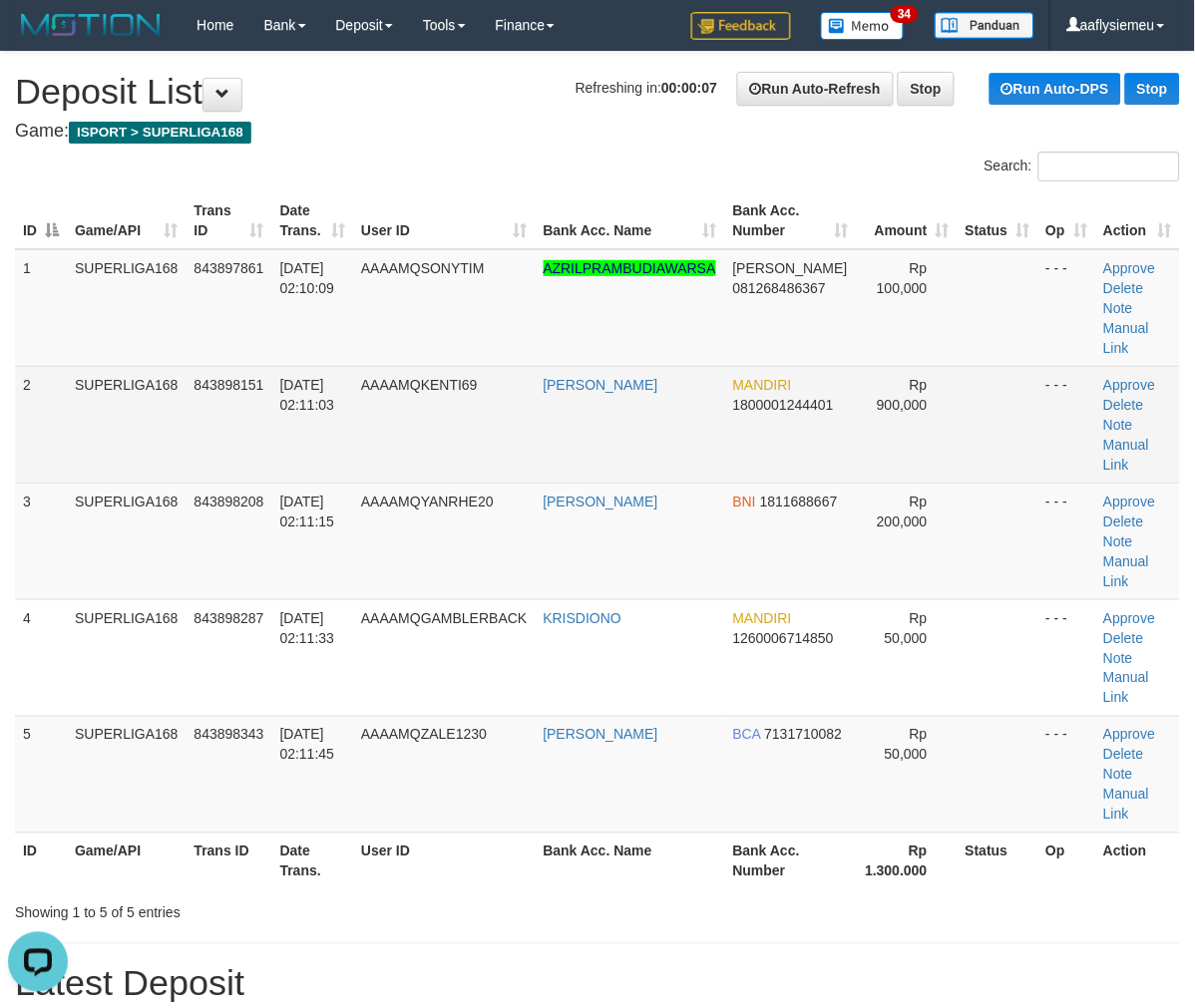 click on "SUPERLIGA168" at bounding box center [127, 424] 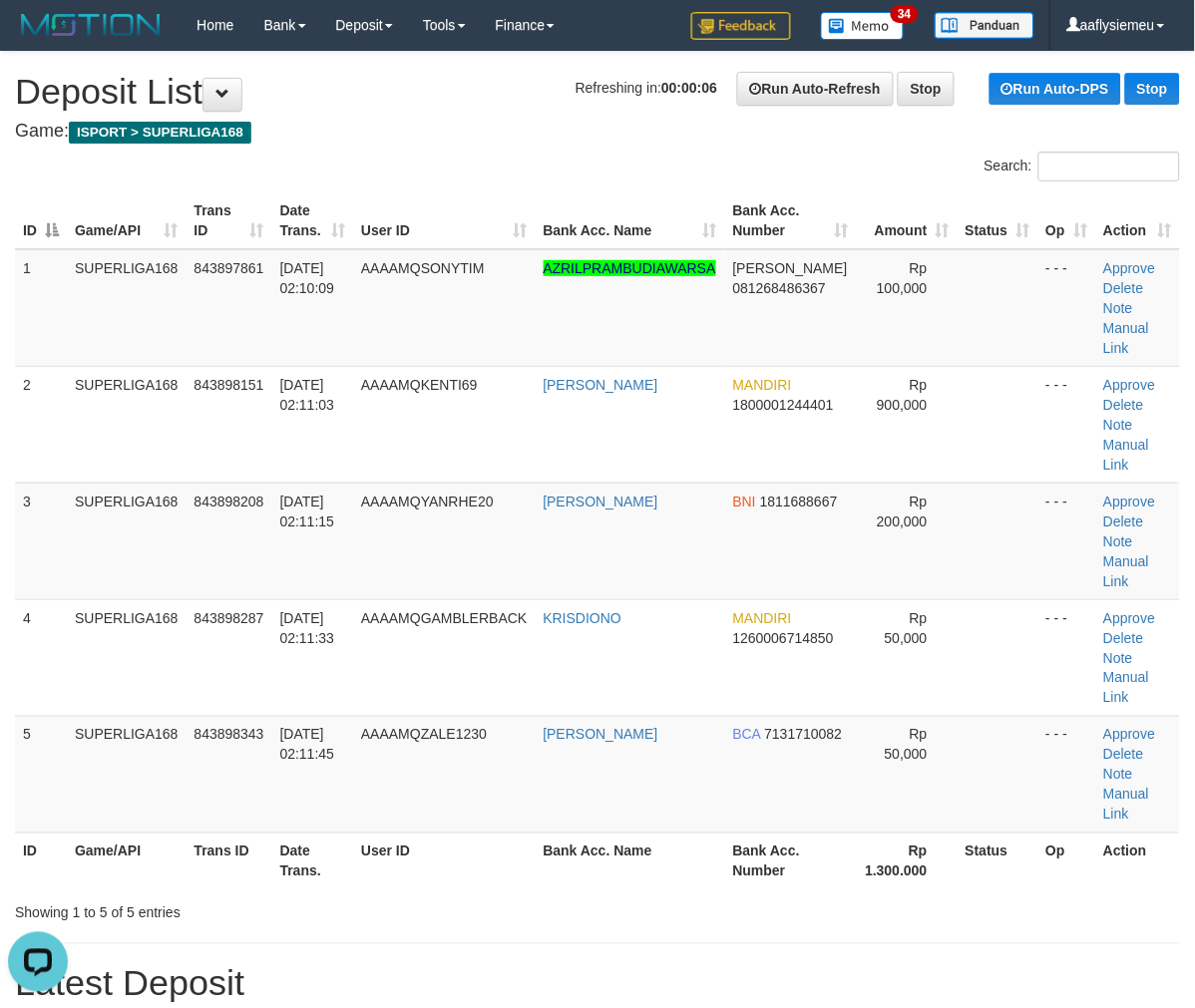 drag, startPoint x: 187, startPoint y: 489, endPoint x: 2, endPoint y: 560, distance: 198.157 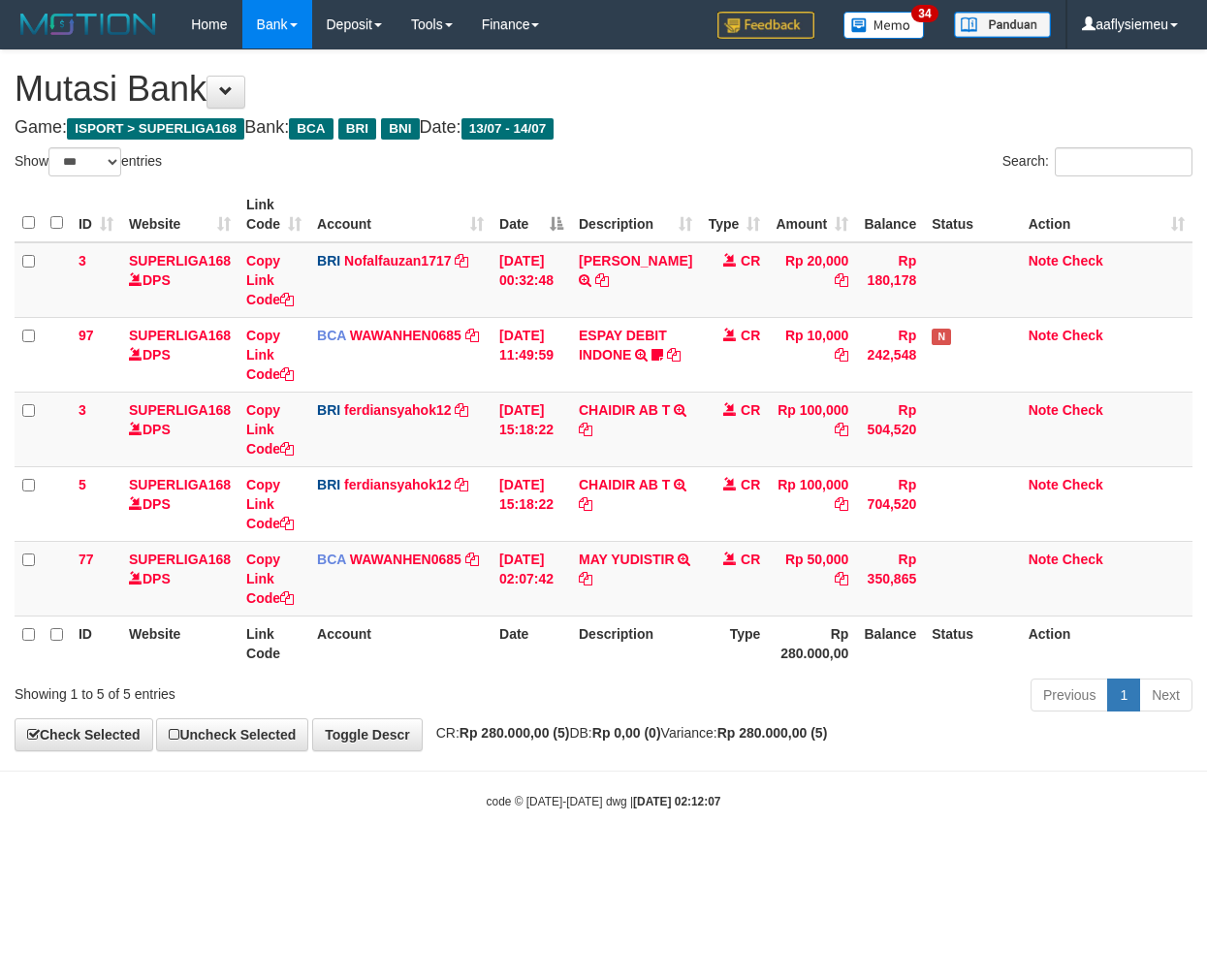 scroll, scrollTop: 0, scrollLeft: 0, axis: both 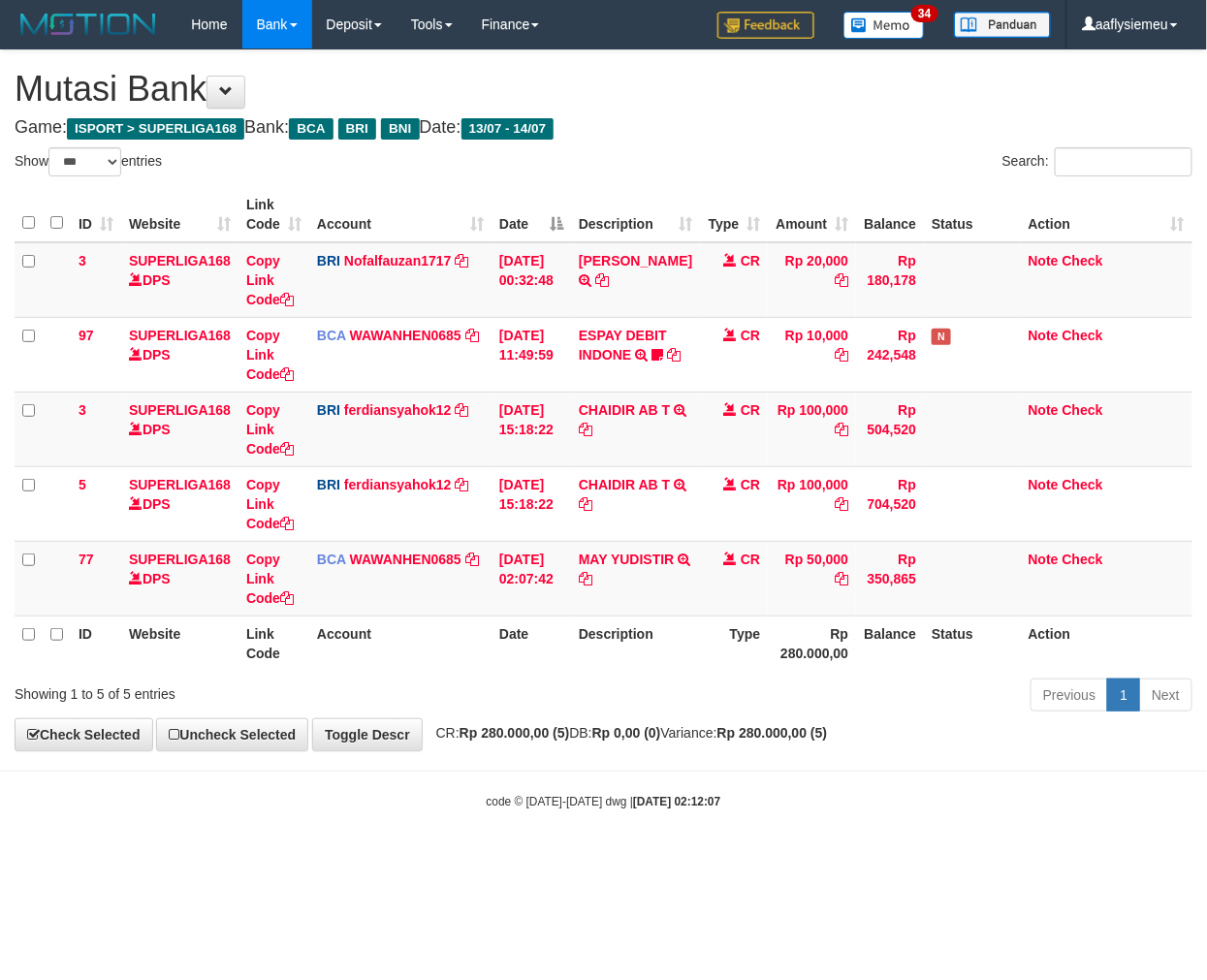 click on "Previous 1 Next" at bounding box center [855, 697] 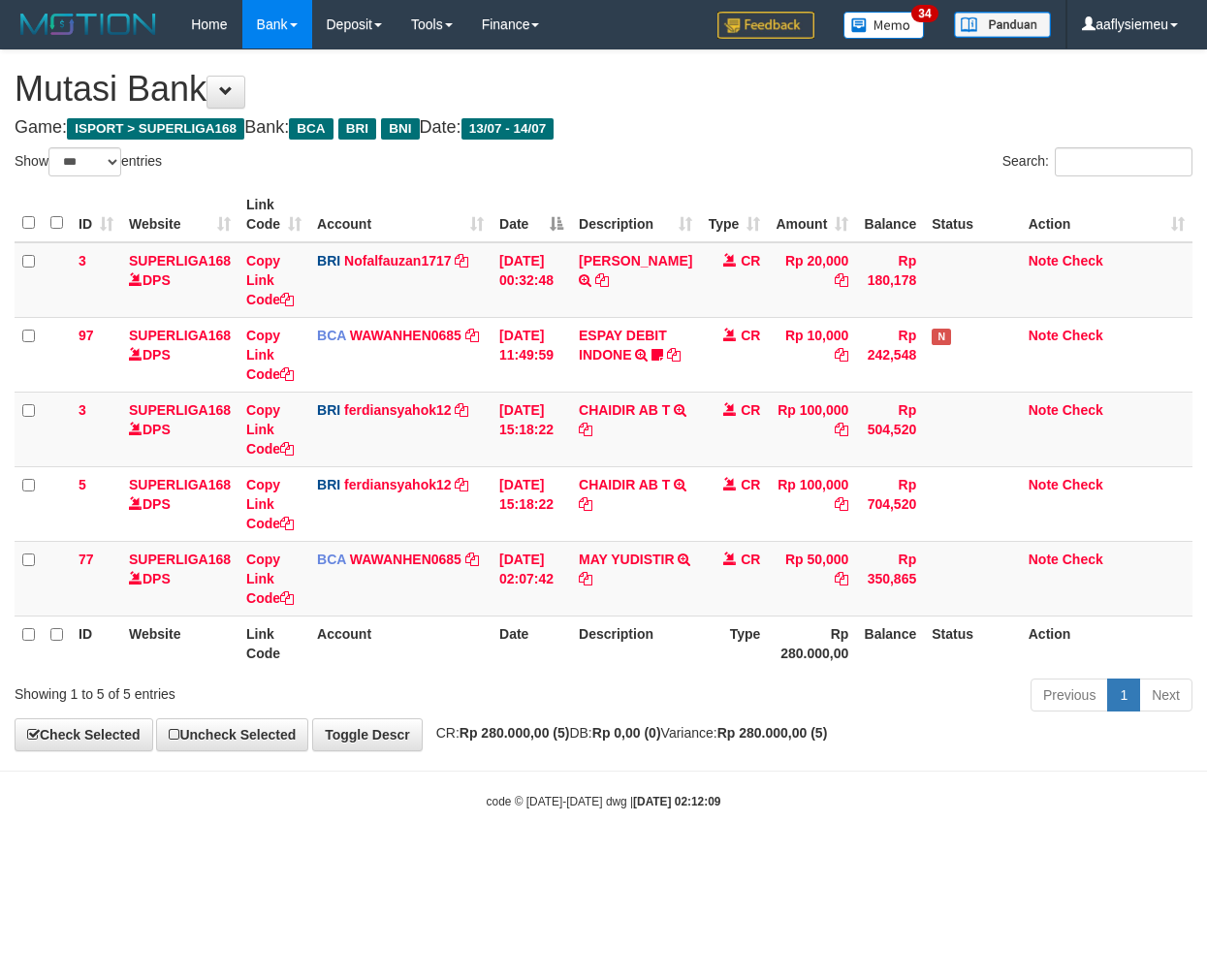 select on "***" 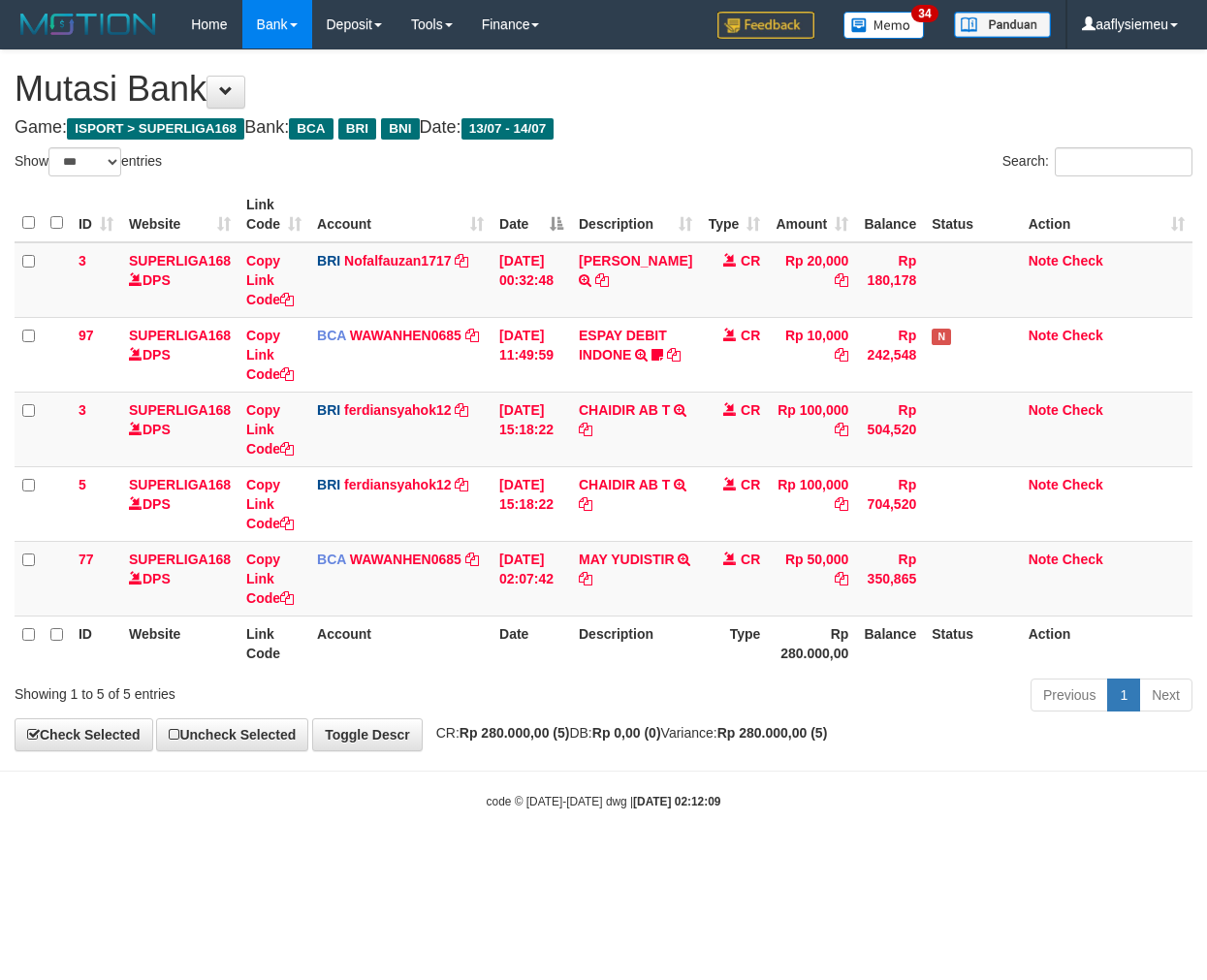 scroll, scrollTop: 0, scrollLeft: 0, axis: both 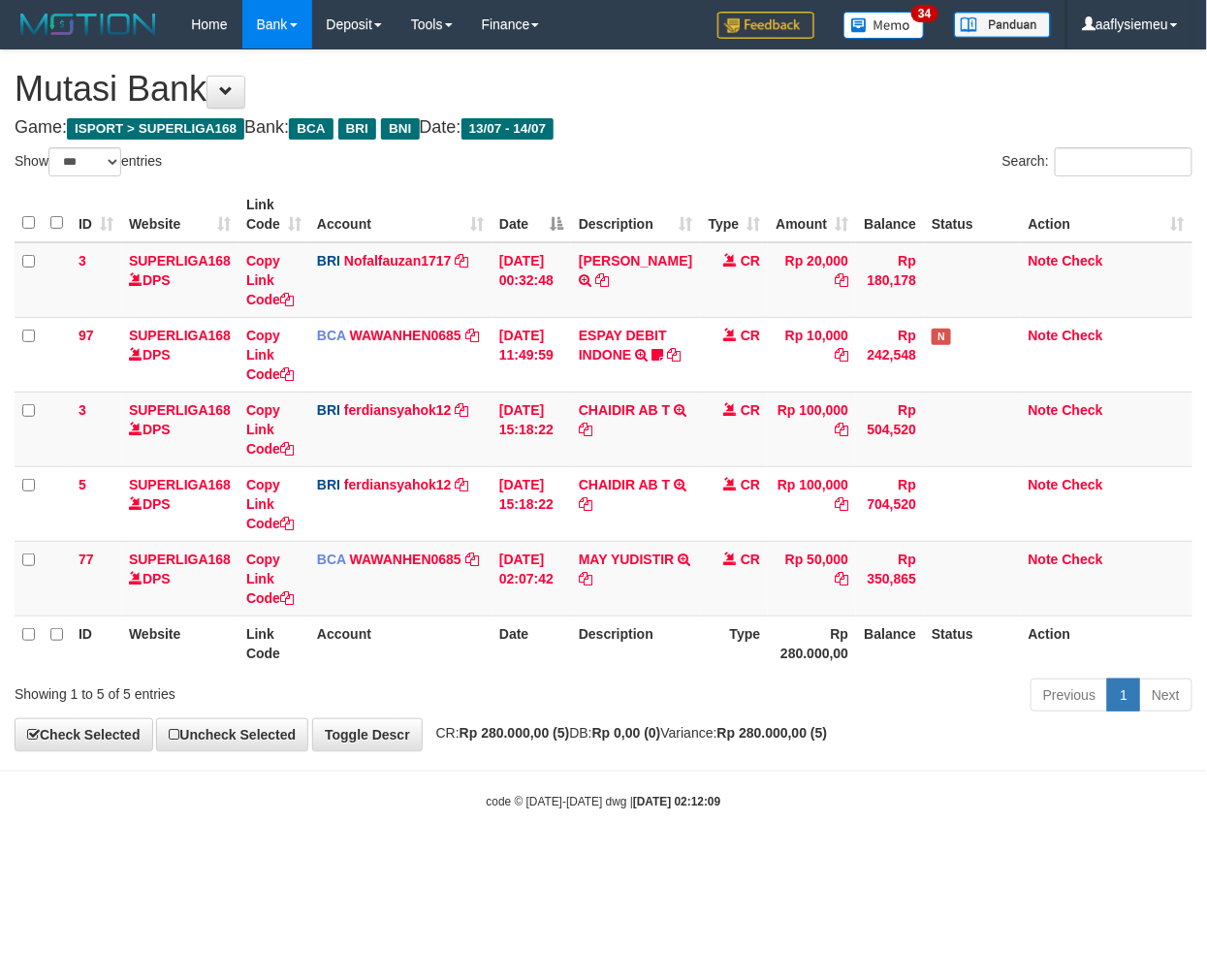 click on "ID Website Link Code Account Date Description Type Amount Balance Status Action
3
SUPERLIGA168    DPS
Copy Link Code
BRI
Nofalfauzan1717
DPS
[PERSON_NAME] ZANURIAH
mutasi_20250713_2213 | 3
mutasi_20250713_2213 | 3
[DATE] 00:32:48
[PERSON_NAME]         TRANSFER NBMB [PERSON_NAME] TO [PERSON_NAME] ZANURIAH
CR
Rp 20,000
Rp 180,178
Note
Check
97
SUPERLIGA168    DPS
Copy Link Code
BCA
WAWANHEN0685
DPS
WAWAN HENDRATNO" at bounding box center (603, 428) 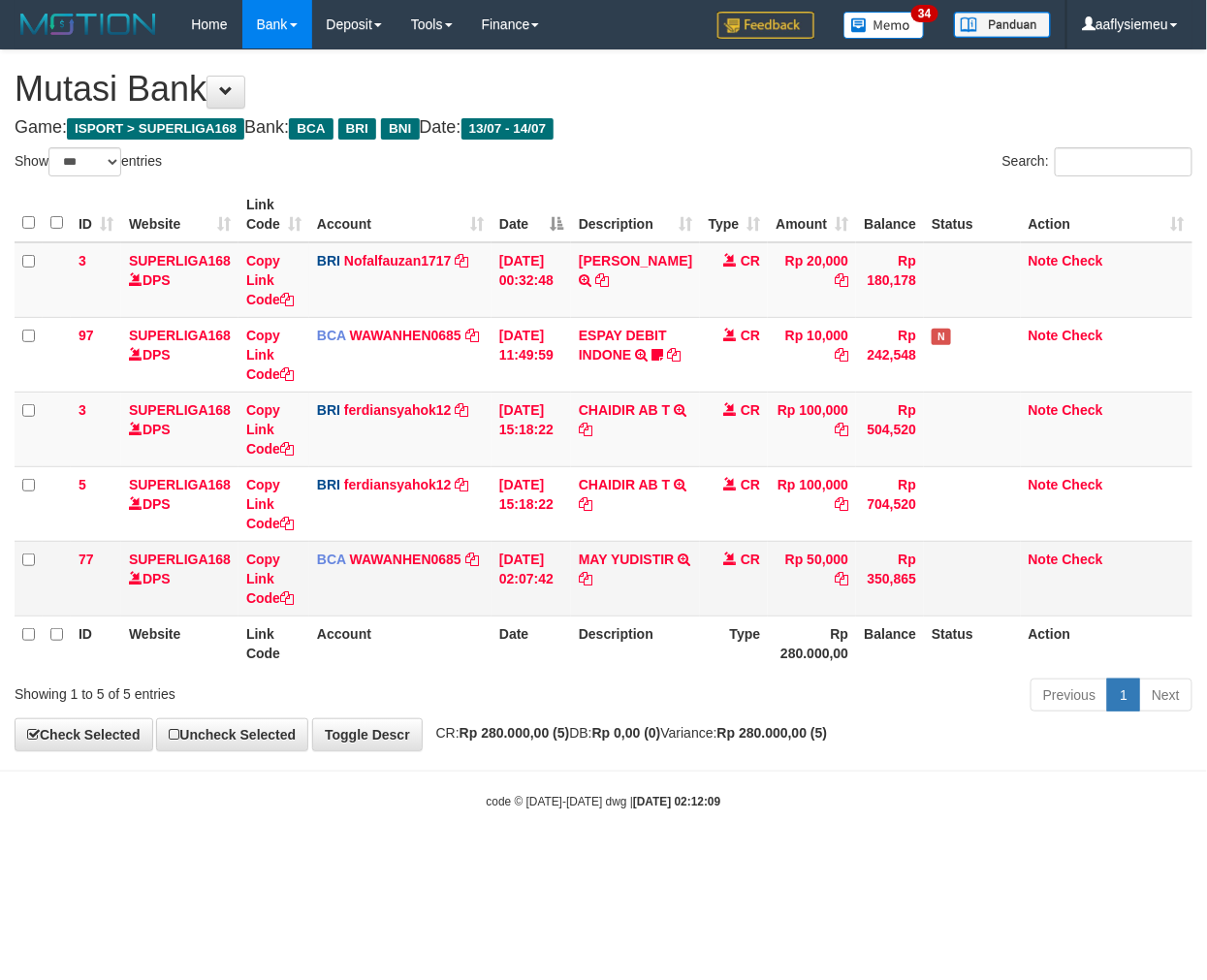 click at bounding box center [972, 578] 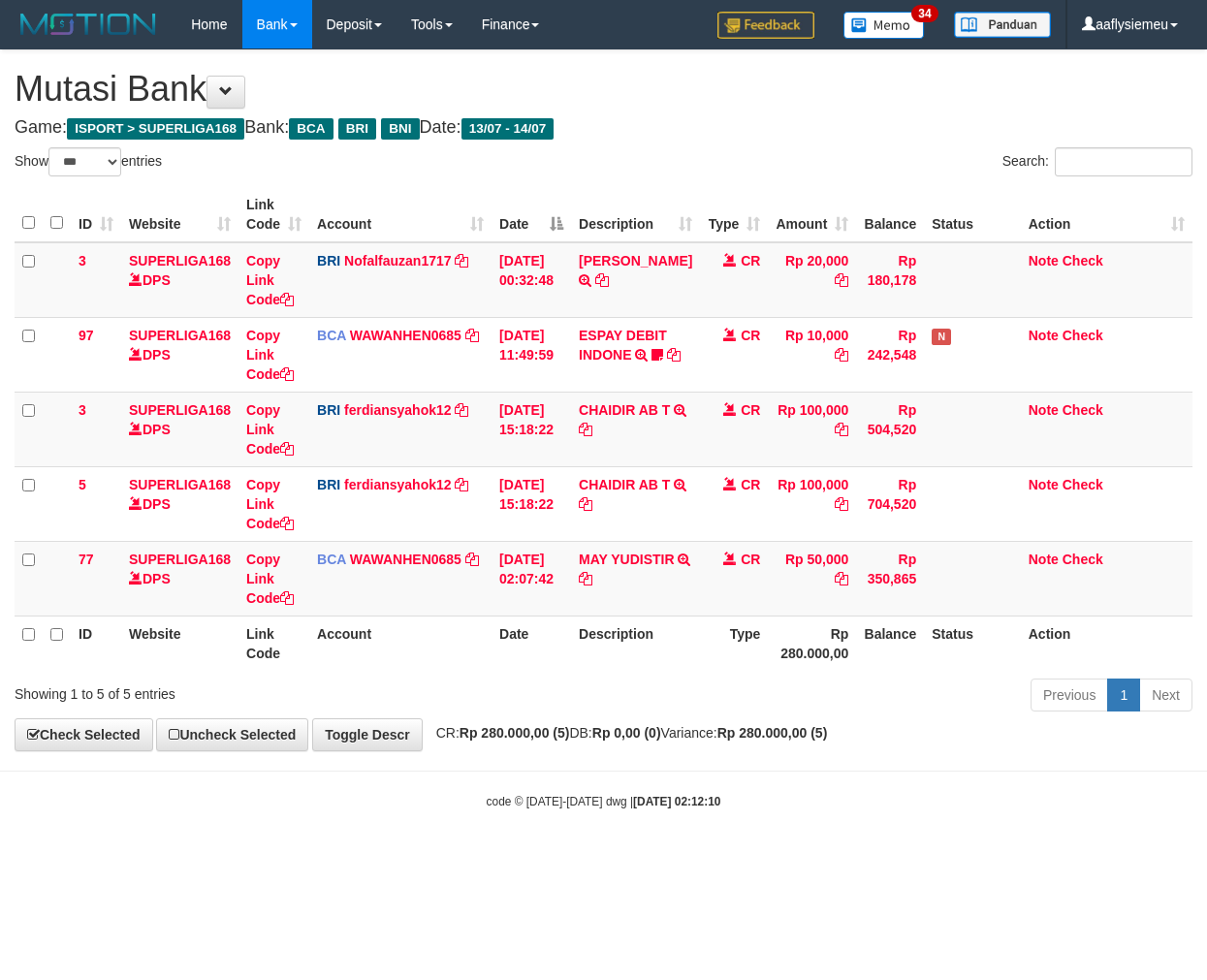 select on "***" 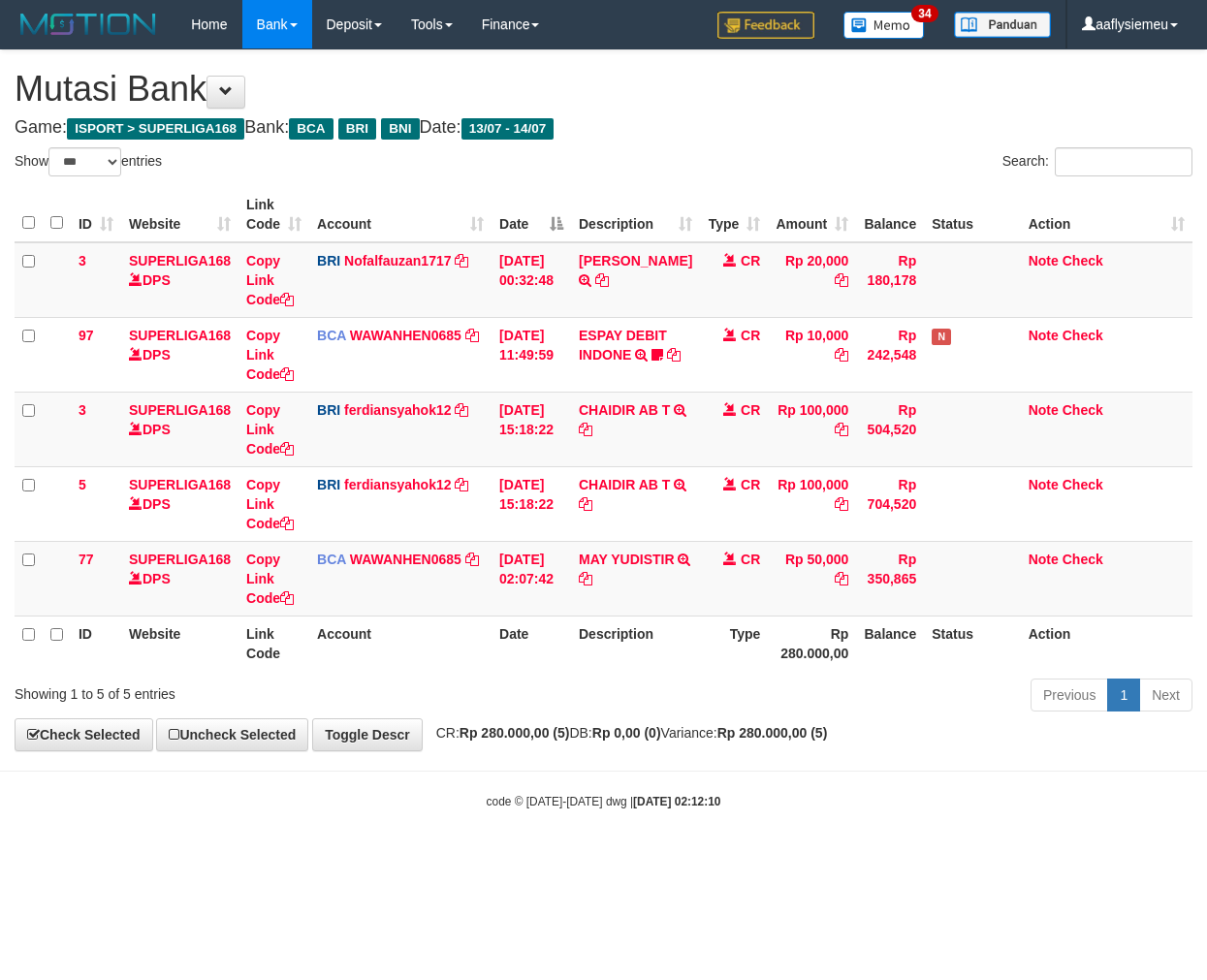scroll, scrollTop: 0, scrollLeft: 0, axis: both 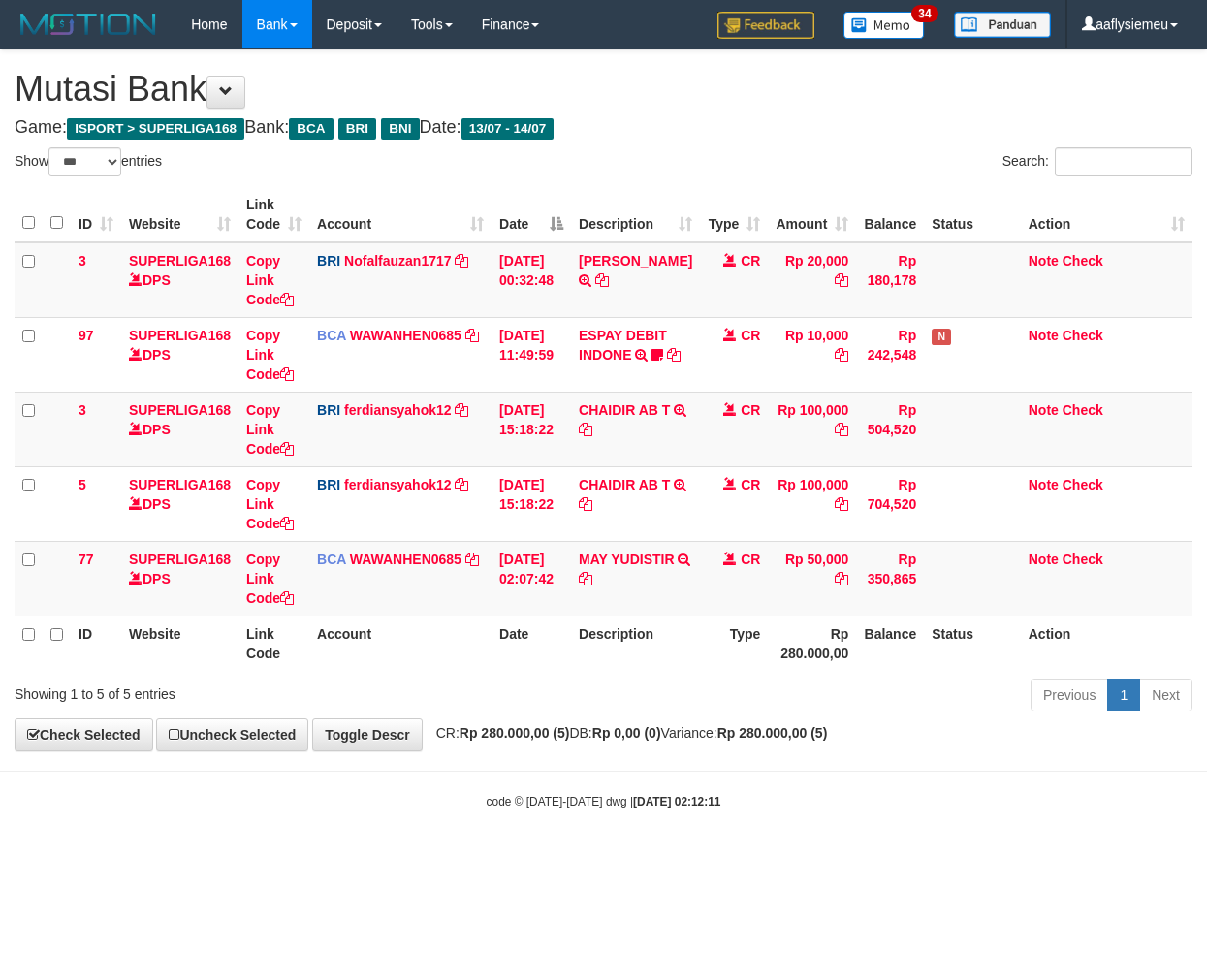 select on "***" 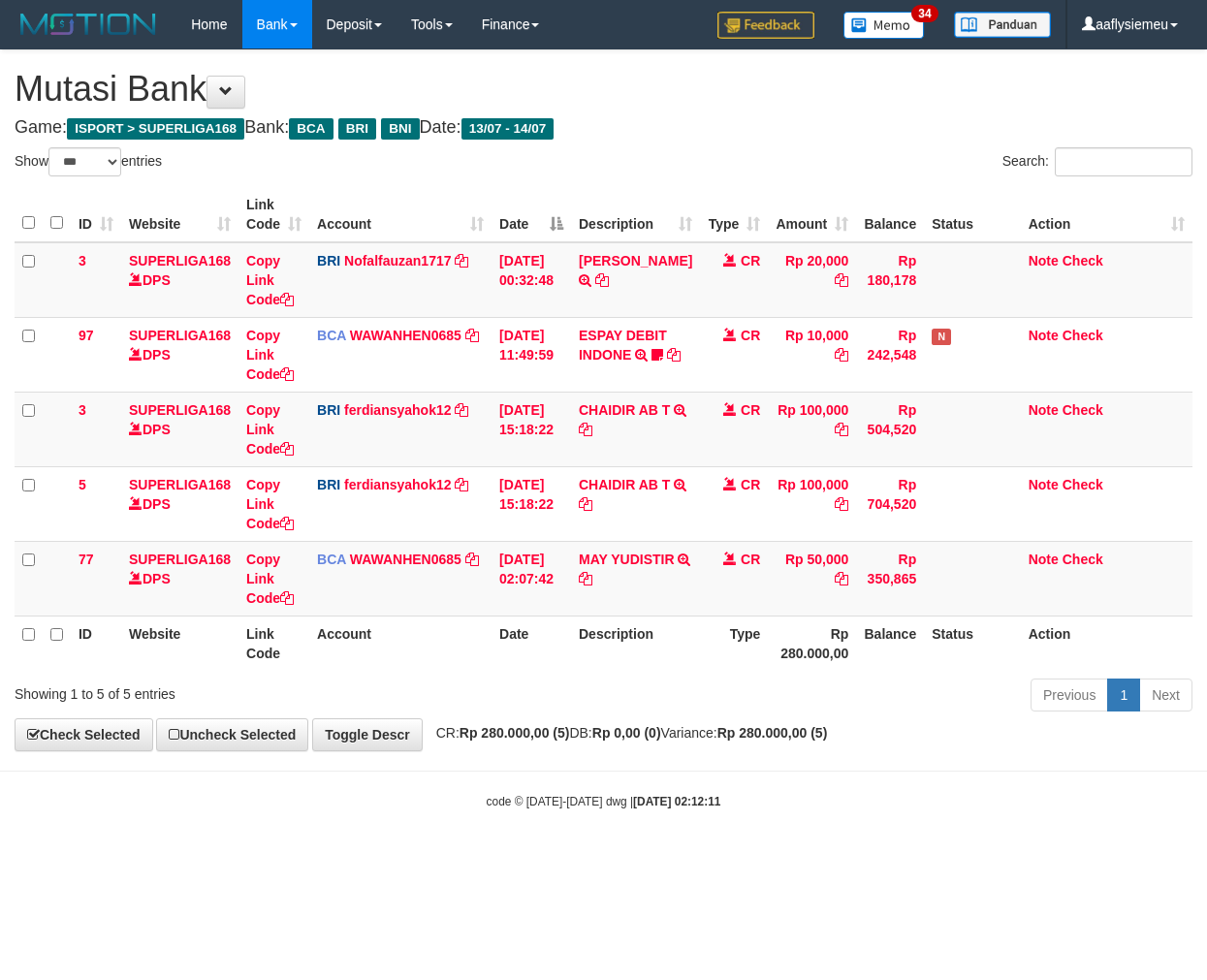 scroll, scrollTop: 0, scrollLeft: 0, axis: both 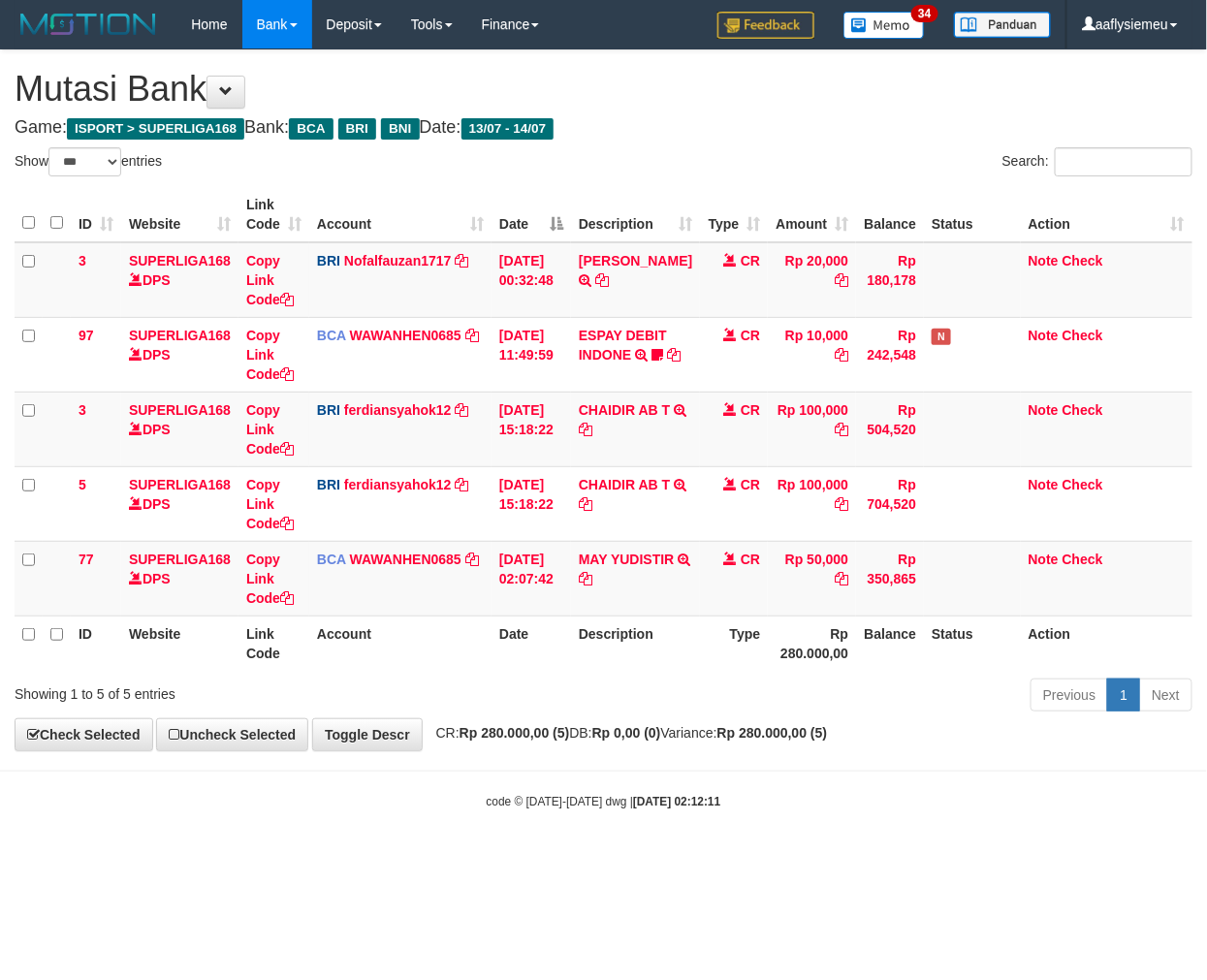 click on "Toggle navigation
Home
Bank
Account List
Load
By Website
Group
[ISPORT]													SUPERLIGA168
By Load Group (DPS)
34" at bounding box center [603, 429] 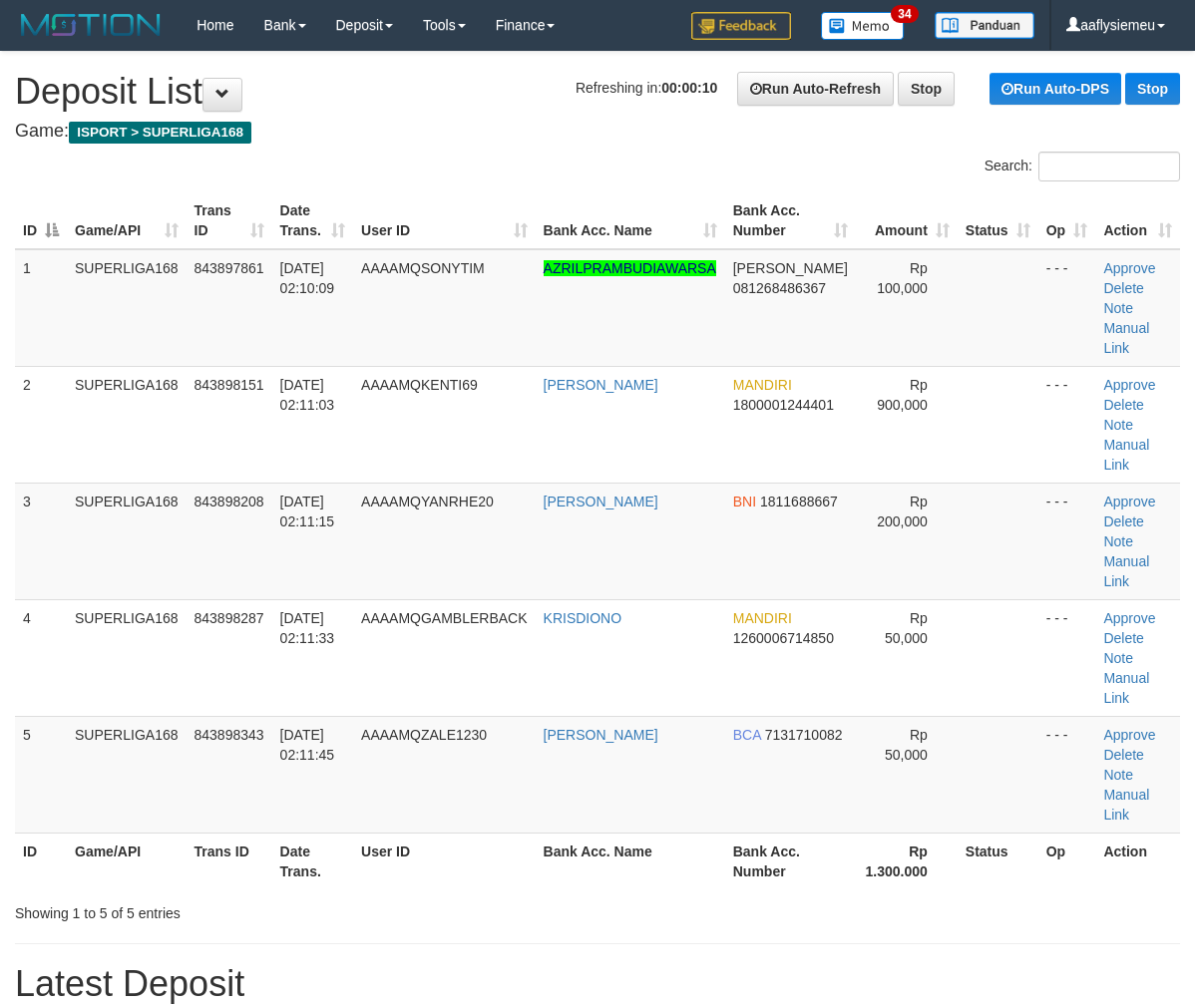 scroll, scrollTop: 0, scrollLeft: 0, axis: both 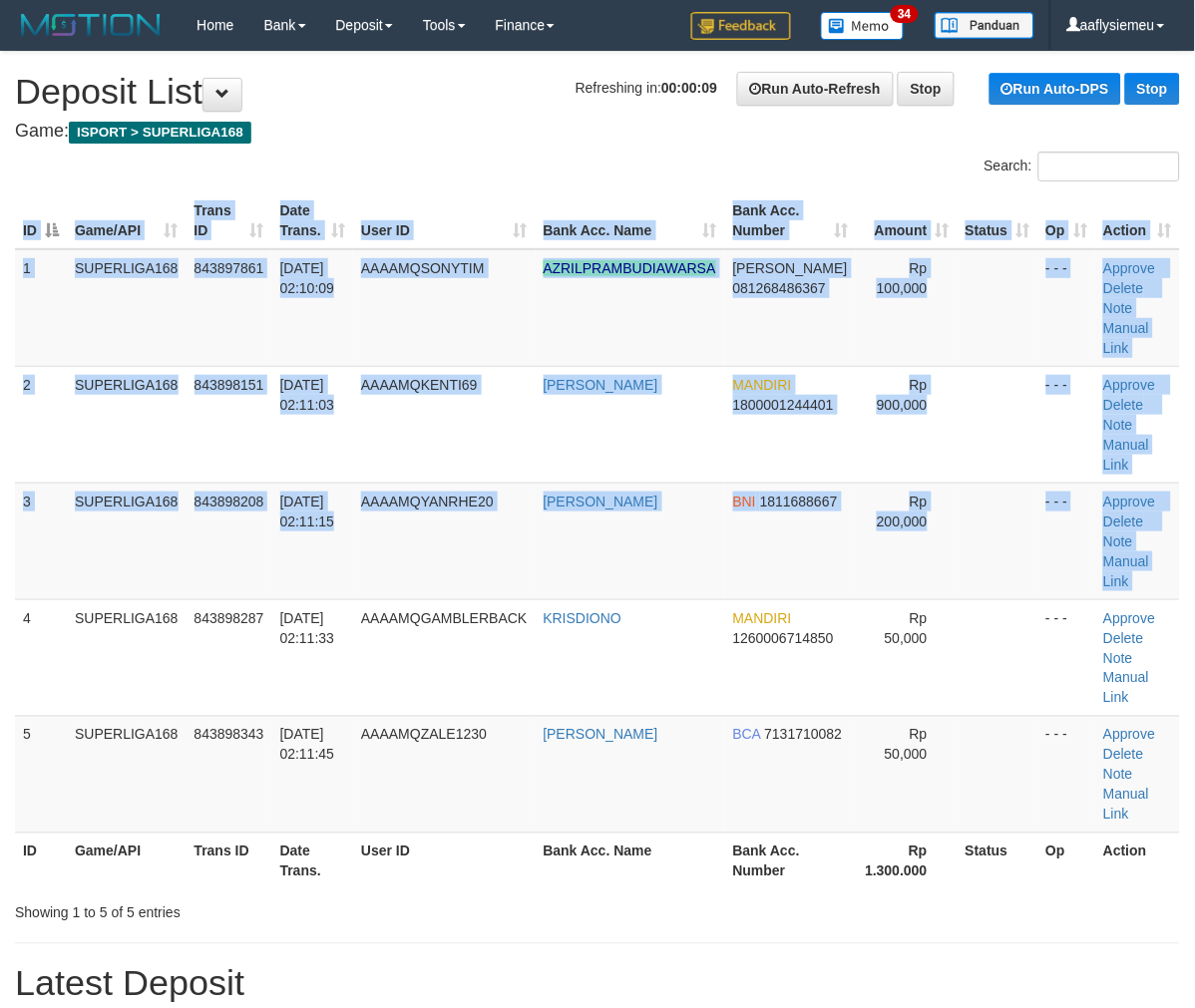 click on "ID Game/API Trans ID Date Trans. User ID Bank Acc. Name Bank Acc. Number Amount Status Op Action
1
SUPERLIGA168
843897861
14/07/2025 02:10:09
AAAAMQSONYTIM
AZRILPRAMBUDIAWARSA
DANA
081268486367
Rp 100,000
- - -
Approve
Delete
Note
Manual Link
2
SUPERLIGA168
843898151
14/07/2025 02:11:03
AAAAMQKENTI69
HENDRIK ADITIARA
MANDIRI
1800001244401
Rp 900,000
BNI" at bounding box center [598, 540] 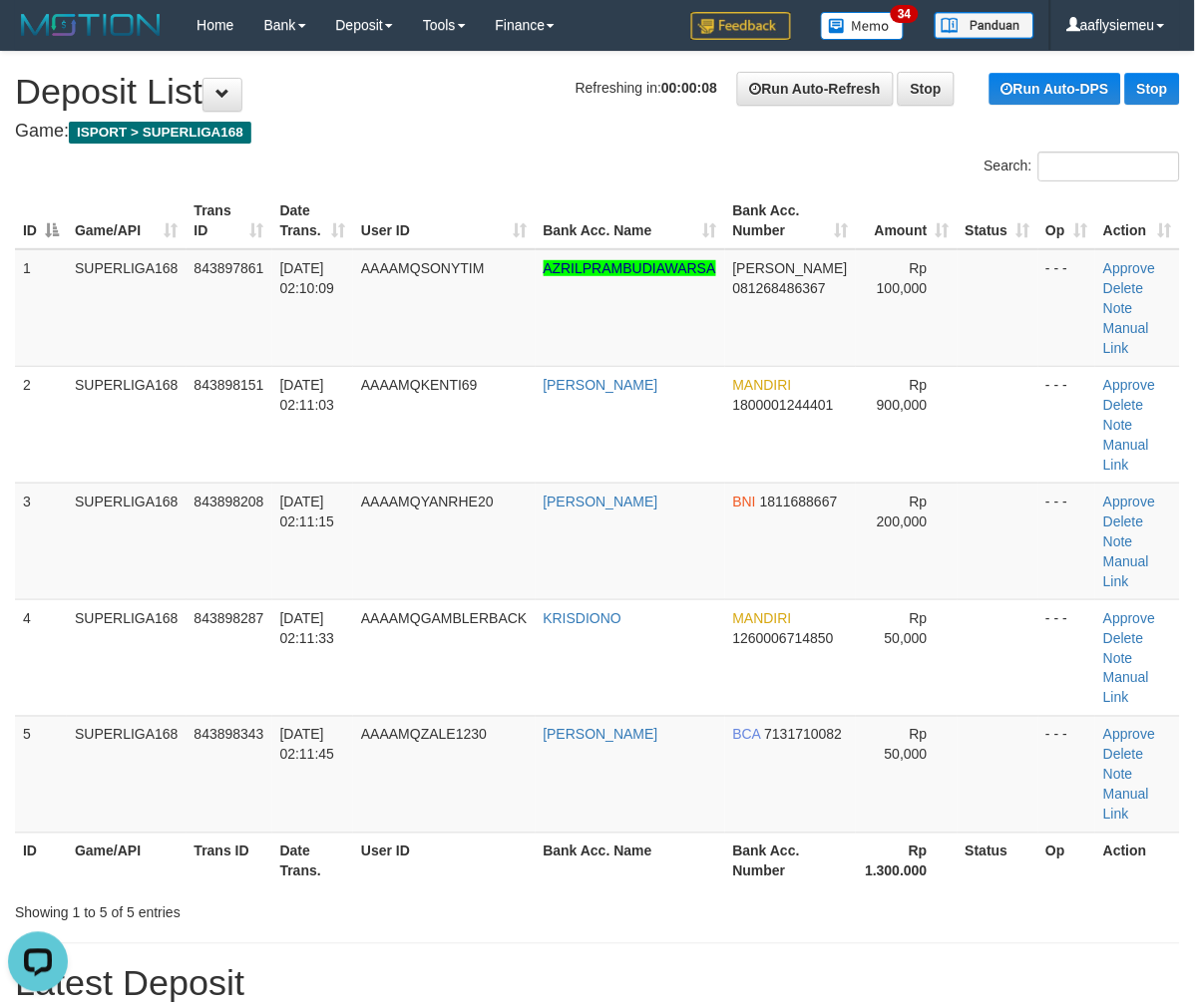 scroll, scrollTop: 0, scrollLeft: 0, axis: both 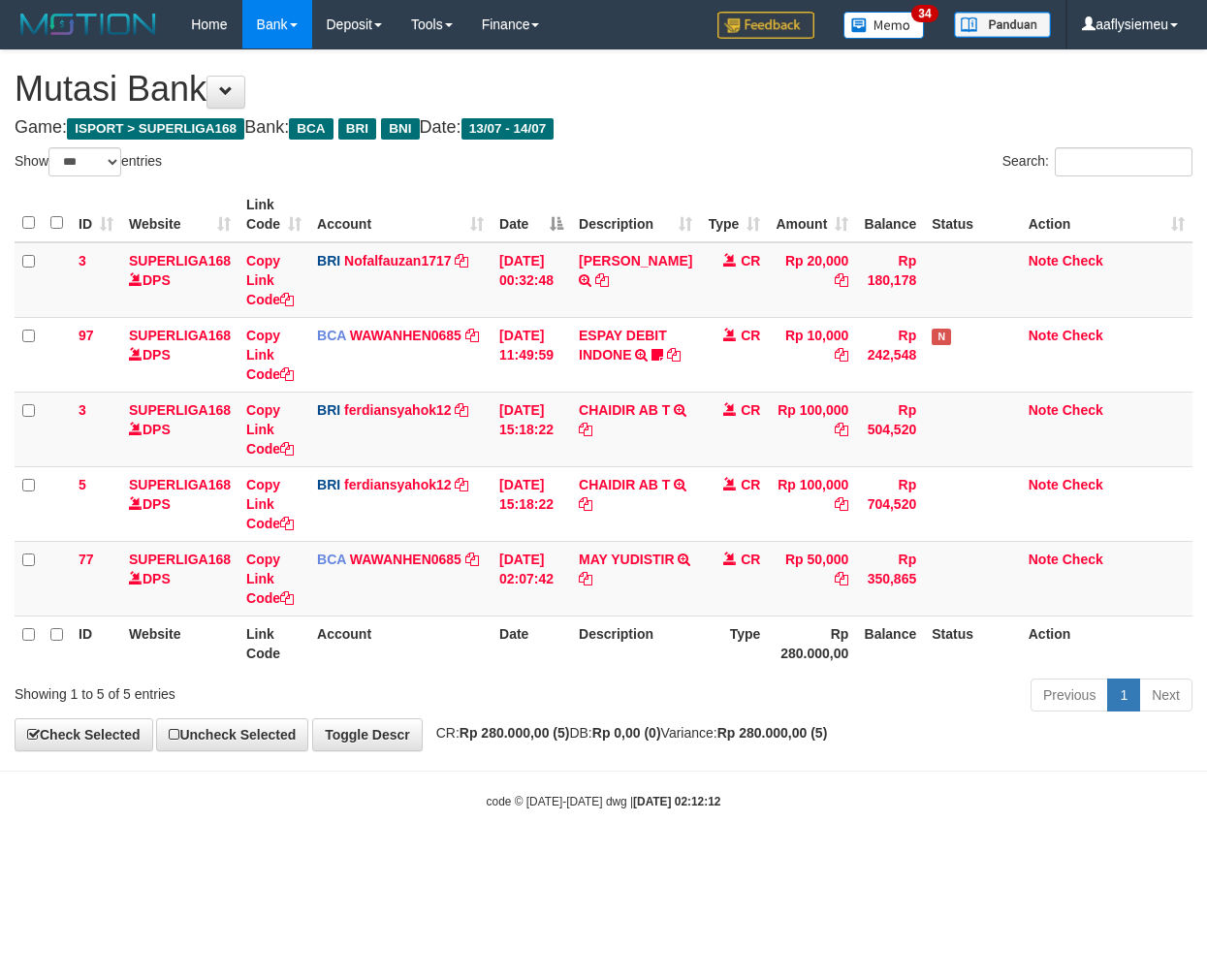 select on "***" 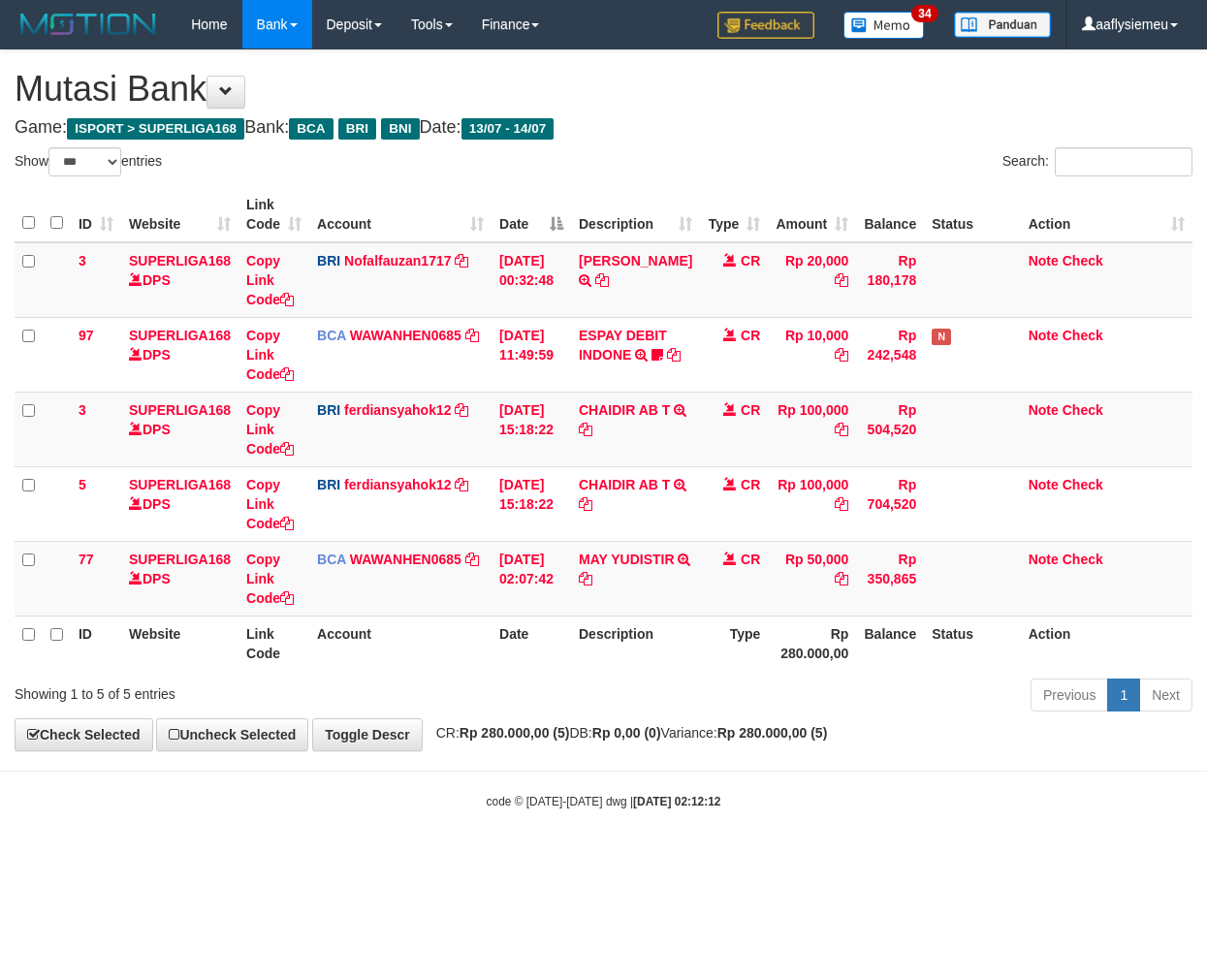 scroll, scrollTop: 0, scrollLeft: 0, axis: both 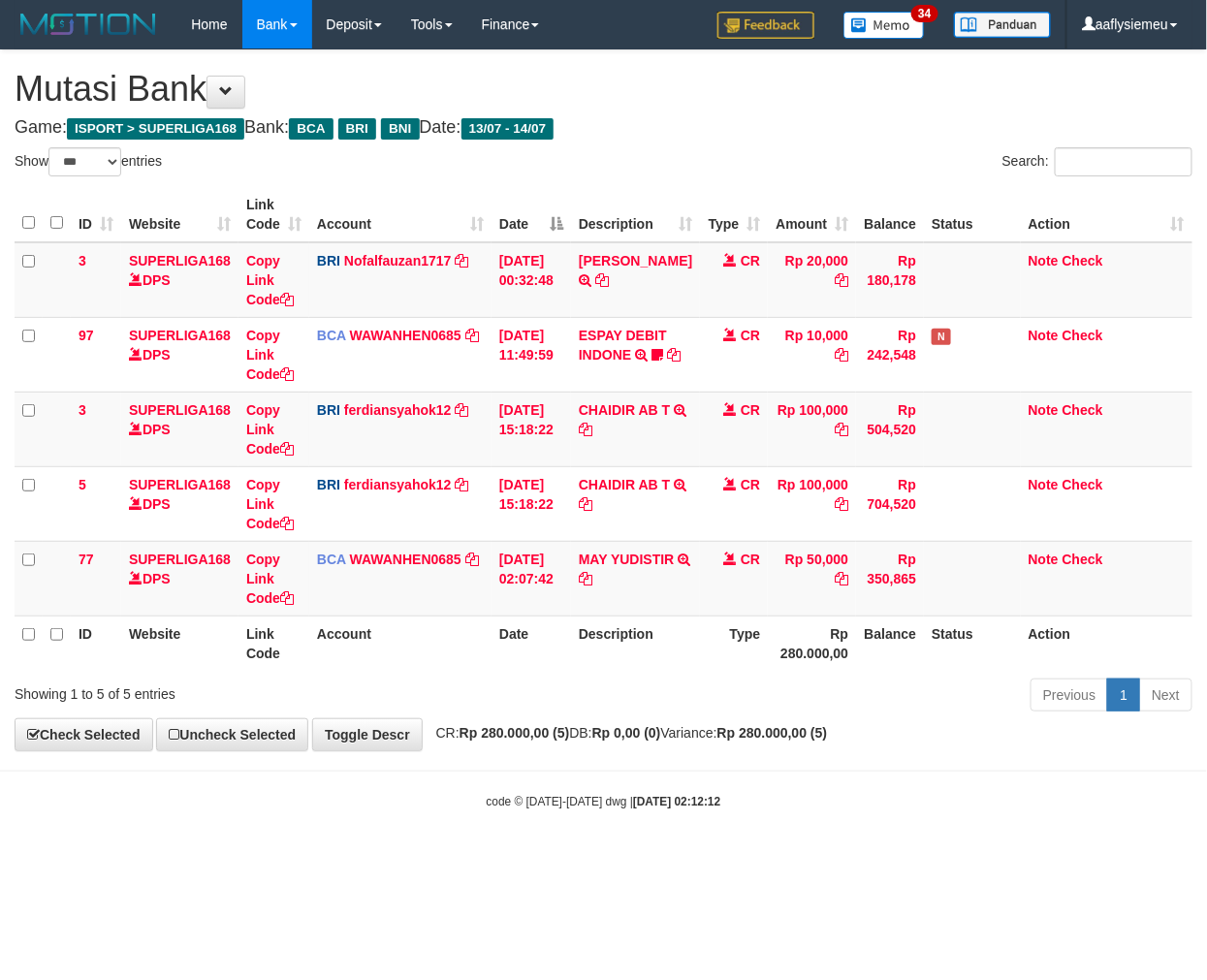 click on "Toggle navigation
Home
Bank
Account List
Load
By Website
Group
[ISPORT]													SUPERLIGA168
By Load Group (DPS)
34" at bounding box center (603, 429) 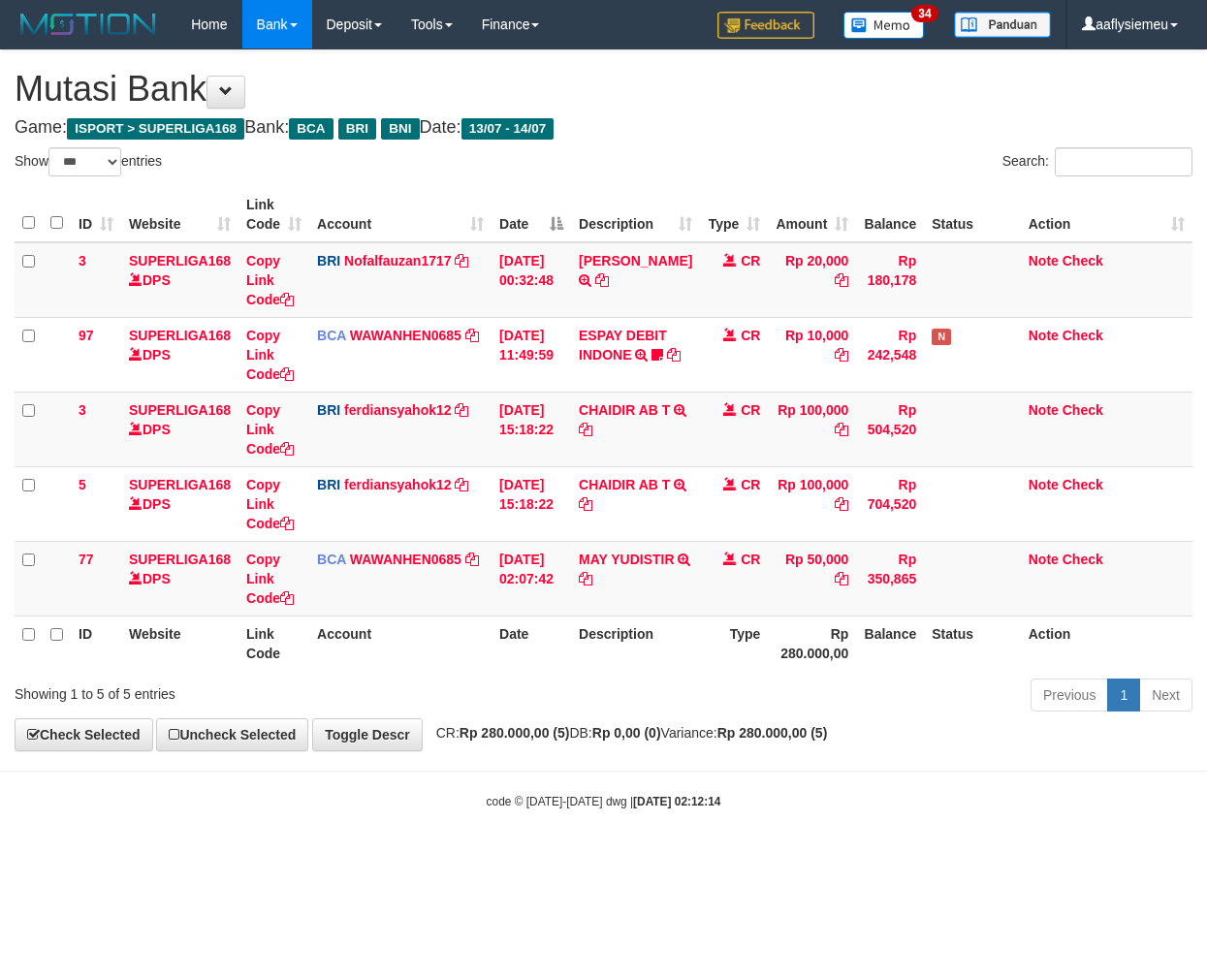 select on "***" 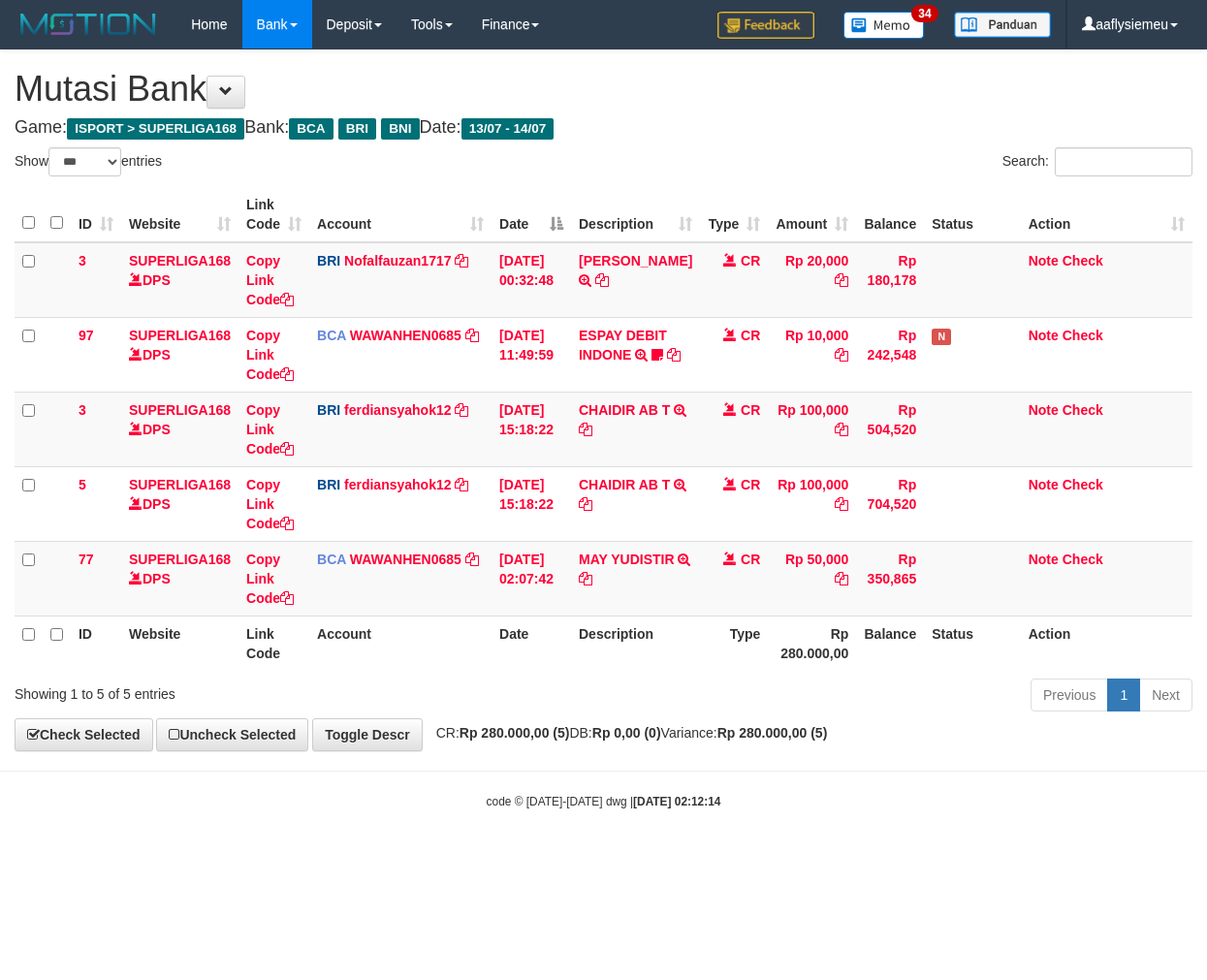 scroll, scrollTop: 0, scrollLeft: 0, axis: both 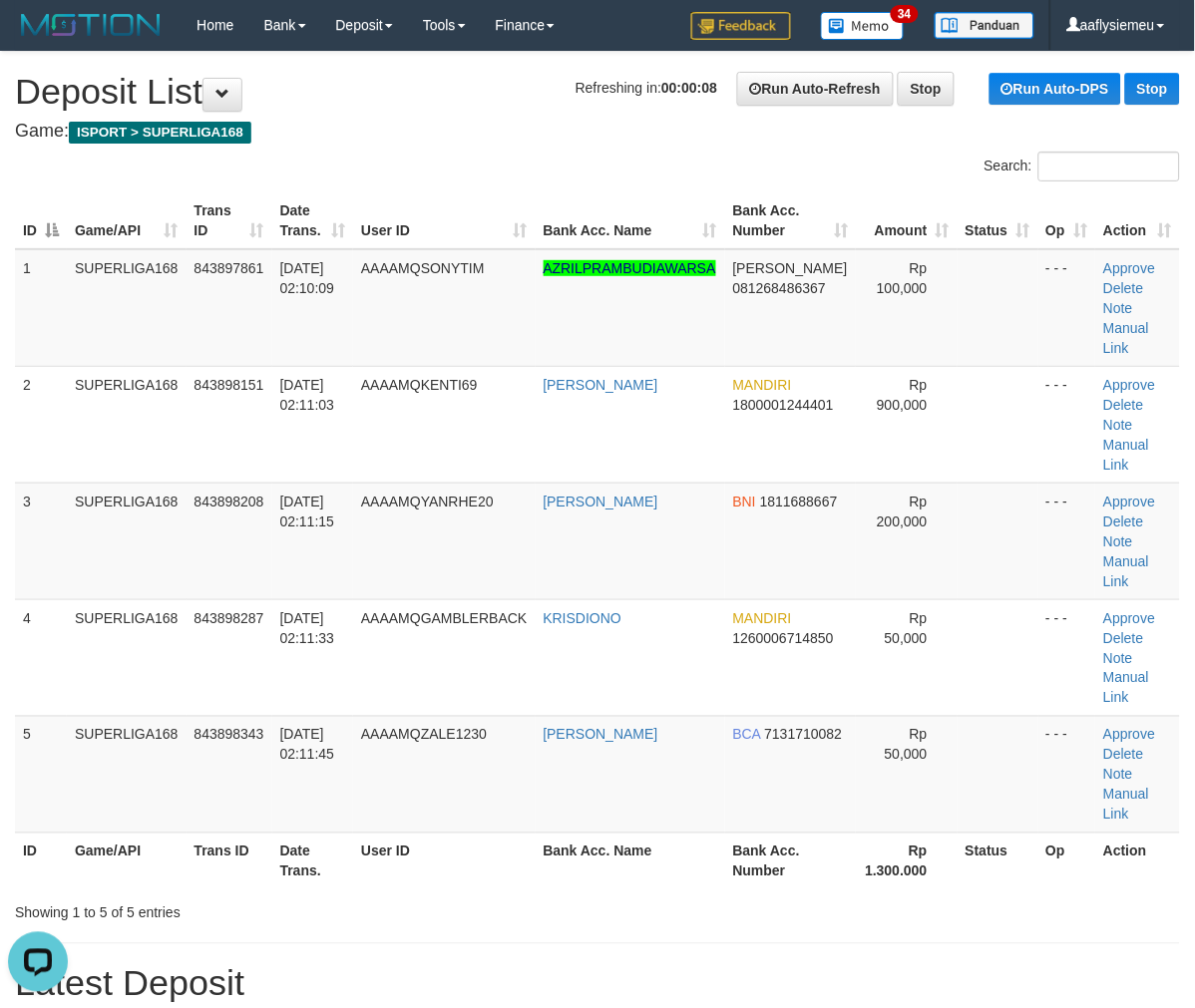 drag, startPoint x: 24, startPoint y: 633, endPoint x: 2, endPoint y: 644, distance: 24.596748 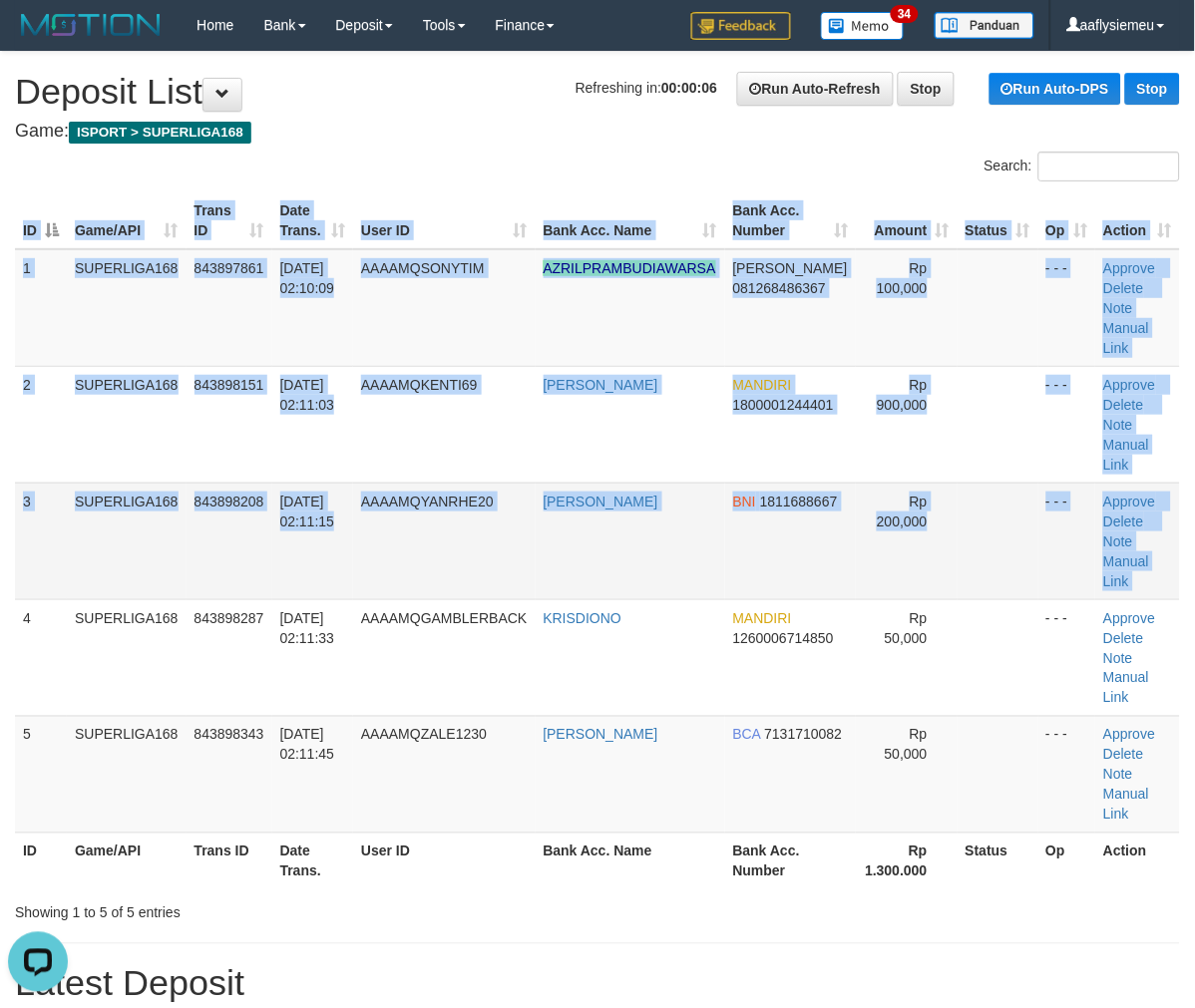 click on "3
SUPERLIGA168
843898208
14/07/2025 02:11:15
AAAAMQYANRHE20
KUSPRIYANTO
BNI
1811688667
Rp 200,000
- - -
Approve
Delete
Note
Manual Link" at bounding box center (598, 540) 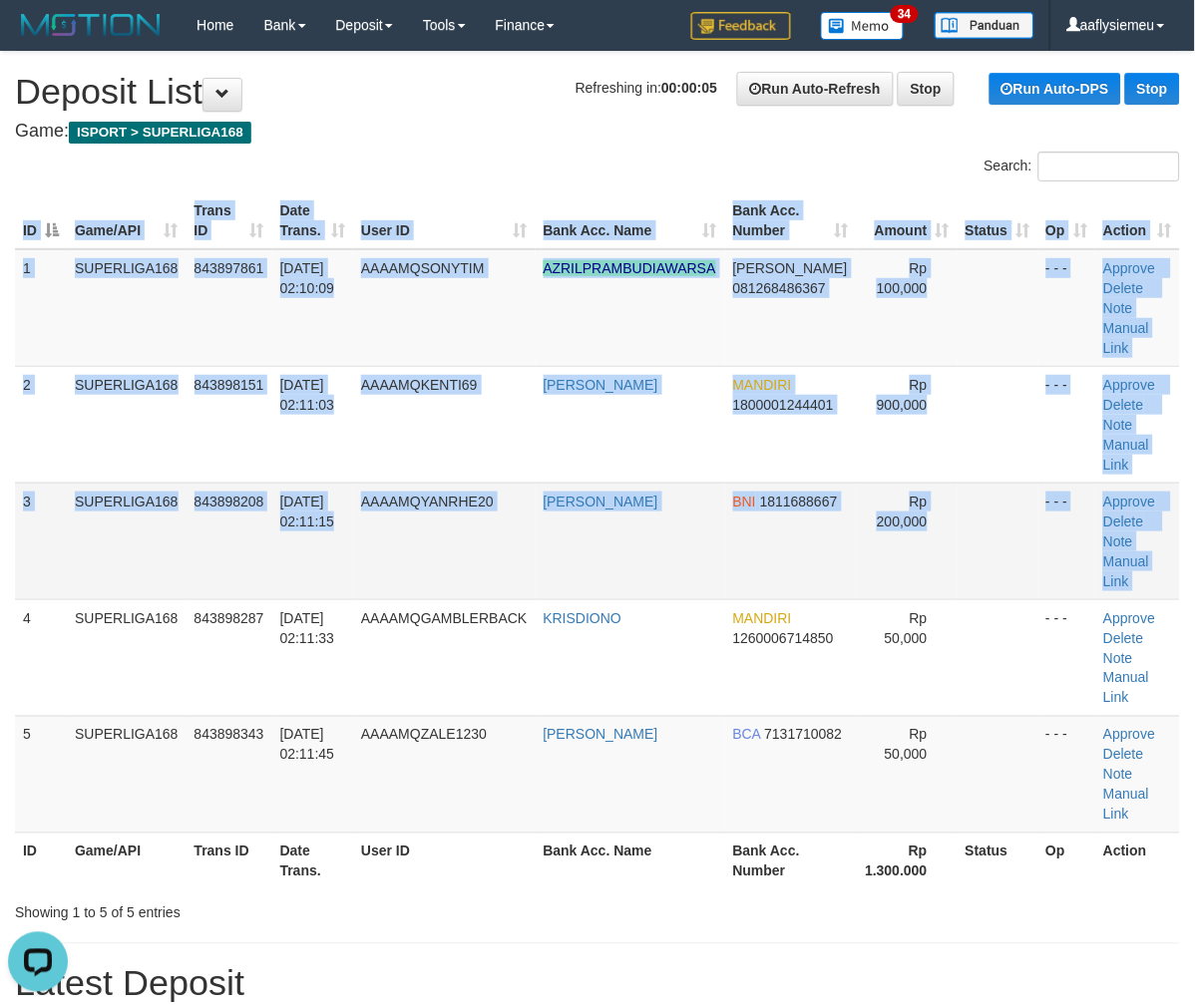 click on "843898208" at bounding box center (229, 540) 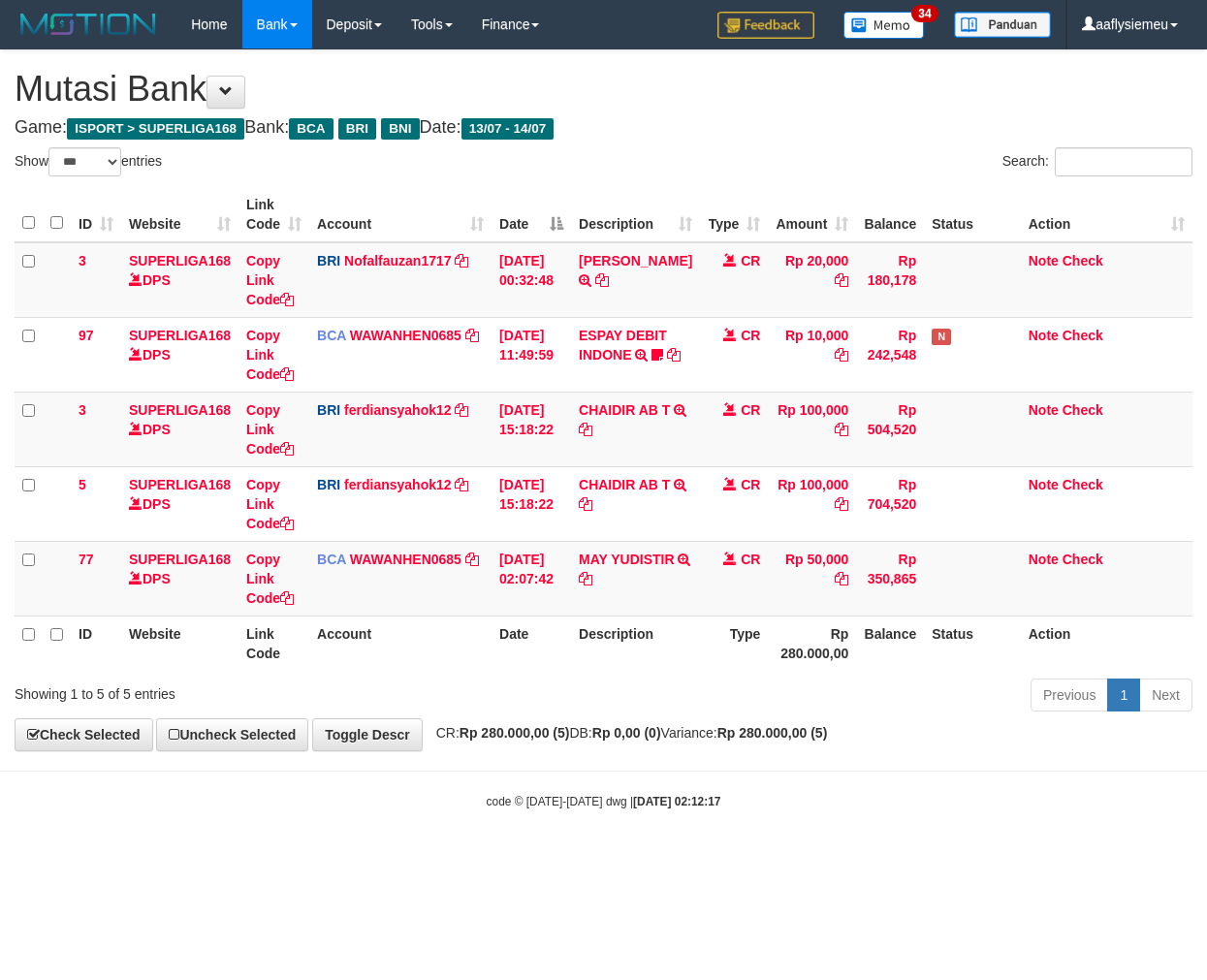 select on "***" 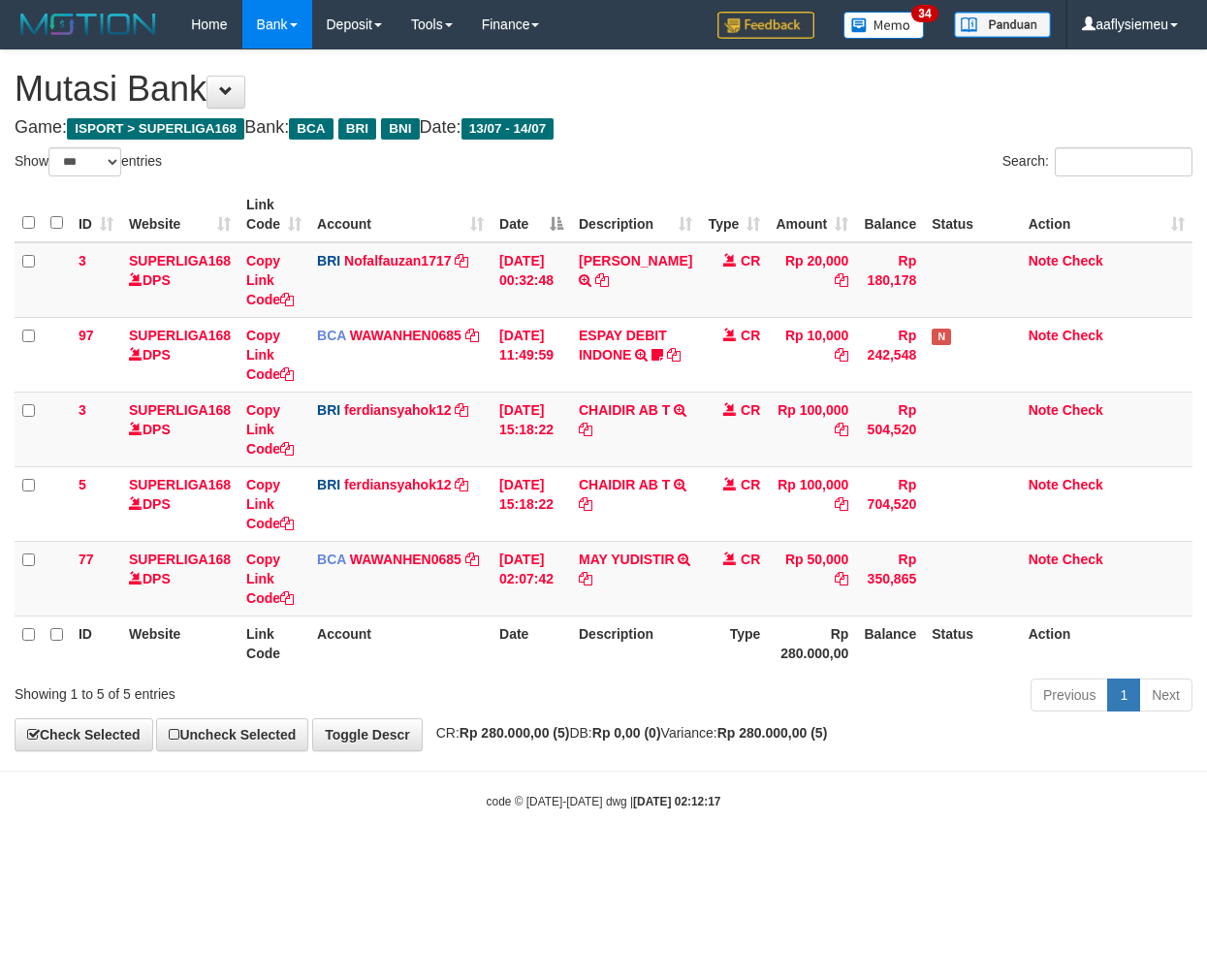 scroll, scrollTop: 0, scrollLeft: 0, axis: both 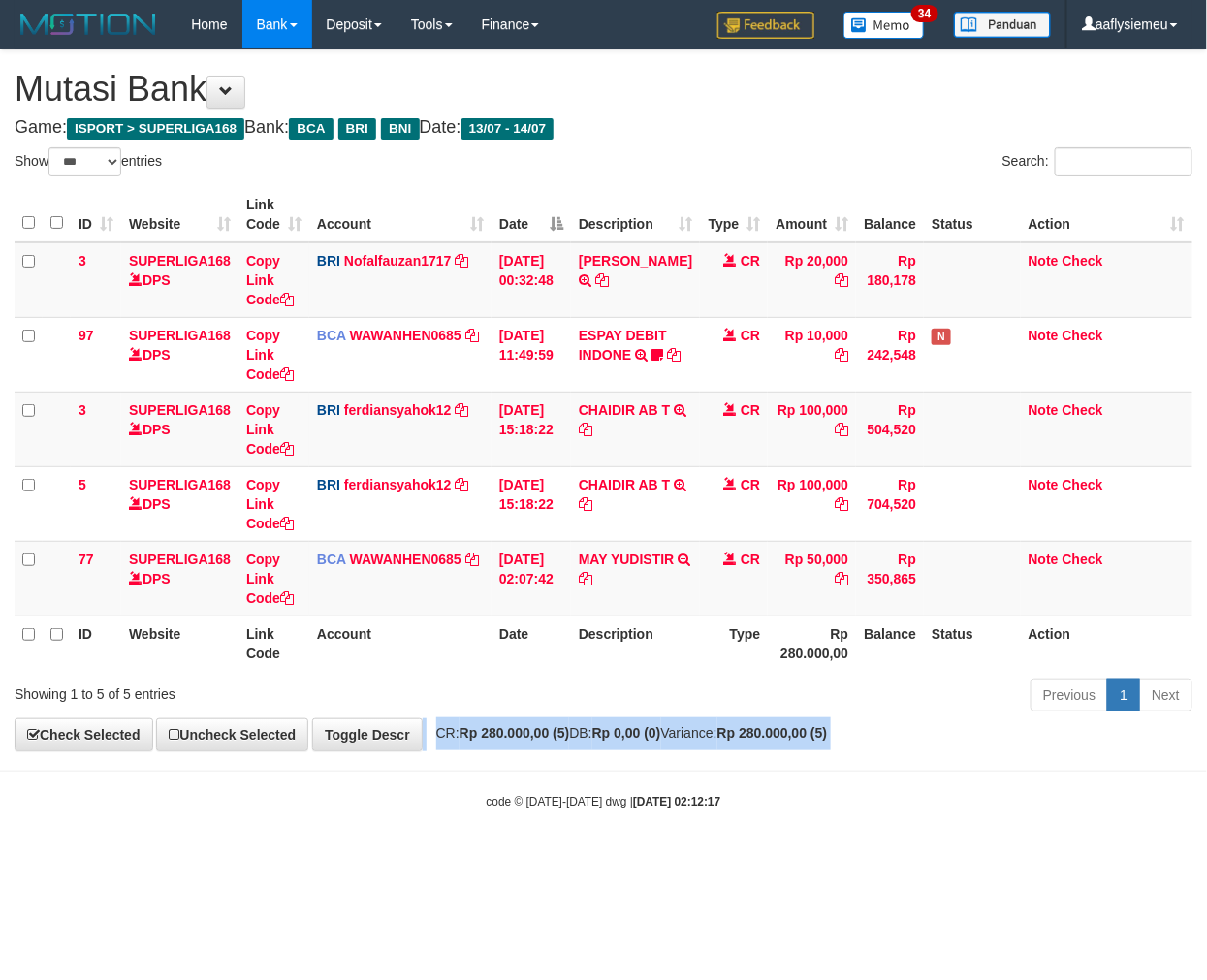 click on "Rp 0,00 (0)" at bounding box center (626, 733) 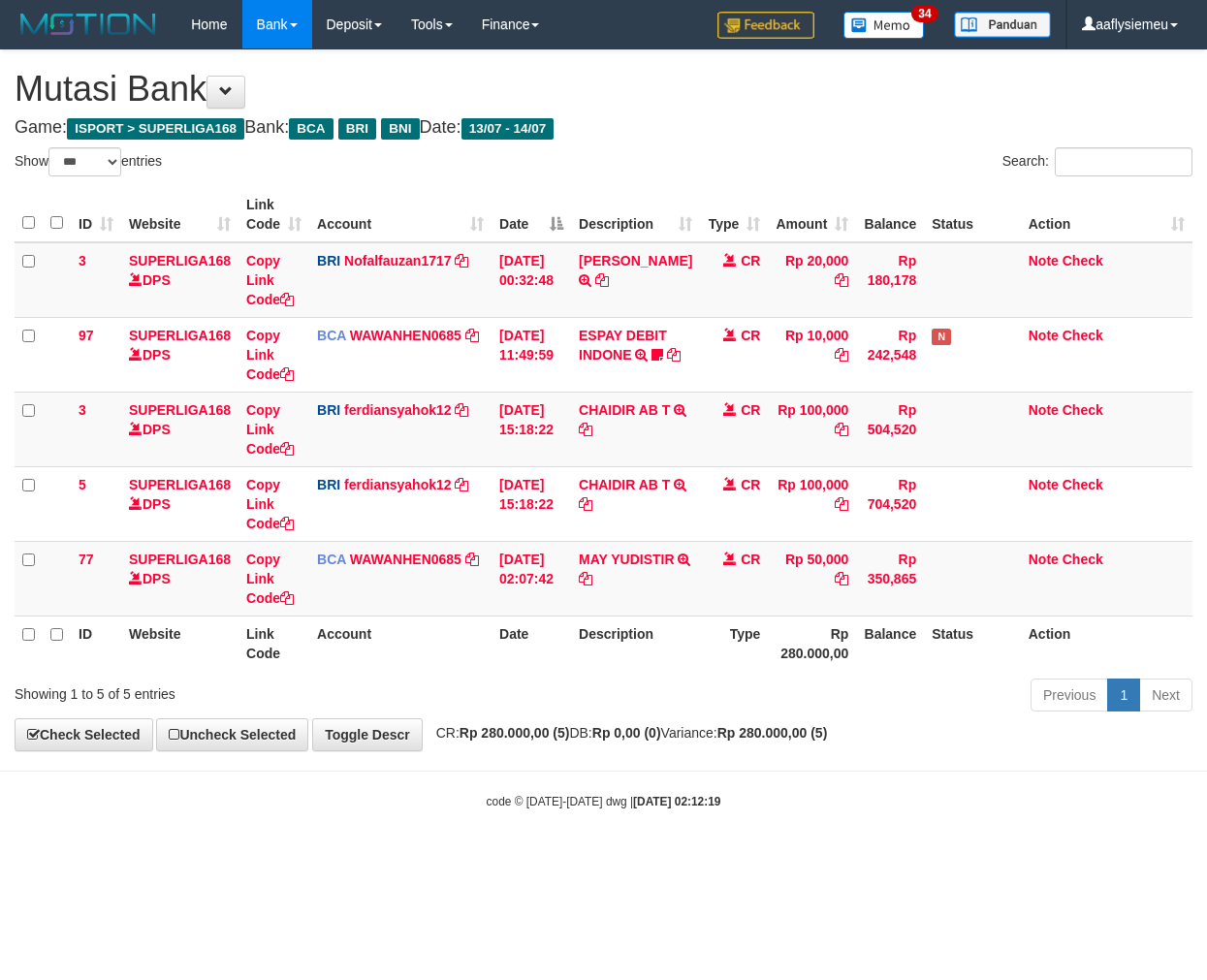 select on "***" 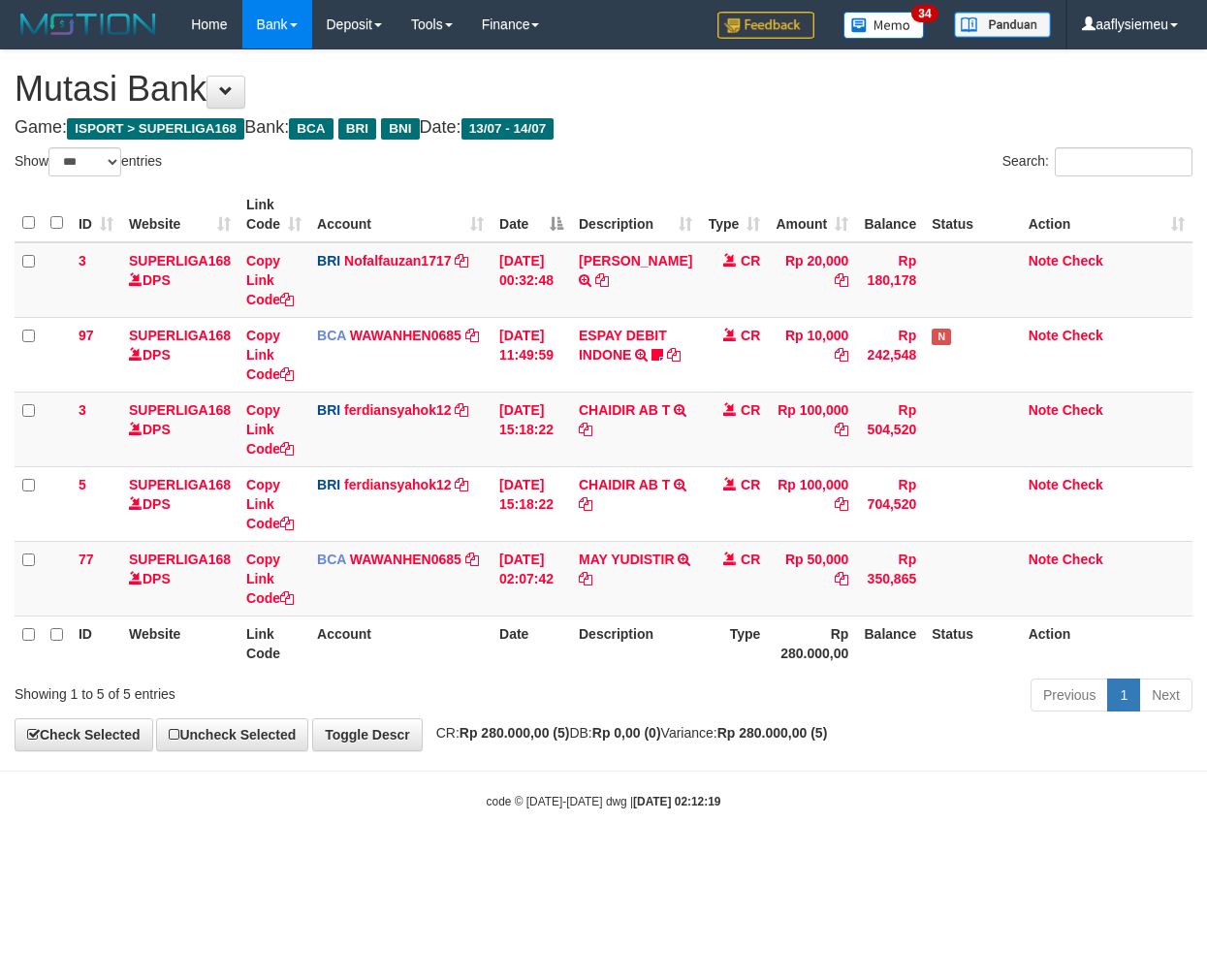 scroll, scrollTop: 0, scrollLeft: 0, axis: both 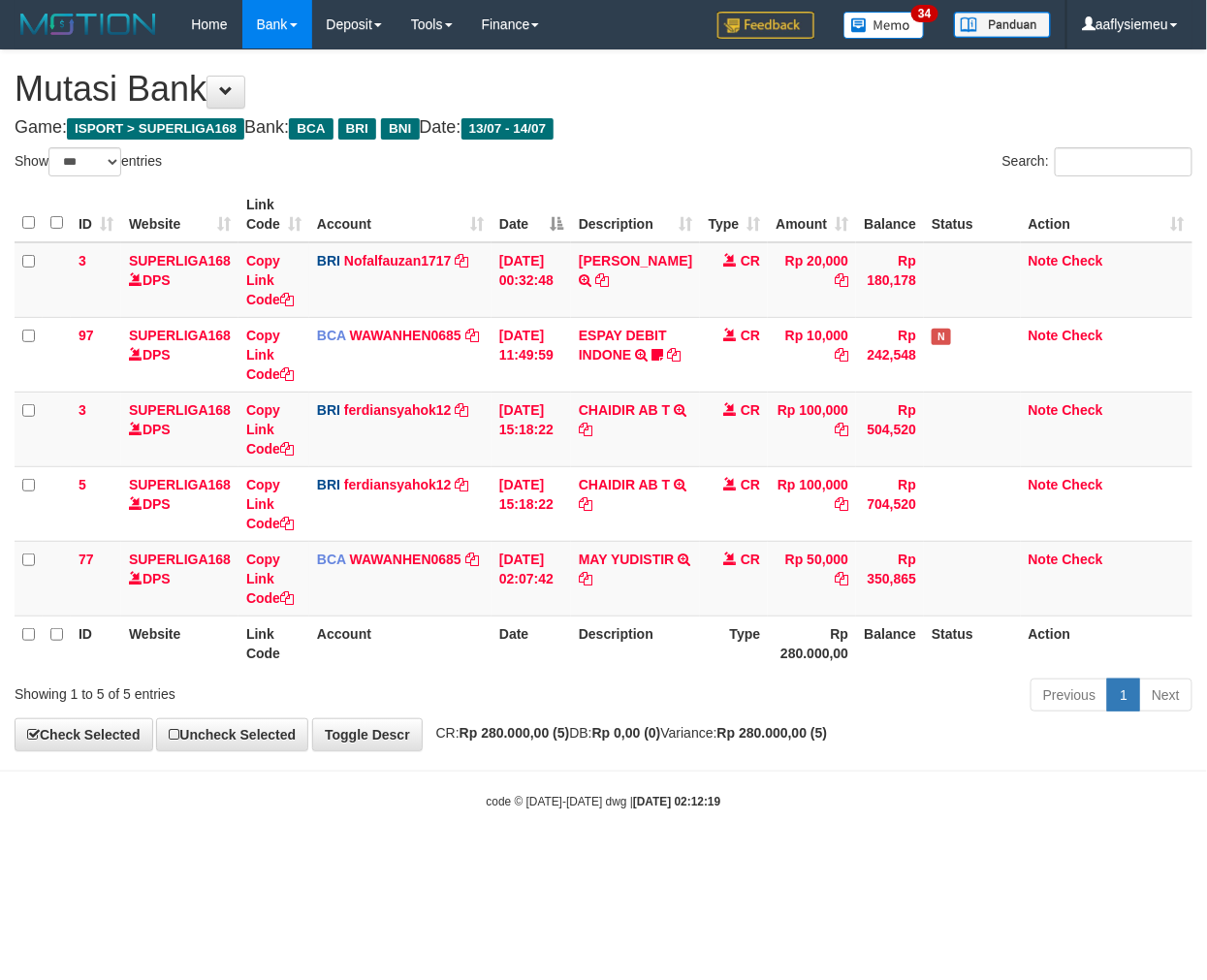 click on "Previous 1 Next" at bounding box center (855, 697) 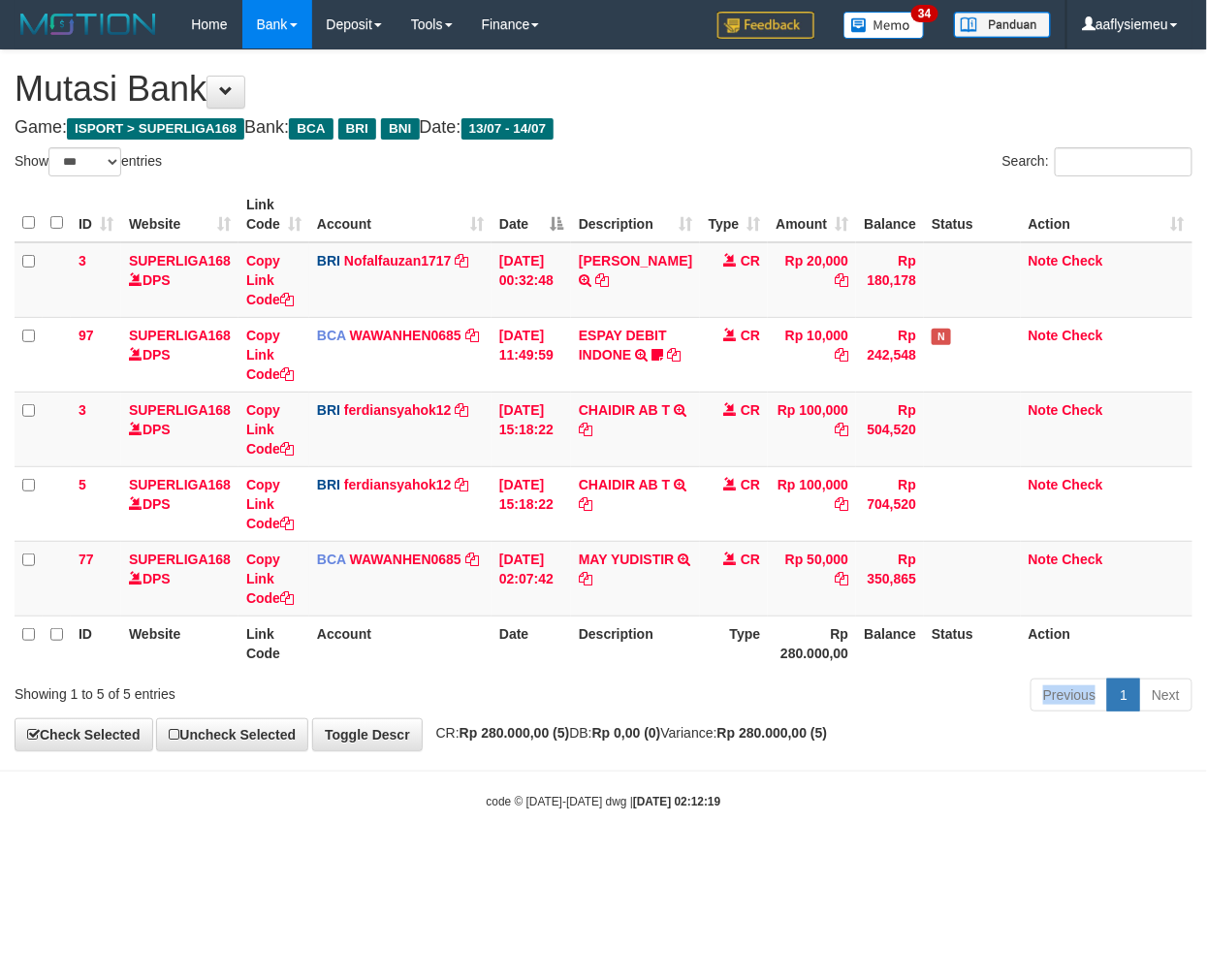 click on "Previous 1 Next" at bounding box center (855, 697) 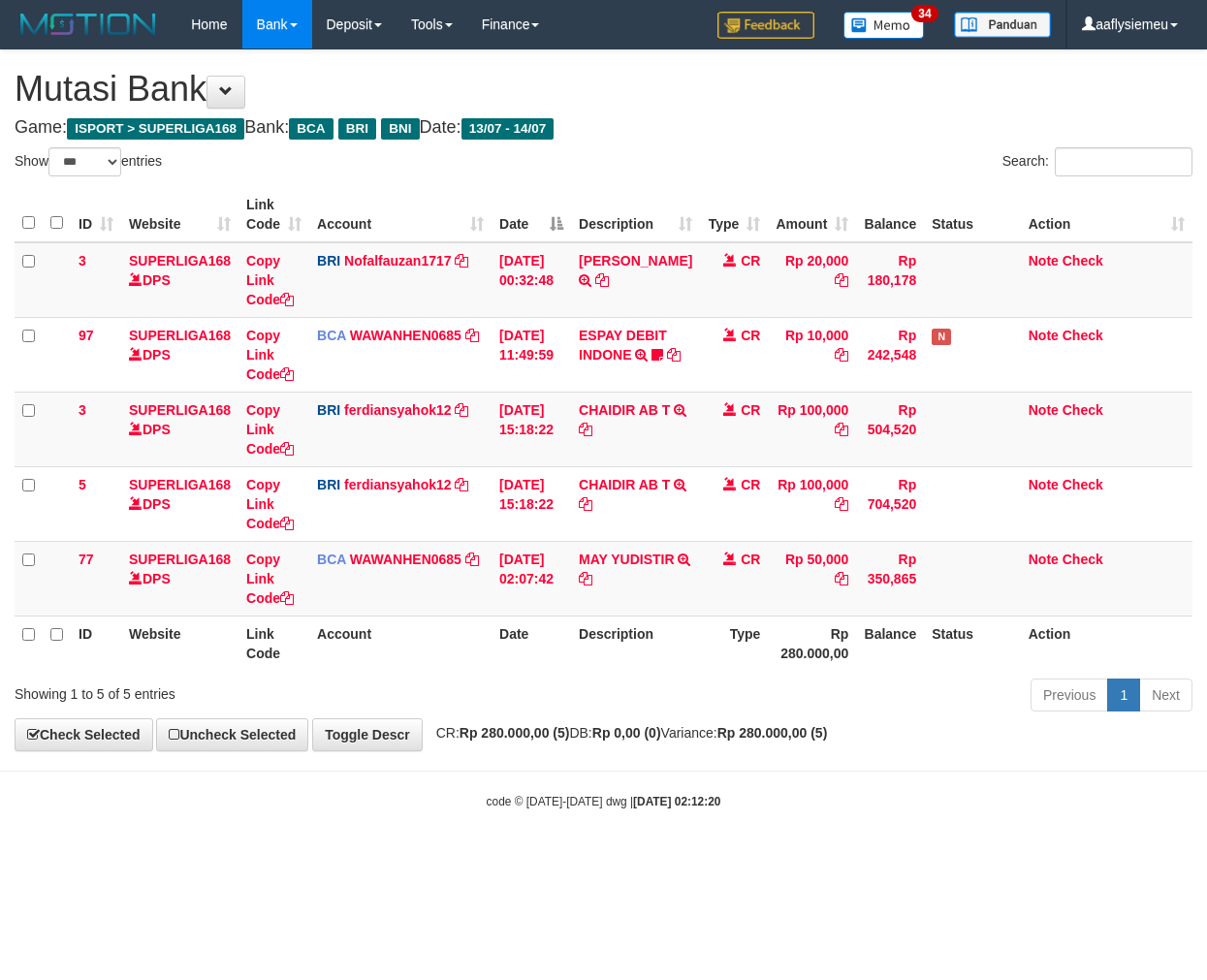 select on "***" 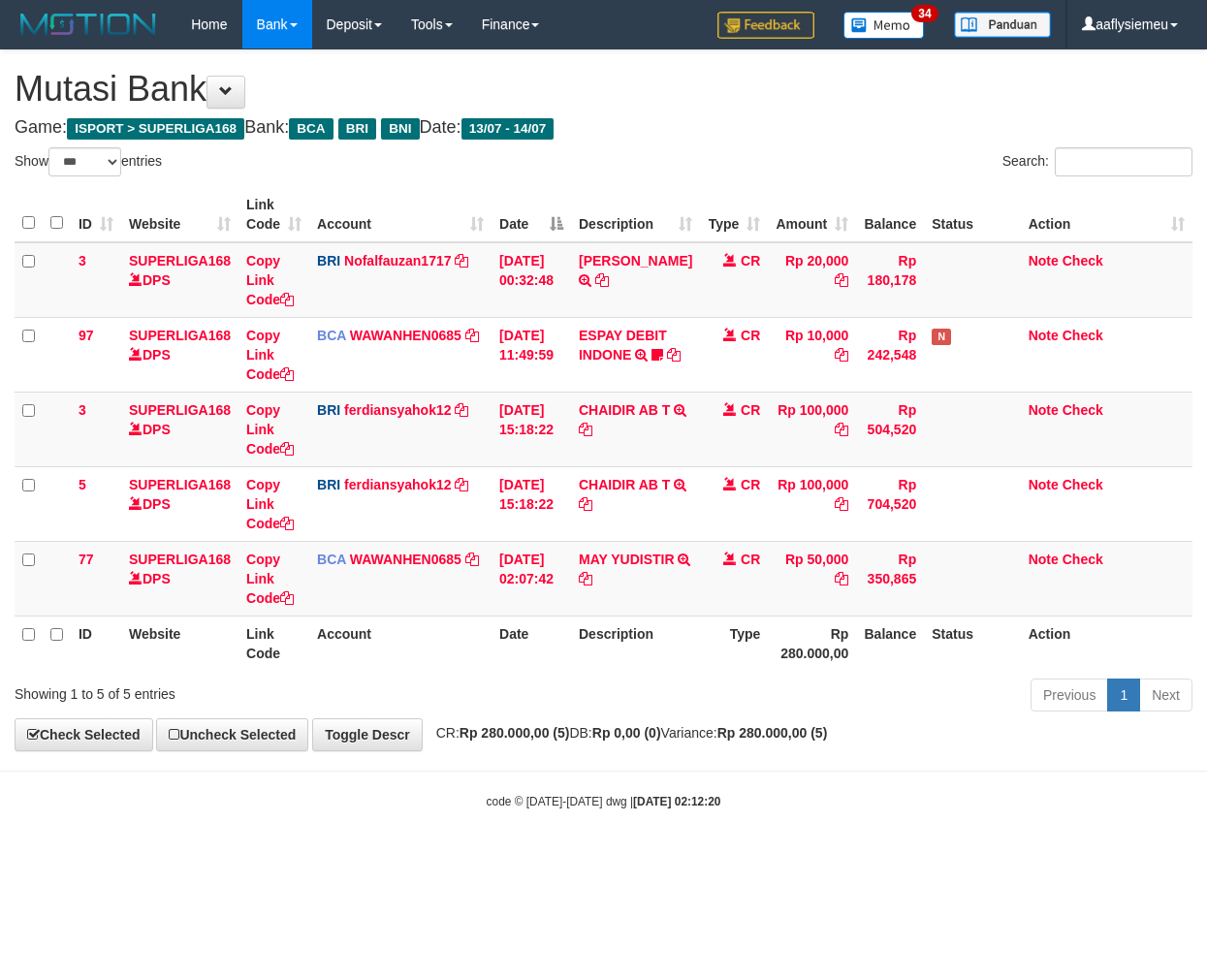scroll, scrollTop: 0, scrollLeft: 0, axis: both 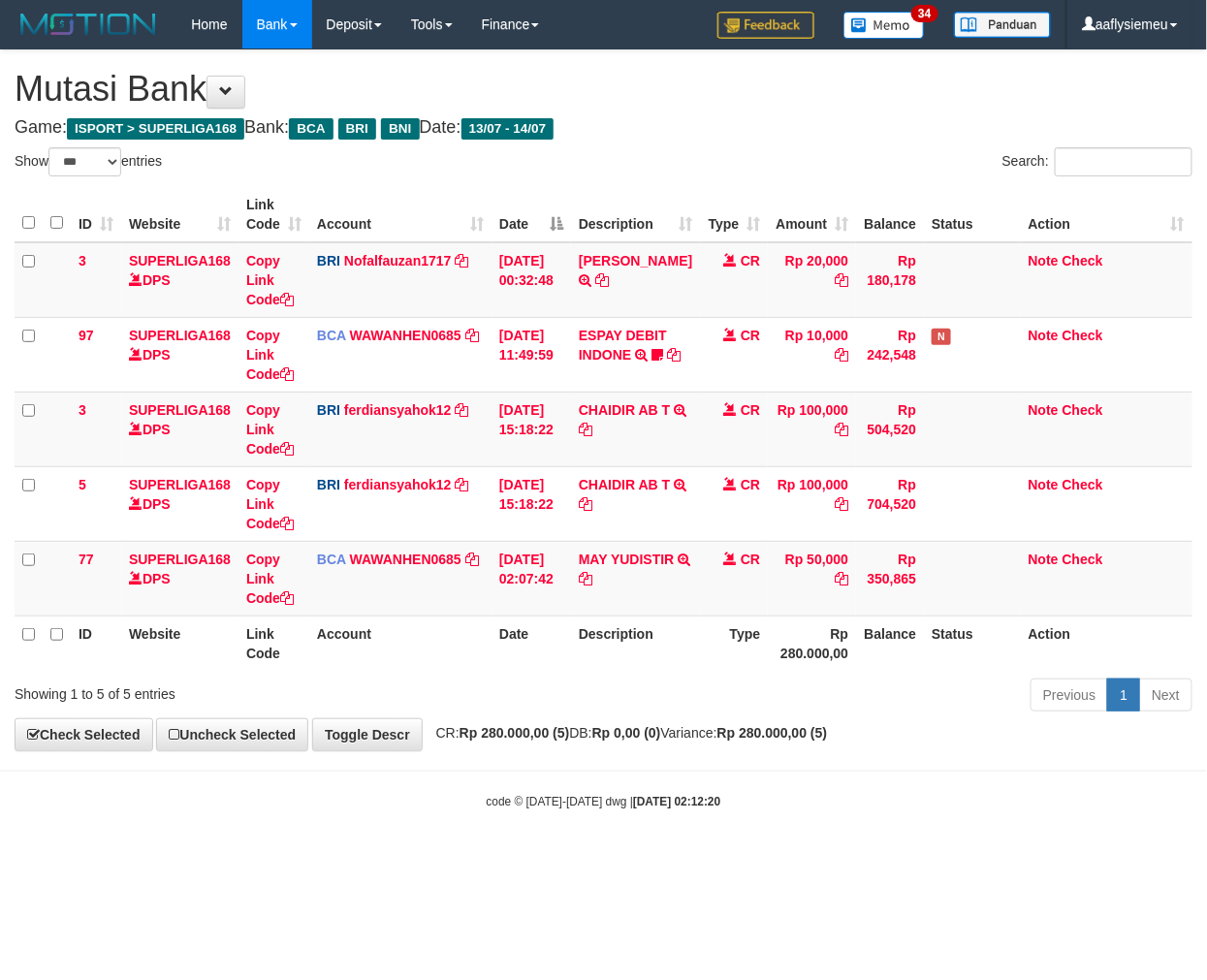 click on "Previous 1 Next" at bounding box center (855, 697) 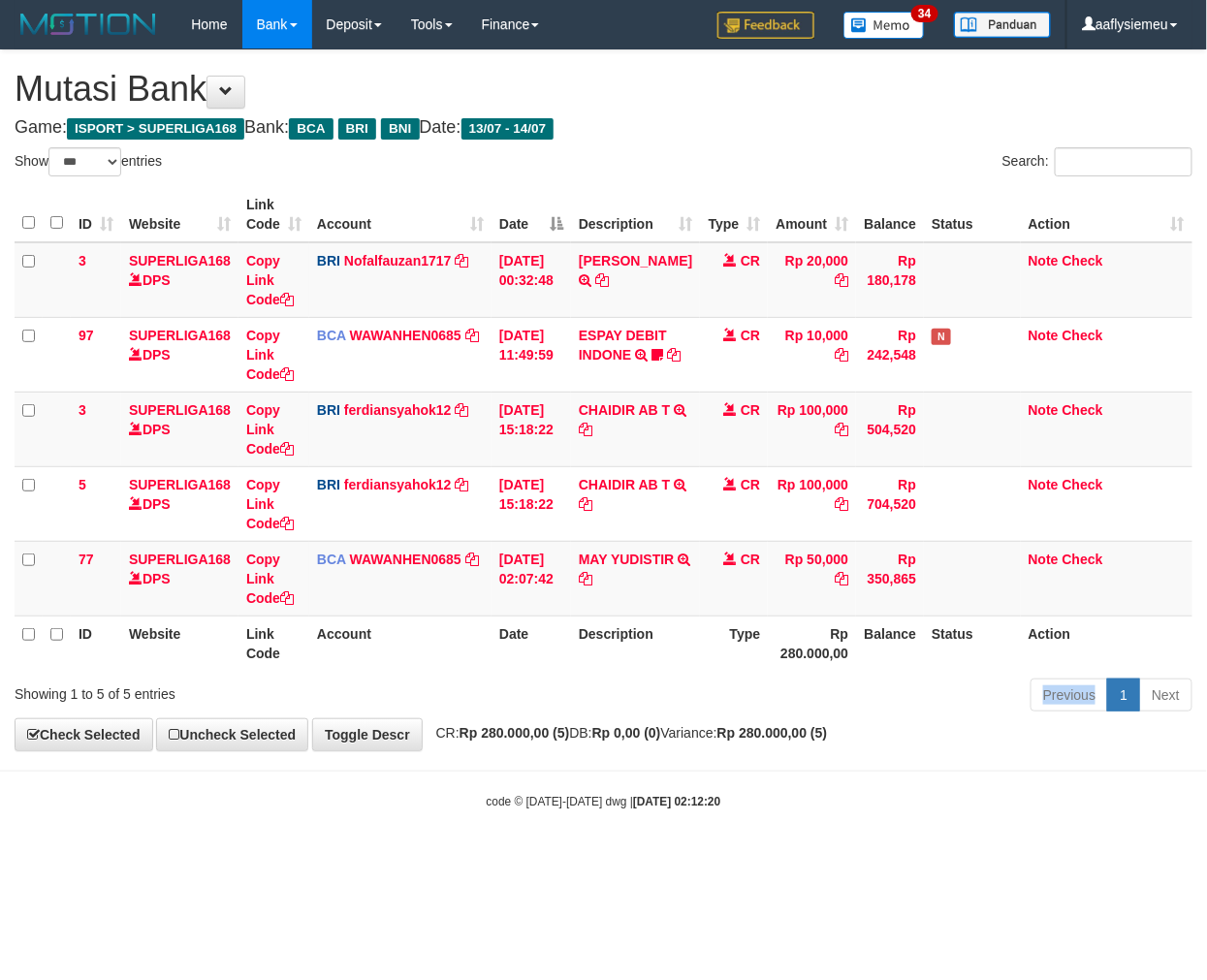 click on "Previous 1 Next" at bounding box center [855, 697] 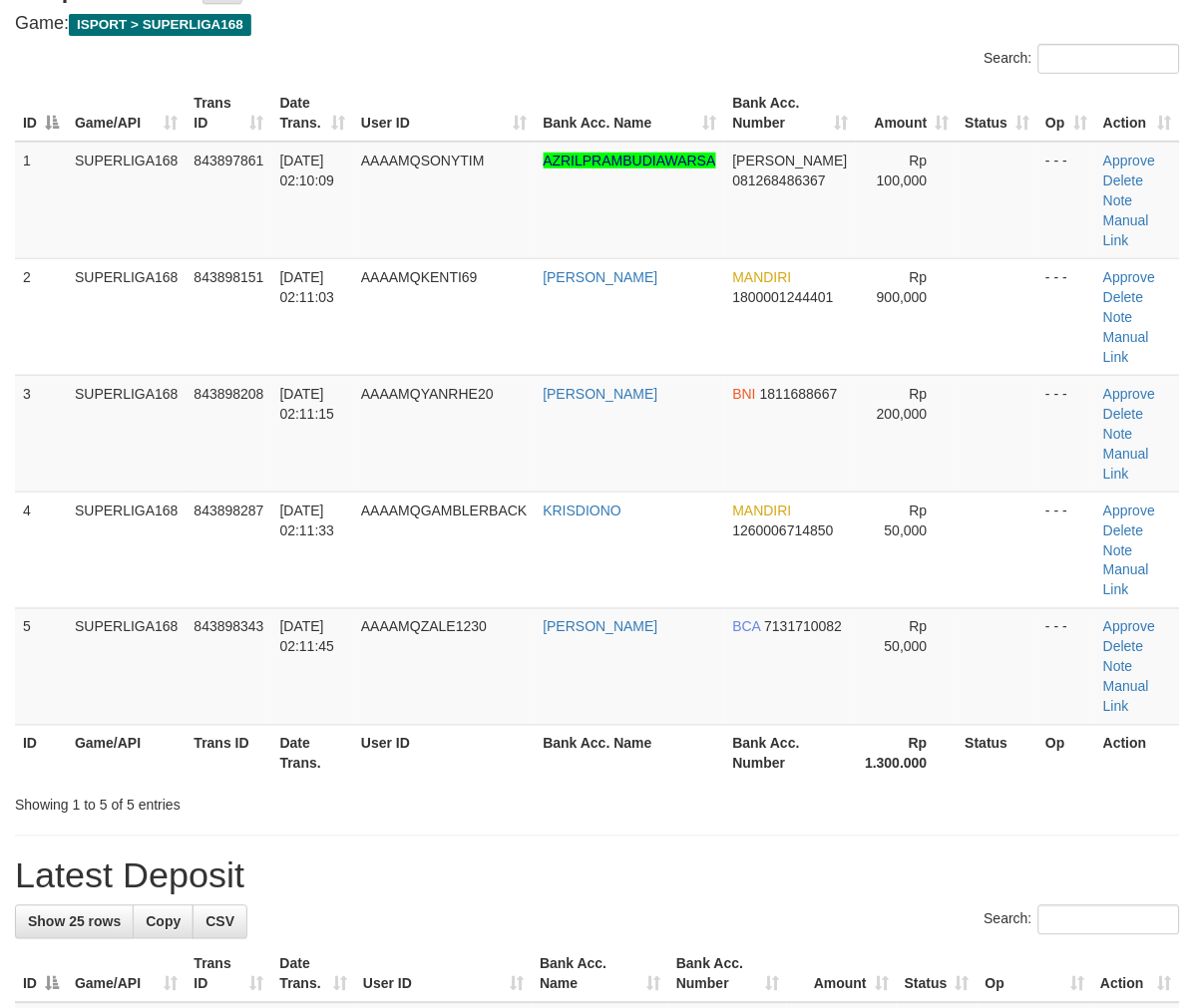 scroll, scrollTop: 0, scrollLeft: 0, axis: both 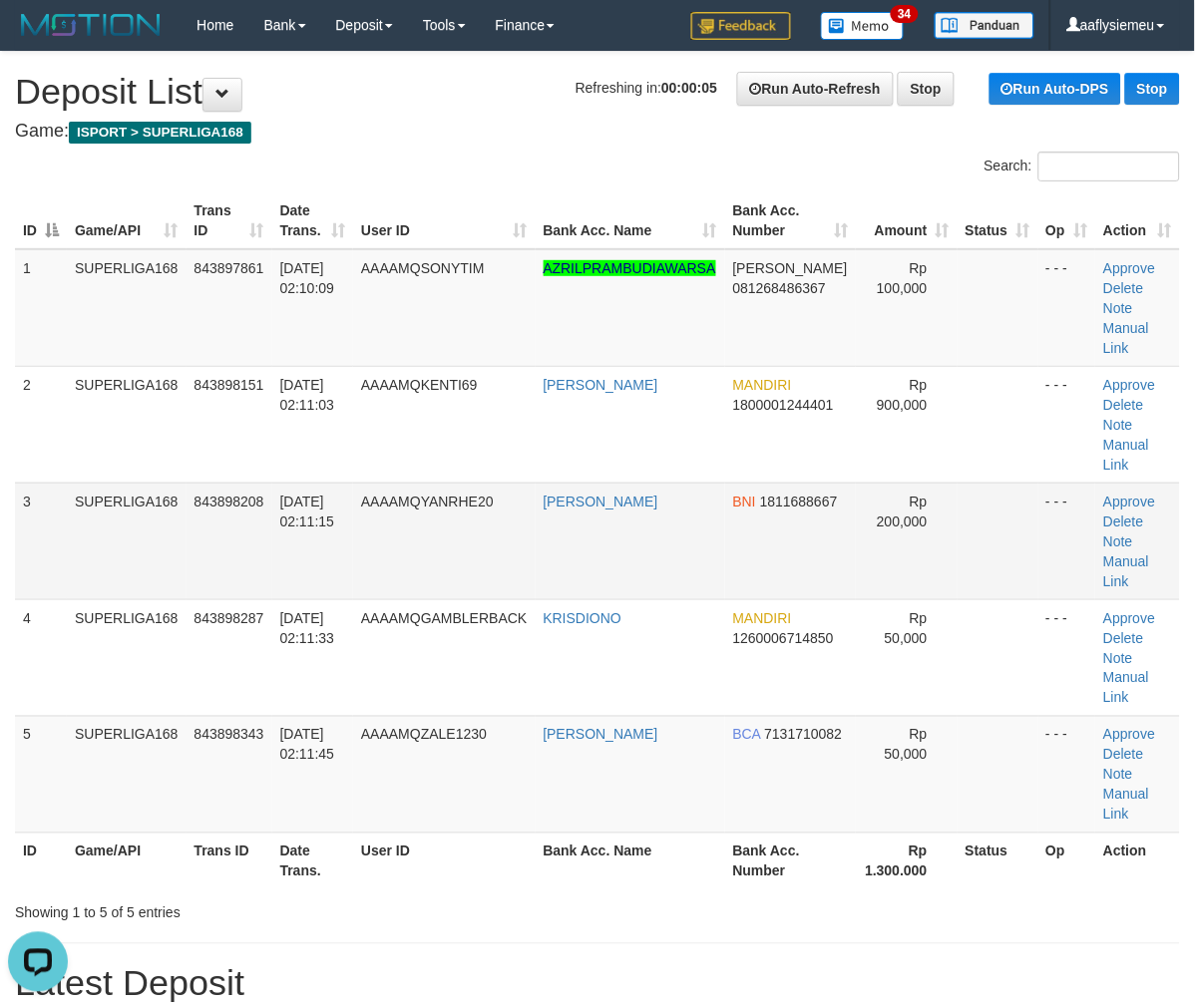 drag, startPoint x: 151, startPoint y: 574, endPoint x: 110, endPoint y: 585, distance: 42.44997 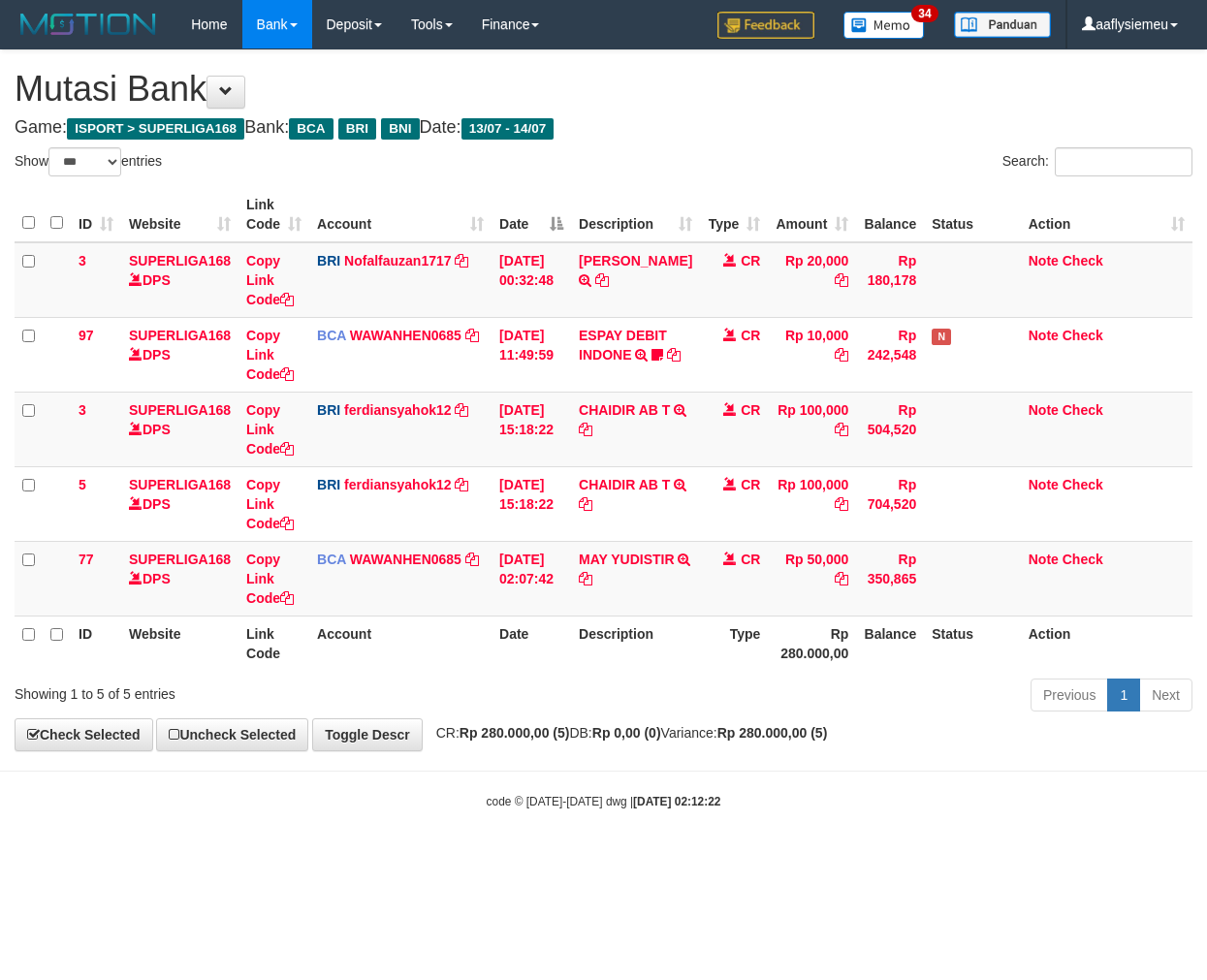 select on "***" 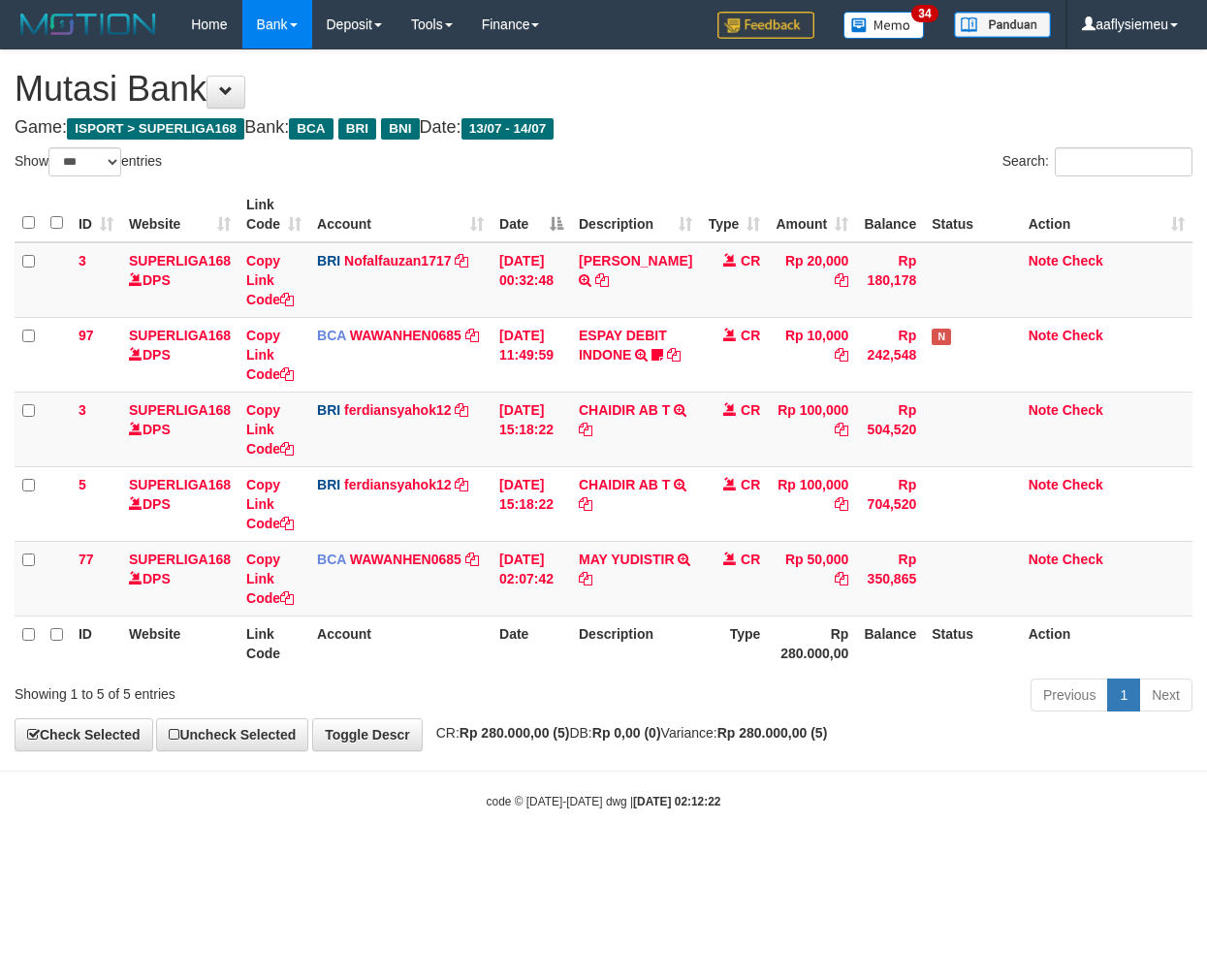 scroll, scrollTop: 0, scrollLeft: 0, axis: both 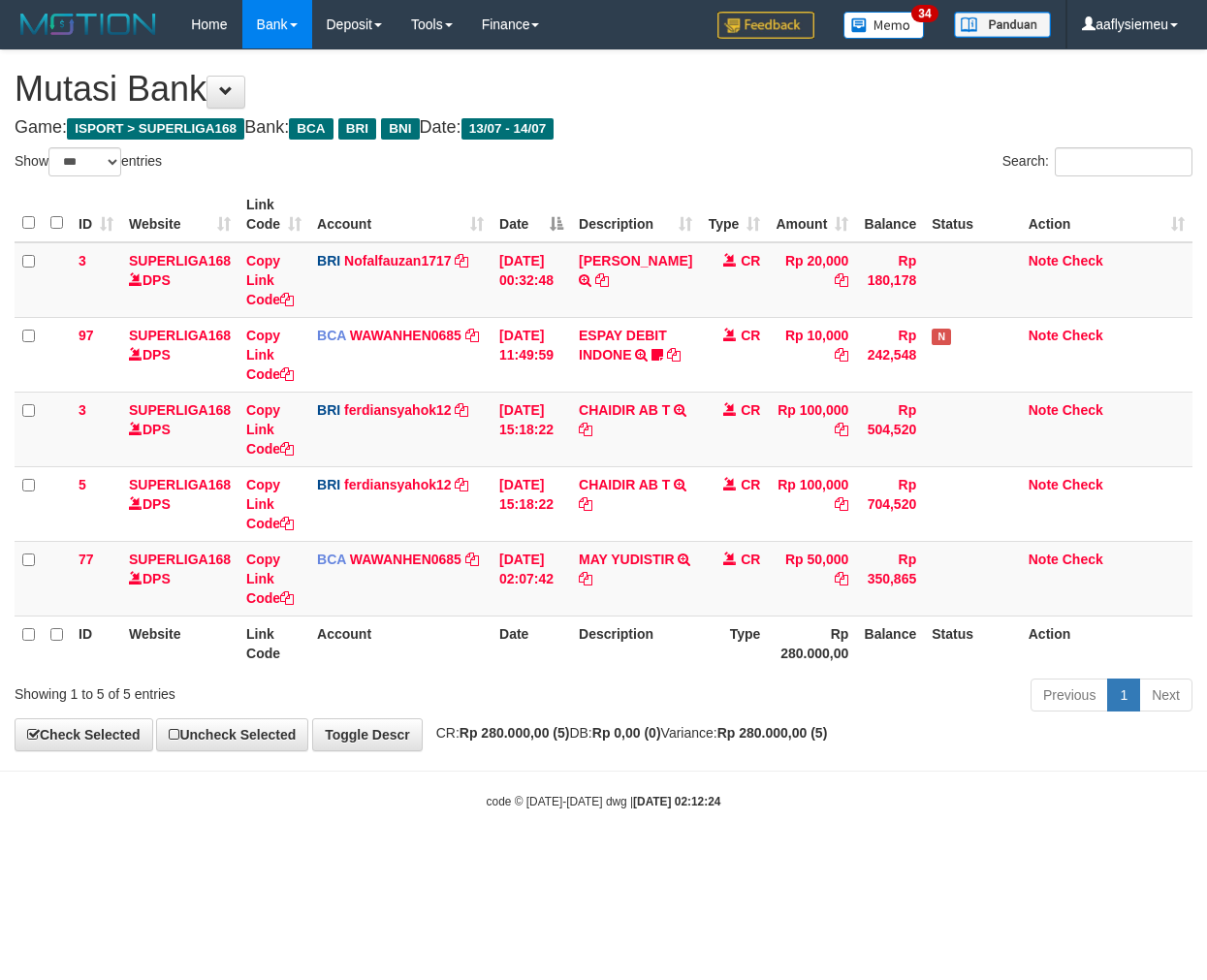 select on "***" 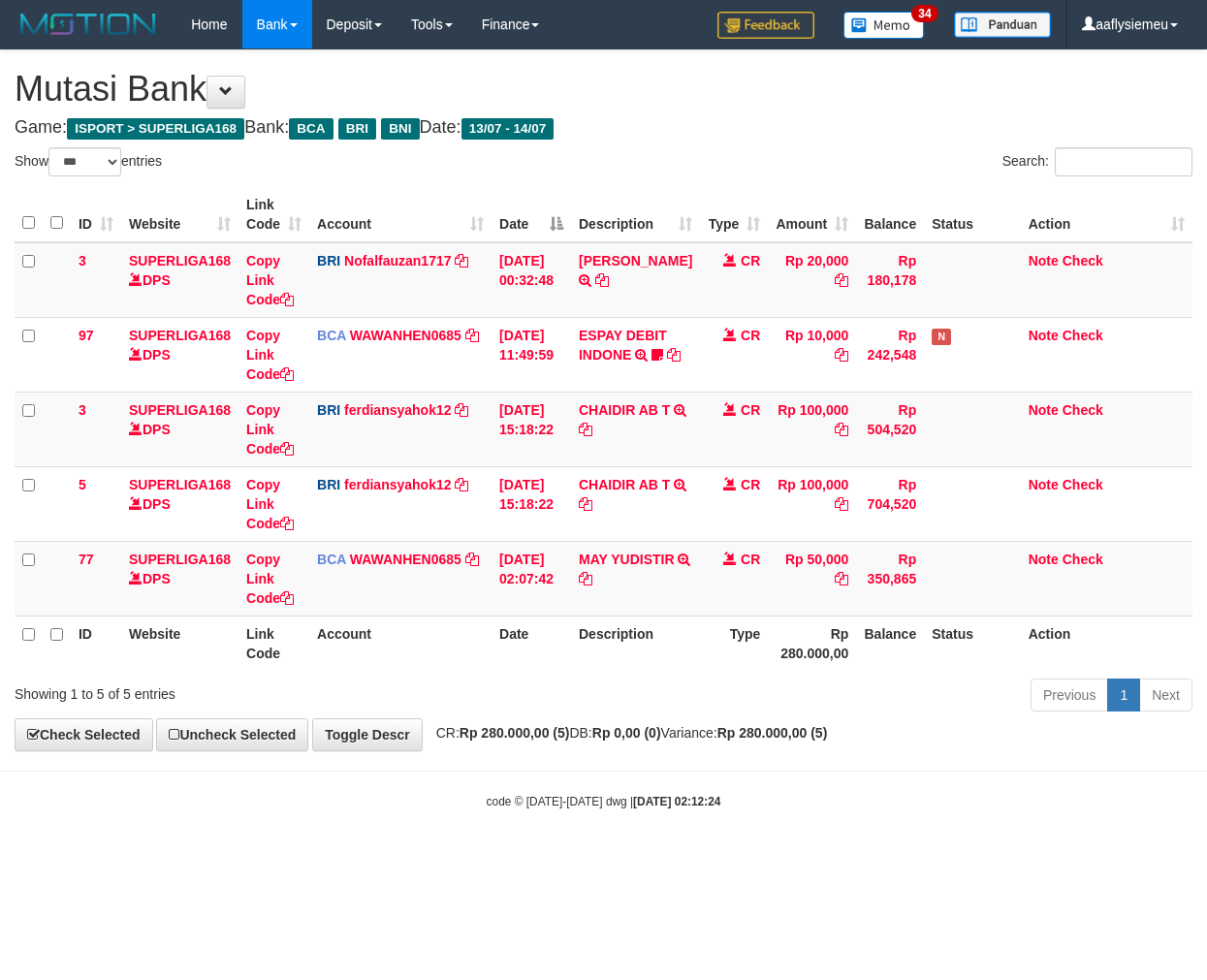 scroll, scrollTop: 0, scrollLeft: 0, axis: both 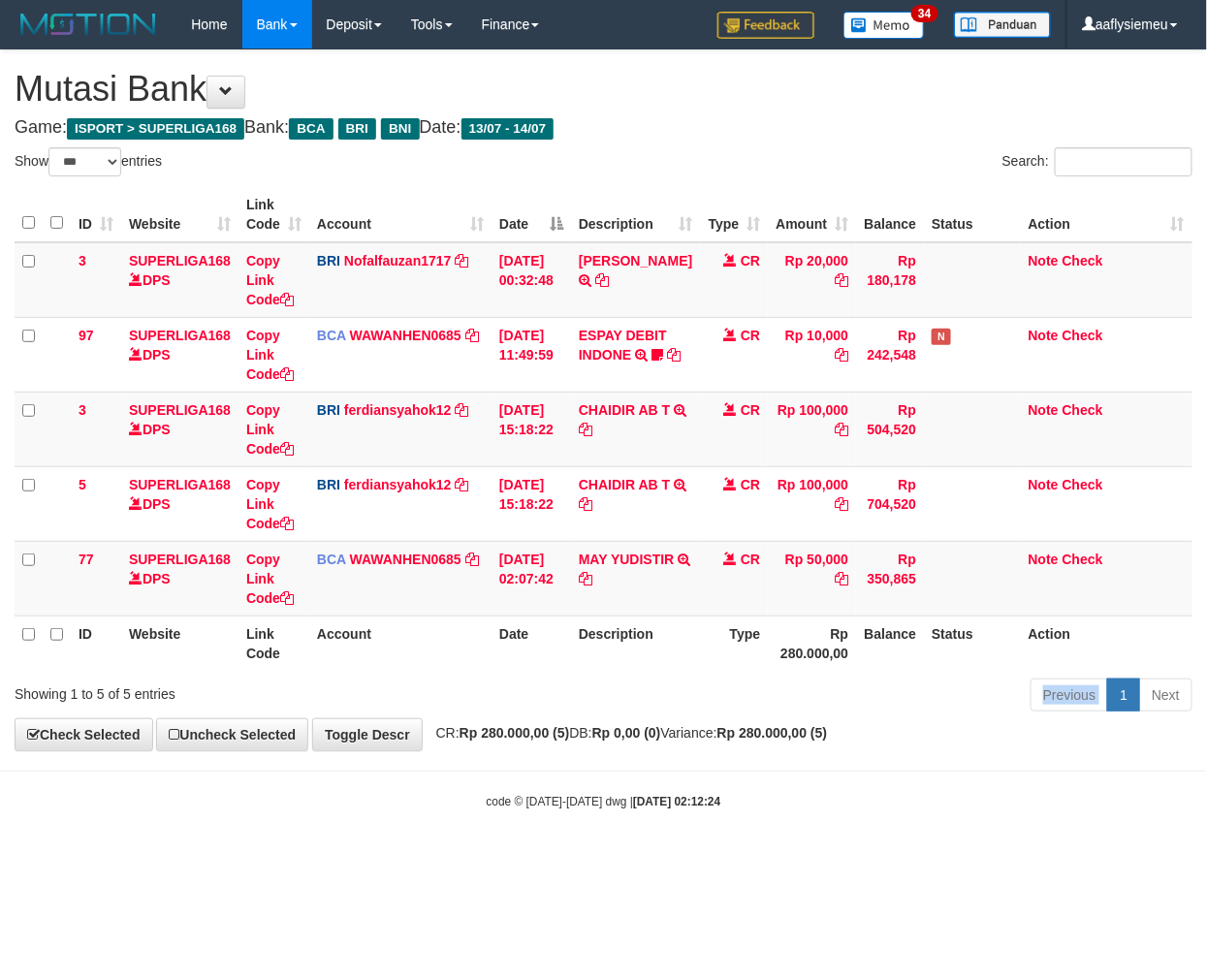 drag, startPoint x: 0, startPoint y: 0, endPoint x: 606, endPoint y: 714, distance: 936.4999 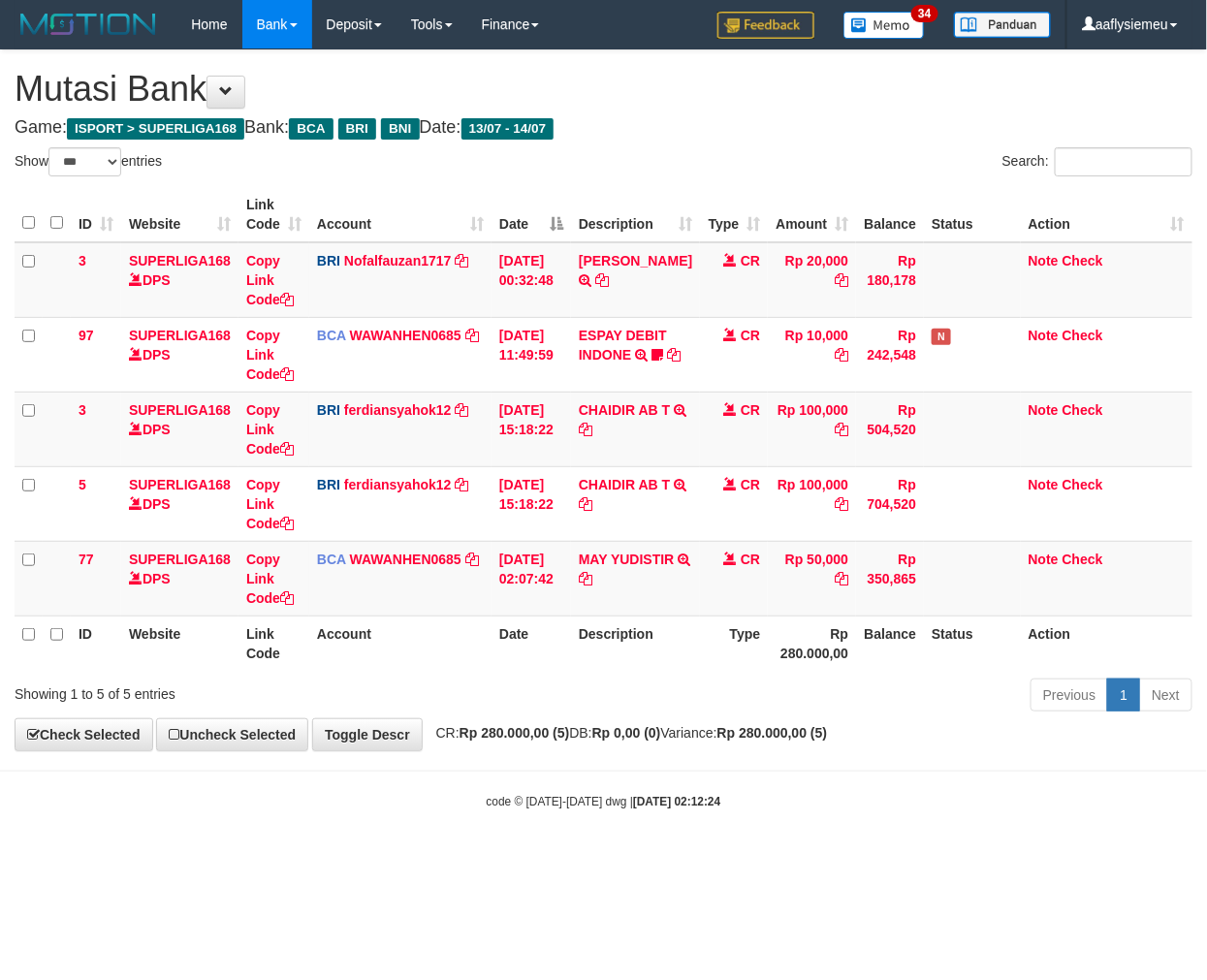 click on "Previous 1 Next" at bounding box center (855, 697) 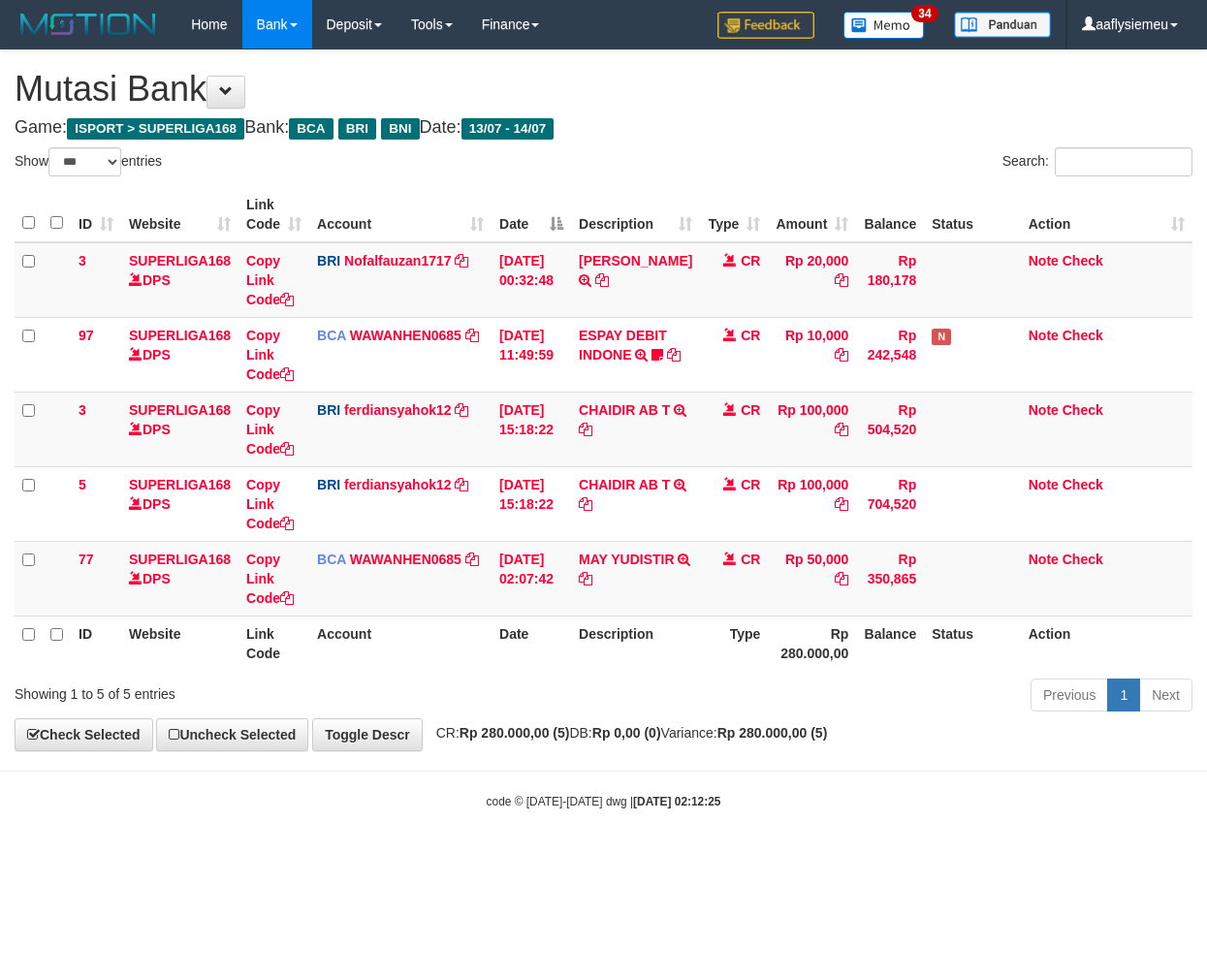 select on "***" 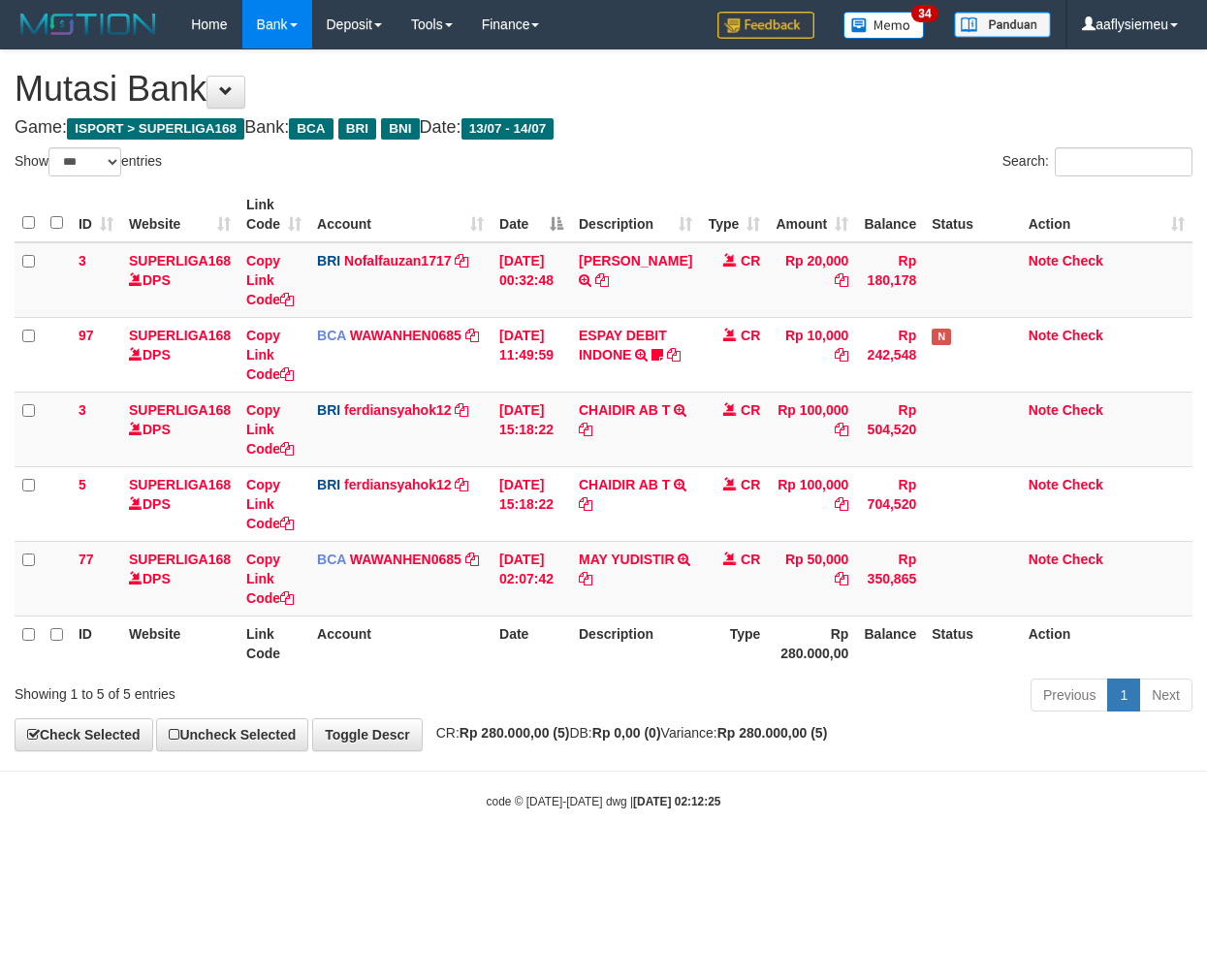 scroll, scrollTop: 0, scrollLeft: 0, axis: both 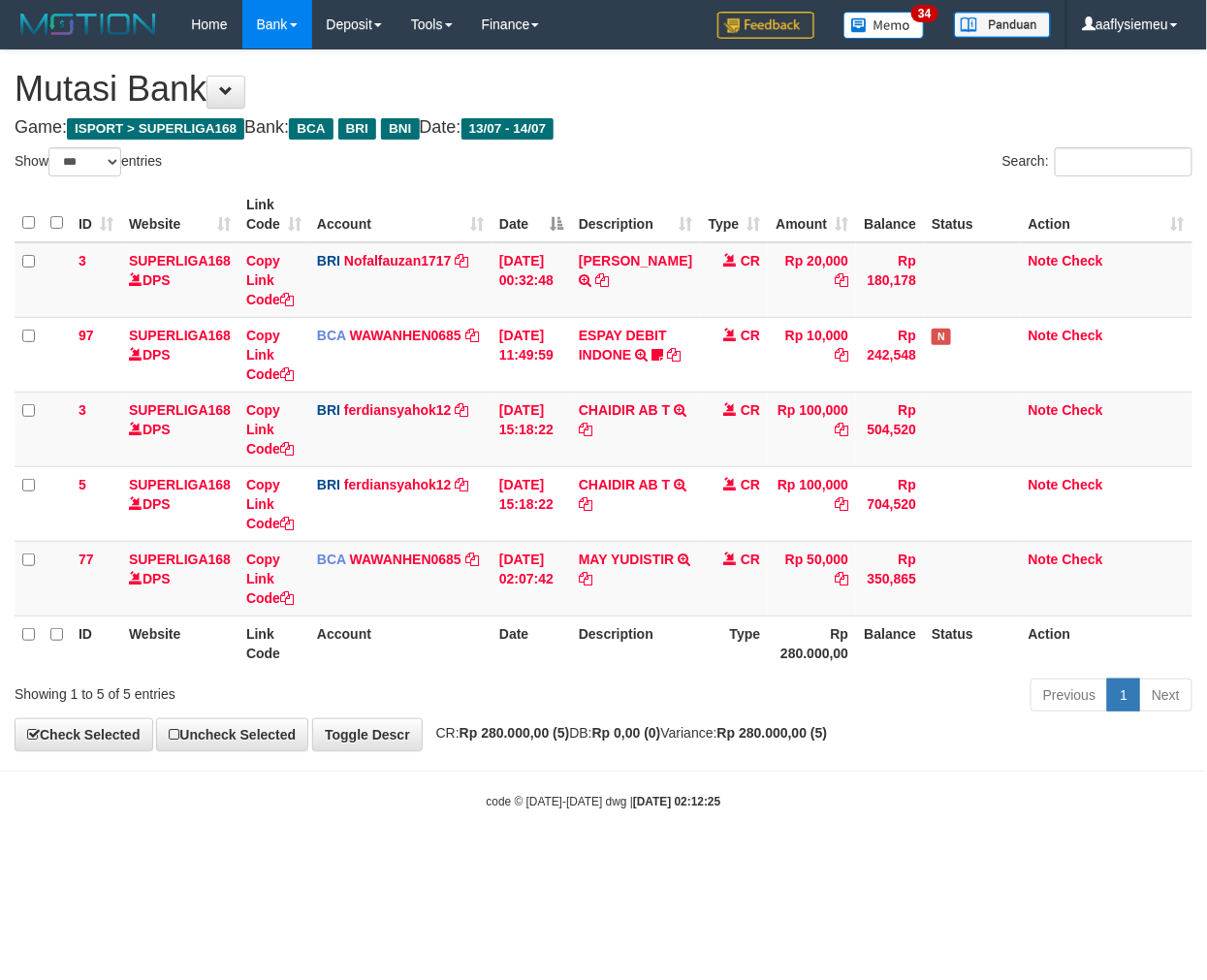 click on "**********" at bounding box center (603, 400) 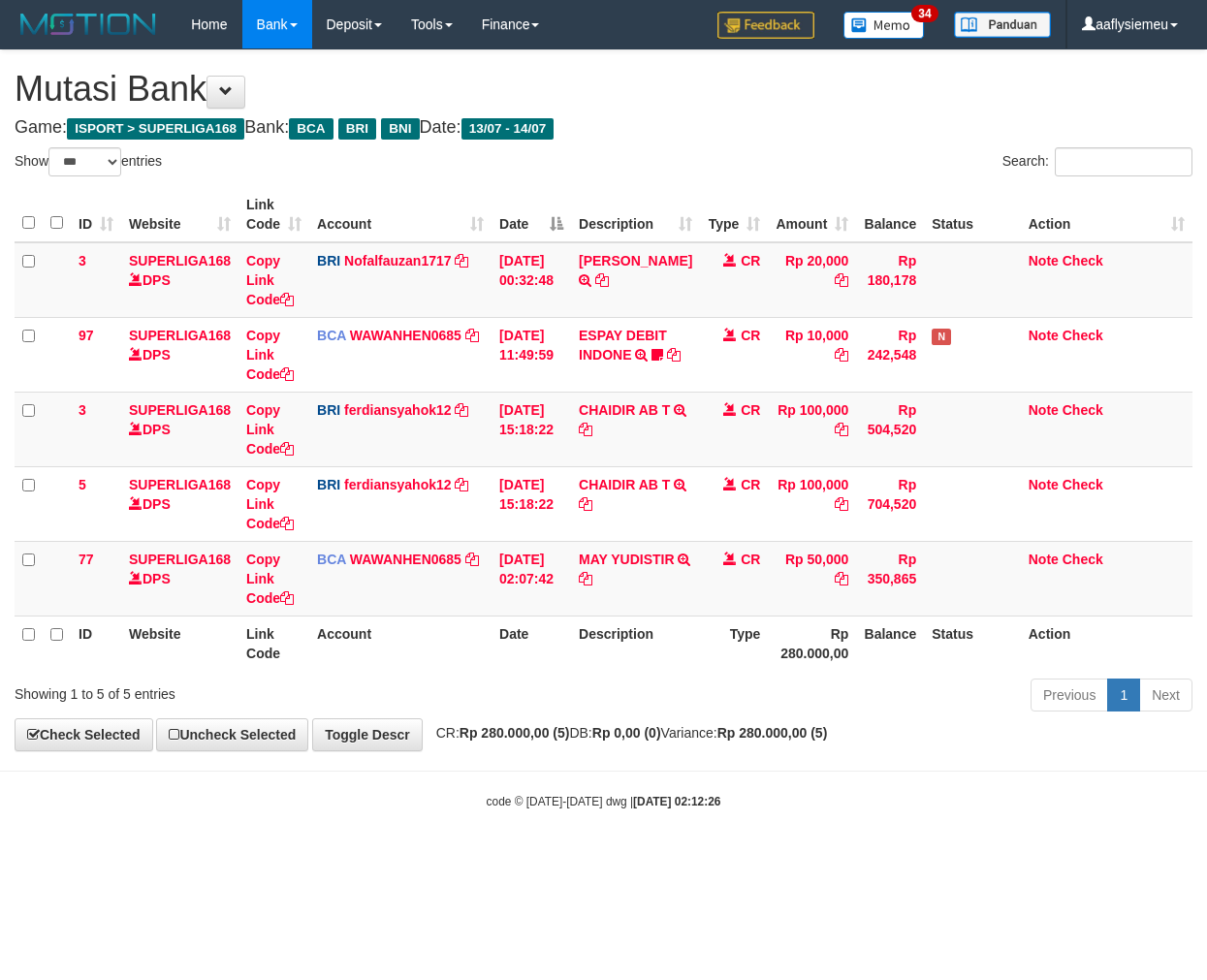 select on "***" 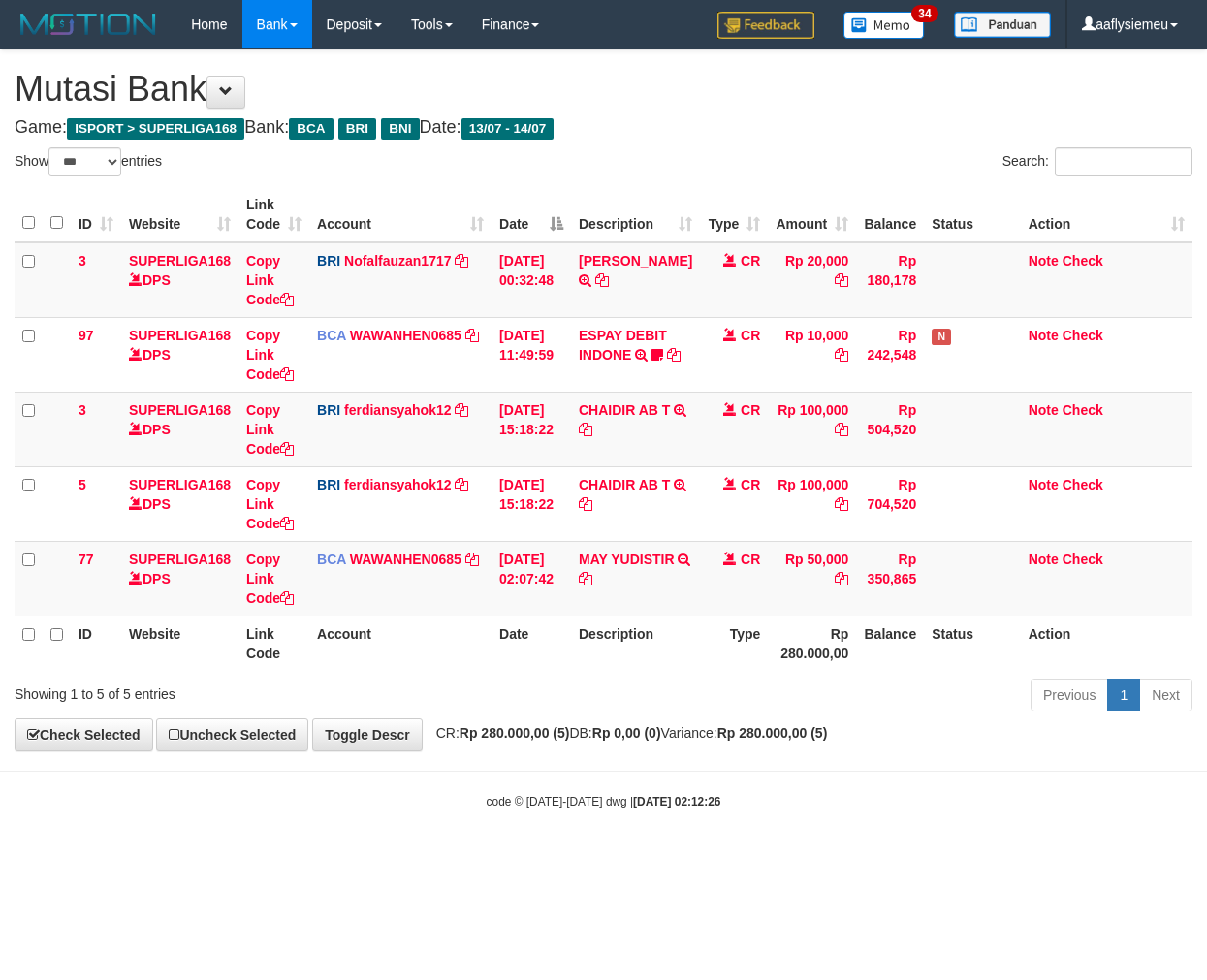 scroll, scrollTop: 0, scrollLeft: 0, axis: both 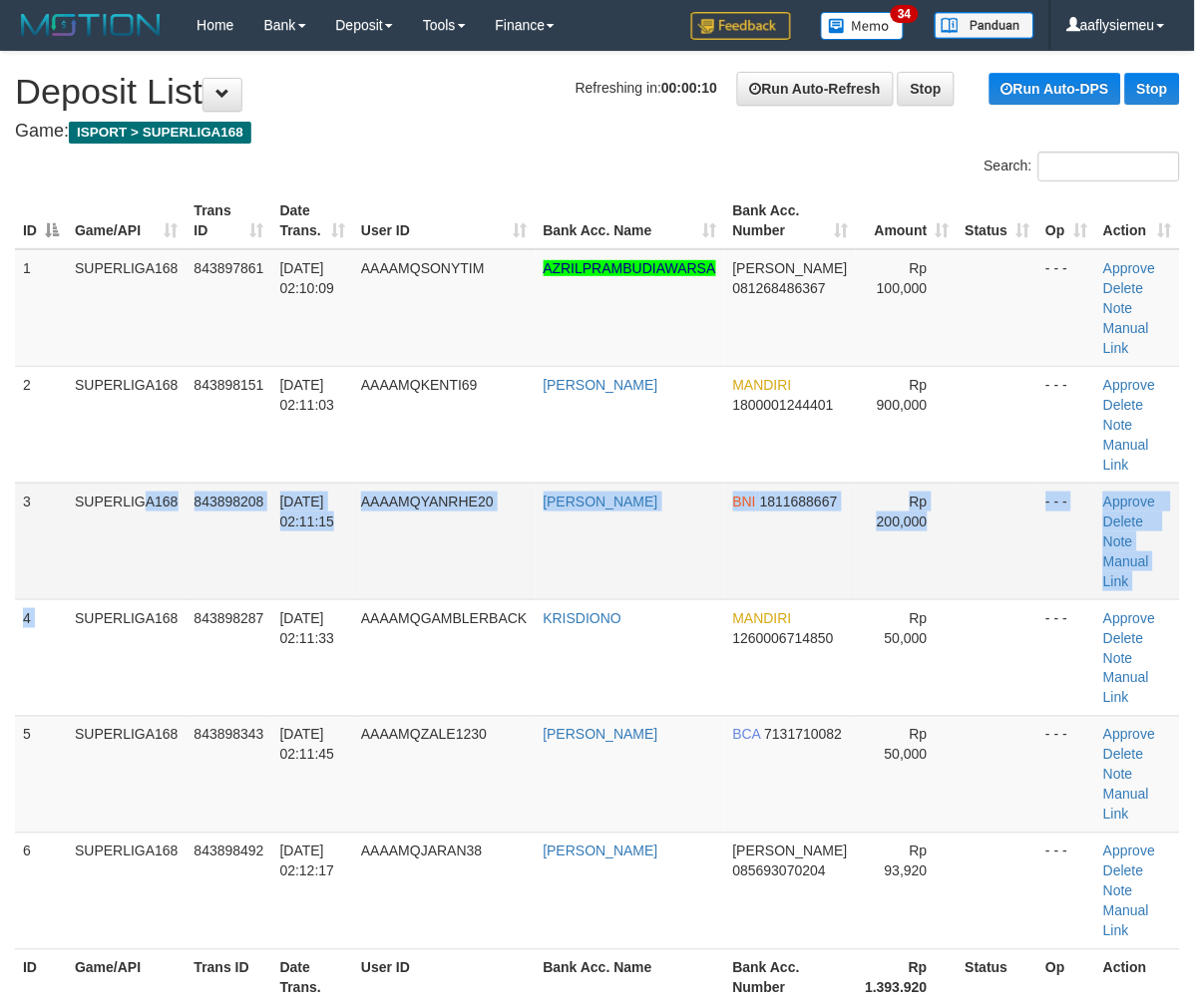 click on "1
SUPERLIGA168
843897861
14/07/2025 02:10:09
AAAAMQSONYTIM
AZRILPRAMBUDIAWARSA
DANA
081268486367
Rp 100,000
- - -
Approve
Delete
Note
Manual Link
2
SUPERLIGA168
843898151
14/07/2025 02:11:03
AAAAMQKENTI69
HENDRIK ADITIARA
MANDIRI
1800001244401
Rp 900,000
- - -
Approve" at bounding box center [598, 599] 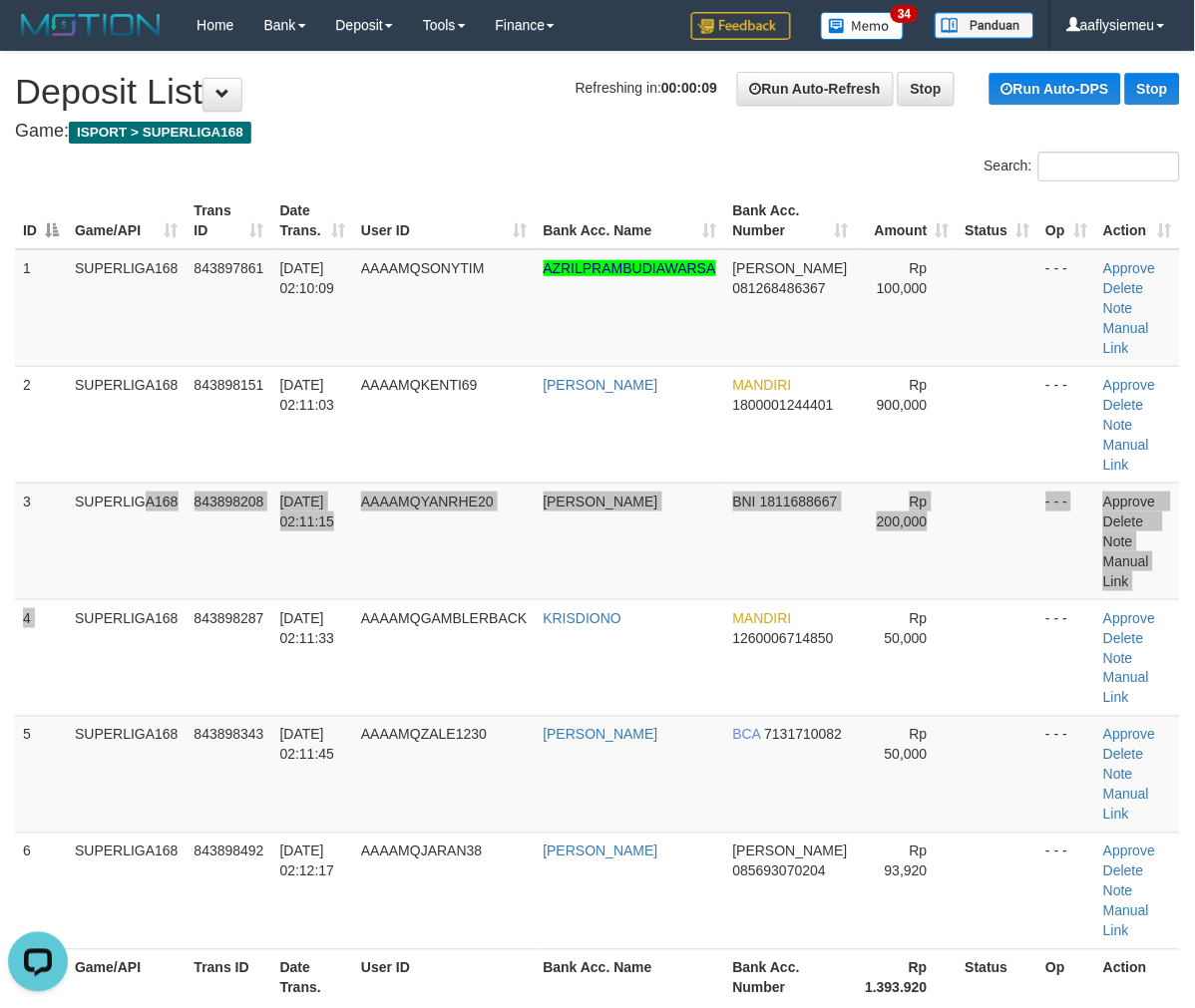 scroll, scrollTop: 0, scrollLeft: 0, axis: both 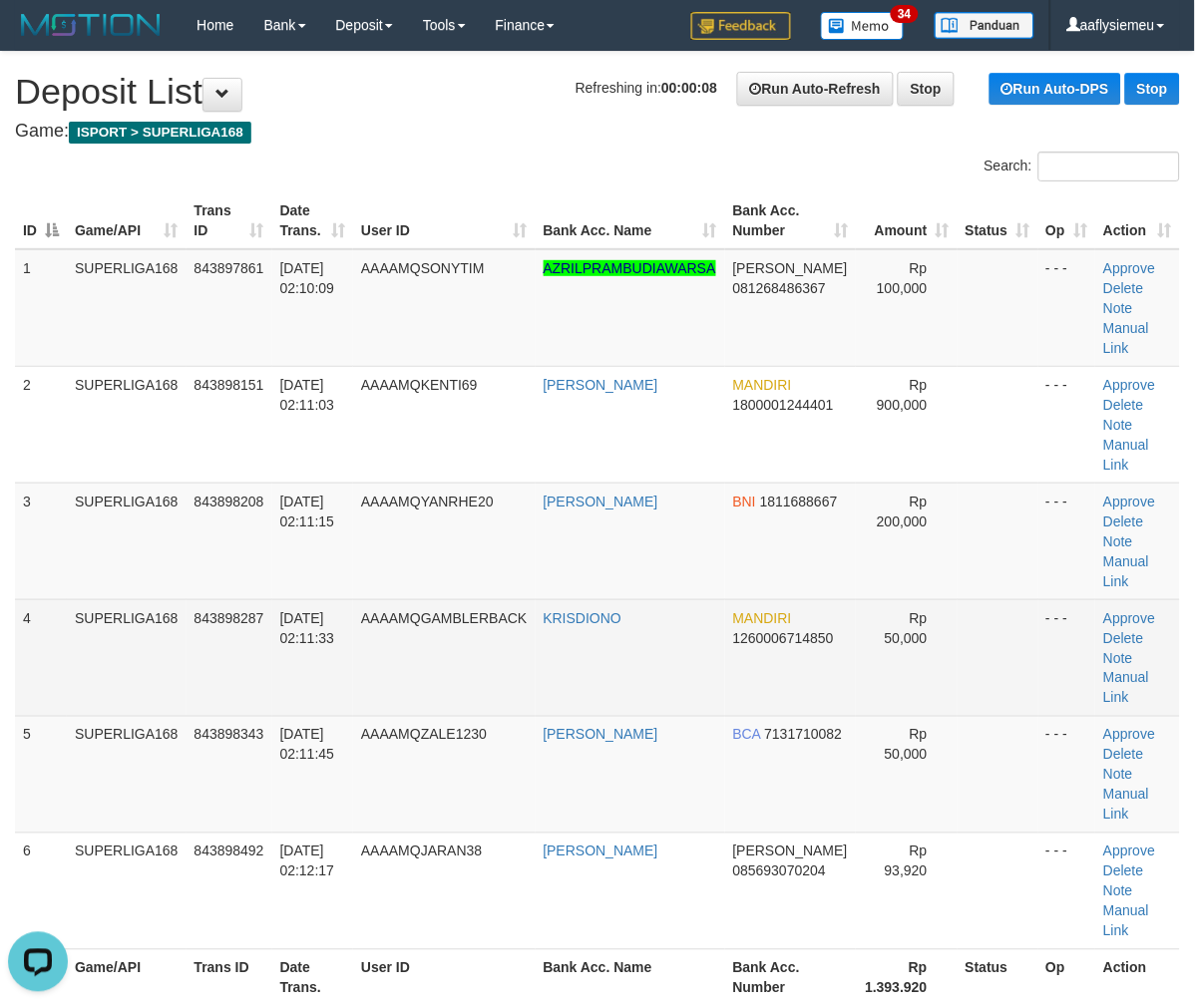 drag, startPoint x: 131, startPoint y: 602, endPoint x: 120, endPoint y: 605, distance: 11.401754 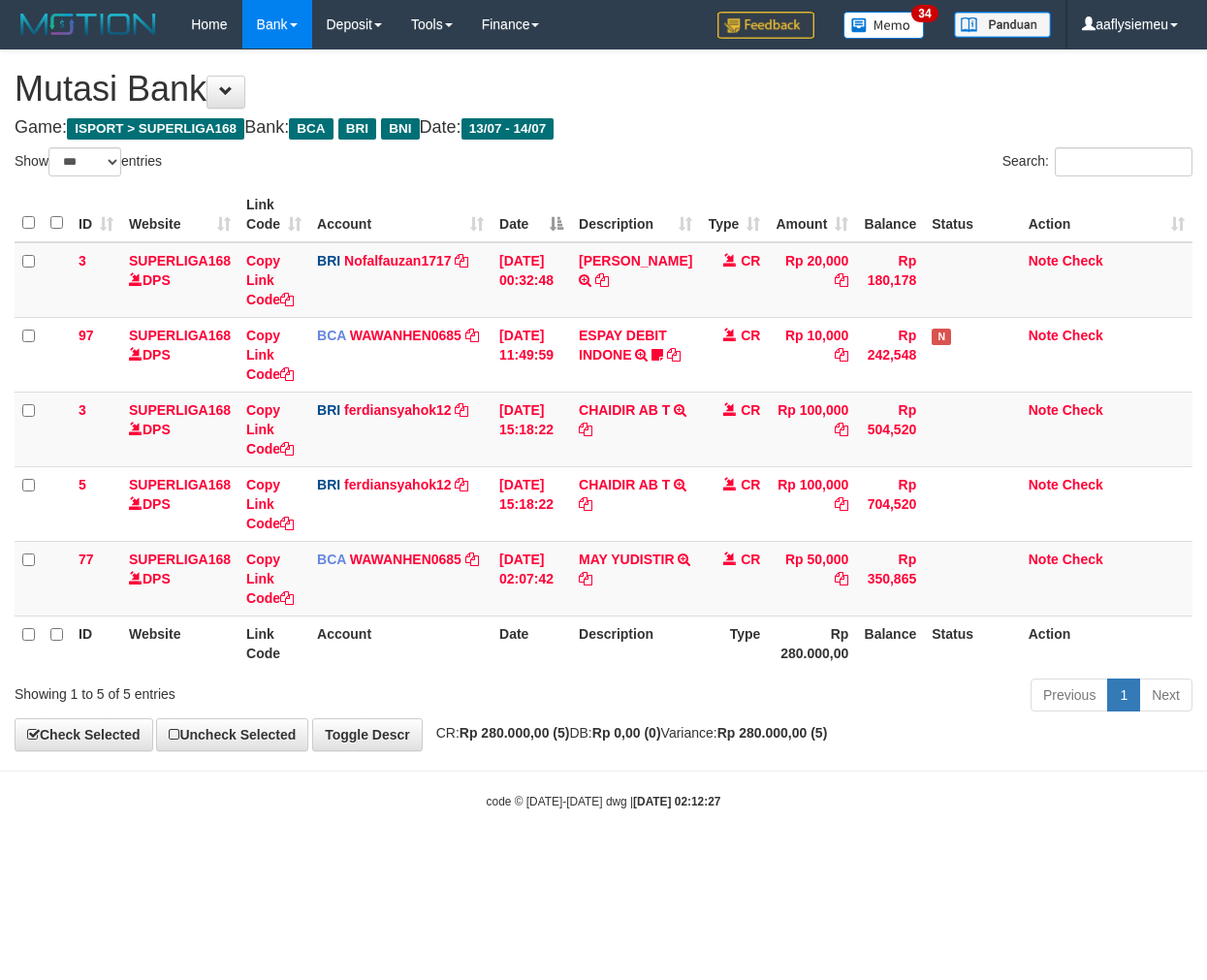 select on "***" 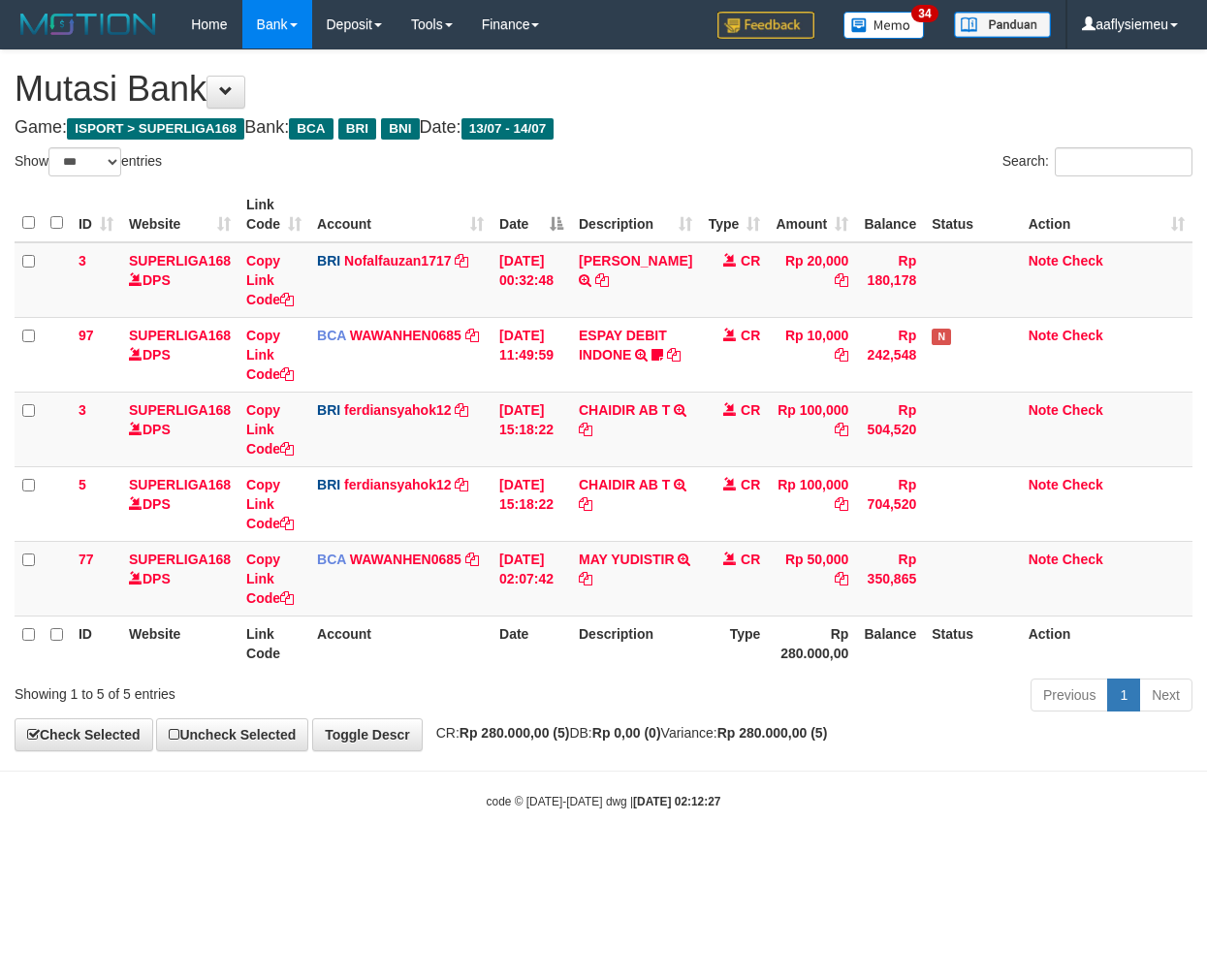 scroll, scrollTop: 0, scrollLeft: 0, axis: both 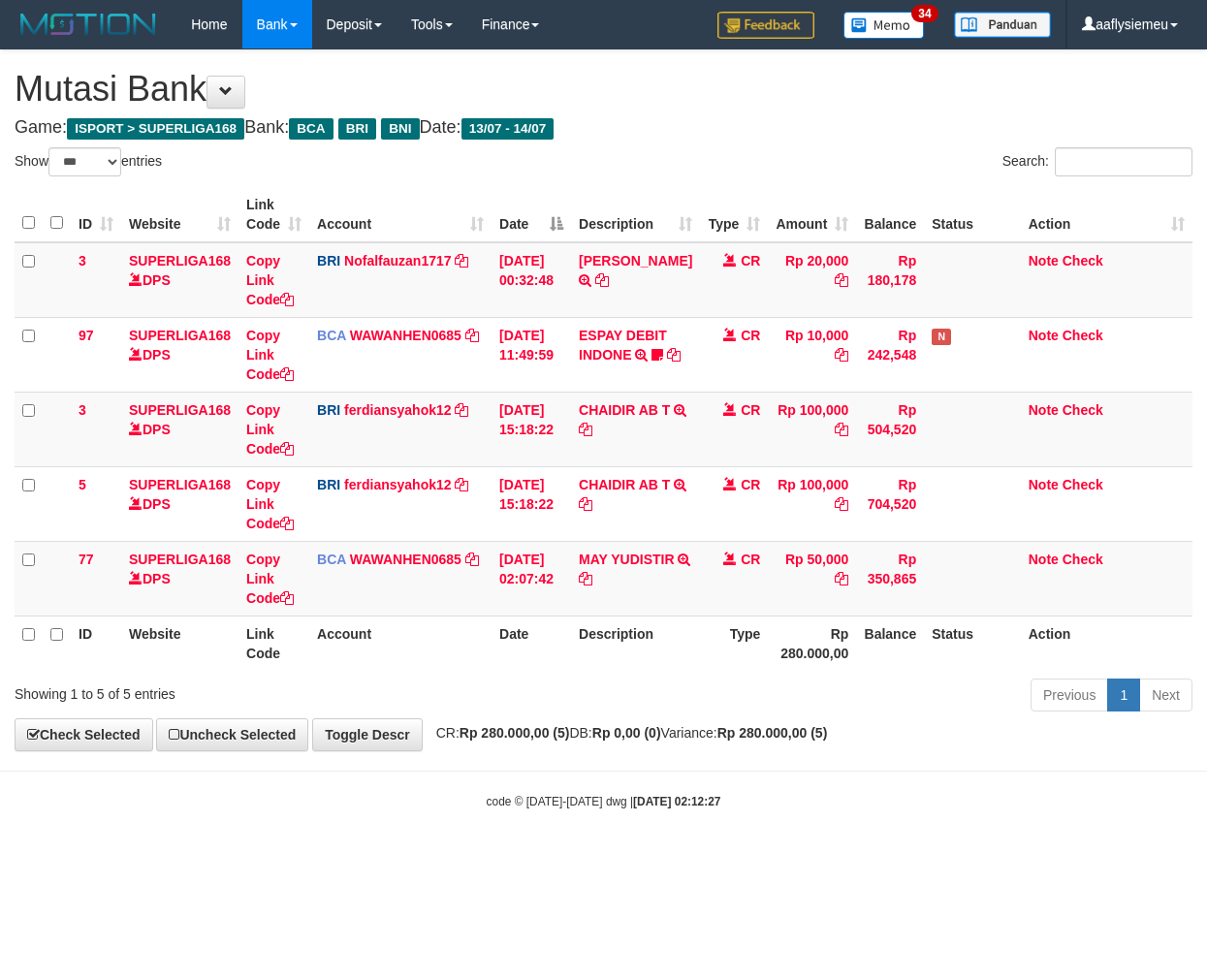 select on "***" 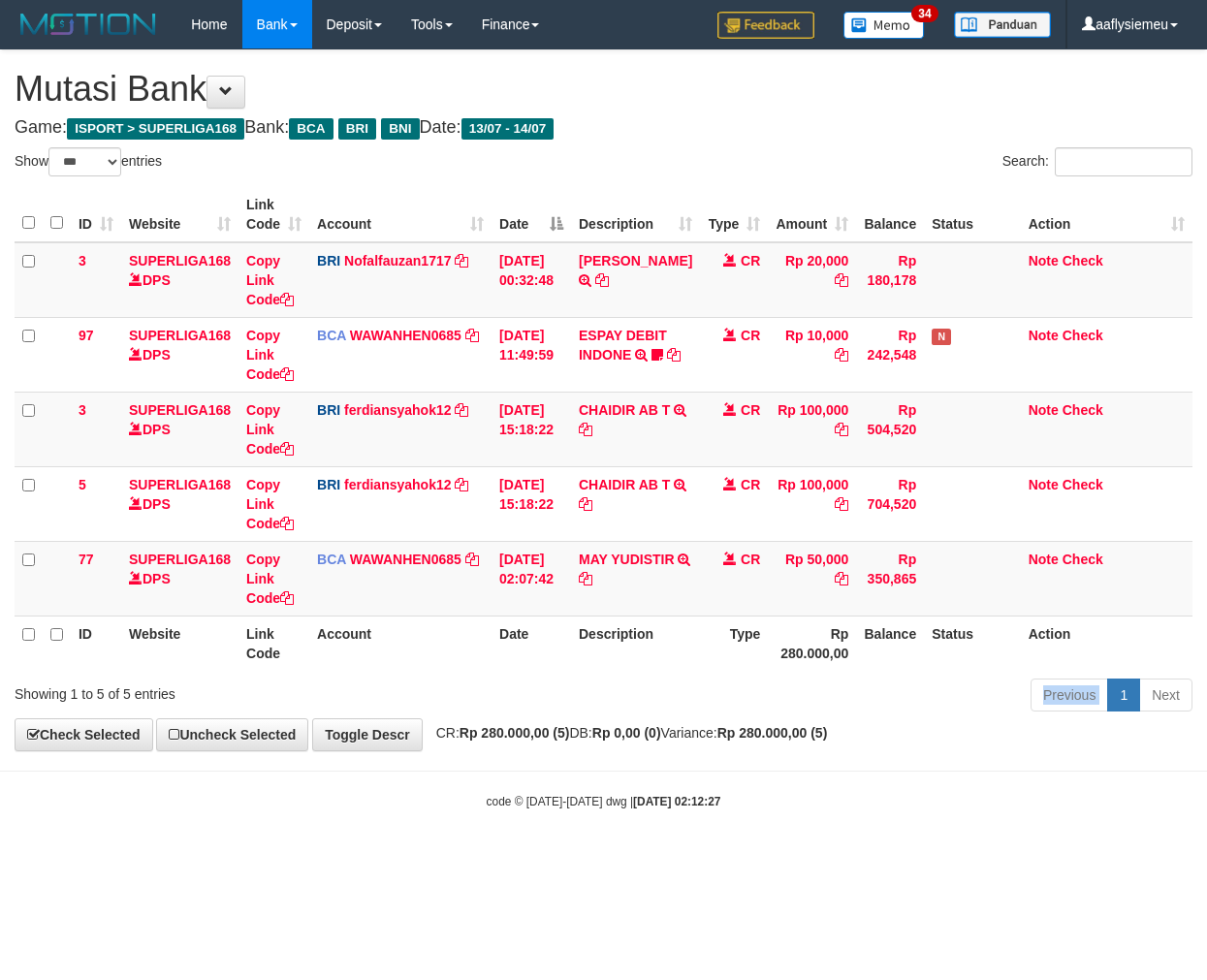 scroll, scrollTop: 0, scrollLeft: 0, axis: both 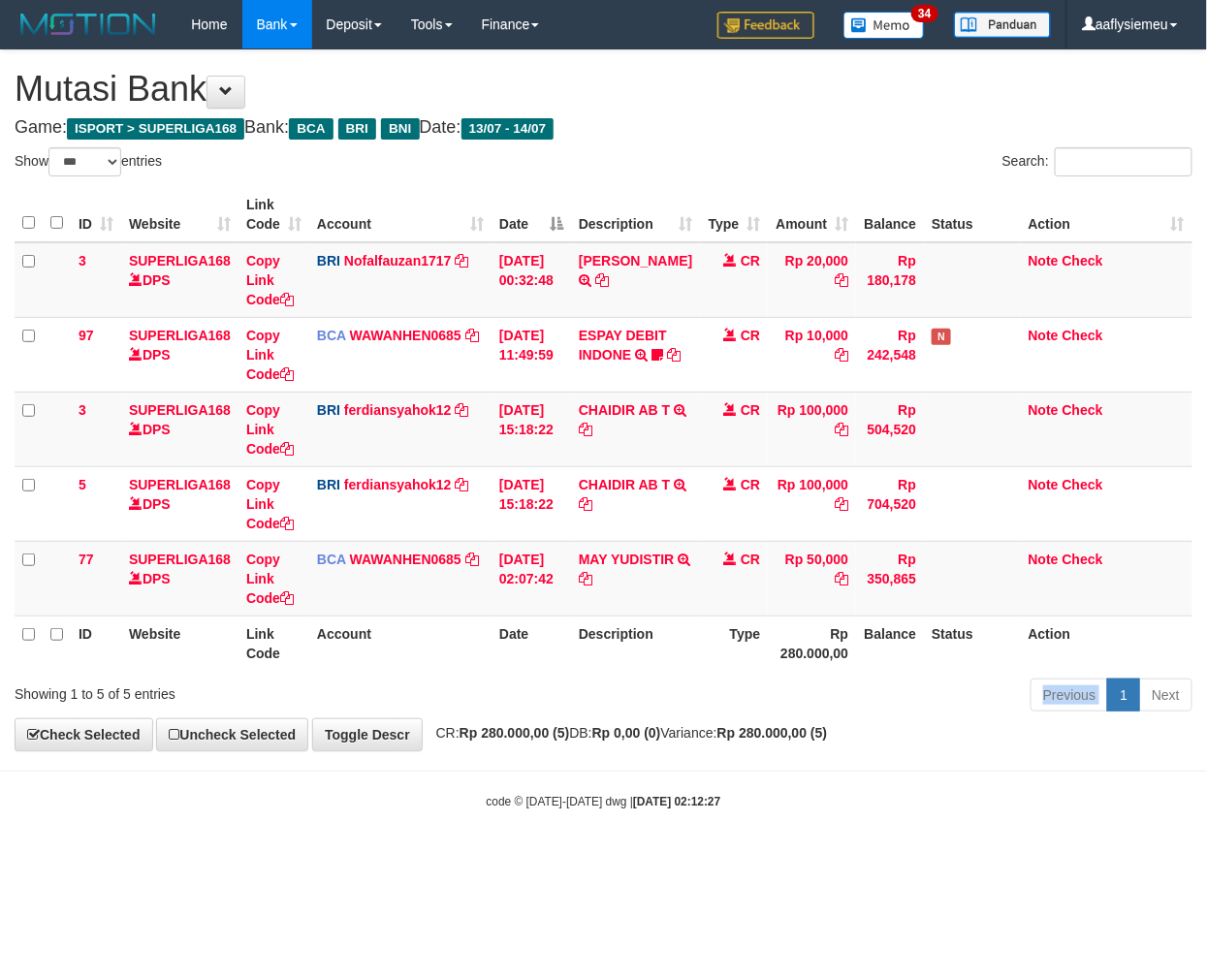 click on "Previous 1 Next" at bounding box center [855, 697] 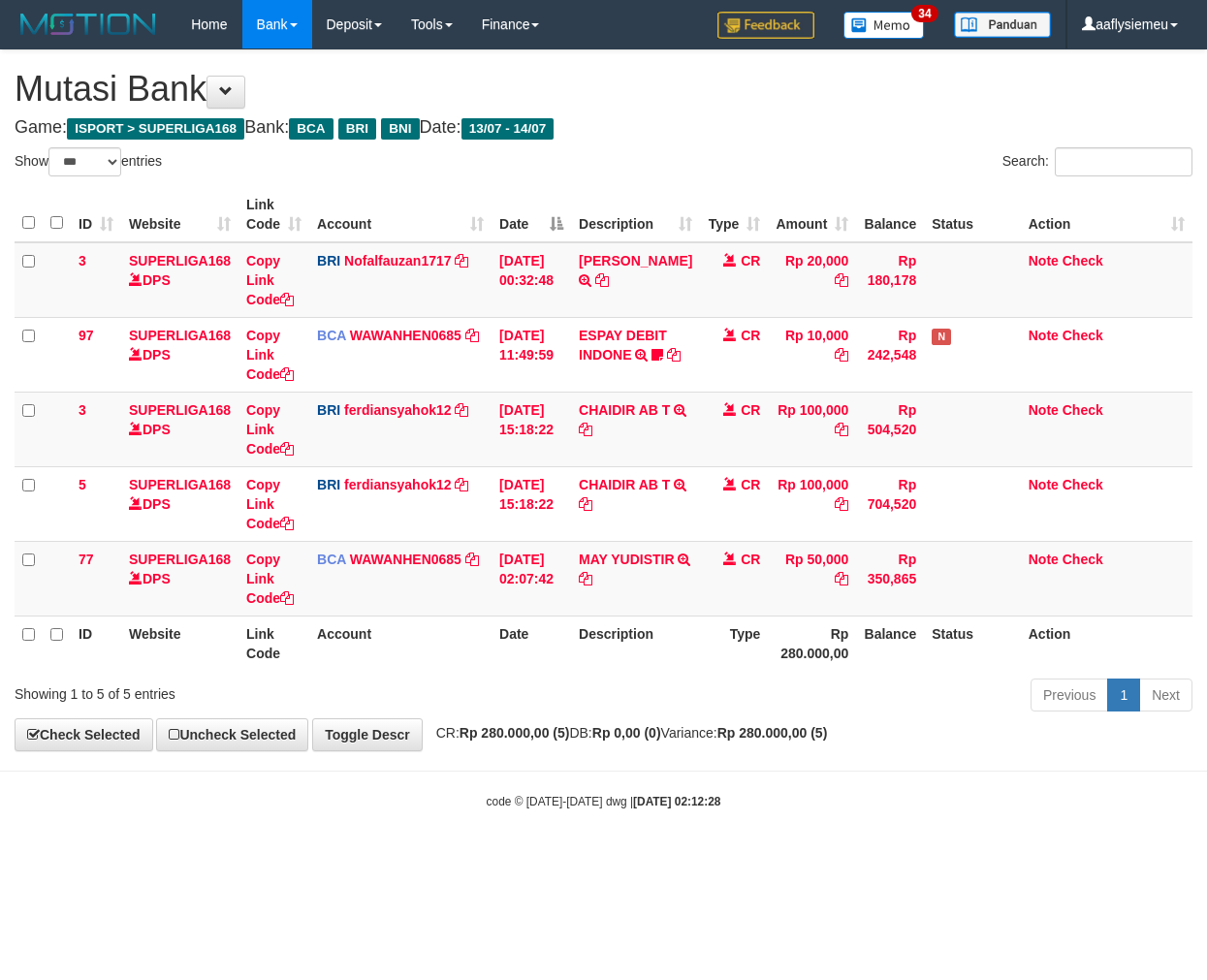 select on "***" 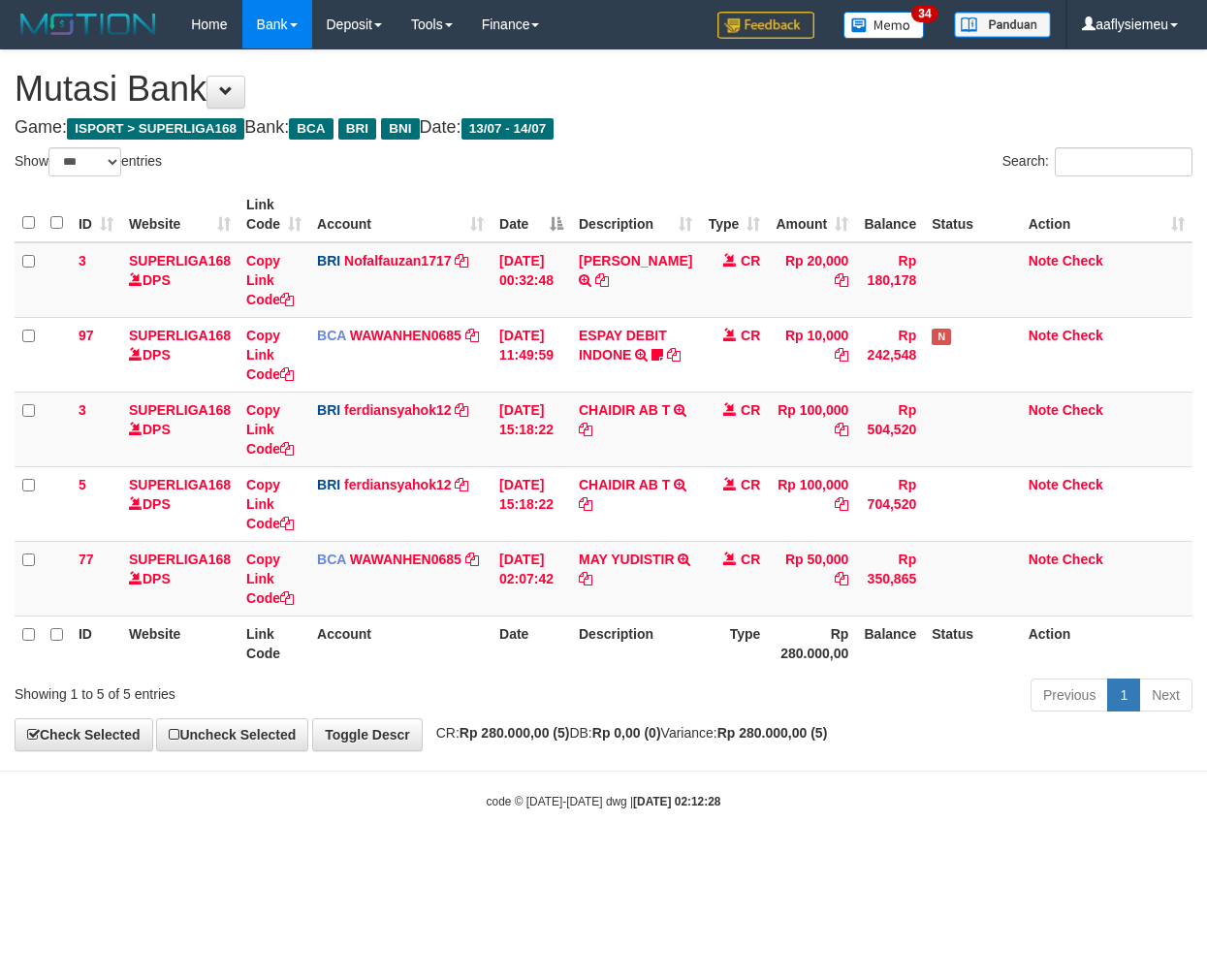 scroll, scrollTop: 0, scrollLeft: 0, axis: both 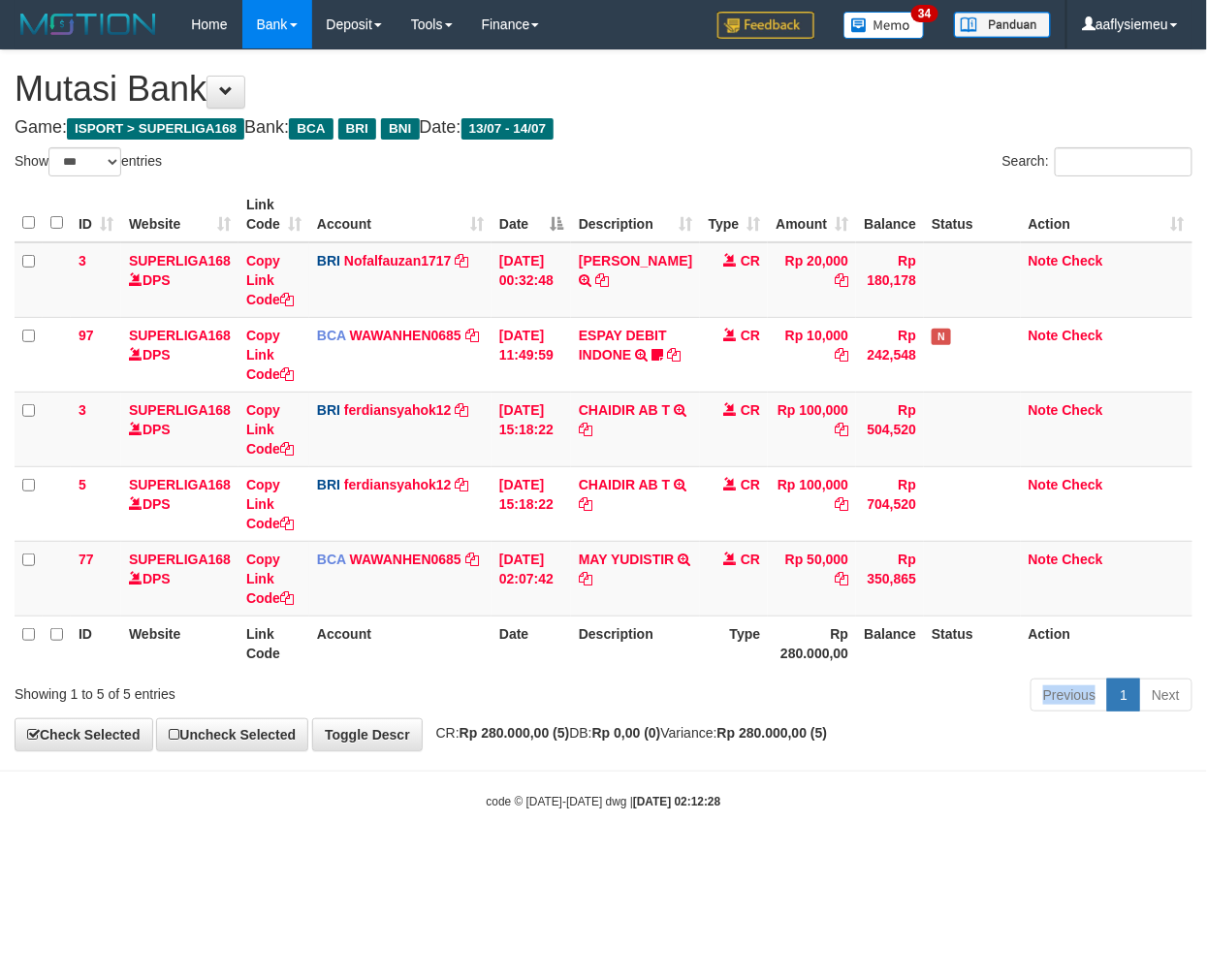 click on "Previous 1 Next" at bounding box center [855, 697] 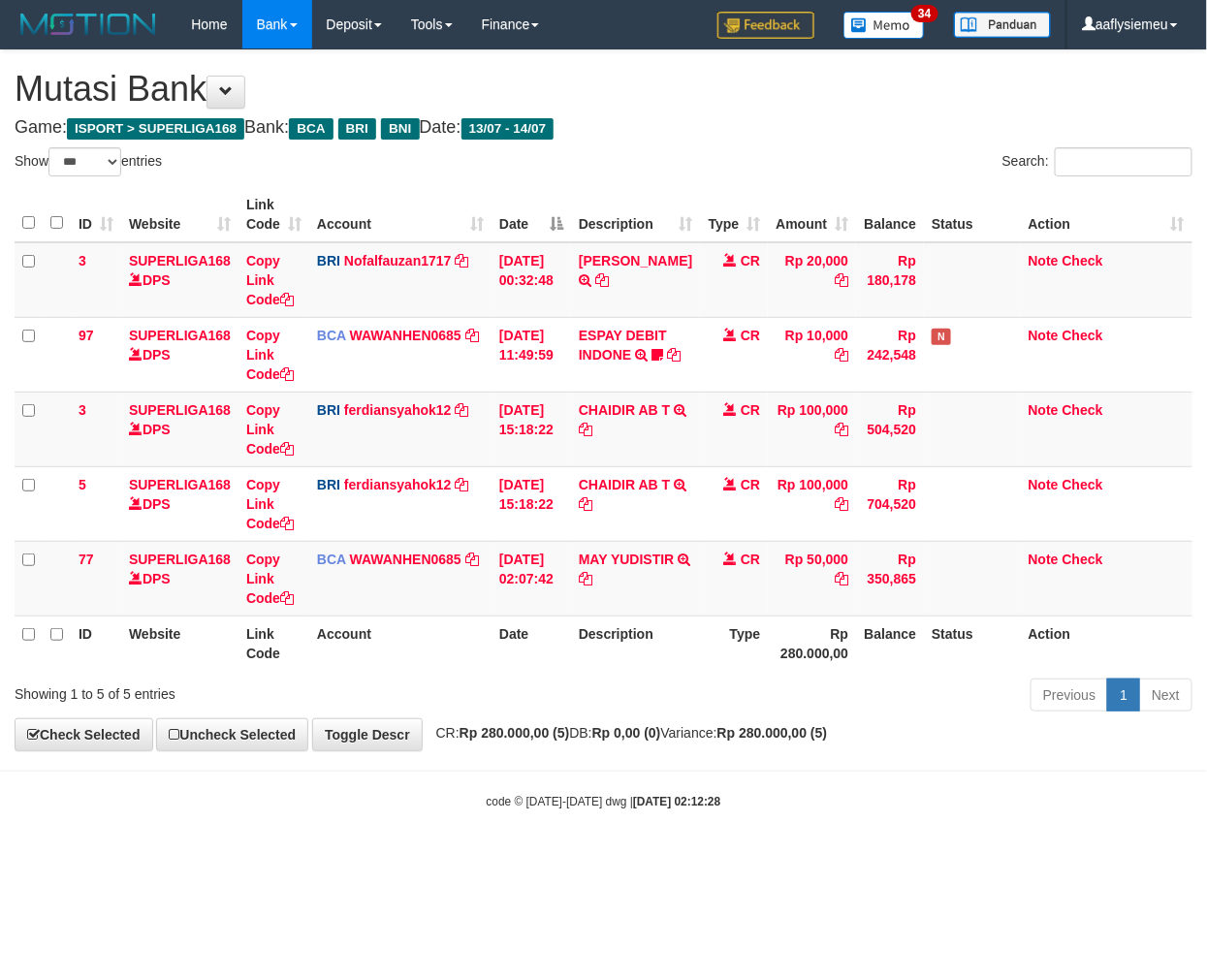 click on "Previous 1 Next" at bounding box center (855, 697) 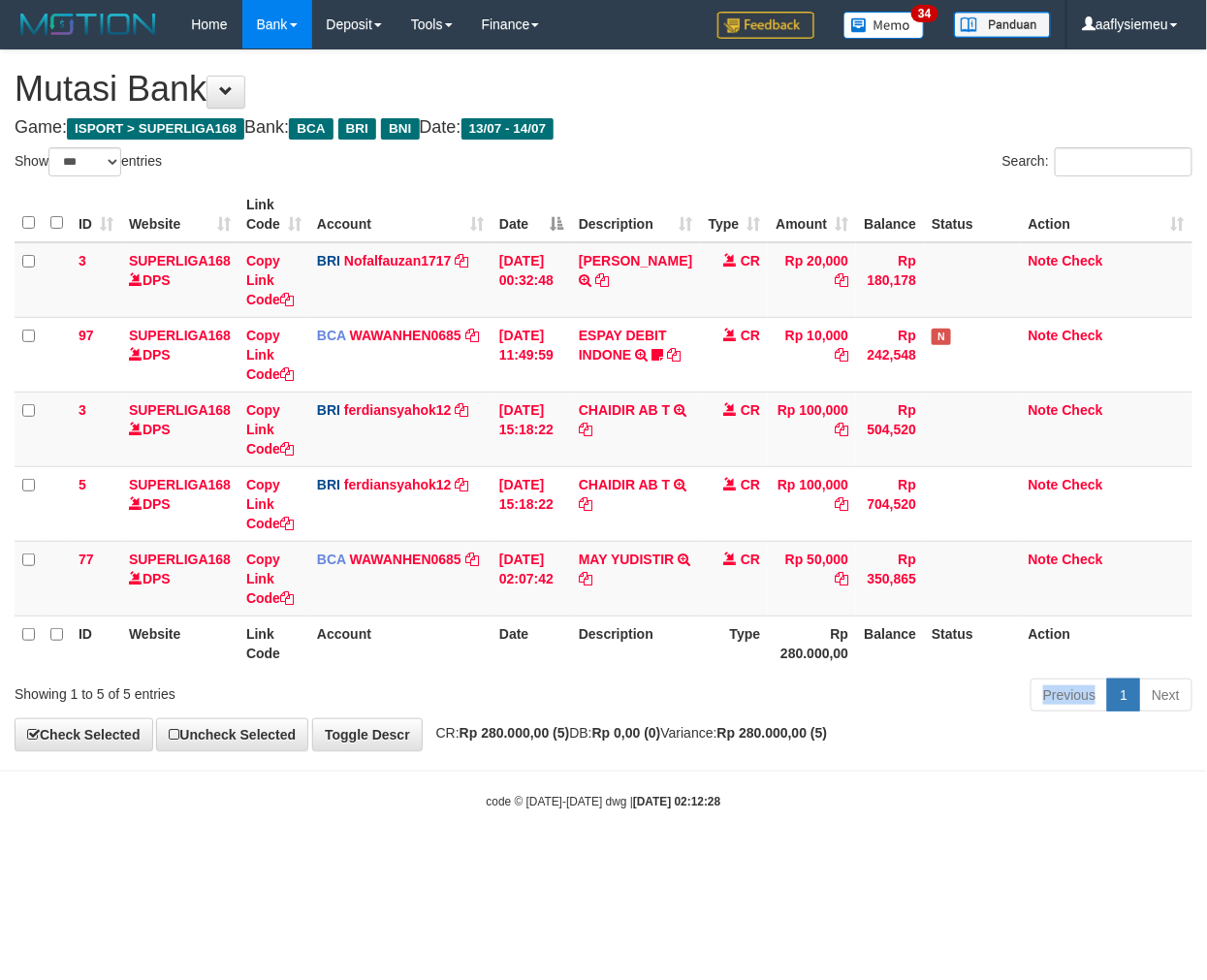 click on "Previous 1 Next" at bounding box center (855, 697) 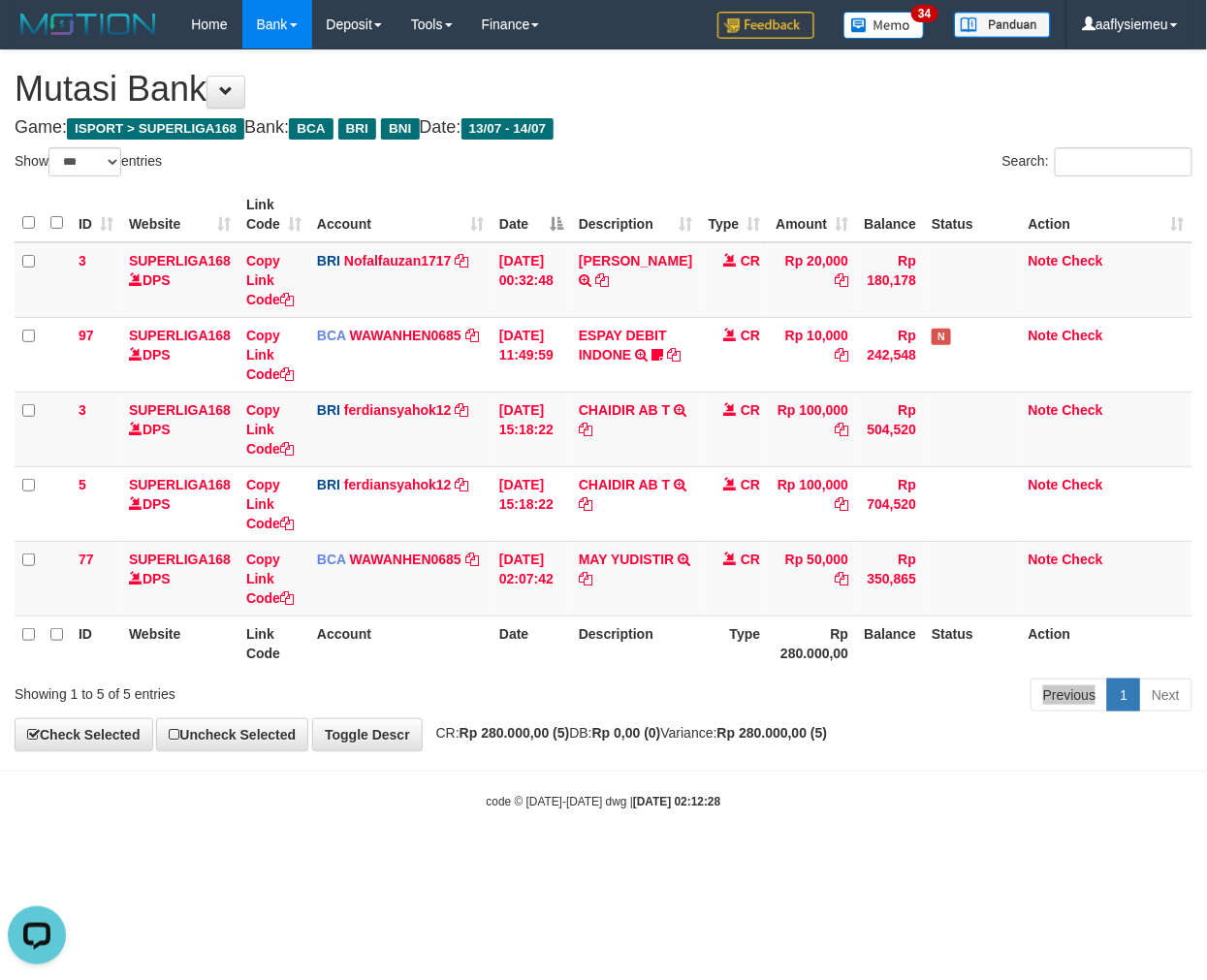 scroll, scrollTop: 0, scrollLeft: 0, axis: both 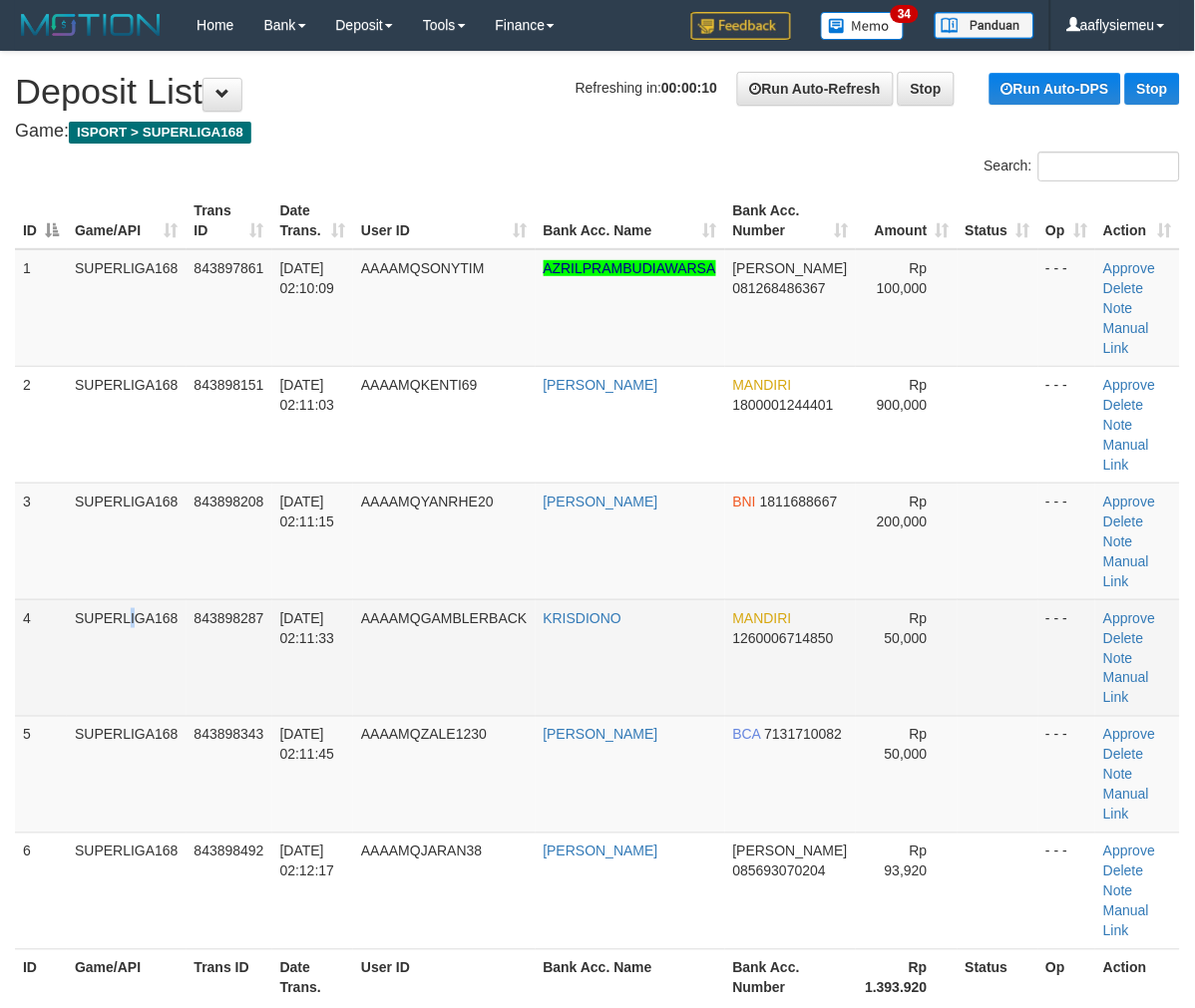 click on "SUPERLIGA168" at bounding box center (127, 657) 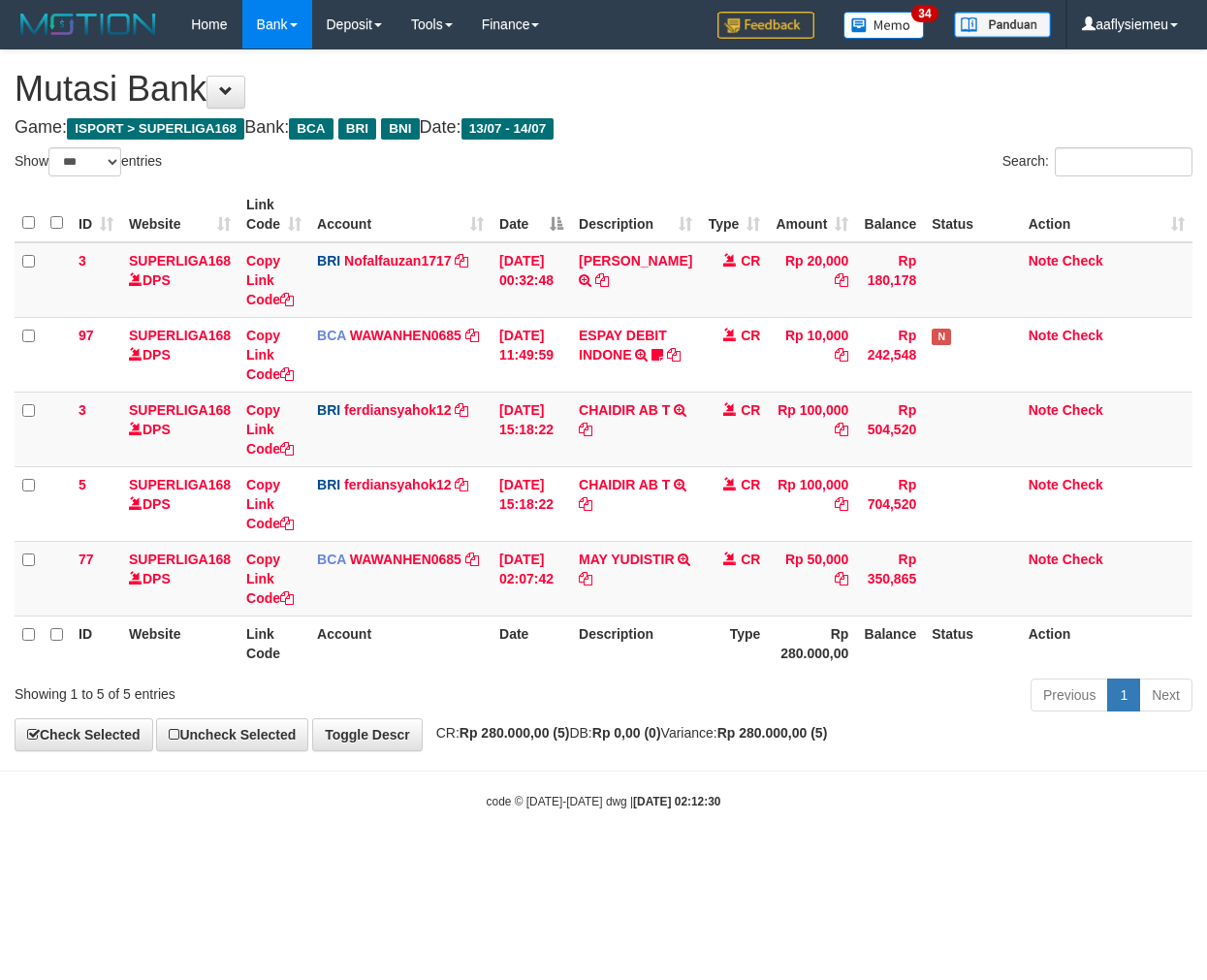 select on "***" 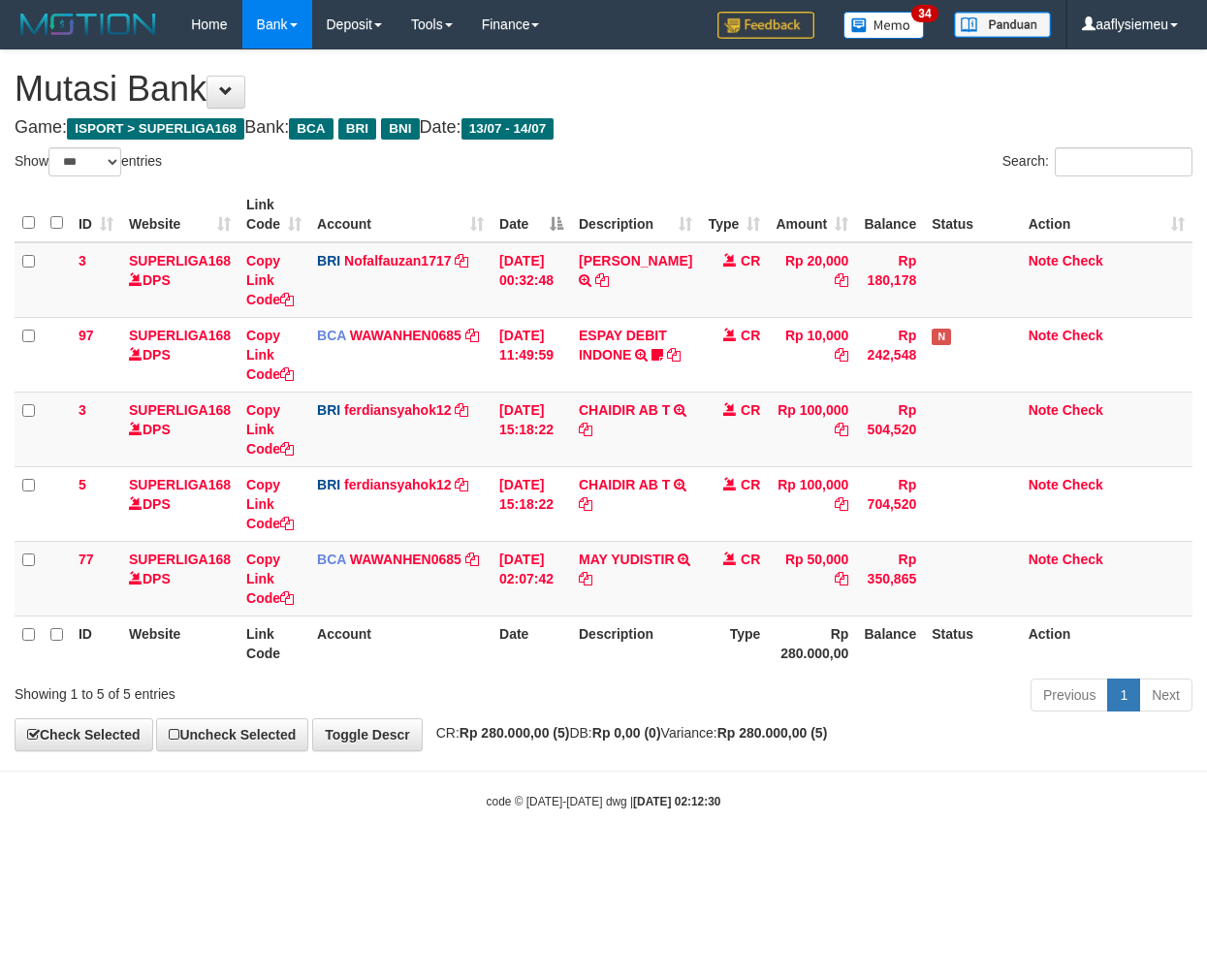 scroll, scrollTop: 0, scrollLeft: 0, axis: both 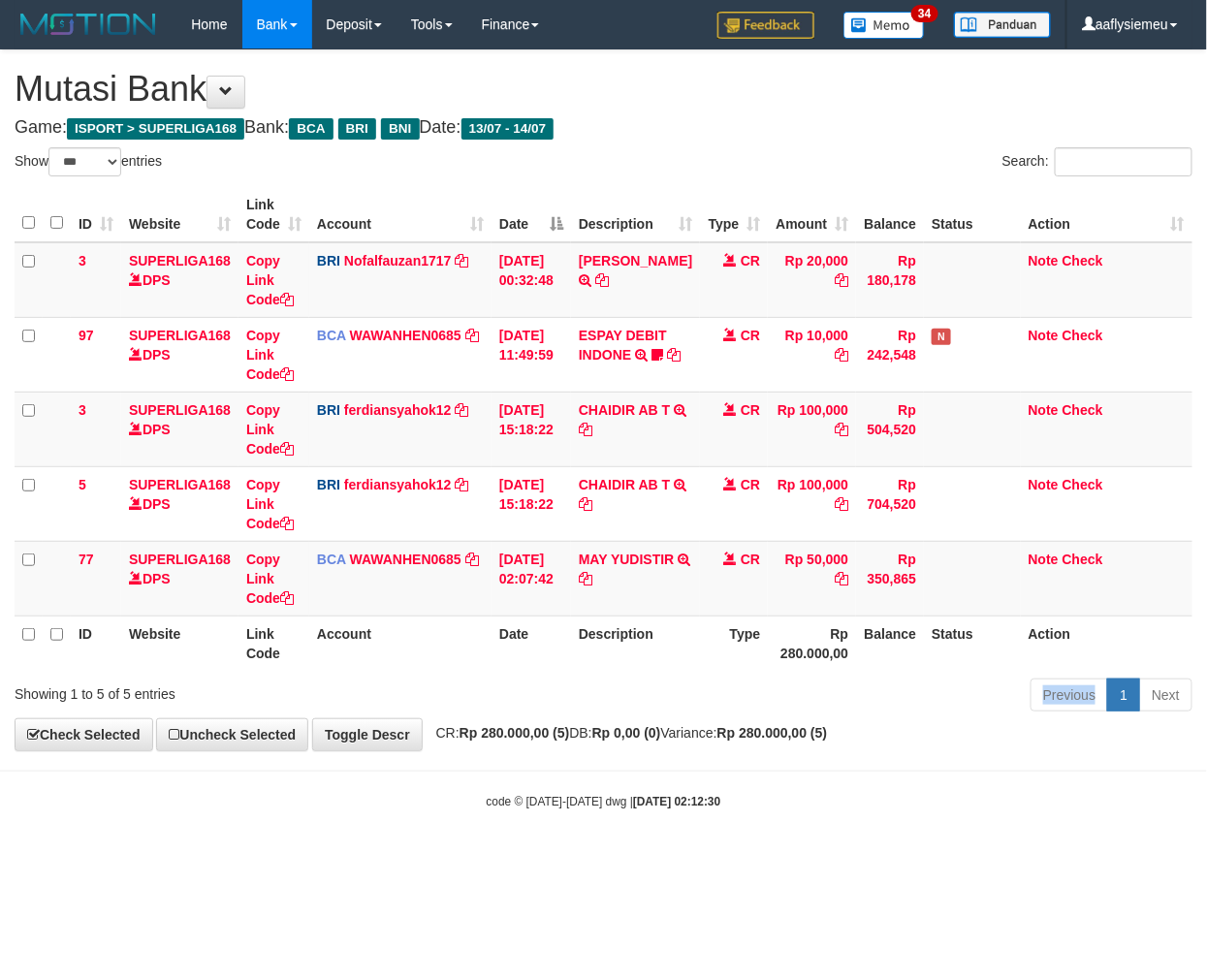 click on "Previous 1 Next" at bounding box center (855, 697) 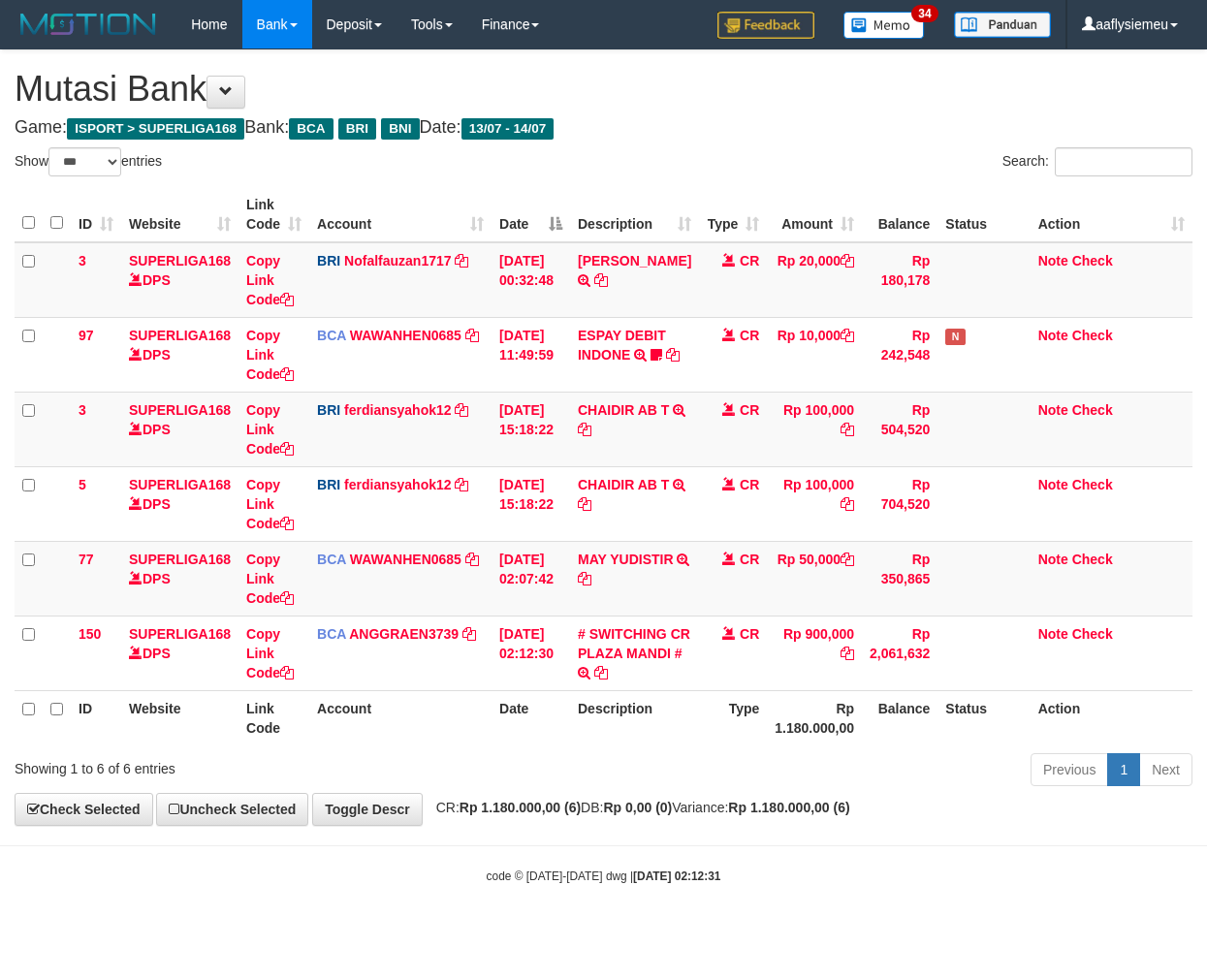 select on "***" 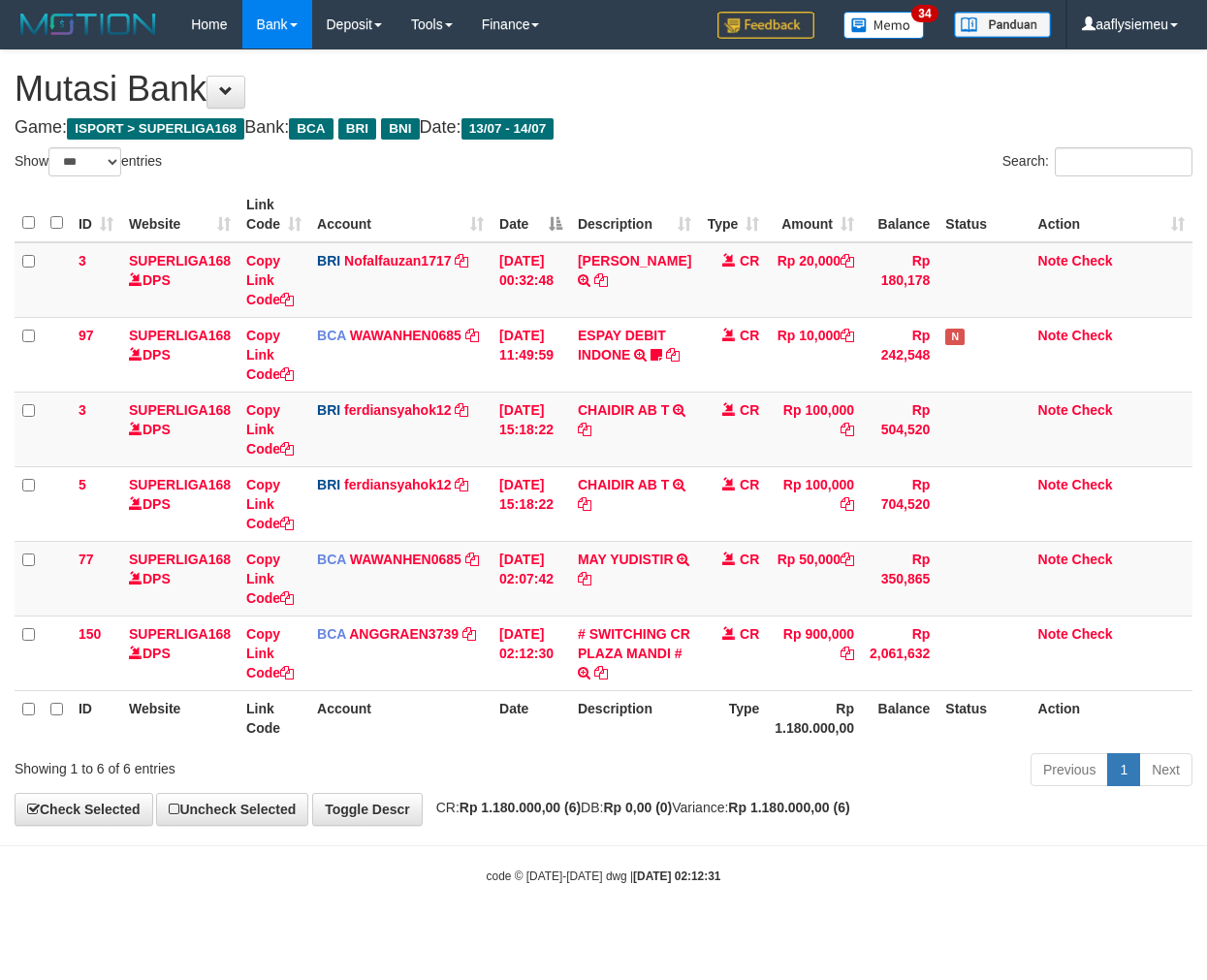 scroll, scrollTop: 0, scrollLeft: 0, axis: both 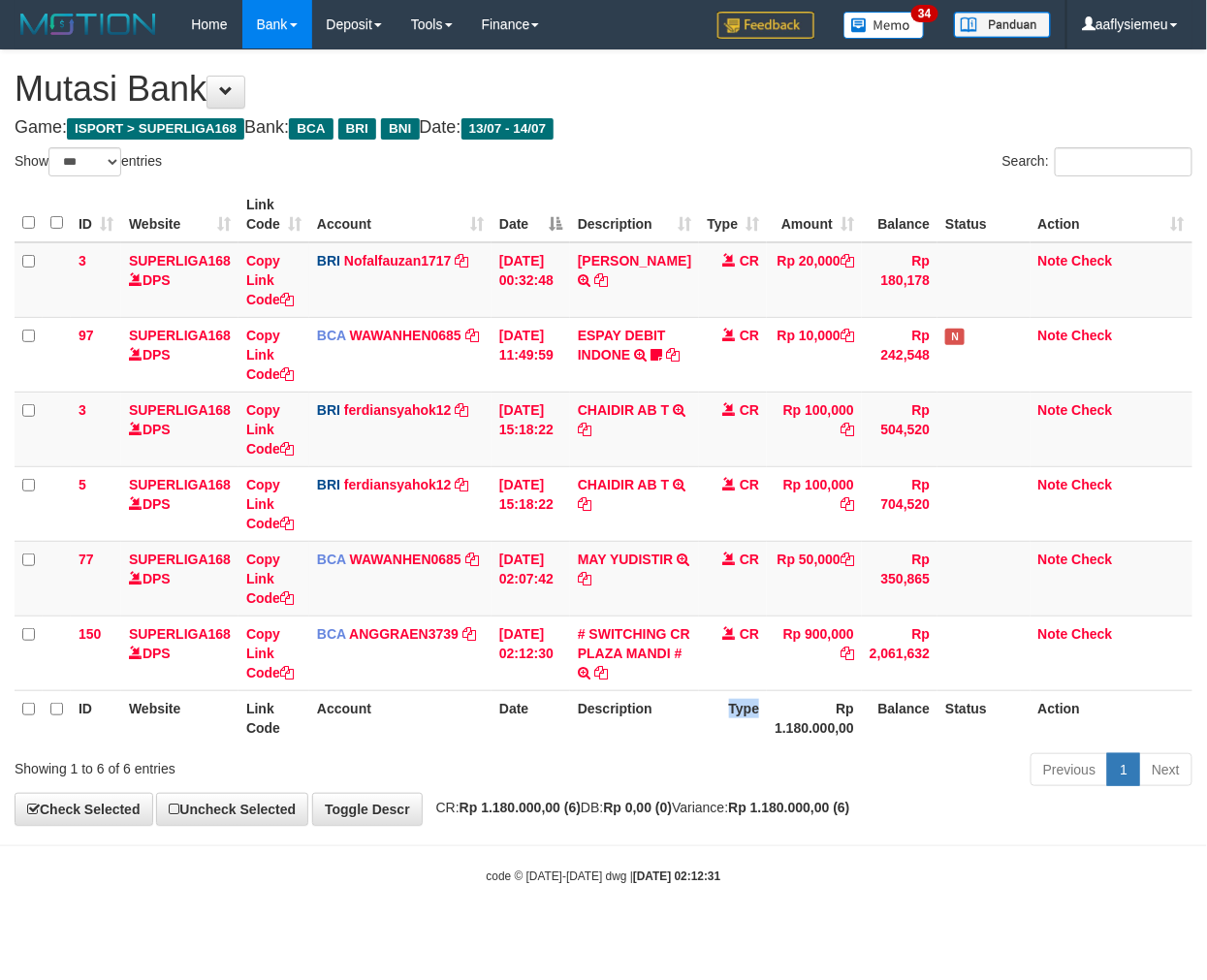 click on "Type" at bounding box center (733, 717) 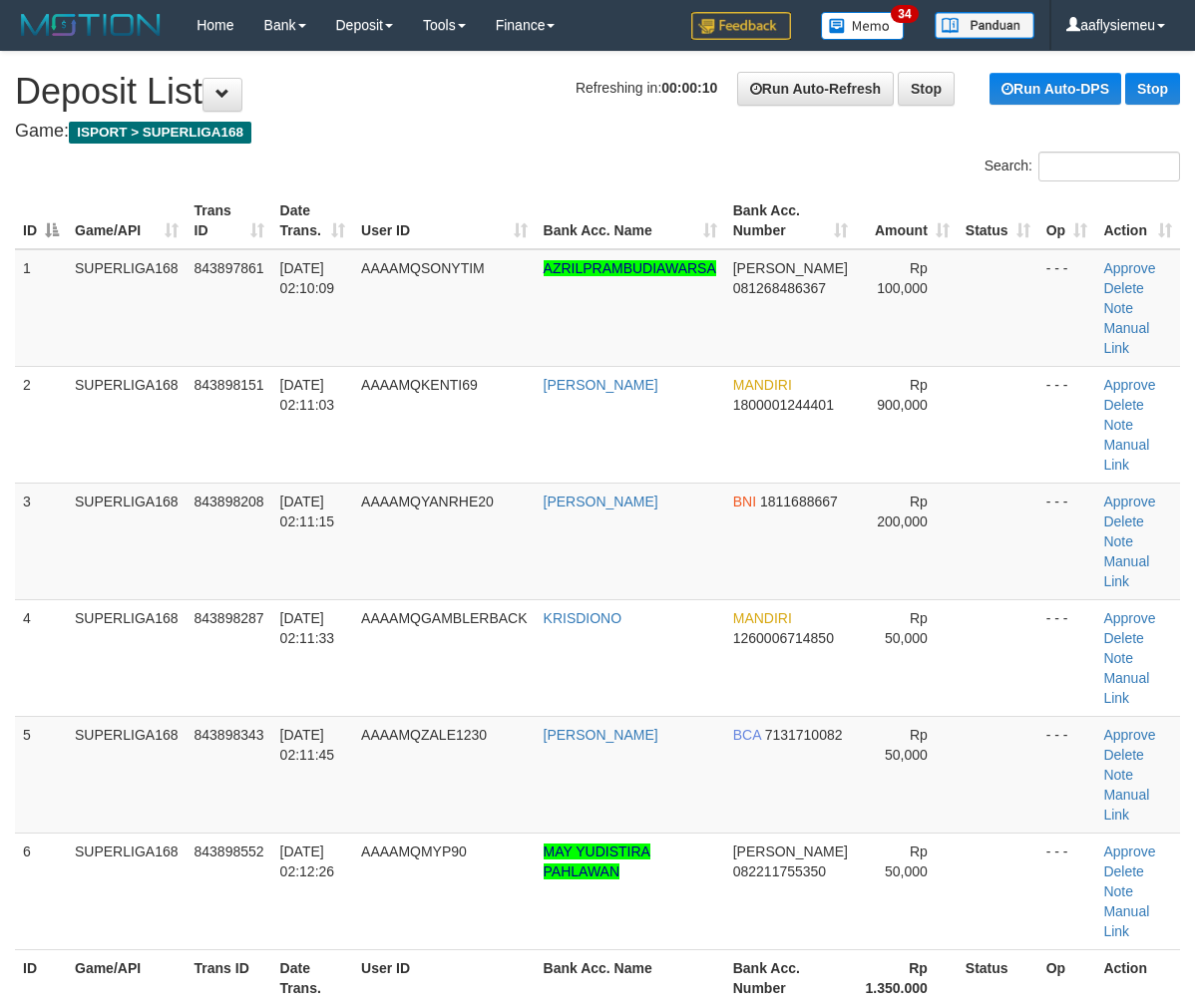 scroll, scrollTop: 0, scrollLeft: 0, axis: both 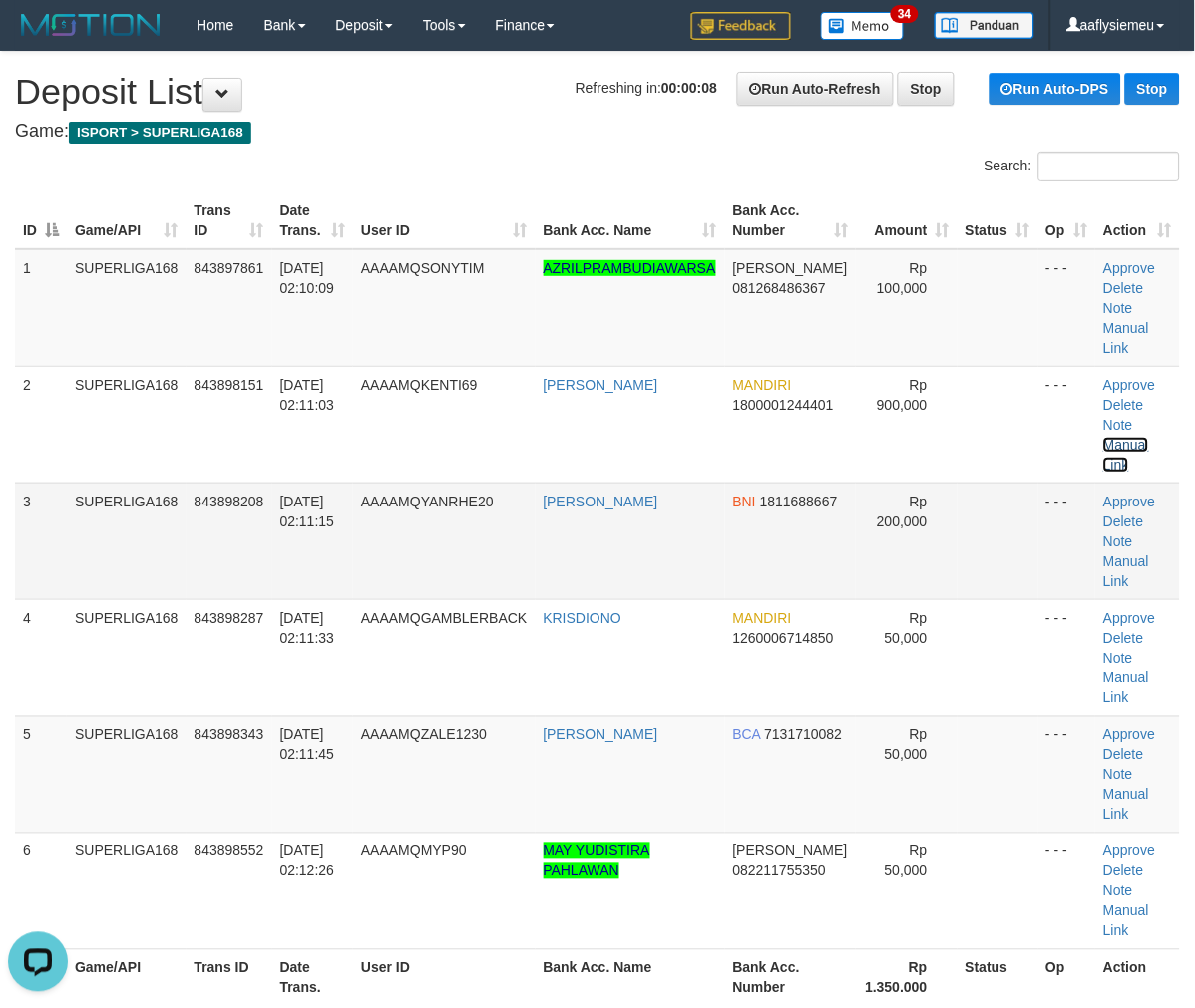drag, startPoint x: 1121, startPoint y: 443, endPoint x: 594, endPoint y: 529, distance: 533.971 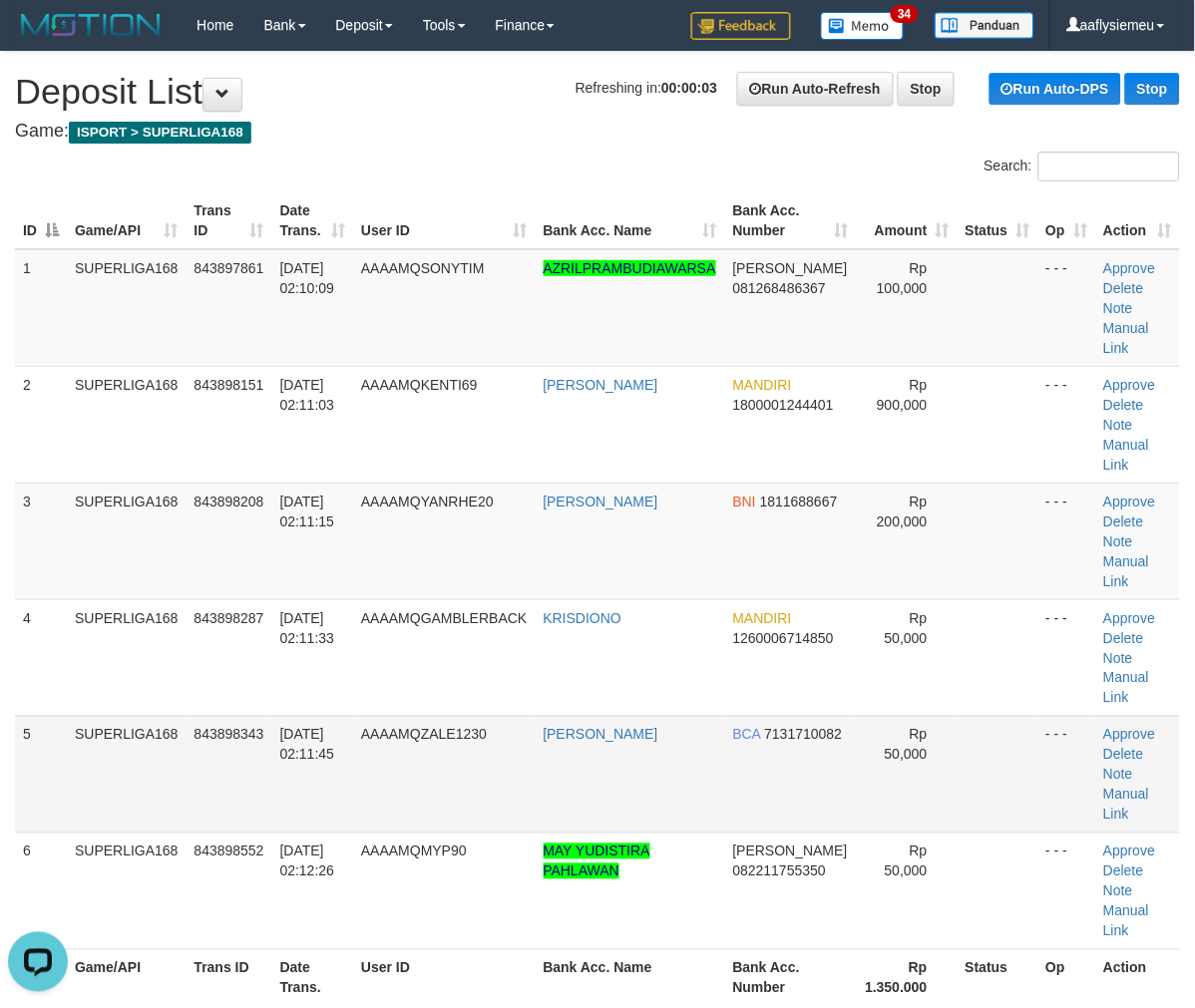 drag, startPoint x: 184, startPoint y: 850, endPoint x: 153, endPoint y: 803, distance: 56.30275 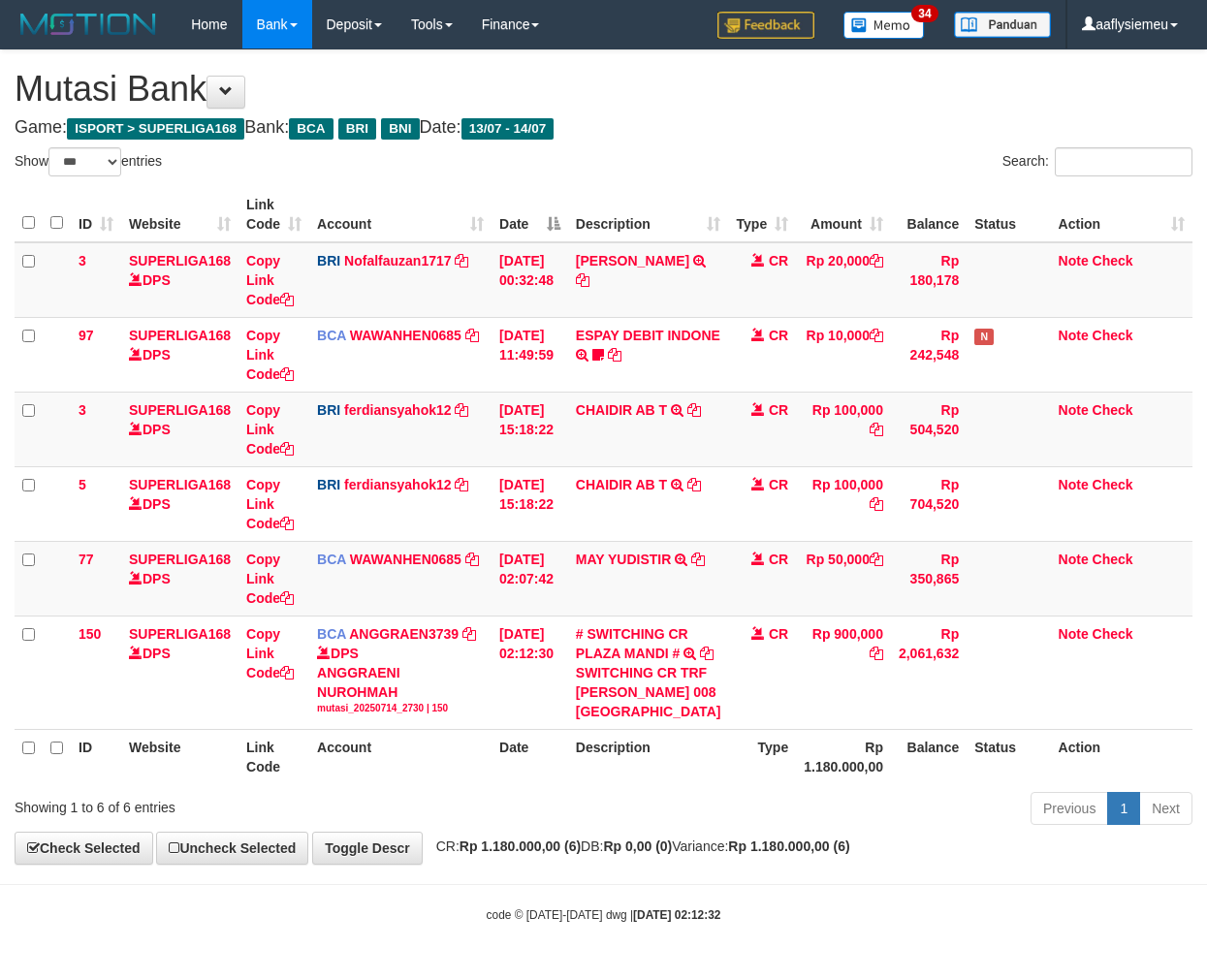 select on "***" 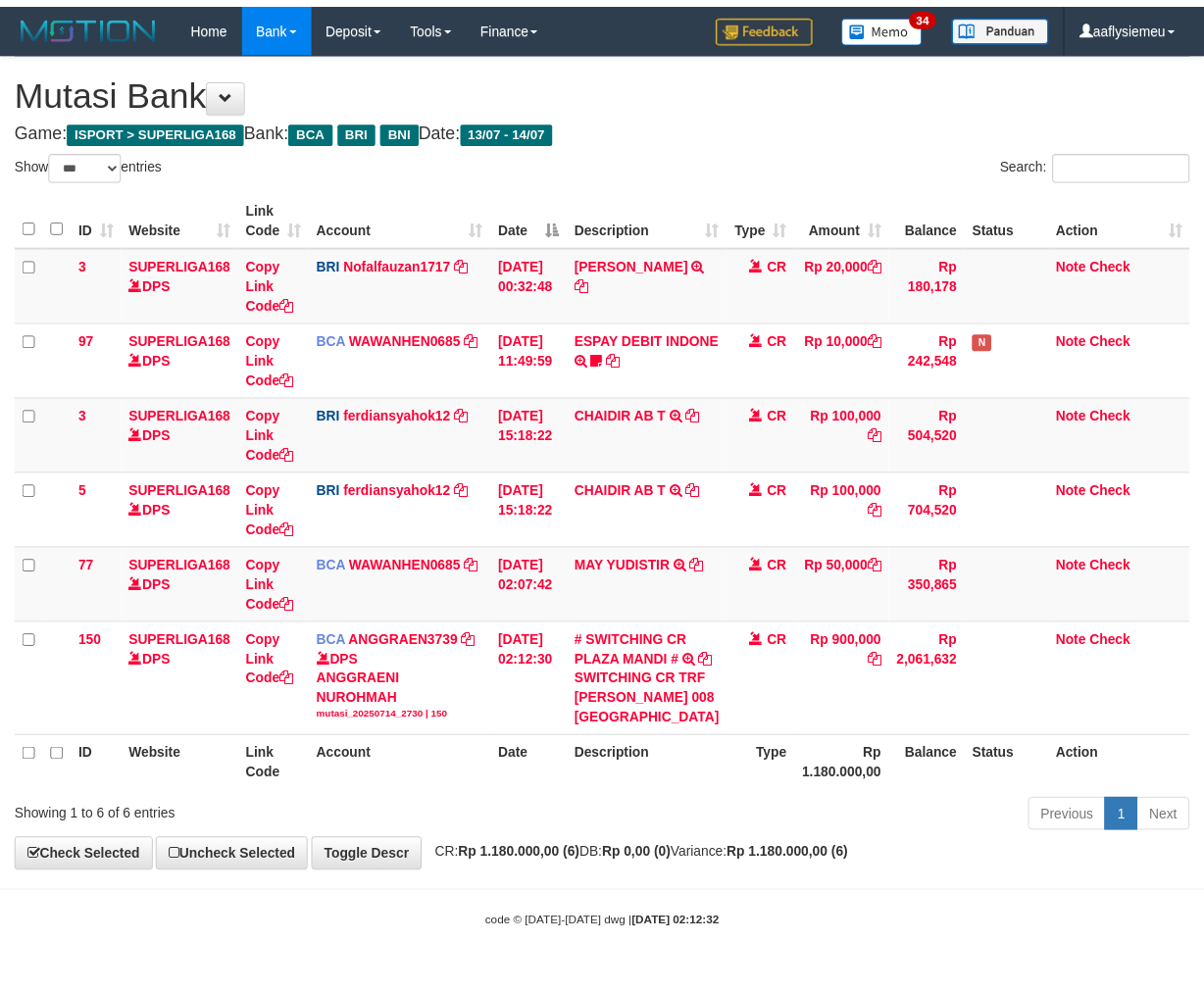scroll, scrollTop: 0, scrollLeft: 0, axis: both 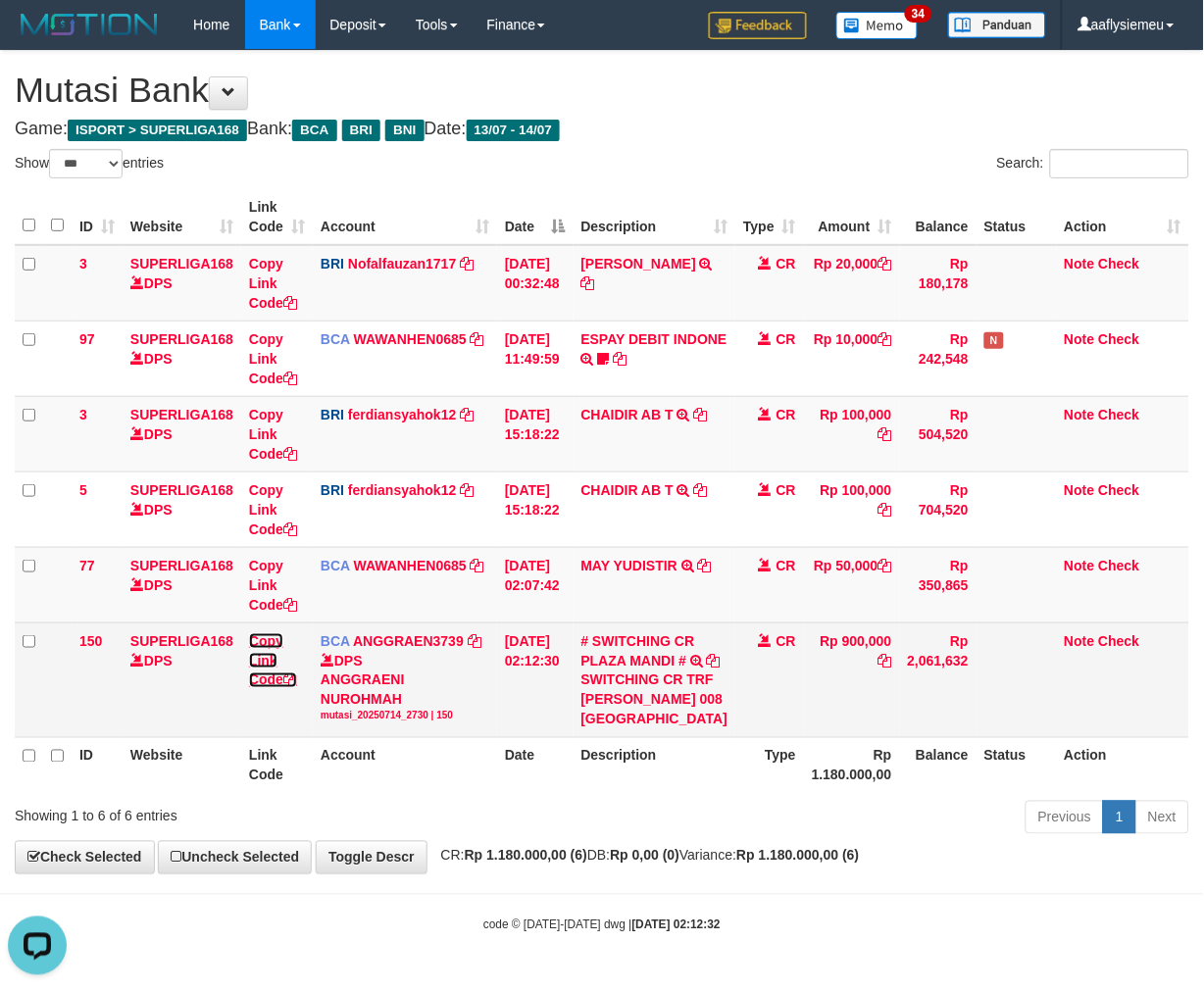 click on "Copy Link Code" at bounding box center [273, 661] 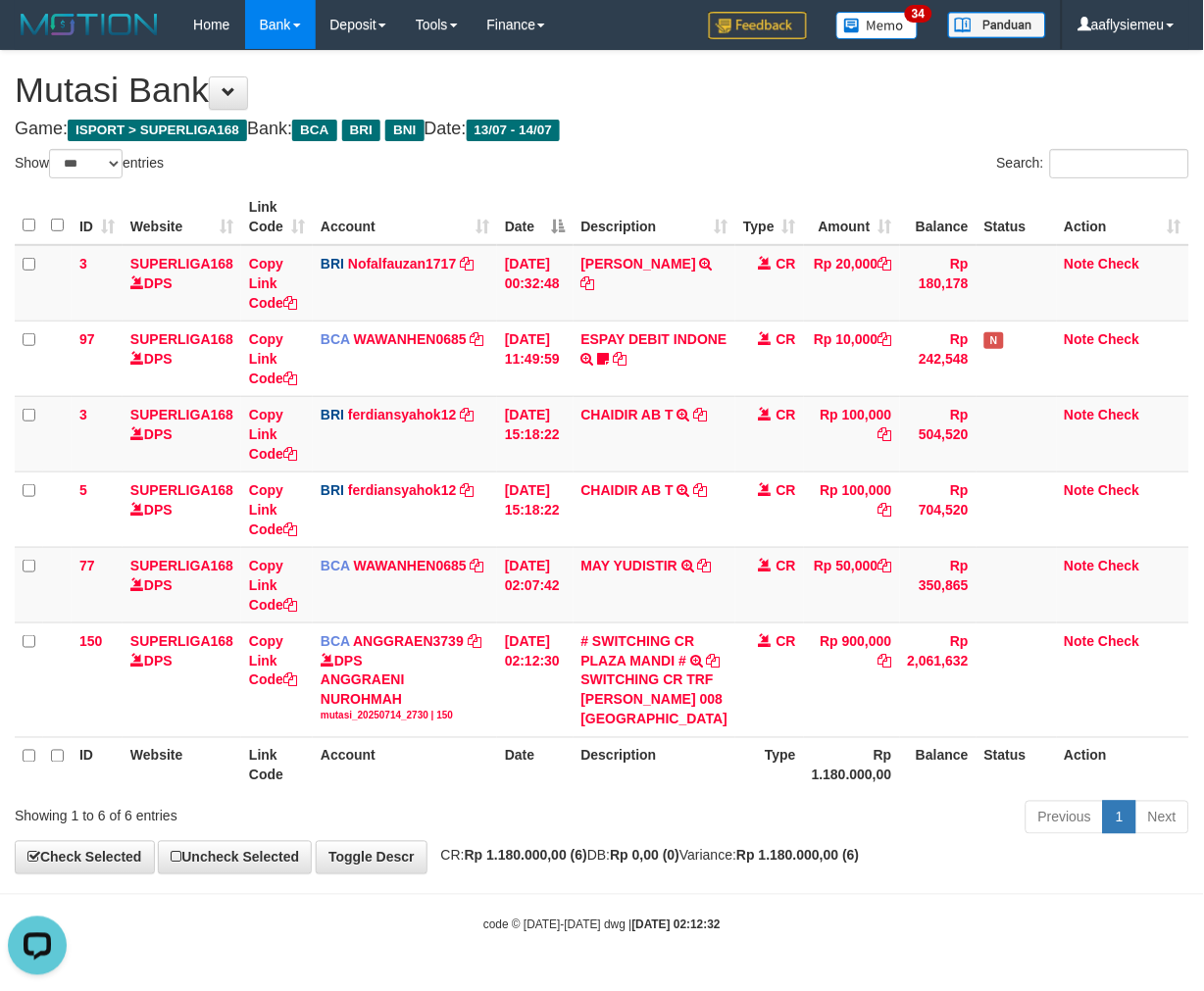 scroll, scrollTop: 291, scrollLeft: 0, axis: vertical 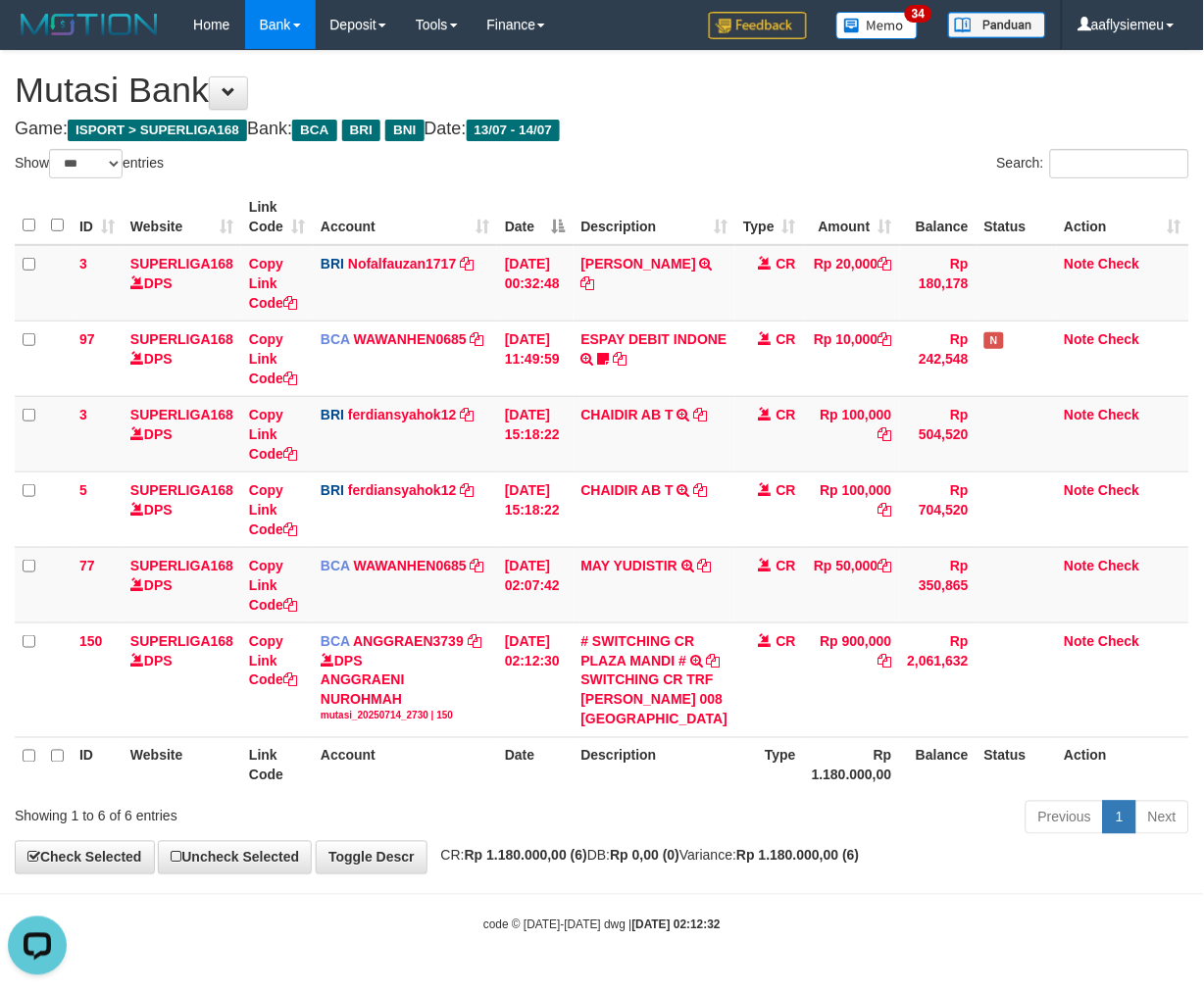 drag, startPoint x: 732, startPoint y: 765, endPoint x: 1212, endPoint y: 631, distance: 498.35329 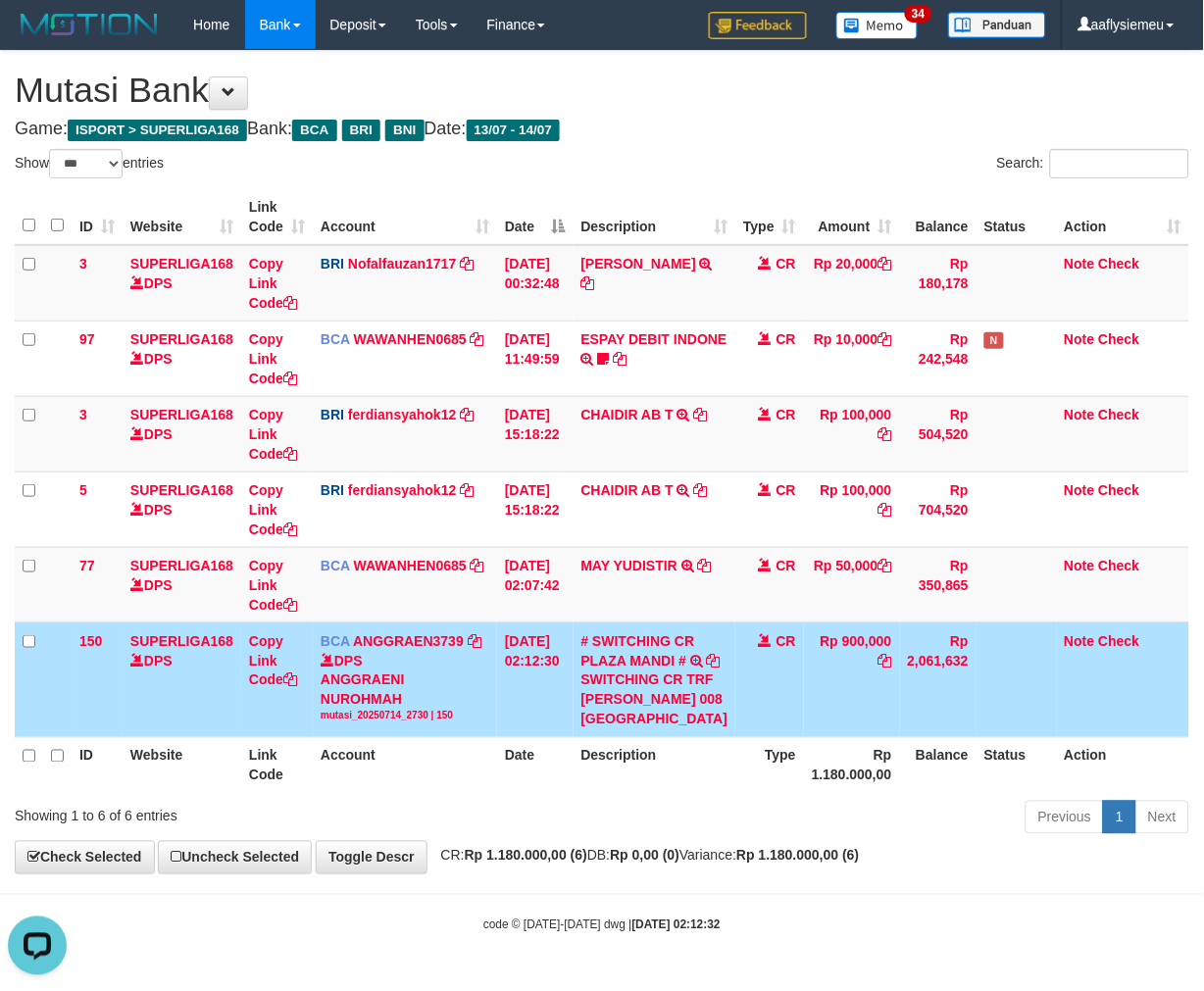 click on "Rp 2,061,632" at bounding box center (938, 679) 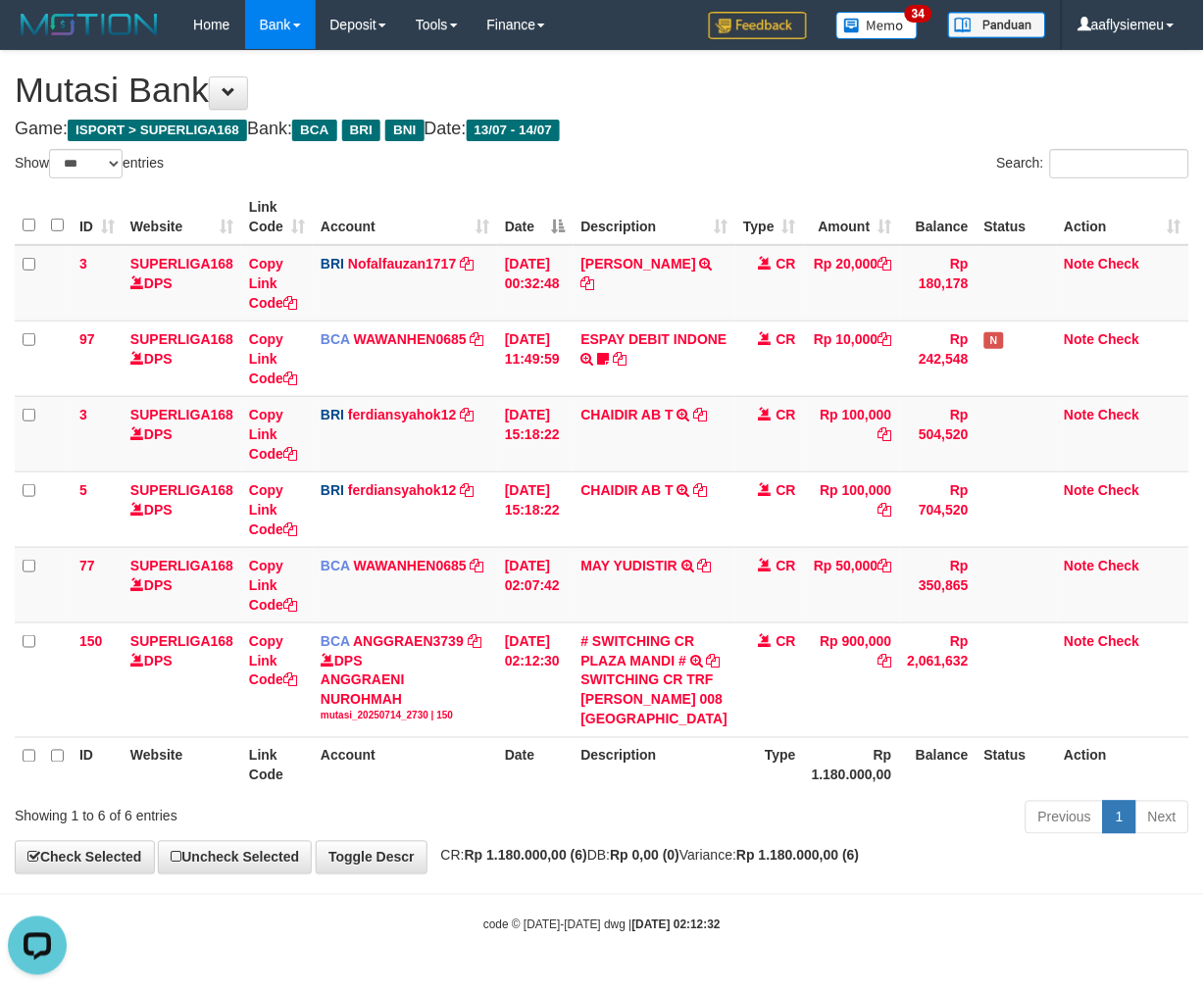 drag, startPoint x: 871, startPoint y: 775, endPoint x: 1219, endPoint y: 711, distance: 353.8361 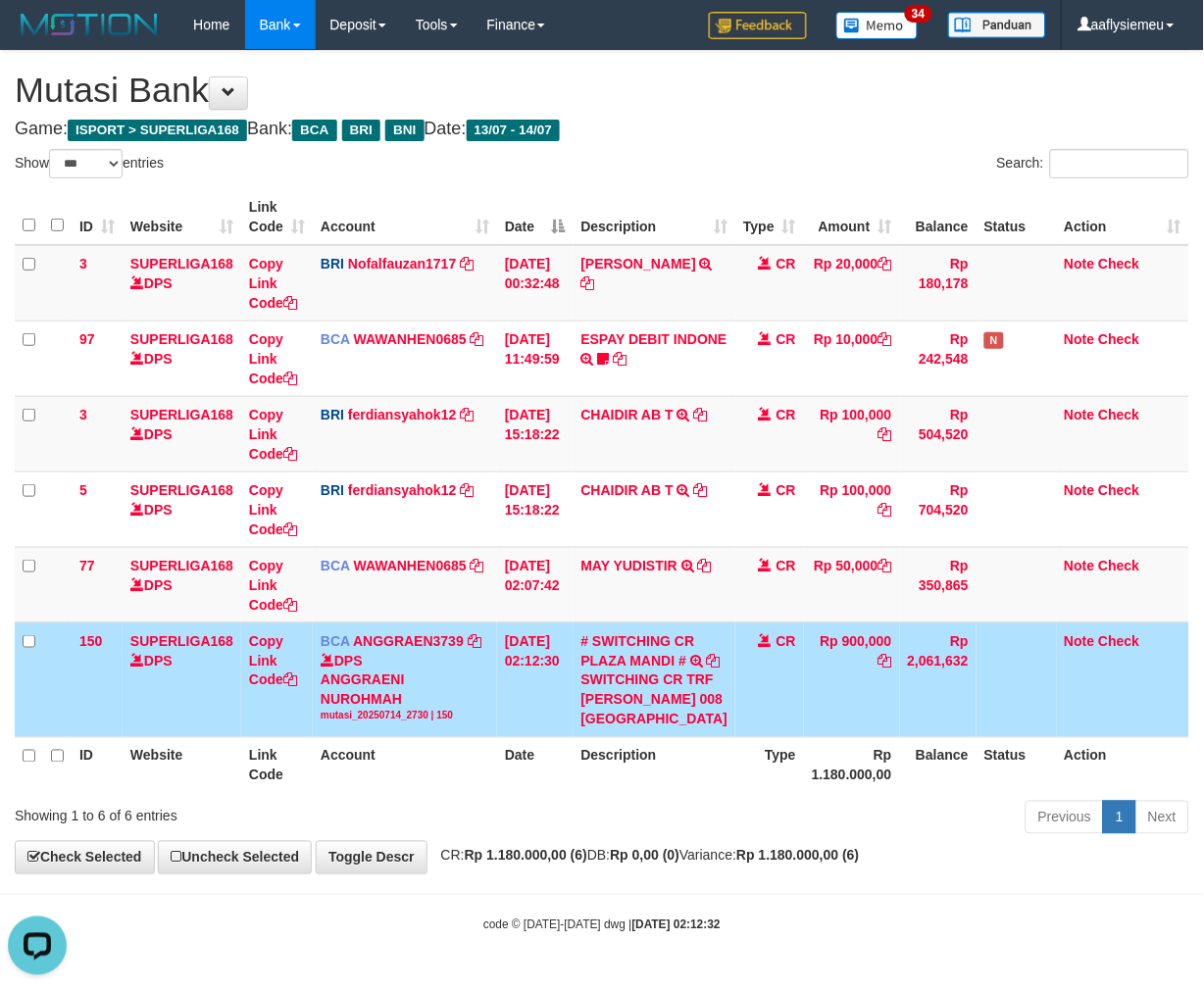 click on "Type" at bounding box center (770, 765) 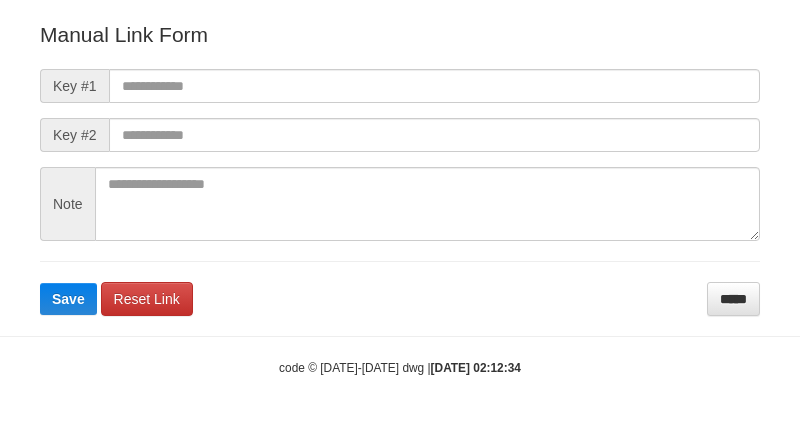 scroll, scrollTop: 222, scrollLeft: 0, axis: vertical 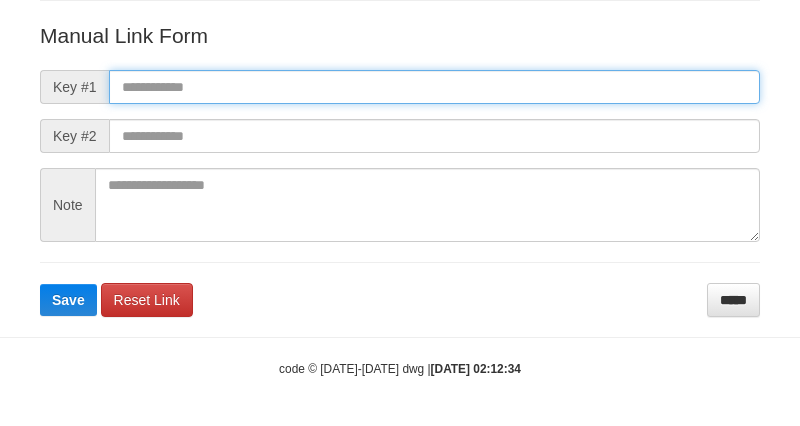 click at bounding box center (434, 87) 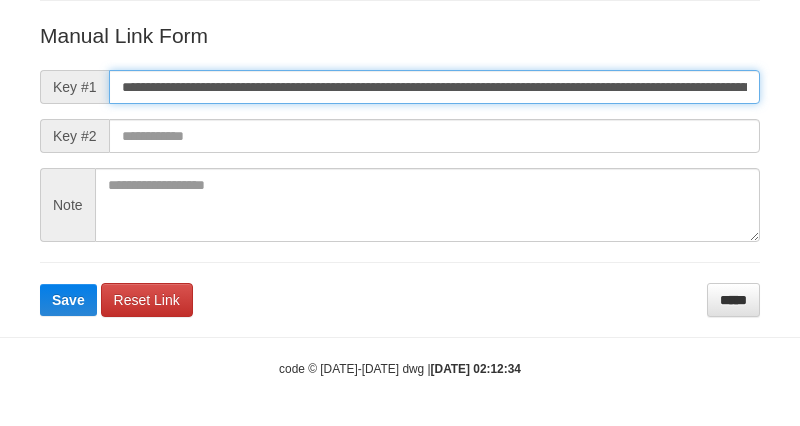 scroll, scrollTop: 0, scrollLeft: 1392, axis: horizontal 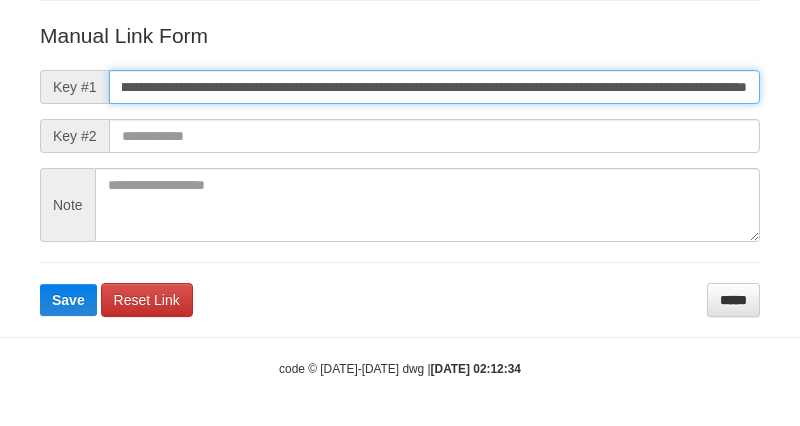type on "**********" 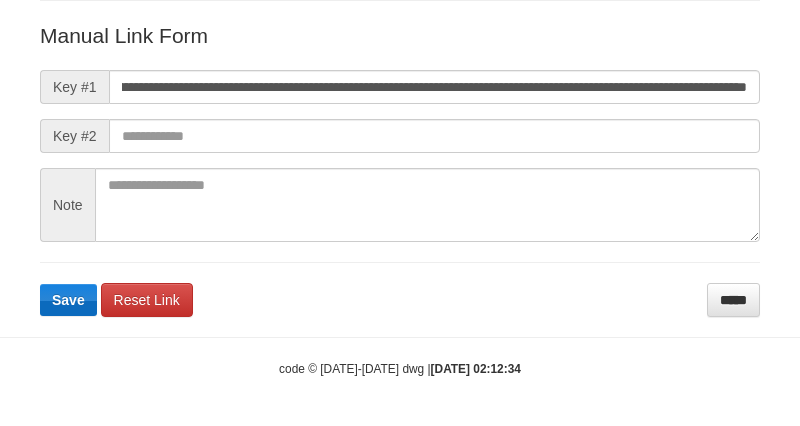 drag, startPoint x: 55, startPoint y: 317, endPoint x: 54, endPoint y: 306, distance: 11.045361 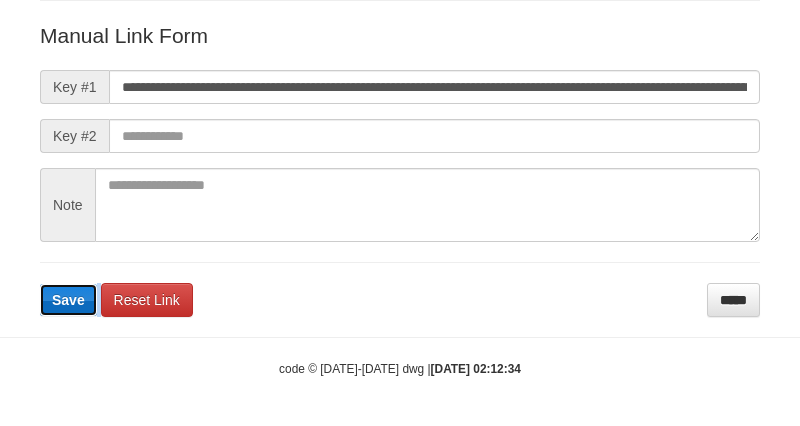 click on "Save" at bounding box center (68, 300) 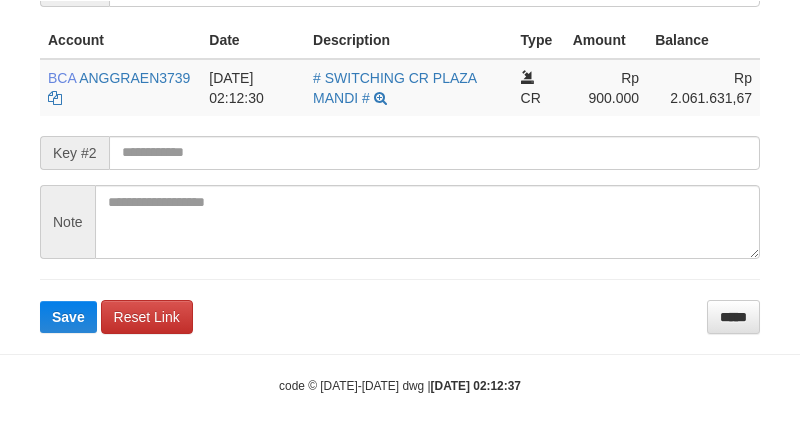 scroll, scrollTop: 486, scrollLeft: 0, axis: vertical 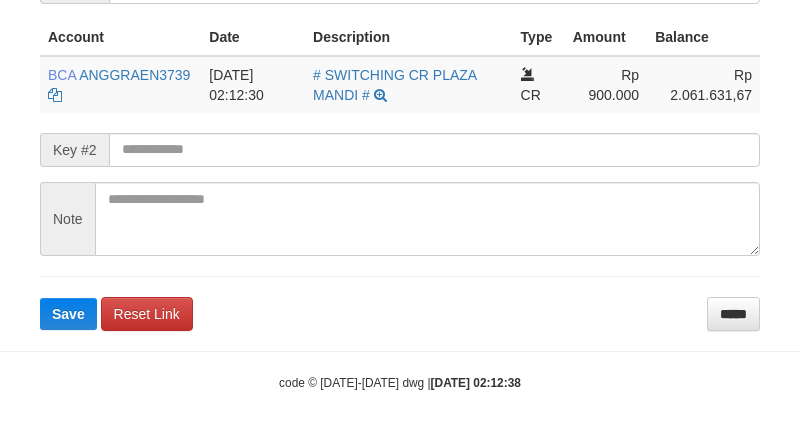 click on "**********" at bounding box center (400, 125) 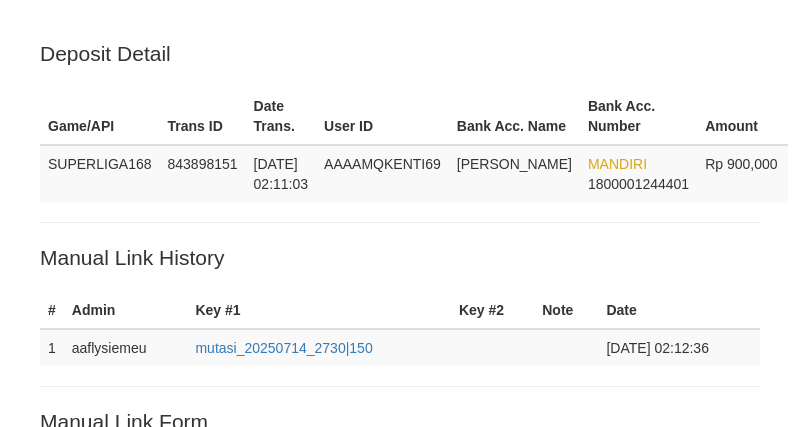 scroll, scrollTop: 487, scrollLeft: 0, axis: vertical 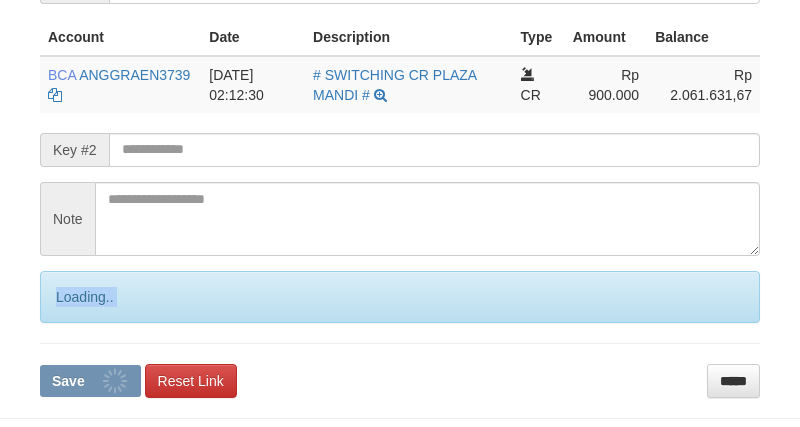 click on "**********" at bounding box center [400, 158] 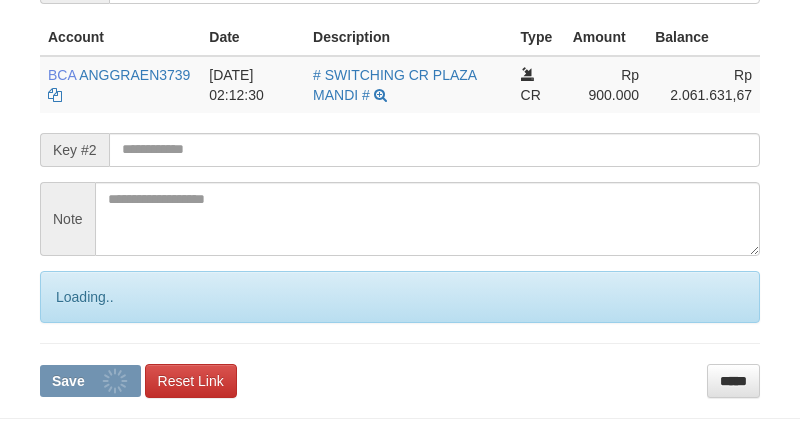 click on "**********" at bounding box center [400, 158] 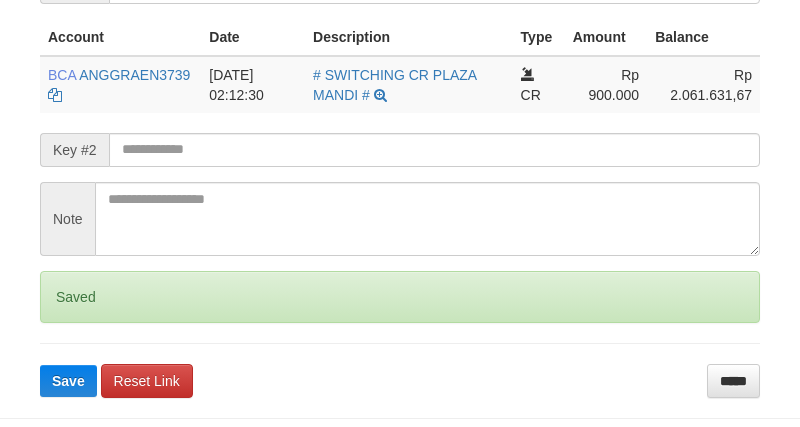 click on "**********" at bounding box center [400, 158] 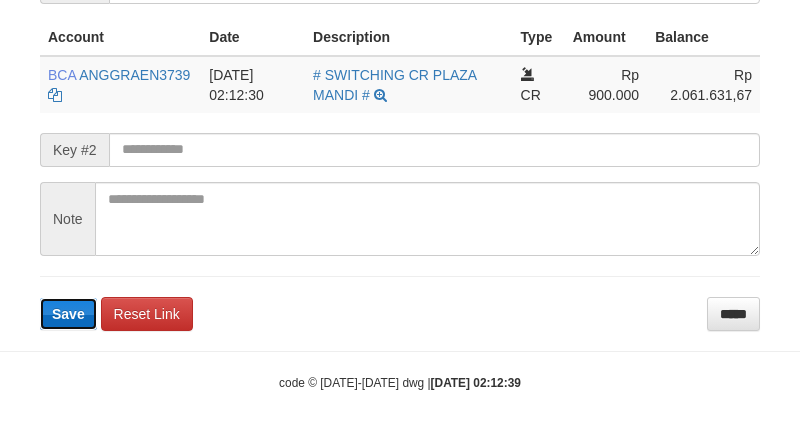type 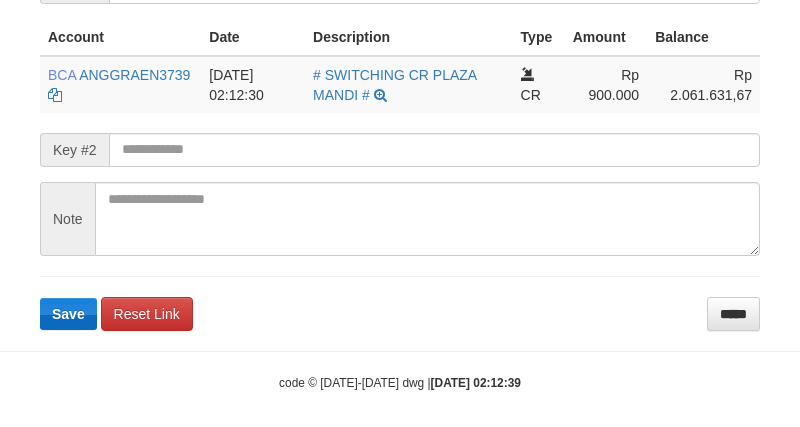 scroll, scrollTop: 487, scrollLeft: 0, axis: vertical 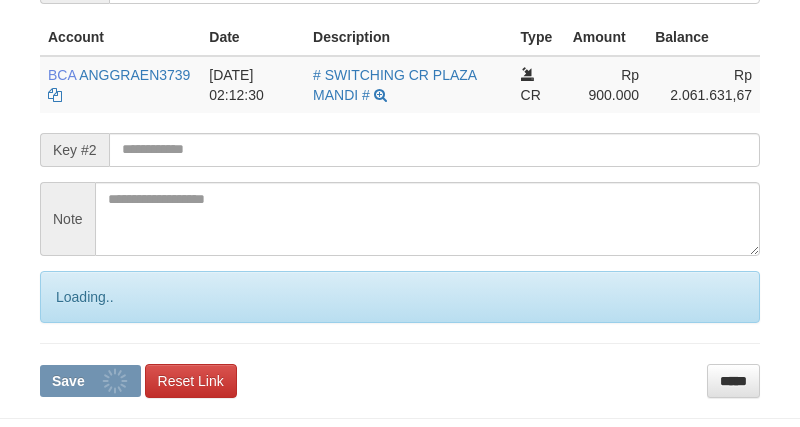 click on "**********" at bounding box center [400, 158] 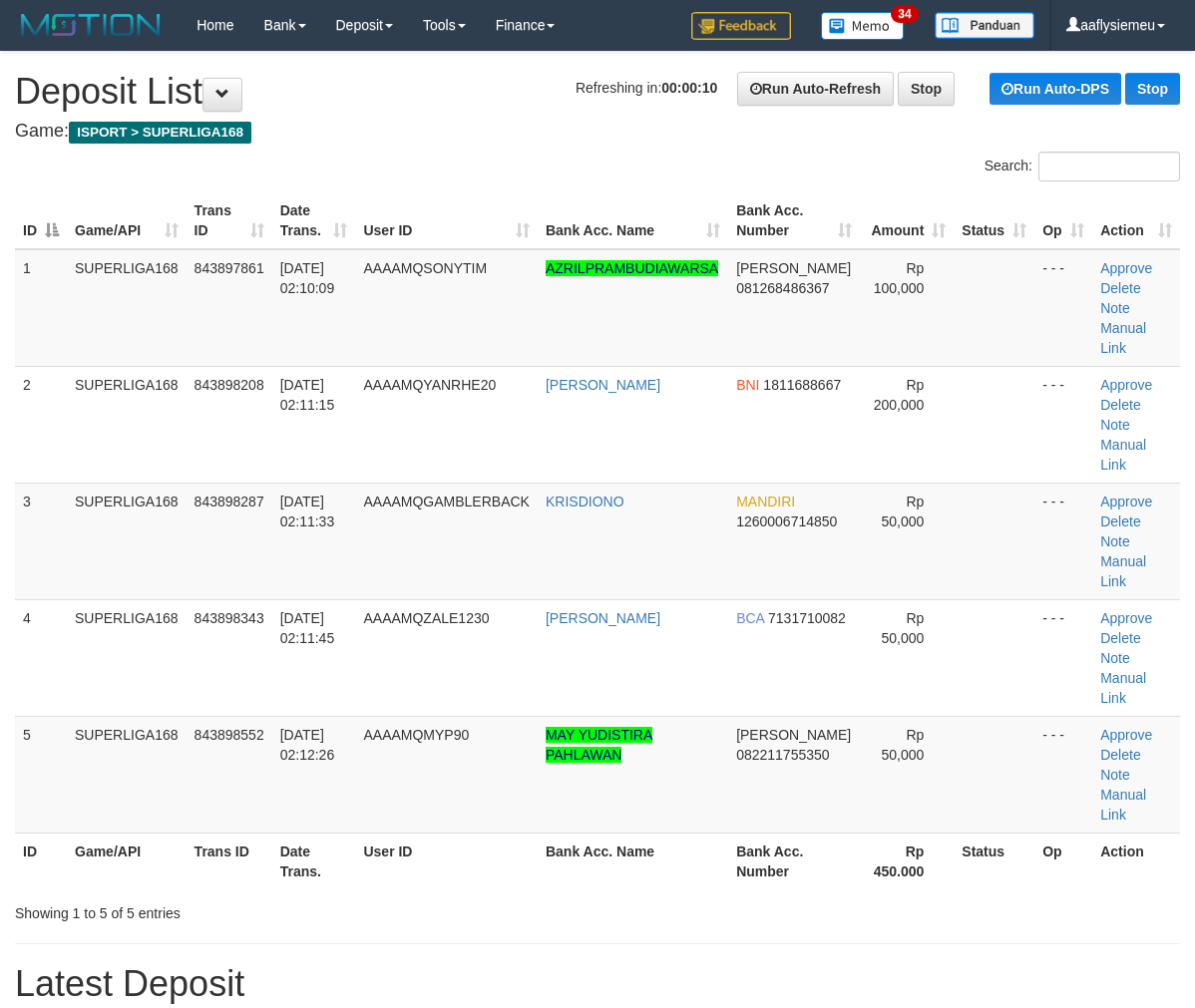 scroll, scrollTop: 0, scrollLeft: 0, axis: both 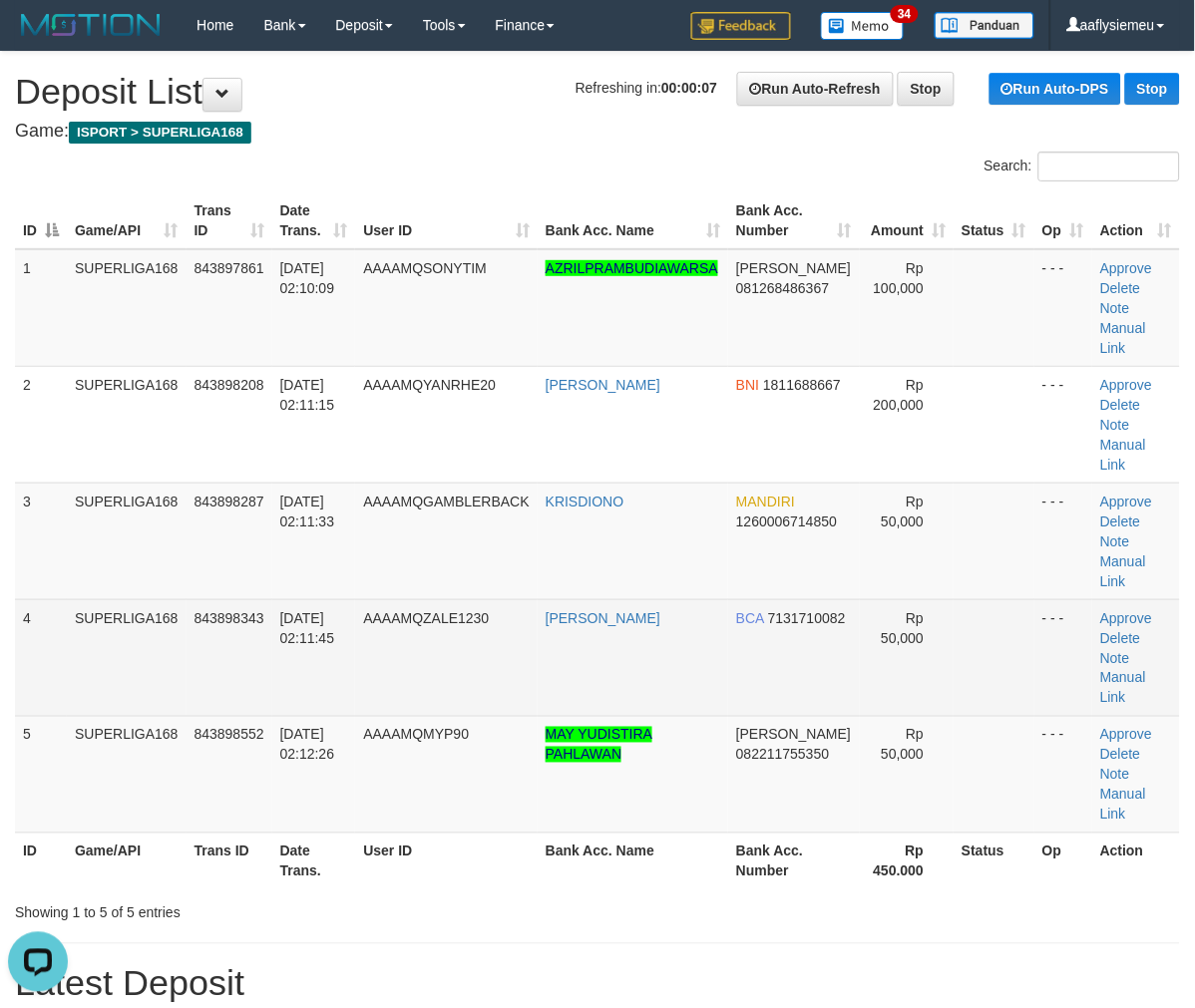 drag, startPoint x: 64, startPoint y: 660, endPoint x: 3, endPoint y: 673, distance: 62.369865 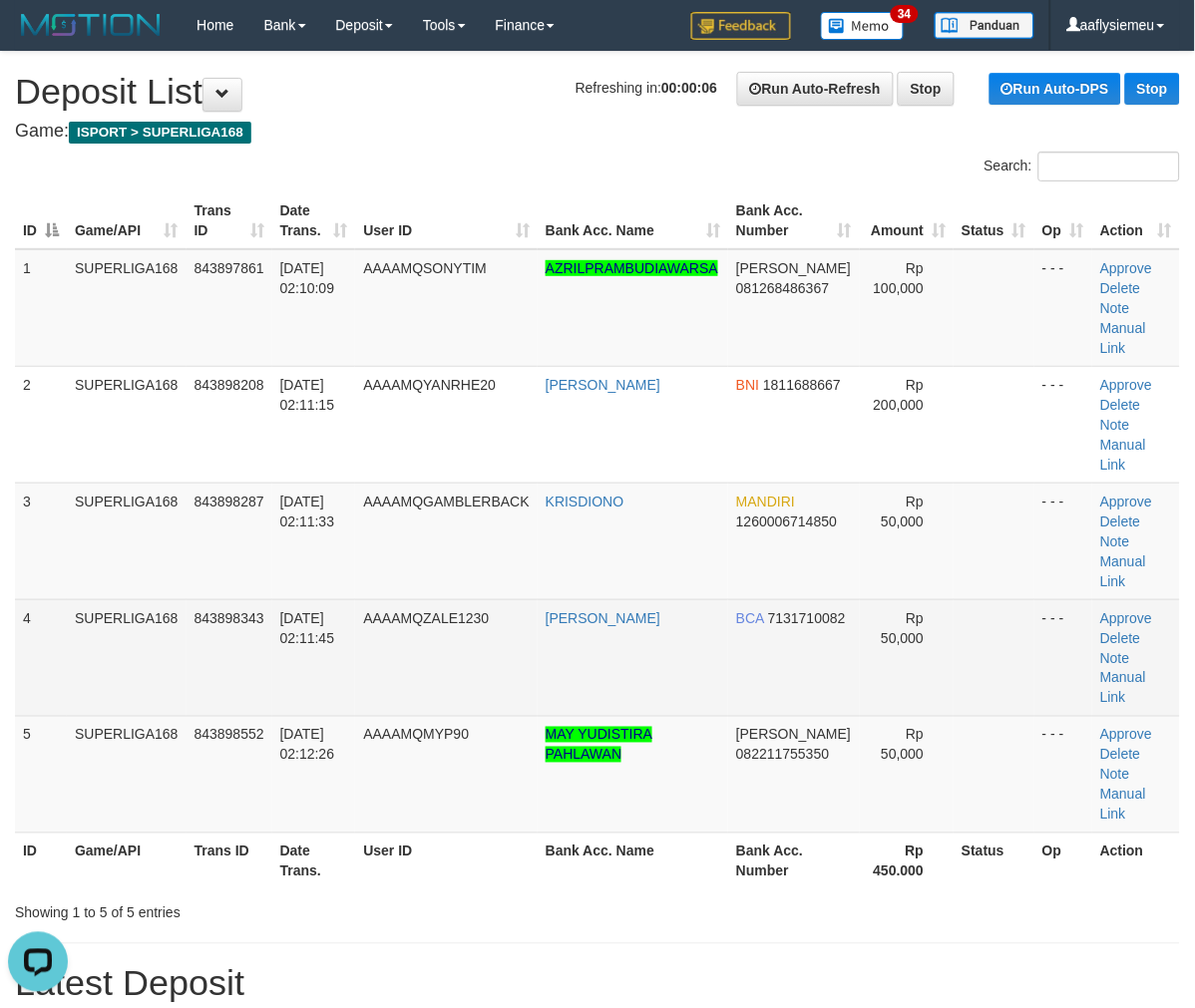 drag, startPoint x: 54, startPoint y: 659, endPoint x: 33, endPoint y: 664, distance: 21.587033 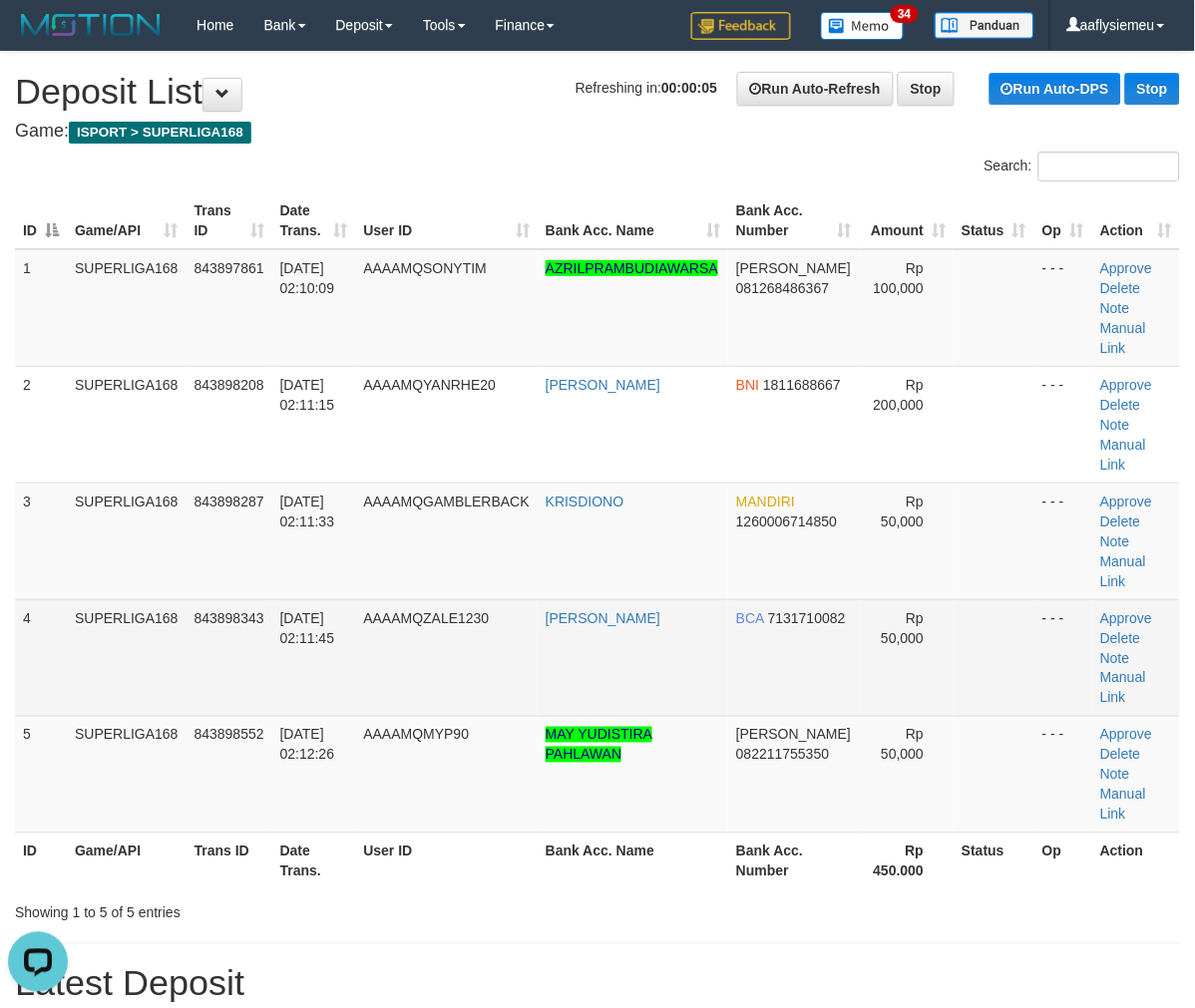 click on "4" at bounding box center (41, 657) 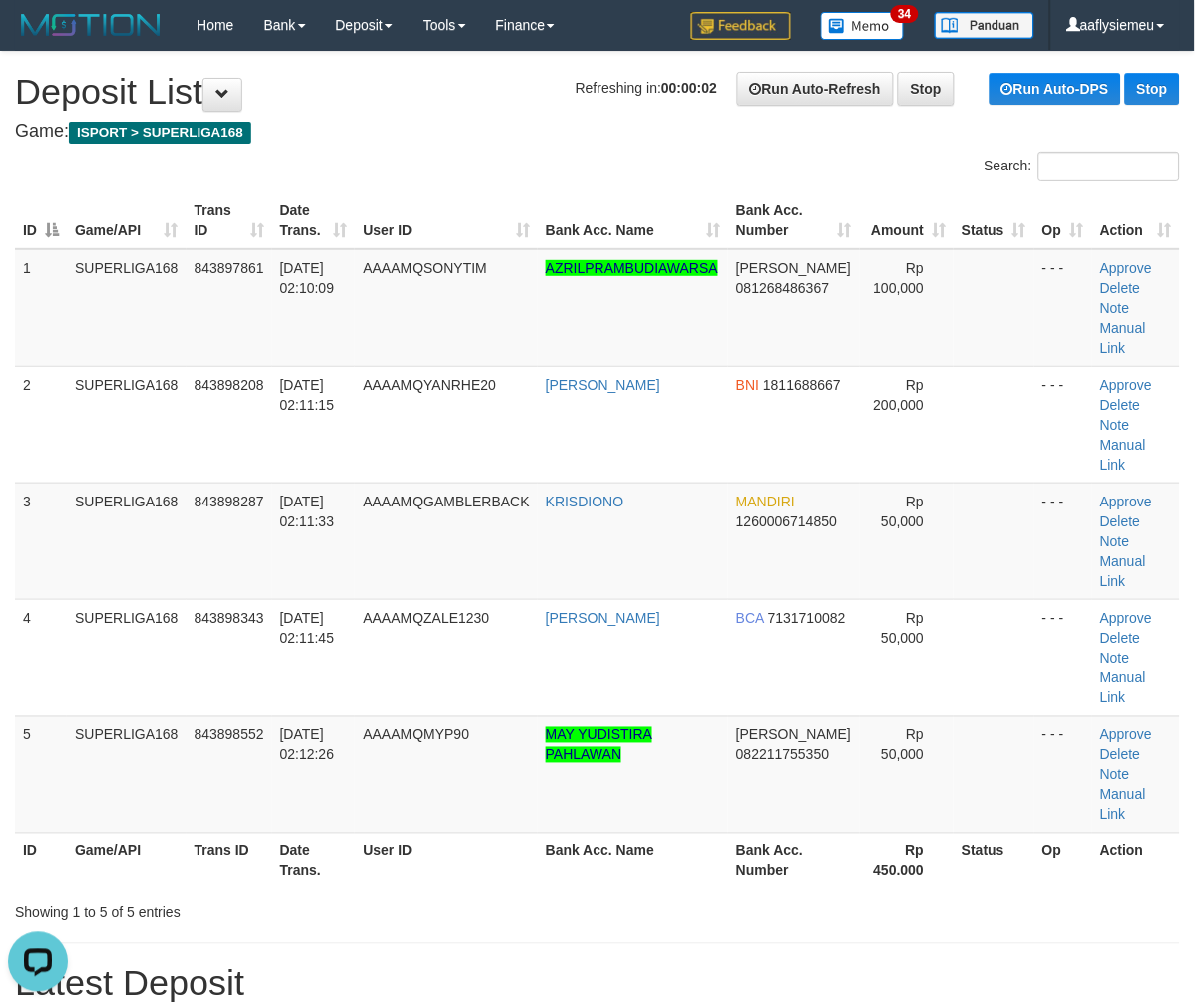 drag, startPoint x: 87, startPoint y: 506, endPoint x: 2, endPoint y: 552, distance: 96.64885 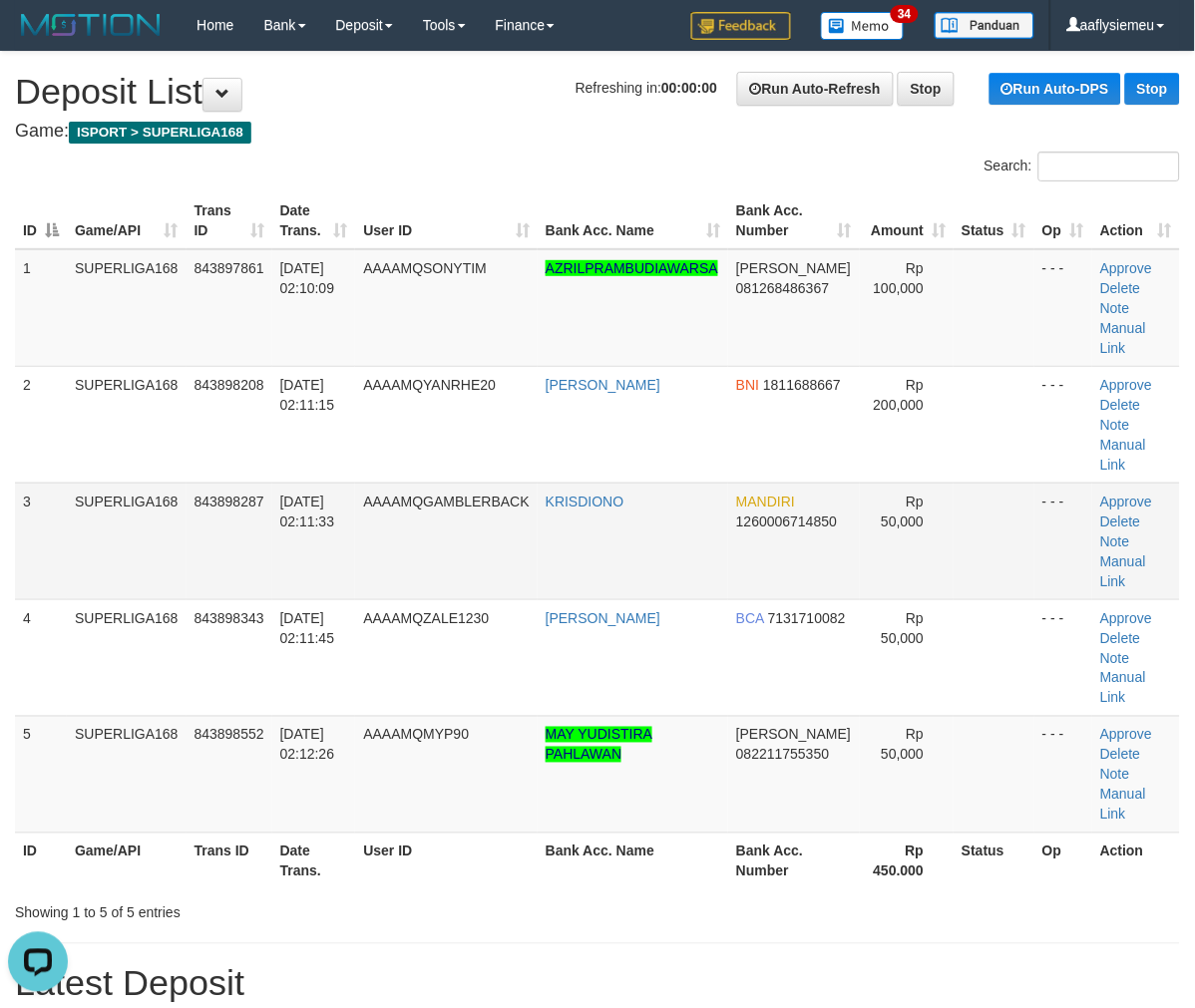 click on "3" at bounding box center [41, 540] 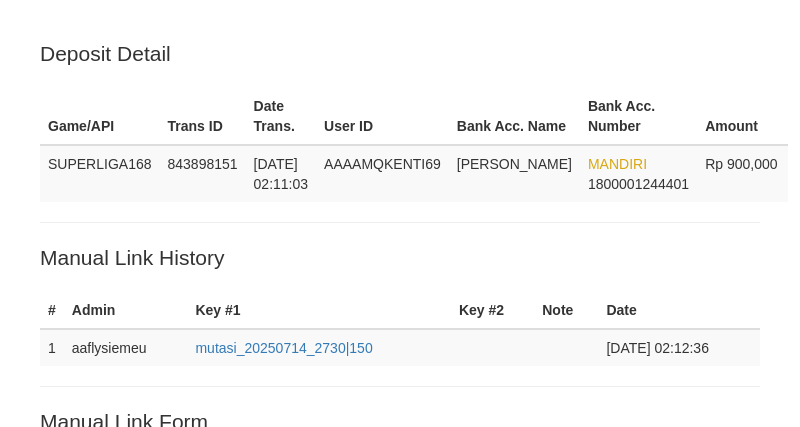 scroll, scrollTop: 487, scrollLeft: 0, axis: vertical 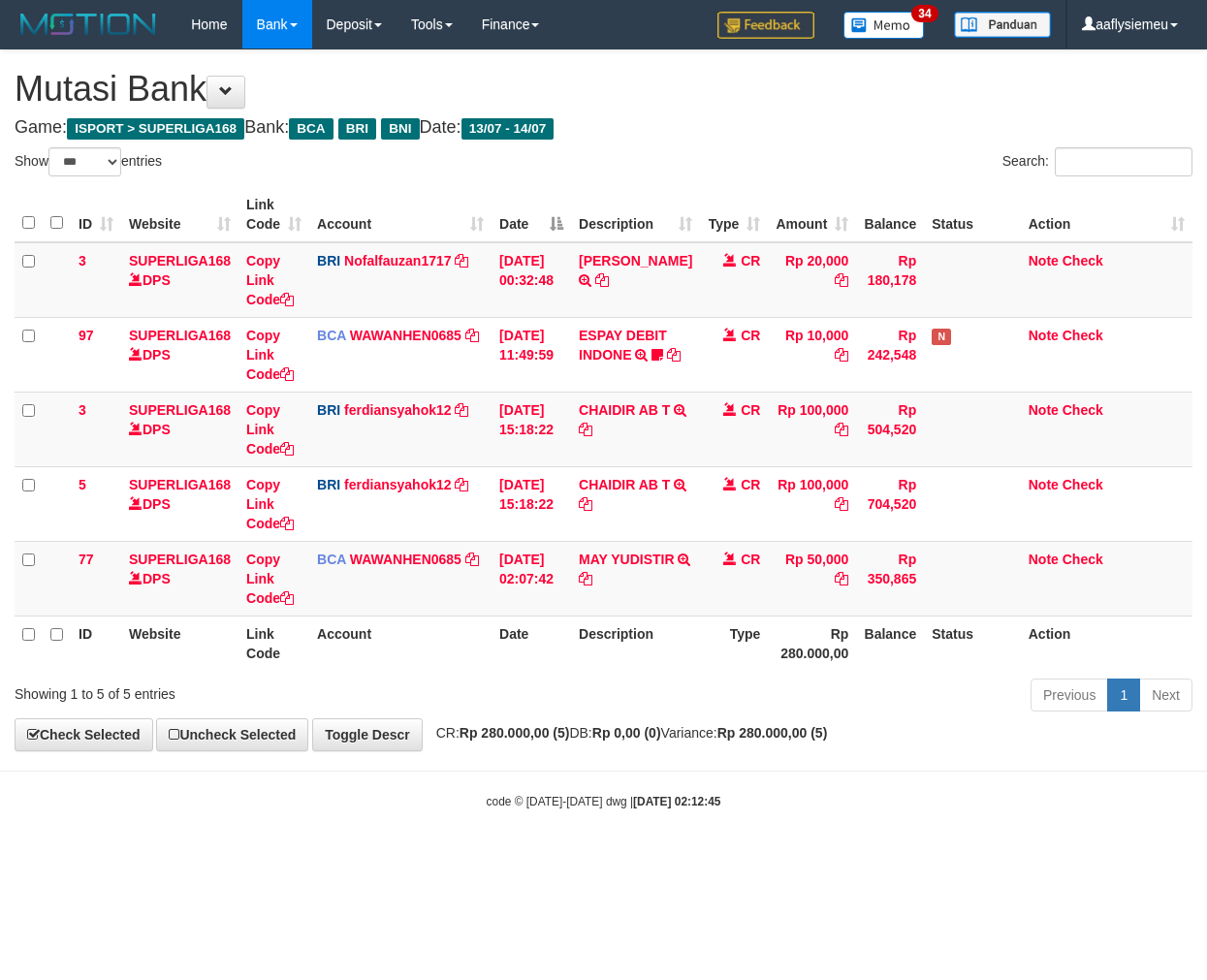 select on "***" 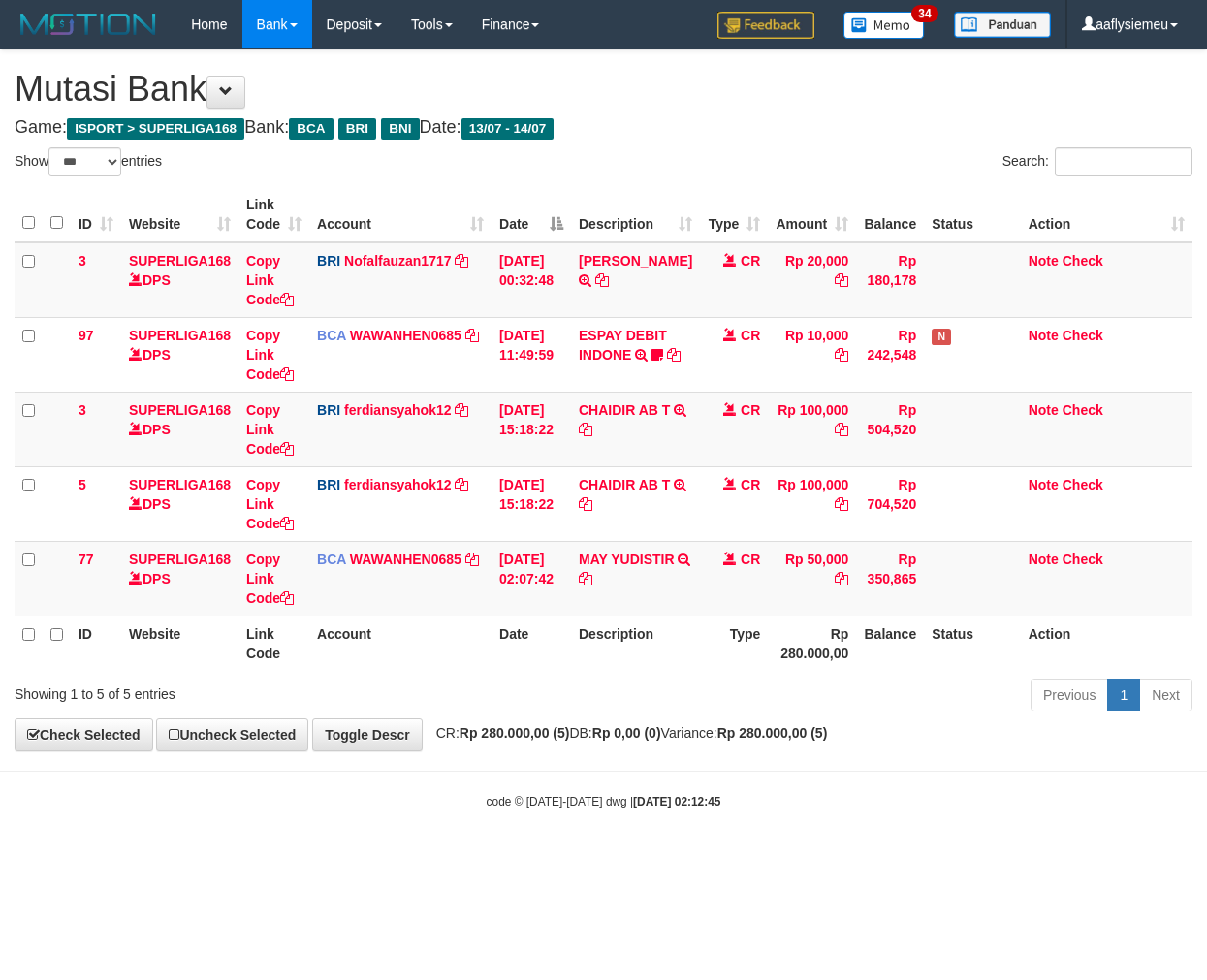 scroll, scrollTop: 0, scrollLeft: 0, axis: both 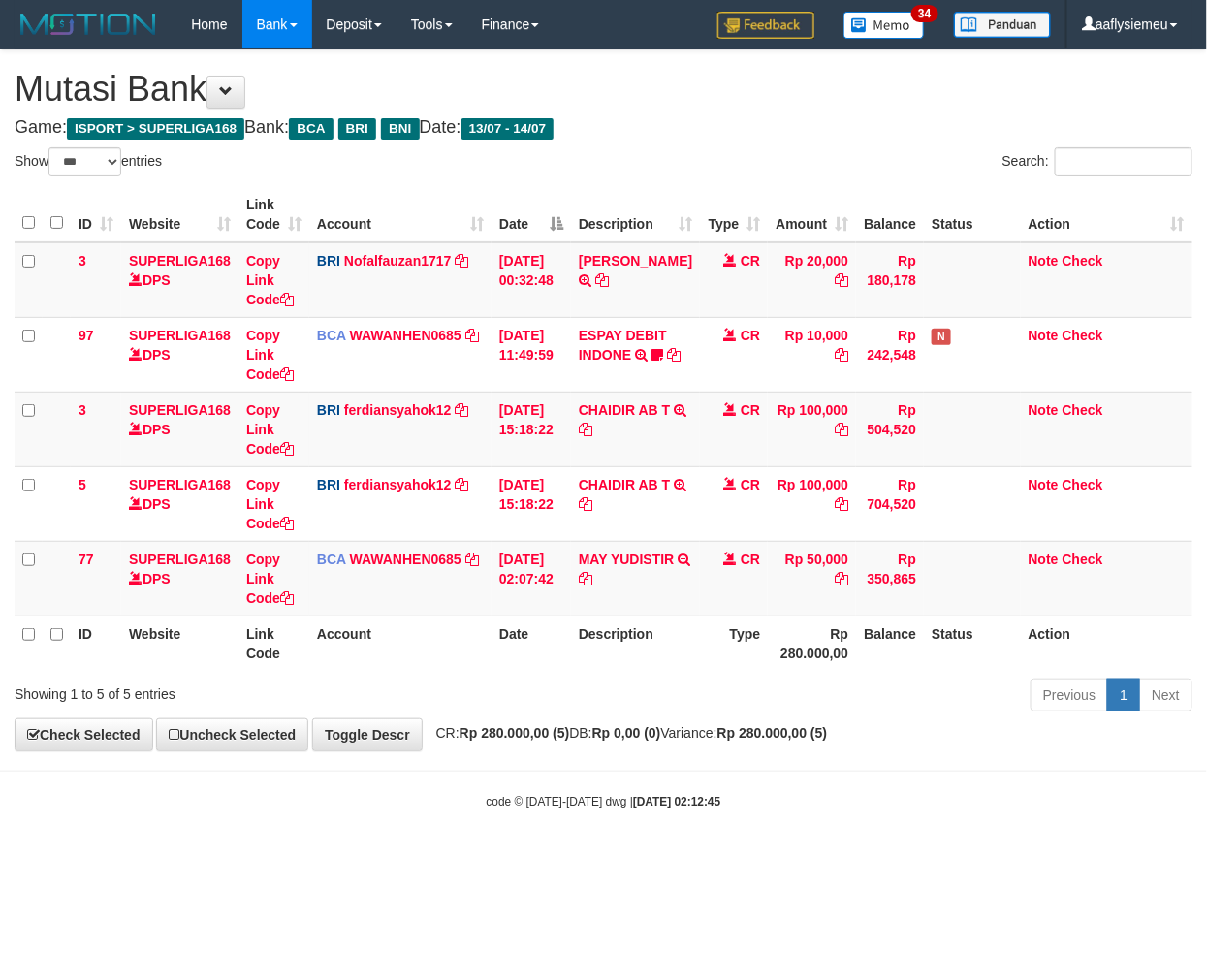 click on "Toggle navigation
Home
Bank
Account List
Load
By Website
Group
[ISPORT]													SUPERLIGA168
By Load Group (DPS)
34" at bounding box center (603, 429) 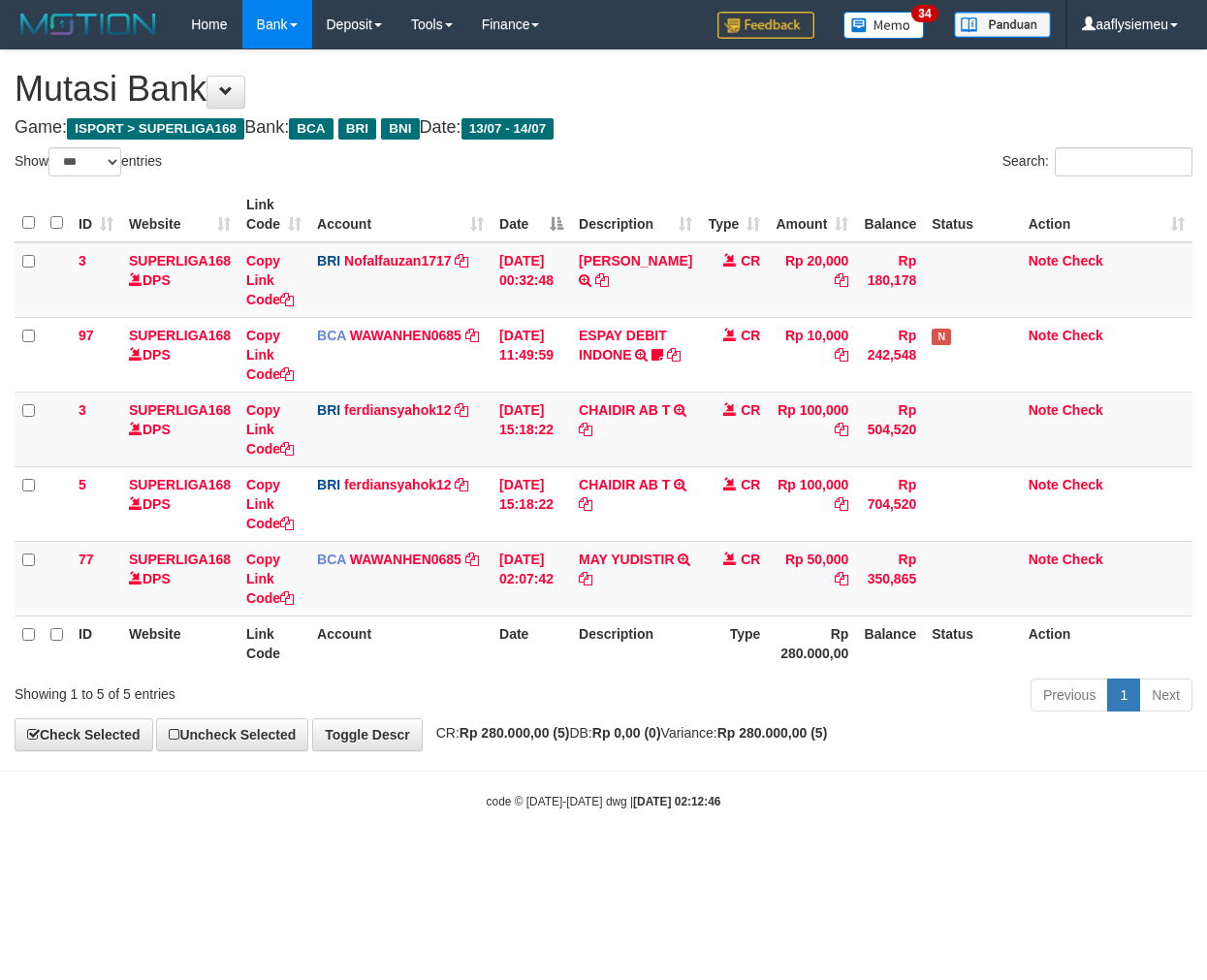 select on "***" 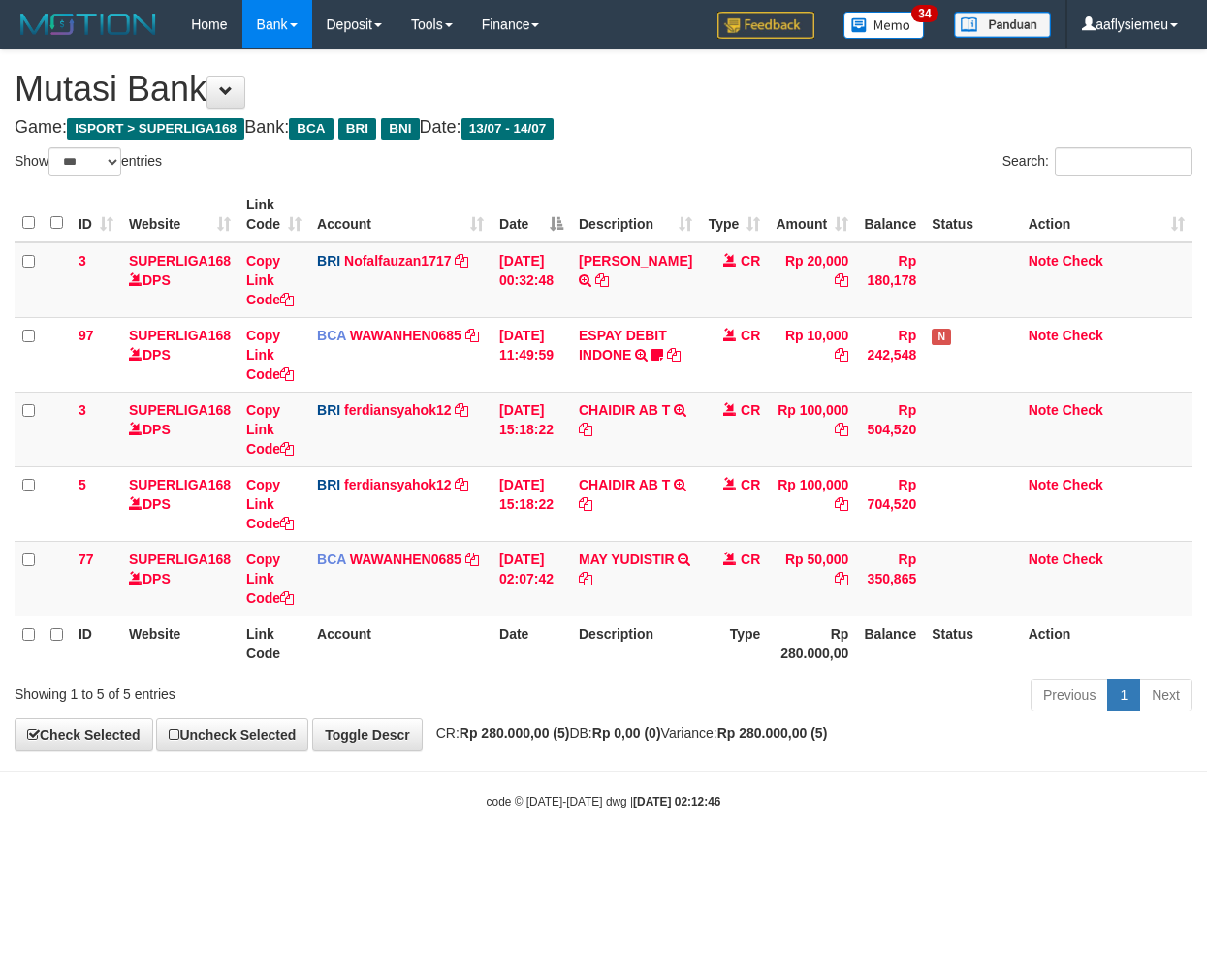 scroll, scrollTop: 0, scrollLeft: 0, axis: both 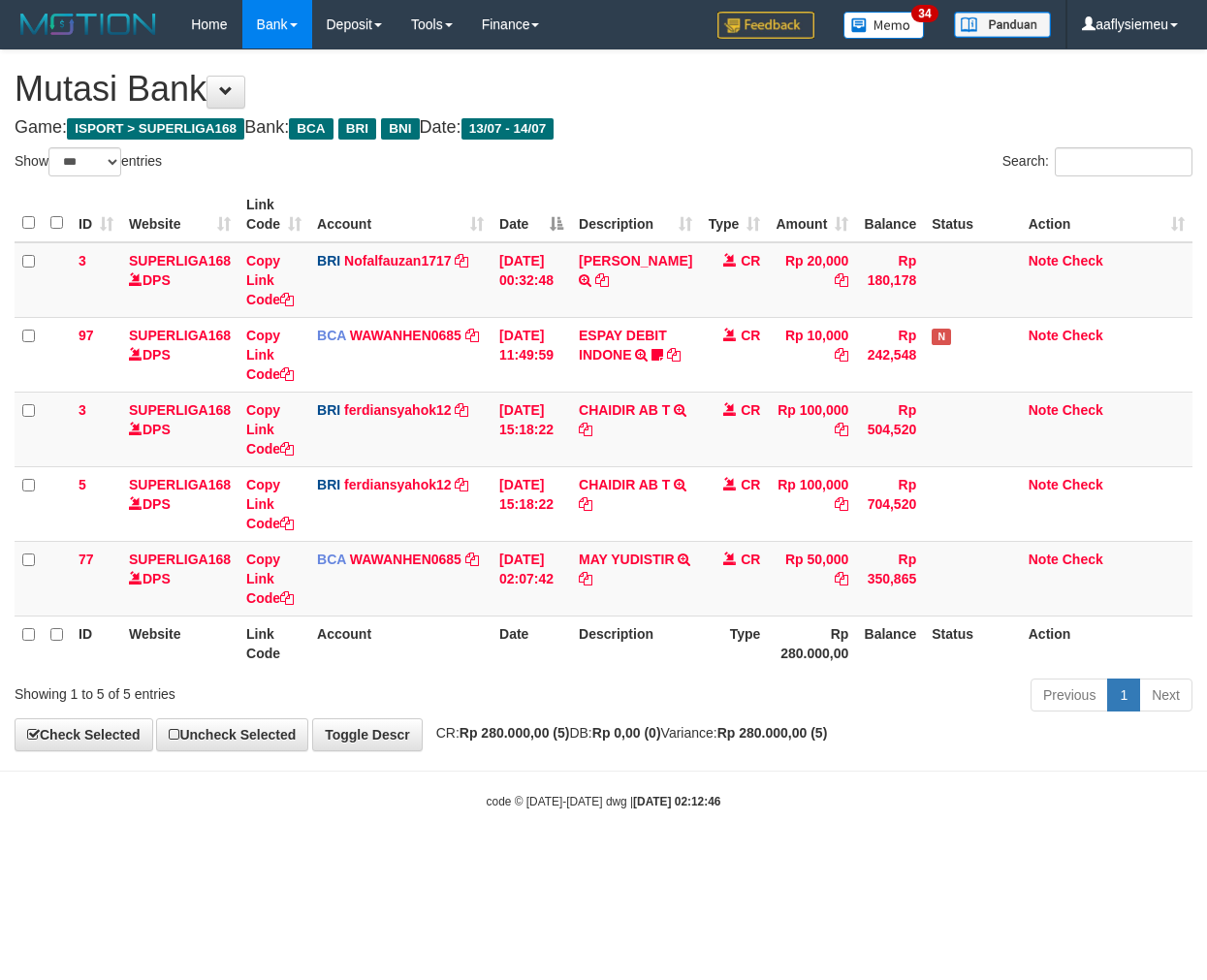 select on "***" 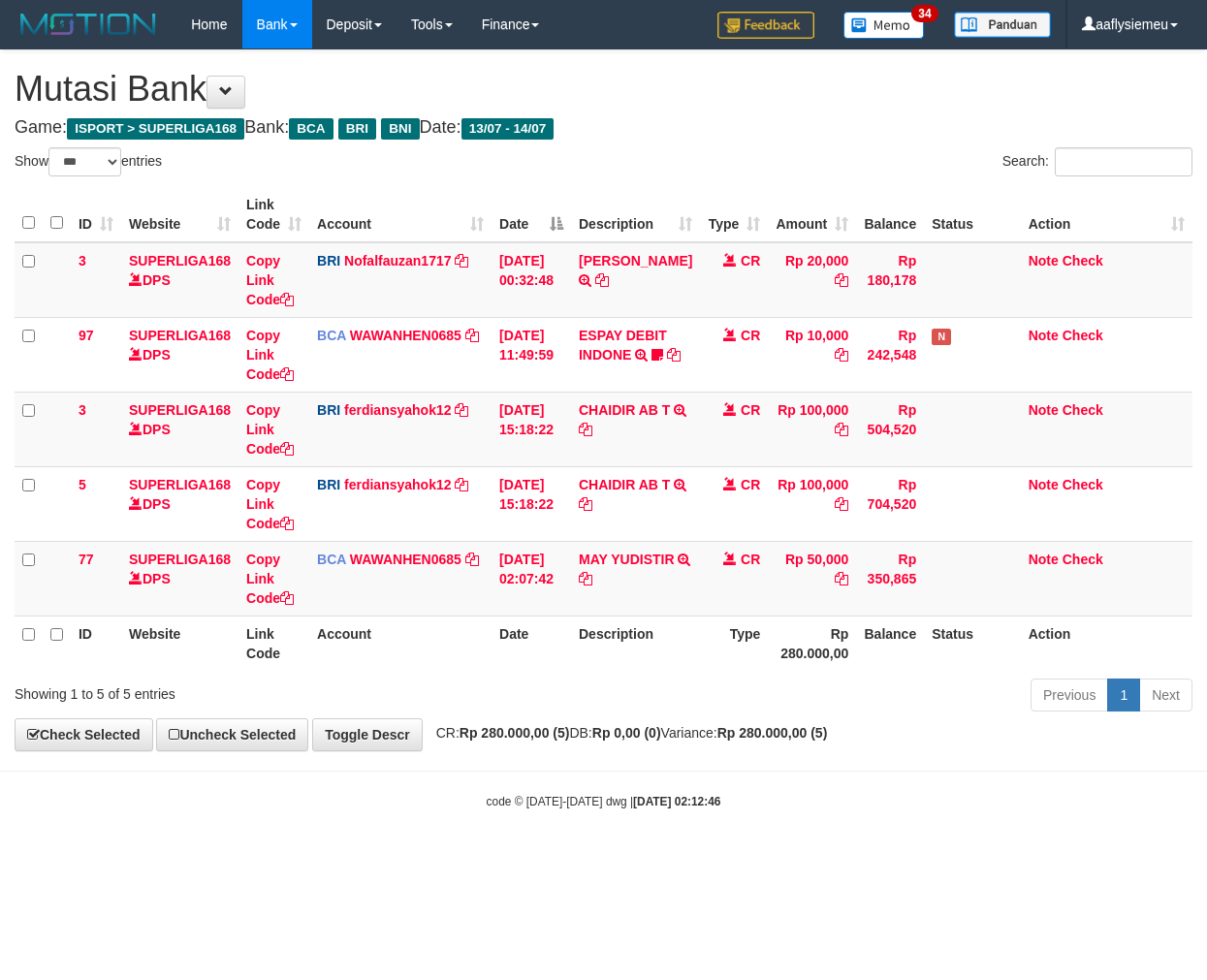 scroll, scrollTop: 0, scrollLeft: 0, axis: both 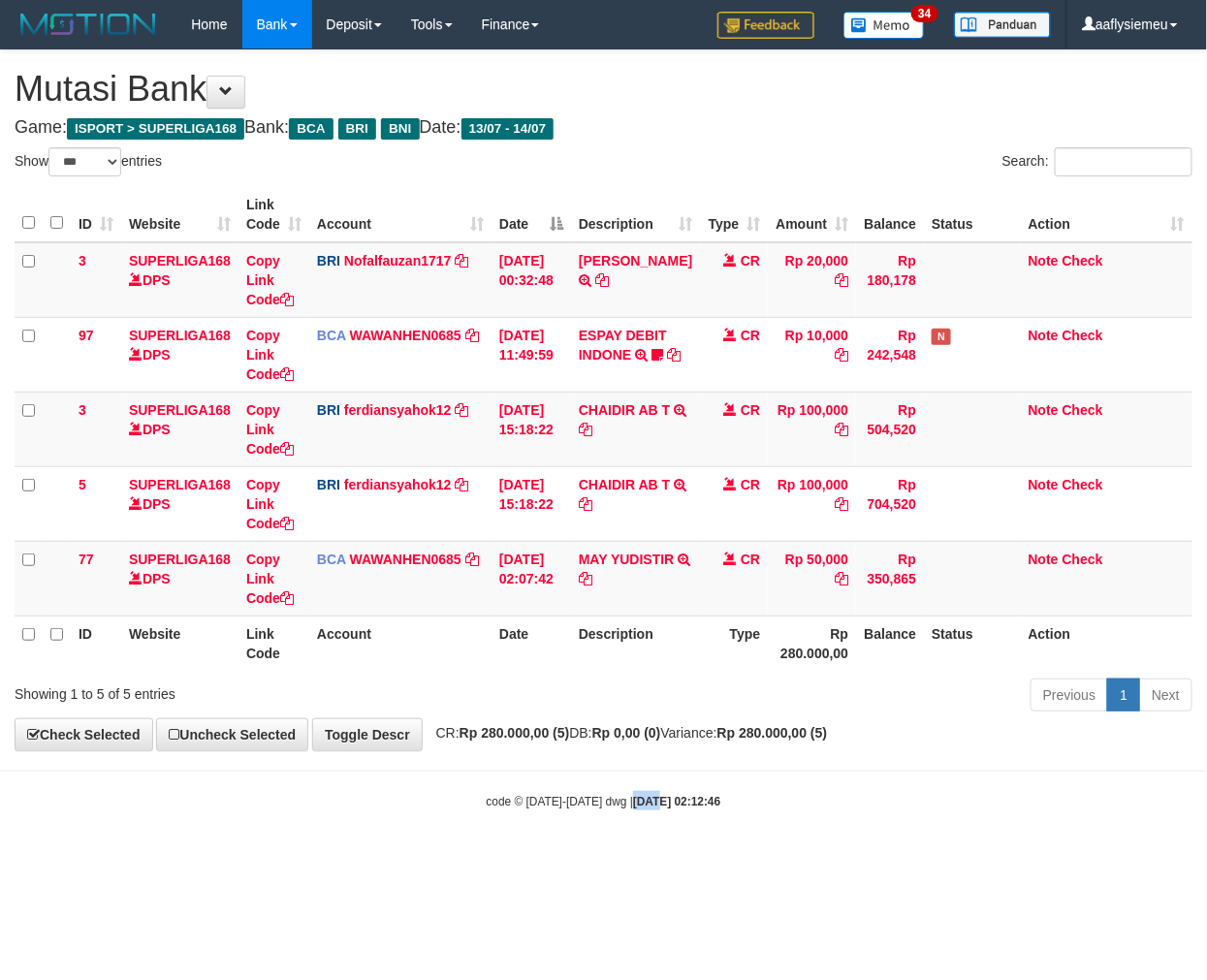 click on "[DATE] 02:12:46" at bounding box center (677, 802) 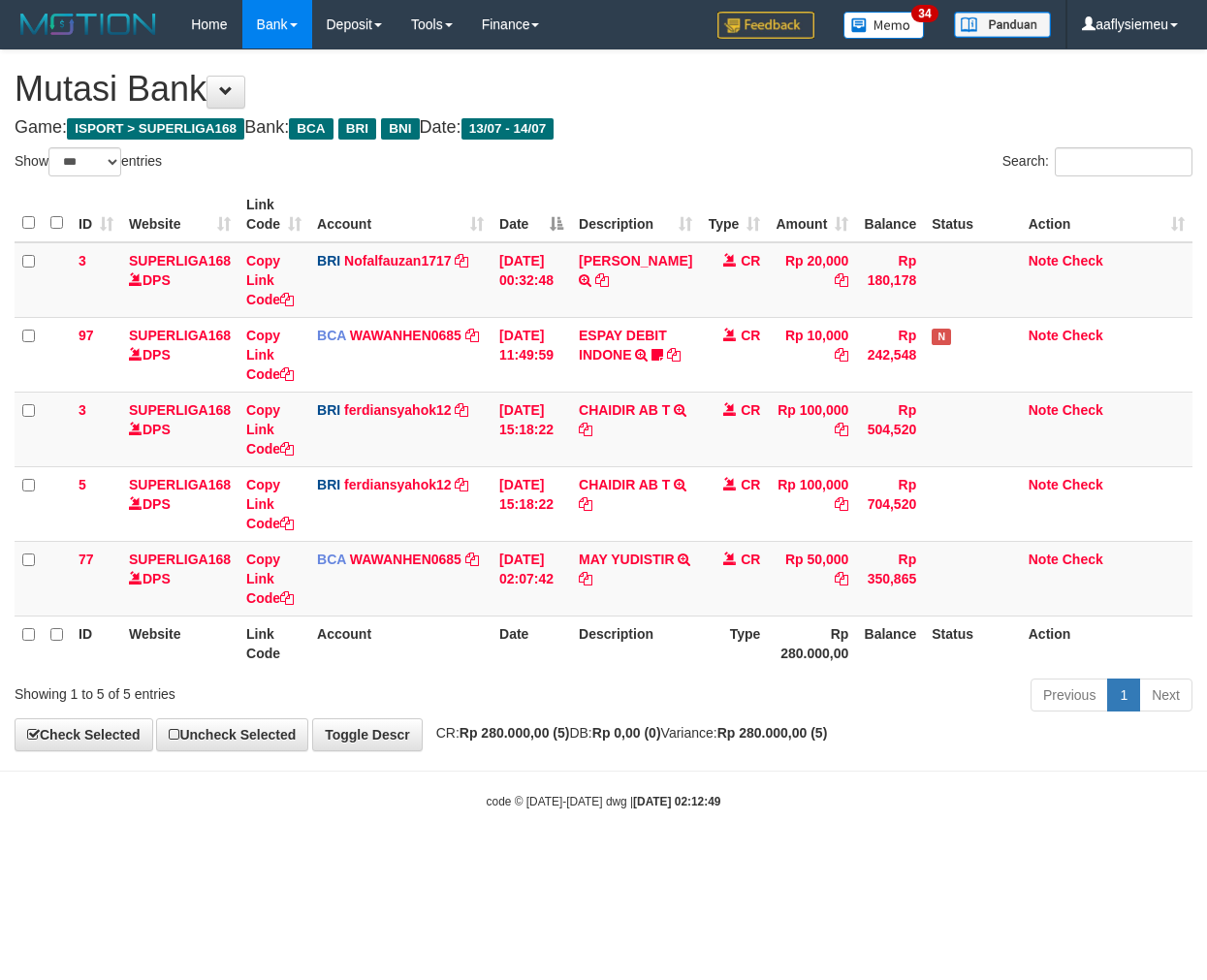 select on "***" 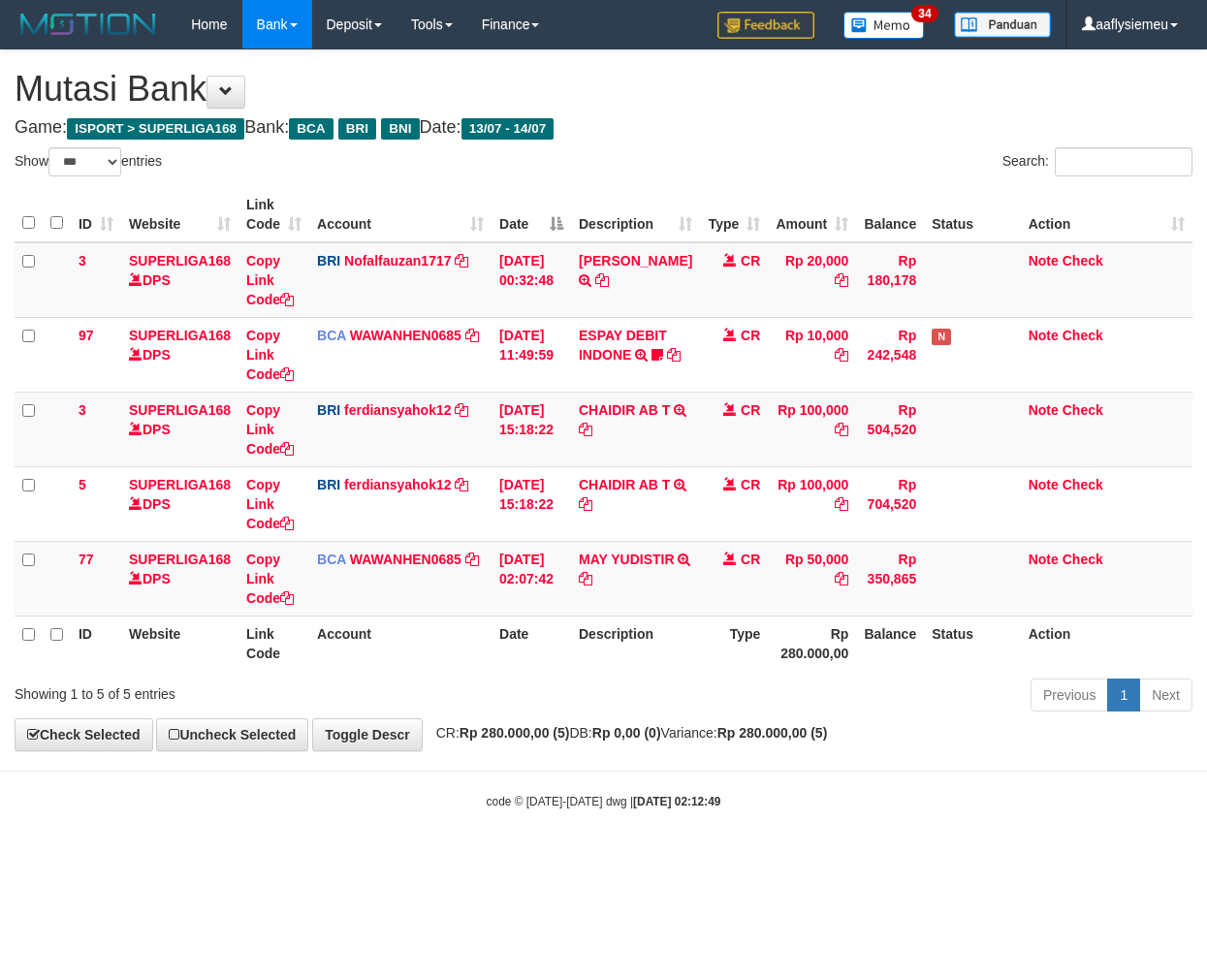 scroll, scrollTop: 0, scrollLeft: 0, axis: both 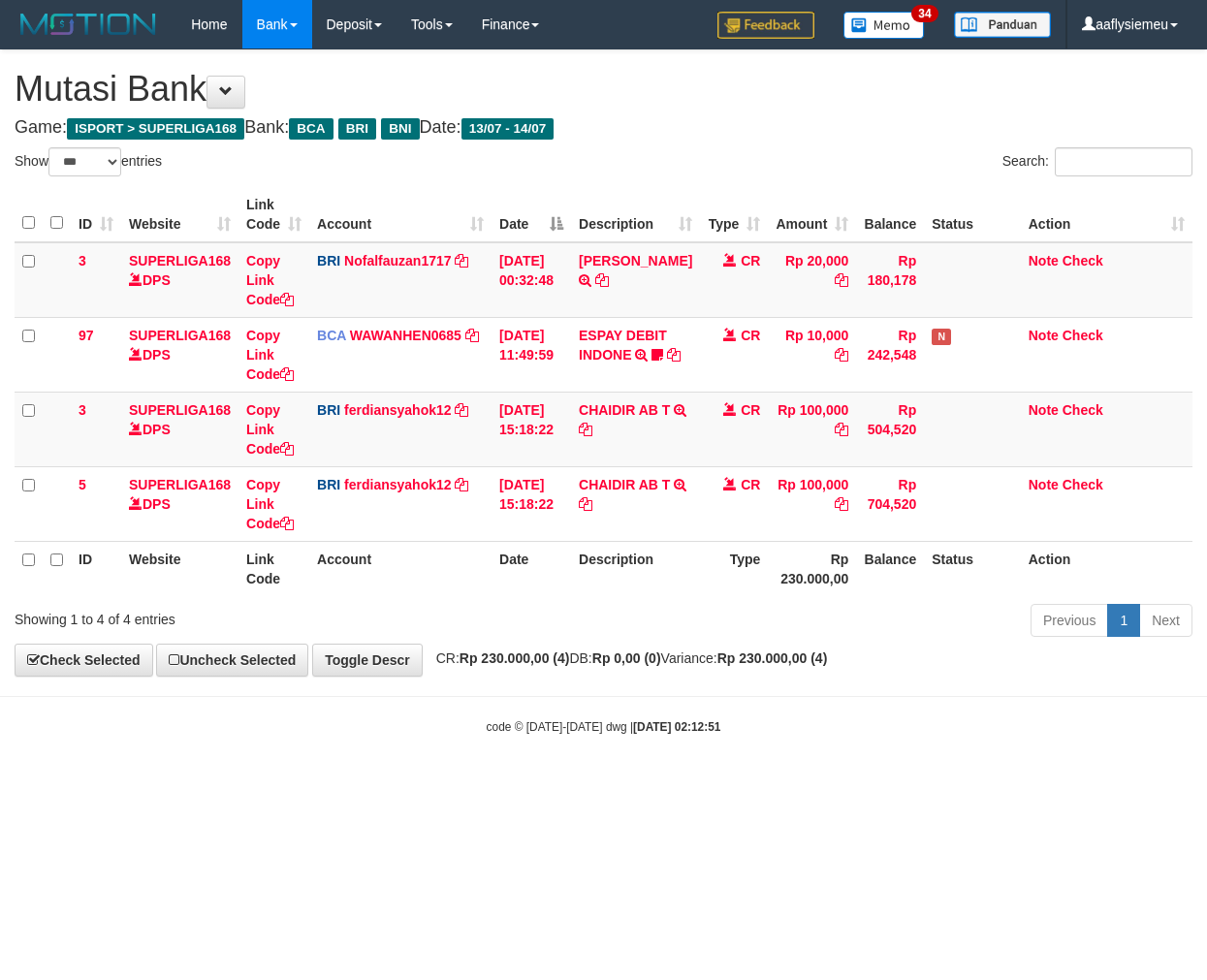 select on "***" 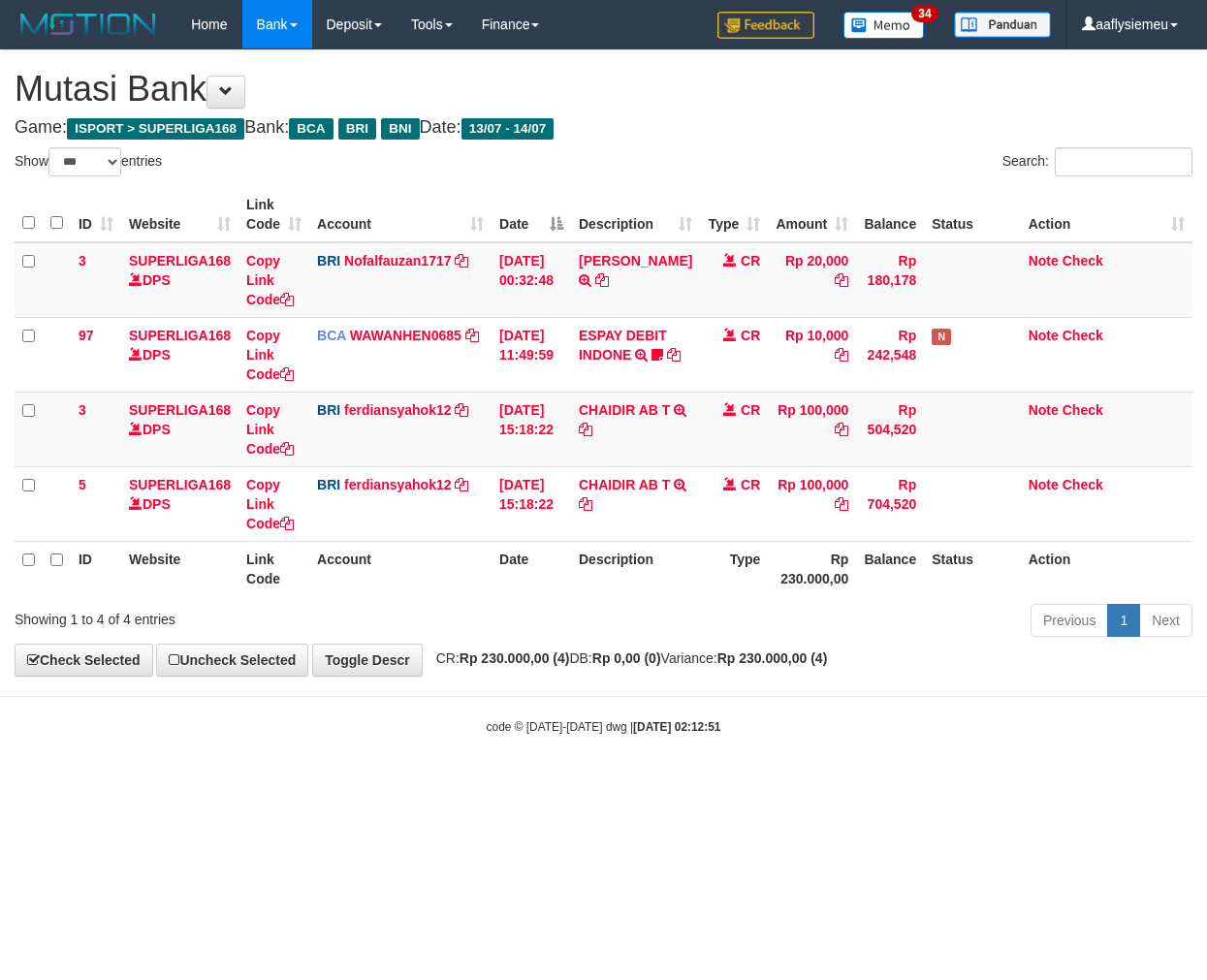 click on "Toggle navigation
Home
Bank
Account List
Load
By Website
Group
[ISPORT]													SUPERLIGA168
By Load Group (DPS)
34" at bounding box center (603, 392) 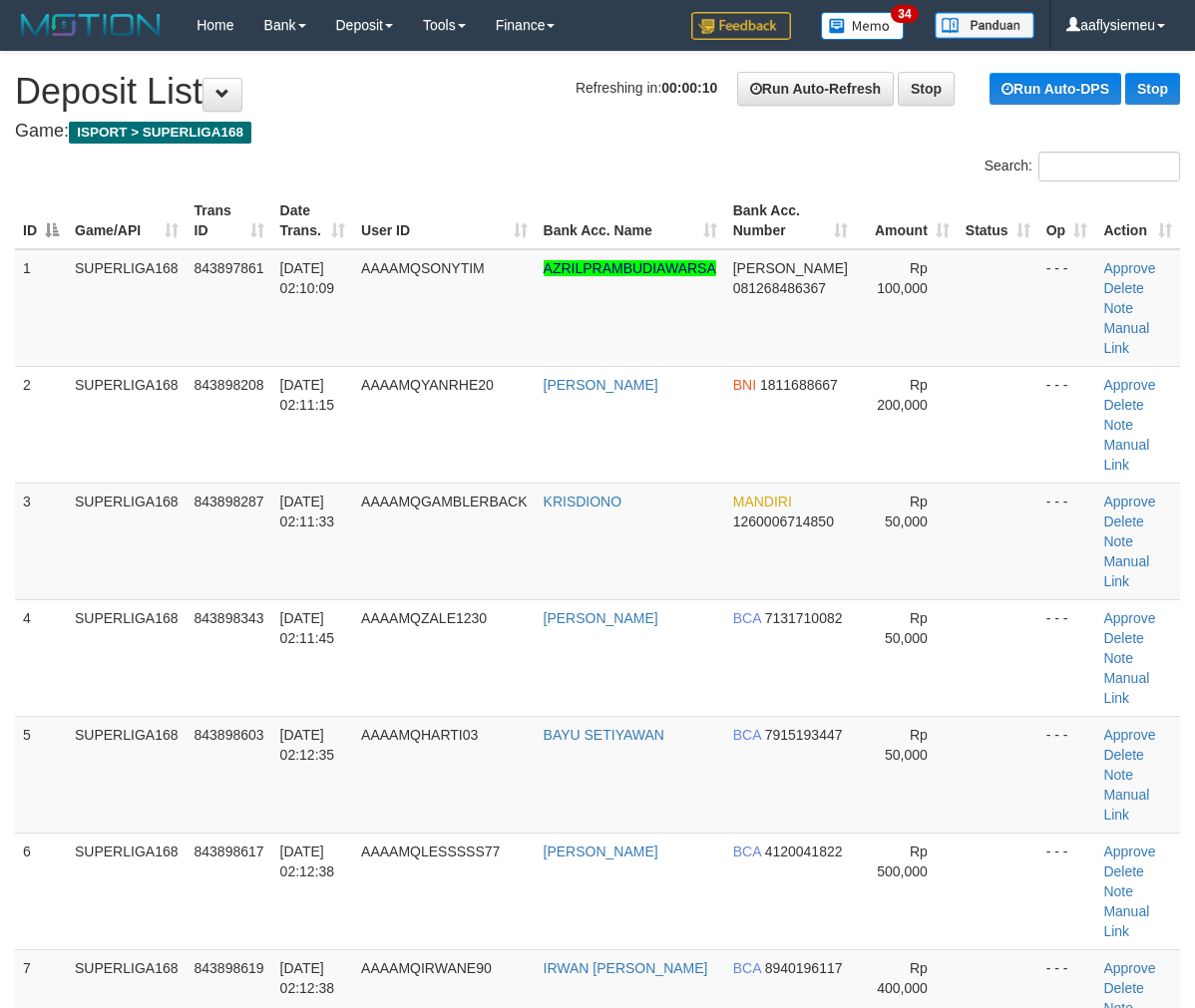 scroll, scrollTop: 0, scrollLeft: 0, axis: both 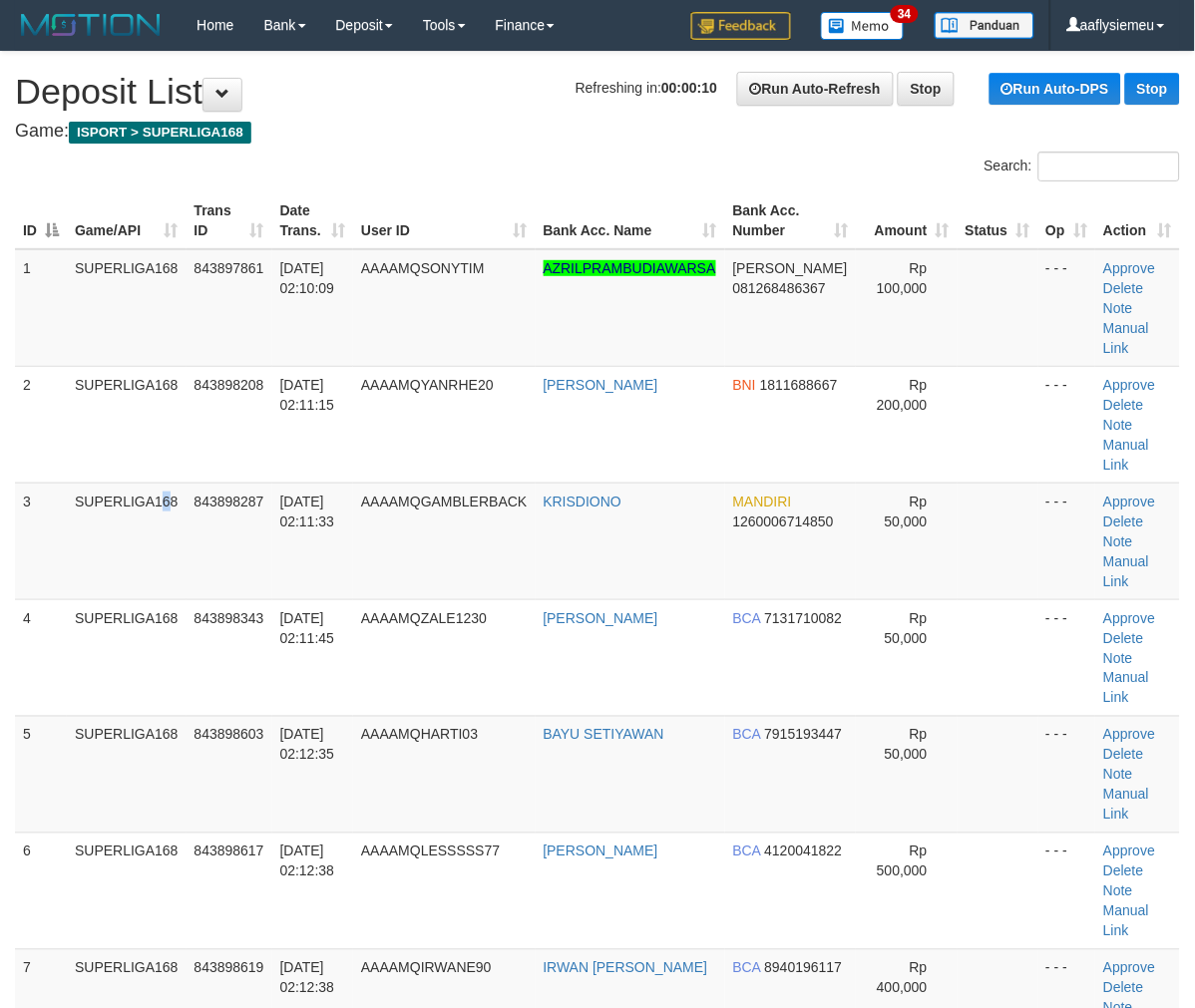 drag, startPoint x: 123, startPoint y: 592, endPoint x: 4, endPoint y: 624, distance: 123.22743 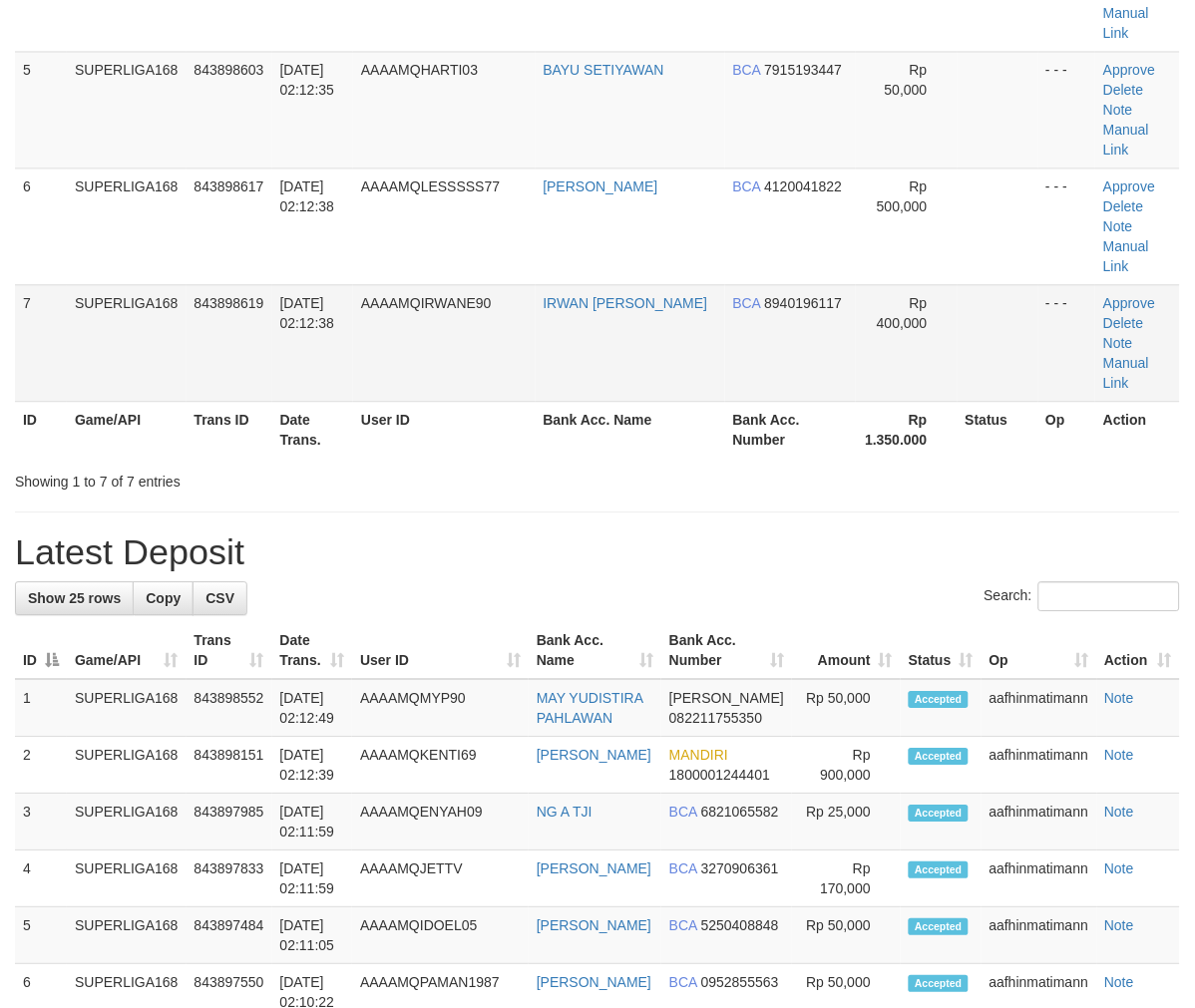 scroll, scrollTop: 649, scrollLeft: 0, axis: vertical 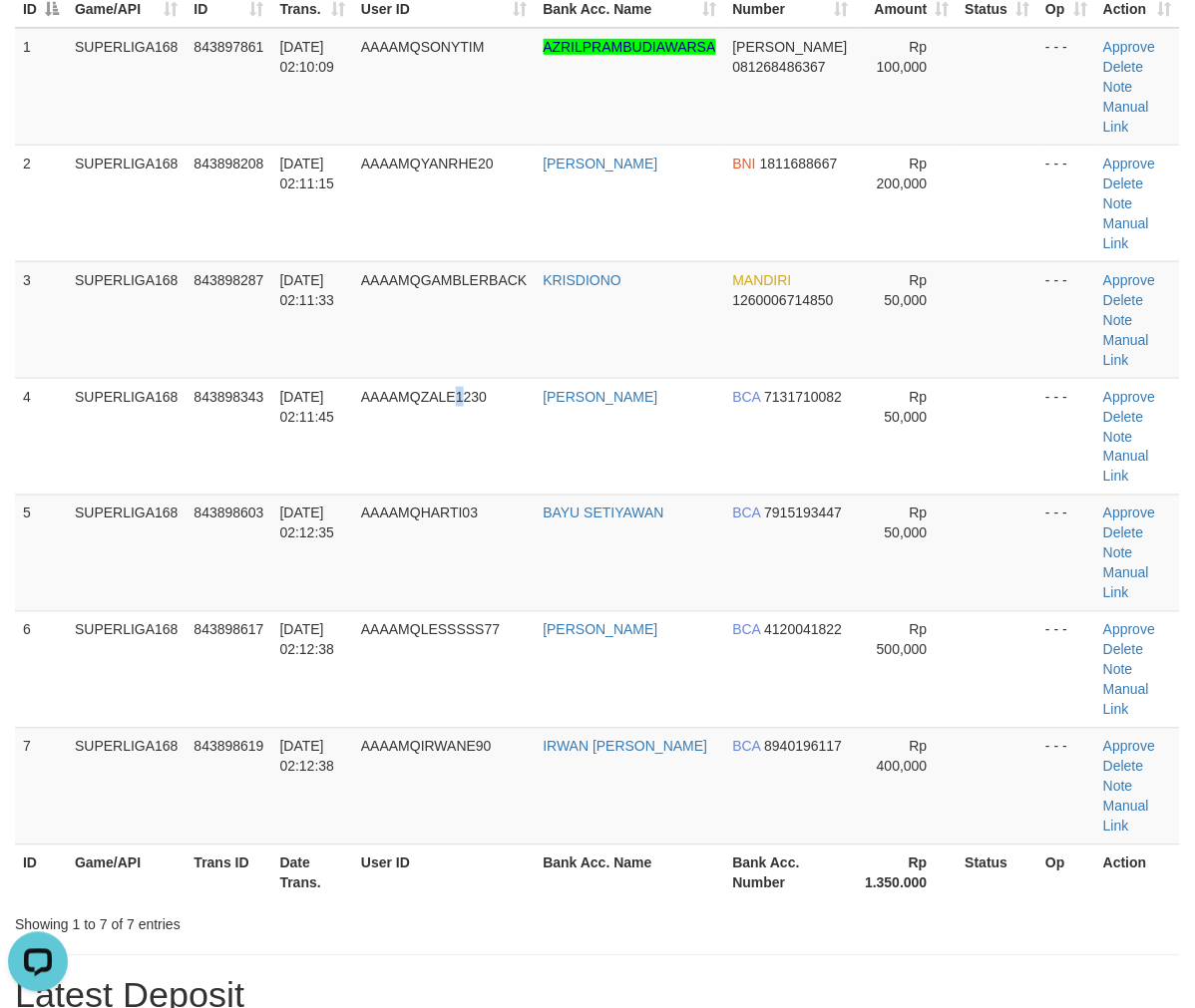 drag, startPoint x: 469, startPoint y: 485, endPoint x: 7, endPoint y: 589, distance: 473.56098 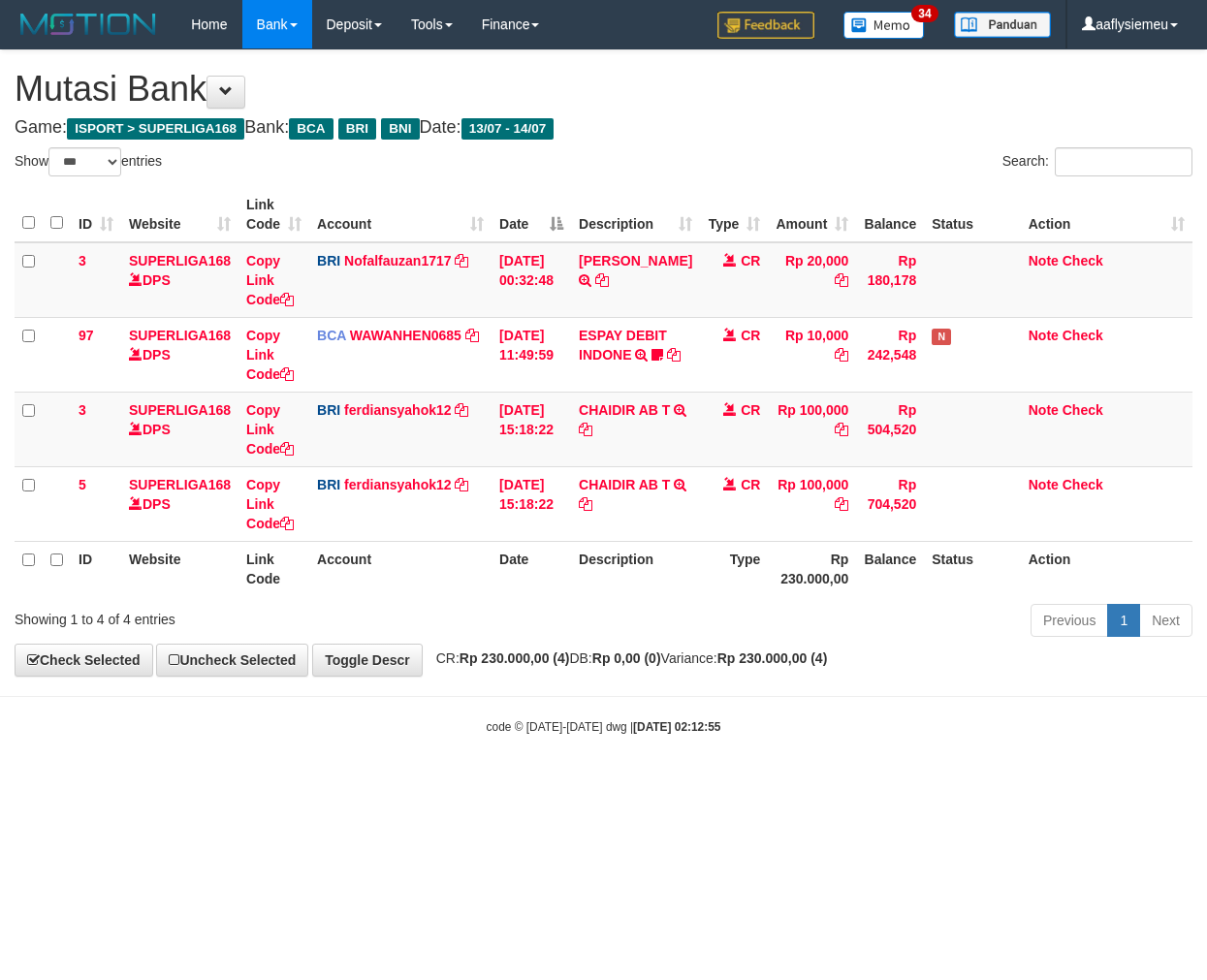 select on "***" 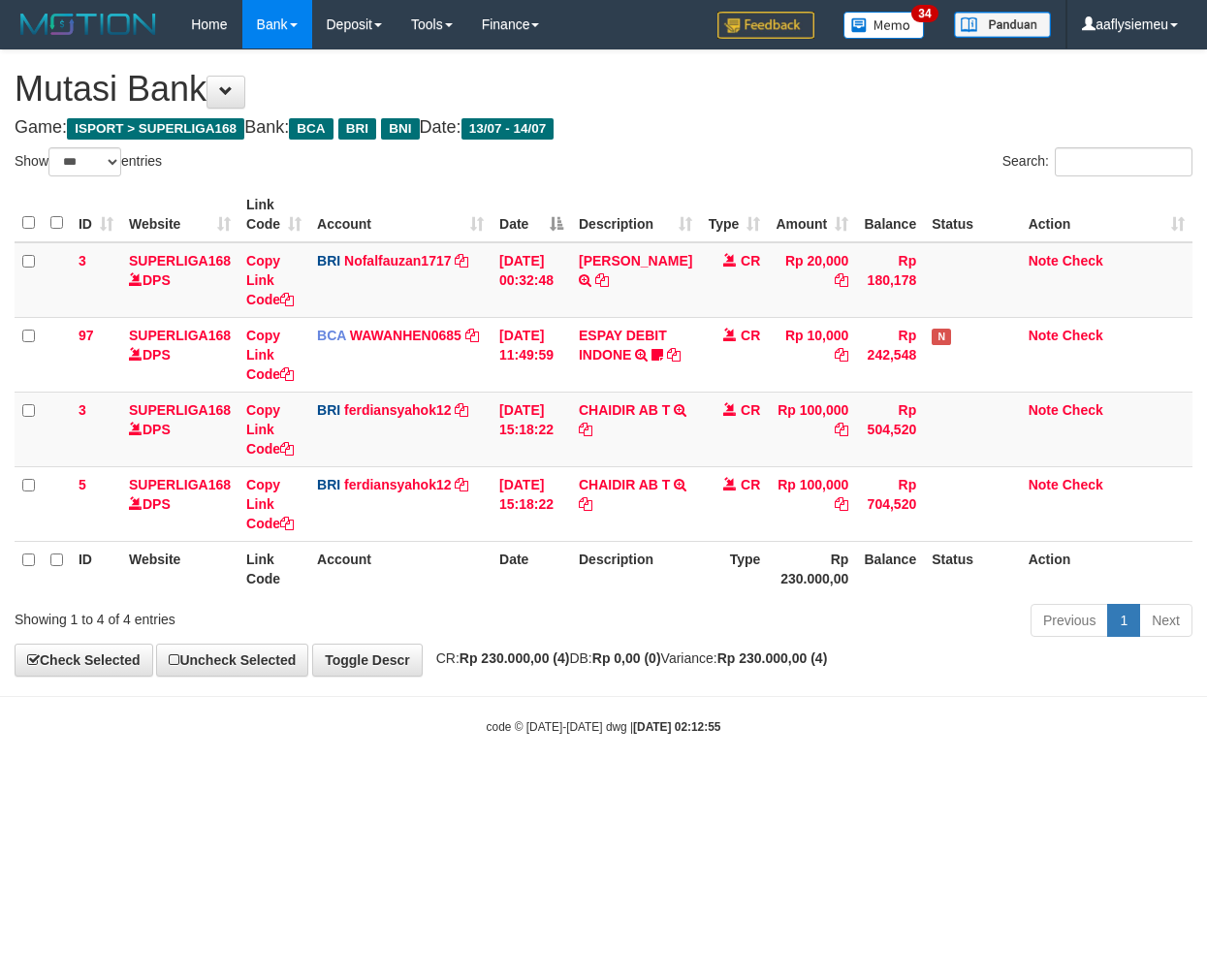 scroll, scrollTop: 0, scrollLeft: 0, axis: both 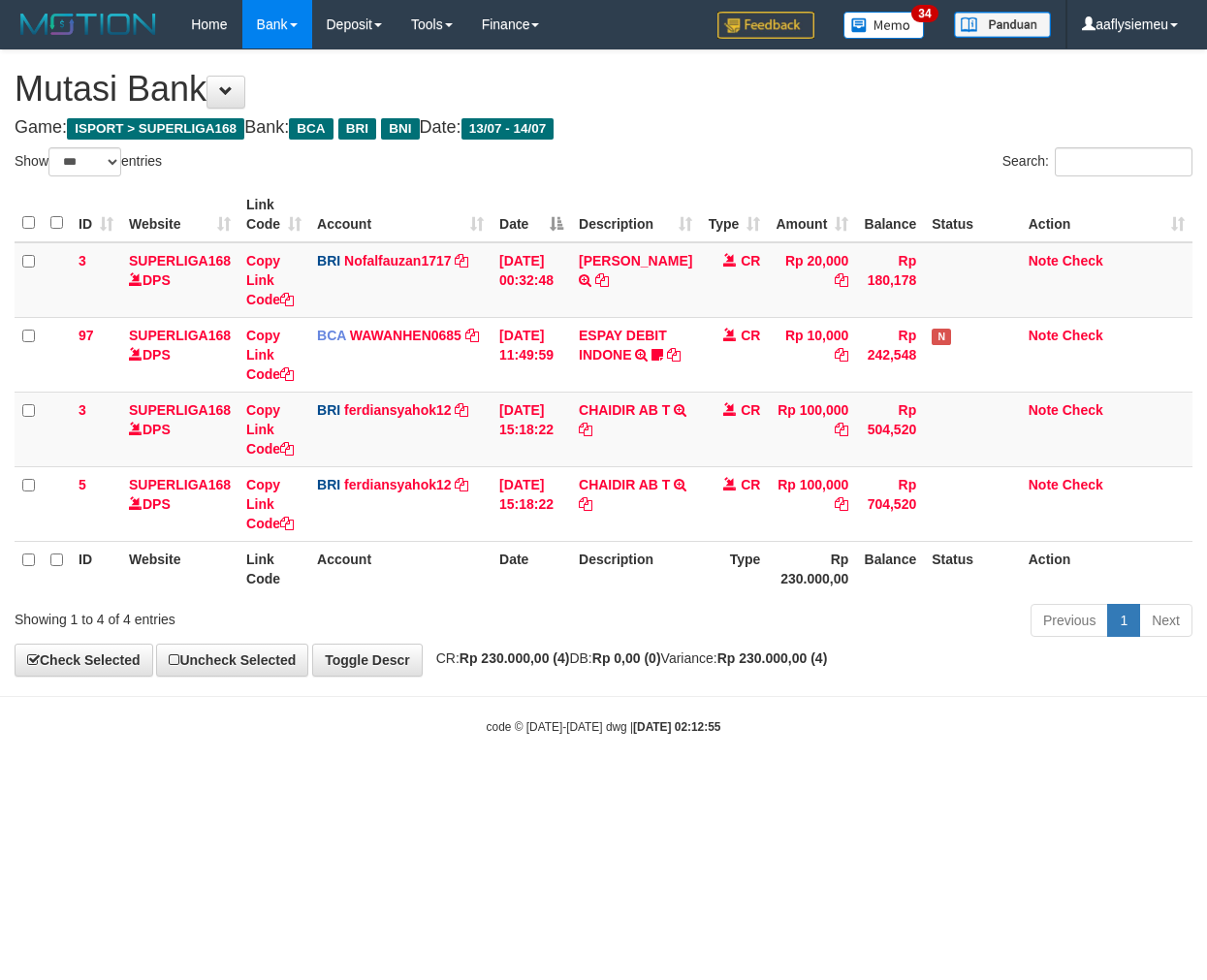 select on "***" 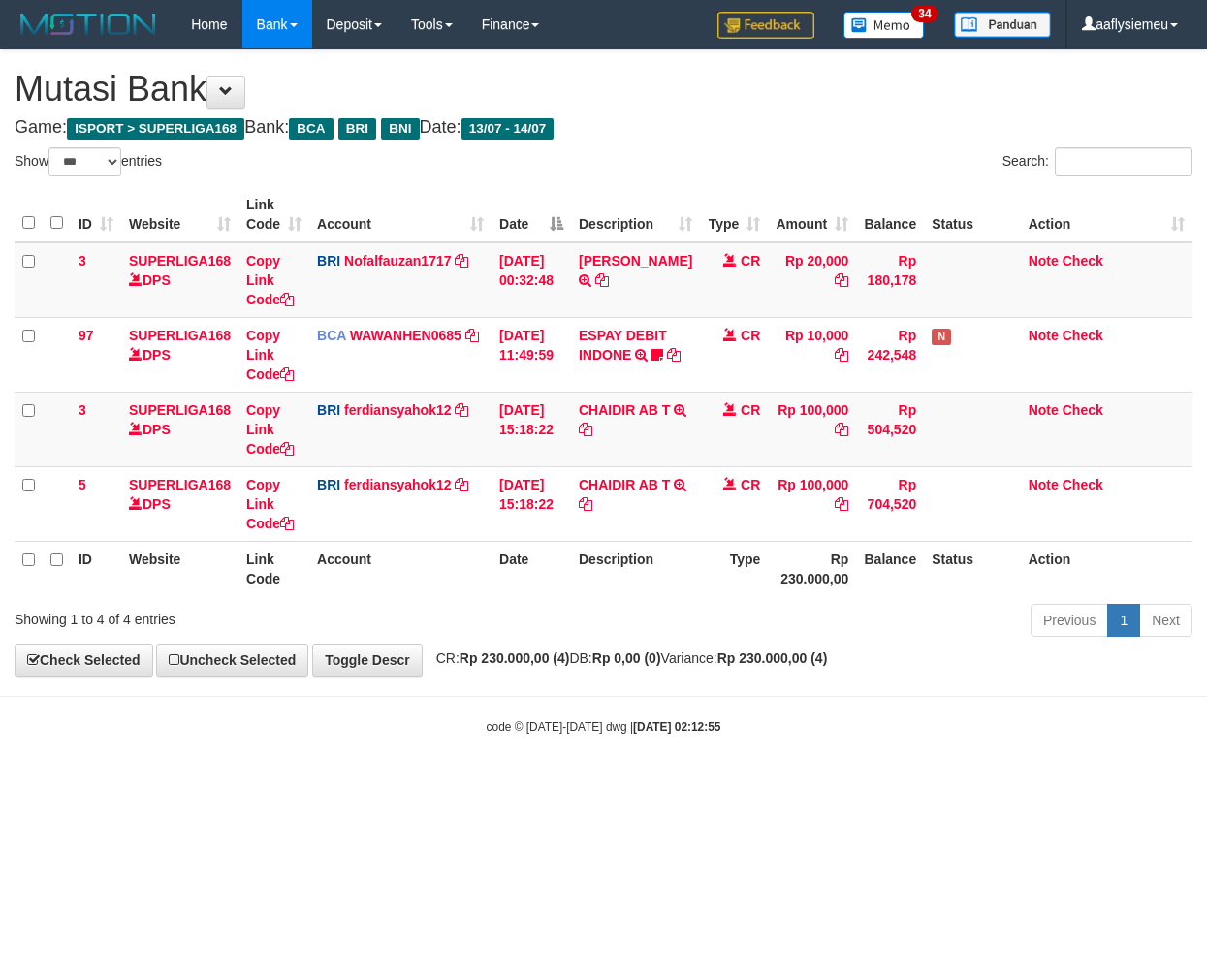 scroll, scrollTop: 0, scrollLeft: 0, axis: both 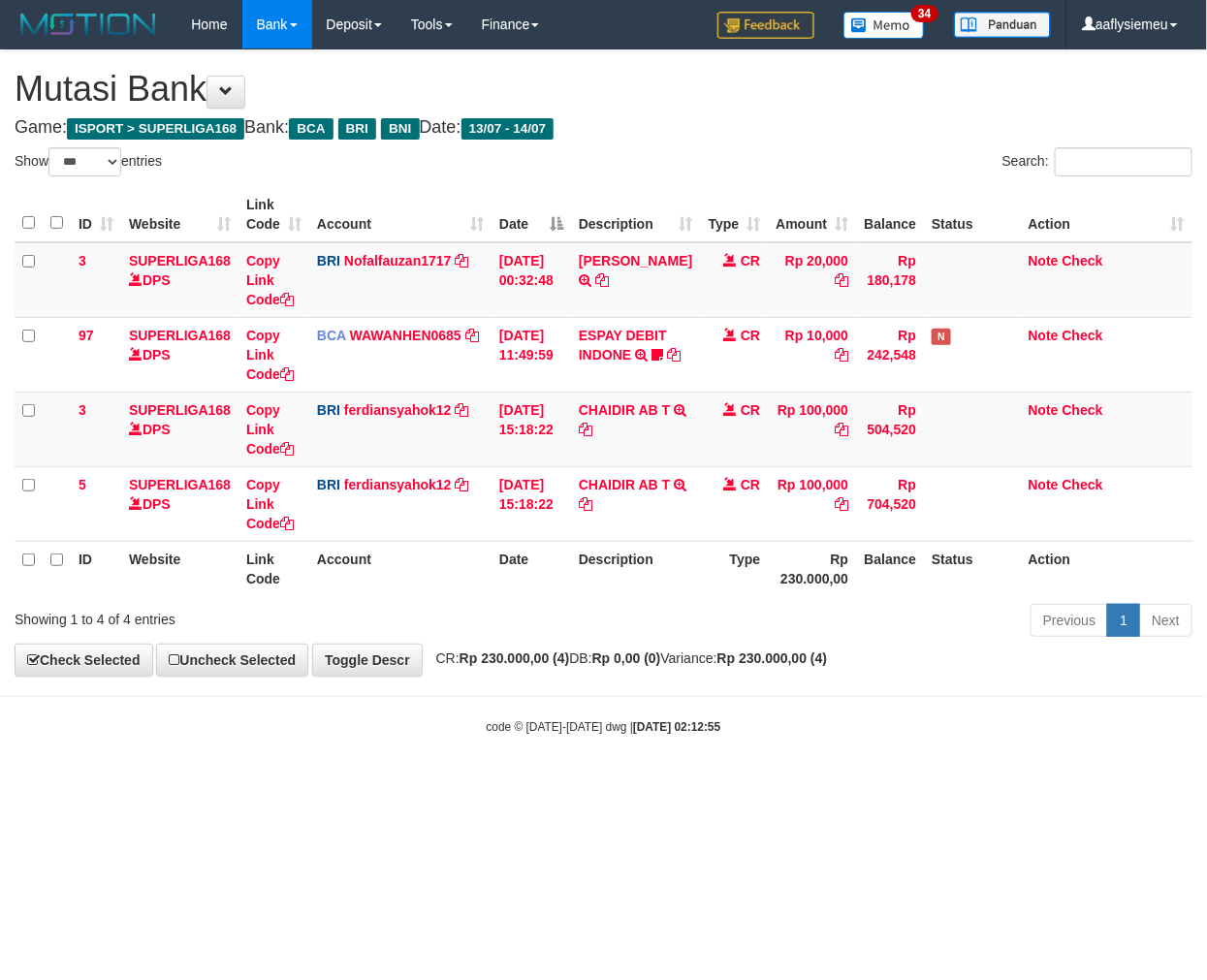 click on "code © 2012-2018 dwg |  2025/07/14 02:12:55" at bounding box center [603, 726] 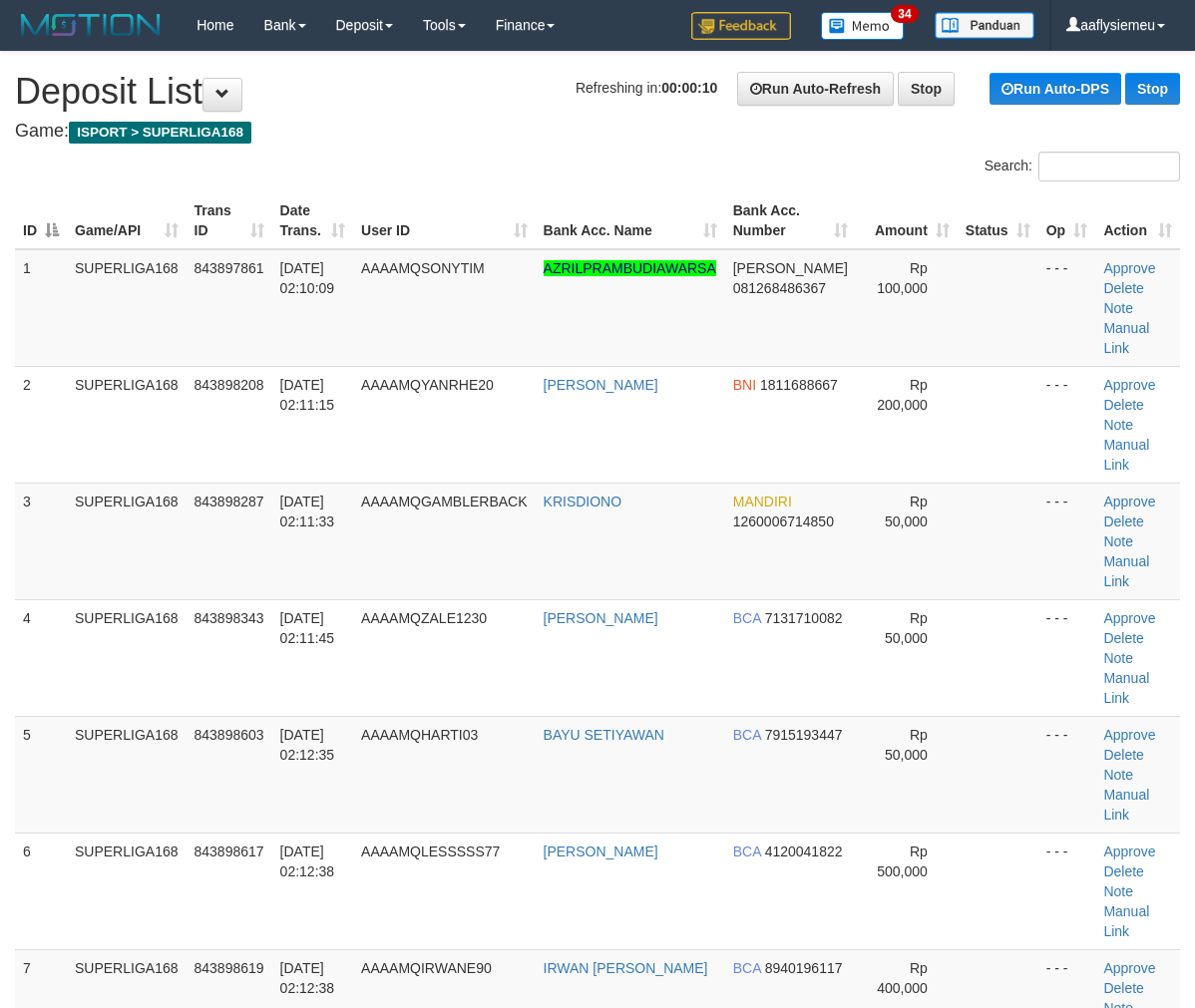 click on "Date Trans." at bounding box center (312, 1094) 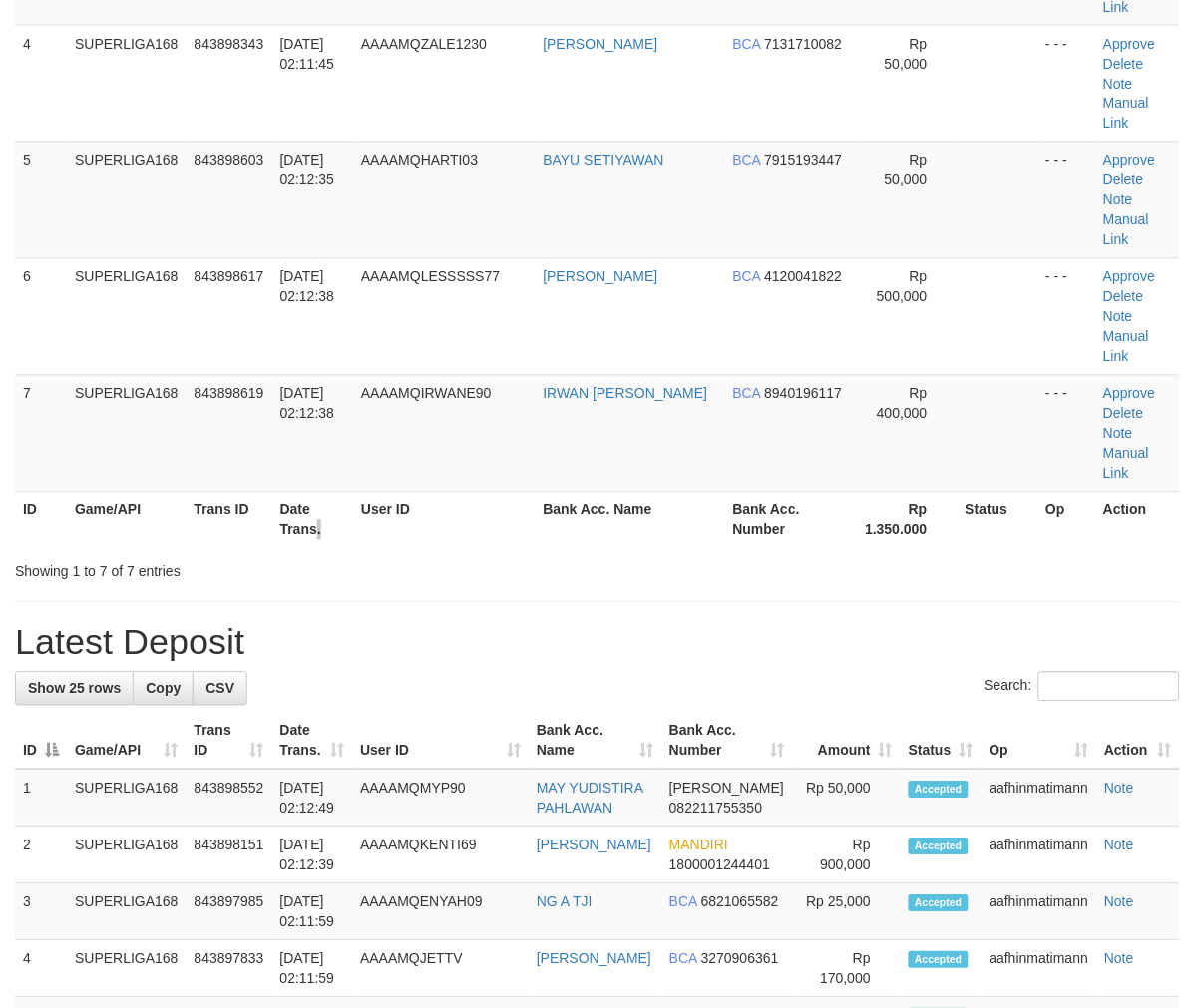 scroll, scrollTop: 221, scrollLeft: 0, axis: vertical 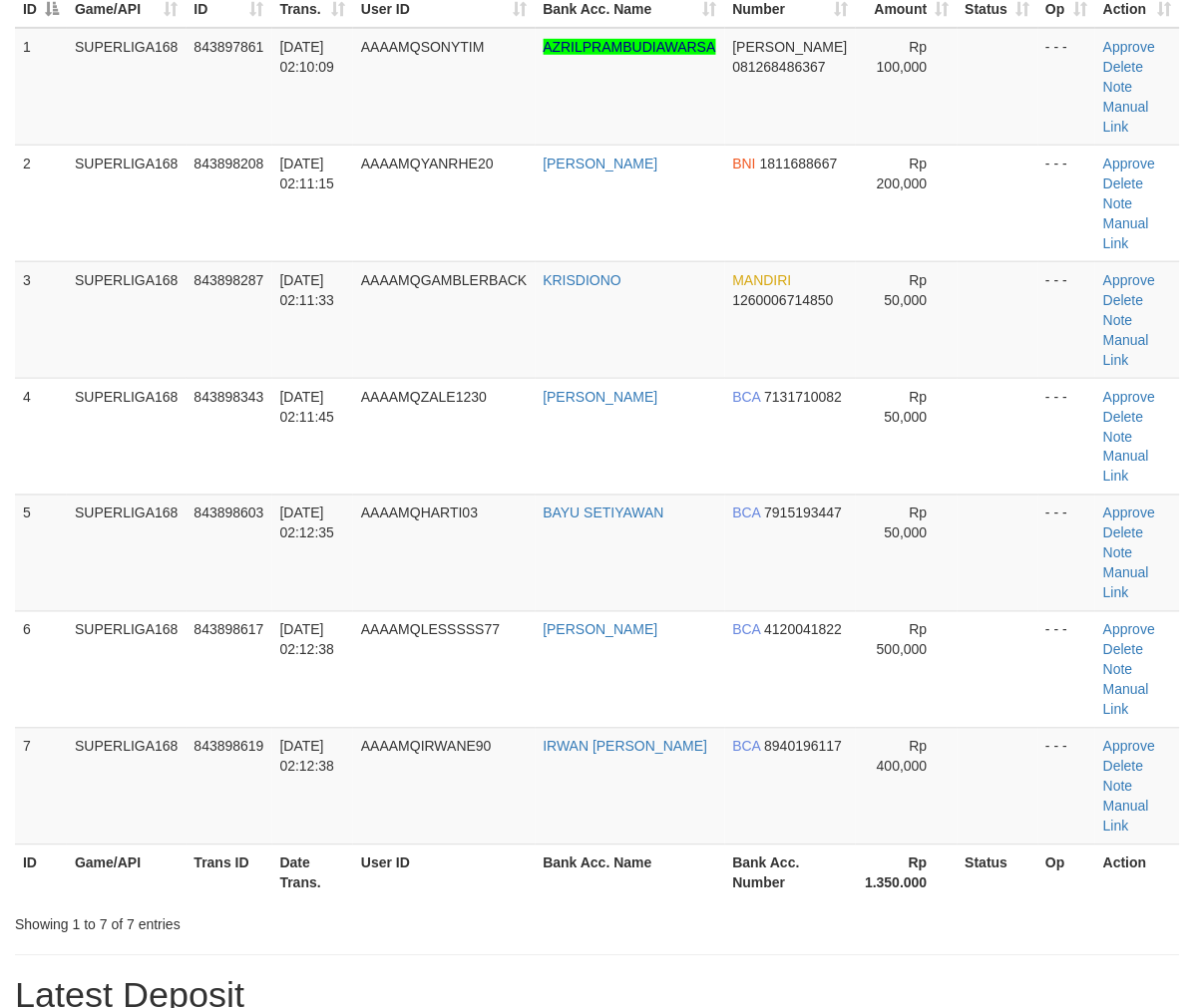 drag, startPoint x: 342, startPoint y: 452, endPoint x: 0, endPoint y: 532, distance: 351.2321 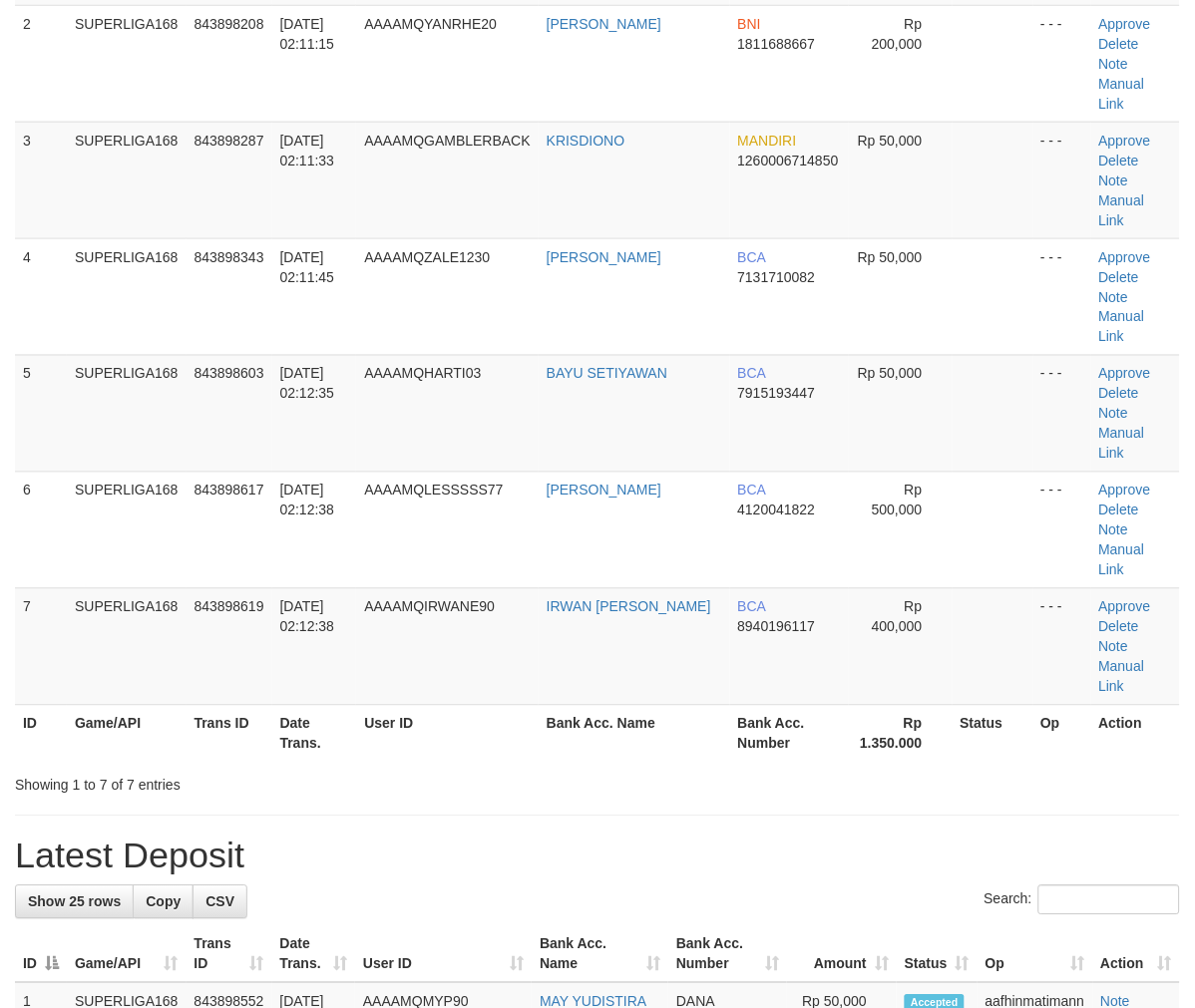 scroll, scrollTop: 353, scrollLeft: 0, axis: vertical 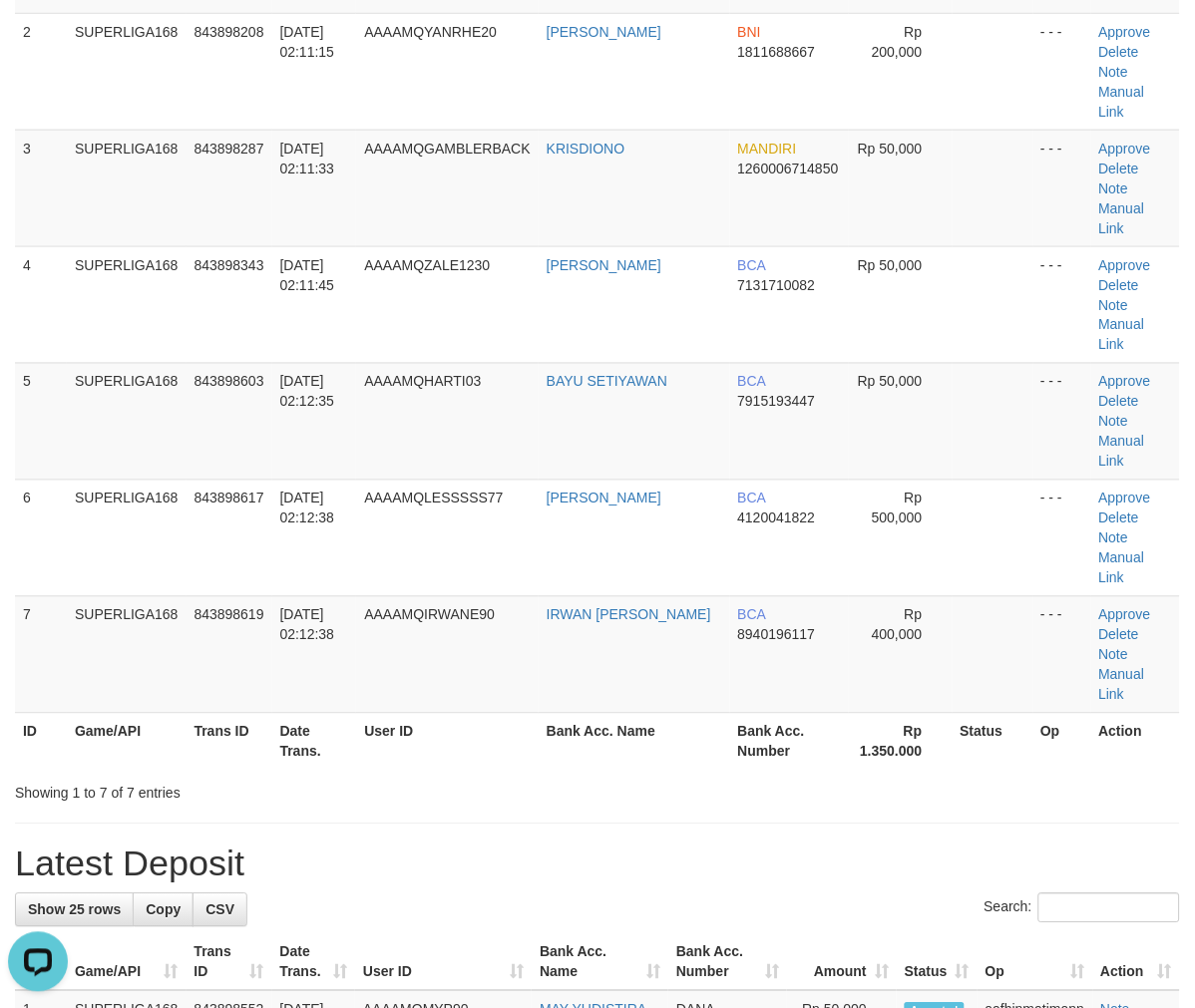 drag, startPoint x: 225, startPoint y: 437, endPoint x: 2, endPoint y: 538, distance: 244.80605 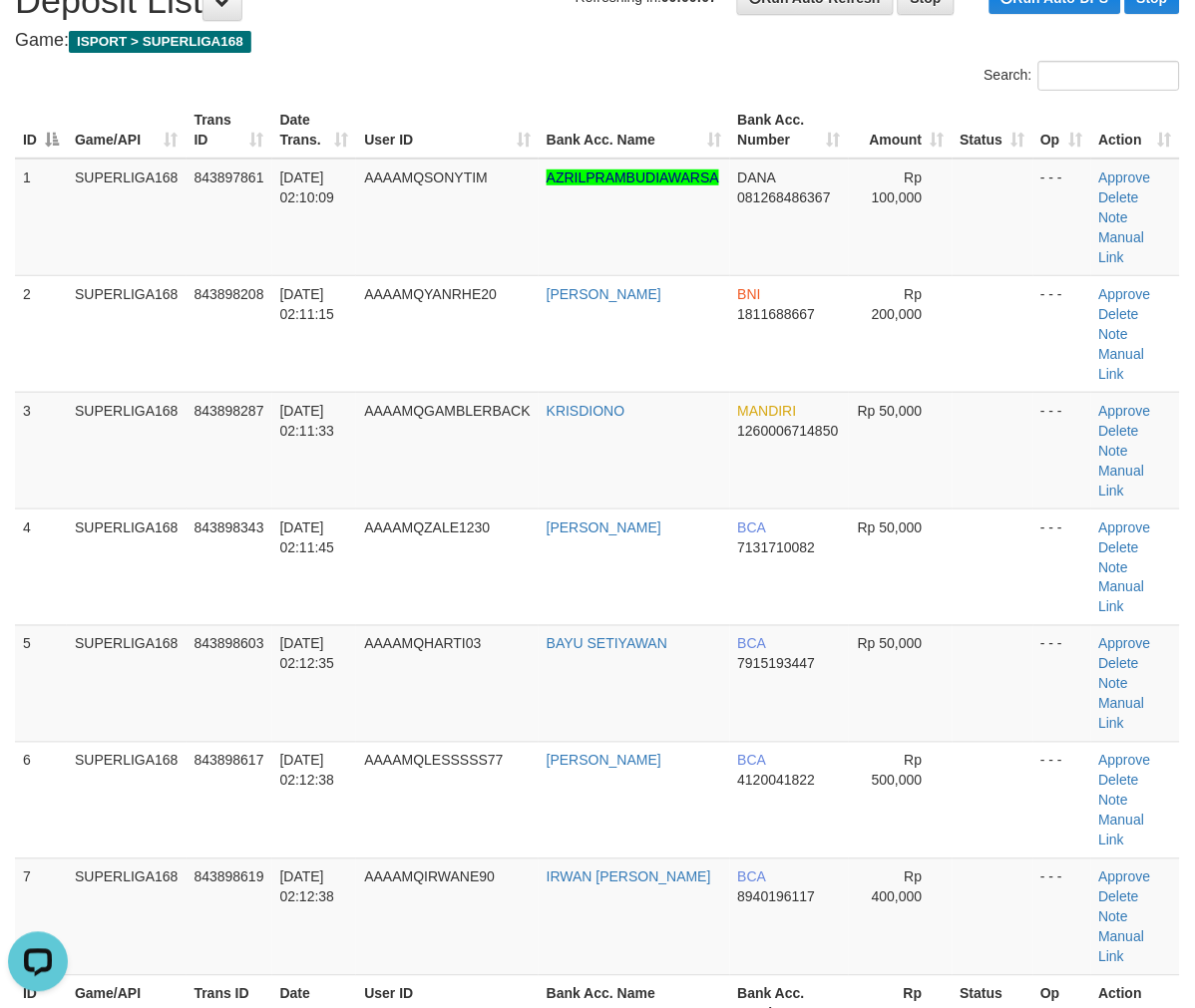 scroll, scrollTop: 0, scrollLeft: 0, axis: both 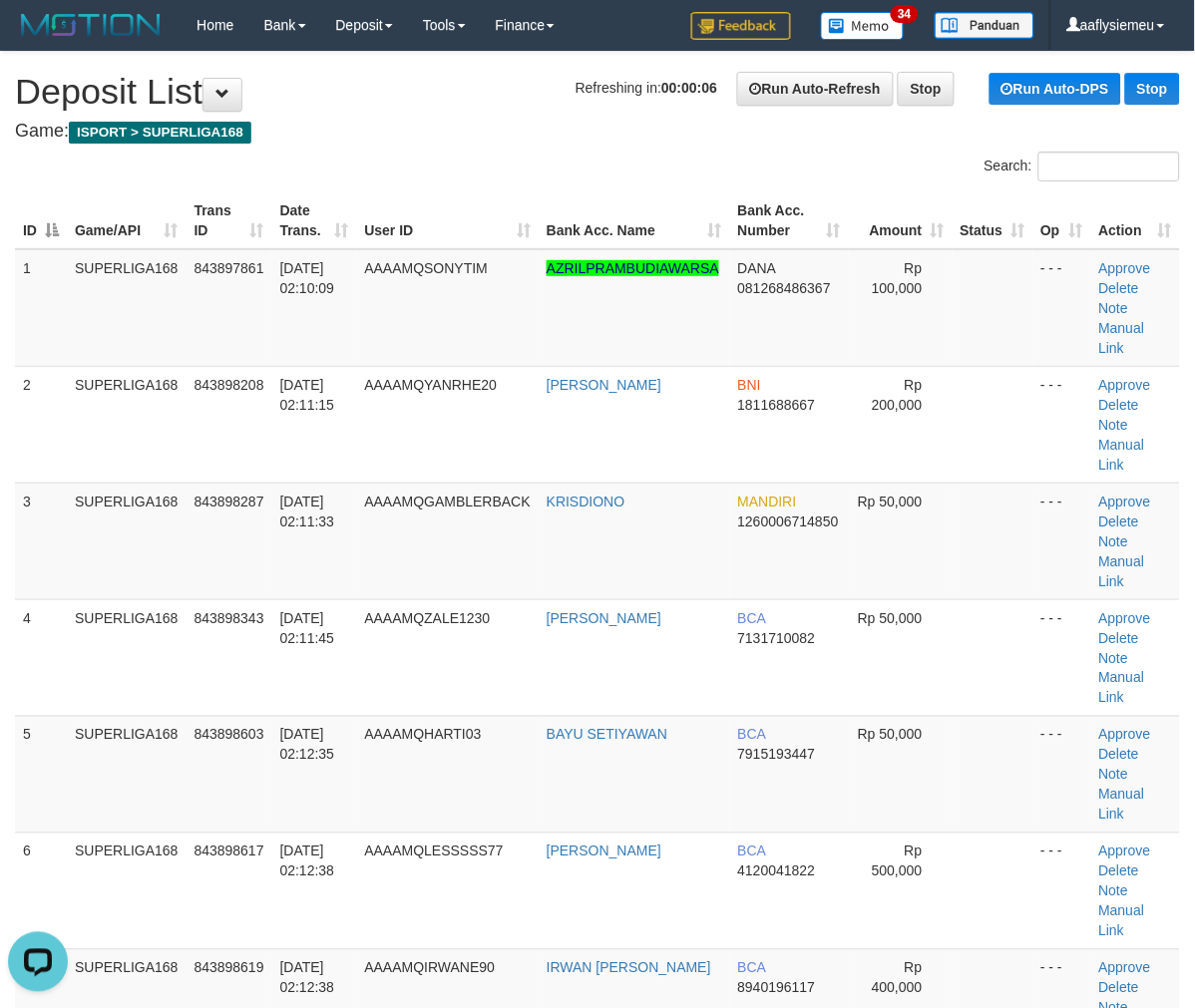 drag, startPoint x: 114, startPoint y: 538, endPoint x: 4, endPoint y: 570, distance: 114.56003 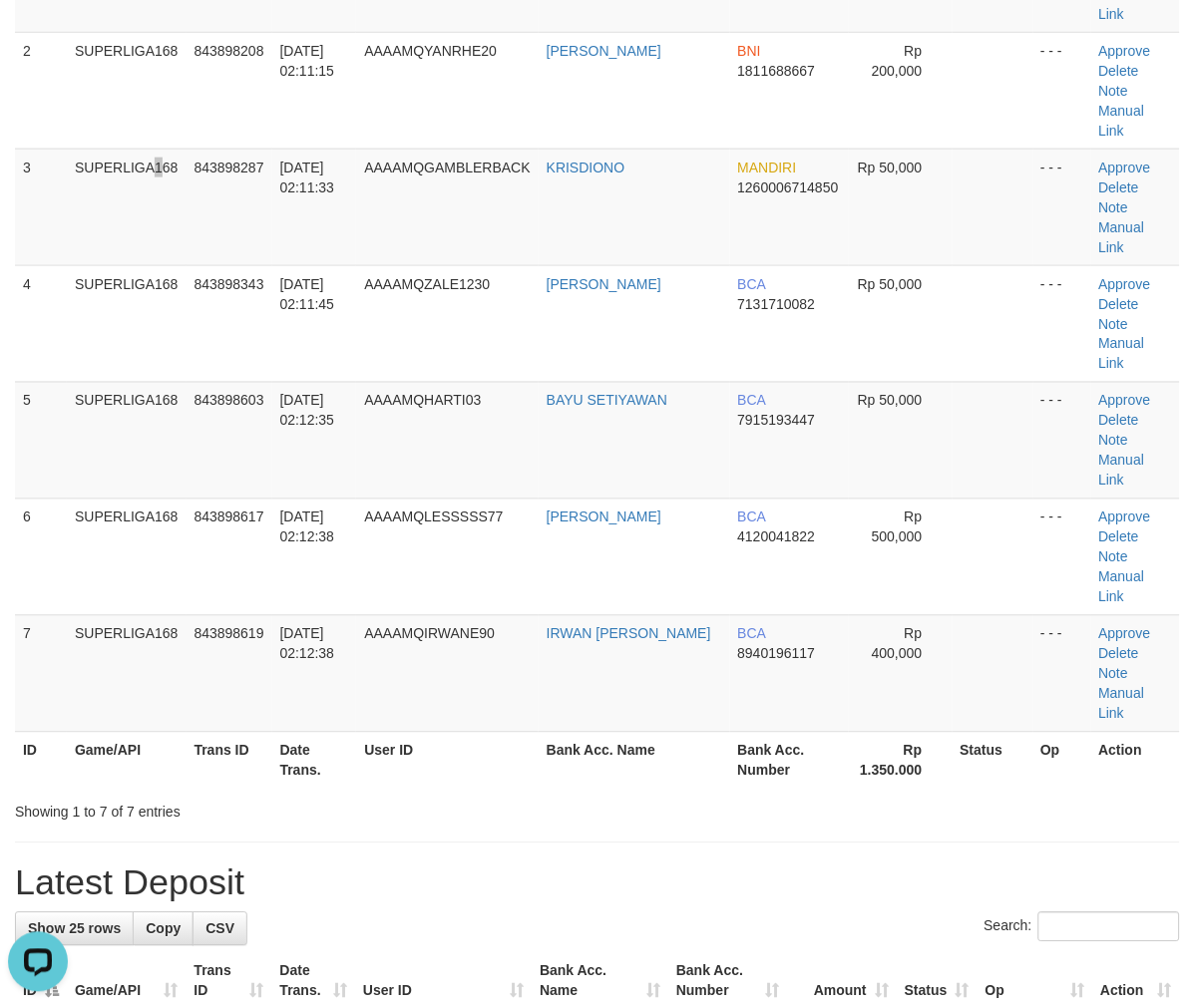 scroll, scrollTop: 221, scrollLeft: 0, axis: vertical 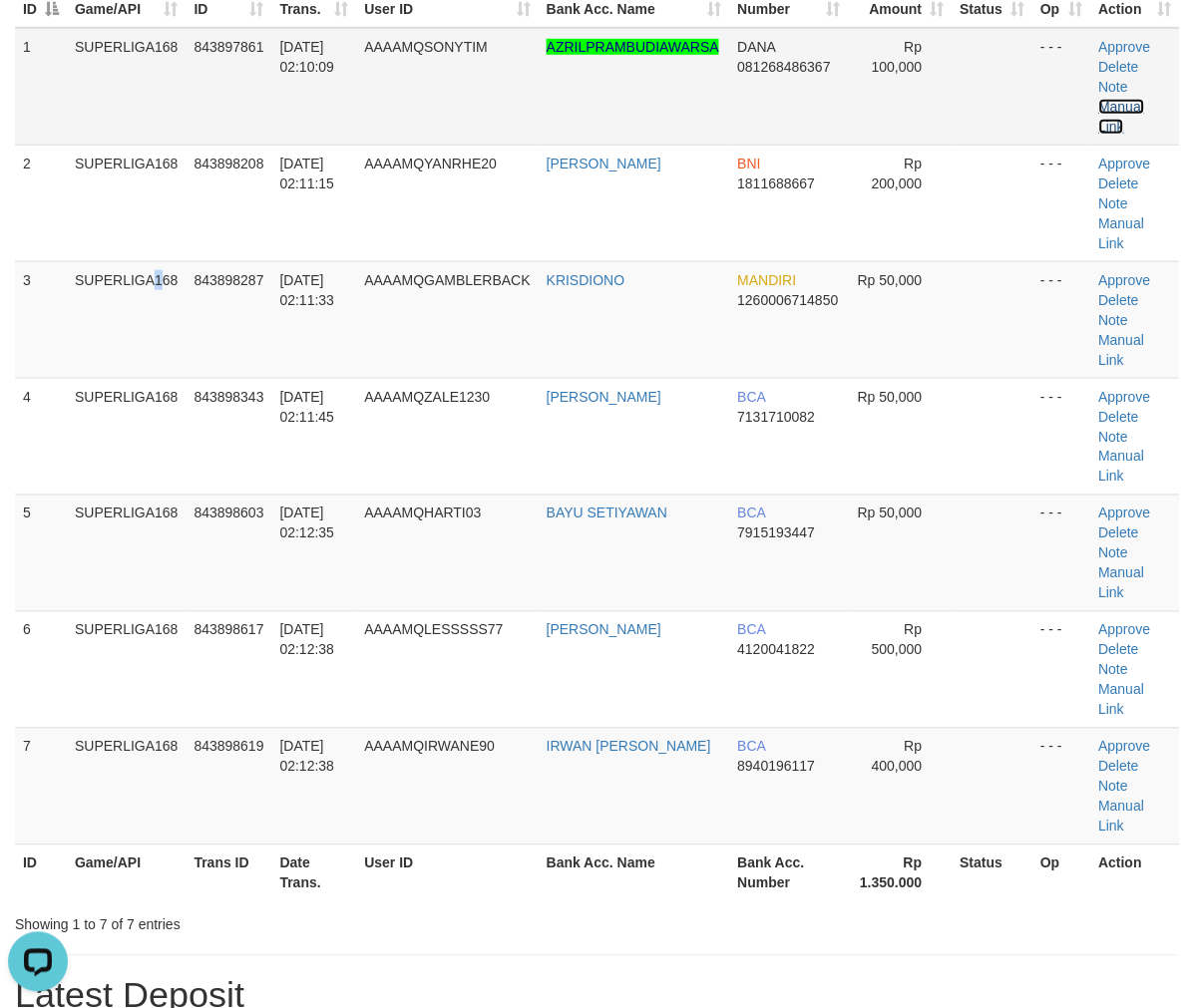 click on "Manual Link" at bounding box center [1122, 117] 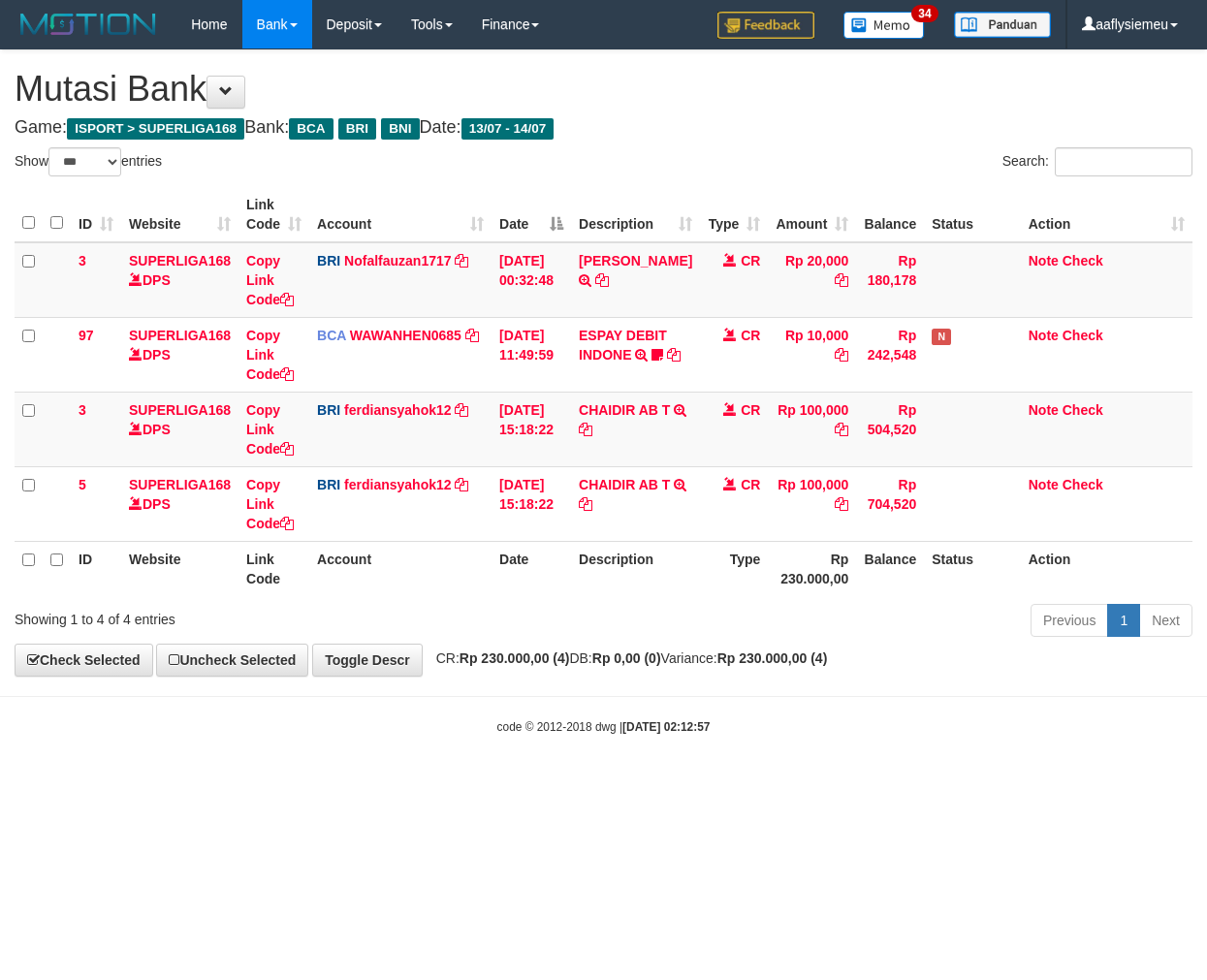 select on "***" 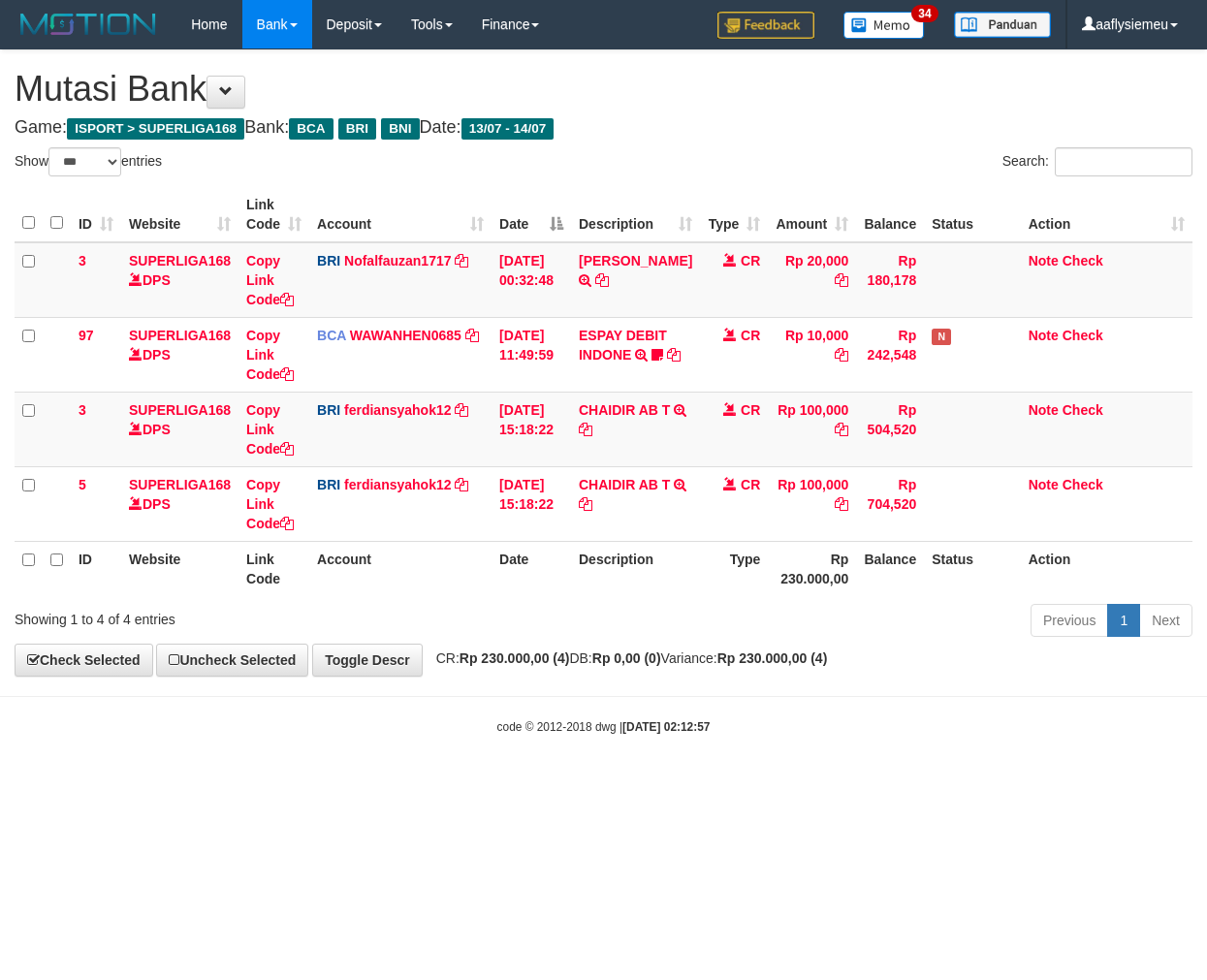 scroll, scrollTop: 0, scrollLeft: 0, axis: both 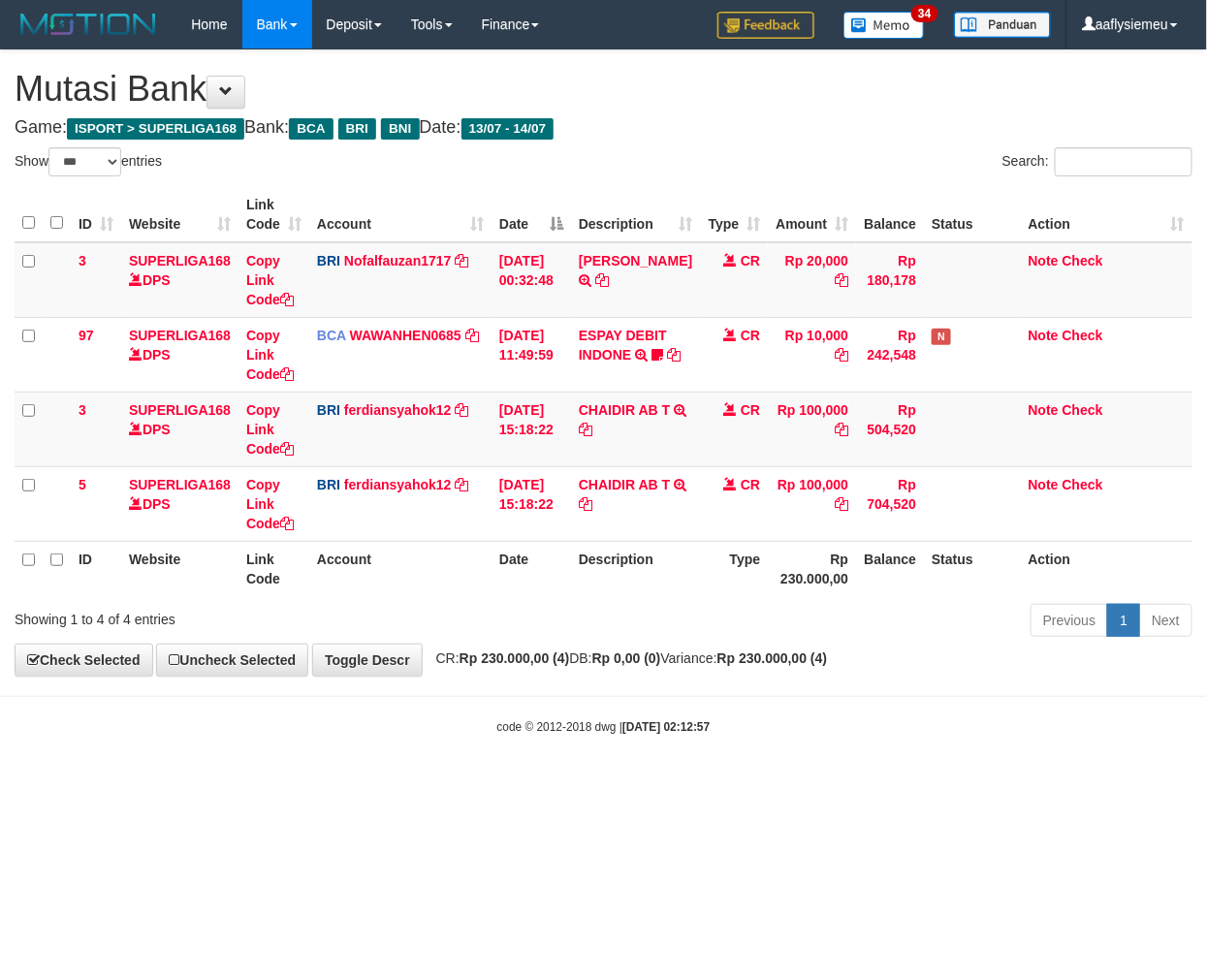 click on "Previous 1 Next" at bounding box center [855, 622] 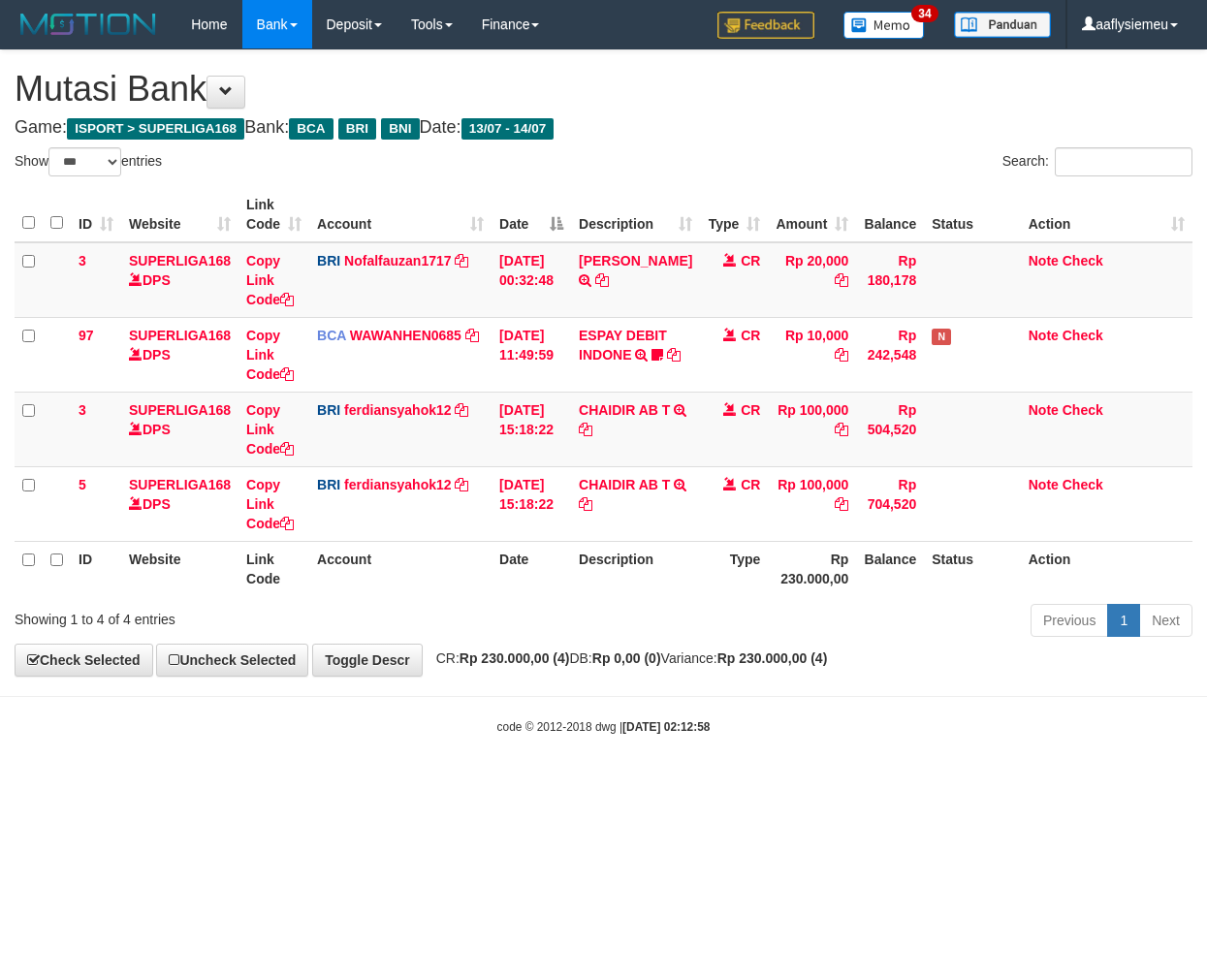select on "***" 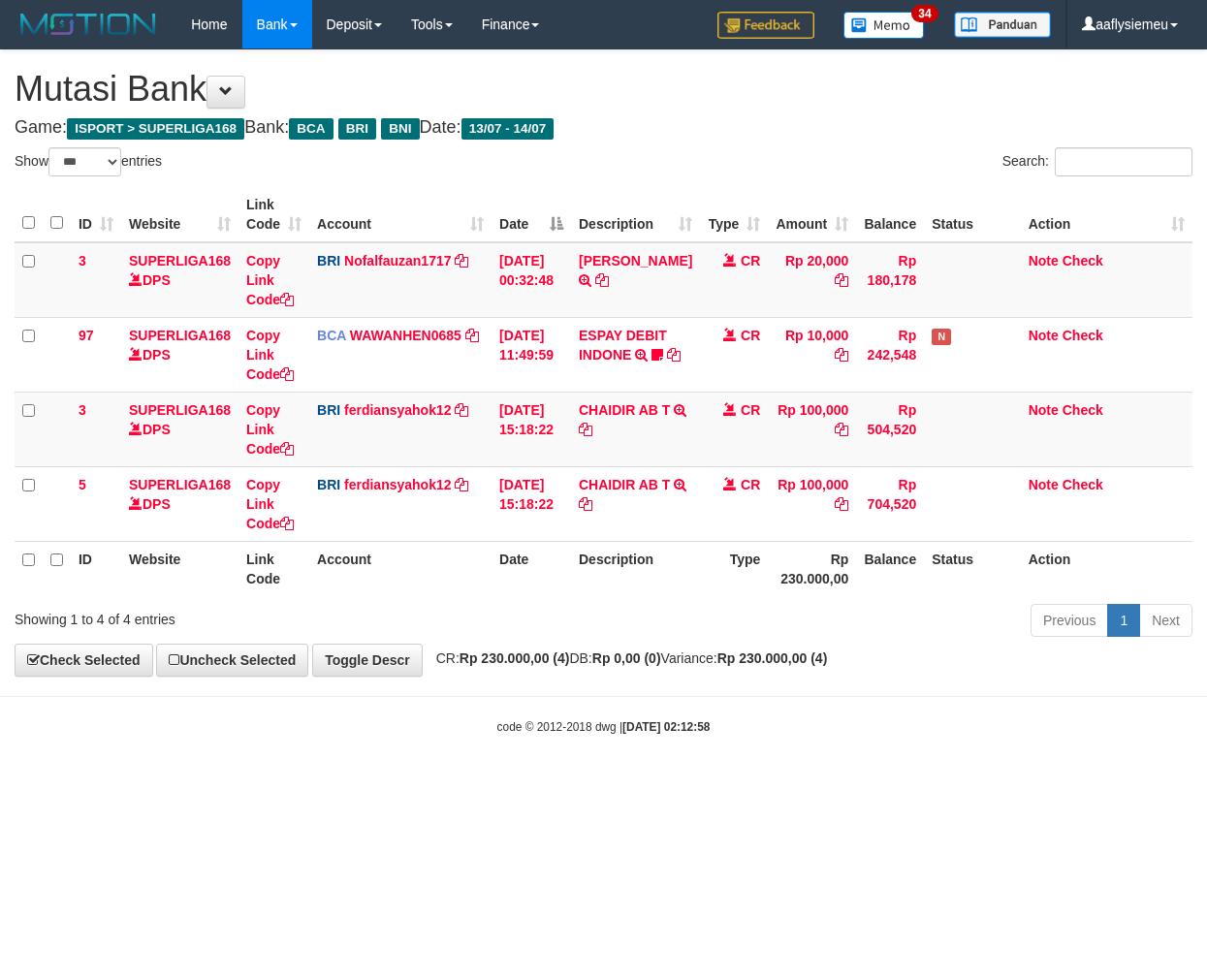 scroll, scrollTop: 0, scrollLeft: 0, axis: both 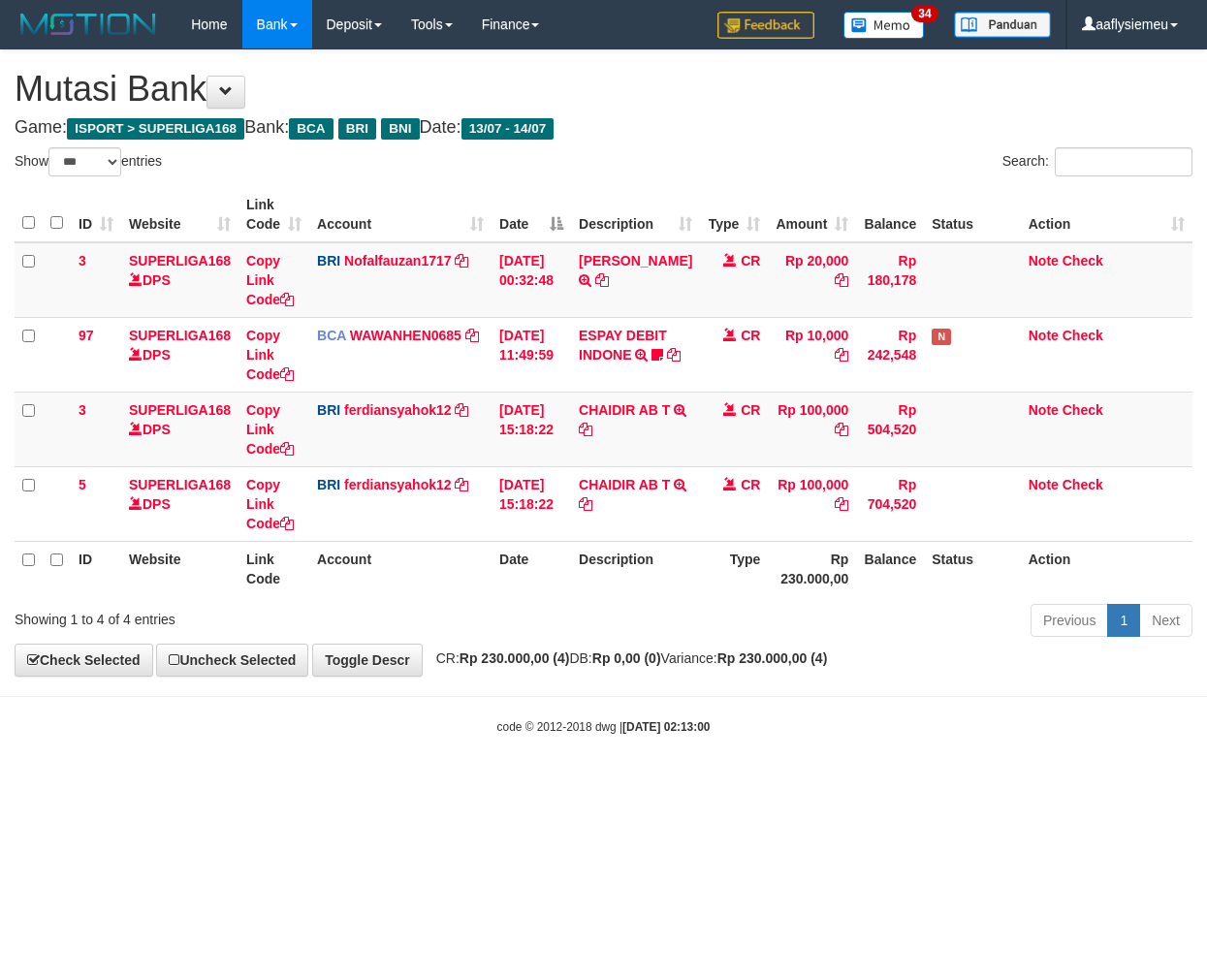 select on "***" 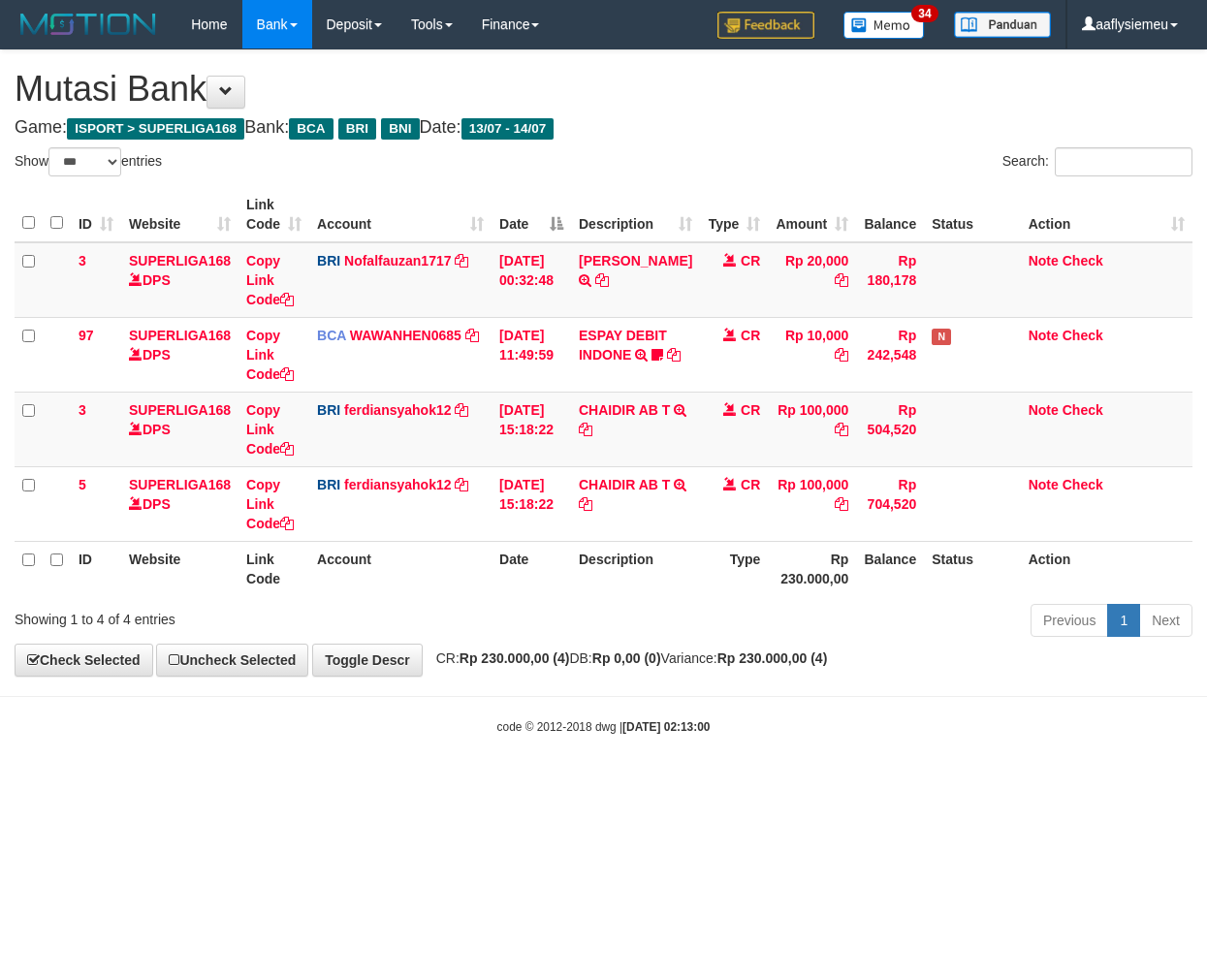 scroll, scrollTop: 0, scrollLeft: 0, axis: both 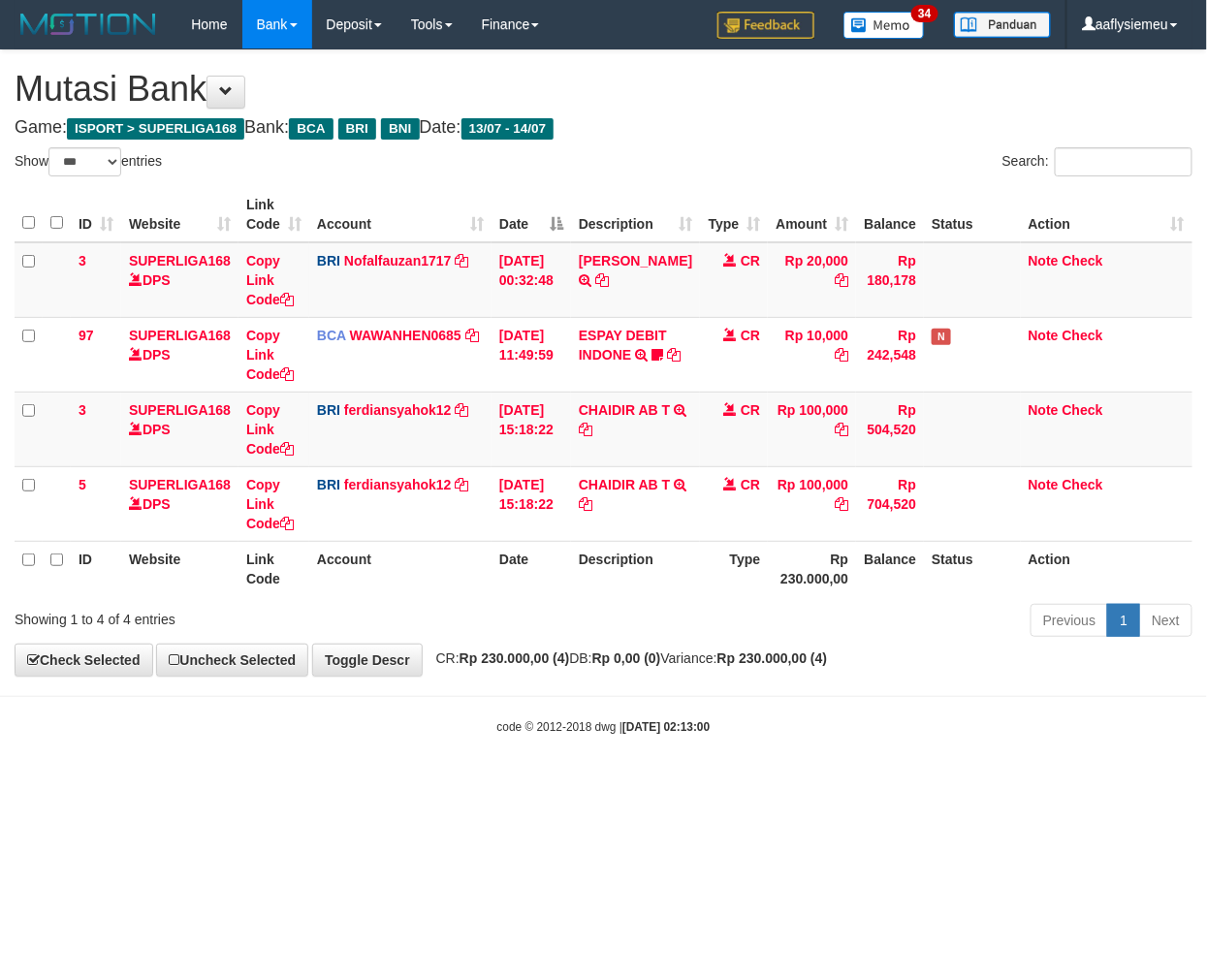 click on "code © 2012-2018 dwg |  2025/07/14 02:13:00" at bounding box center [603, 726] 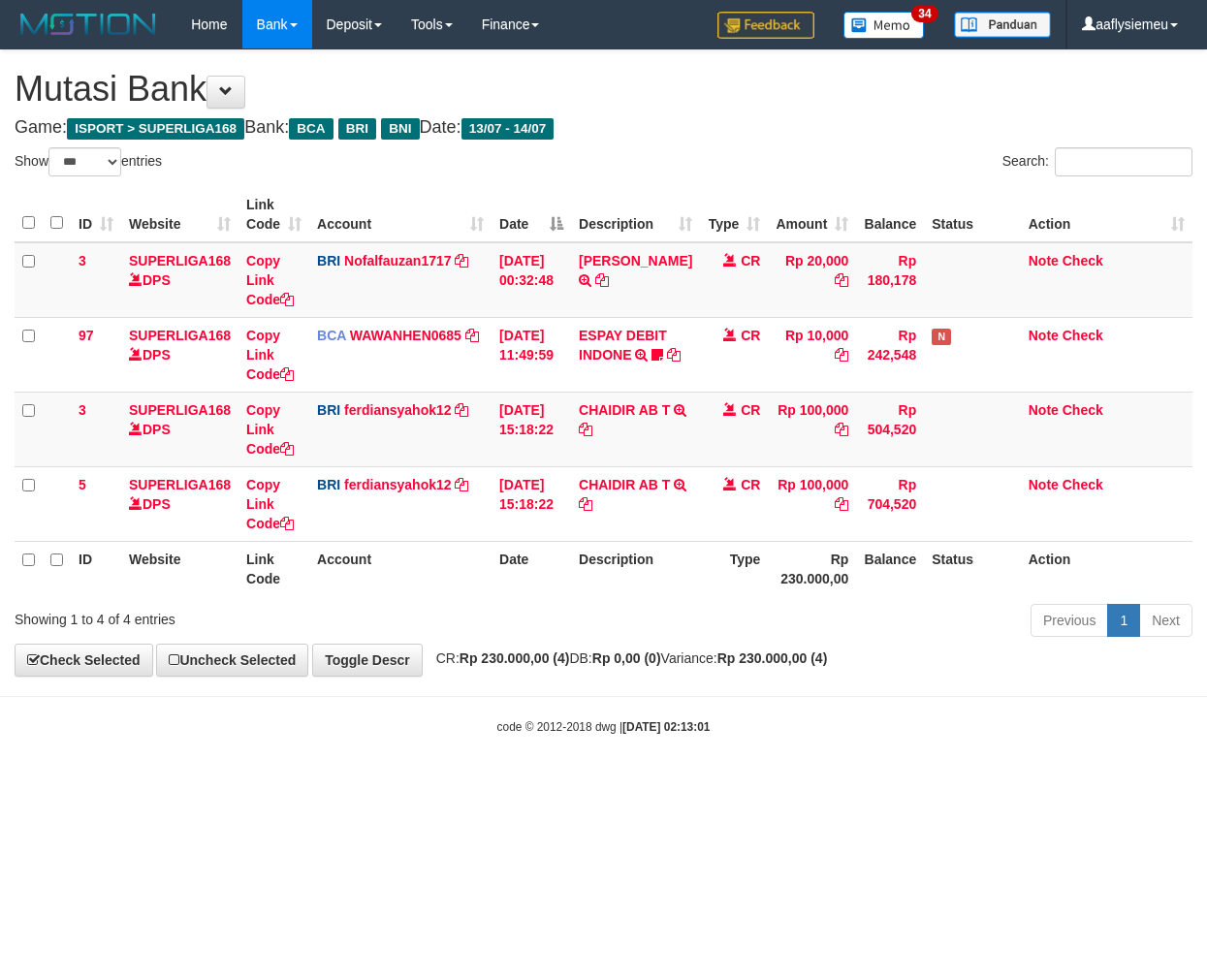 select on "***" 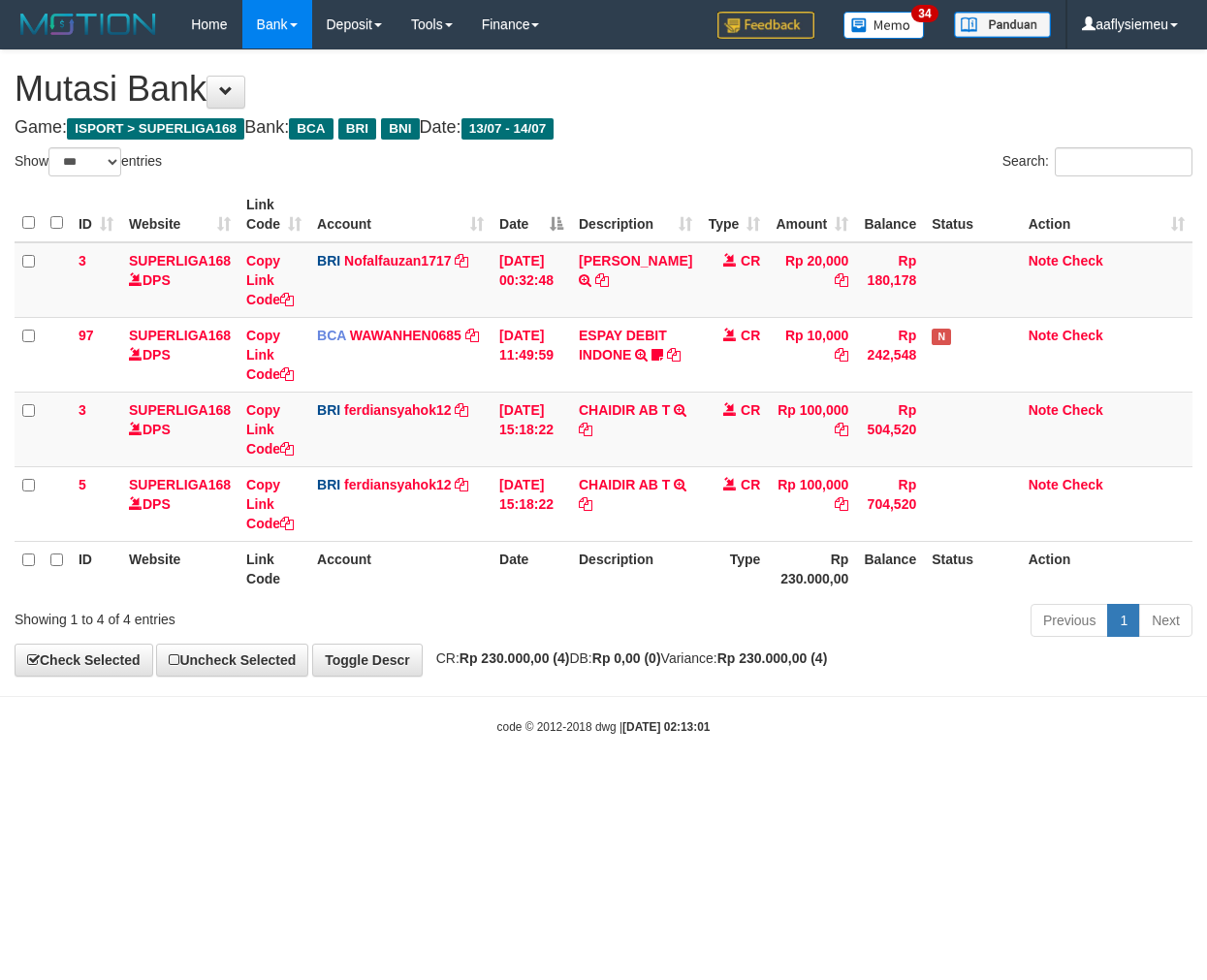scroll, scrollTop: 0, scrollLeft: 0, axis: both 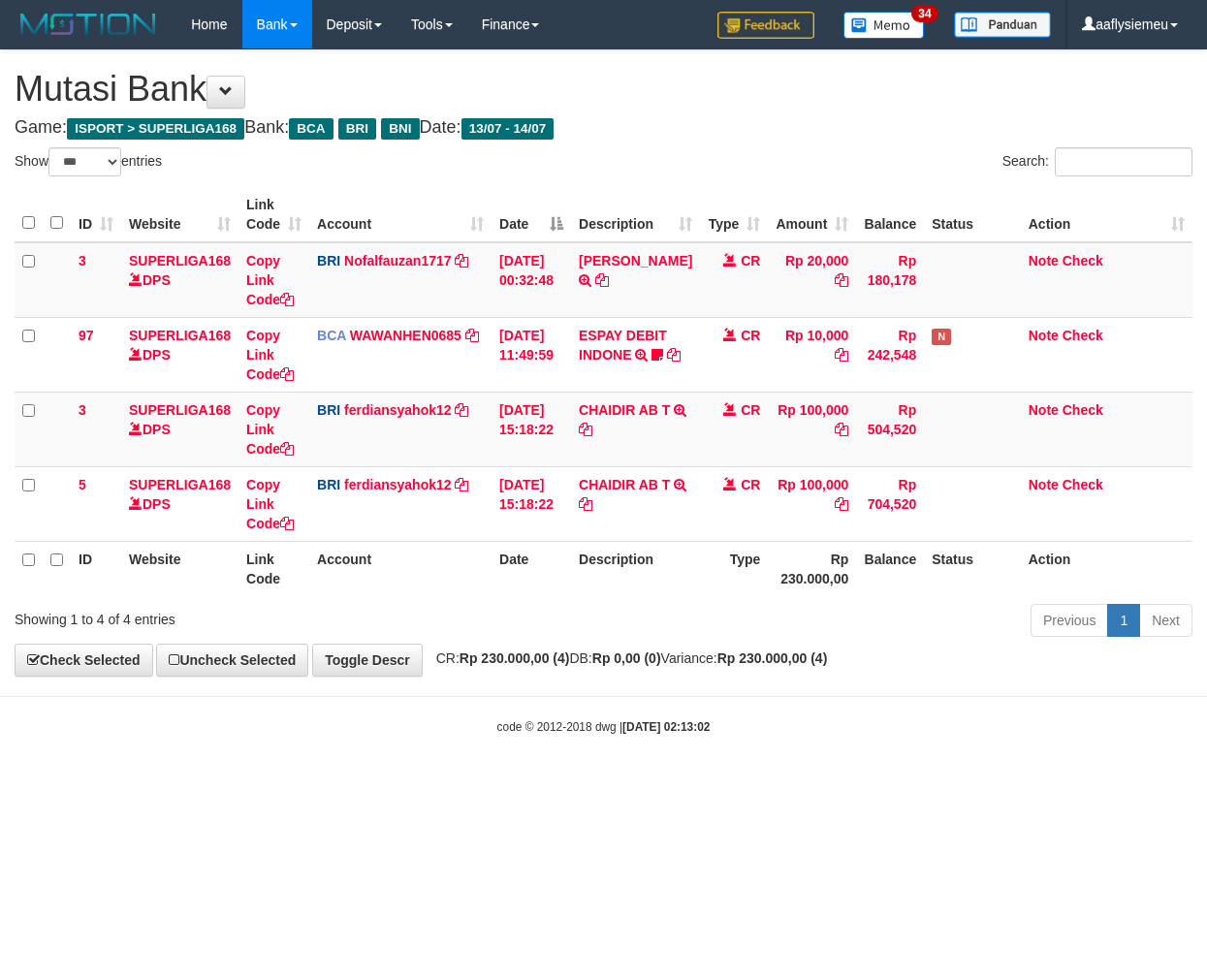 select on "***" 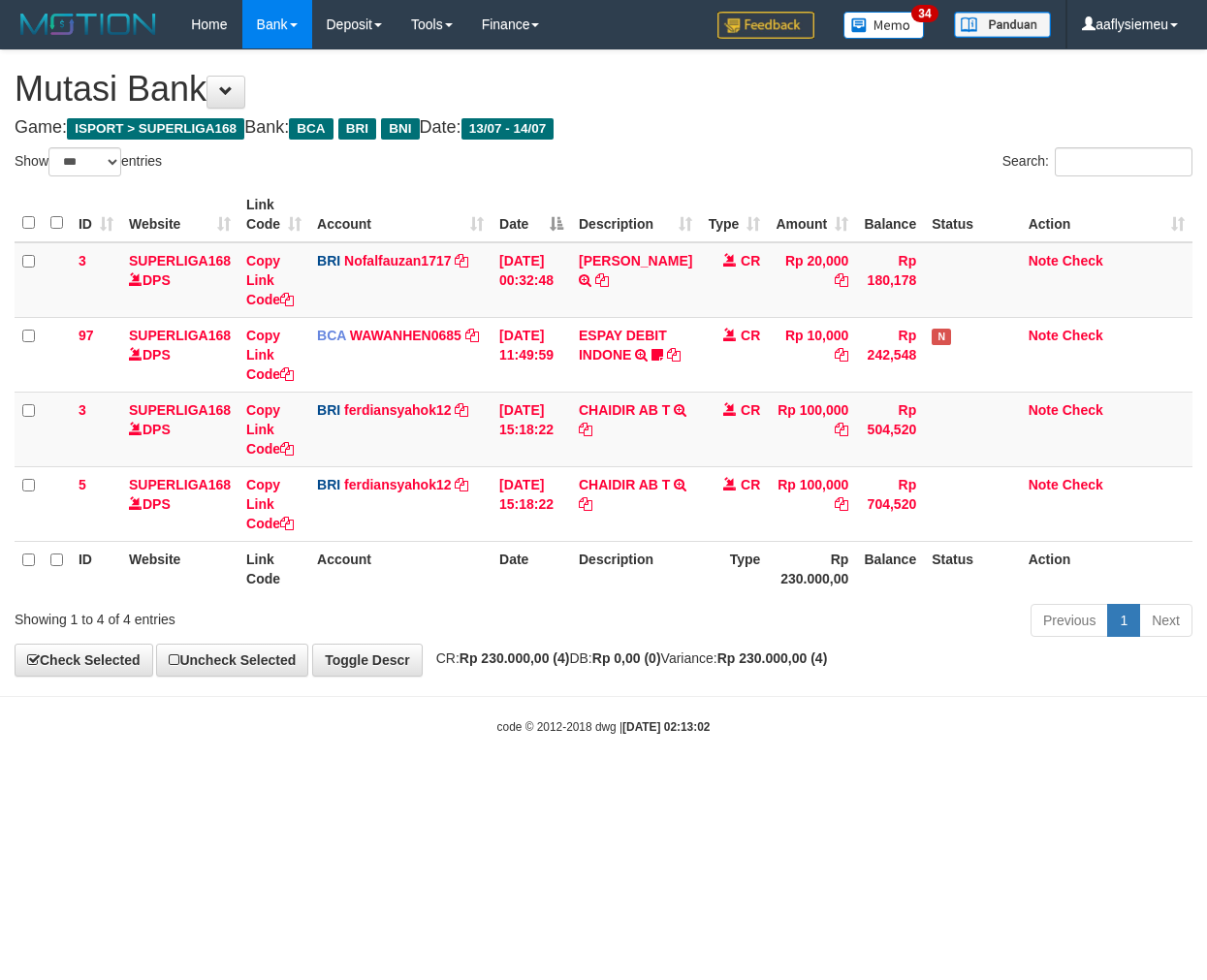 scroll, scrollTop: 0, scrollLeft: 0, axis: both 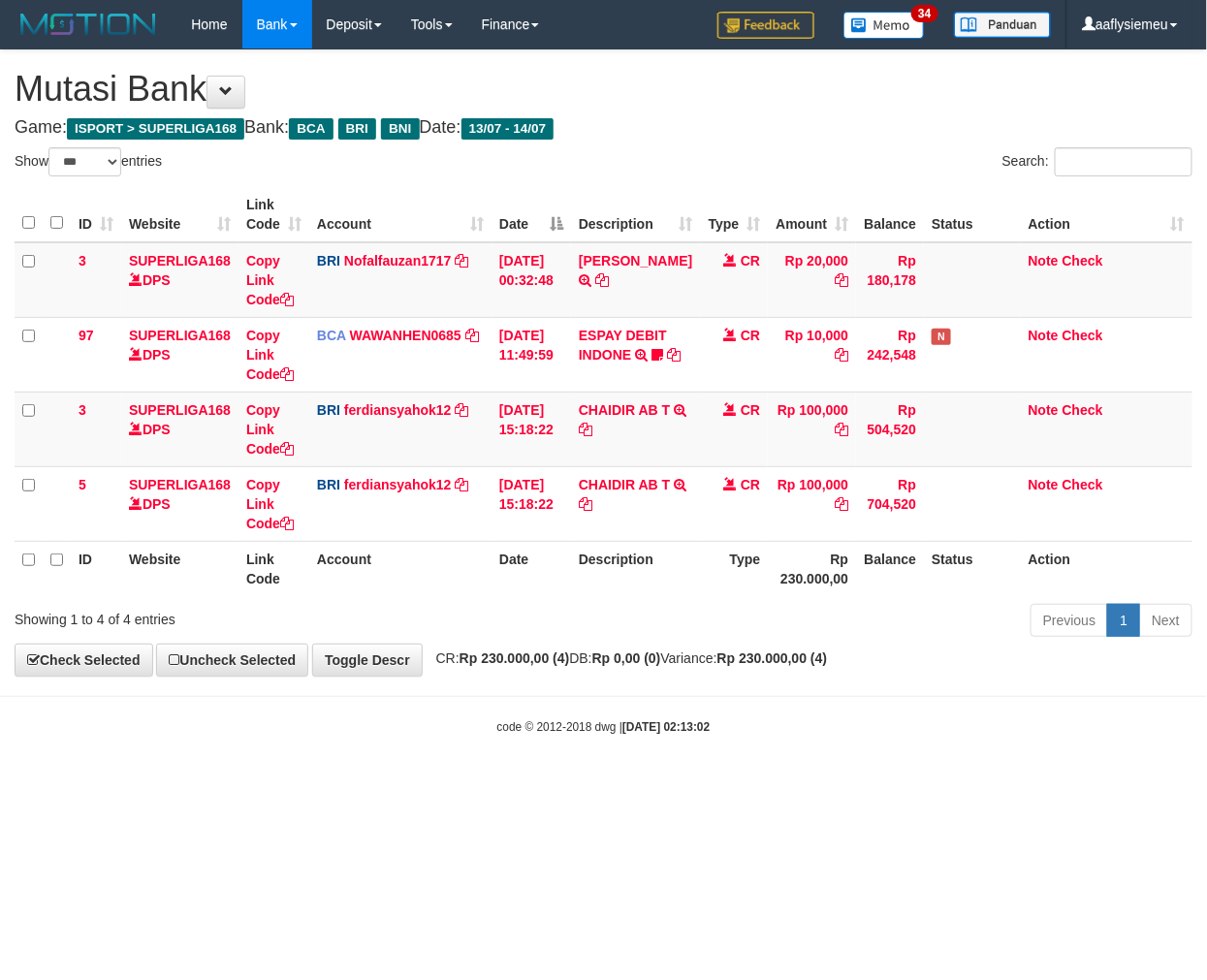 click on "Toggle navigation
Home
Bank
Account List
Load
By Website
Group
[ISPORT]													SUPERLIGA168
By Load Group (DPS)
34" at bounding box center (603, 392) 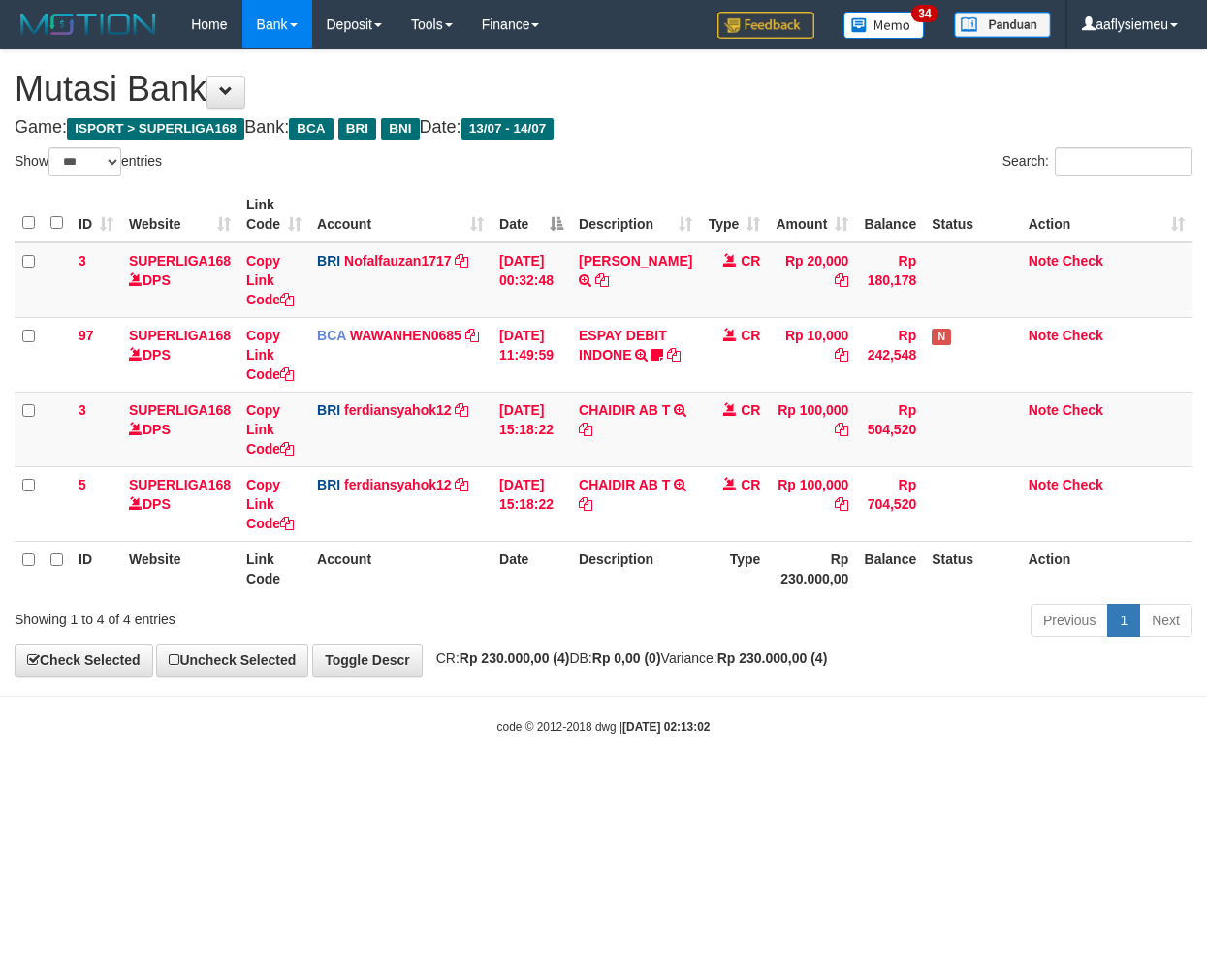 select on "***" 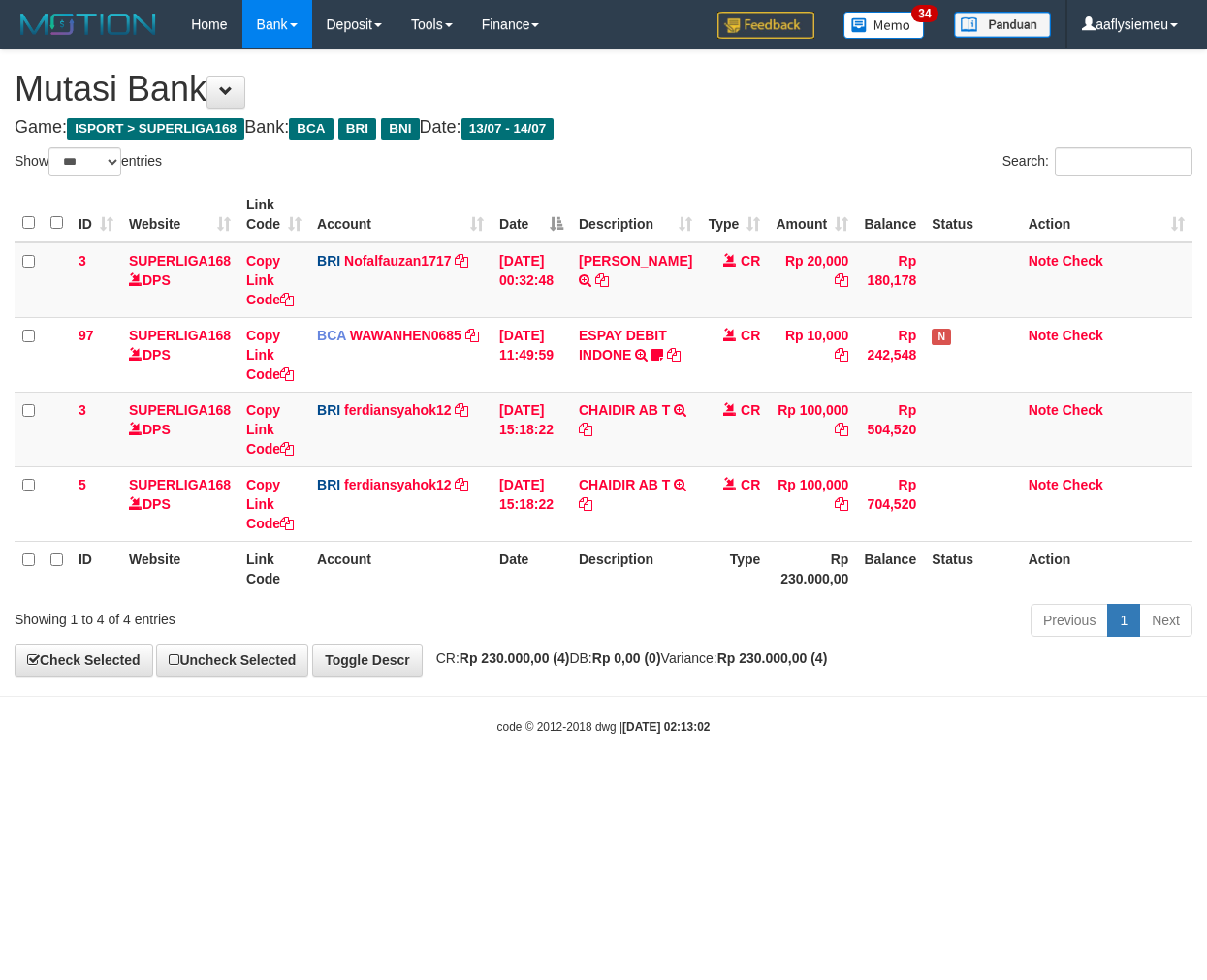 scroll, scrollTop: 0, scrollLeft: 0, axis: both 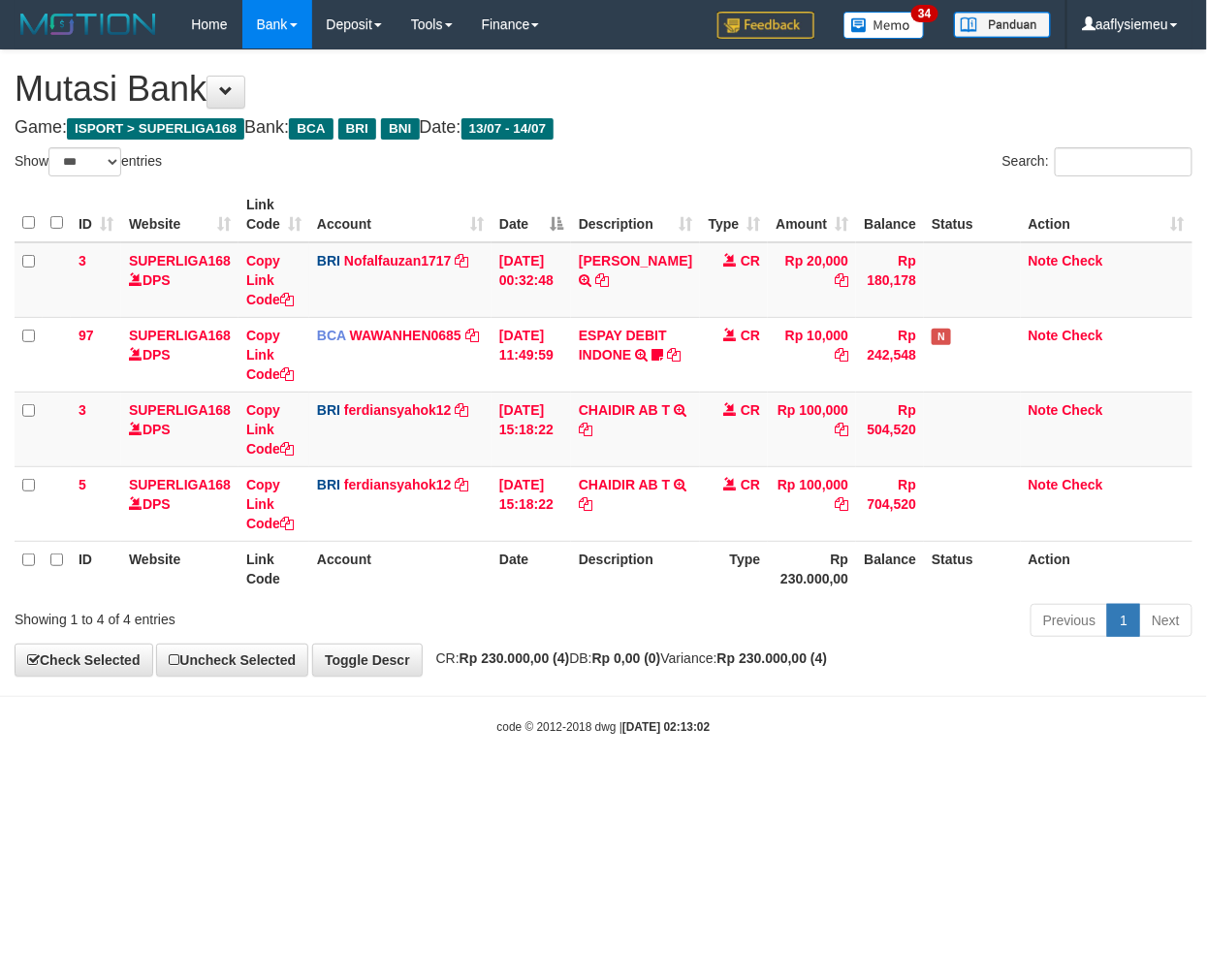 click on "code © [DATE]-[DATE] dwg |  [DATE] 02:13:02" at bounding box center [603, 726] 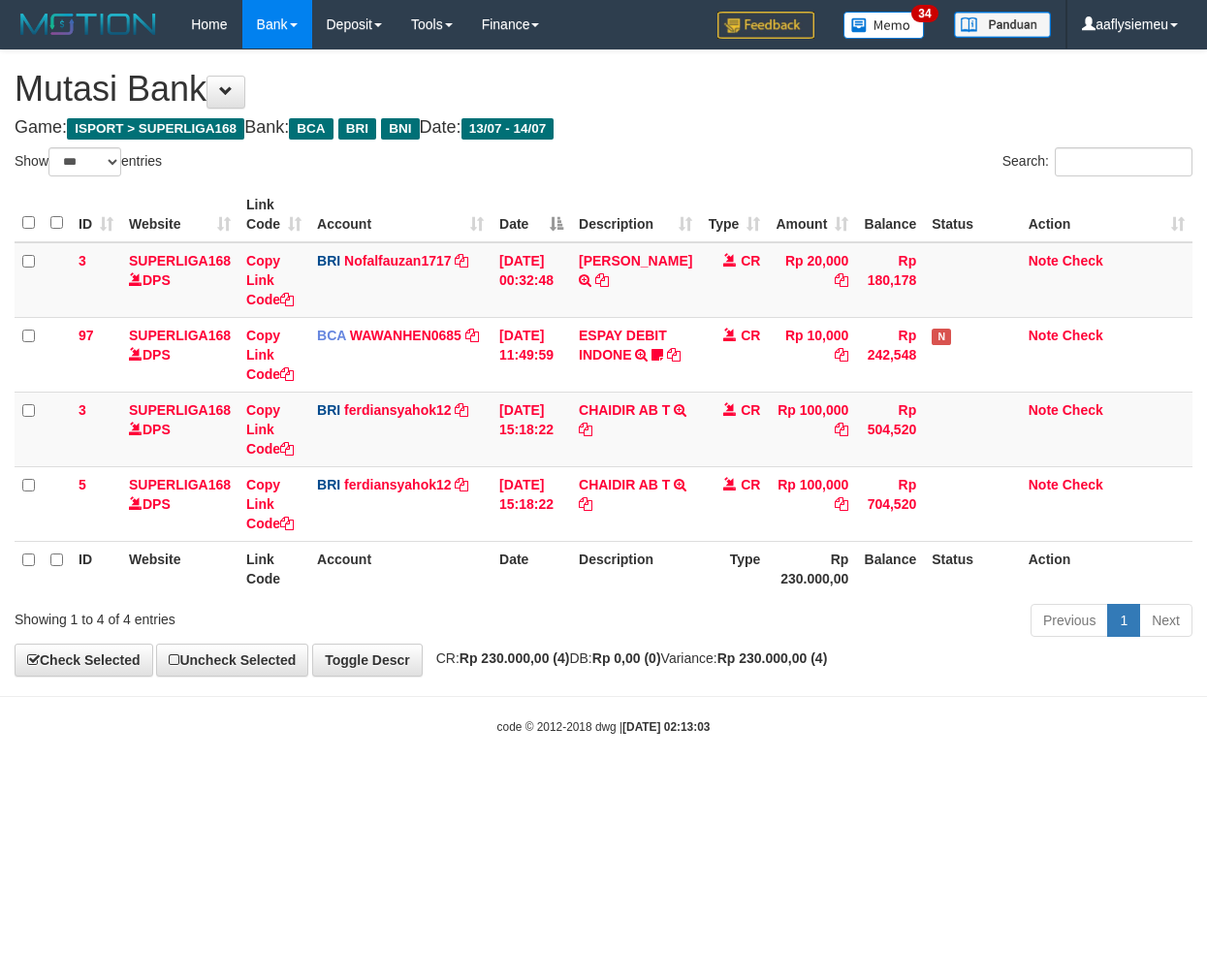select on "***" 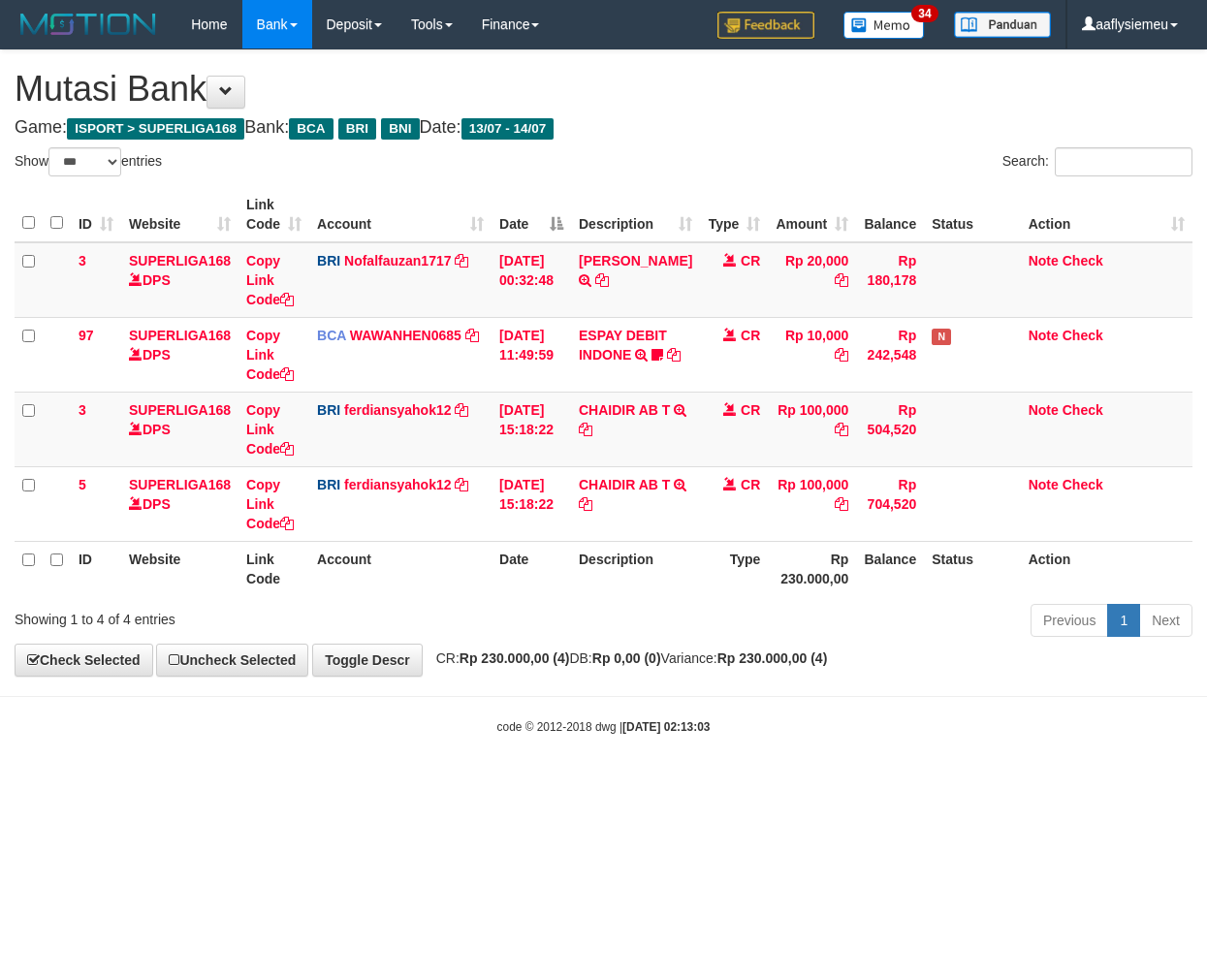 scroll, scrollTop: 0, scrollLeft: 0, axis: both 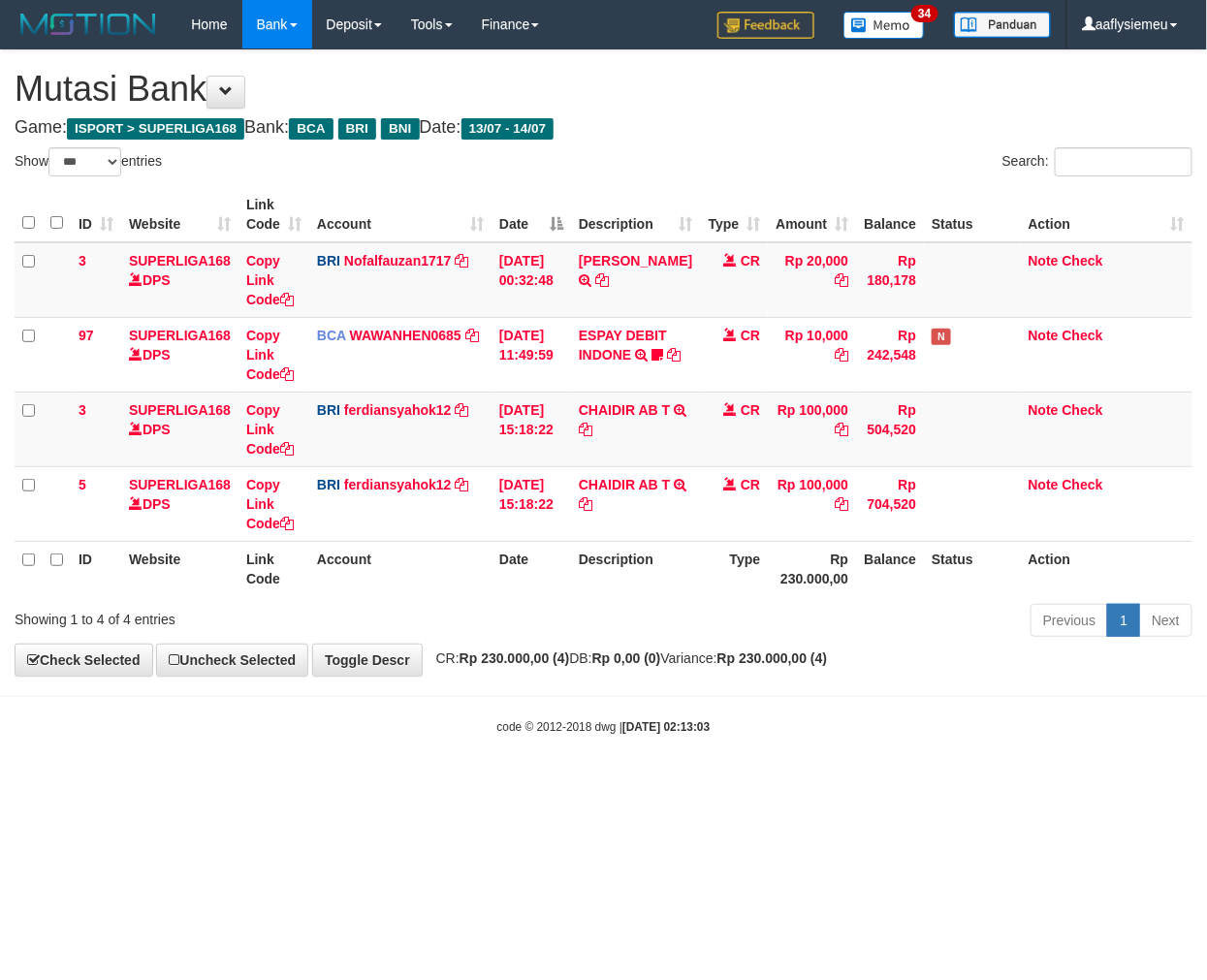 click on "code © 2012-2018 dwg |  2025/07/14 02:13:03" at bounding box center (603, 726) 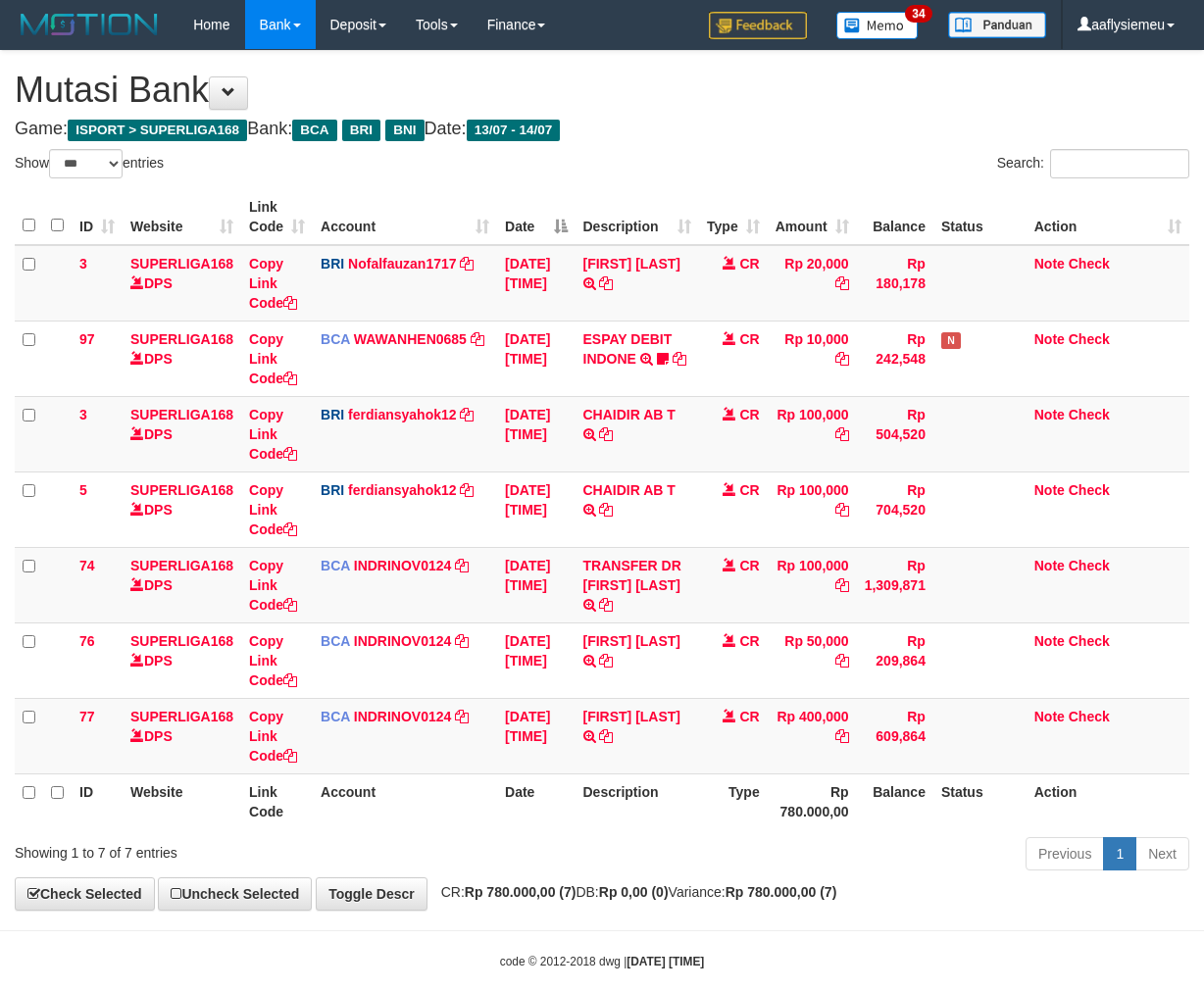 select on "***" 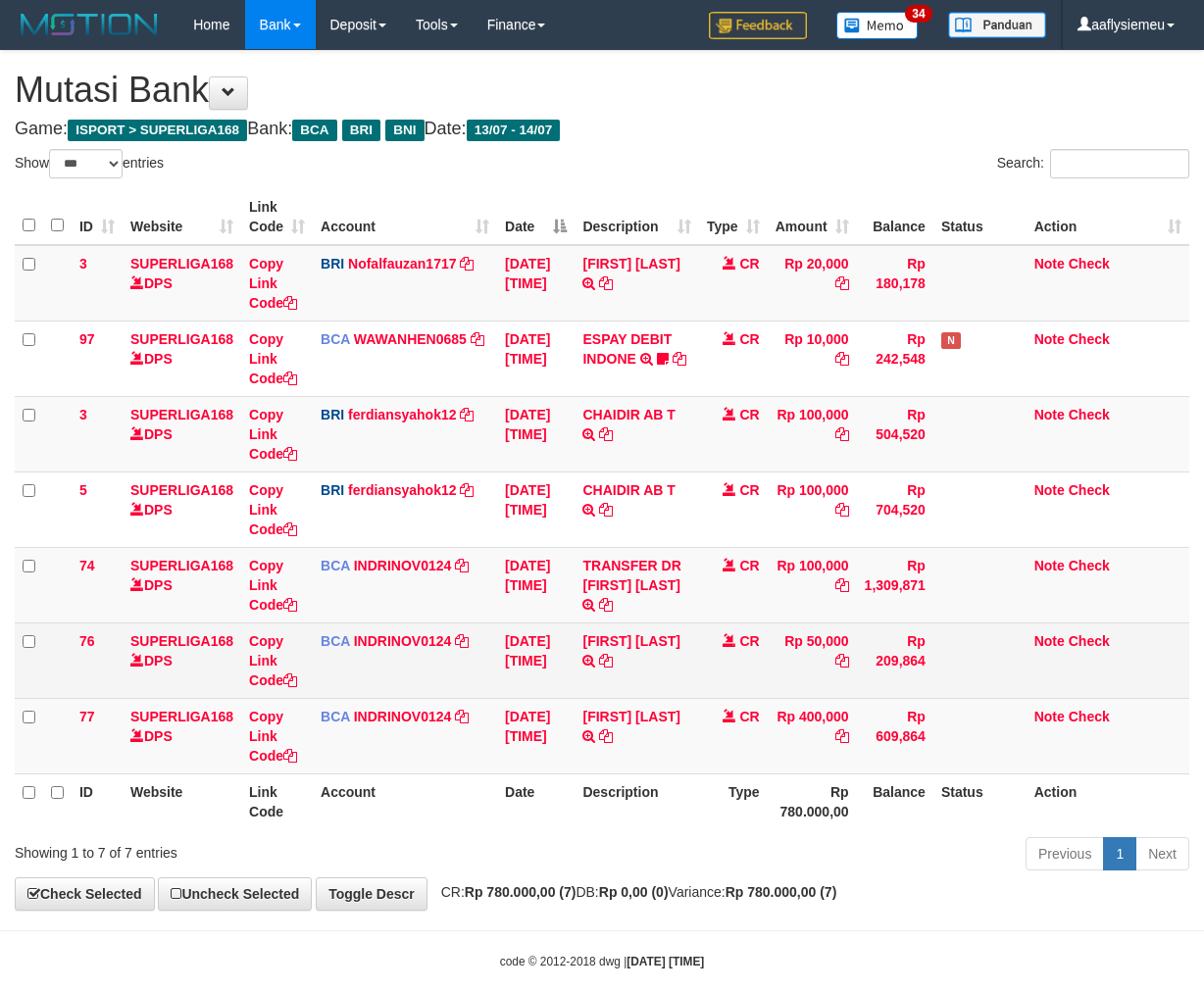 scroll, scrollTop: 0, scrollLeft: 0, axis: both 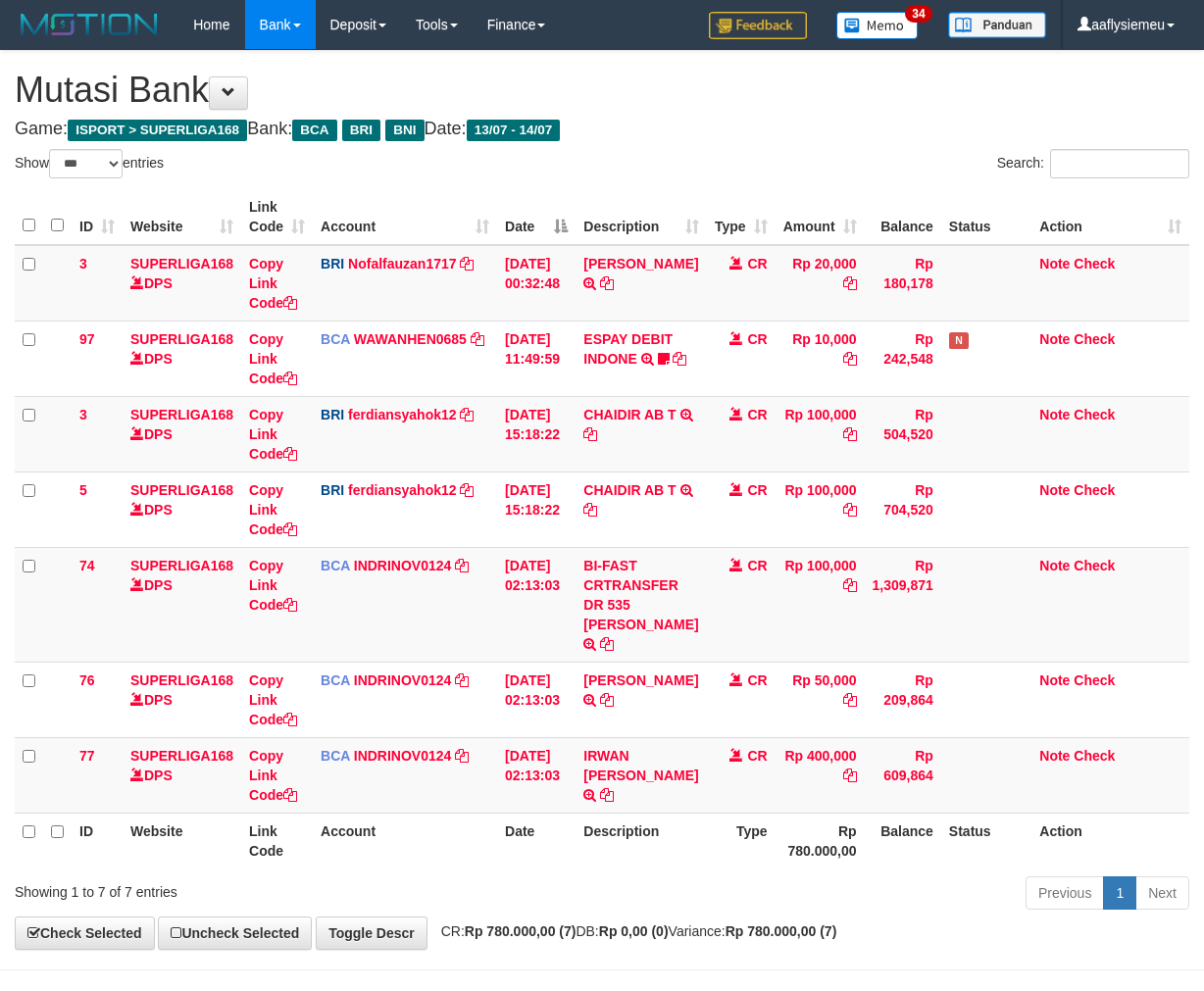 select on "***" 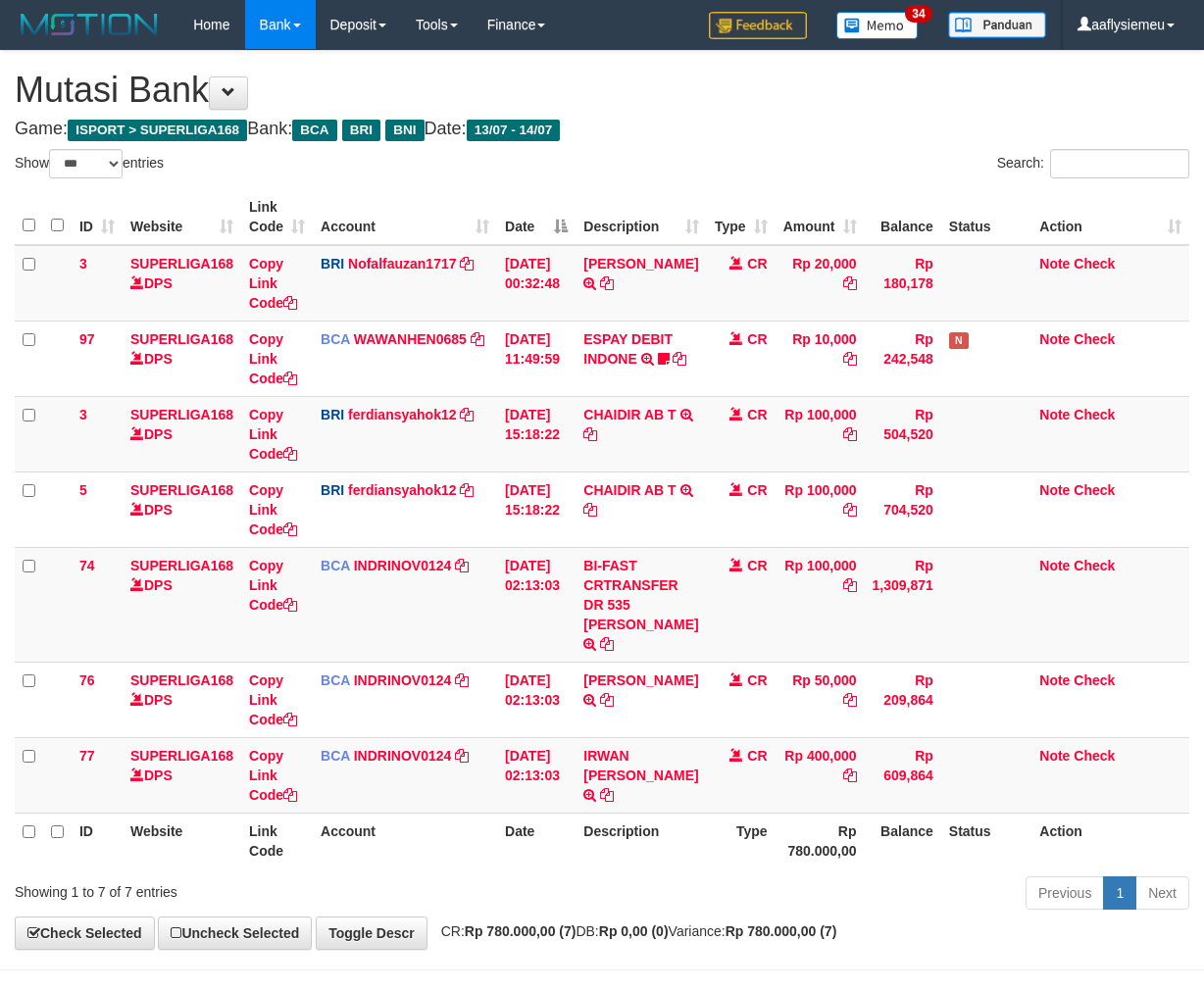 scroll, scrollTop: 0, scrollLeft: 0, axis: both 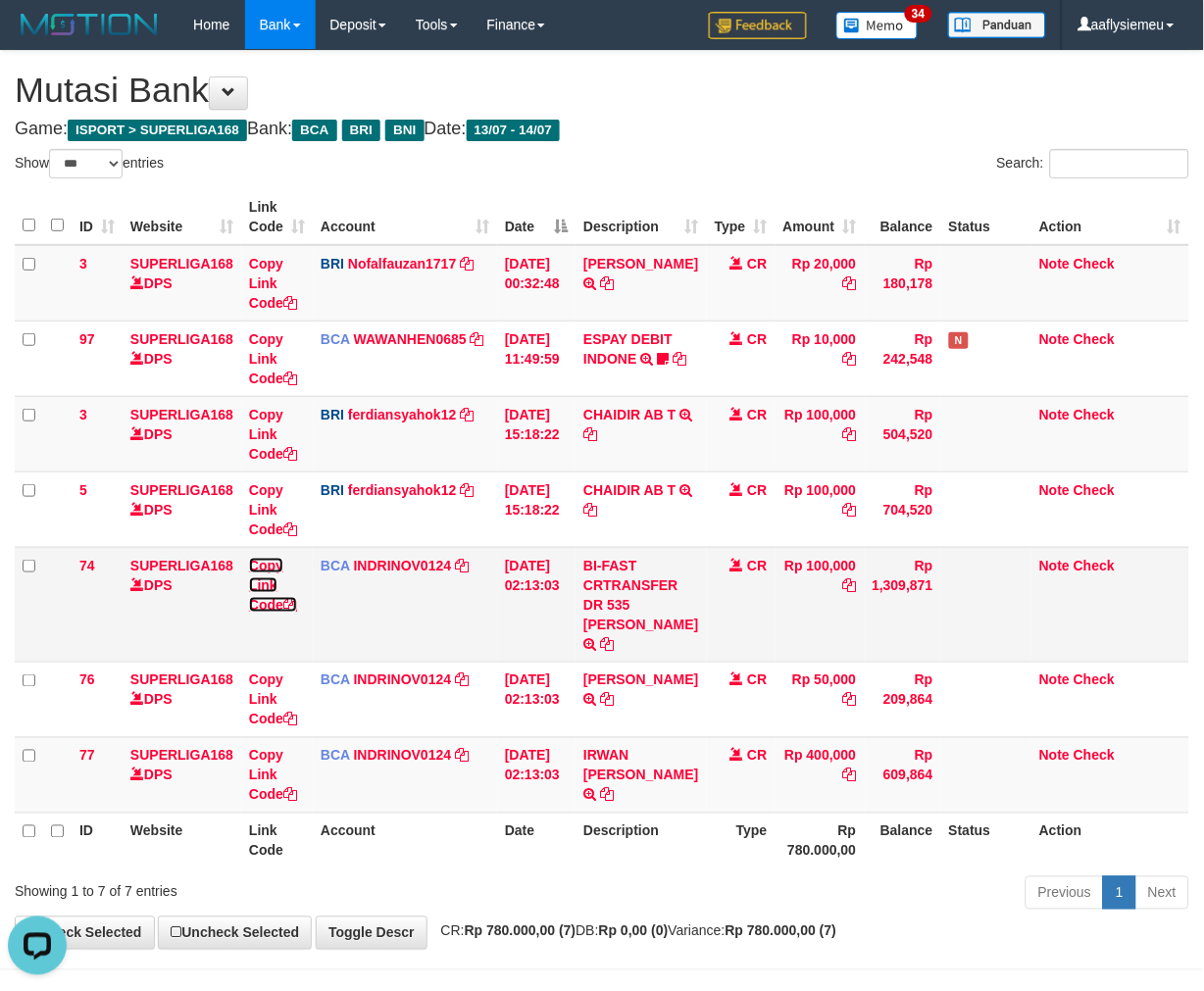 drag, startPoint x: 286, startPoint y: 602, endPoint x: 687, endPoint y: 555, distance: 403.745 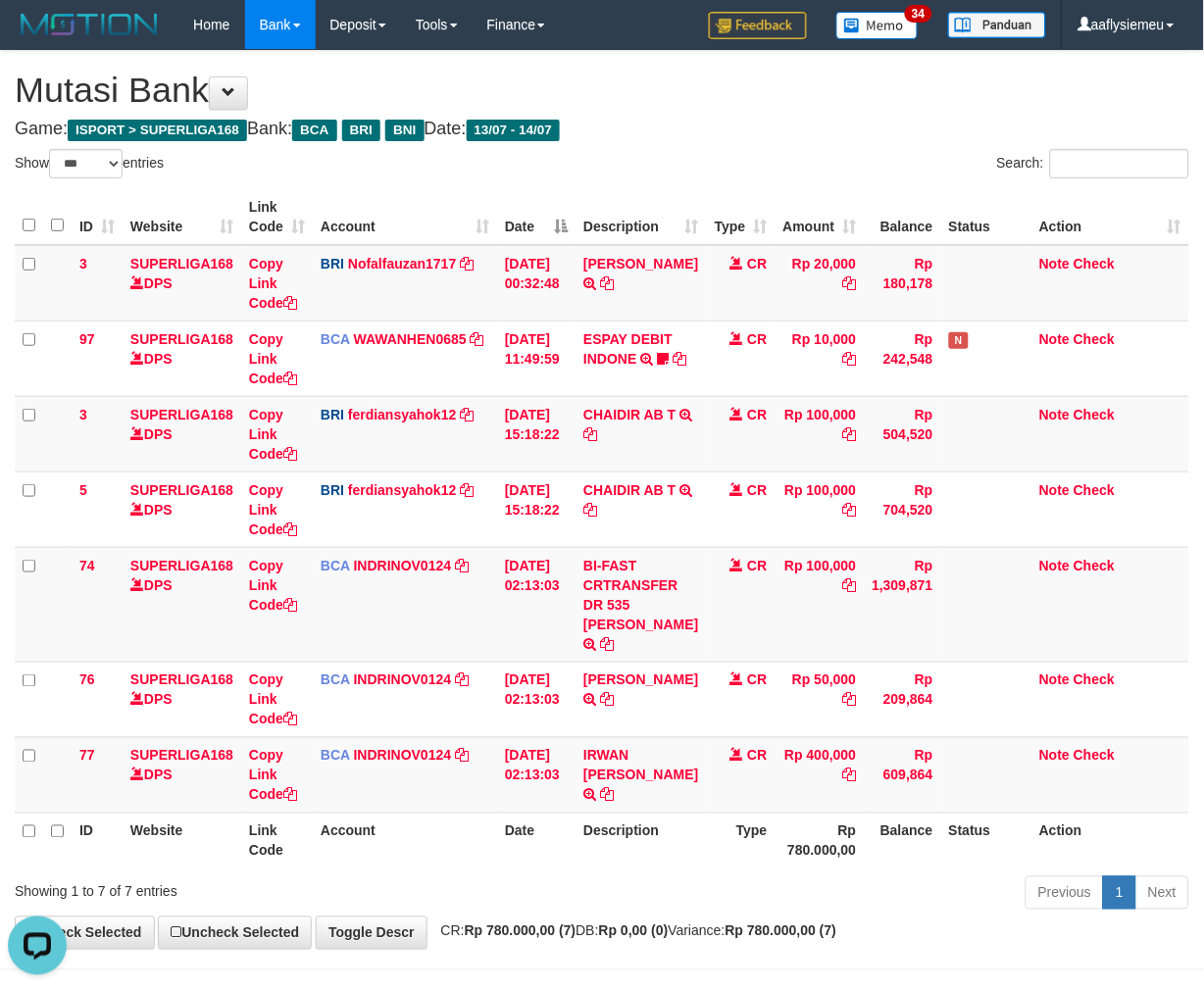 scroll, scrollTop: 269, scrollLeft: 0, axis: vertical 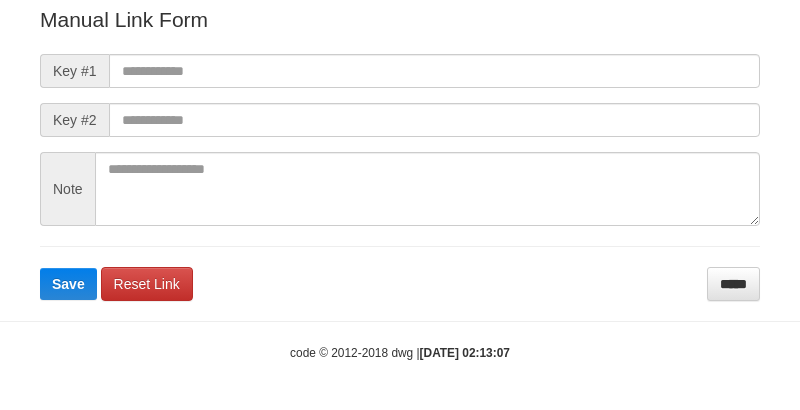 click on "Manual Link Form
Key #1
Key #2
Note
Save
Reset Link
*****" at bounding box center [400, 153] 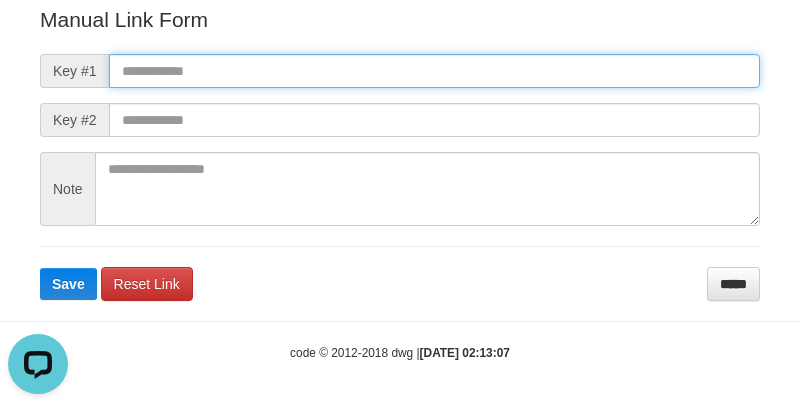 scroll, scrollTop: 0, scrollLeft: 0, axis: both 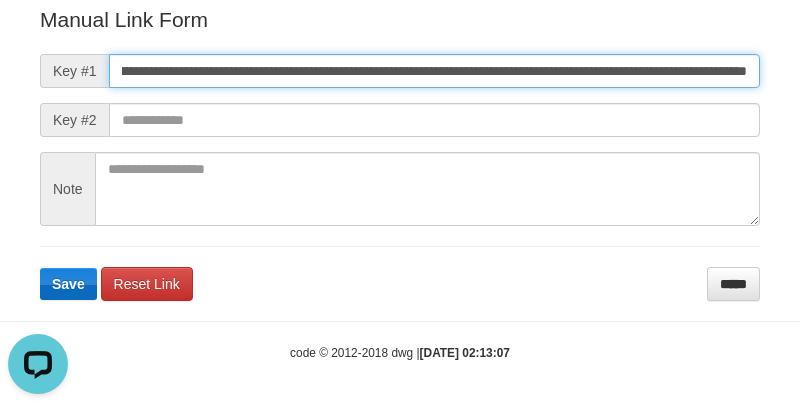 type on "**********" 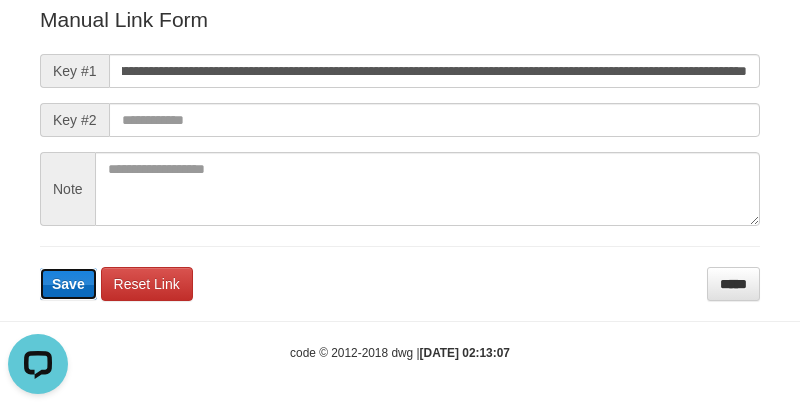 click on "Save" at bounding box center (68, 284) 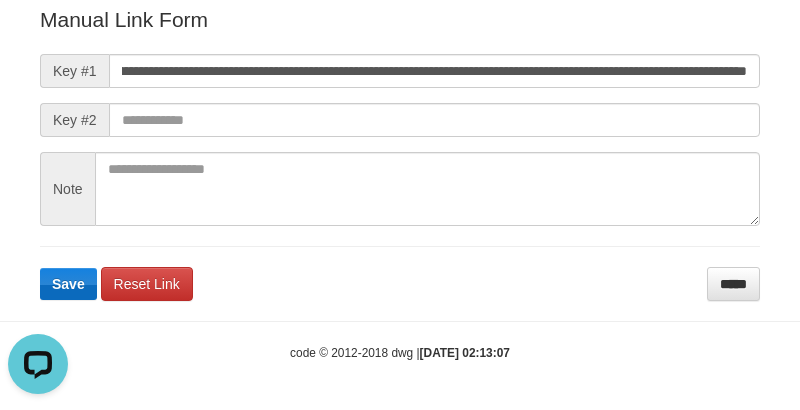 scroll, scrollTop: 0, scrollLeft: 0, axis: both 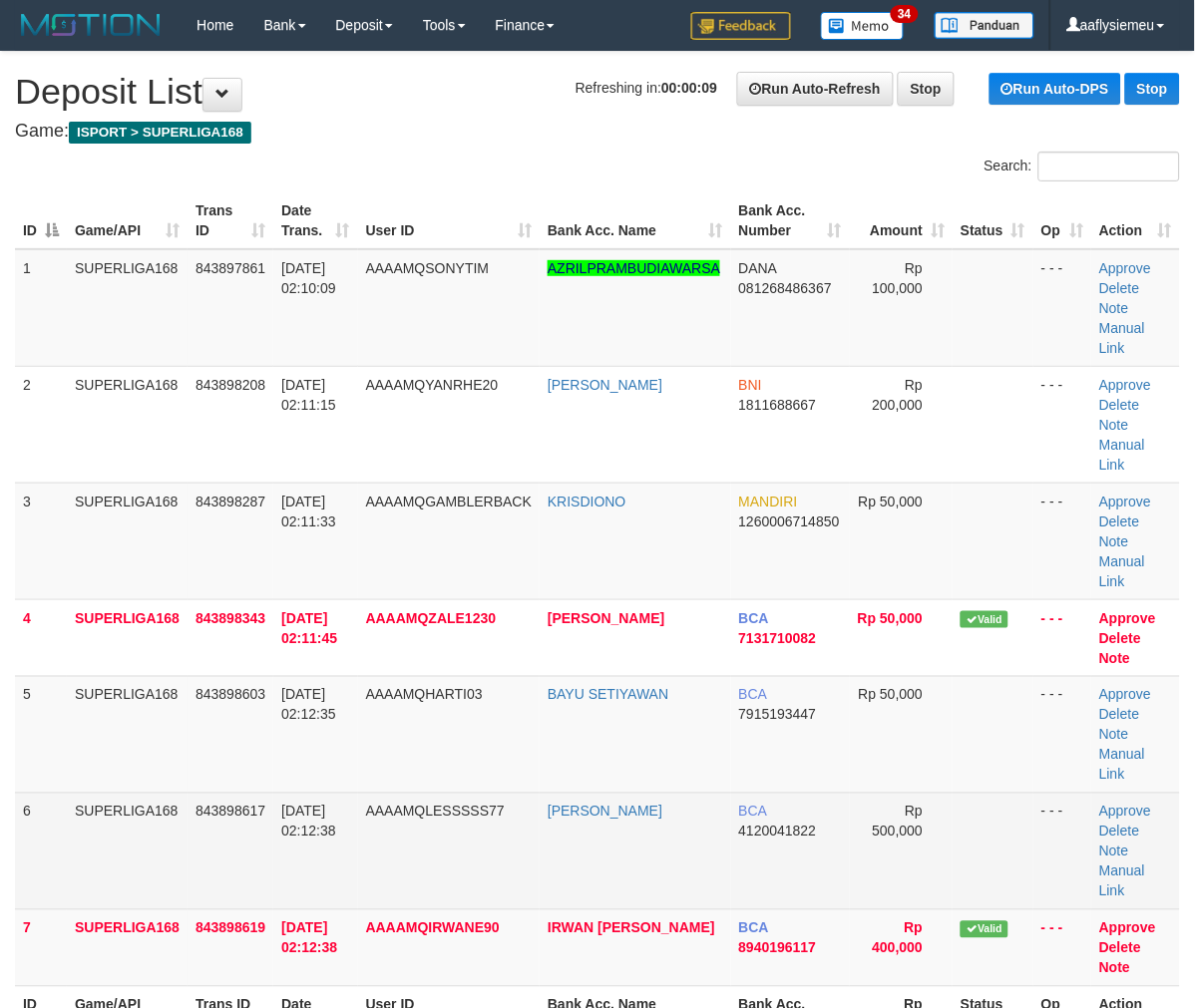 drag, startPoint x: 190, startPoint y: 878, endPoint x: 184, endPoint y: 867, distance: 12.529964 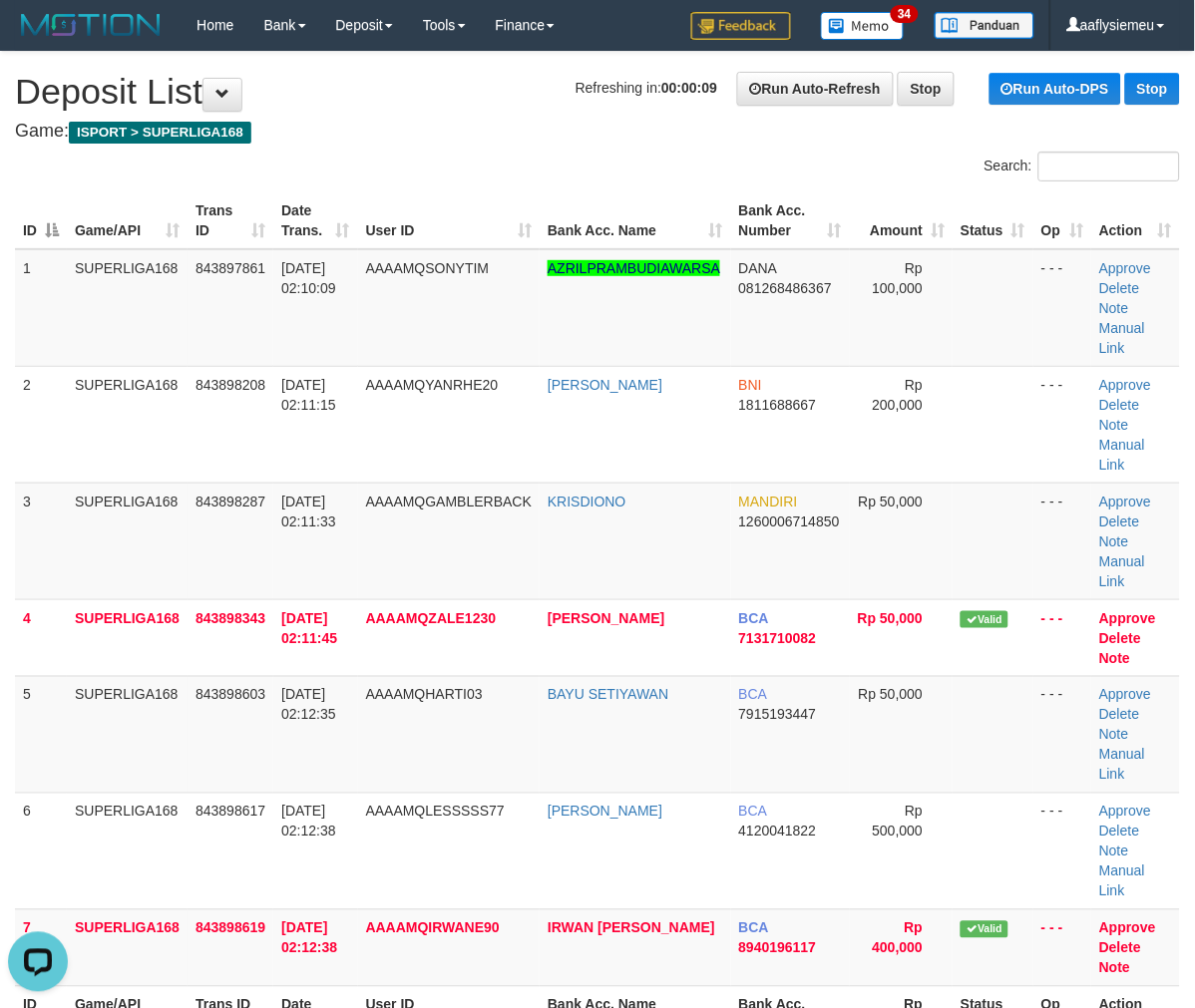 scroll, scrollTop: 0, scrollLeft: 0, axis: both 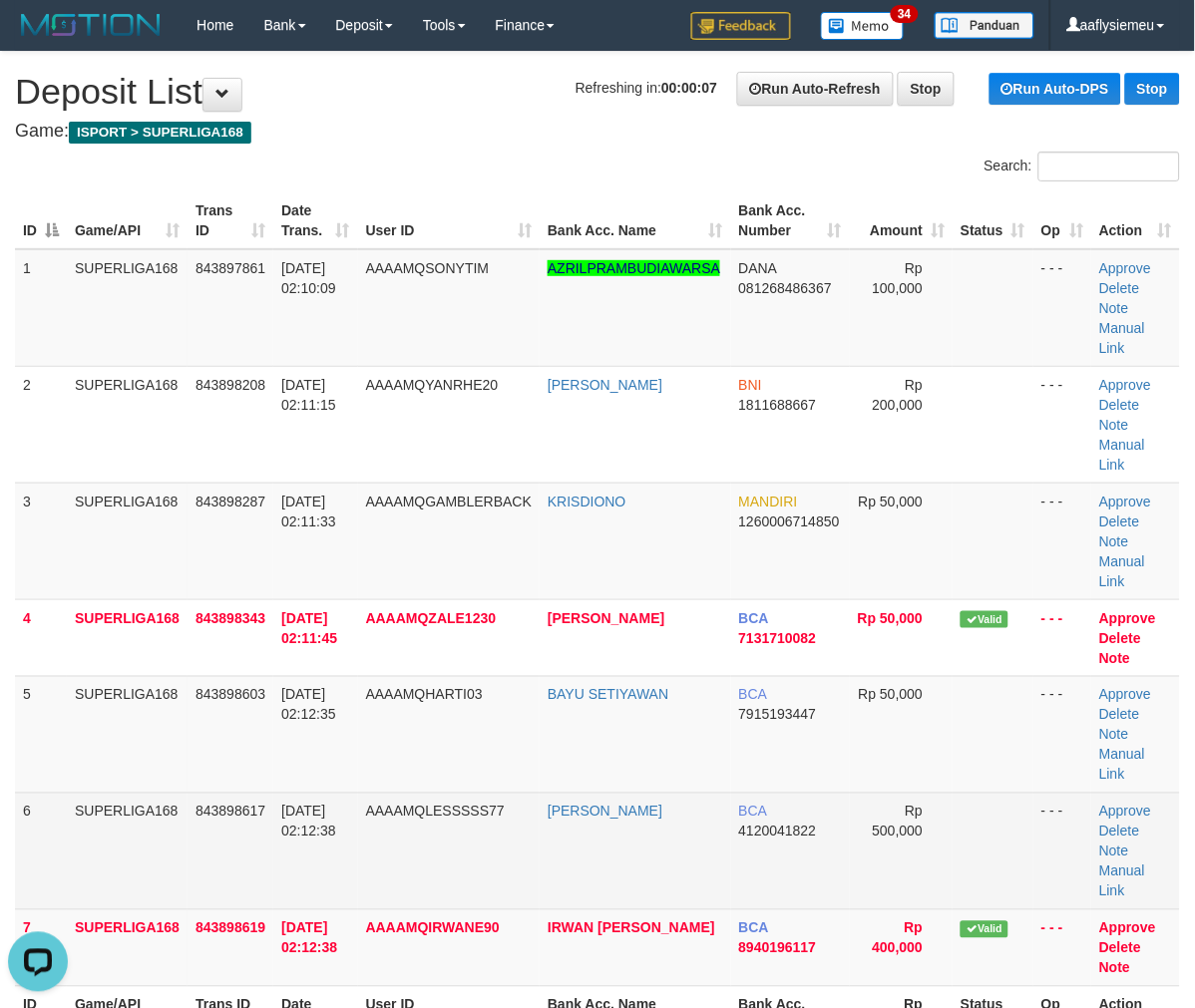 click on "SUPERLIGA168" at bounding box center (127, 850) 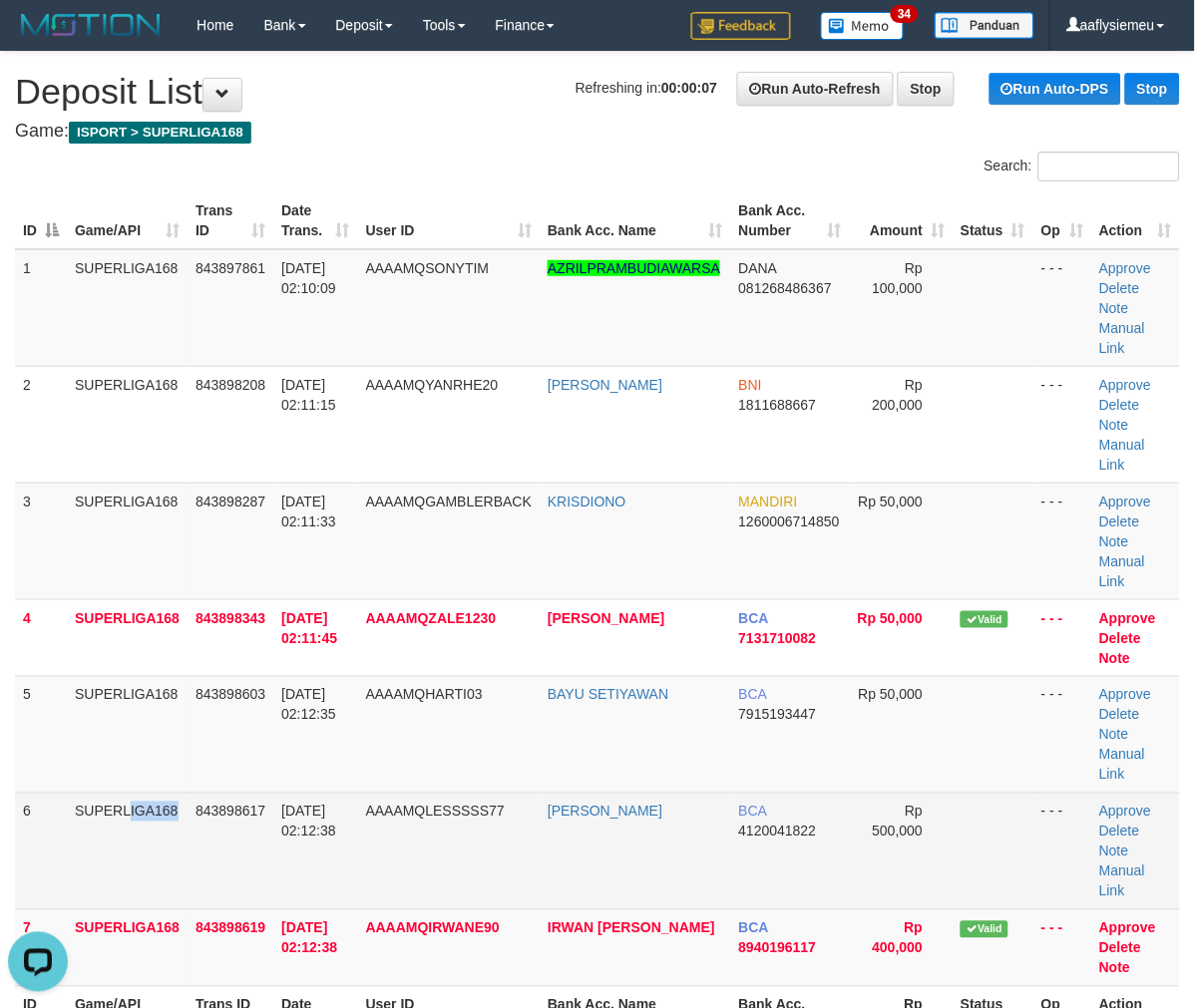 click on "SUPERLIGA168" at bounding box center [127, 850] 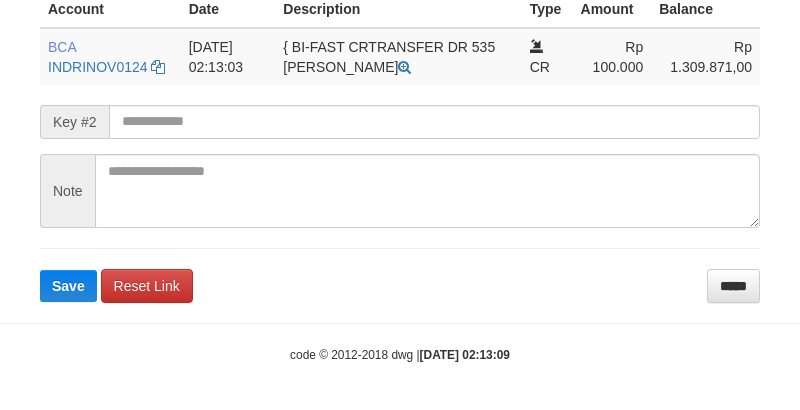 scroll, scrollTop: 516, scrollLeft: 0, axis: vertical 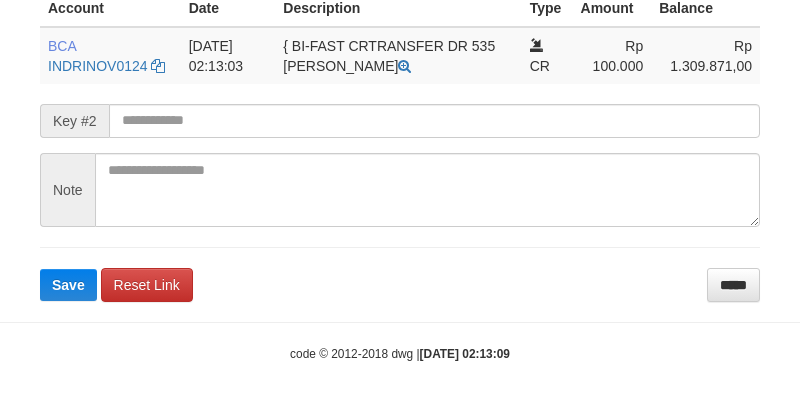 click on "Deposit Detail
Game/API
Trans ID
Date Trans.
User ID
Bank Acc. Name
Bank Acc. Number
Amount
SUPERLIGA168
843897861
14/07/2025 02:10:09
AAAAMQSONYTIM
AZRILPRAMBUDIAWARSA
DANA
081268486367
Rp 100,000
Manual Link History
#
Admin
Key #1
Key #2
Note
Date
1
aaflysiemeu
mutasi_20250714_4661|74
14-07-2025 02:13:09
Account
Date
Description
Type
Amount
Balance
BCA
INDRINOV0124" at bounding box center [400, -52] 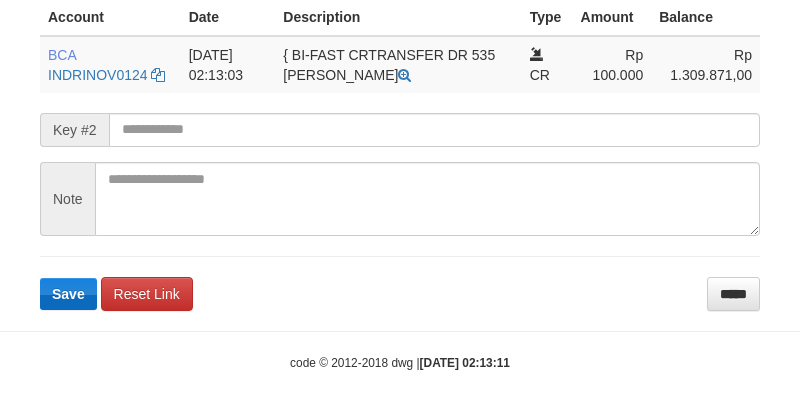 scroll, scrollTop: 516, scrollLeft: 0, axis: vertical 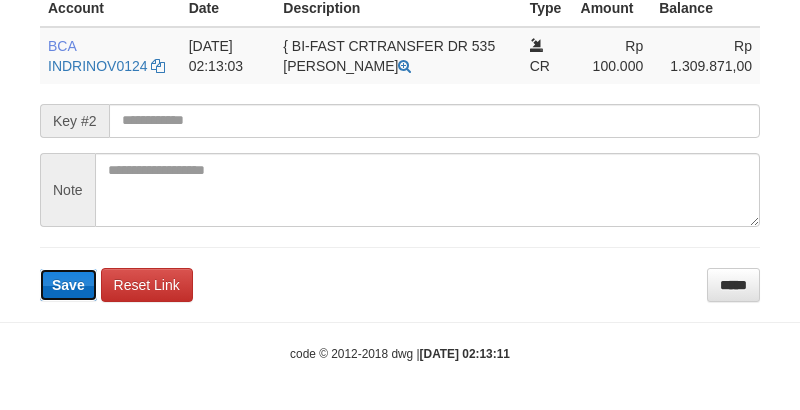 click on "Save" at bounding box center [68, 285] 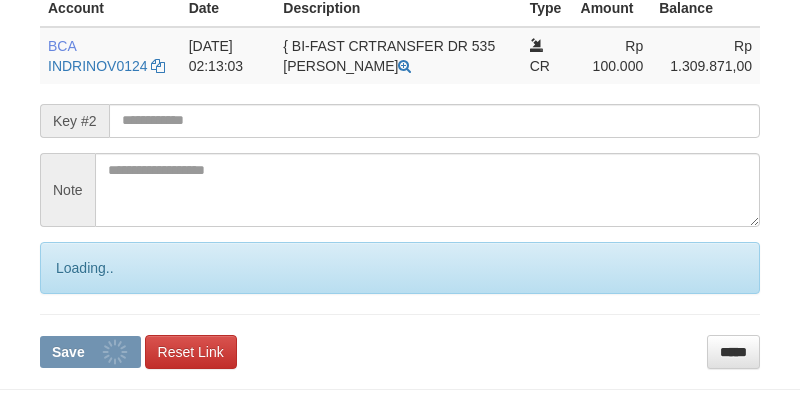 click on "Loading.." at bounding box center [400, 268] 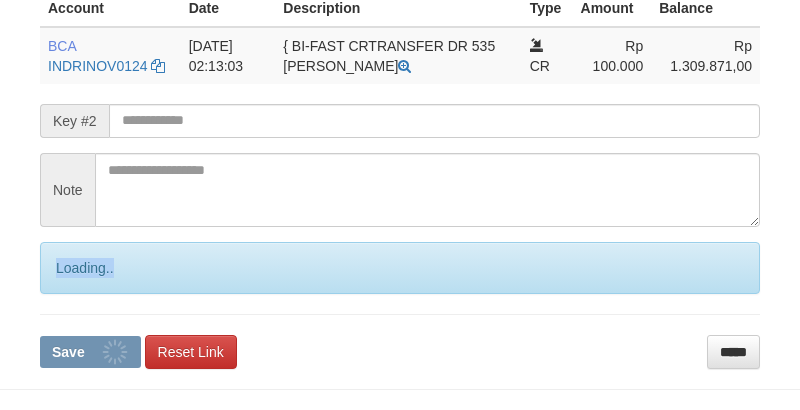 drag, startPoint x: 80, startPoint y: 274, endPoint x: 101, endPoint y: 306, distance: 38.27532 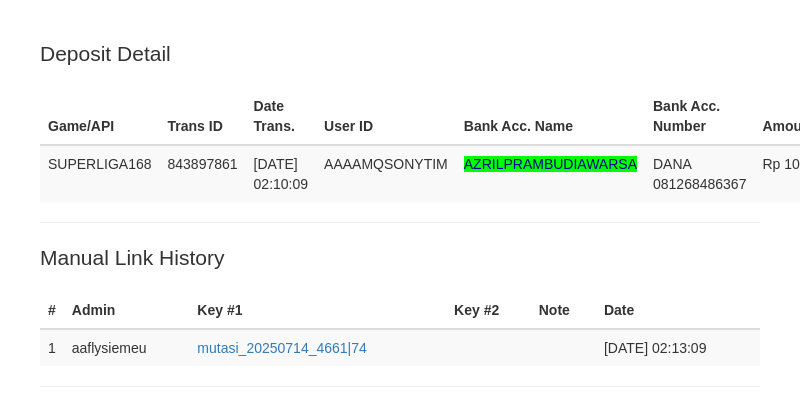 scroll, scrollTop: 507, scrollLeft: 0, axis: vertical 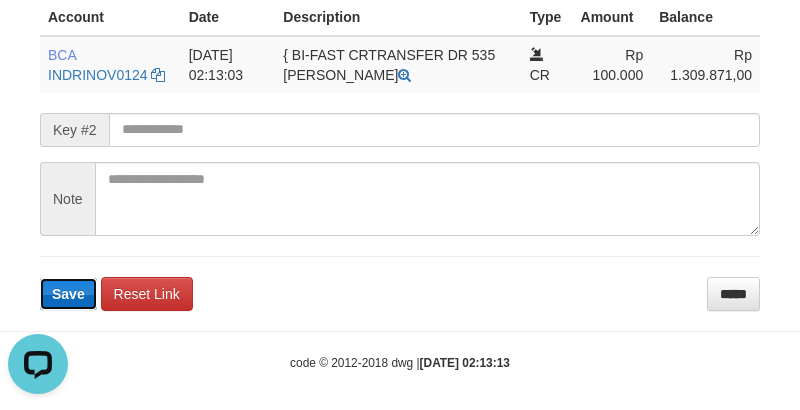 click on "Save" at bounding box center (68, 294) 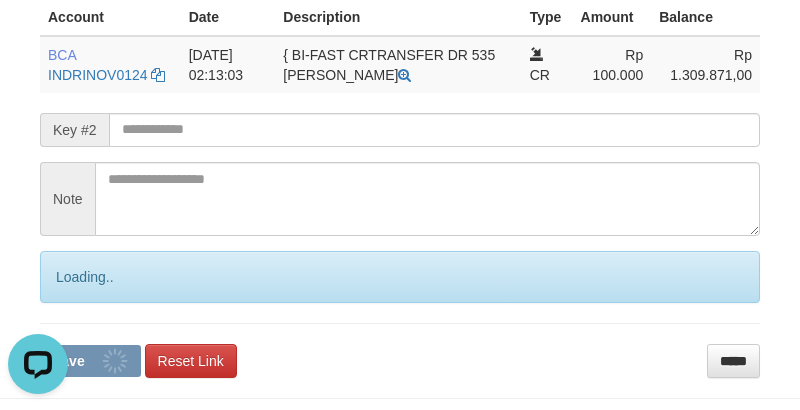 click on "Loading.." at bounding box center [400, 277] 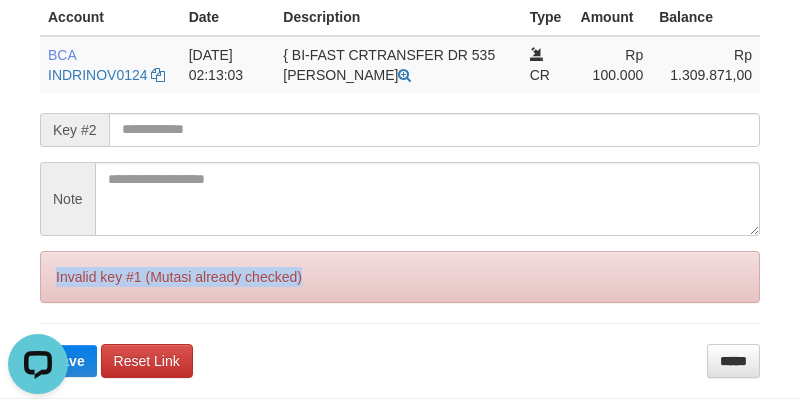 click on "Invalid key #1 (Mutasi already checked)" at bounding box center (400, 277) 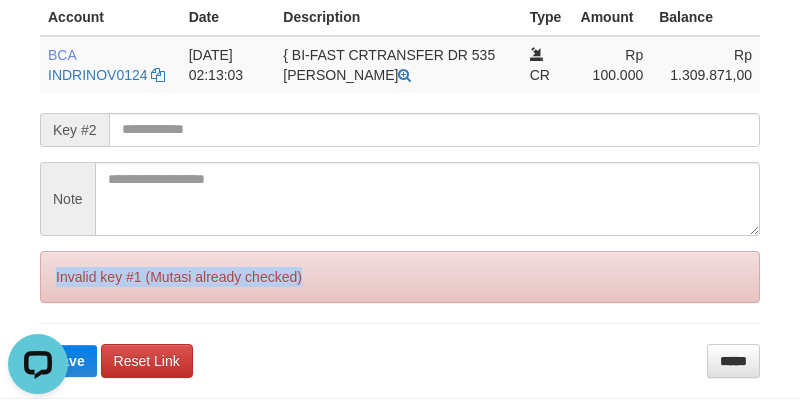scroll, scrollTop: 502, scrollLeft: 0, axis: vertical 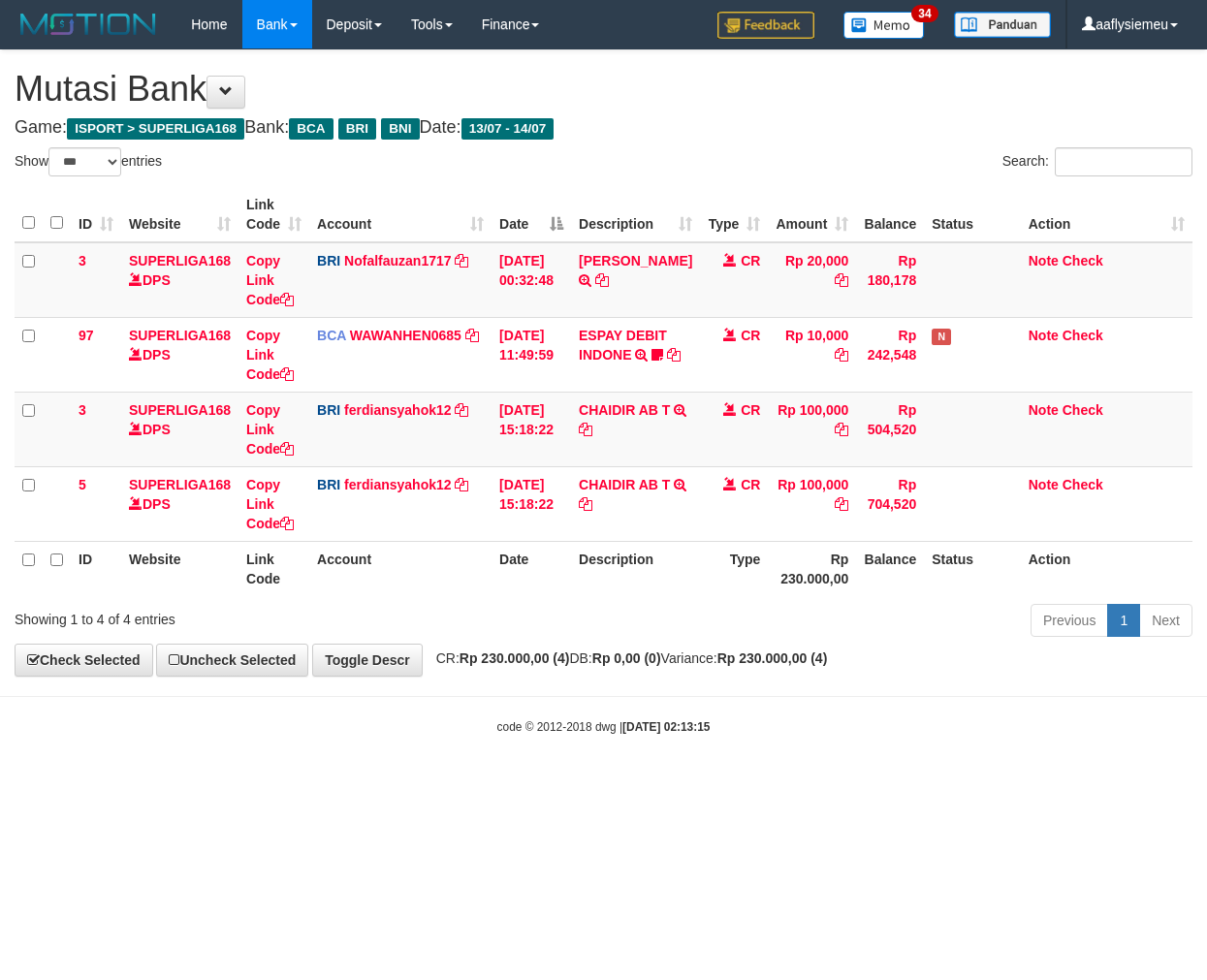 select on "***" 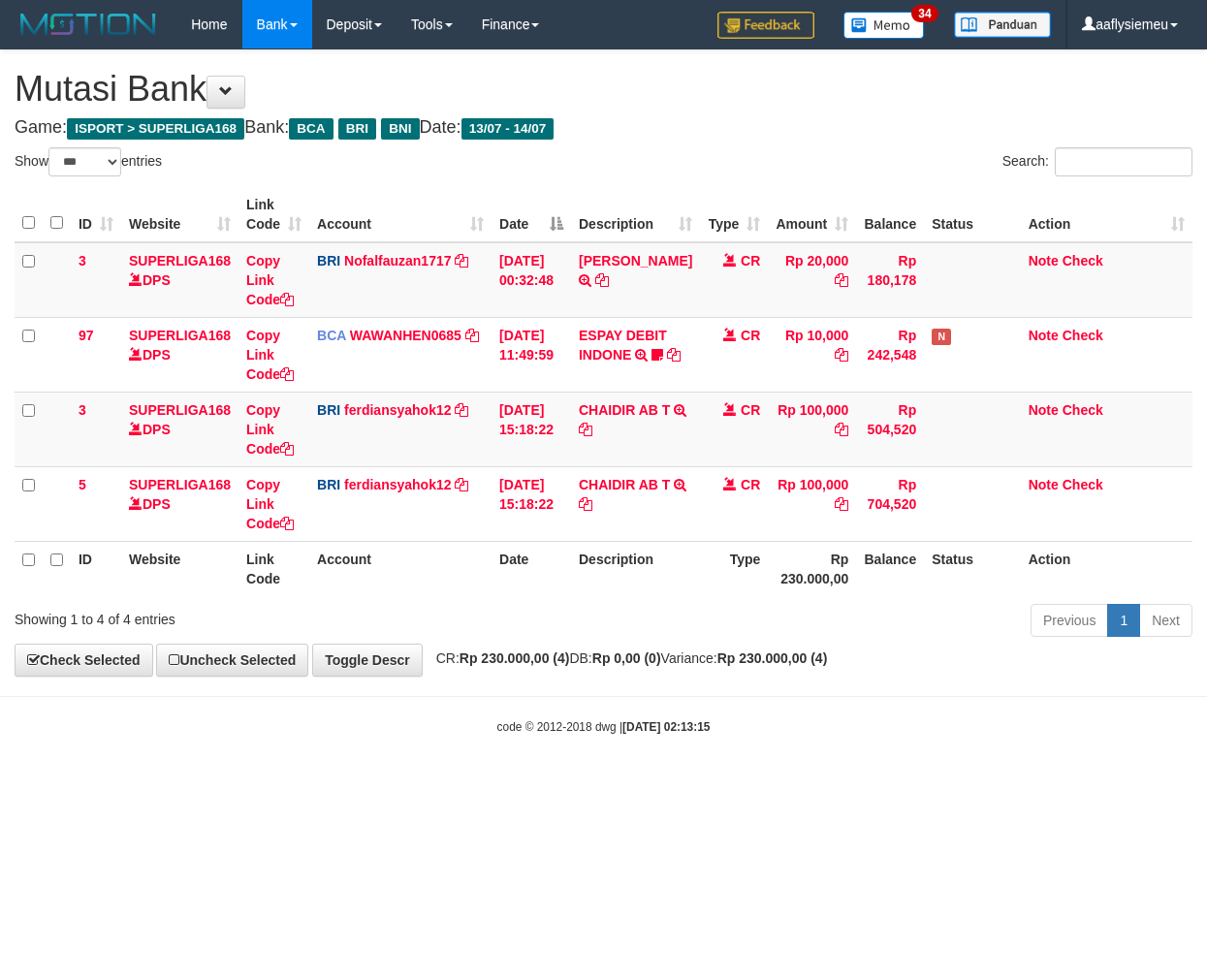 scroll, scrollTop: 0, scrollLeft: 0, axis: both 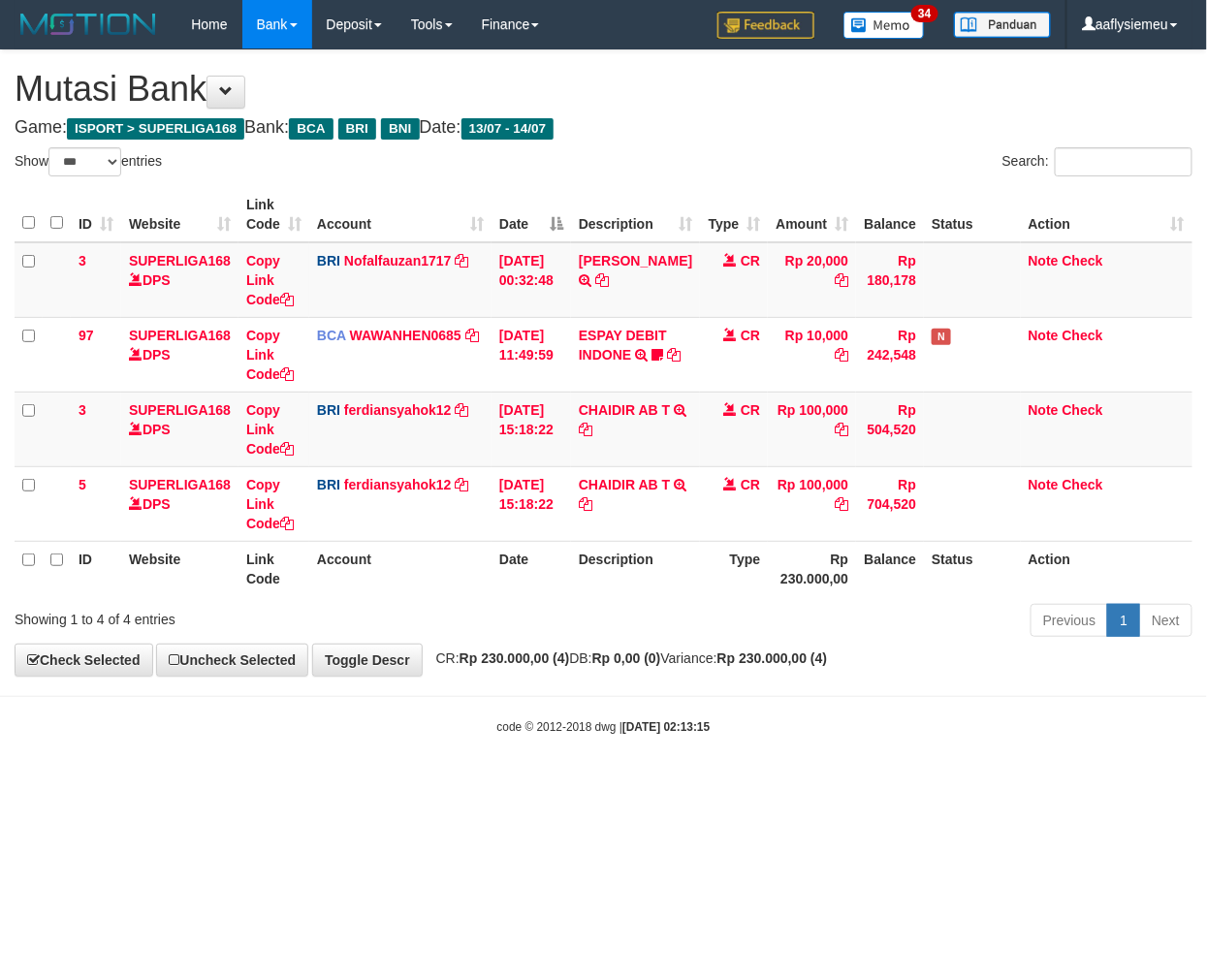 click on "Toggle navigation
Home
Bank
Account List
Load
By Website
Group
[ISPORT]													SUPERLIGA168
By Load Group (DPS)" at bounding box center (603, 392) 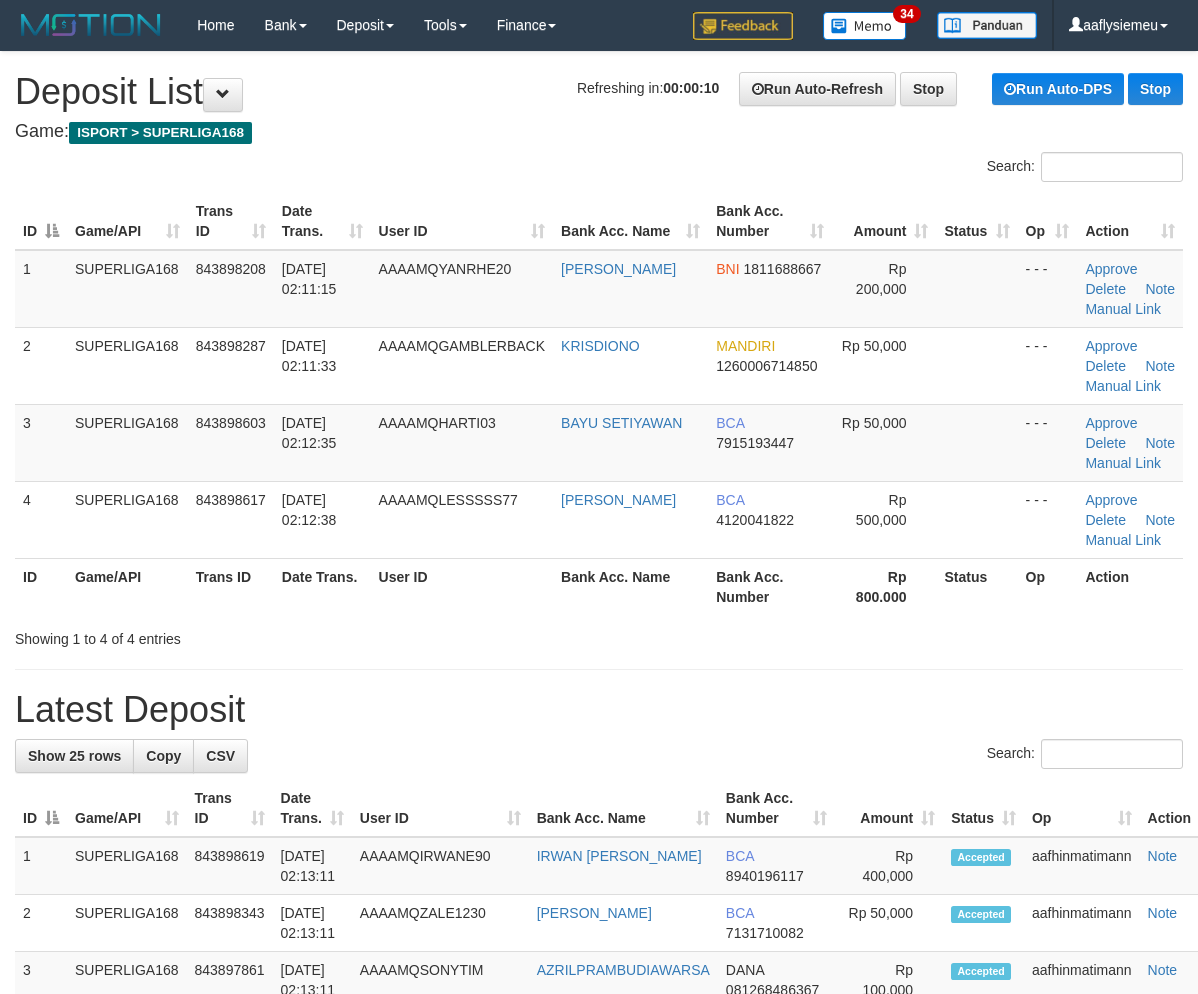scroll, scrollTop: 0, scrollLeft: 0, axis: both 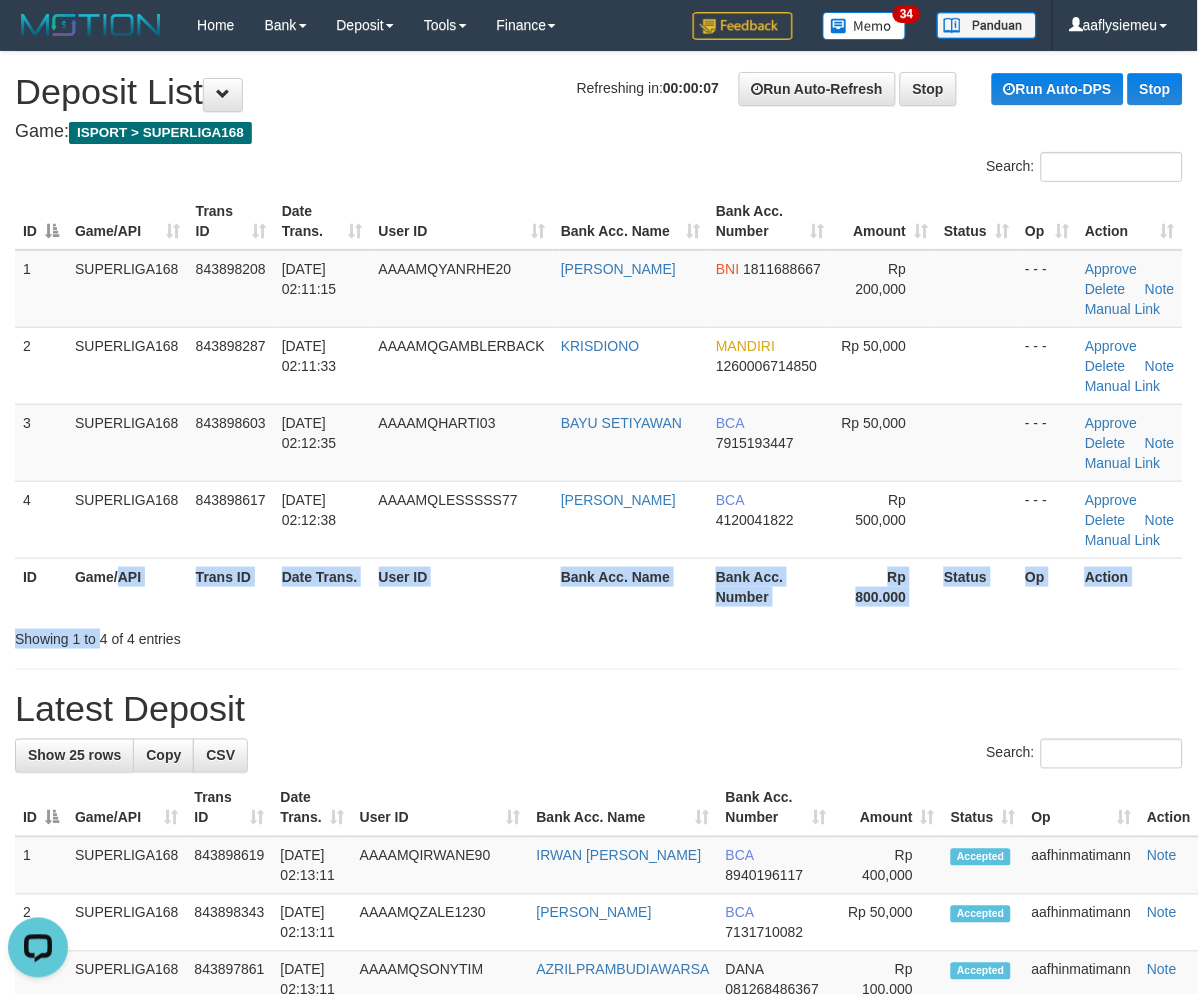 drag, startPoint x: 122, startPoint y: 606, endPoint x: 4, endPoint y: 658, distance: 128.9496 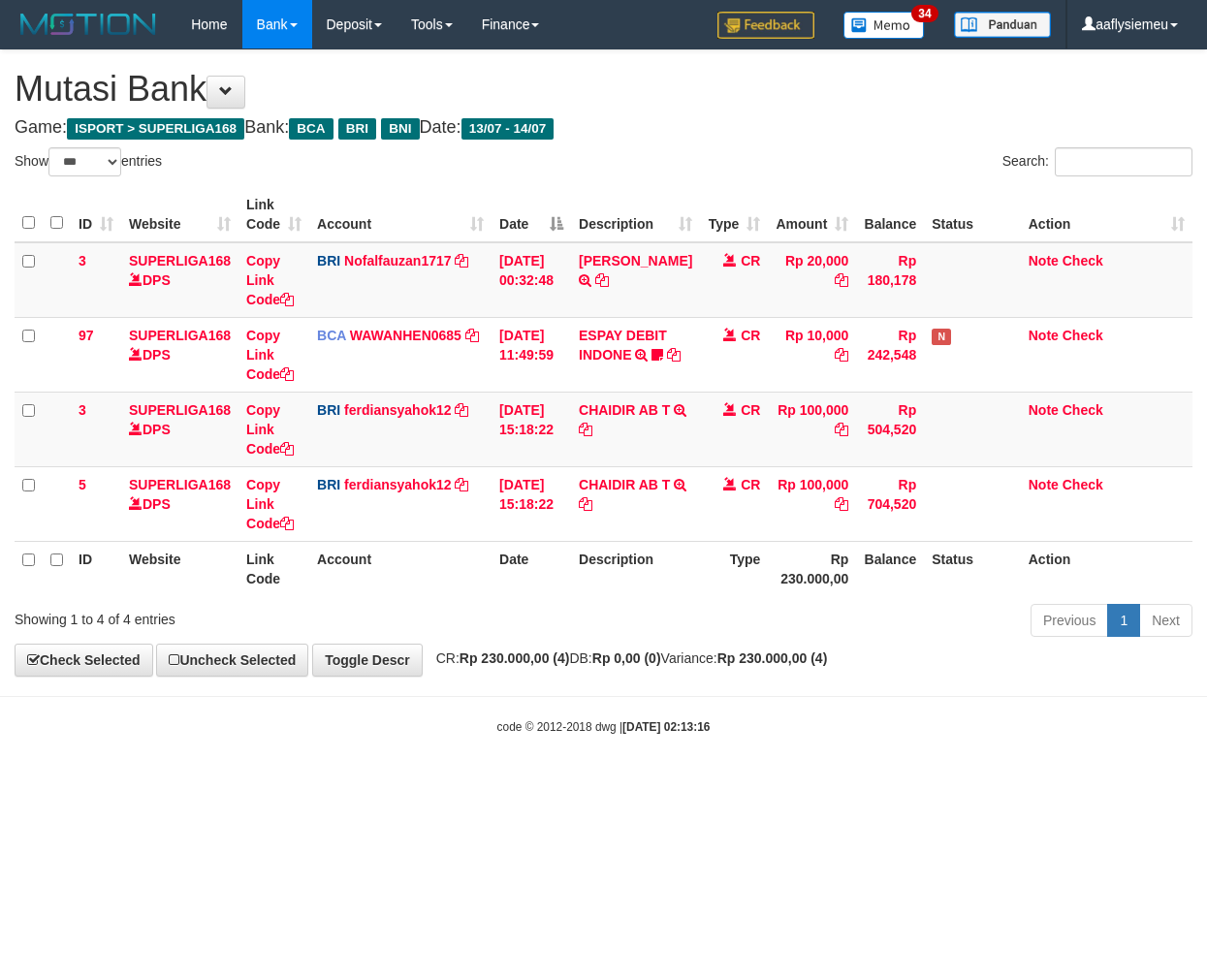 select on "***" 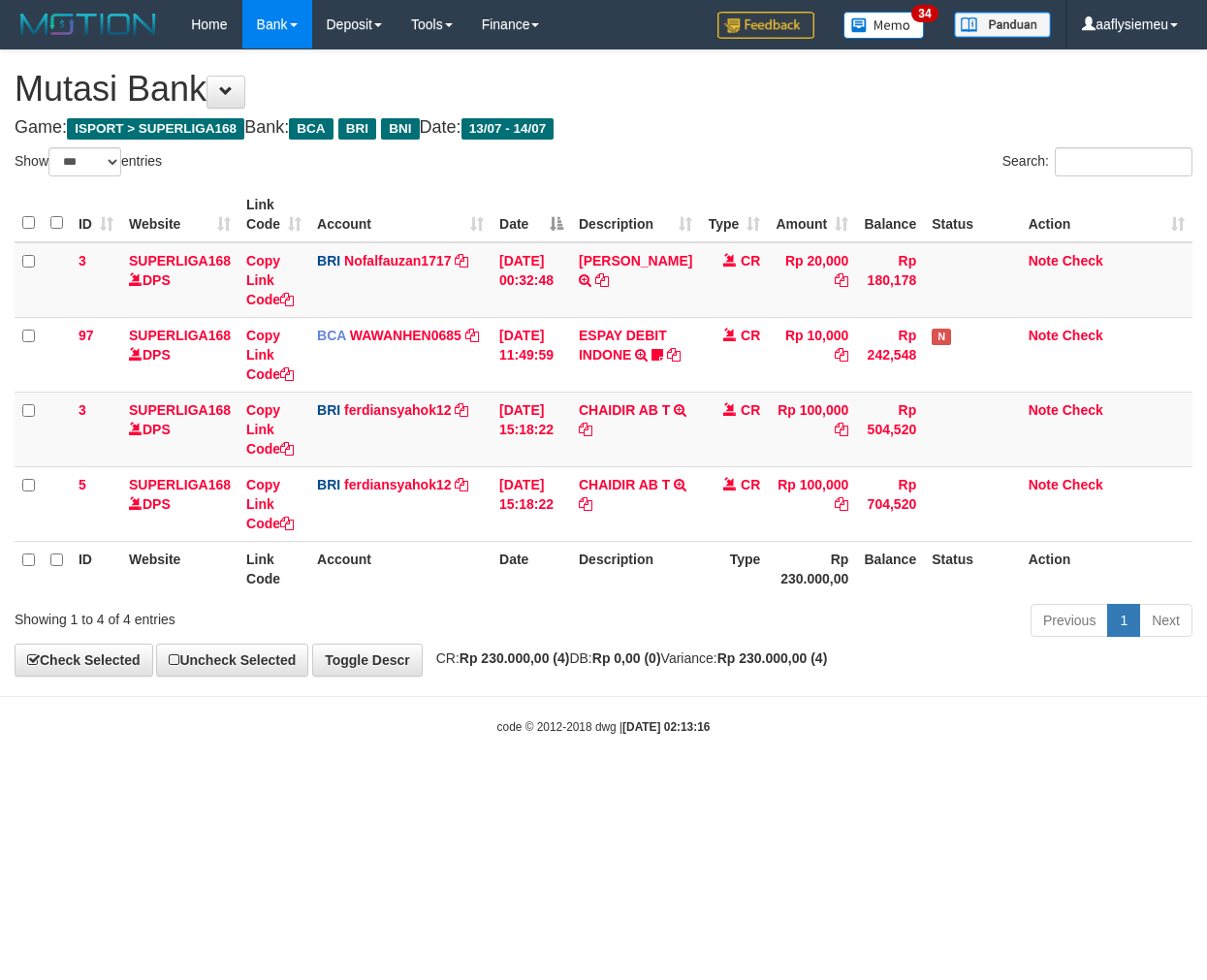 scroll, scrollTop: 0, scrollLeft: 0, axis: both 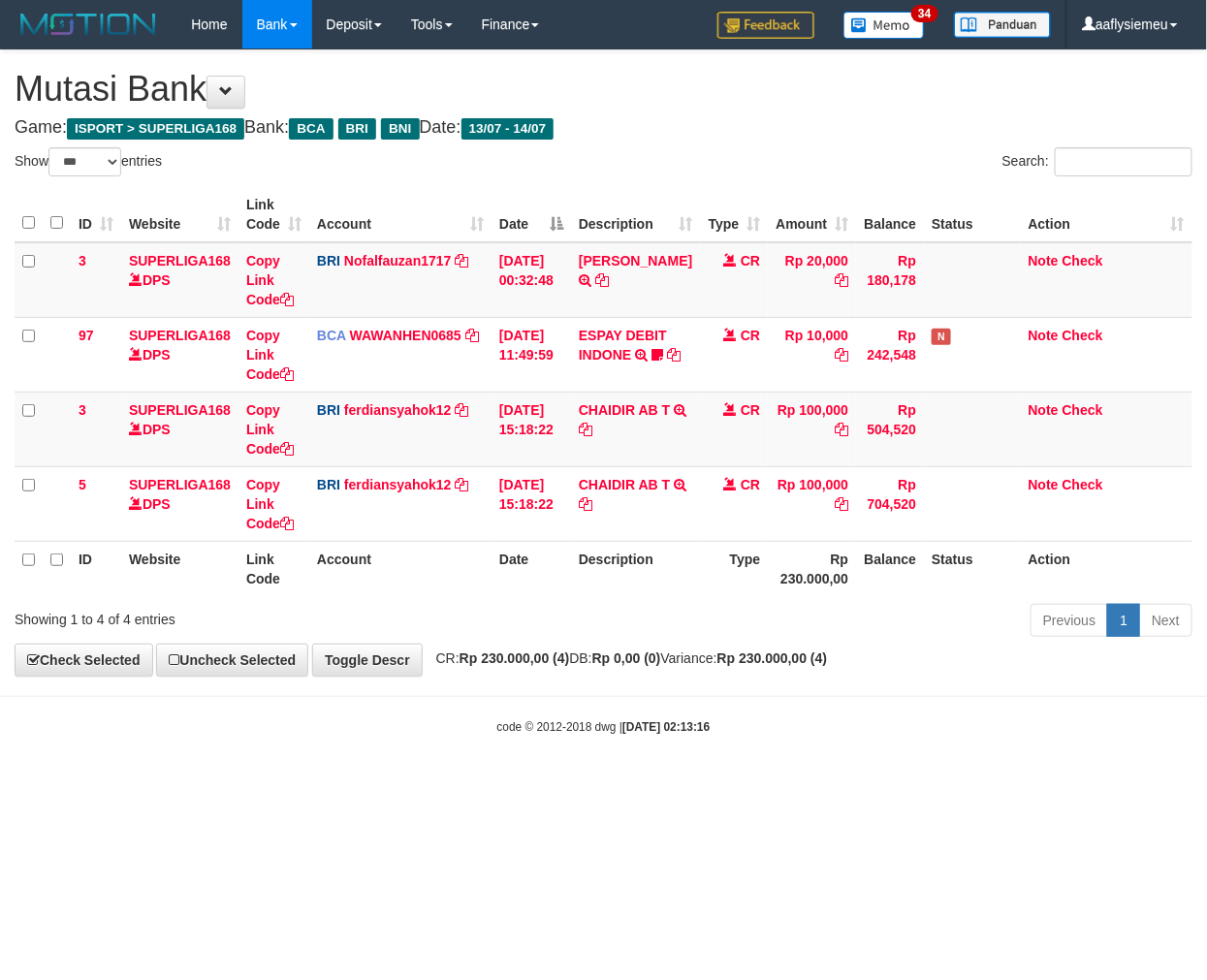 click on "Toggle navigation
Home
Bank
Account List
Load
By Website
Group
[ISPORT]													SUPERLIGA168
By Load Group (DPS)
34" at bounding box center (603, 392) 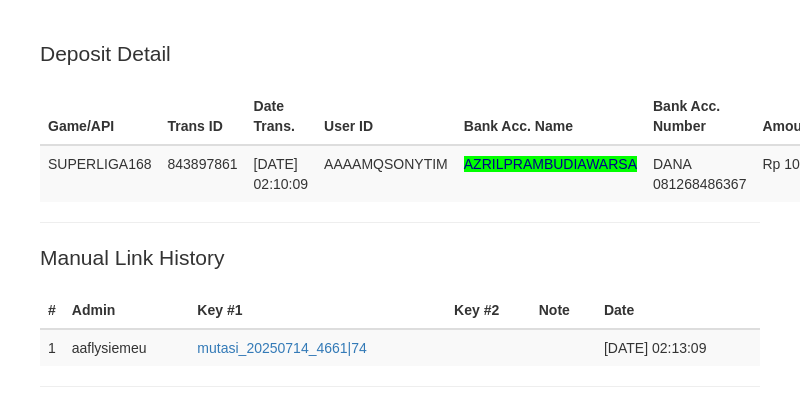 scroll, scrollTop: 42, scrollLeft: 0, axis: vertical 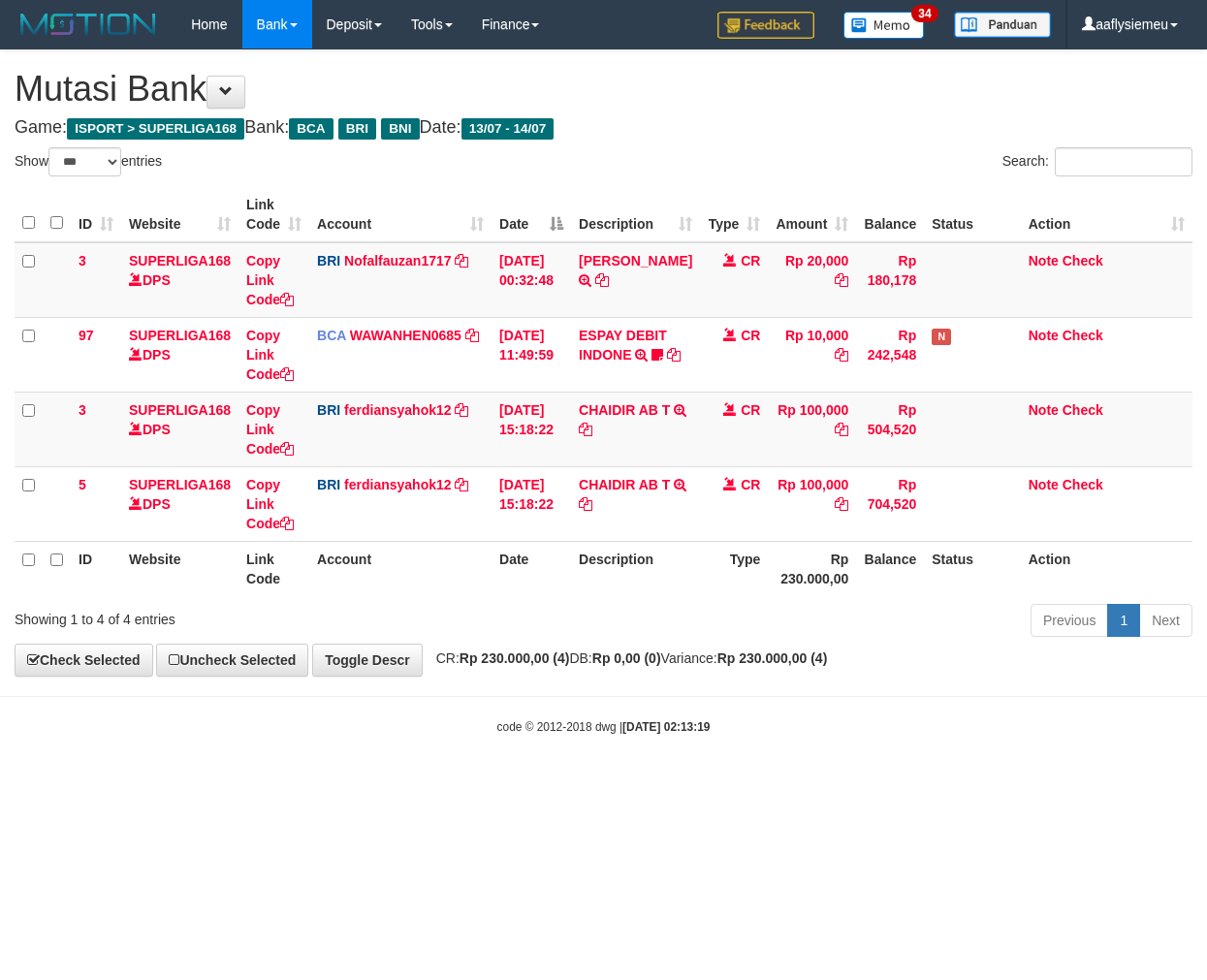 select on "***" 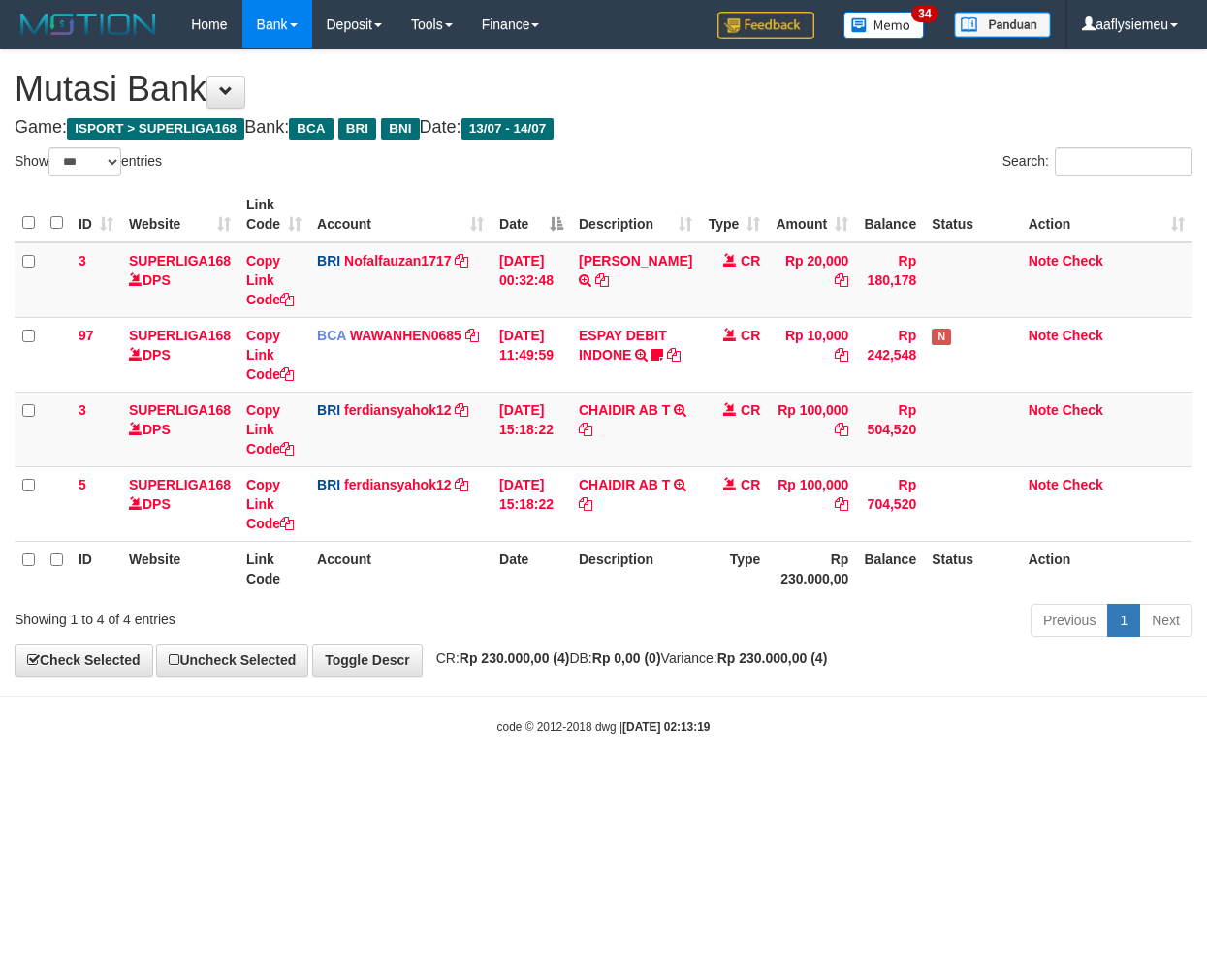 scroll, scrollTop: 0, scrollLeft: 0, axis: both 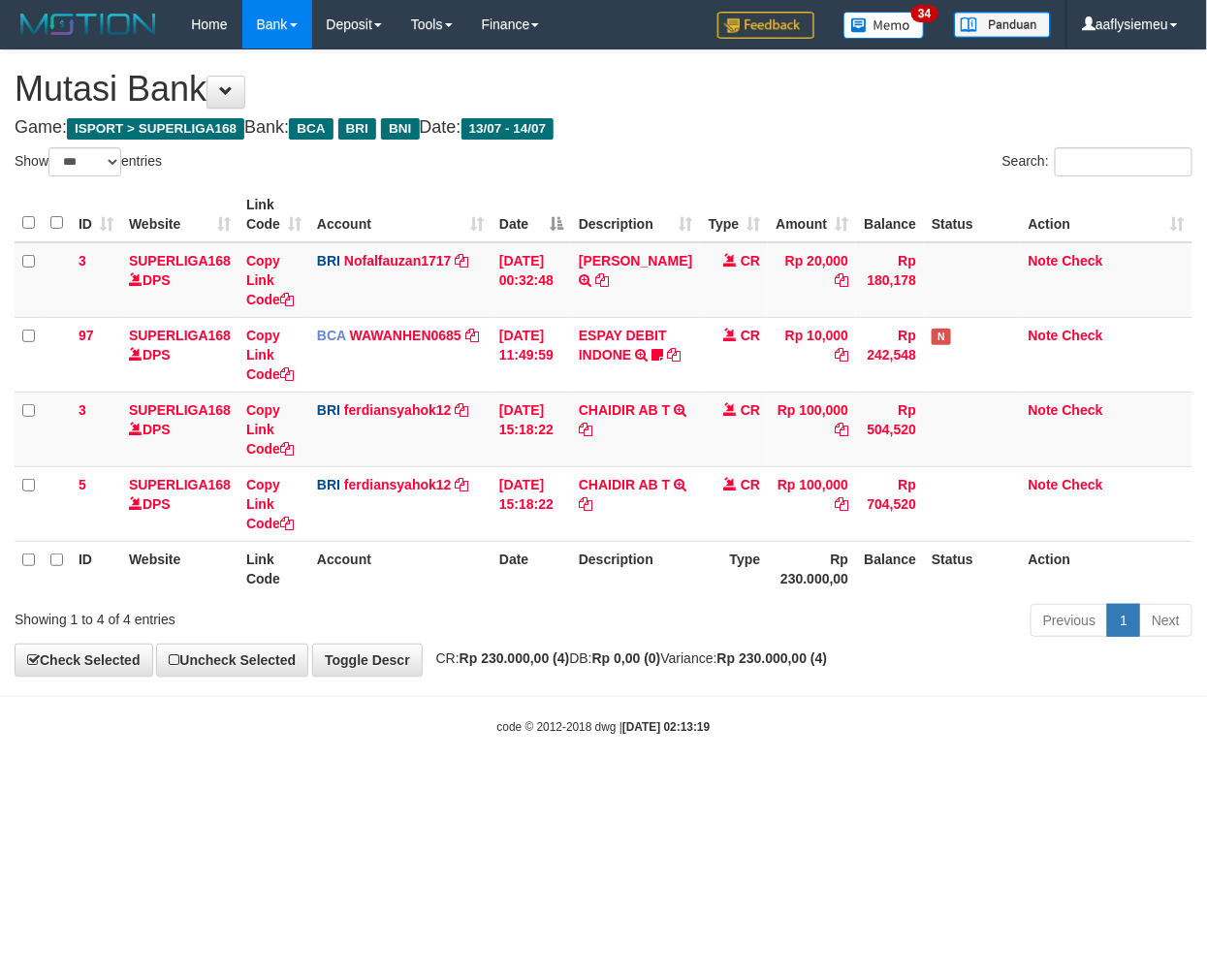 click on "Toggle navigation
Home
Bank
Account List
Load
By Website
Group
[ISPORT]													SUPERLIGA168
By Load Group (DPS)" at bounding box center [603, 392] 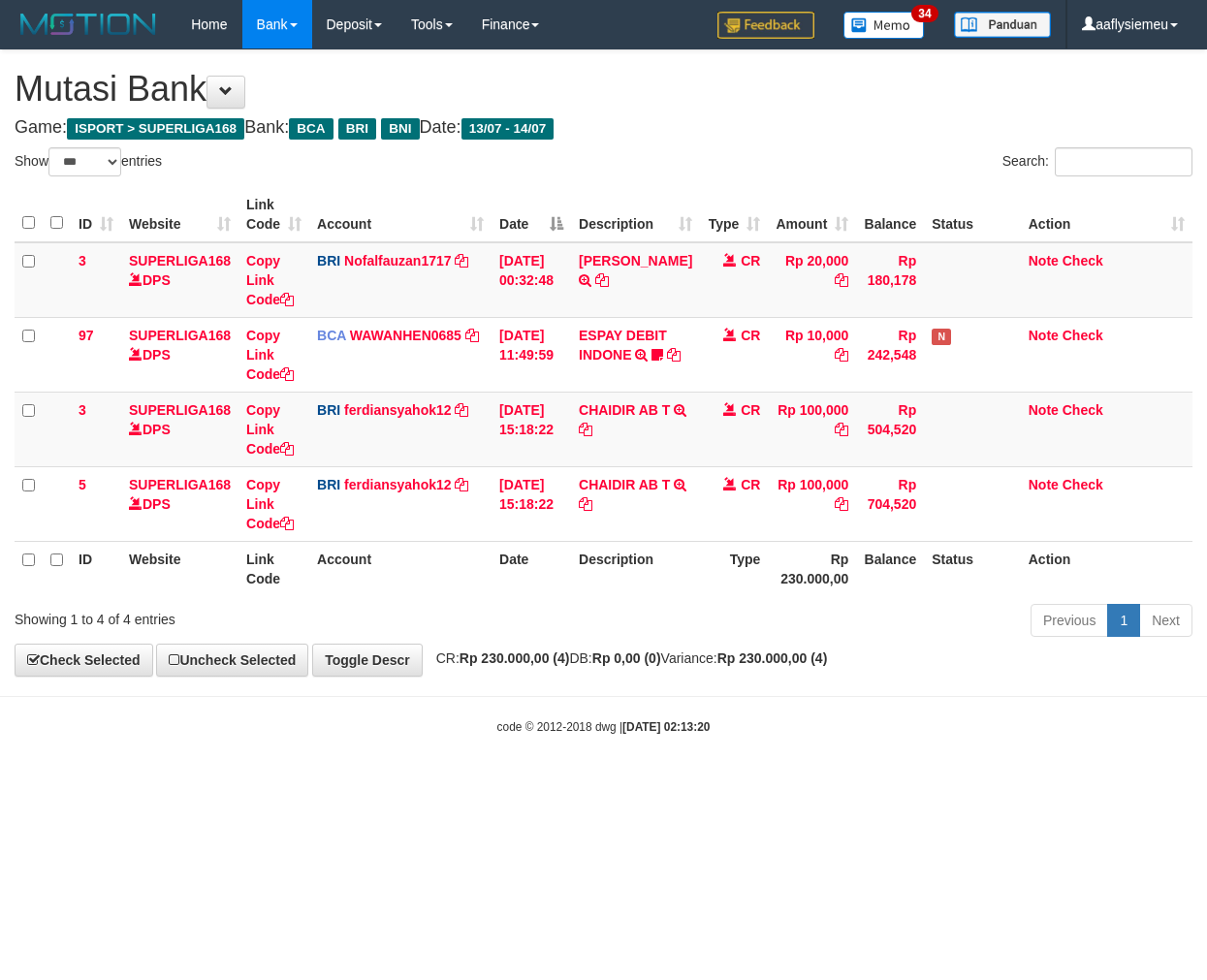 select on "***" 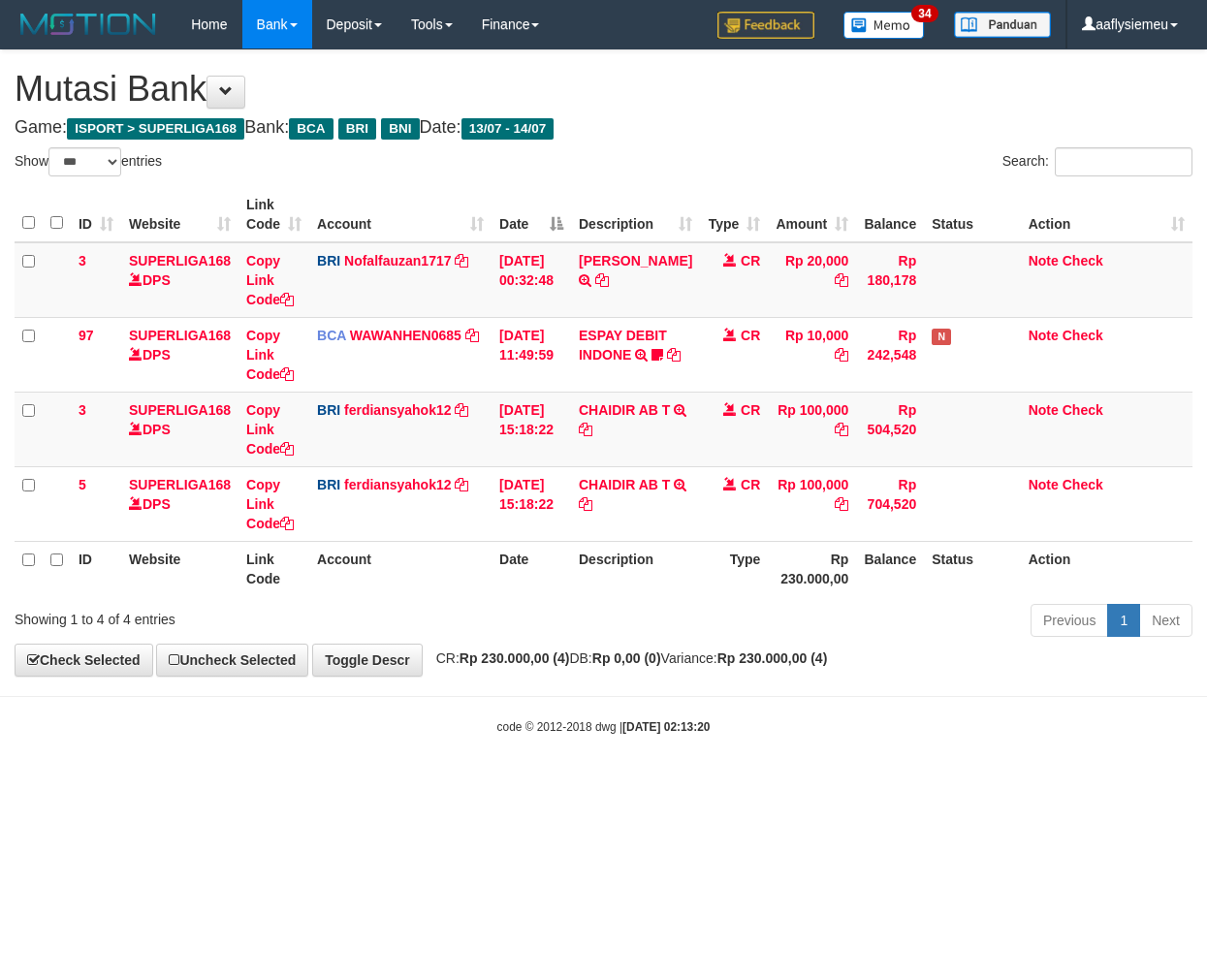 scroll, scrollTop: 0, scrollLeft: 0, axis: both 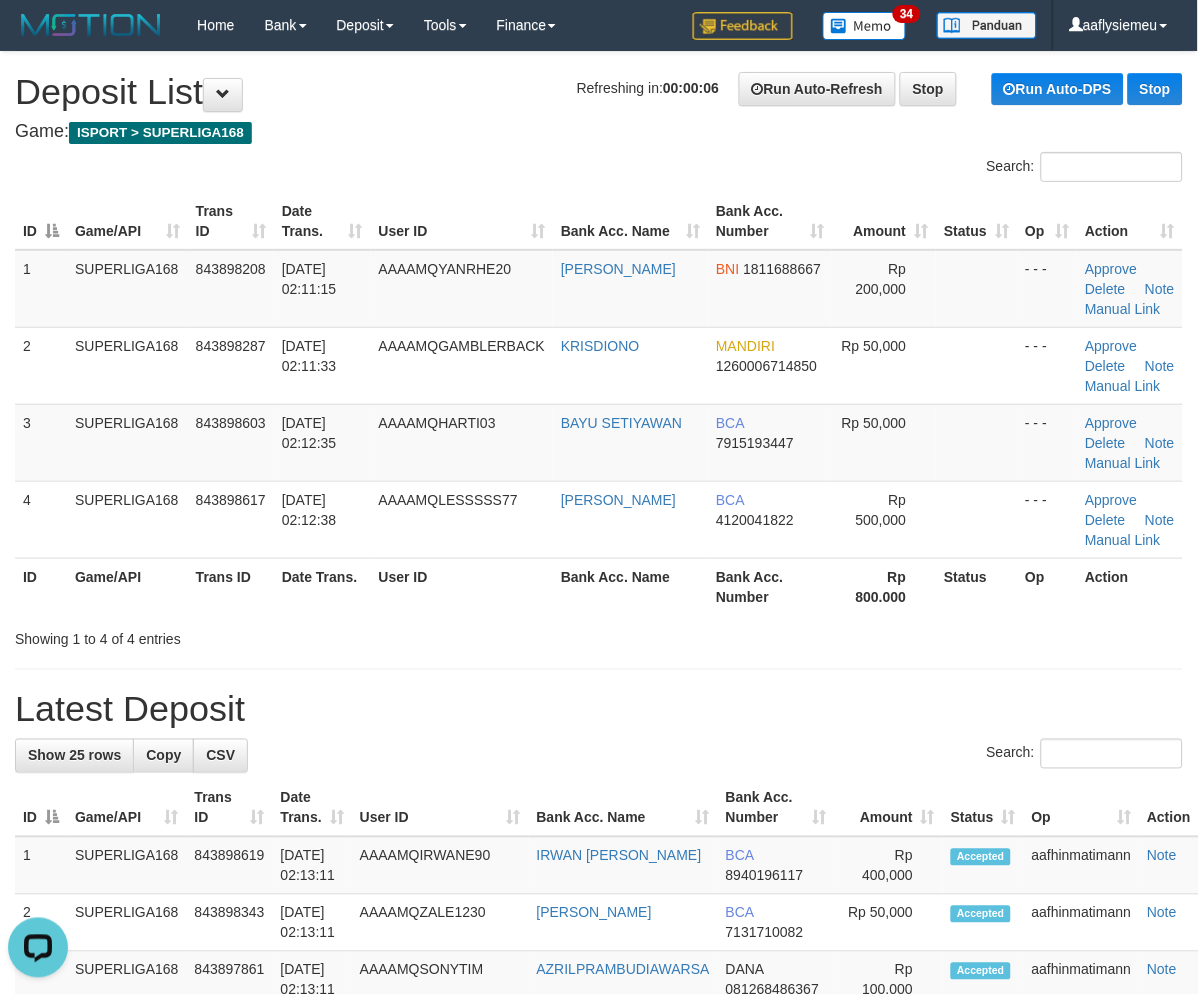 drag, startPoint x: 157, startPoint y: 557, endPoint x: 3, endPoint y: 613, distance: 163.8658 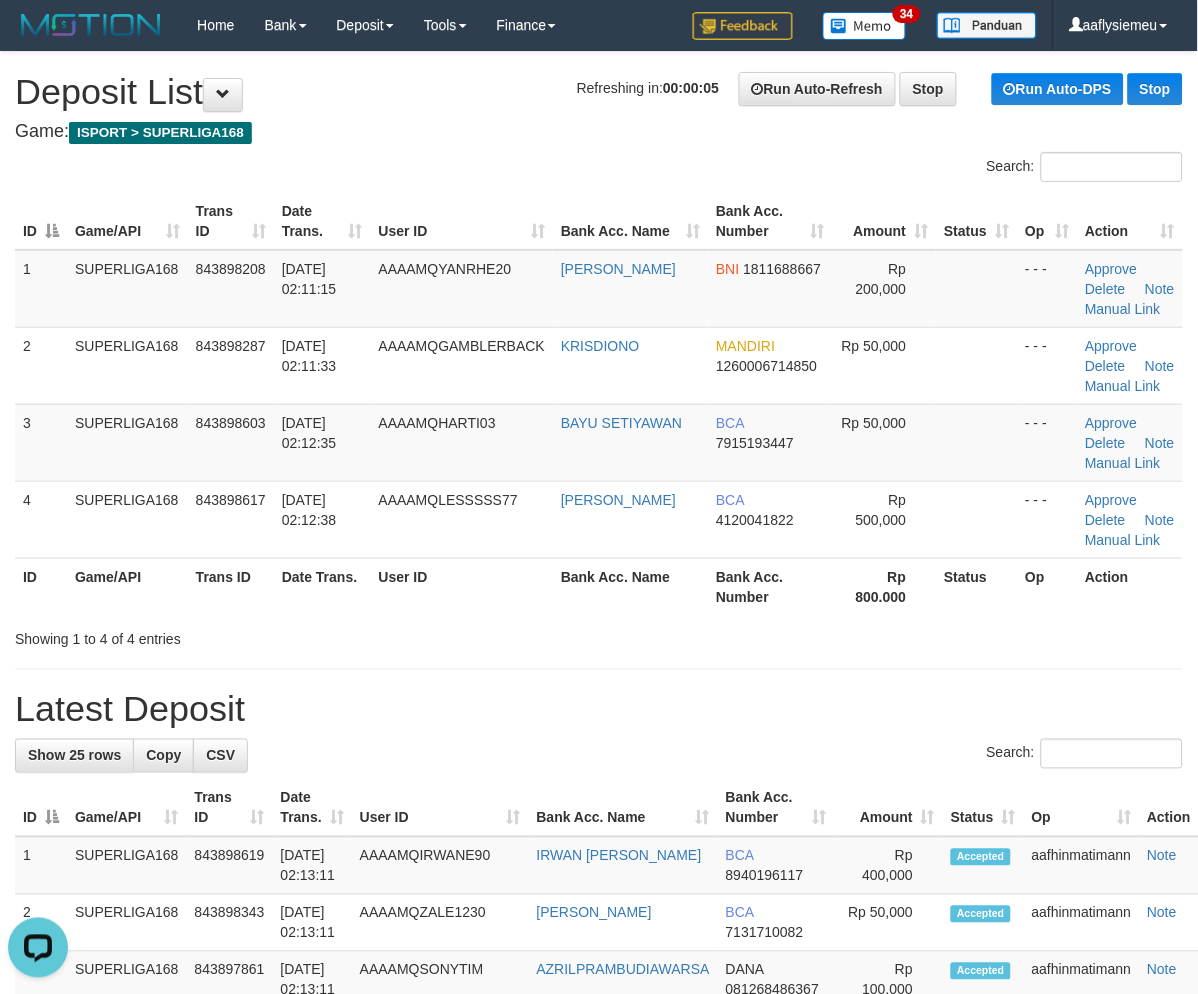 drag, startPoint x: 196, startPoint y: 575, endPoint x: 5, endPoint y: 623, distance: 196.93907 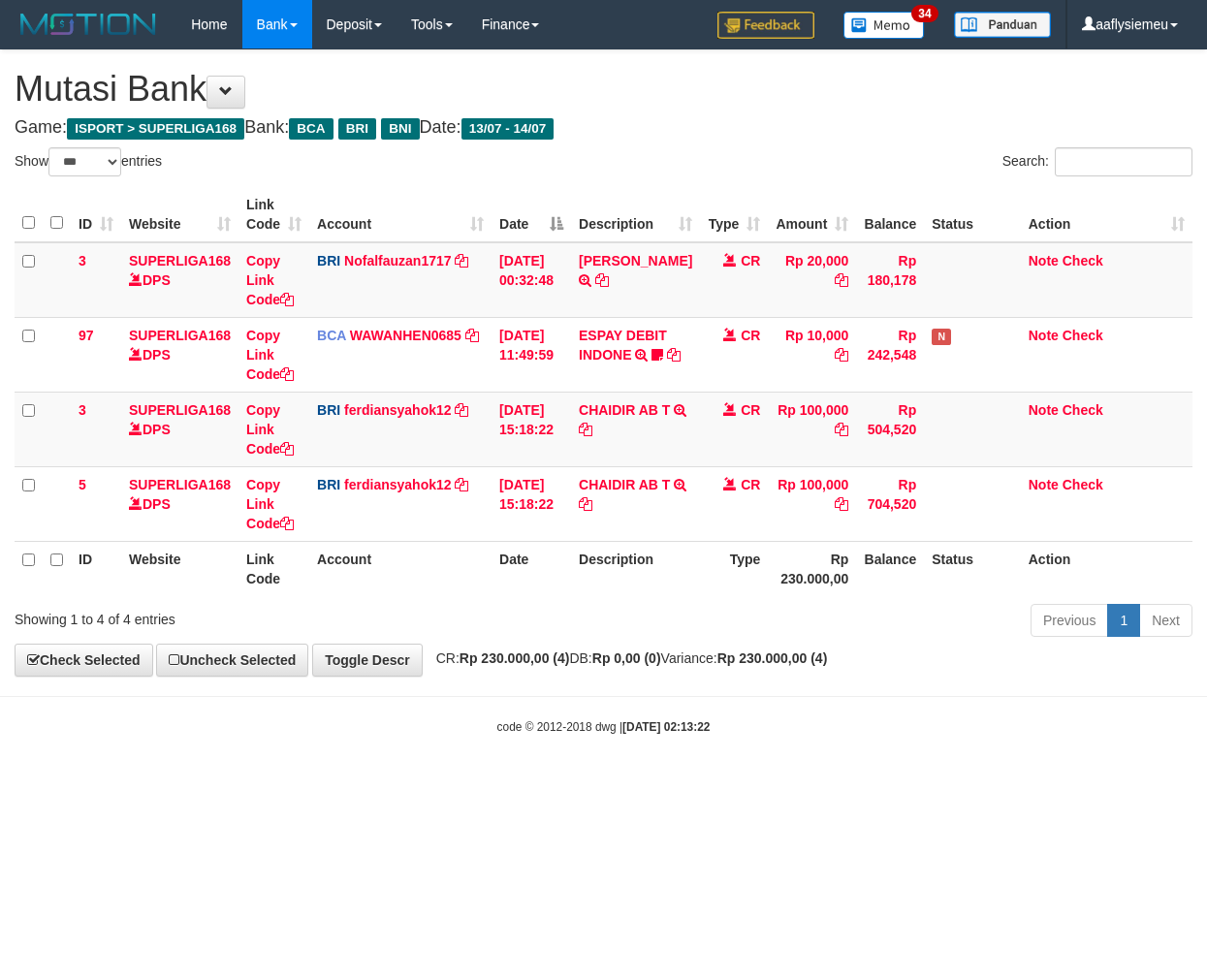 select on "***" 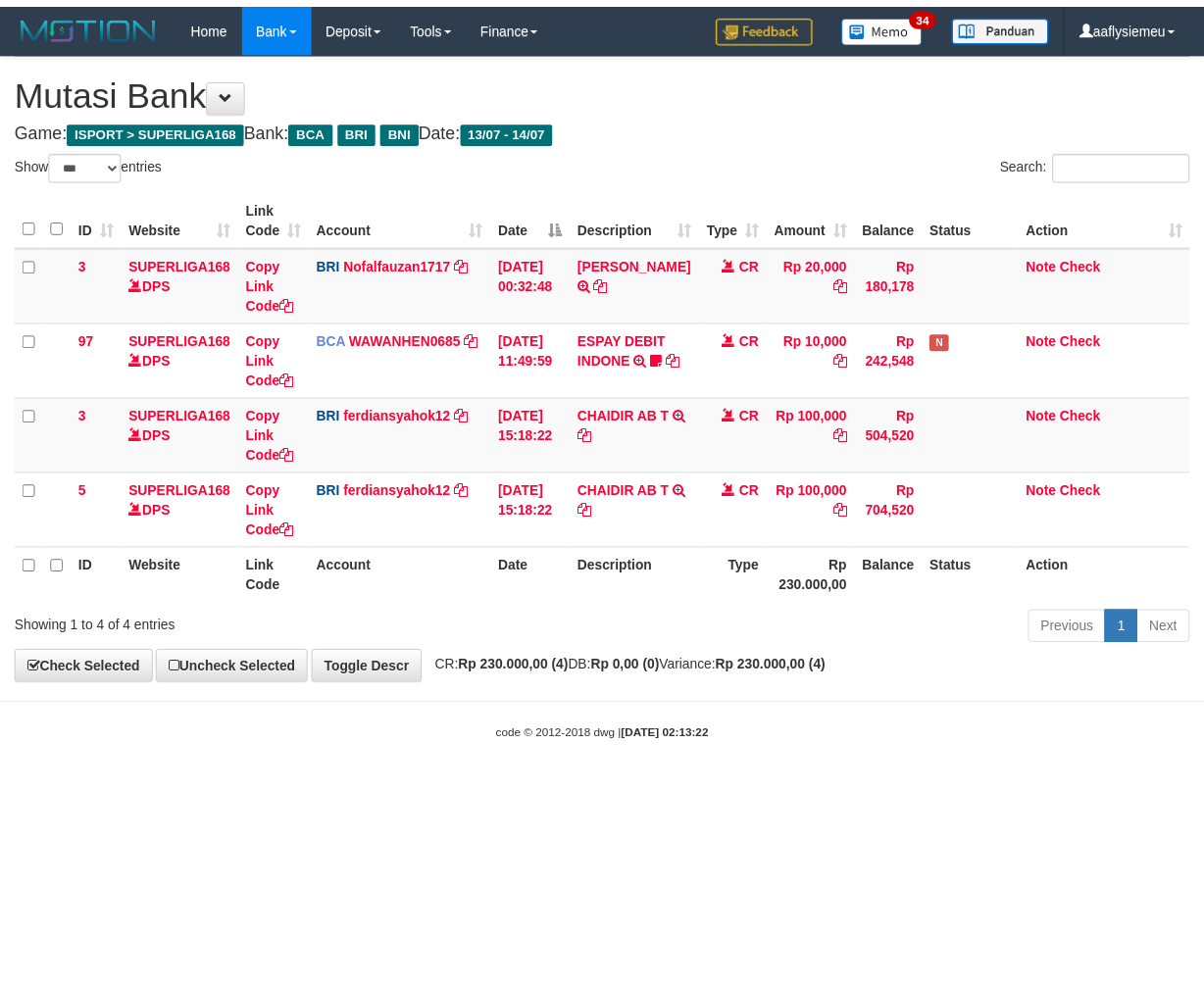 scroll, scrollTop: 0, scrollLeft: 0, axis: both 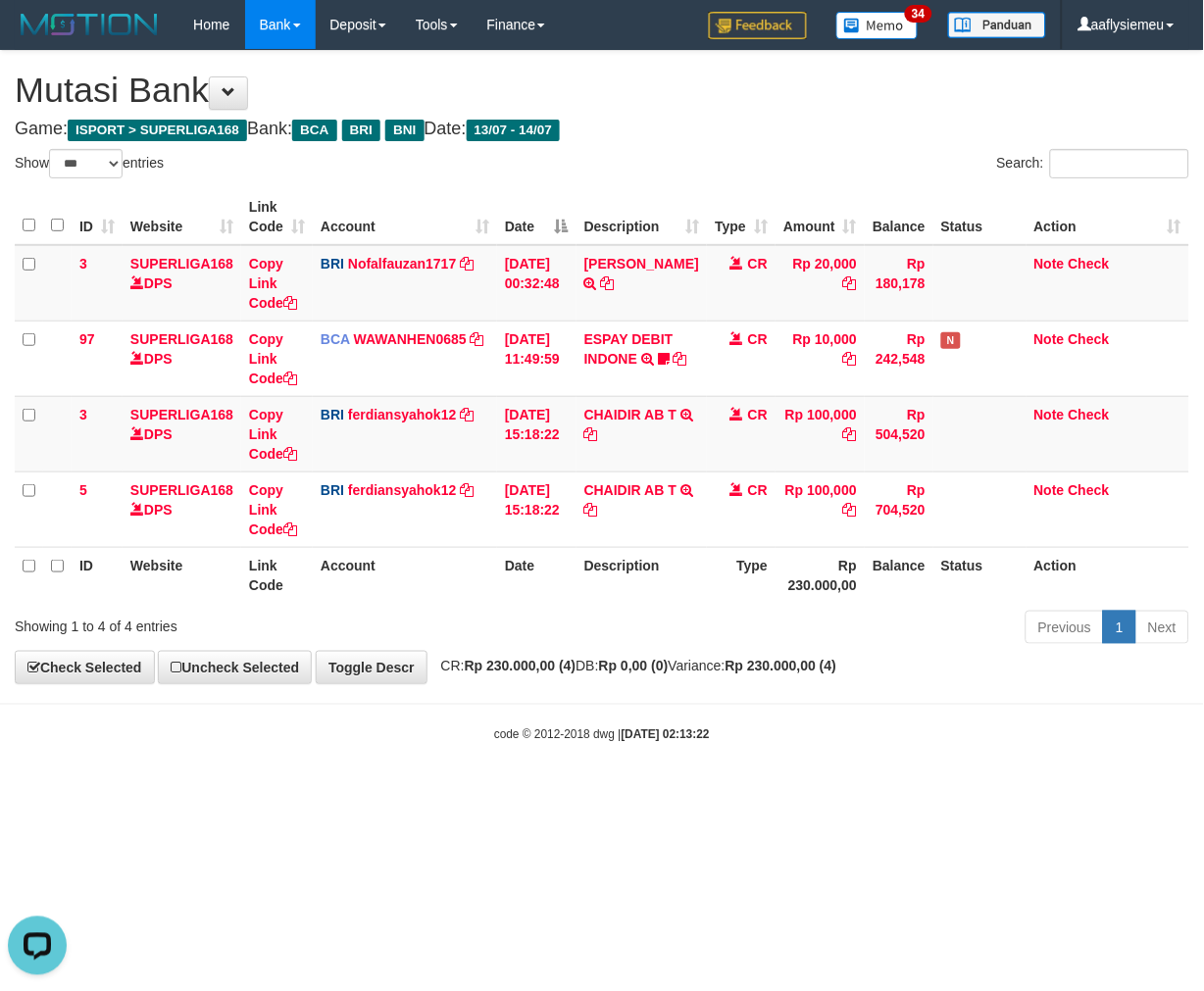 drag, startPoint x: 625, startPoint y: 755, endPoint x: 799, endPoint y: 740, distance: 174.6454 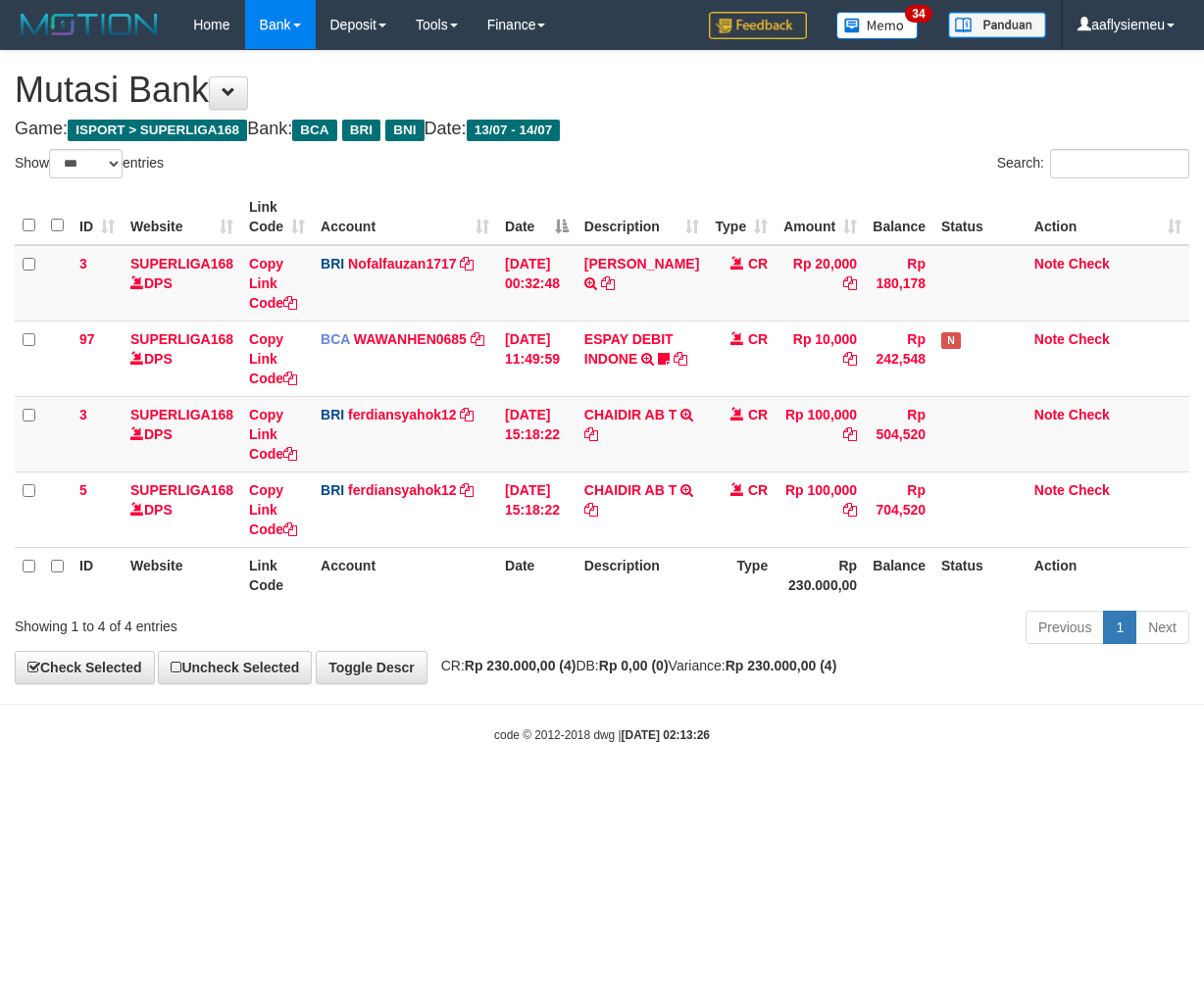 select on "***" 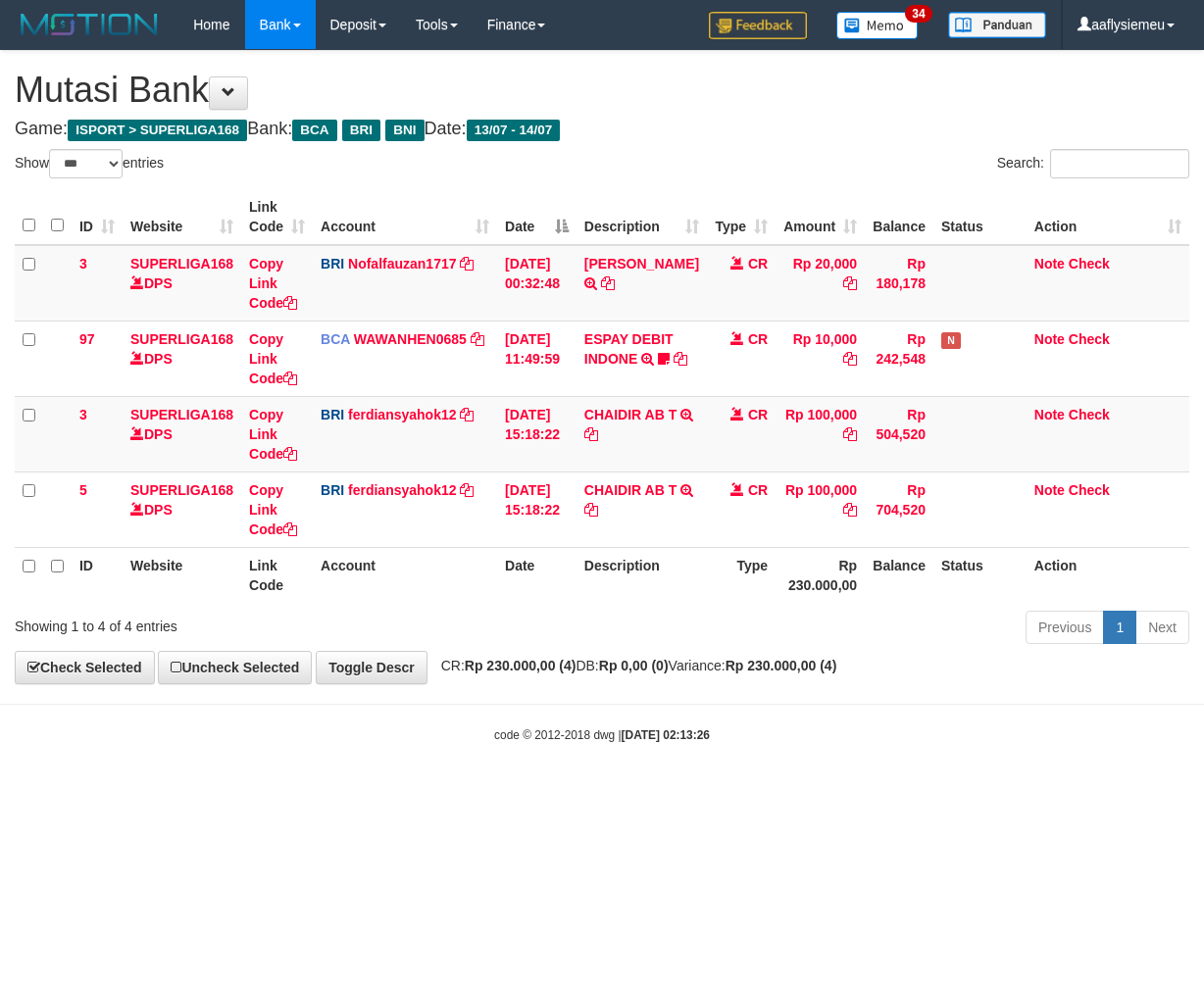 scroll, scrollTop: 0, scrollLeft: 0, axis: both 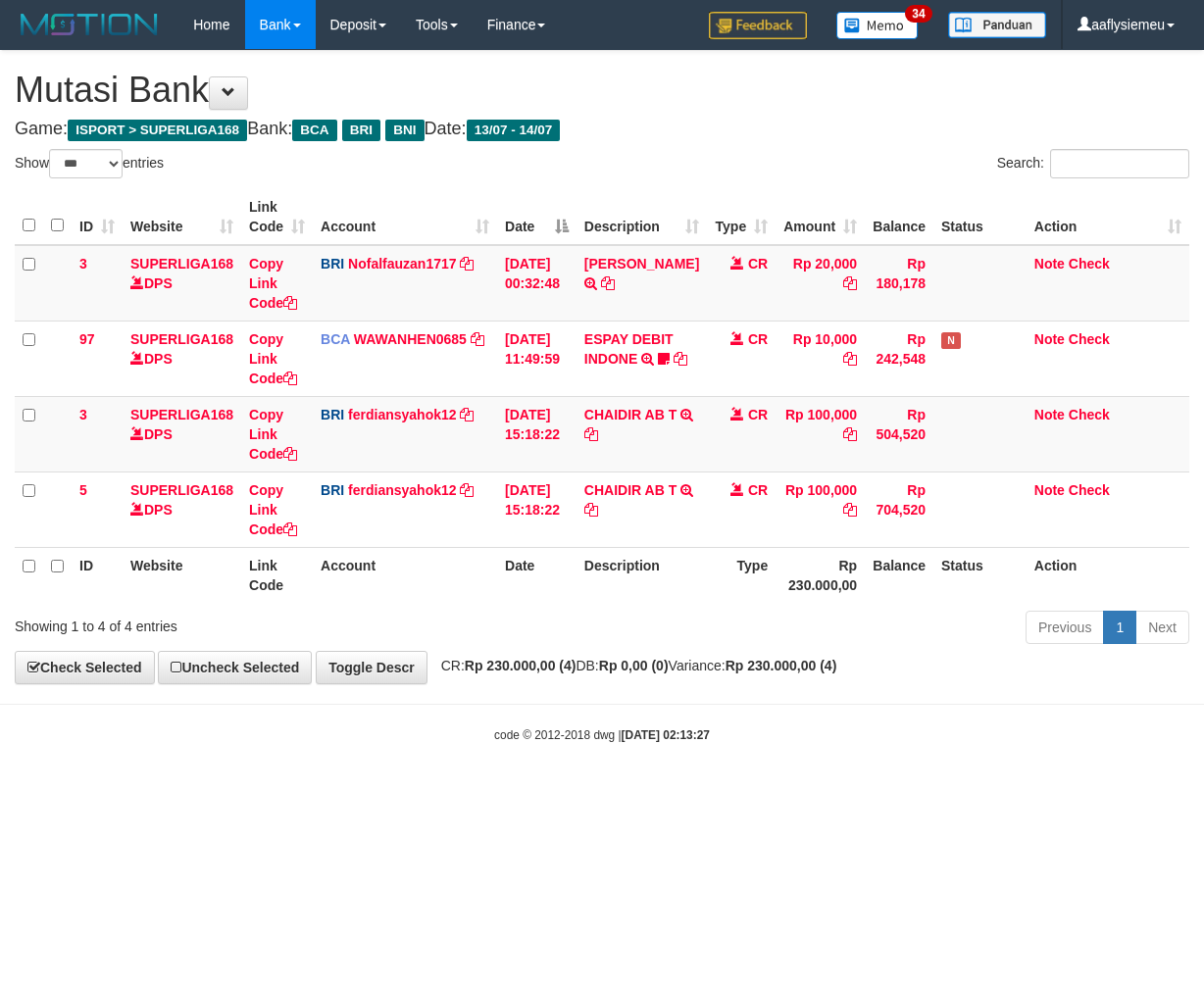 select on "***" 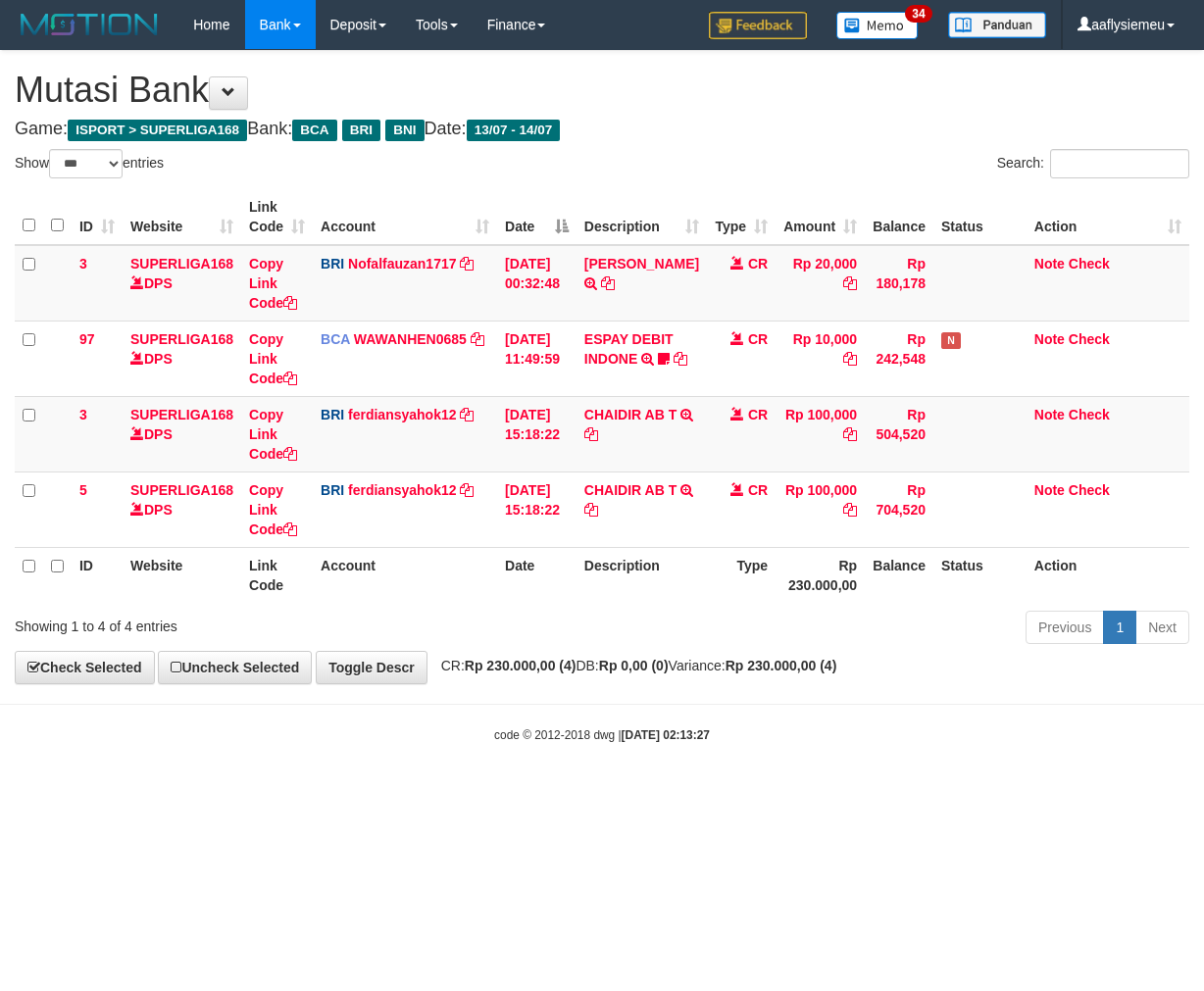 scroll, scrollTop: 0, scrollLeft: 0, axis: both 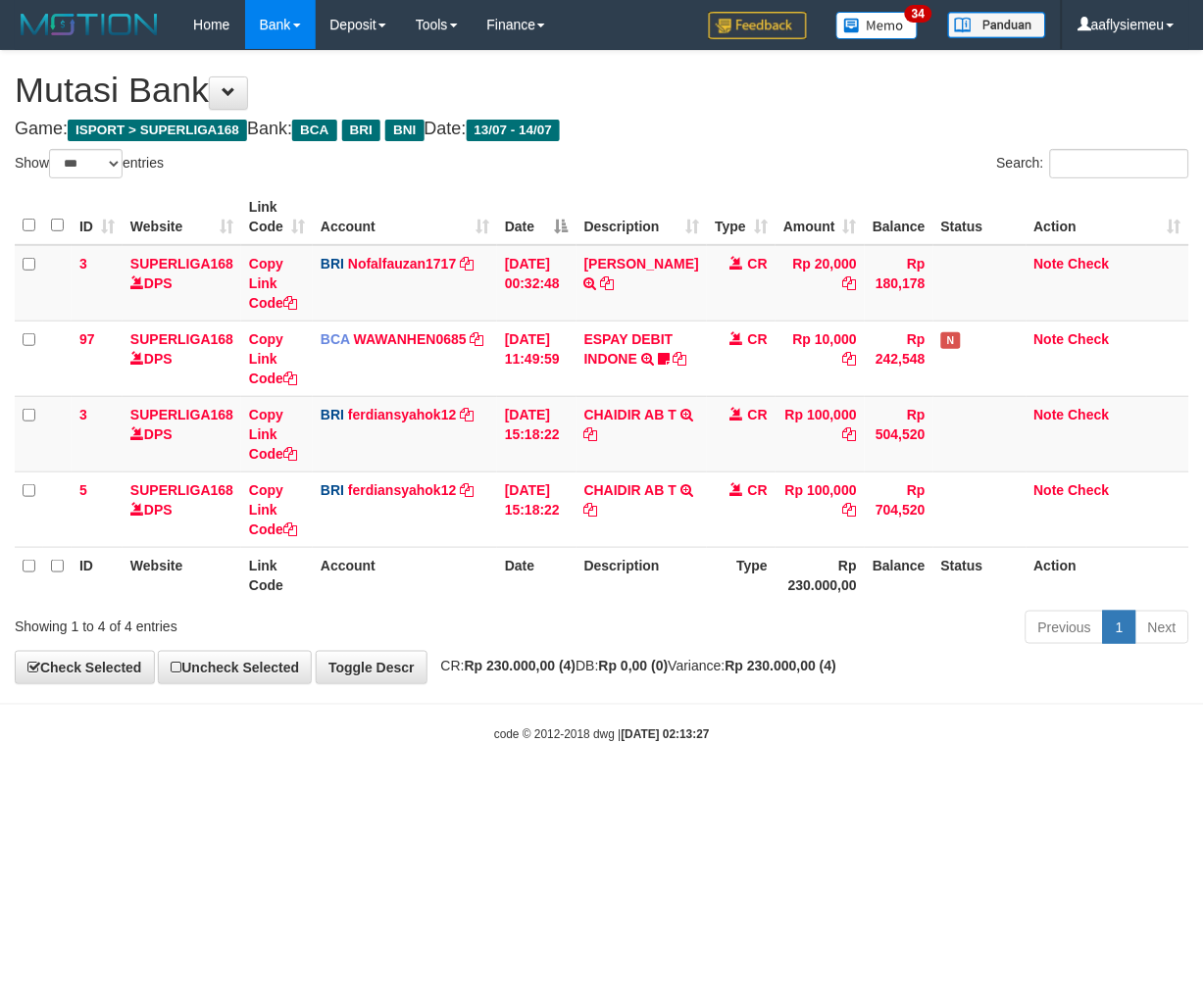 click on "Toggle navigation
Home
Bank
Account List
Load
By Website
Group
[ISPORT]													SUPERLIGA168
By Load Group (DPS)
34" at bounding box center [602, 396] 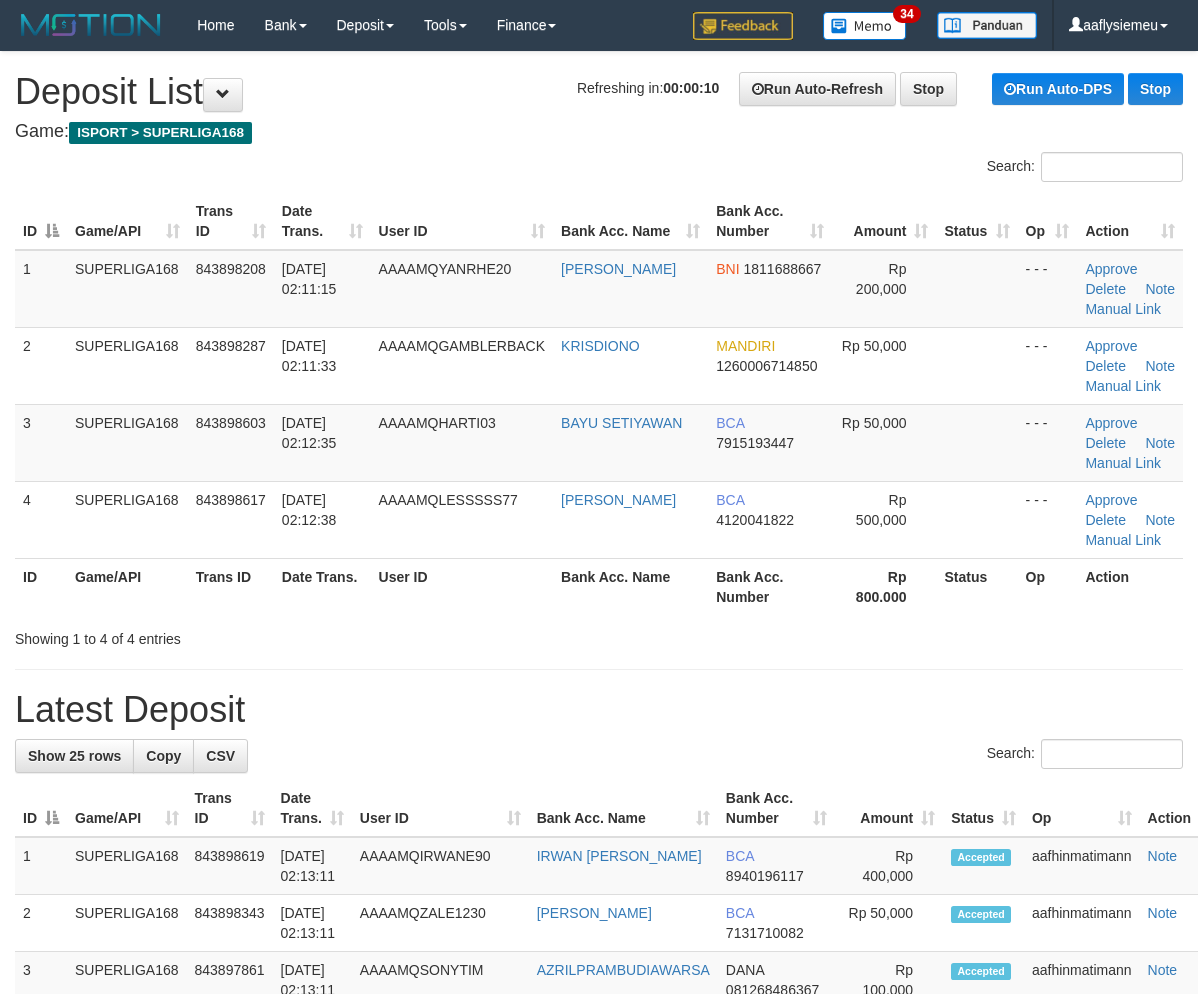 scroll, scrollTop: 0, scrollLeft: 0, axis: both 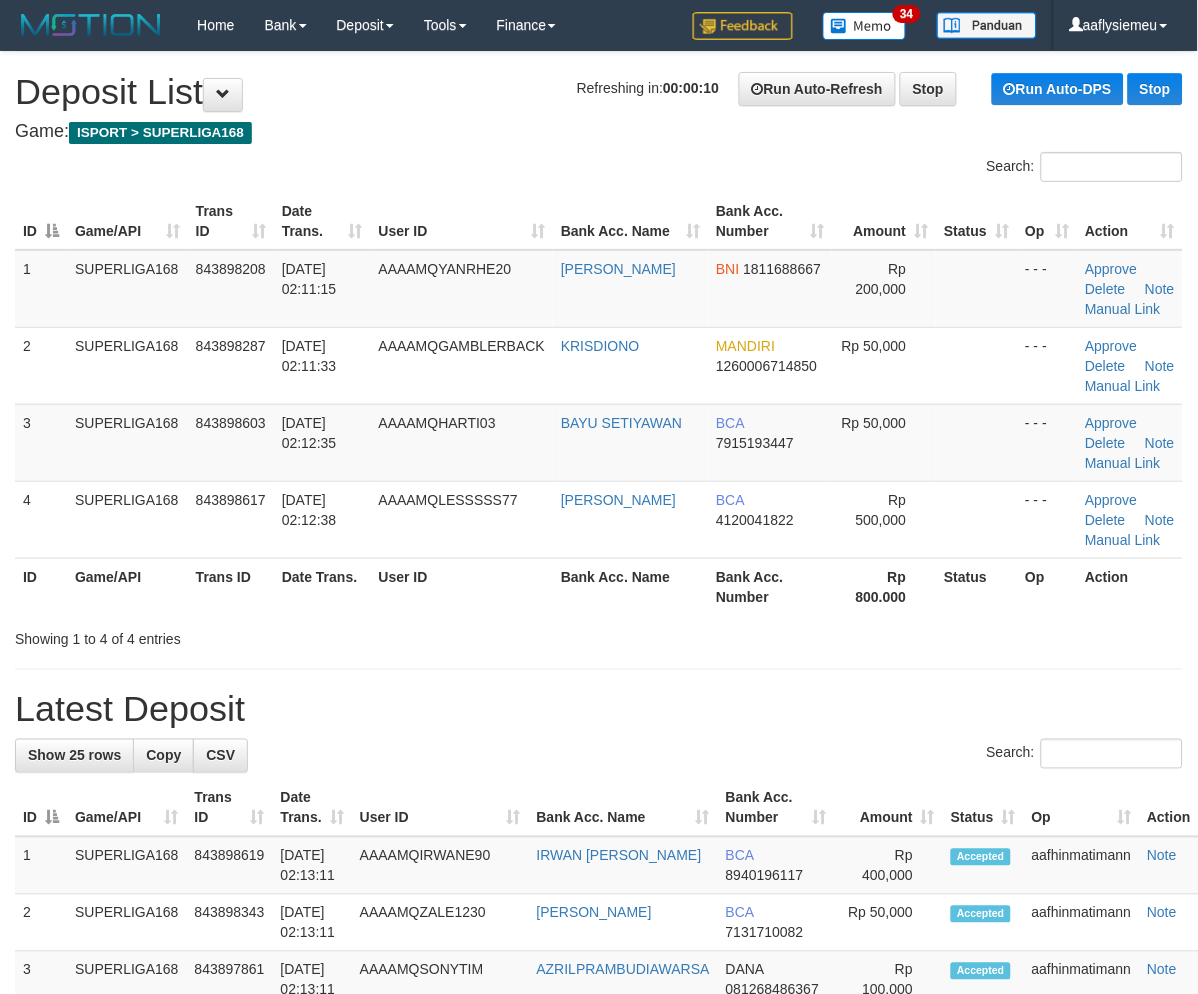 click on "843898603" at bounding box center [231, 442] 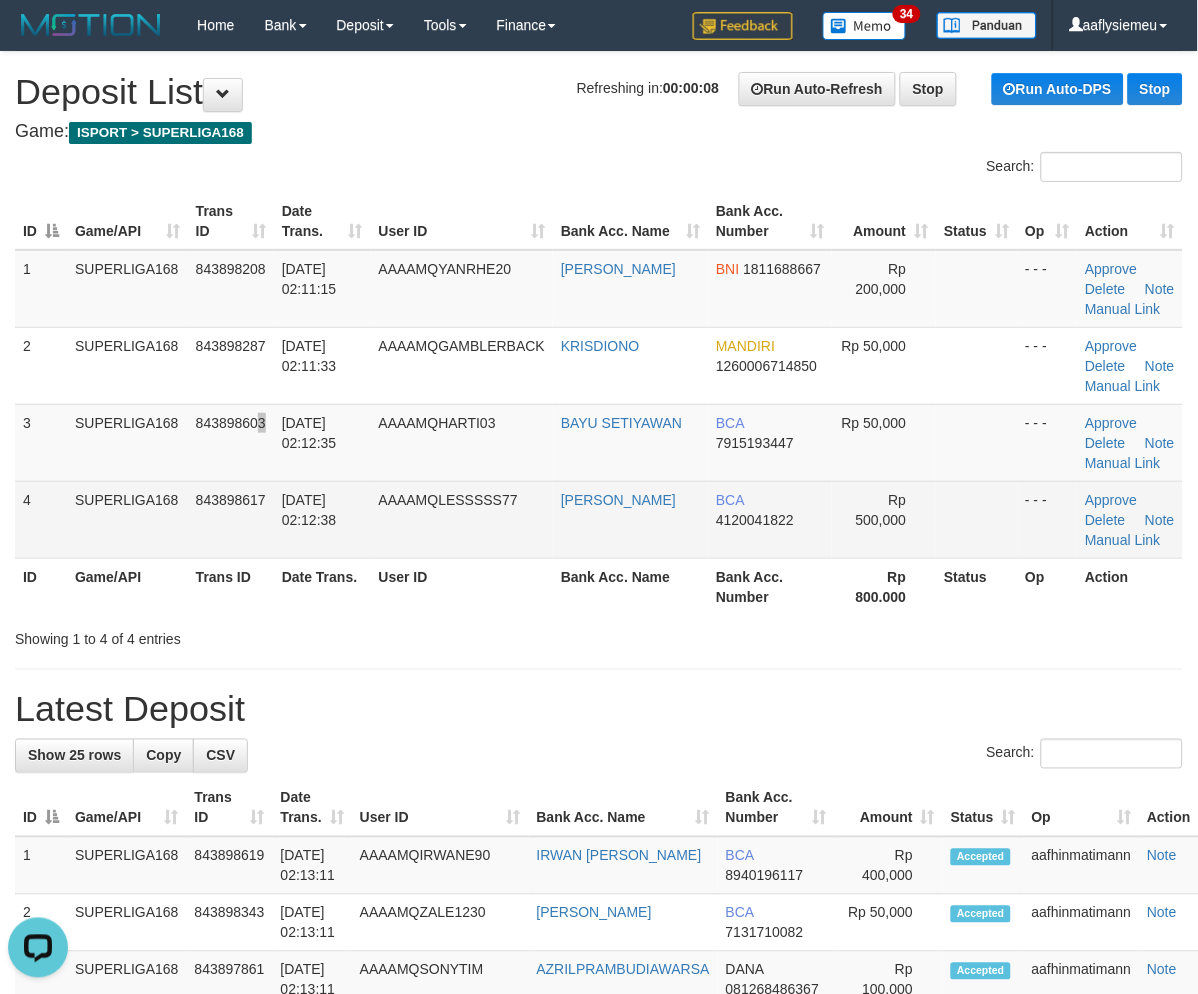 scroll, scrollTop: 0, scrollLeft: 0, axis: both 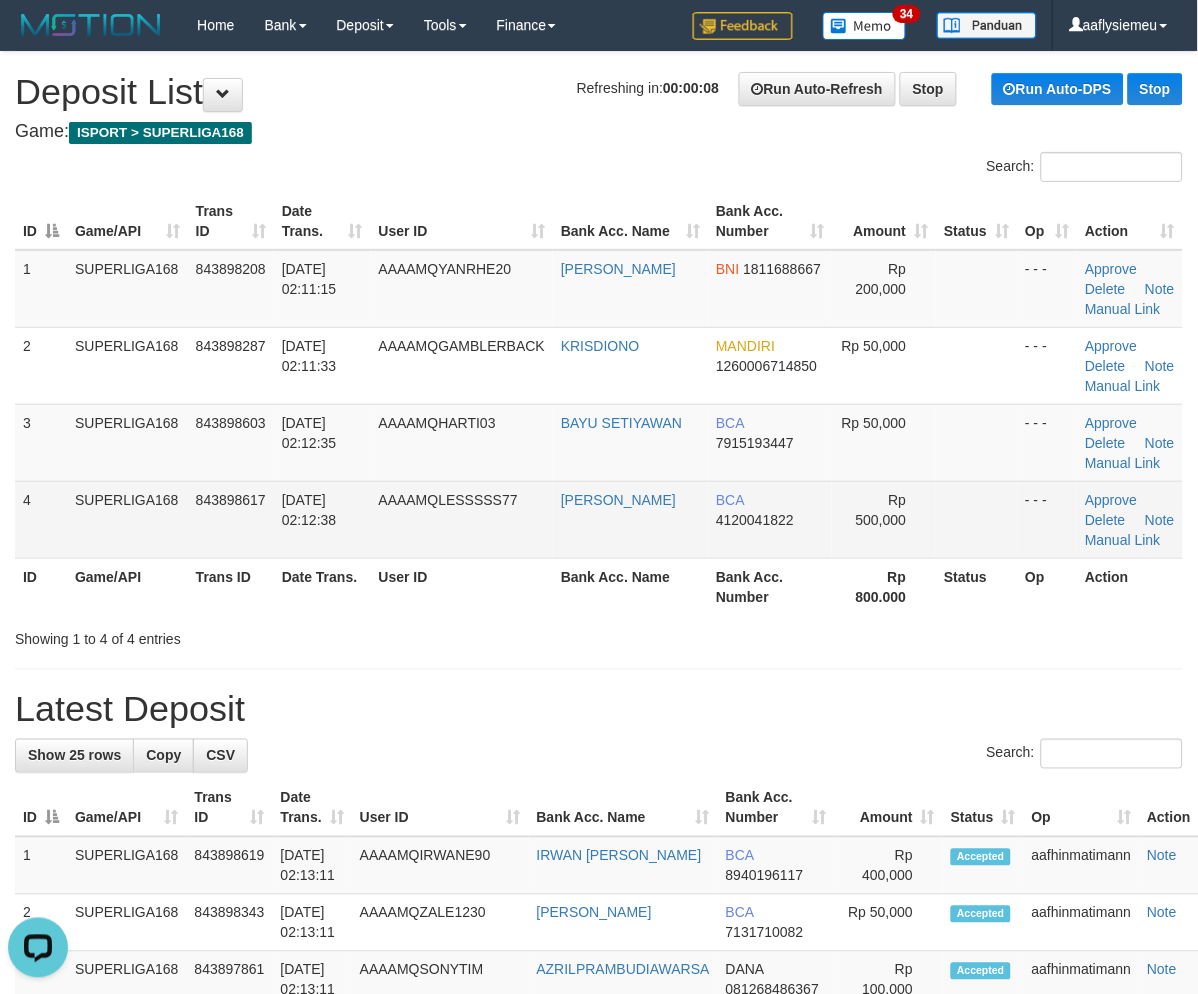 drag, startPoint x: 341, startPoint y: 492, endPoint x: 265, endPoint y: 532, distance: 85.883644 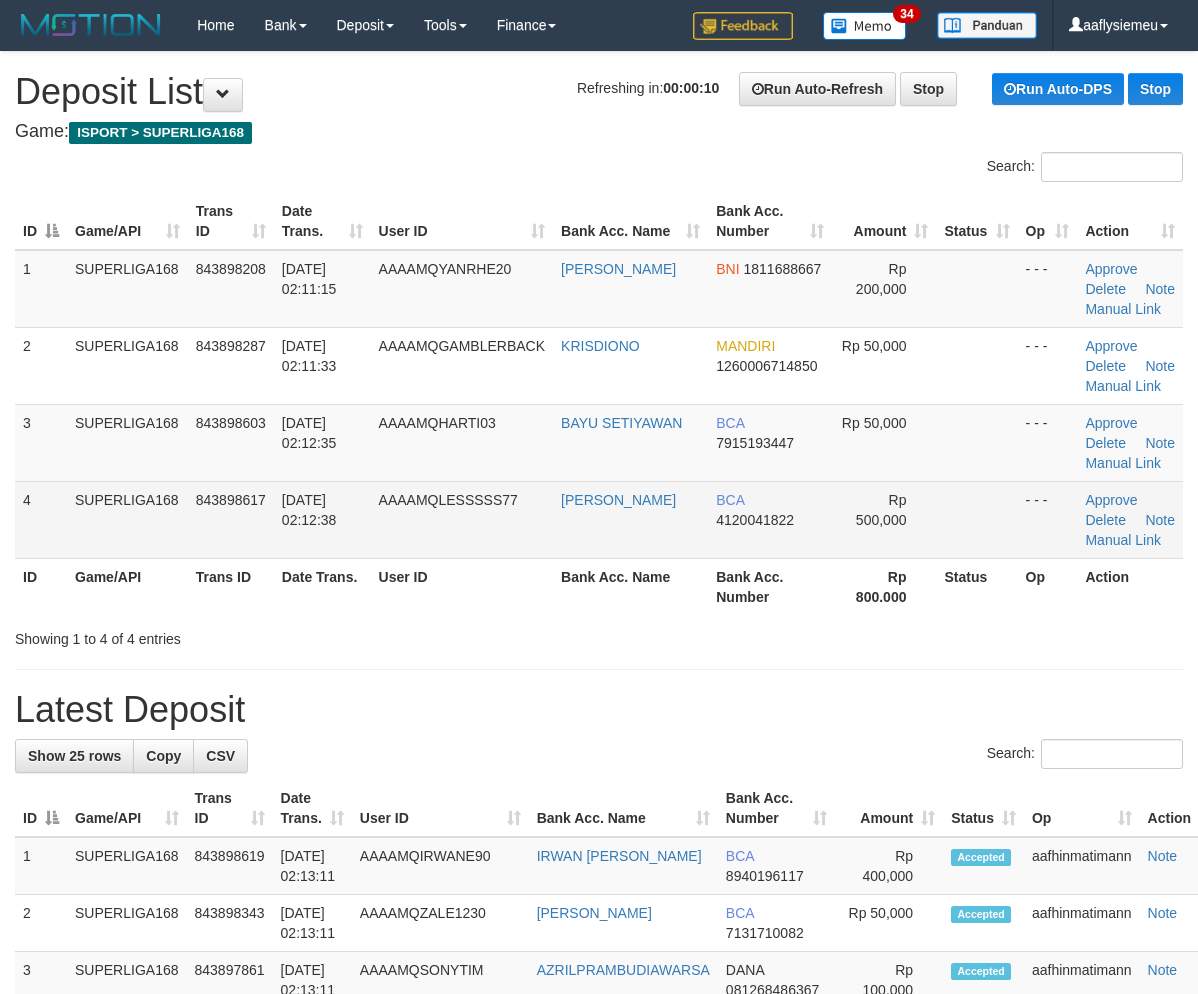 scroll, scrollTop: 0, scrollLeft: 0, axis: both 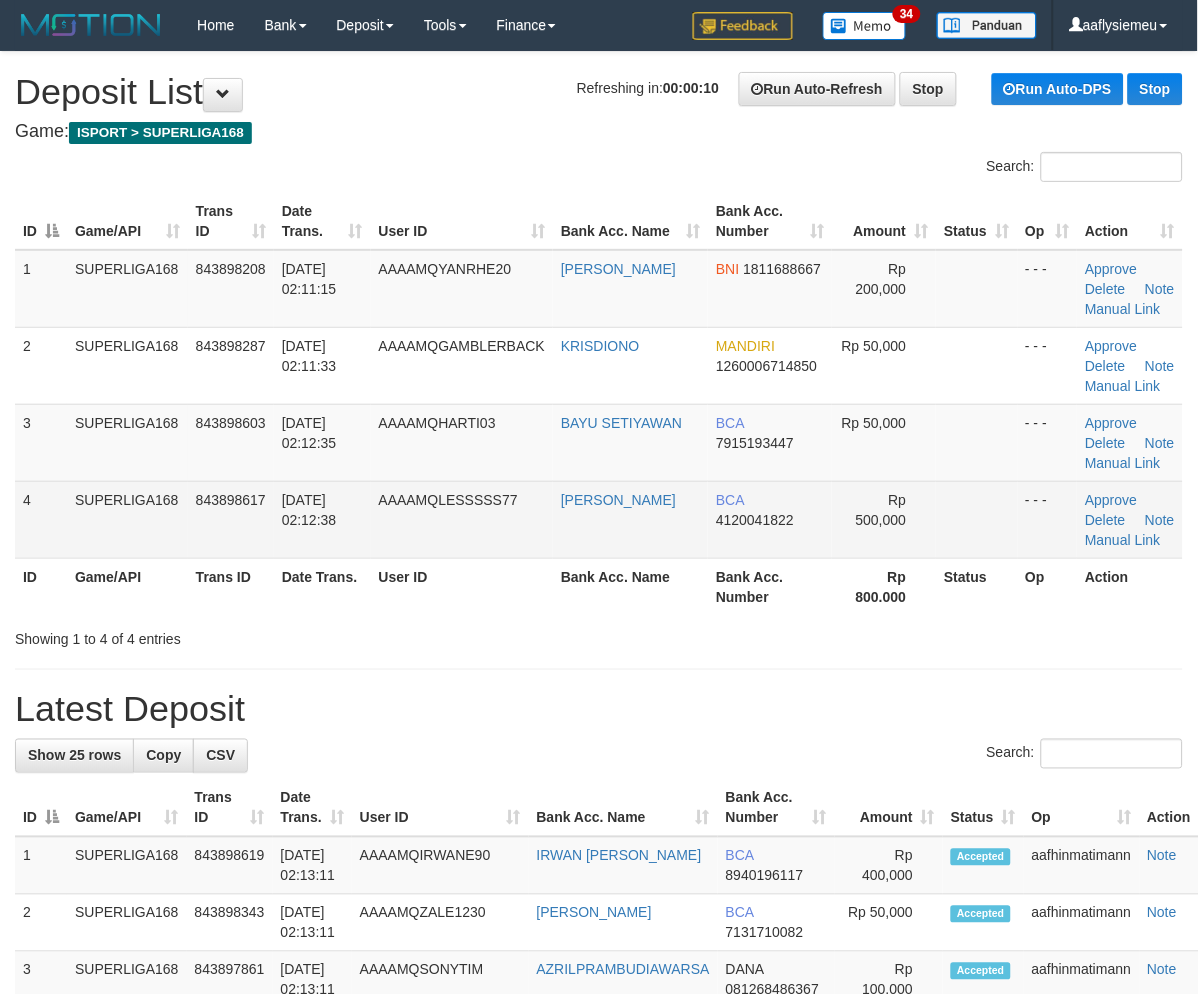 click on "SUPERLIGA168" at bounding box center [127, 519] 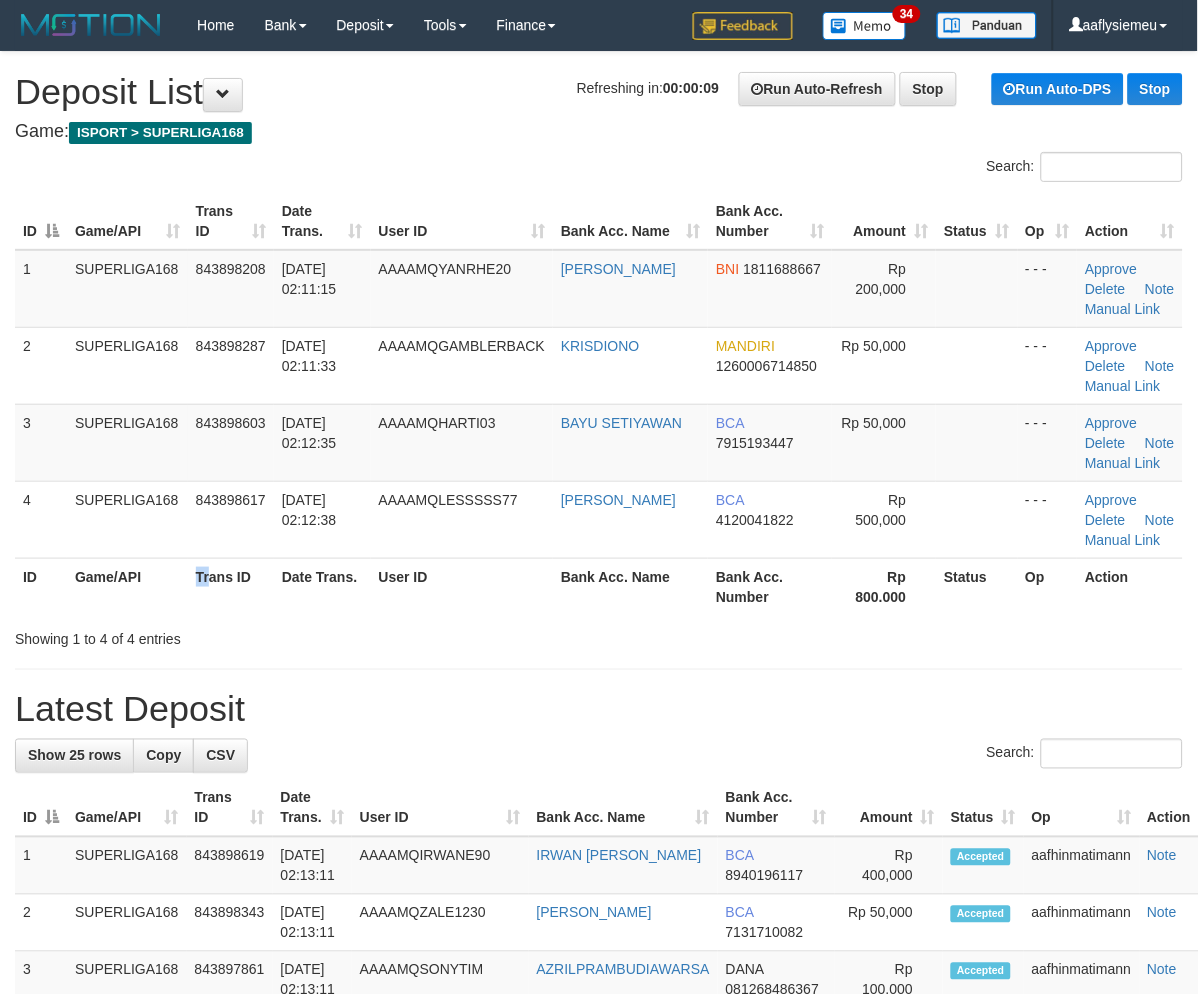 drag, startPoint x: 196, startPoint y: 572, endPoint x: 2, endPoint y: 636, distance: 204.28412 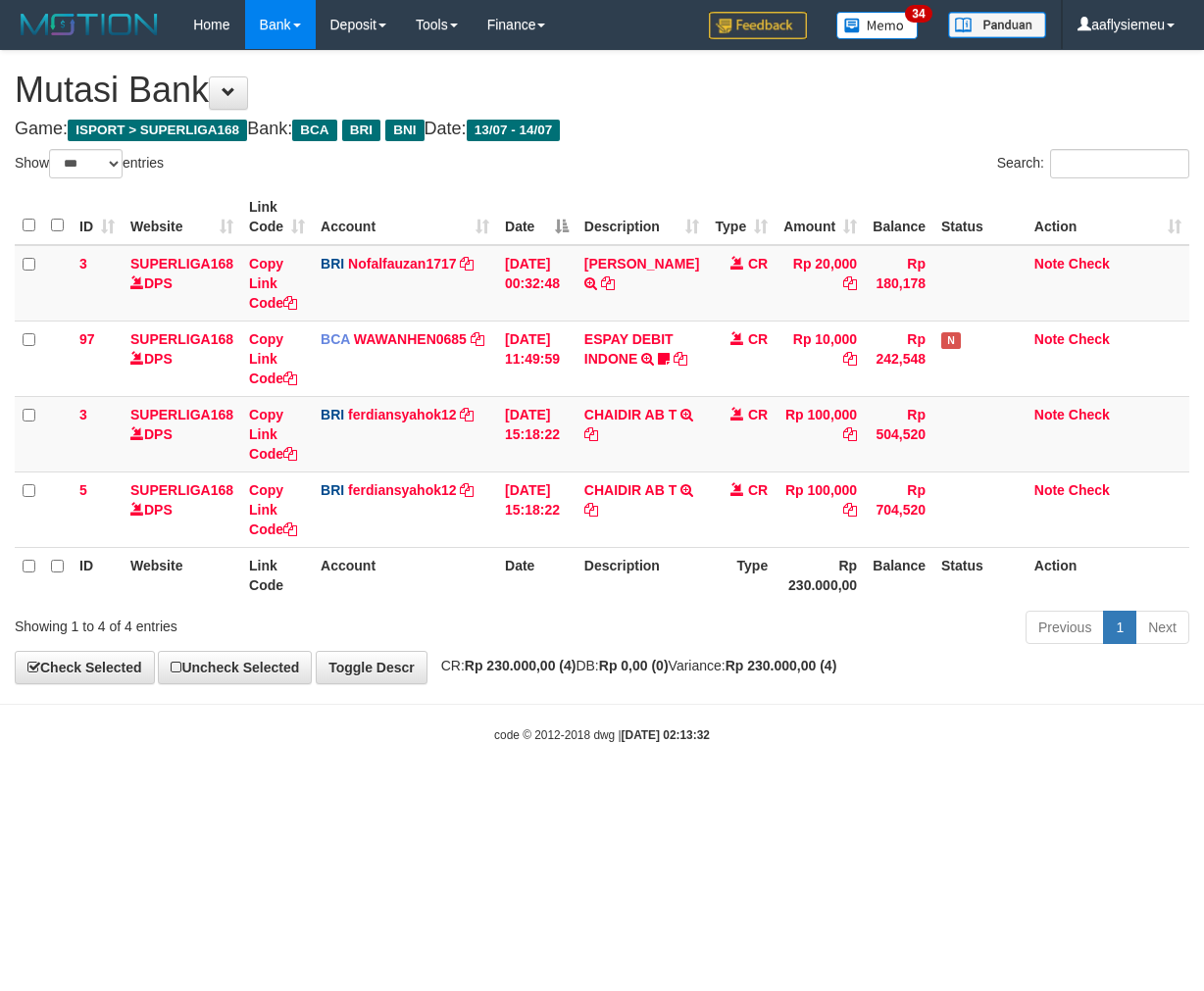 select on "***" 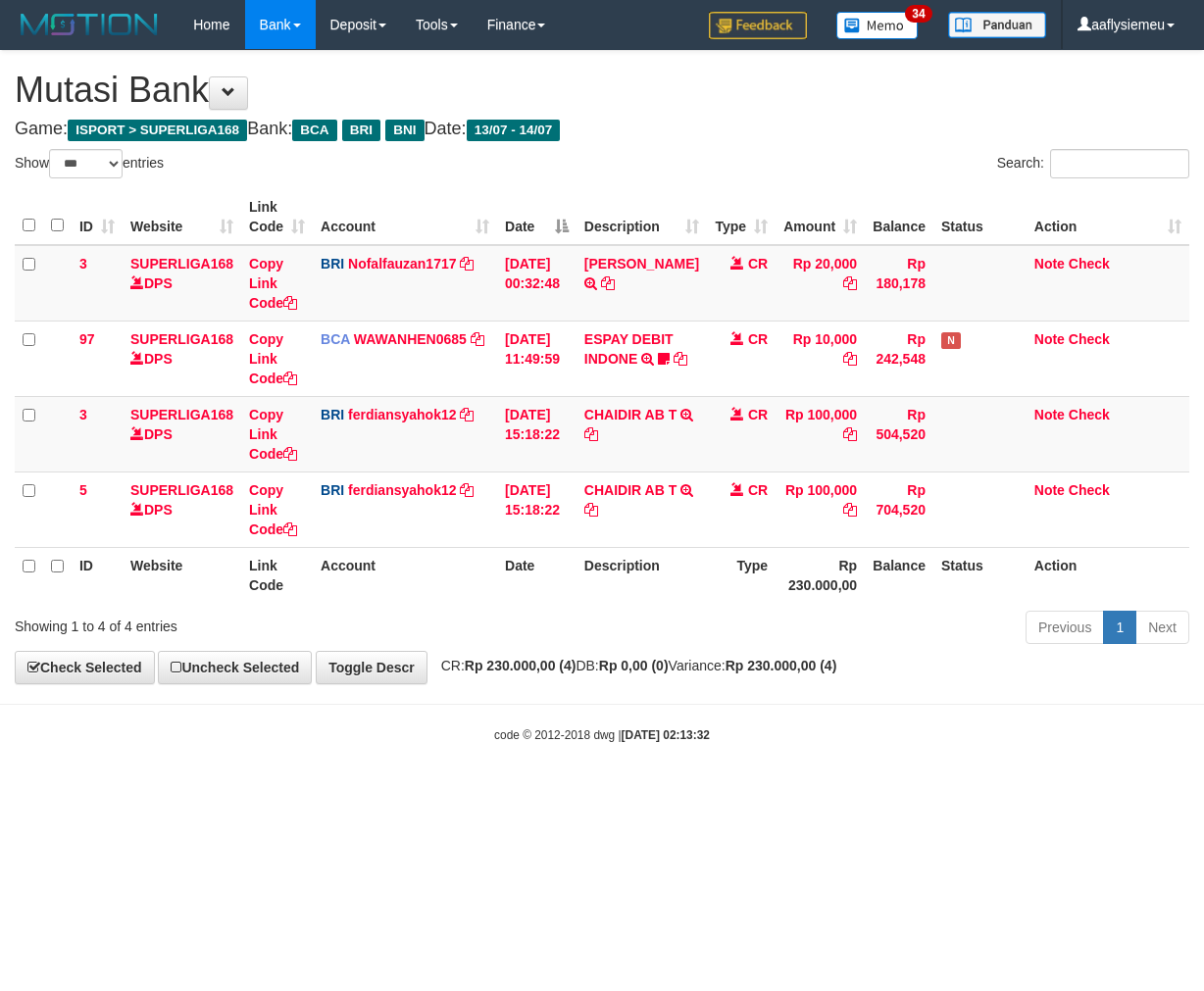 scroll, scrollTop: 0, scrollLeft: 0, axis: both 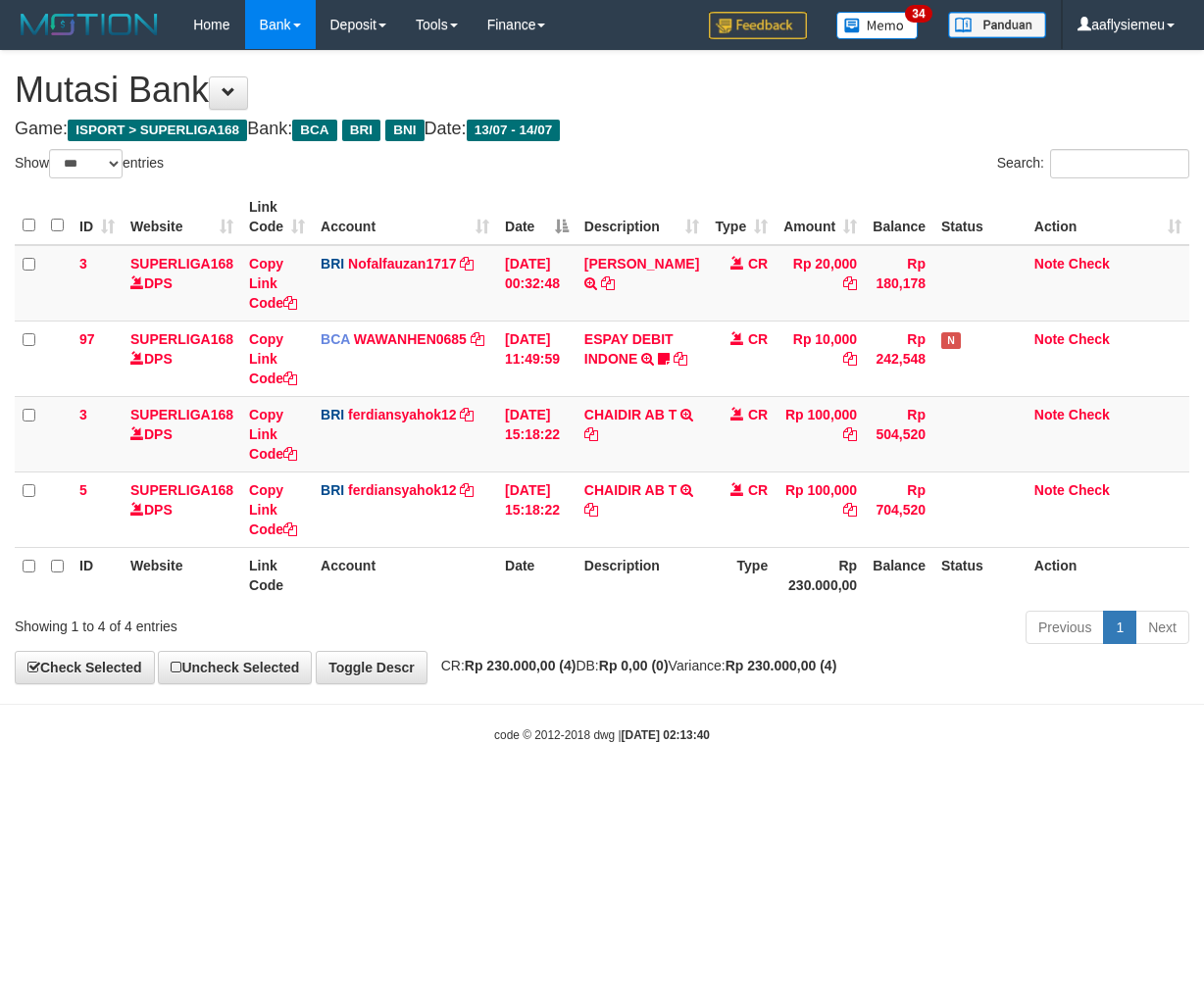 select on "***" 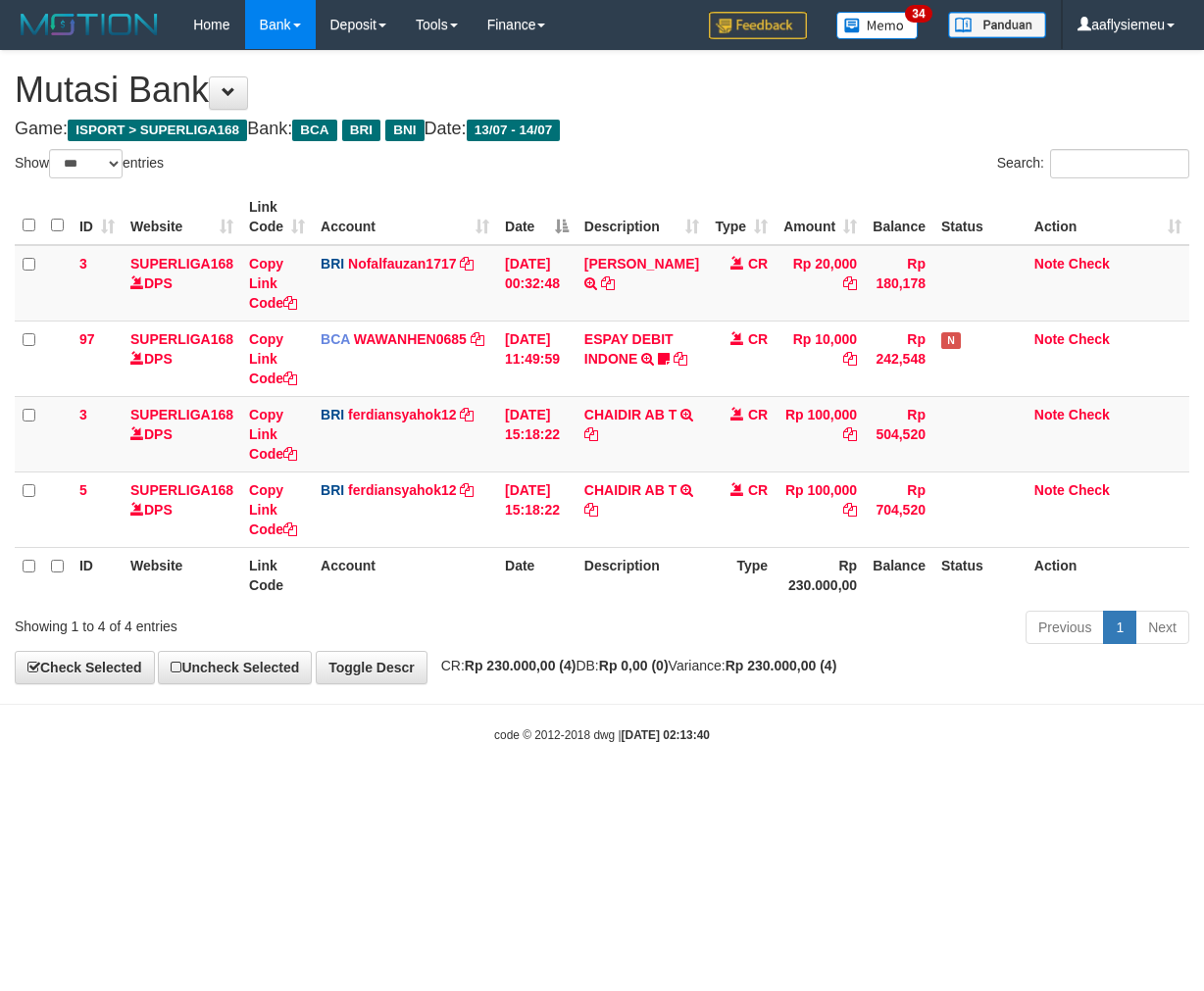 scroll, scrollTop: 0, scrollLeft: 0, axis: both 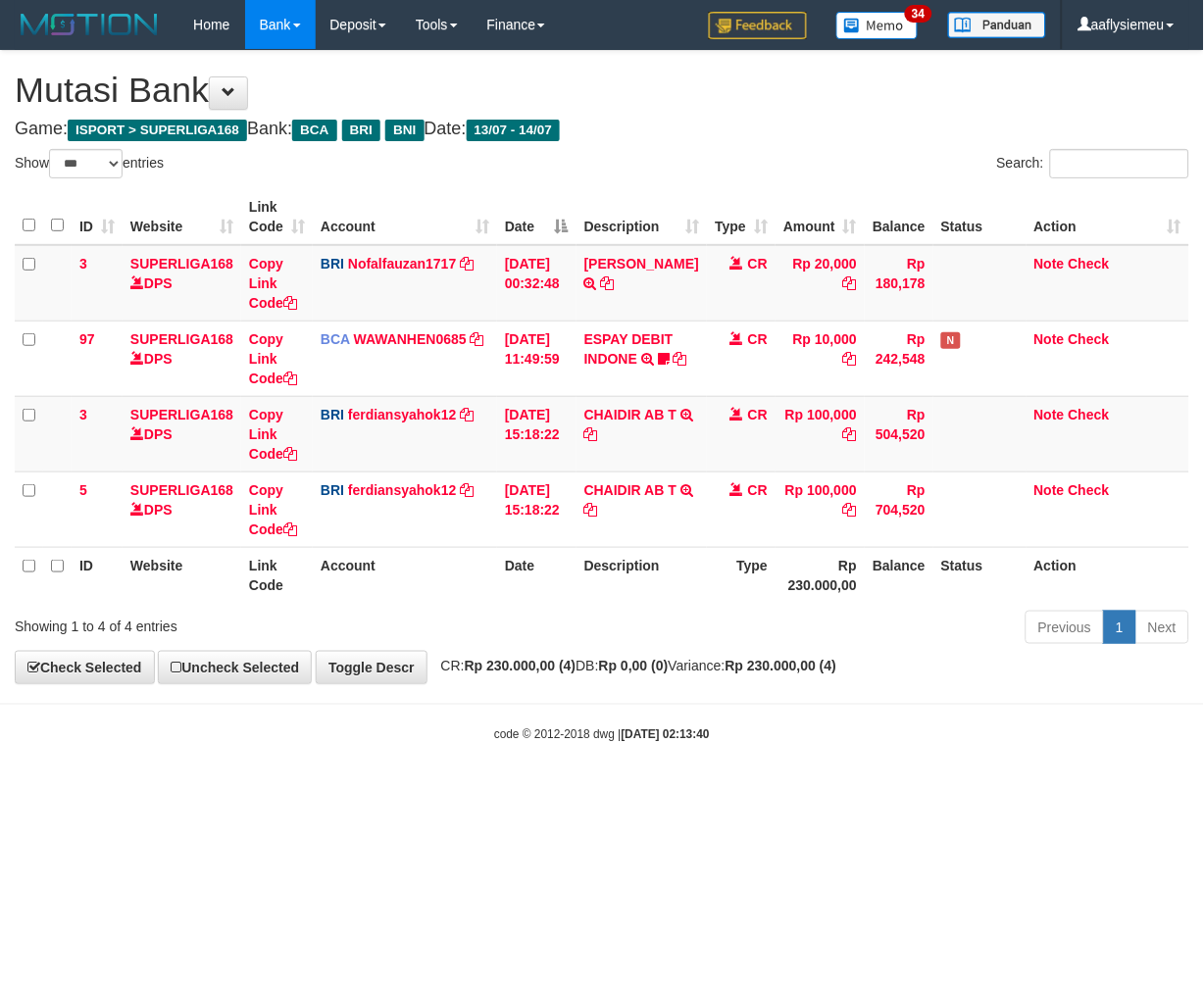 drag, startPoint x: 534, startPoint y: 776, endPoint x: 1079, endPoint y: 639, distance: 561.95551 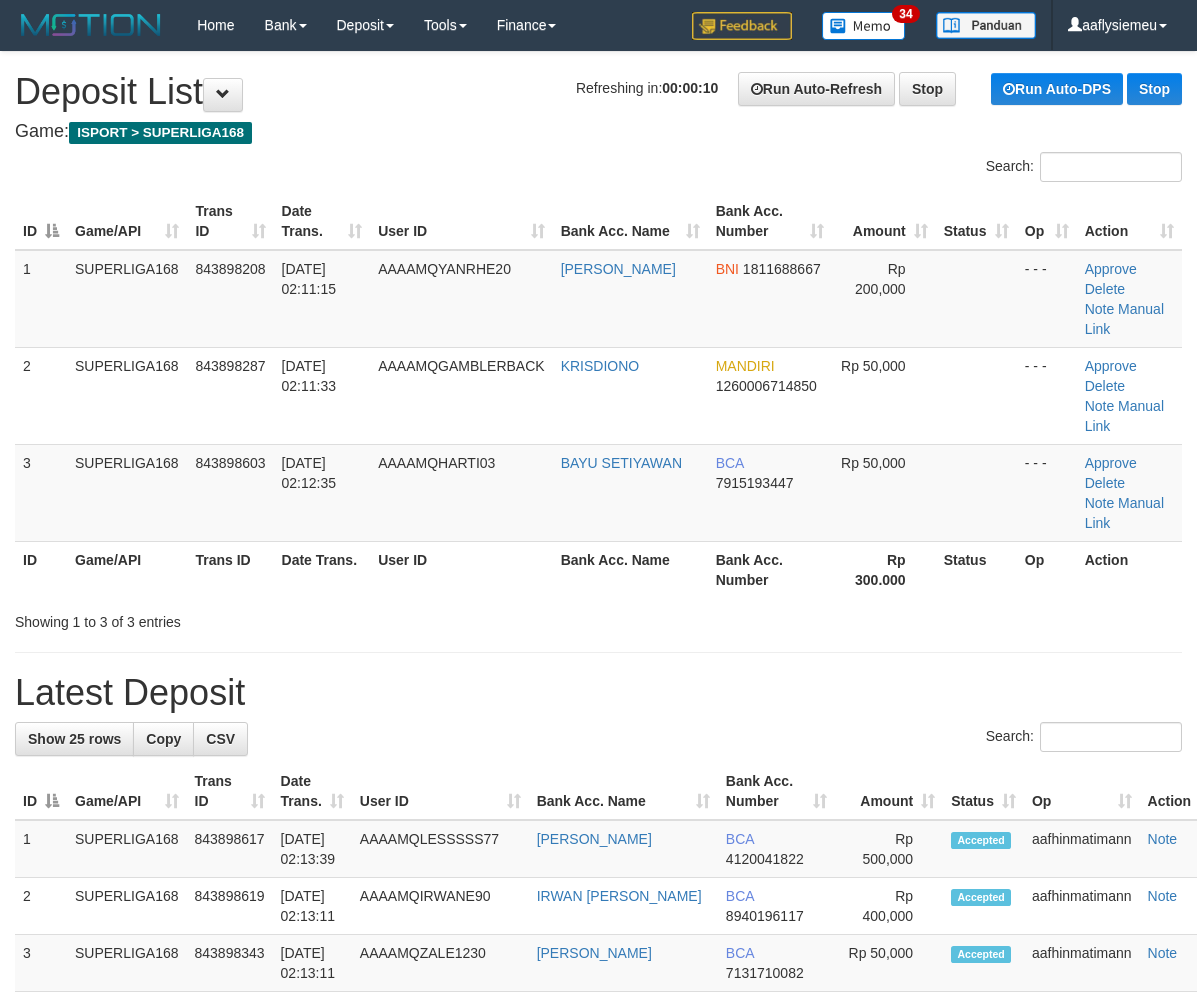 scroll, scrollTop: 0, scrollLeft: 0, axis: both 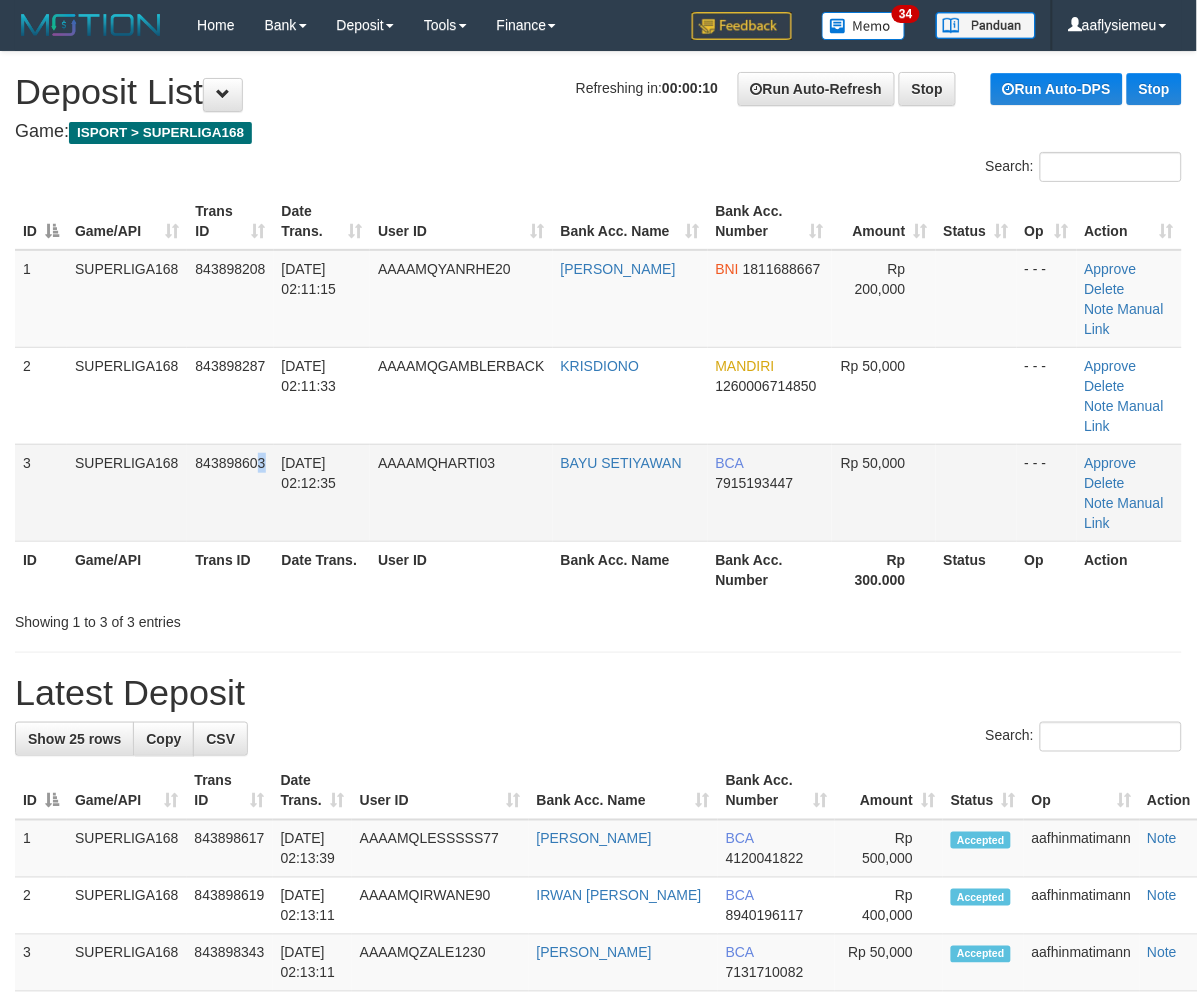 drag, startPoint x: 264, startPoint y: 417, endPoint x: 246, endPoint y: 427, distance: 20.59126 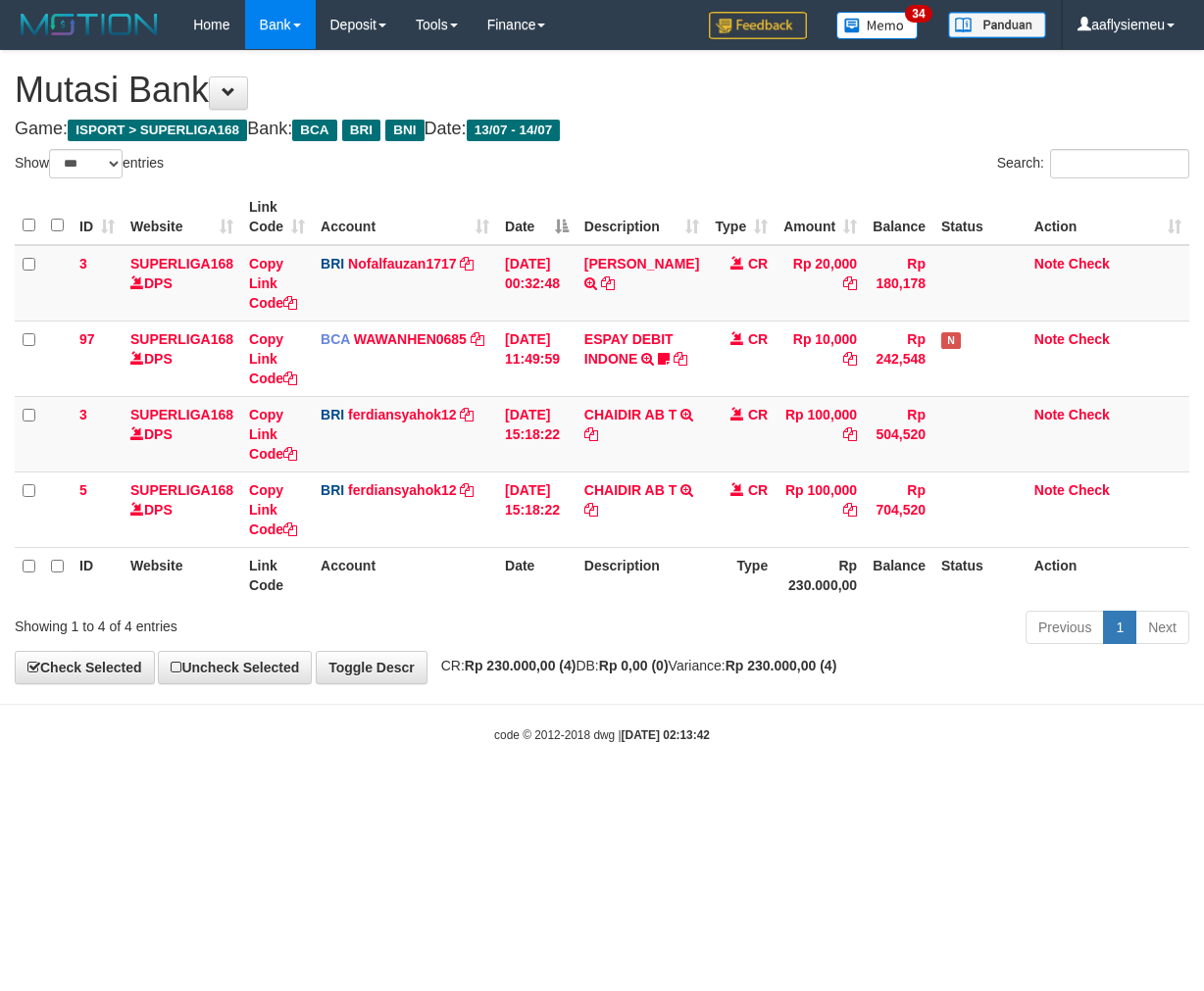 select on "***" 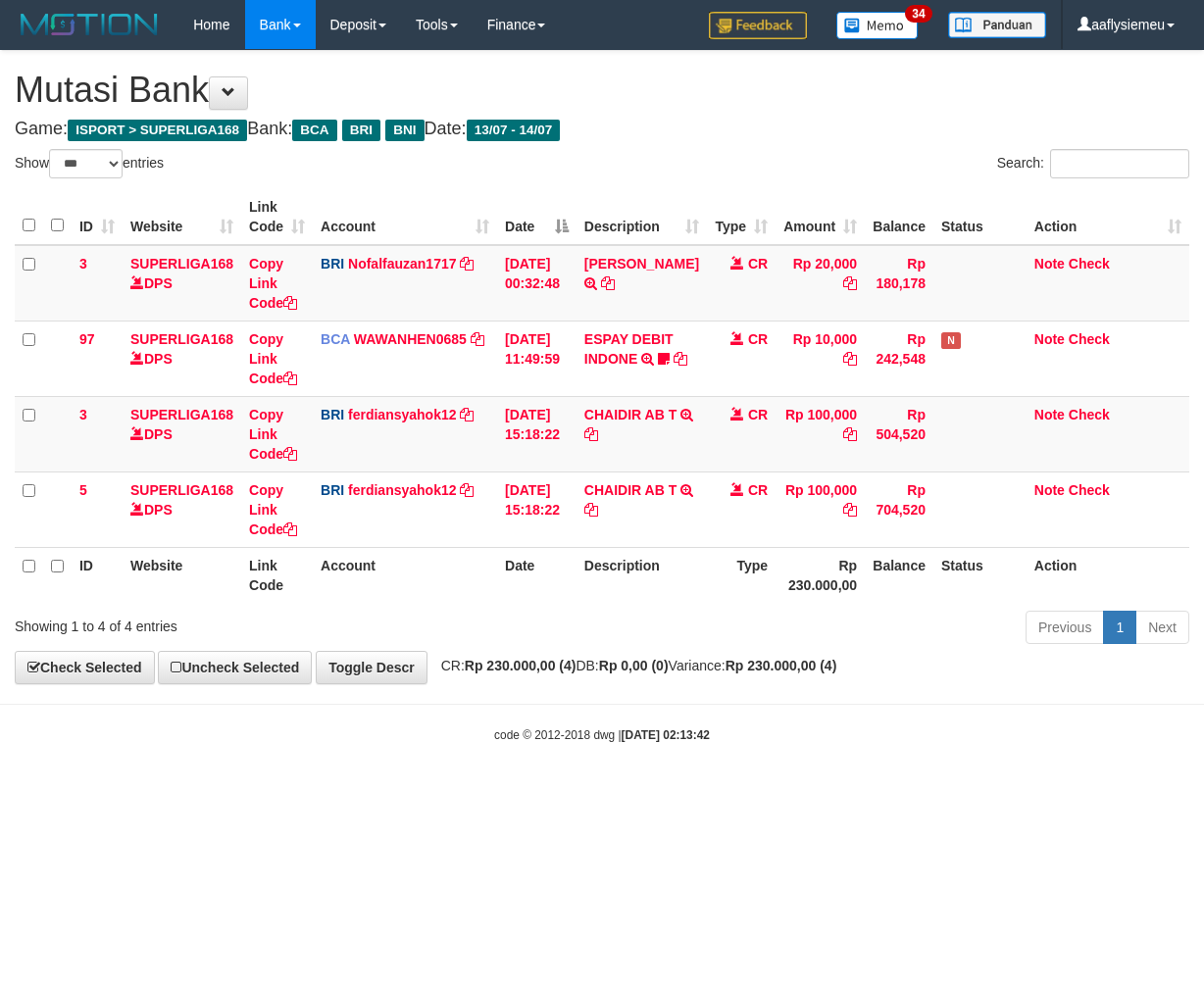 scroll, scrollTop: 0, scrollLeft: 0, axis: both 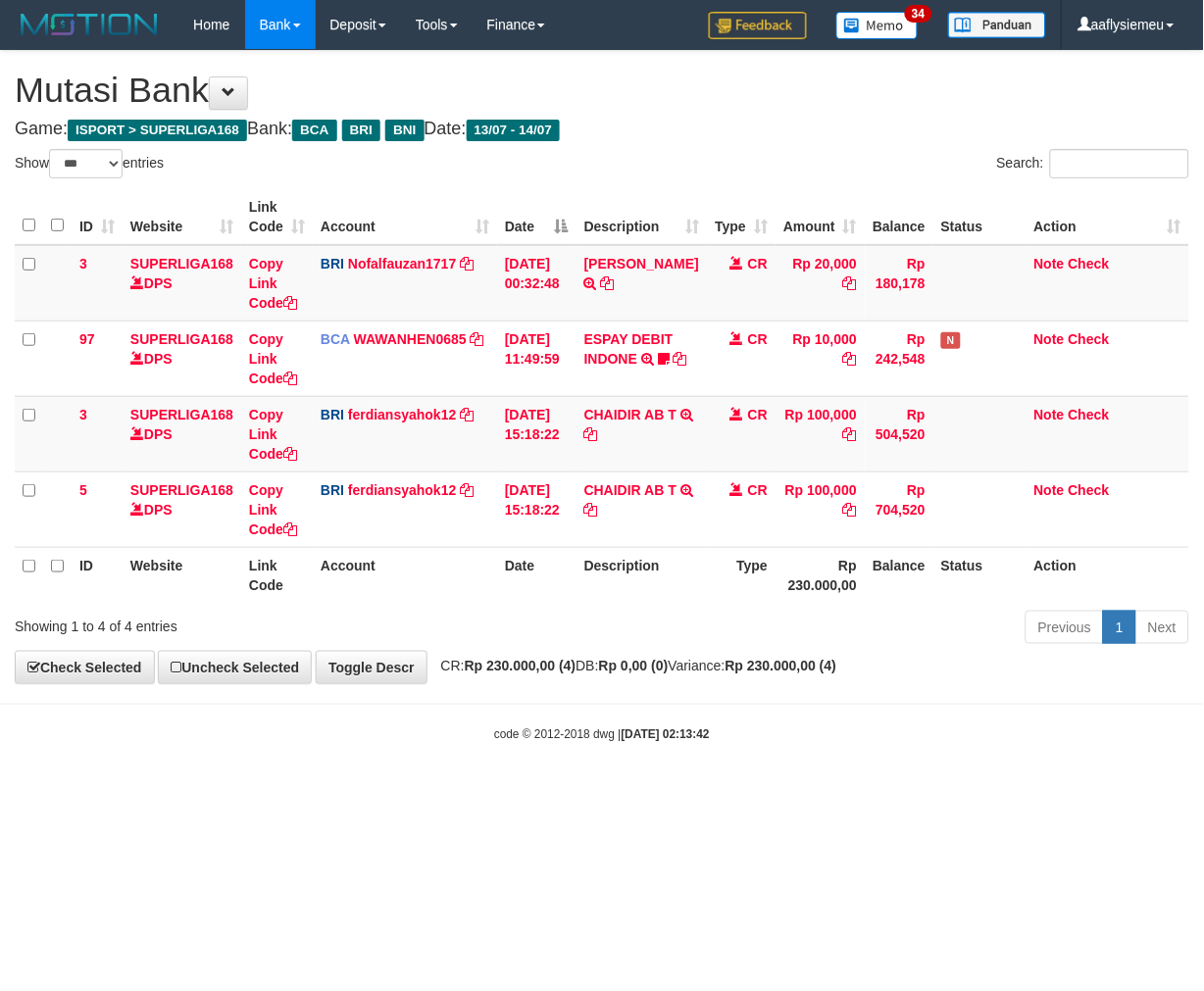 drag, startPoint x: 0, startPoint y: 0, endPoint x: 900, endPoint y: 687, distance: 1132.2407 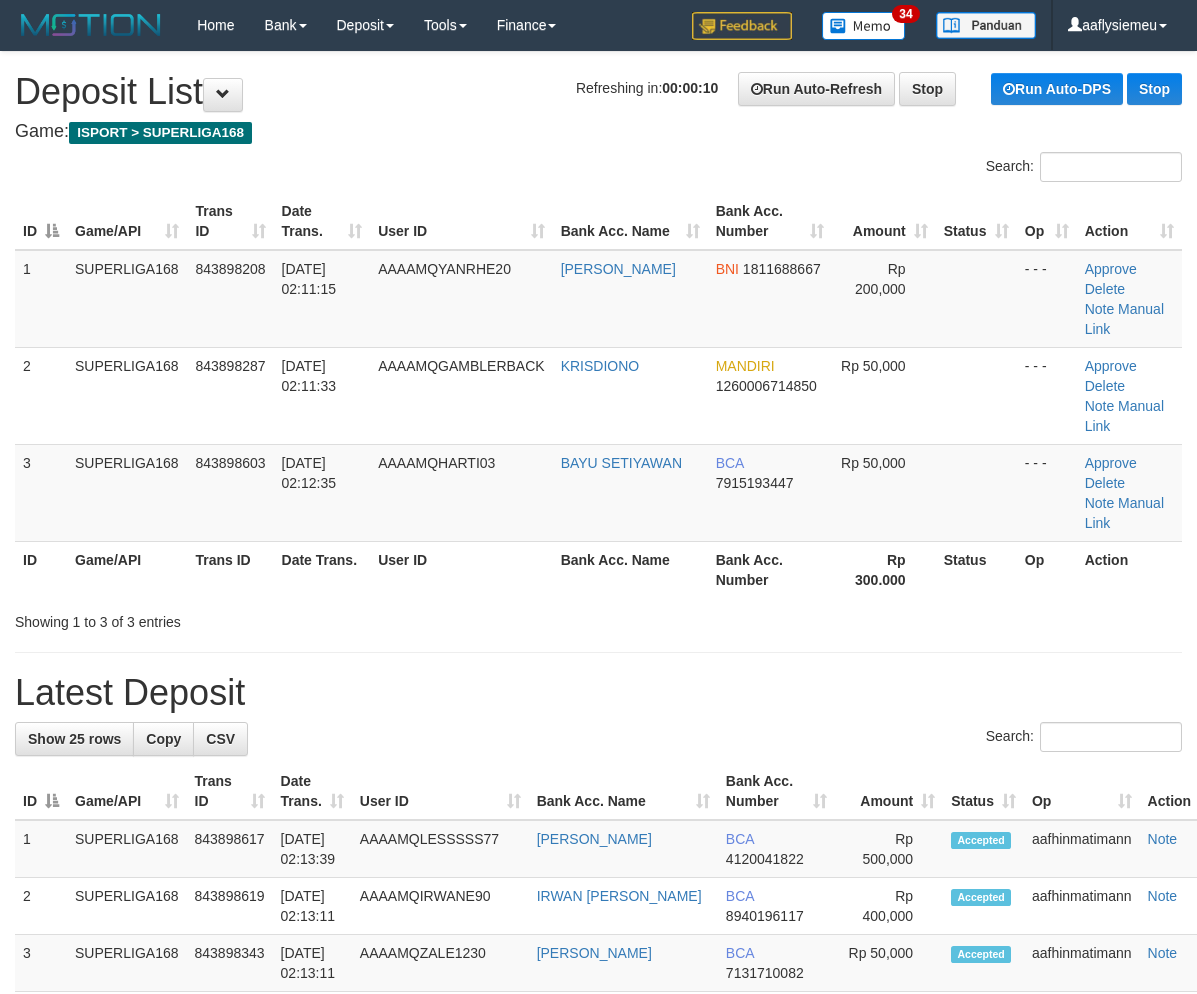 scroll, scrollTop: 0, scrollLeft: 0, axis: both 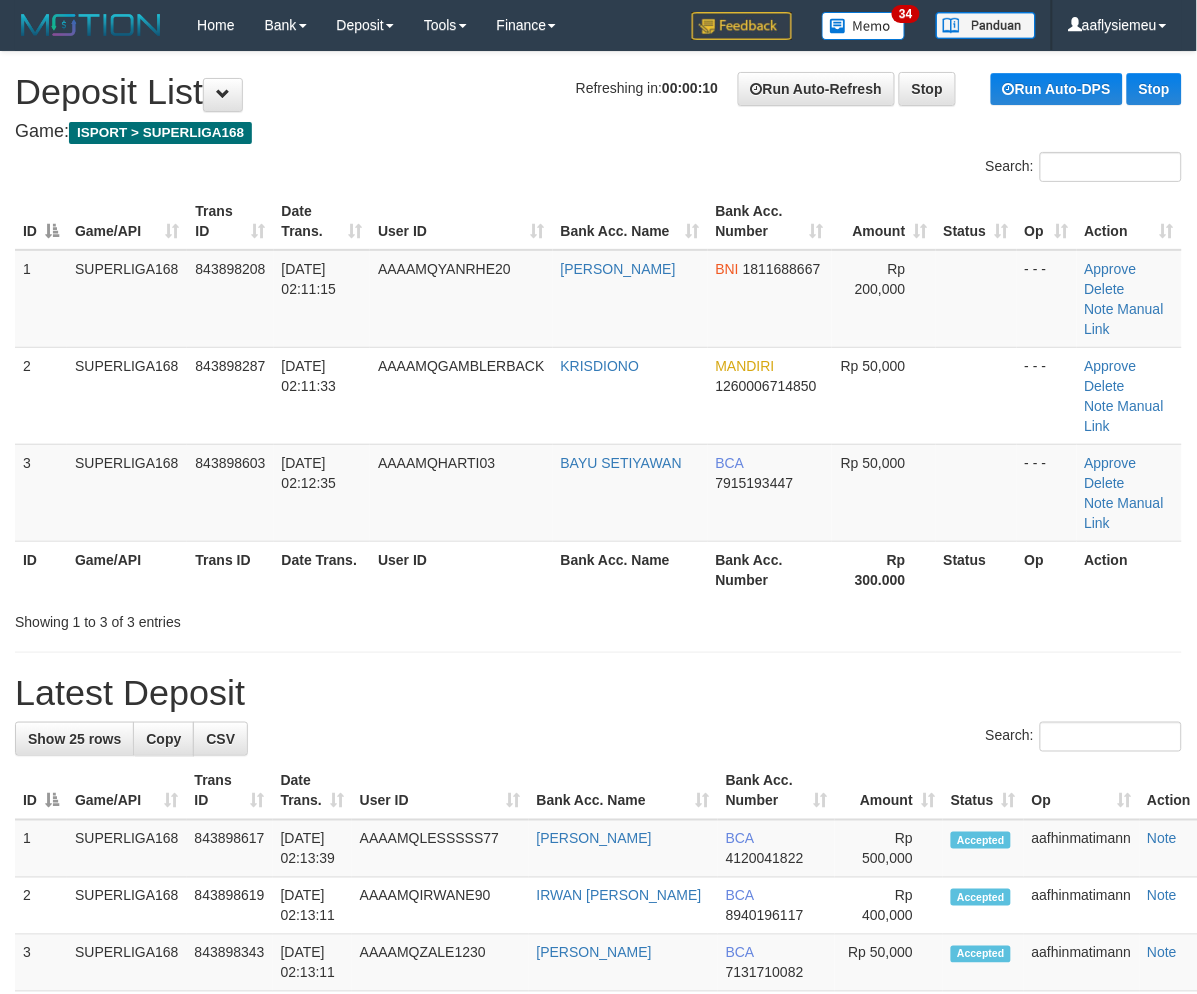 click on "Date Trans." at bounding box center (322, 569) 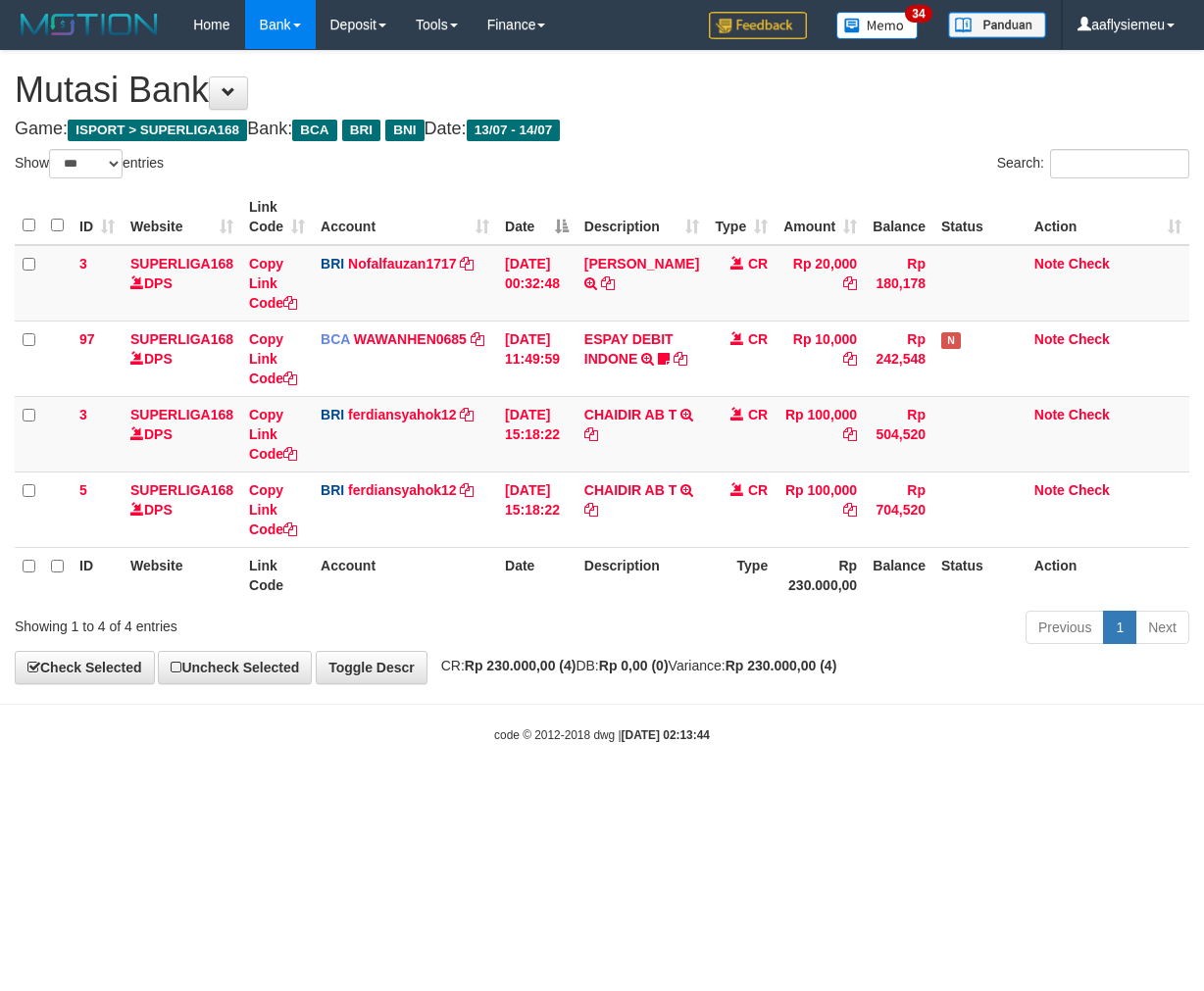 select on "***" 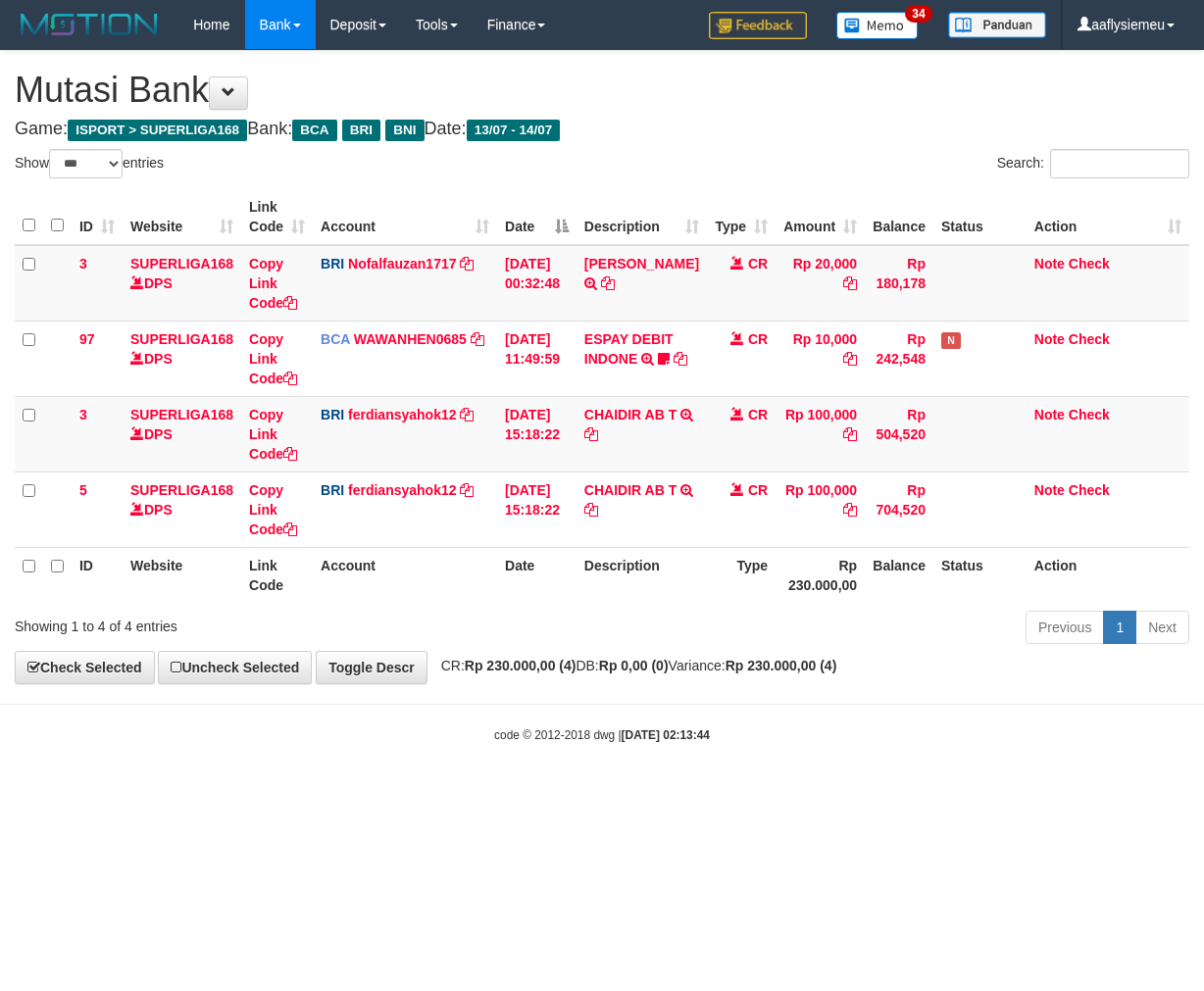 scroll, scrollTop: 0, scrollLeft: 0, axis: both 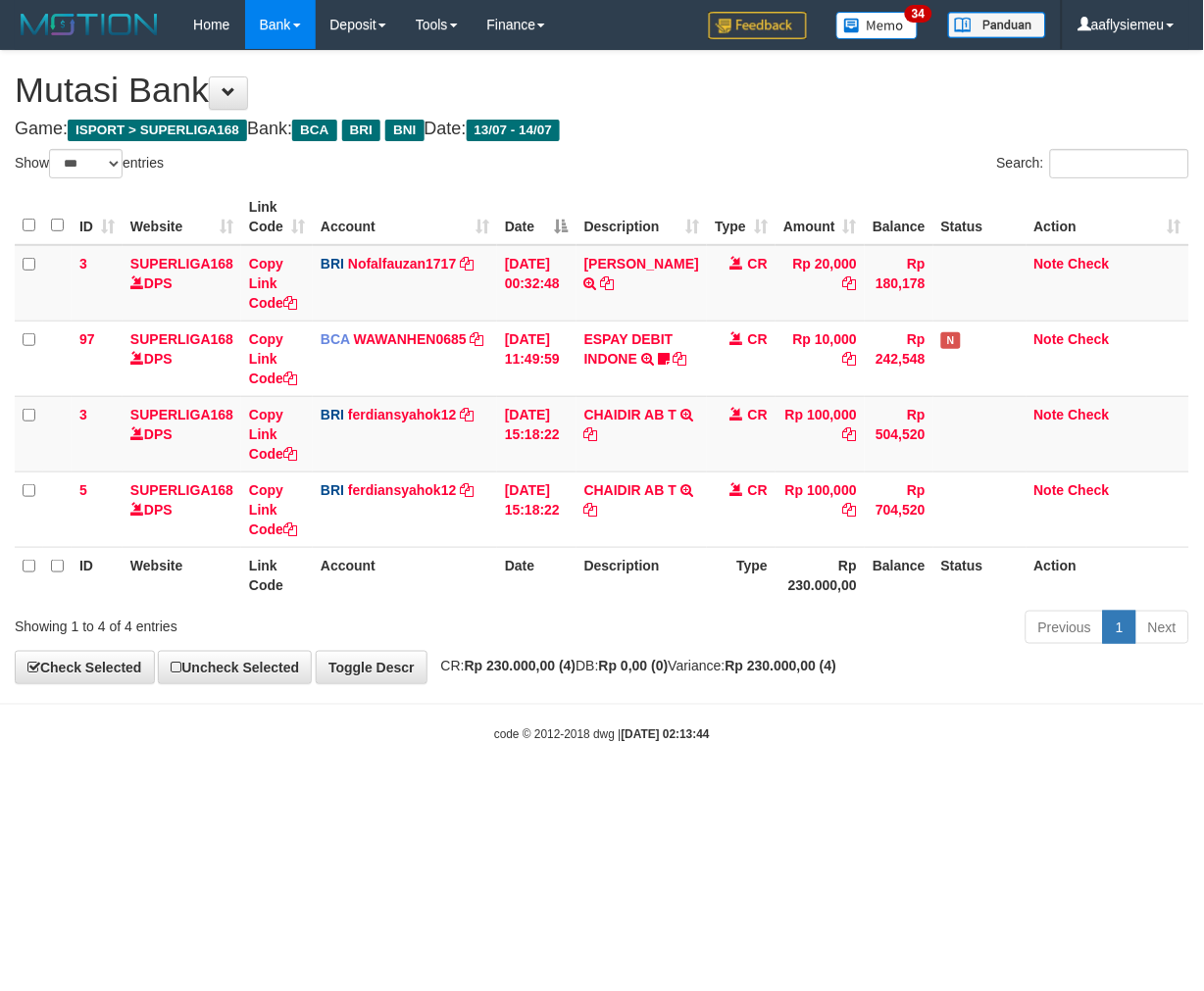 click on "Toggle navigation
Home
Bank
Account List
Load
By Website
Group
[ISPORT]													SUPERLIGA168
By Load Group (DPS)
34" at bounding box center (602, 396) 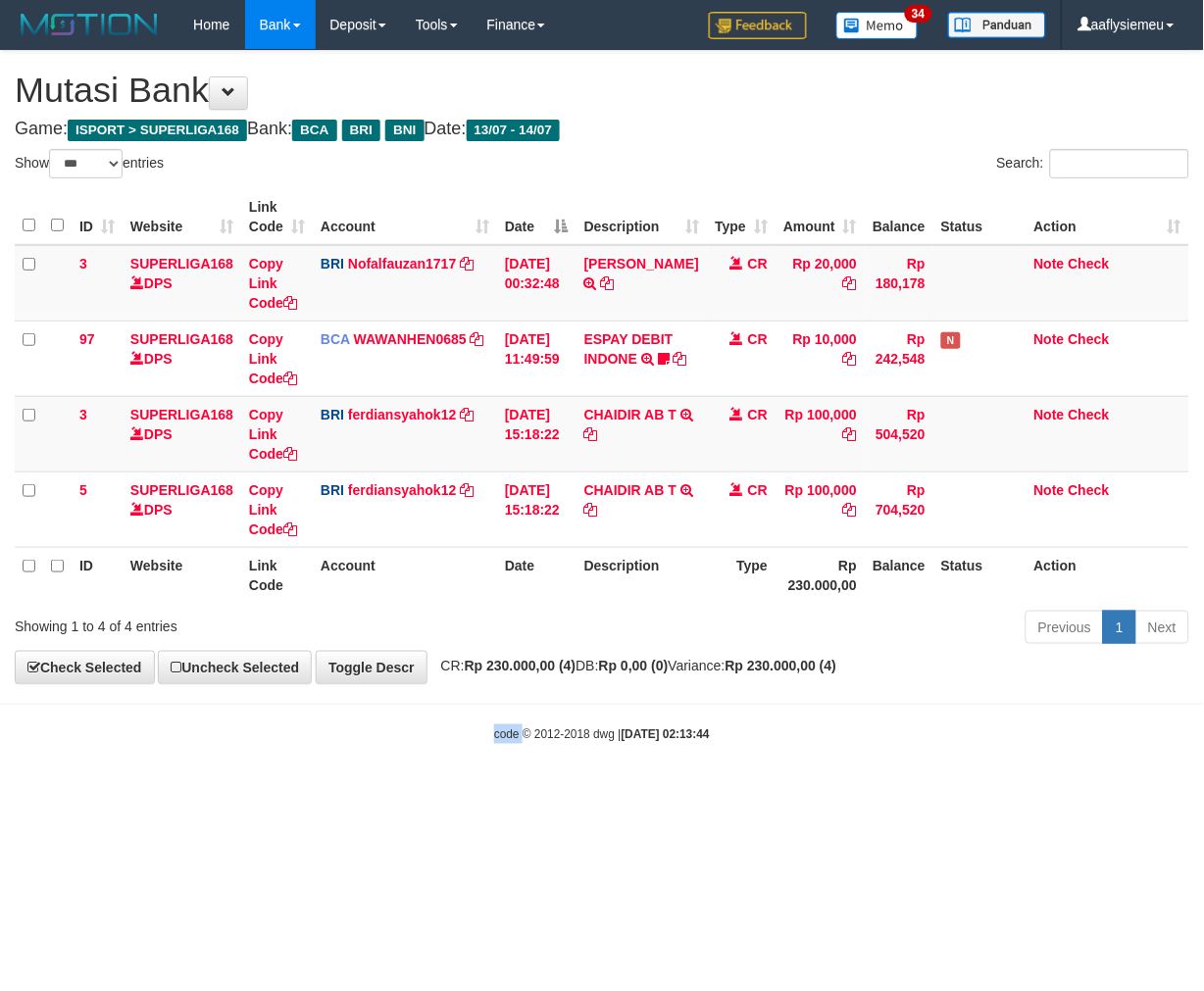 click on "Toggle navigation
Home
Bank
Account List
Load
By Website
Group
[ISPORT]													SUPERLIGA168
By Load Group (DPS)
34" at bounding box center [602, 396] 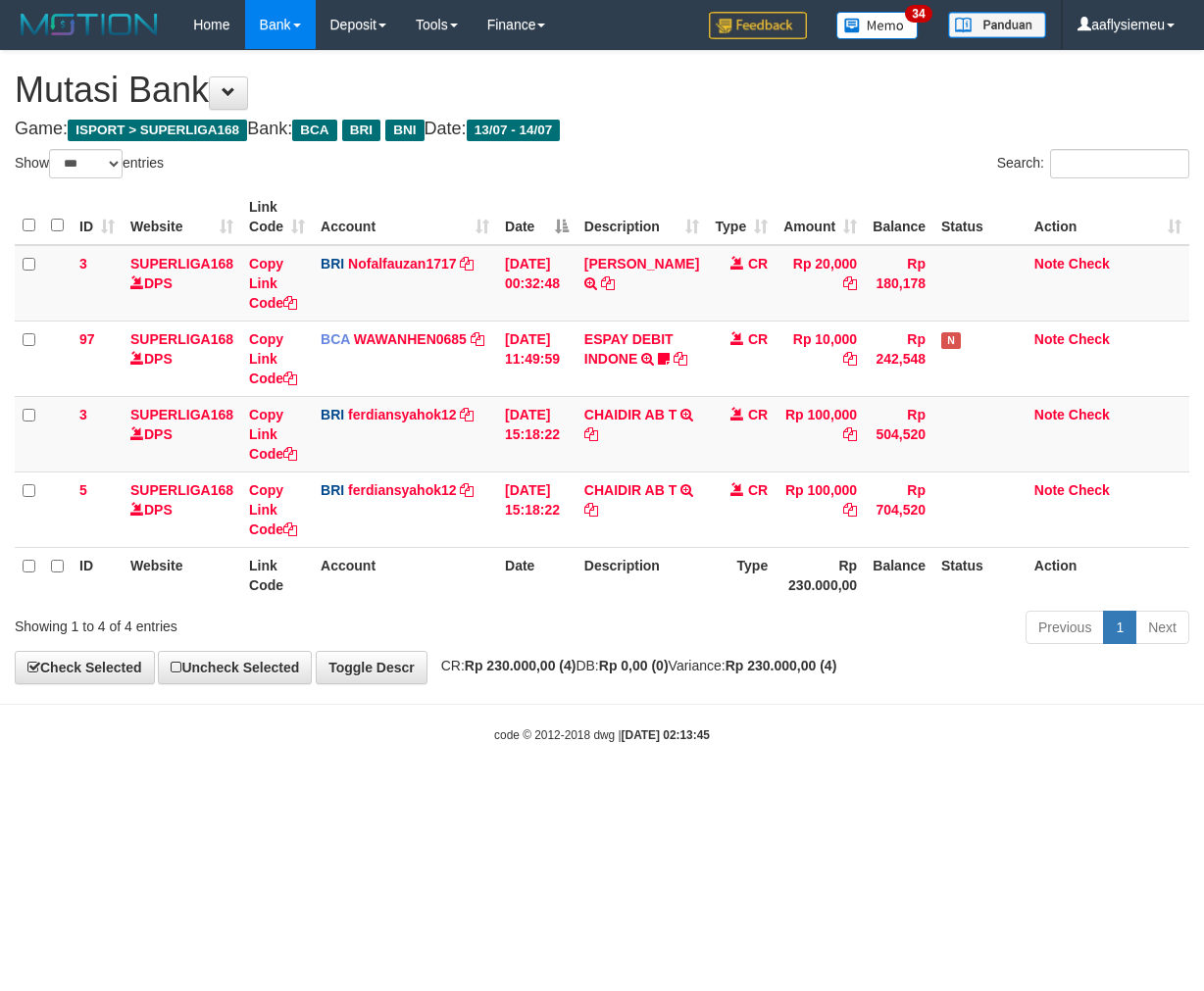 select on "***" 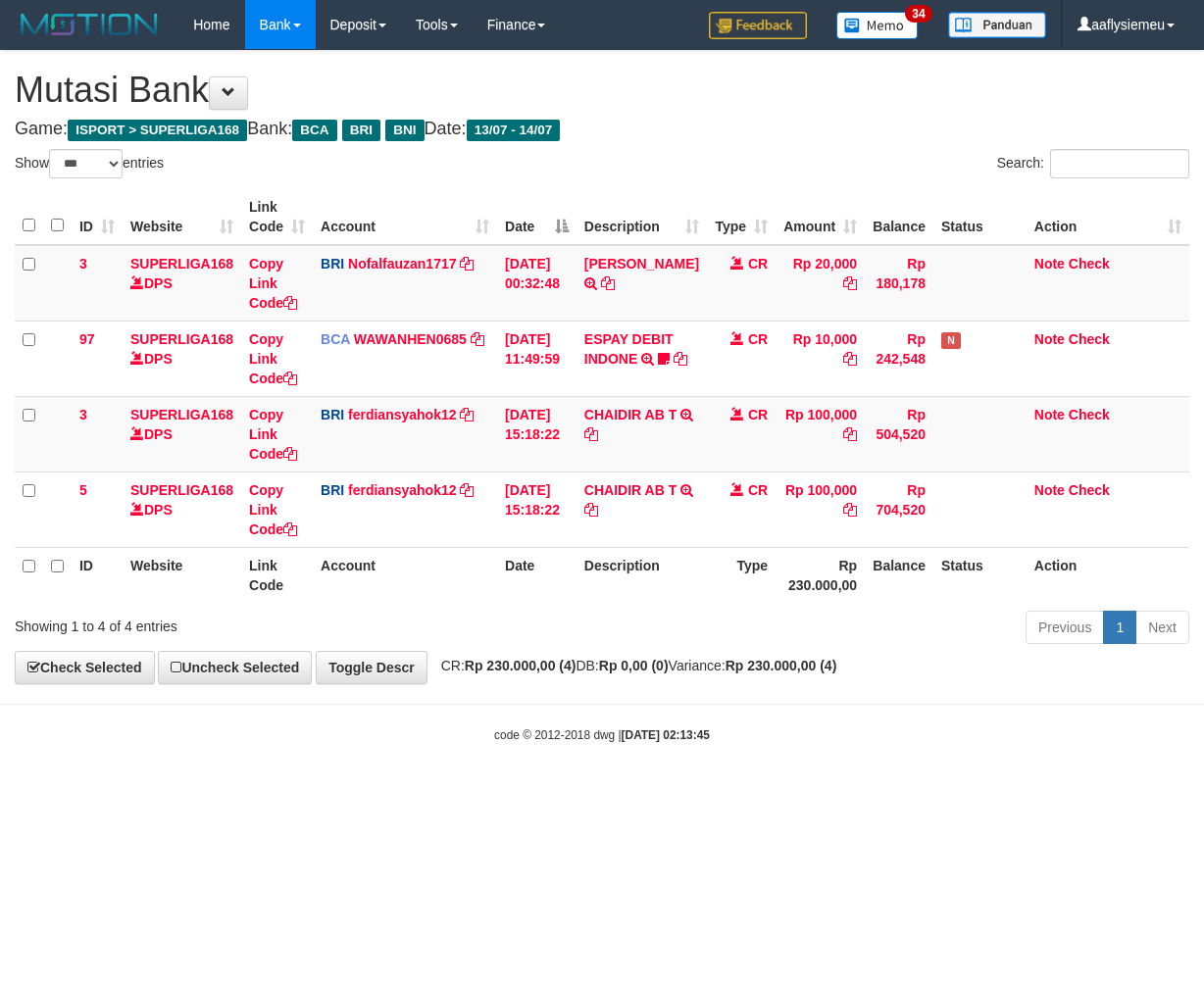 scroll, scrollTop: 0, scrollLeft: 0, axis: both 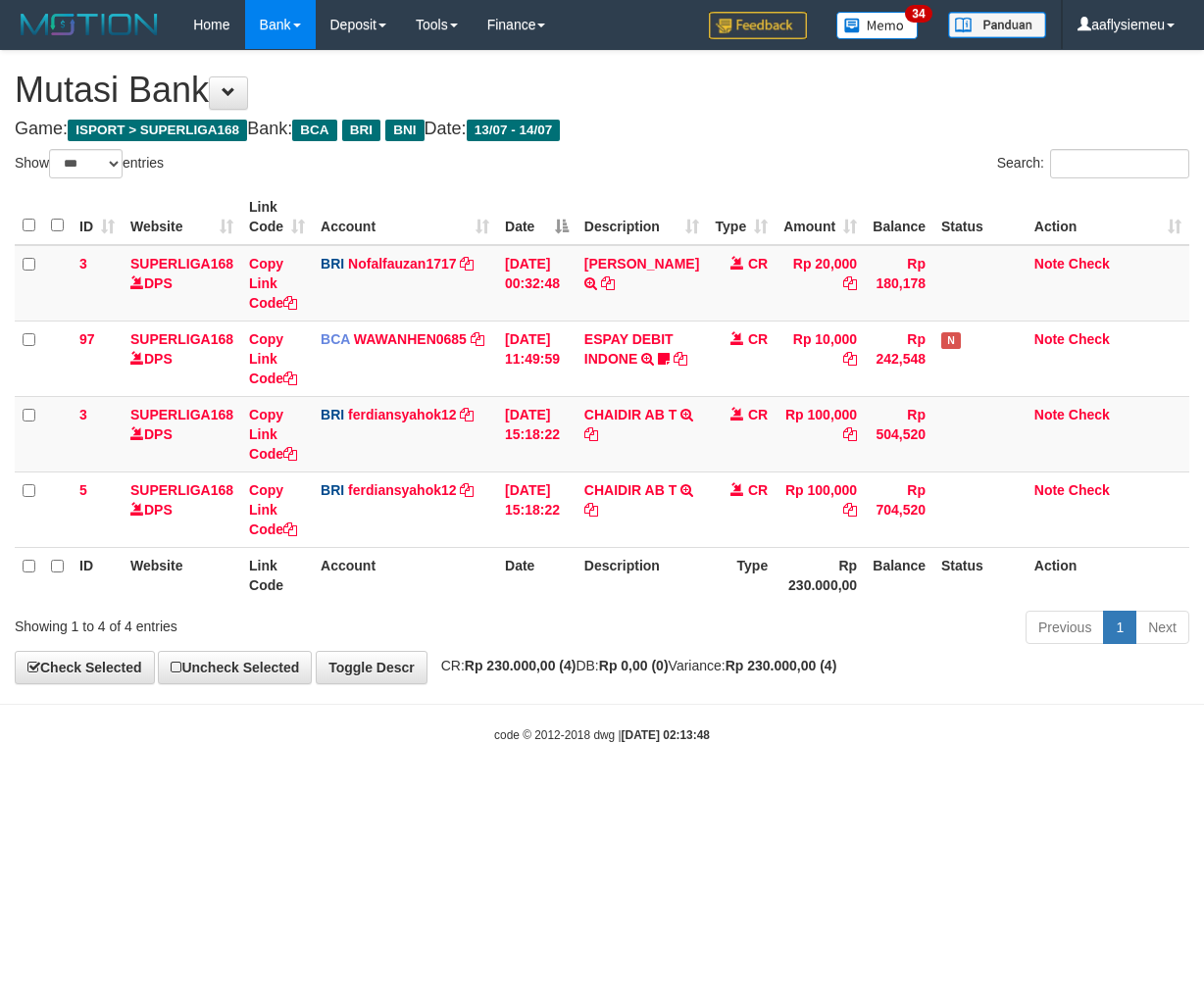 select on "***" 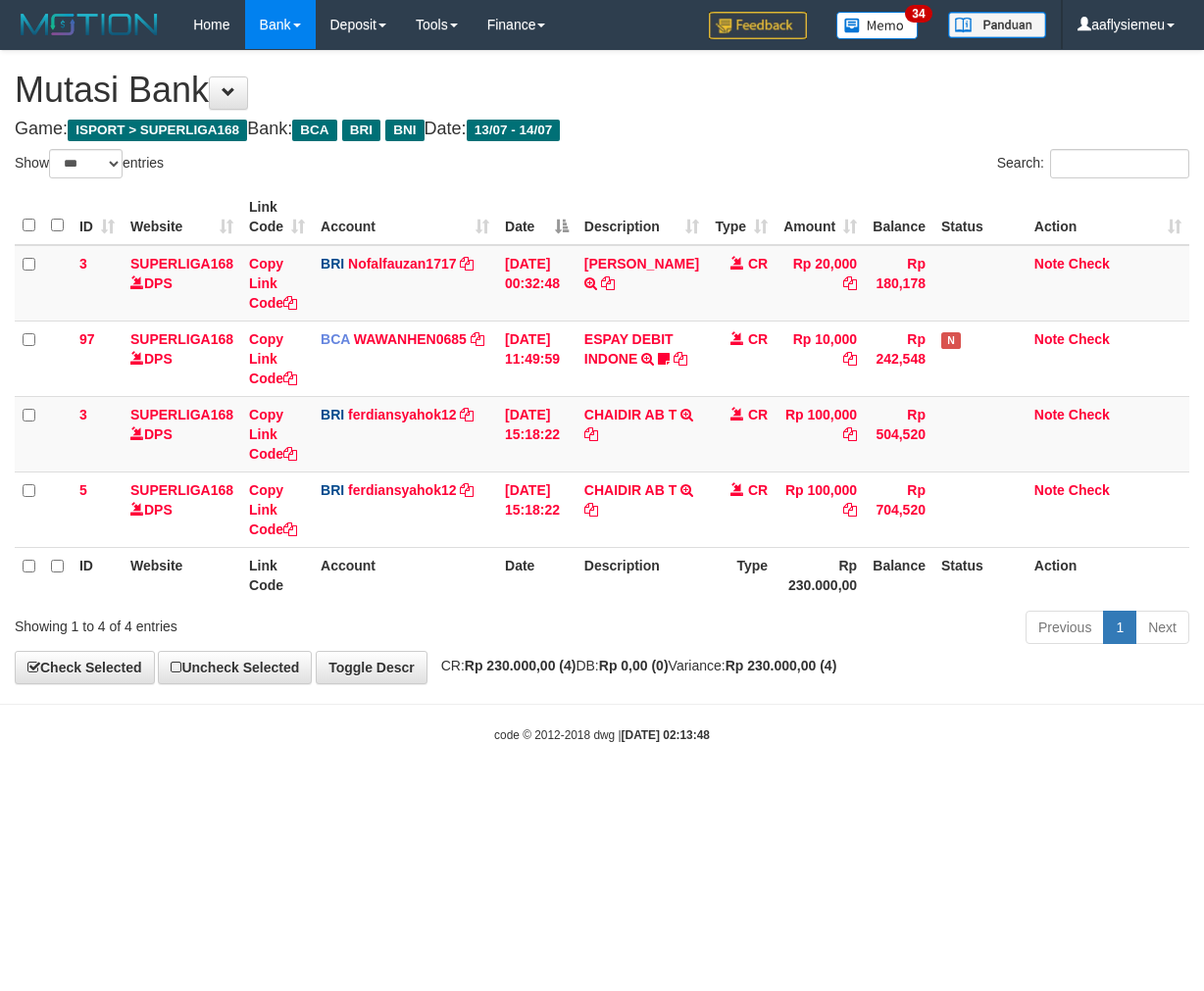 scroll, scrollTop: 0, scrollLeft: 0, axis: both 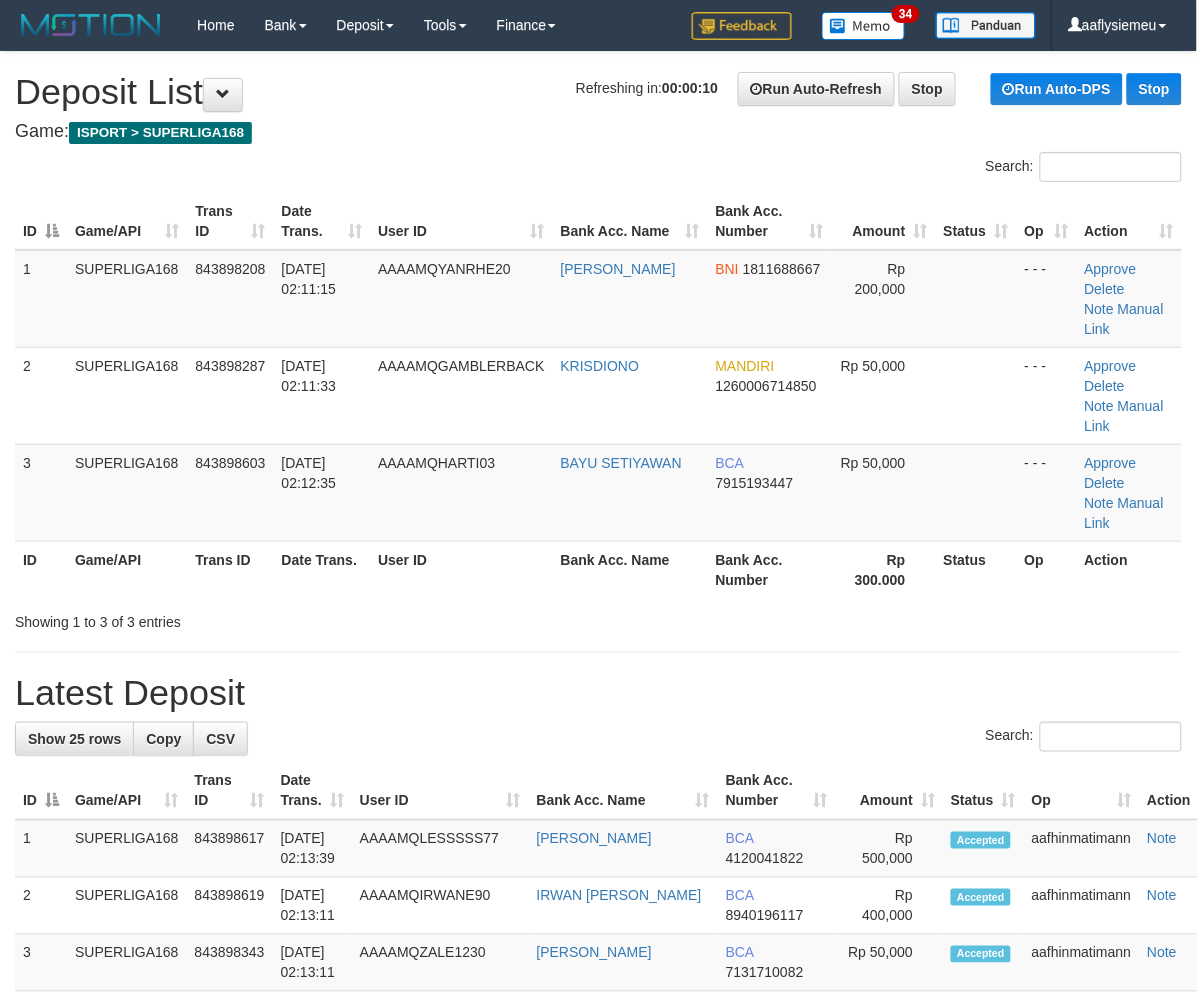 drag, startPoint x: 297, startPoint y: 572, endPoint x: 4, endPoint y: 644, distance: 301.71677 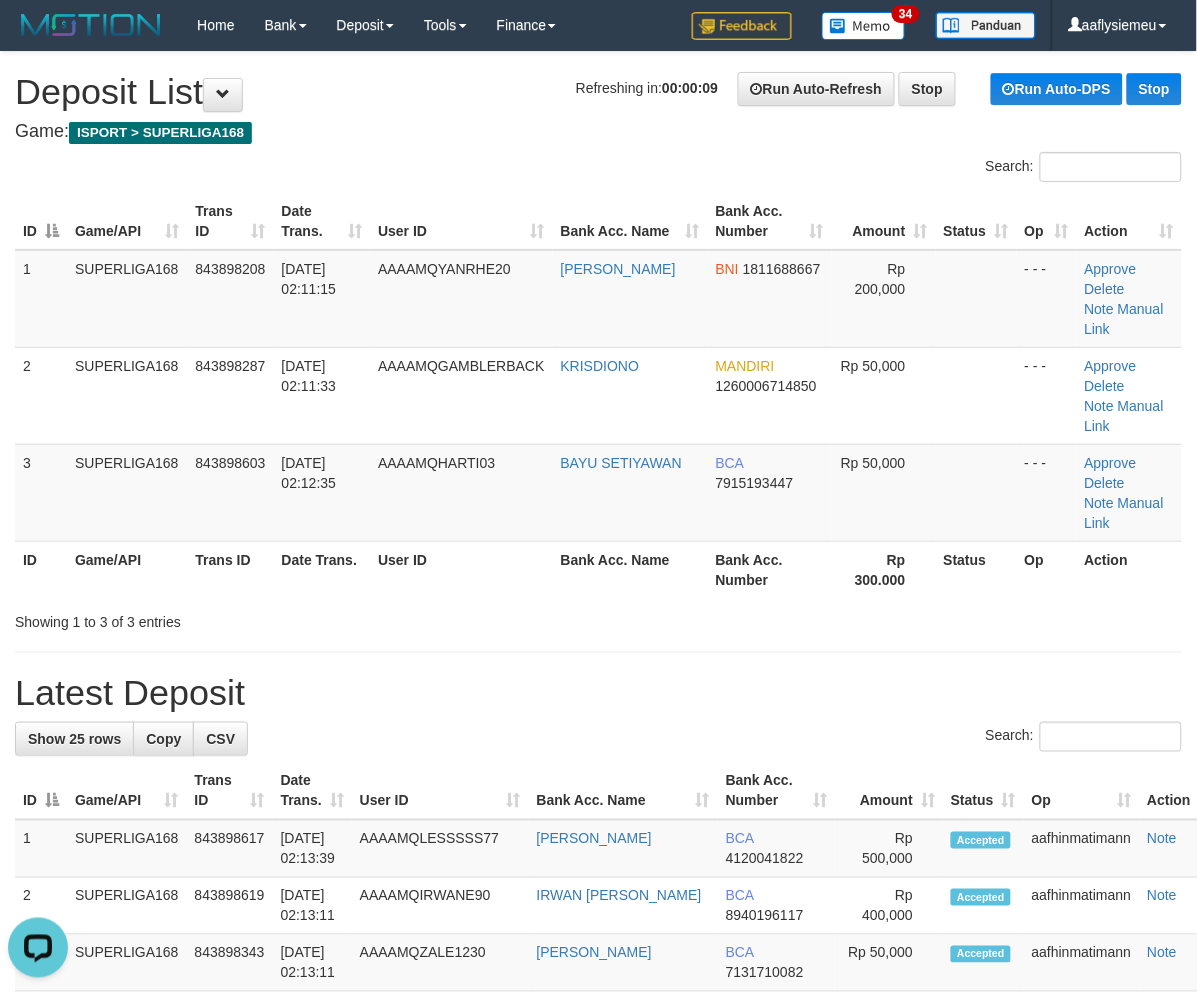 scroll, scrollTop: 0, scrollLeft: 0, axis: both 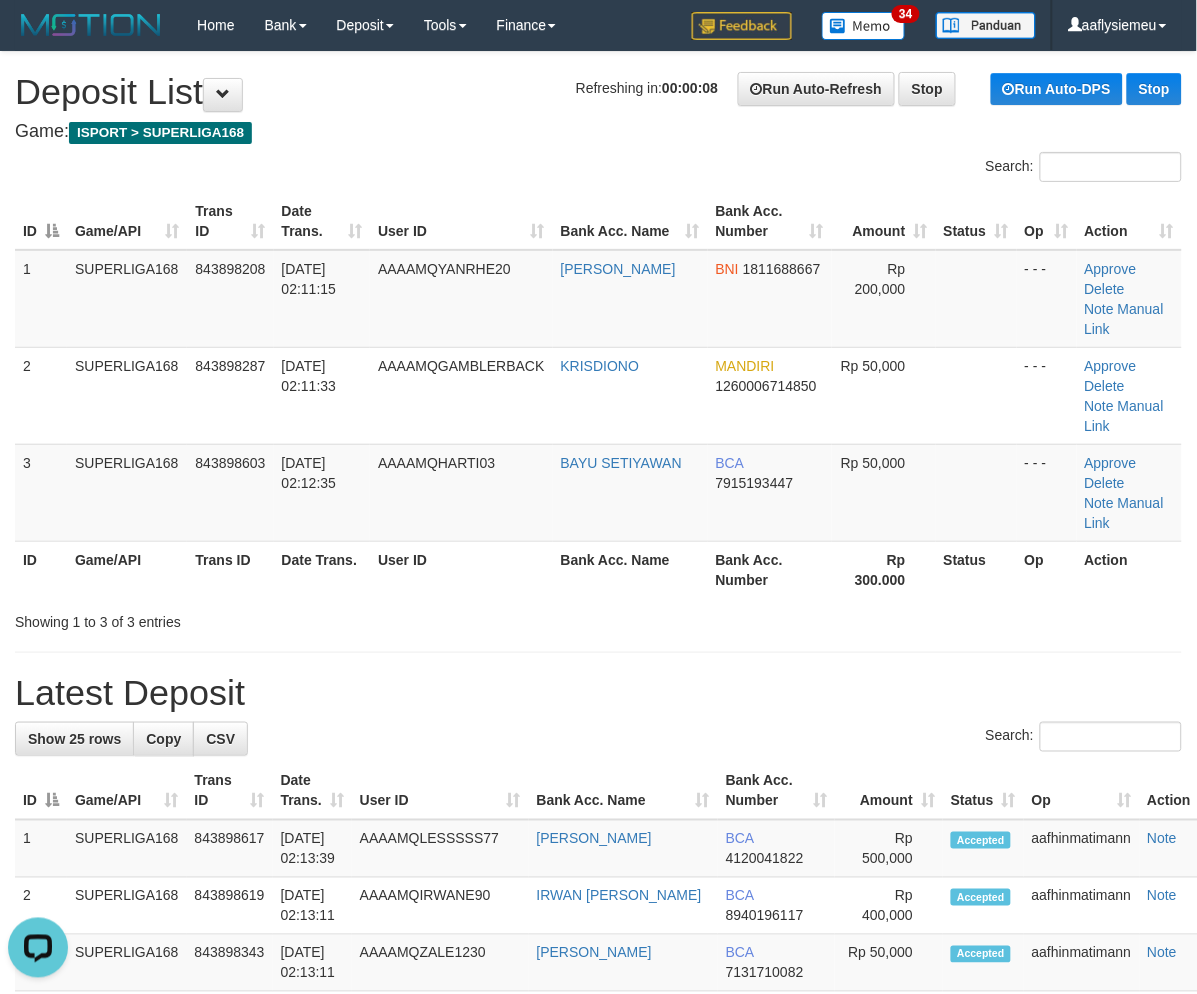 click on "Date Trans." at bounding box center [322, 569] 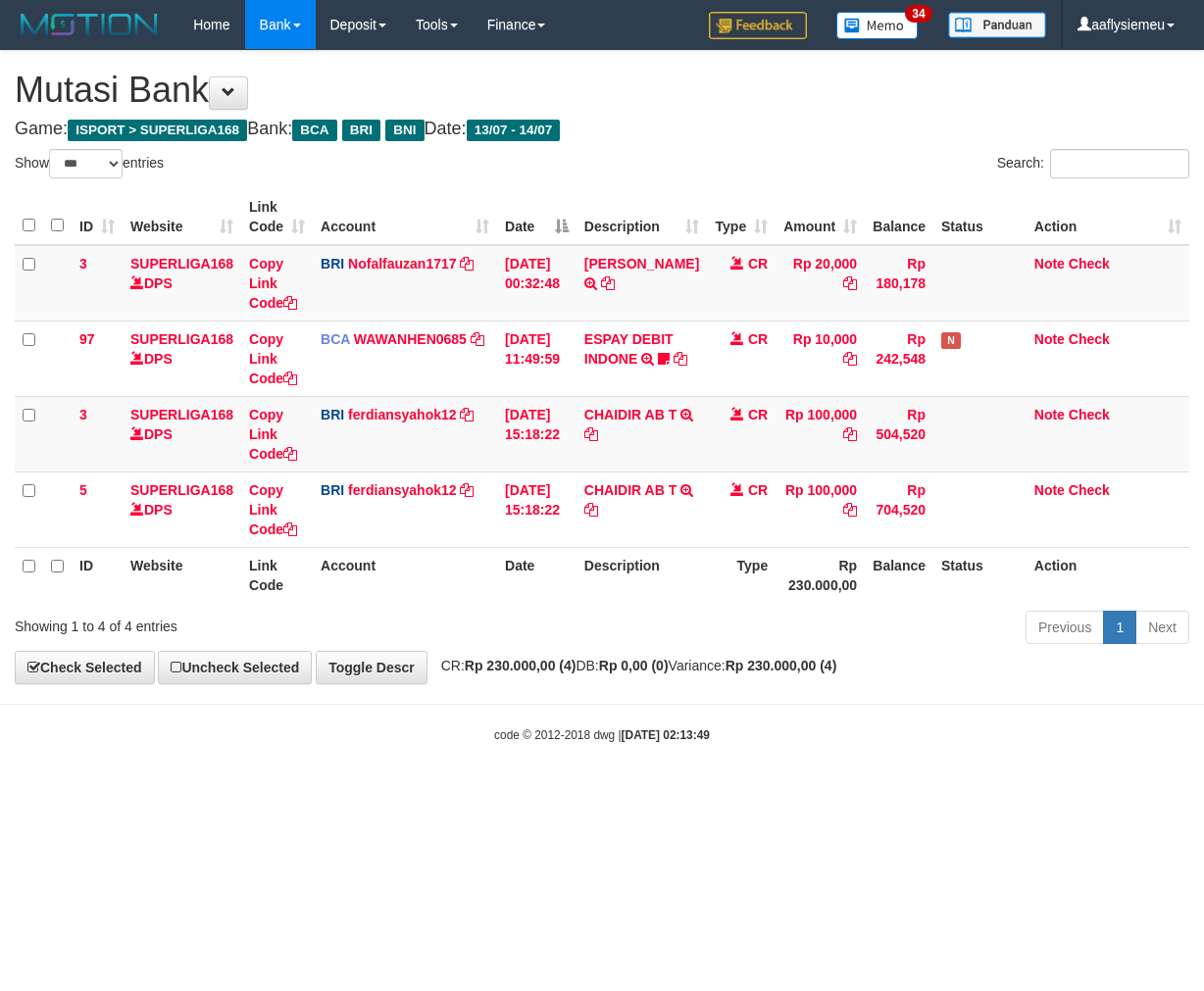 select on "***" 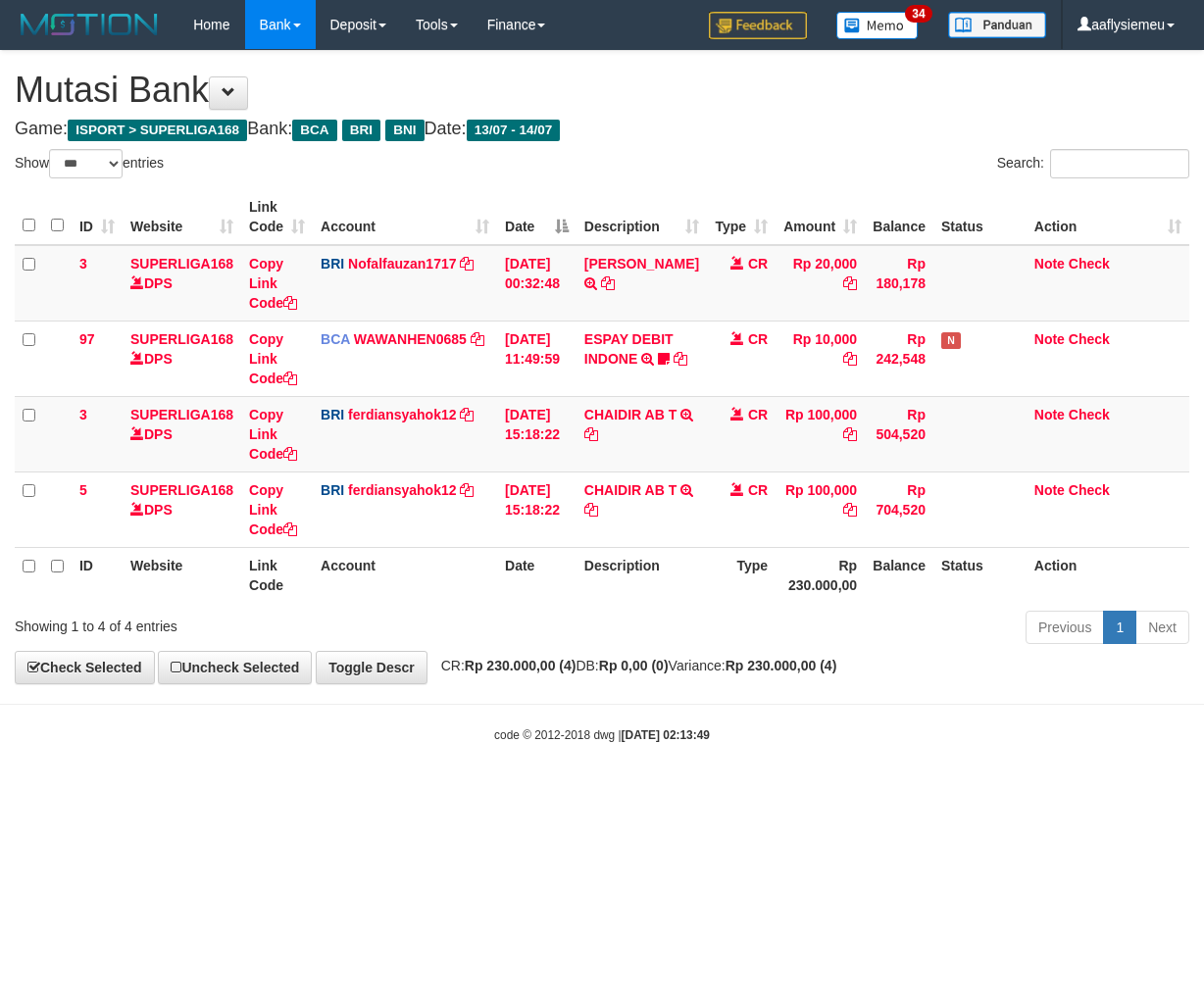 scroll, scrollTop: 0, scrollLeft: 0, axis: both 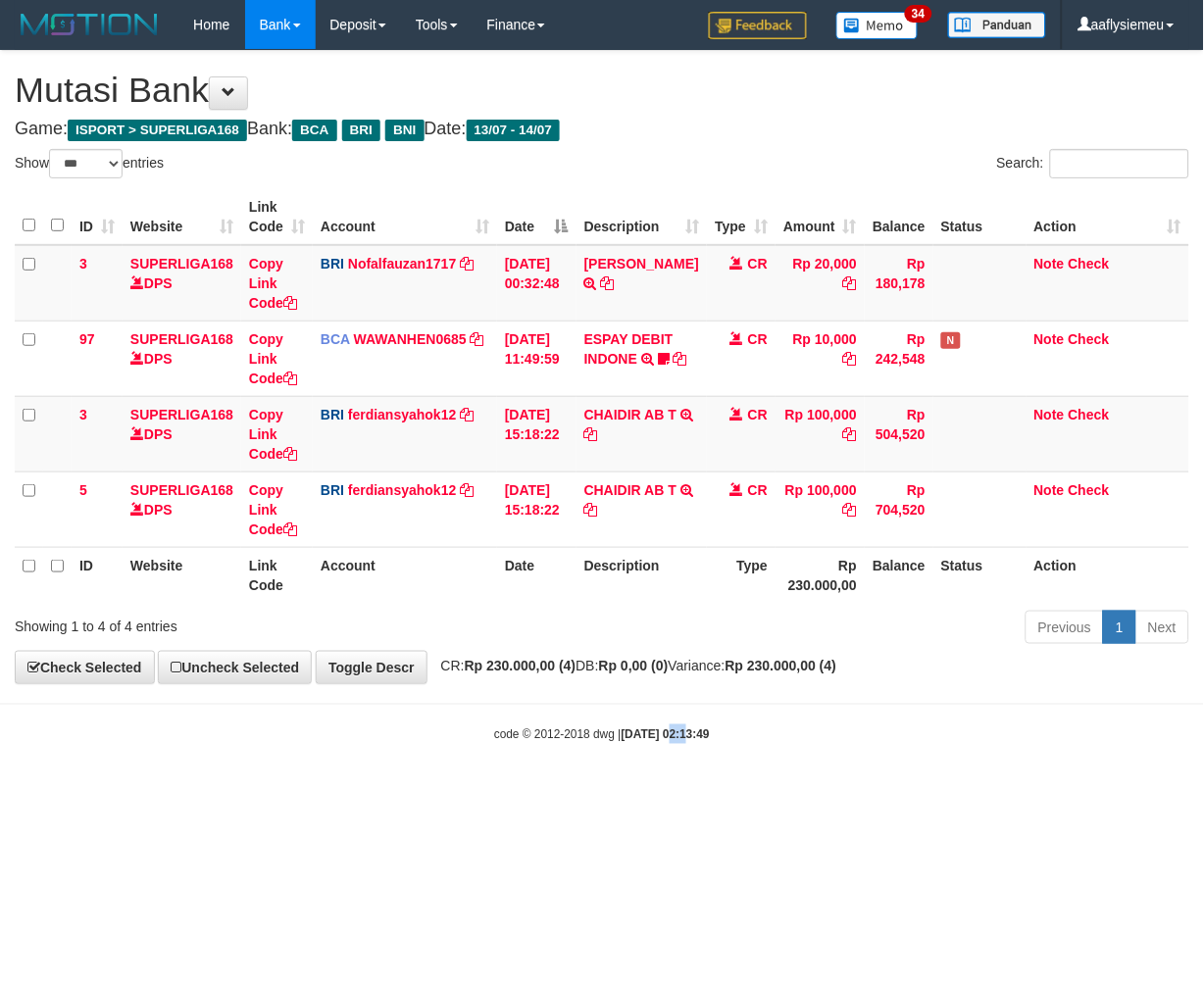 click on "Toggle navigation
Home
Bank
Account List
Load
By Website
Group
[ISPORT]													SUPERLIGA168
By Load Group (DPS)
34" at bounding box center (602, 396) 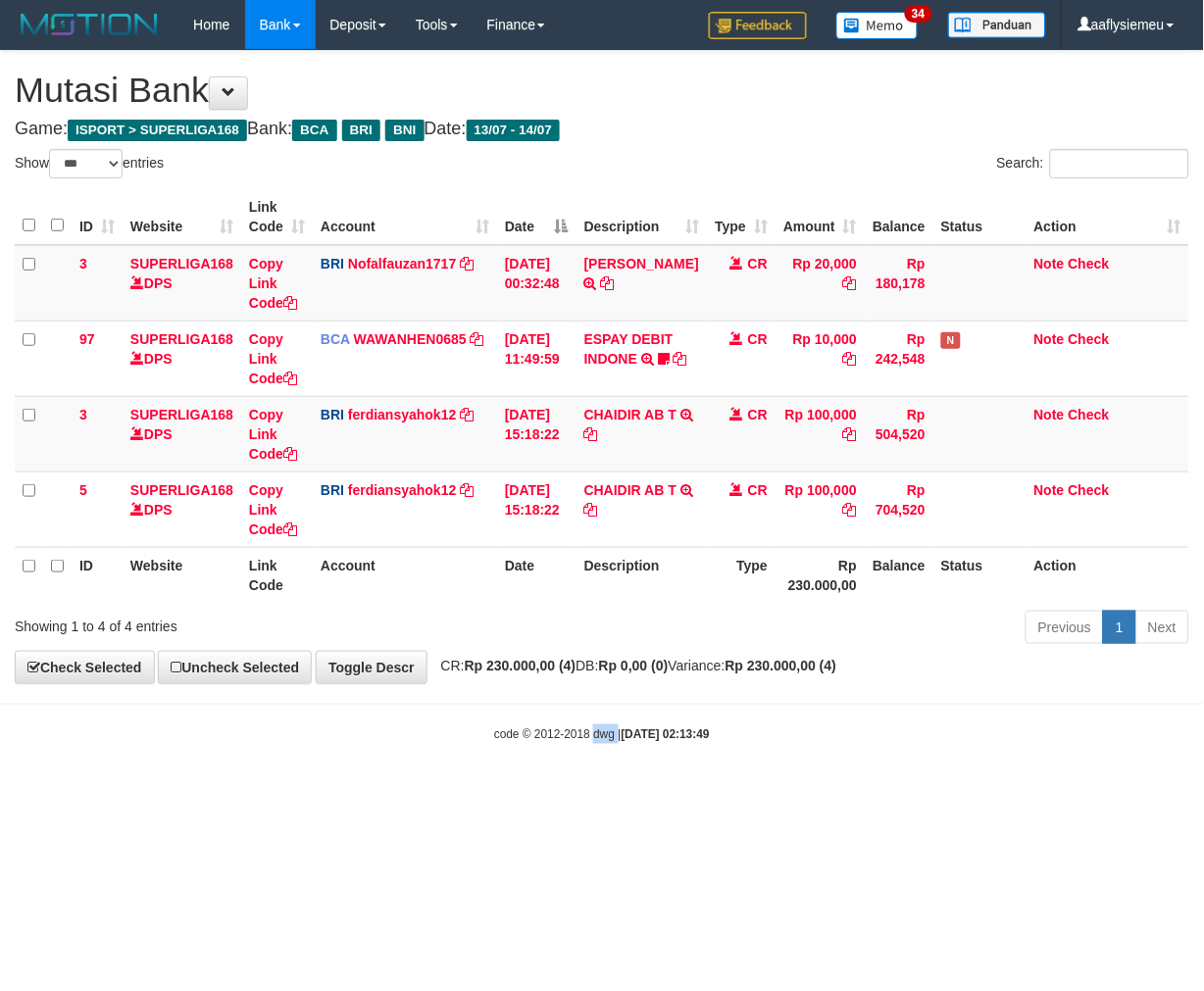 click on "Toggle navigation
Home
Bank
Account List
Load
By Website
Group
[ISPORT]													SUPERLIGA168
By Load Group (DPS)
34" at bounding box center [602, 396] 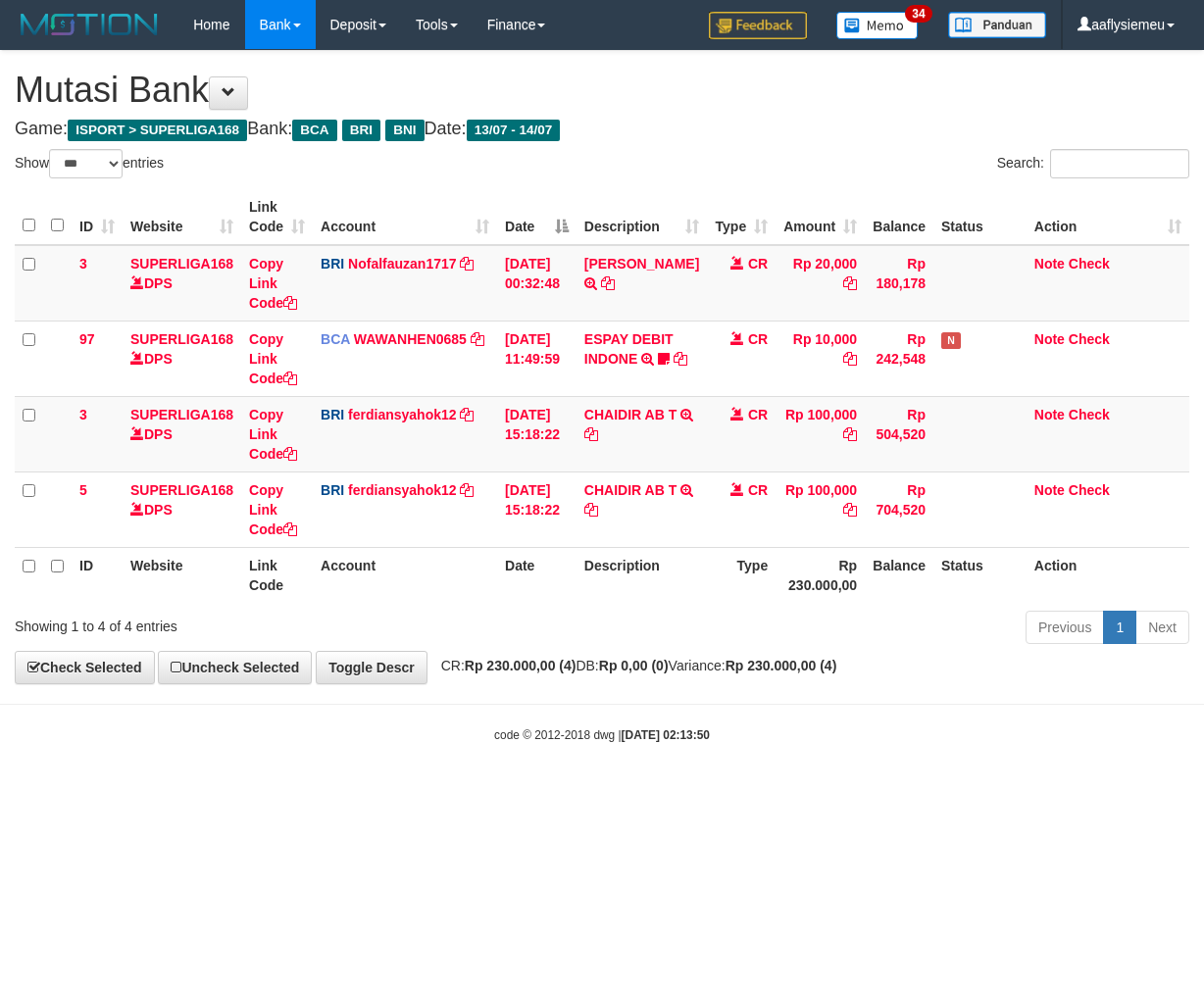 select on "***" 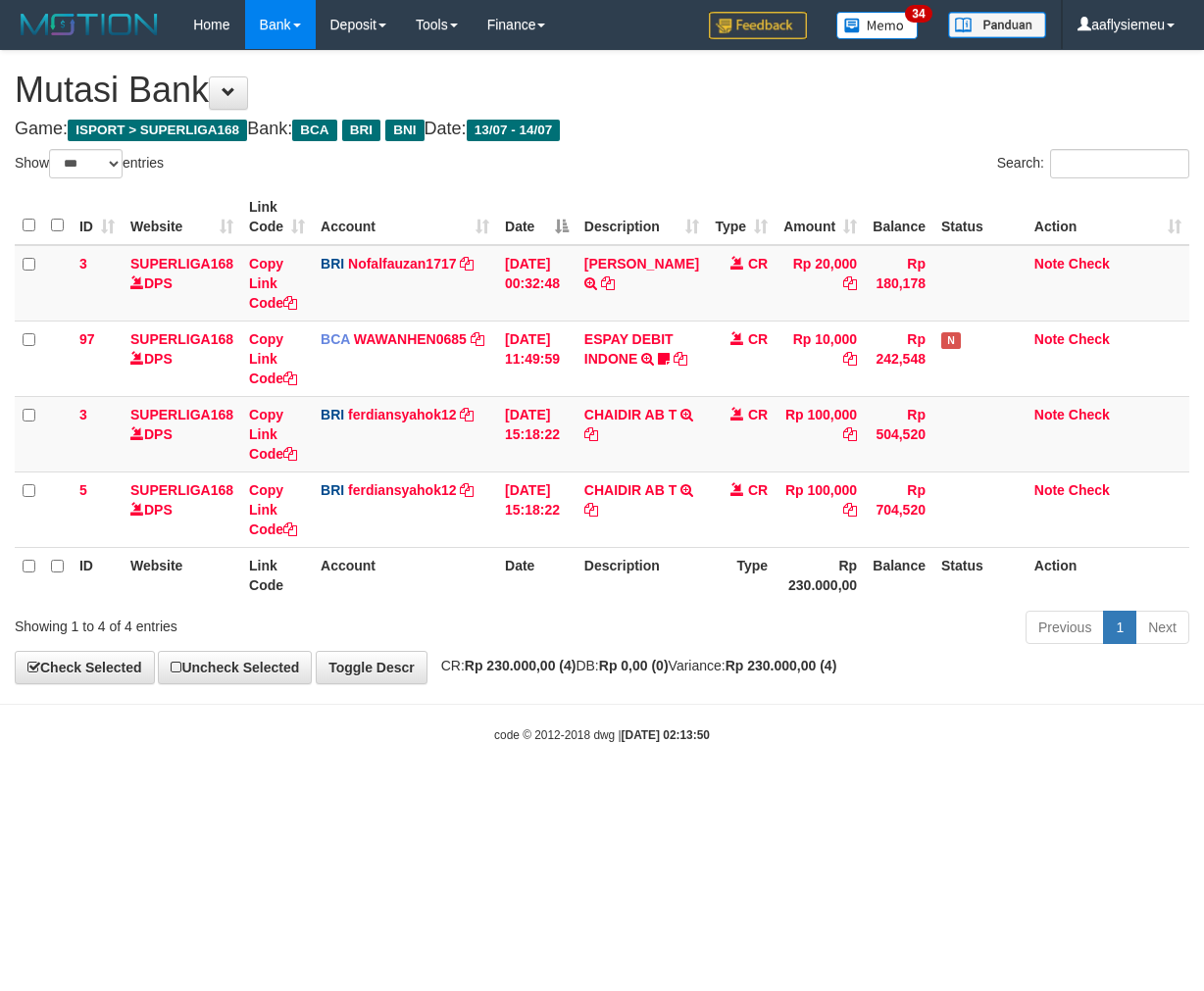 scroll, scrollTop: 0, scrollLeft: 0, axis: both 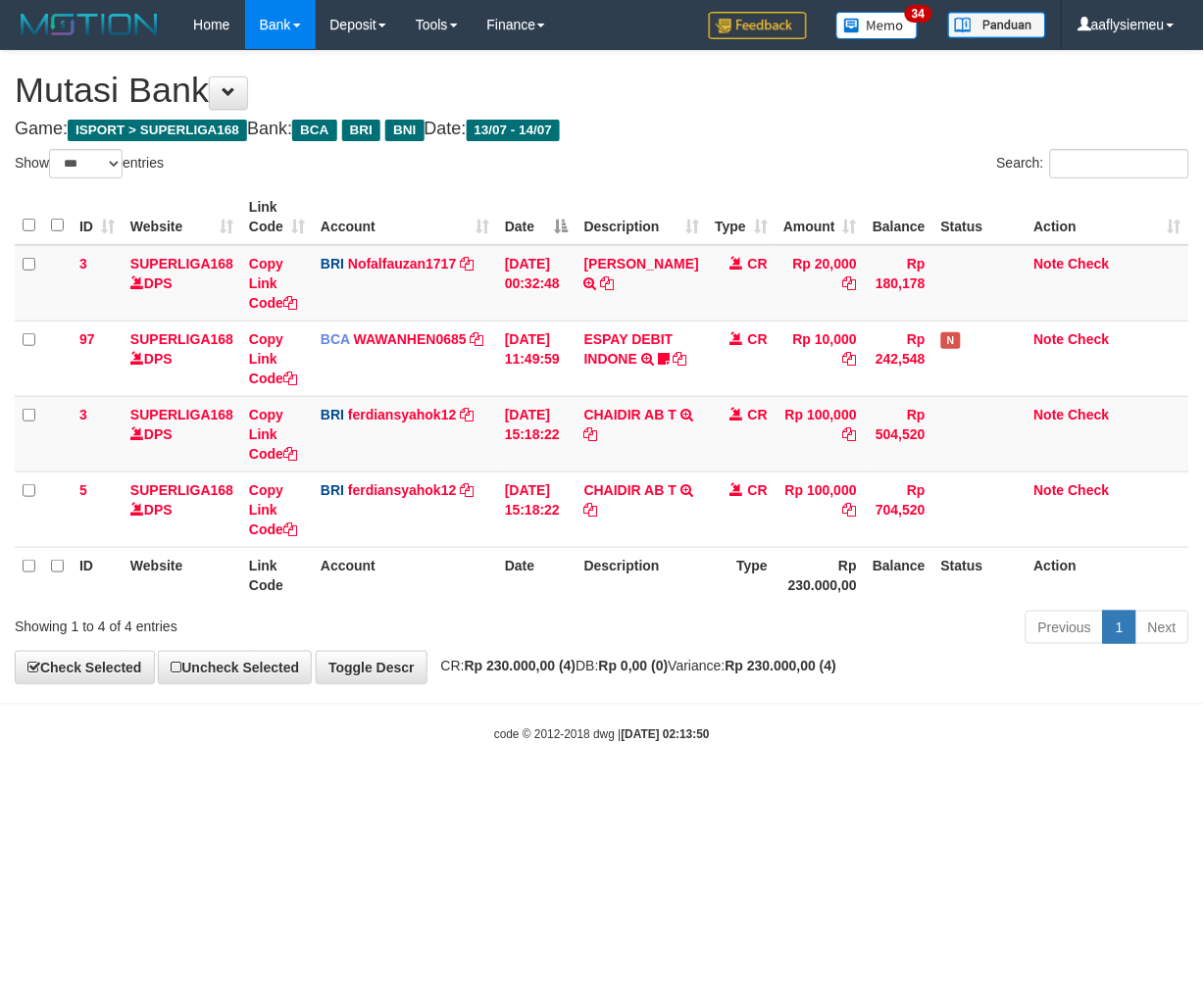 click on "Toggle navigation
Home
Bank
Account List
Load
By Website
Group
[ISPORT]													SUPERLIGA168
By Load Group (DPS)
34" at bounding box center (602, 396) 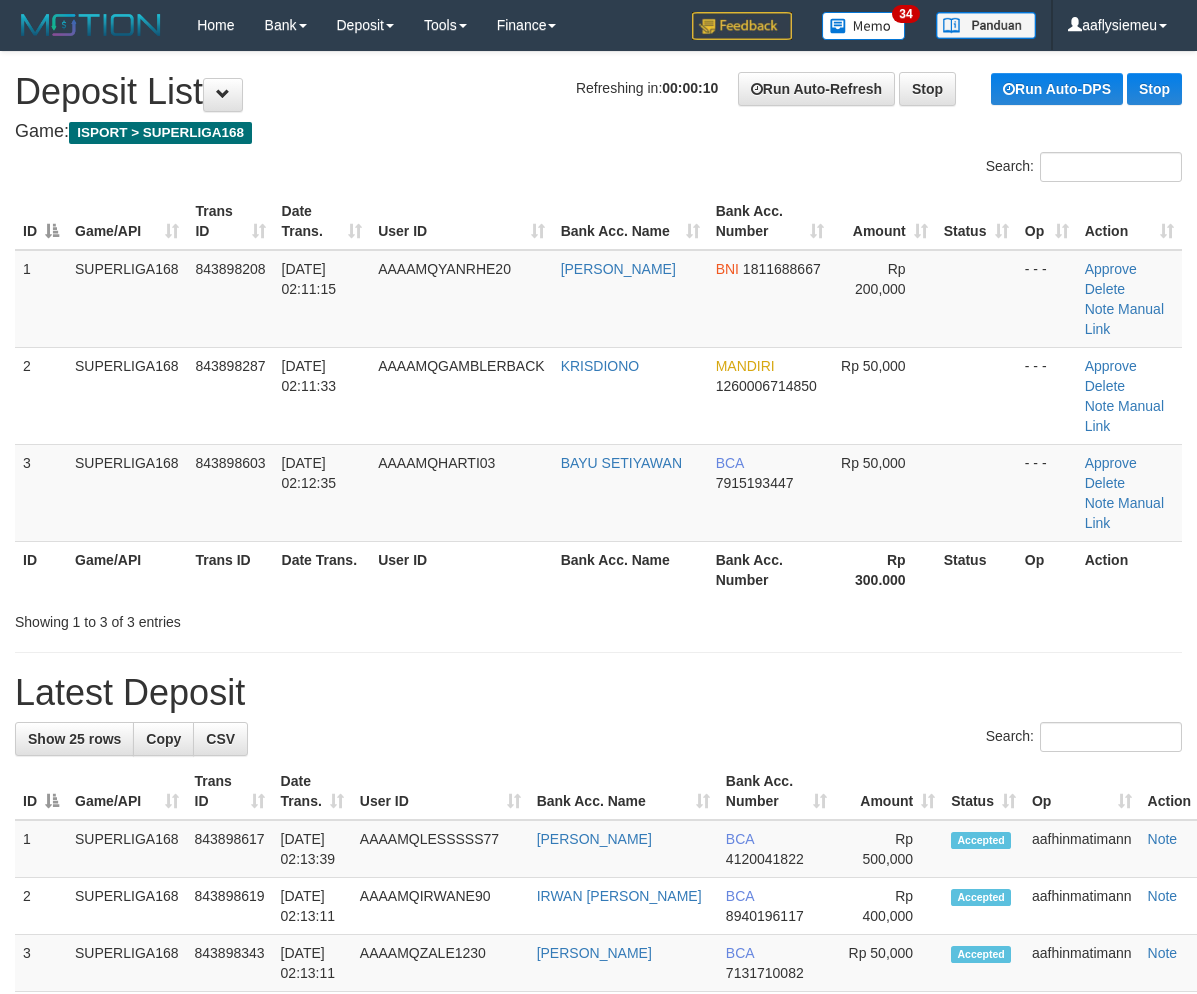 scroll, scrollTop: 0, scrollLeft: 0, axis: both 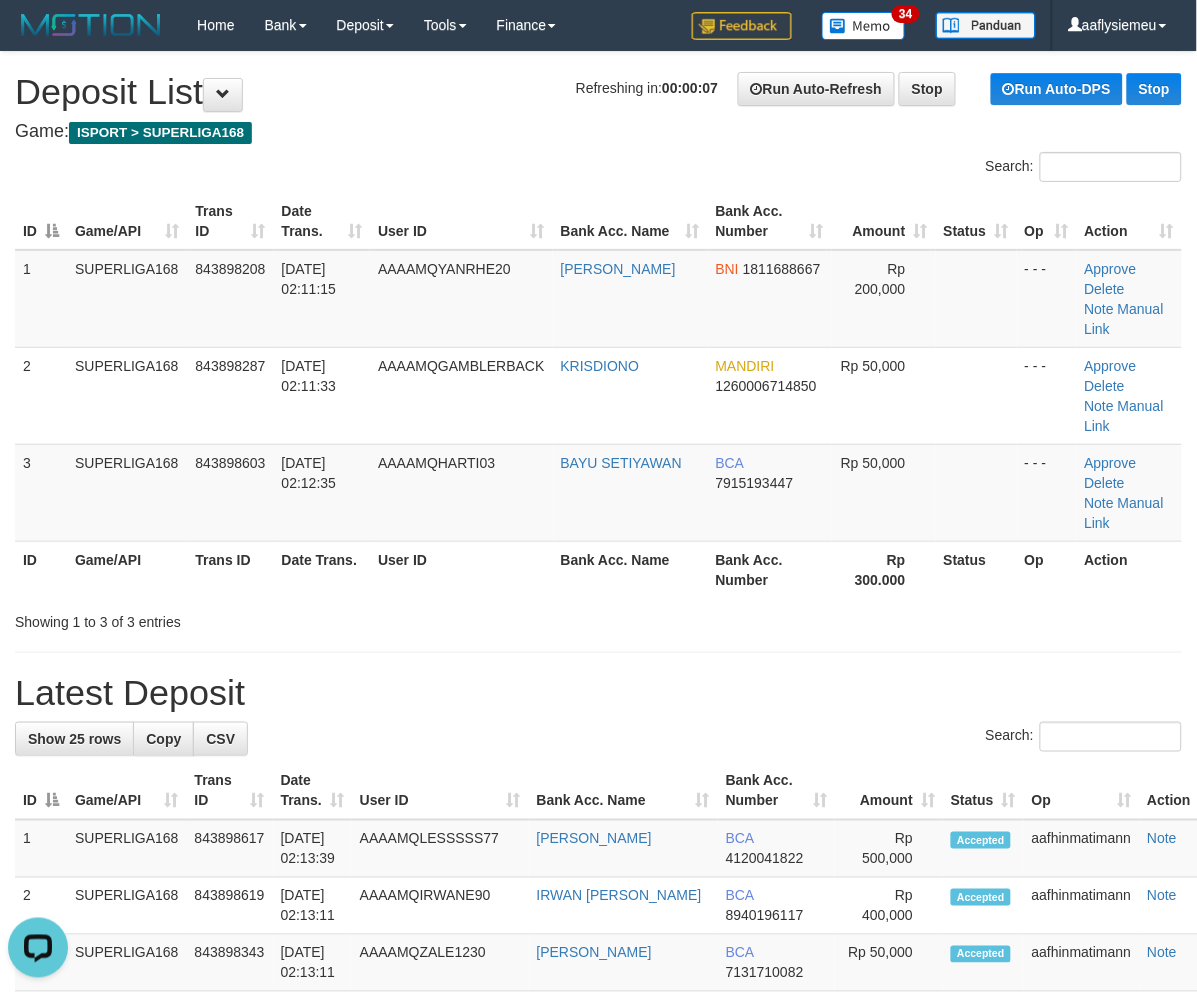 click on "**********" at bounding box center (598, 1215) 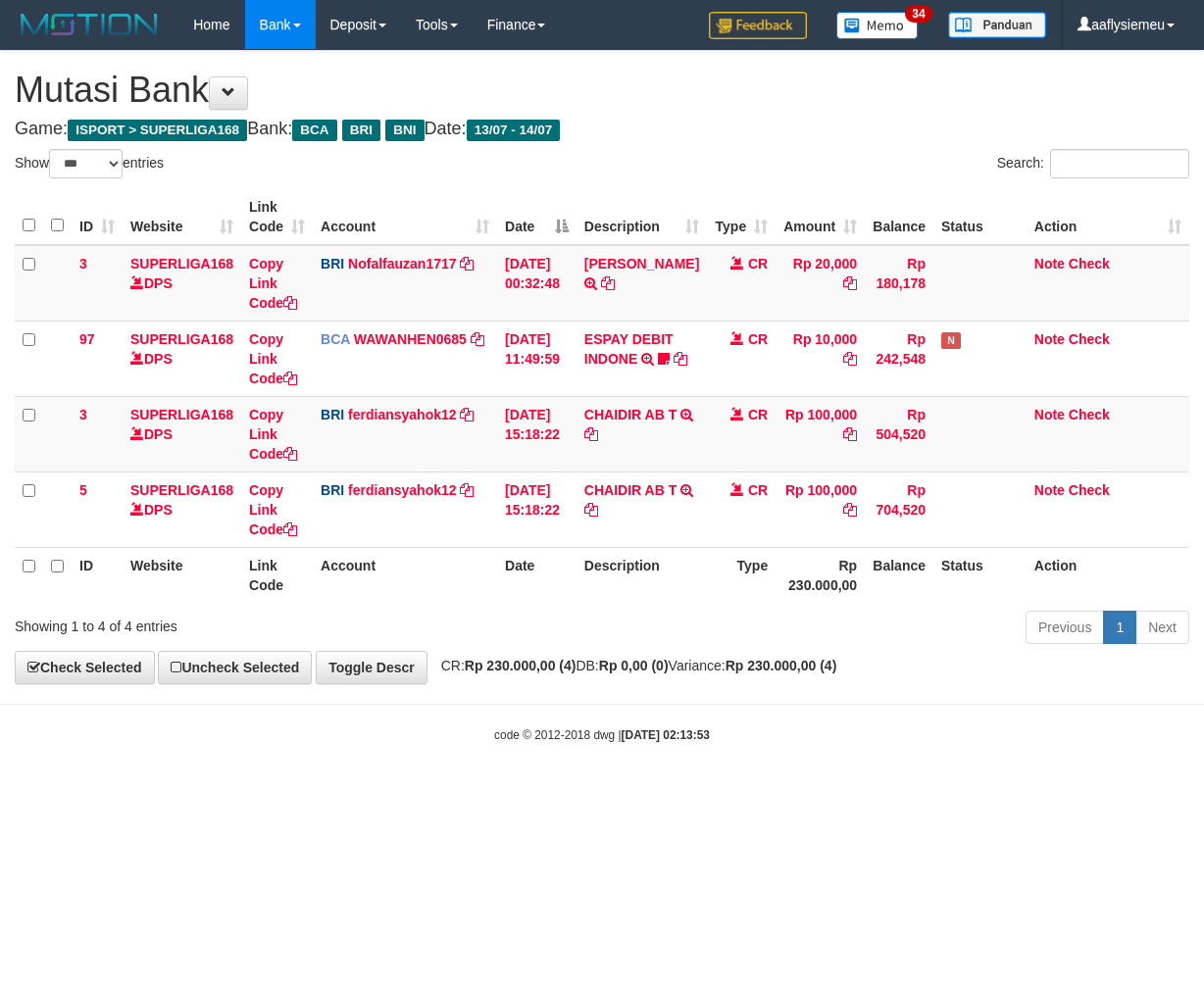 select on "***" 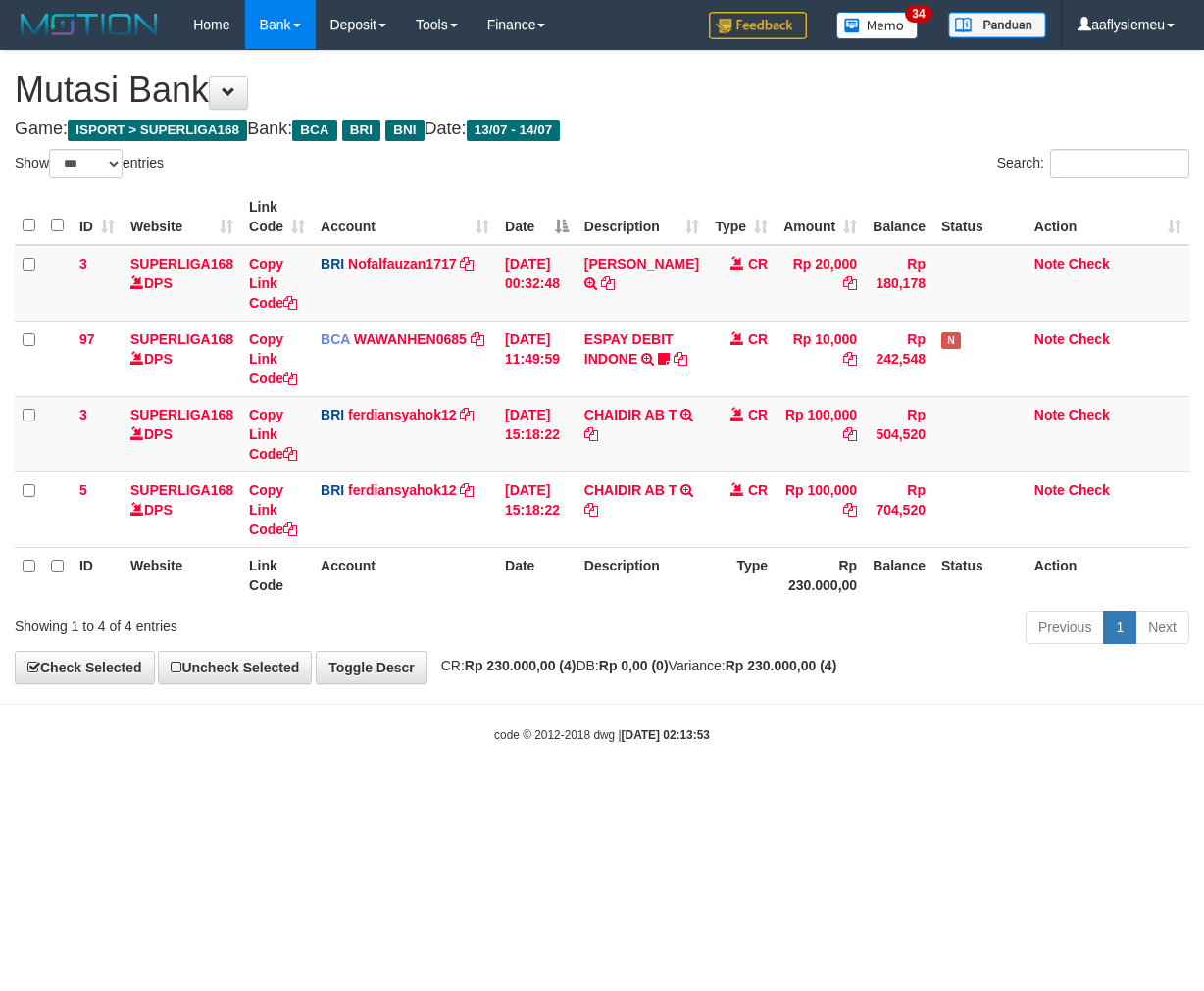 scroll, scrollTop: 0, scrollLeft: 0, axis: both 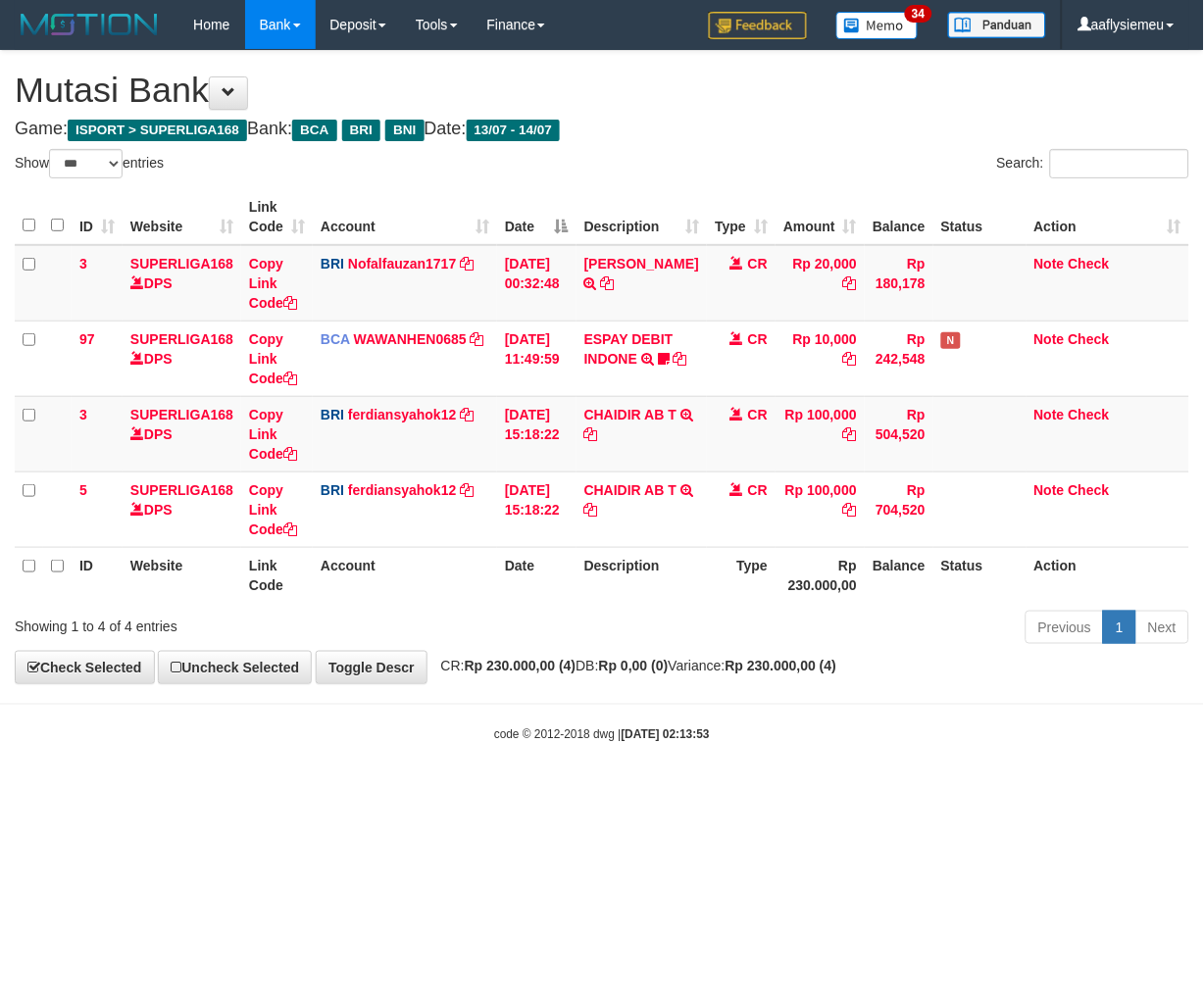 click on "Toggle navigation
Home
Bank
Account List
Load
By Website
Group
[ISPORT]													SUPERLIGA168
By Load Group (DPS)
34" at bounding box center (602, 396) 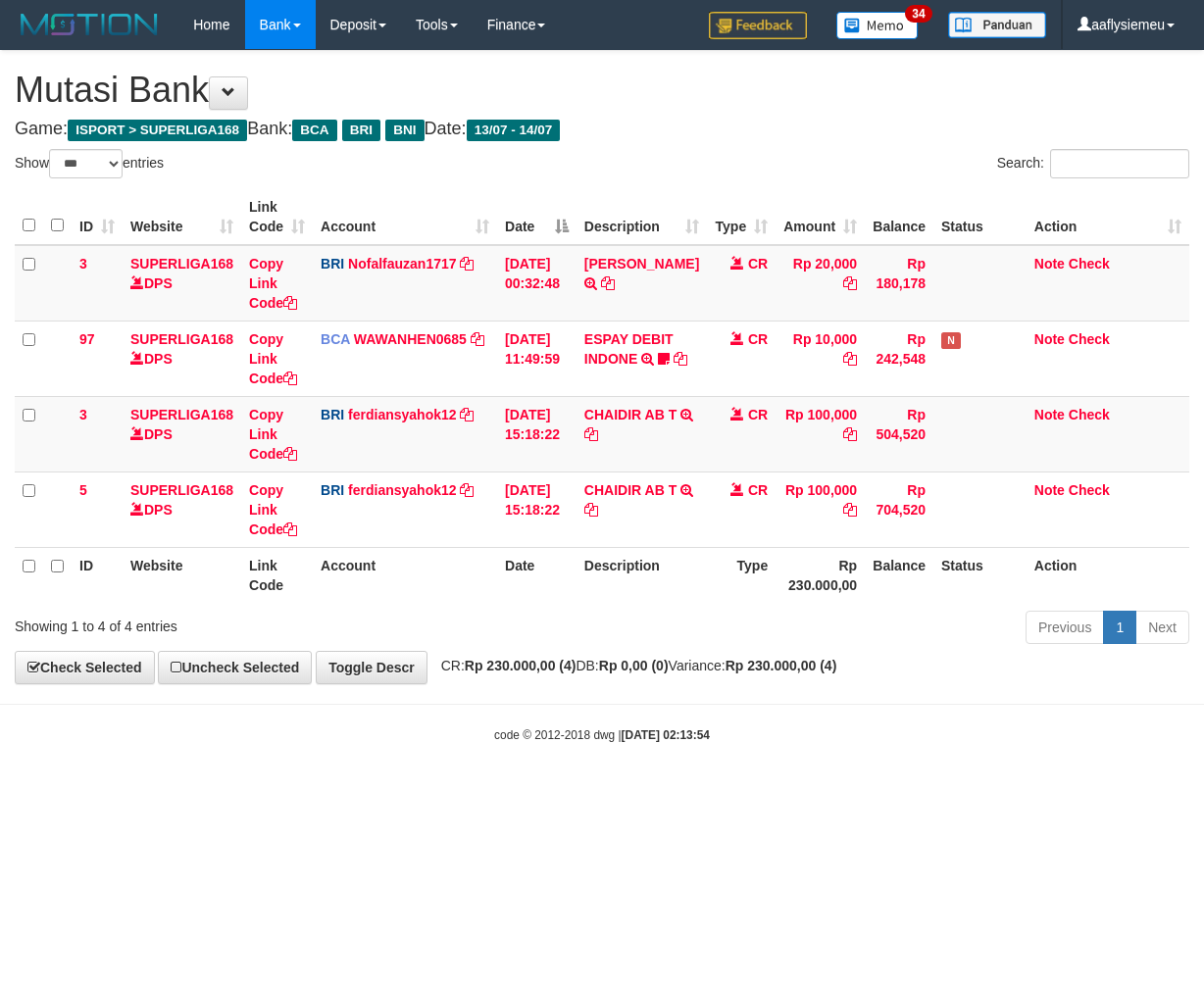 select on "***" 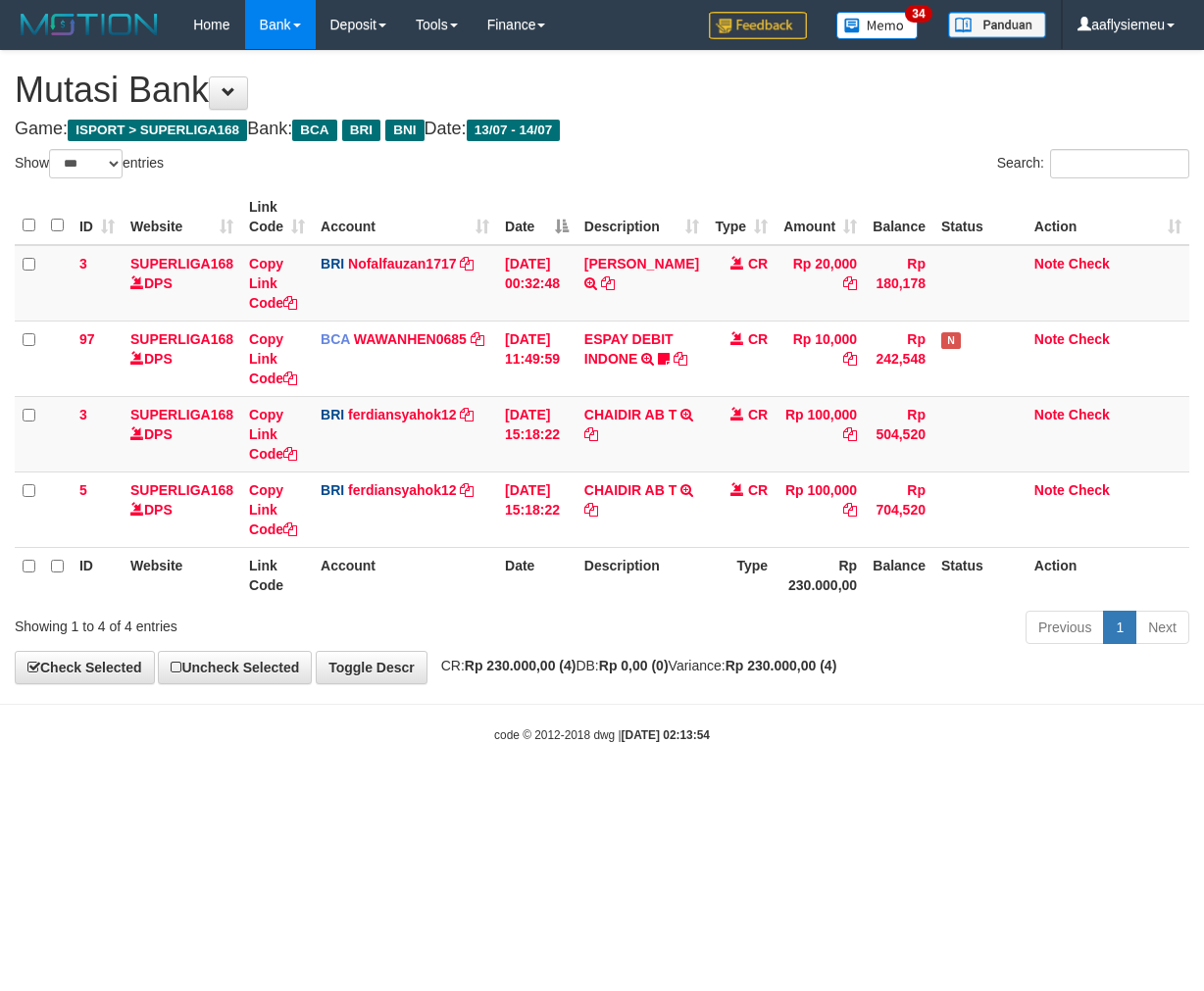 scroll, scrollTop: 0, scrollLeft: 0, axis: both 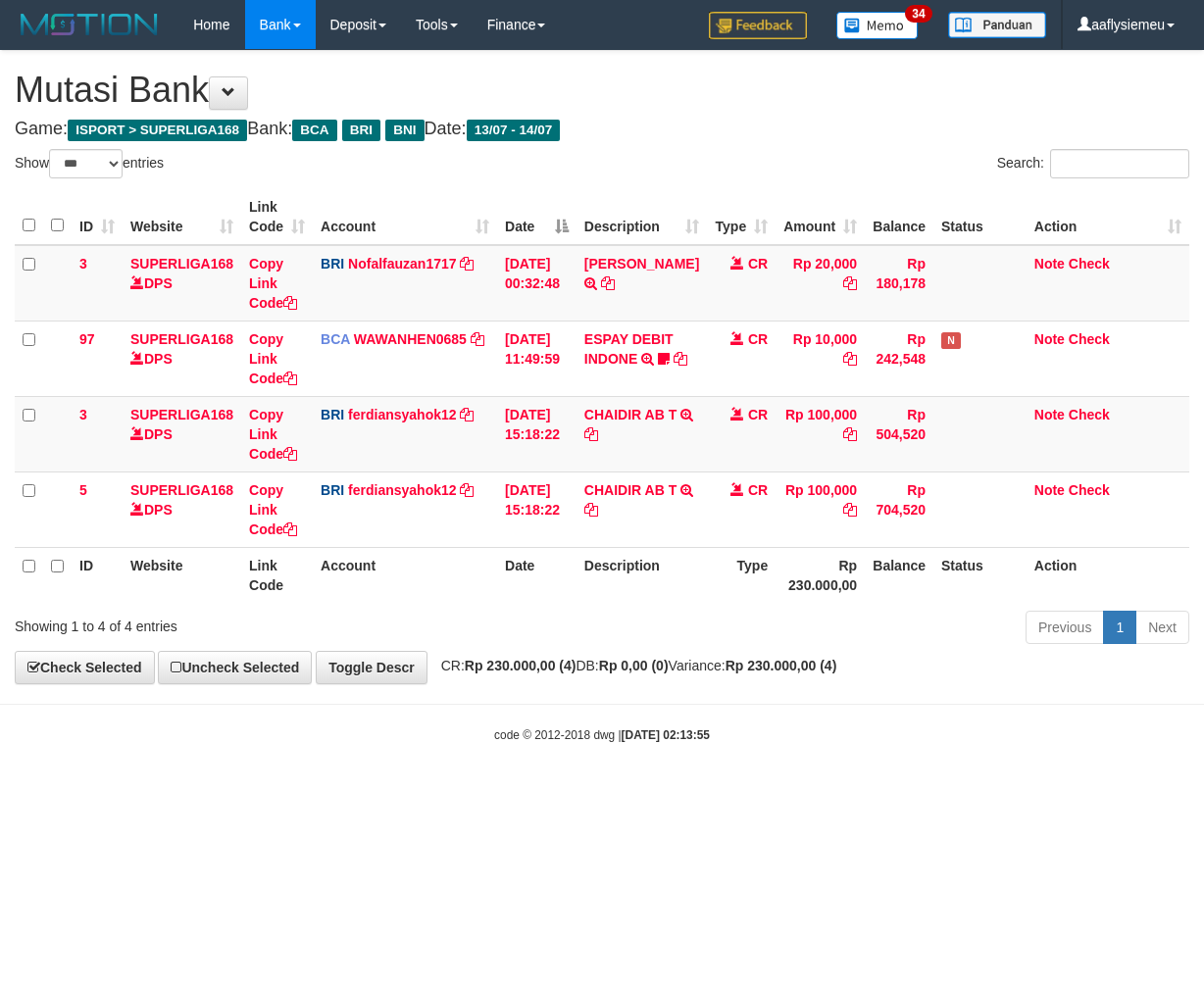 select on "***" 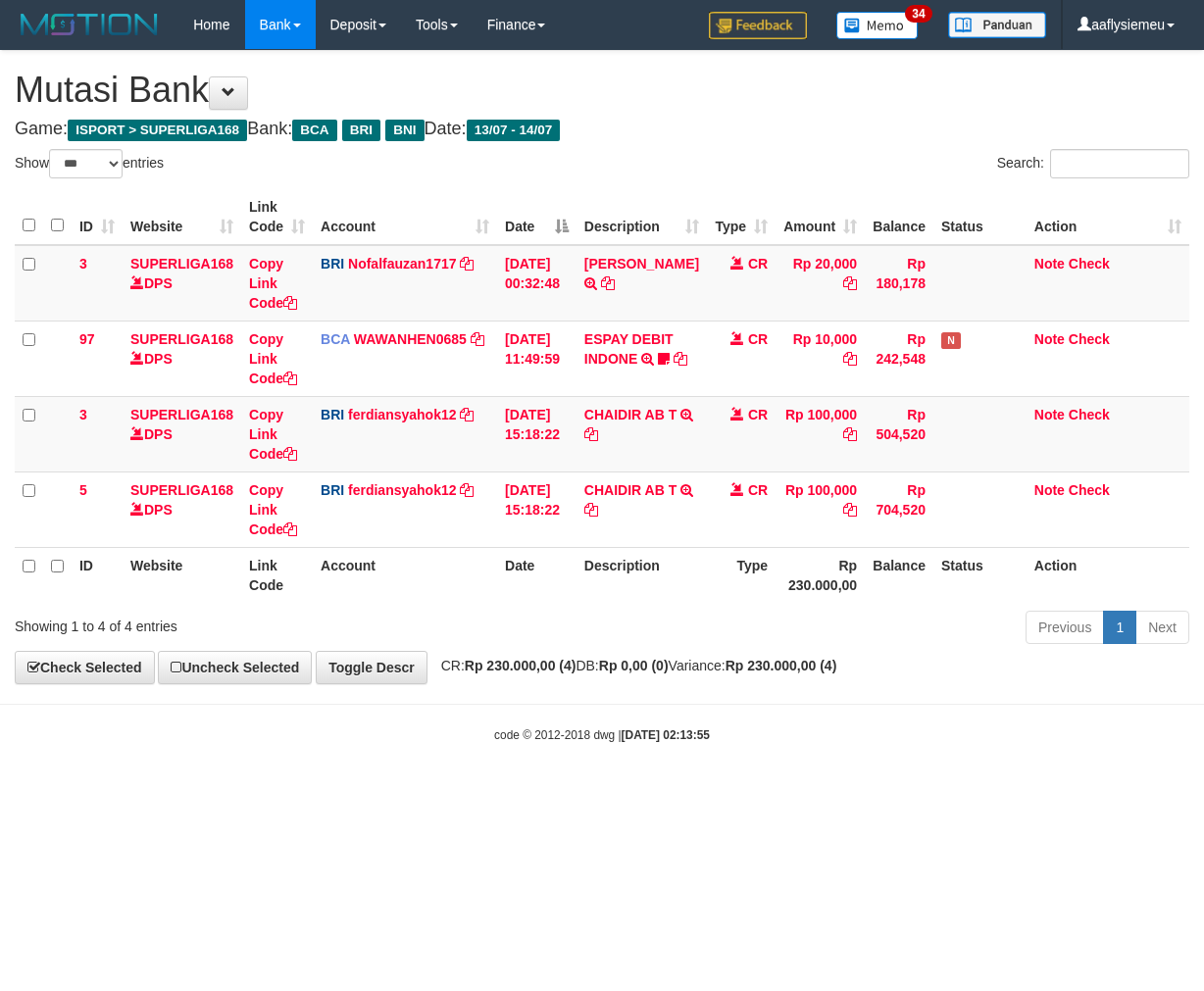 scroll, scrollTop: 0, scrollLeft: 0, axis: both 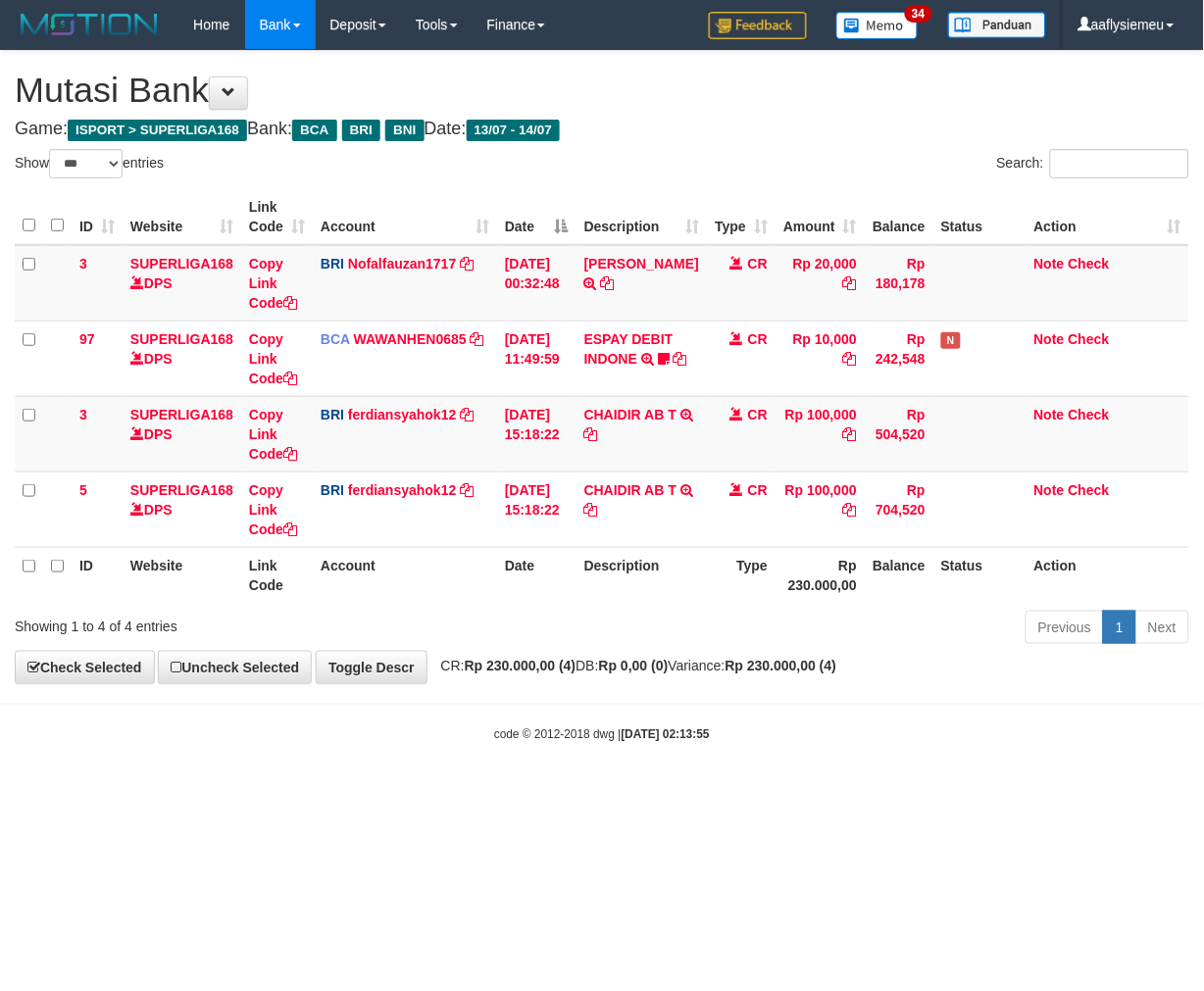 click on "Toggle navigation
Home
Bank
Account List
Load
By Website
Group
[ISPORT]													SUPERLIGA168
By Load Group (DPS)
34" at bounding box center (602, 396) 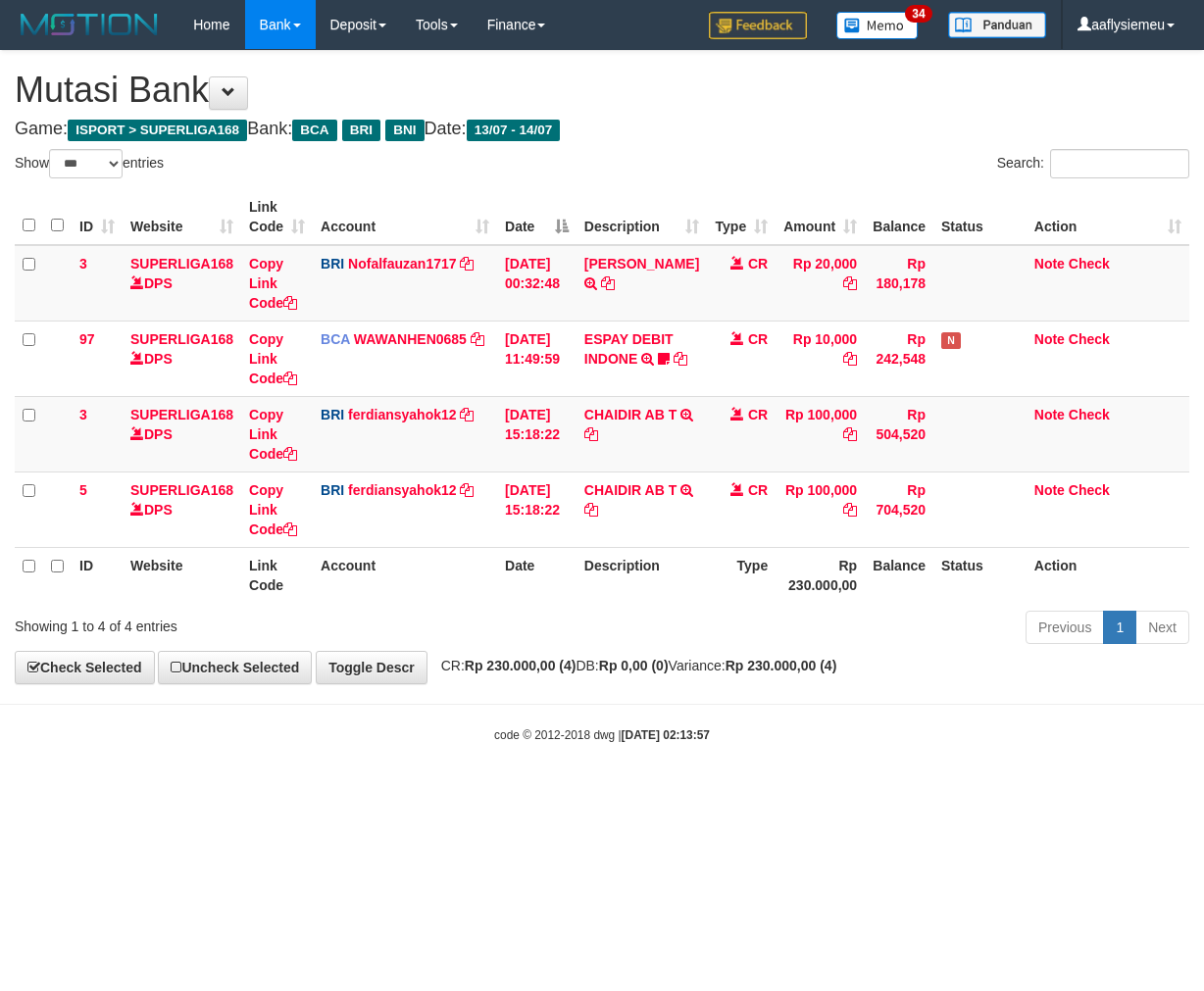 select on "***" 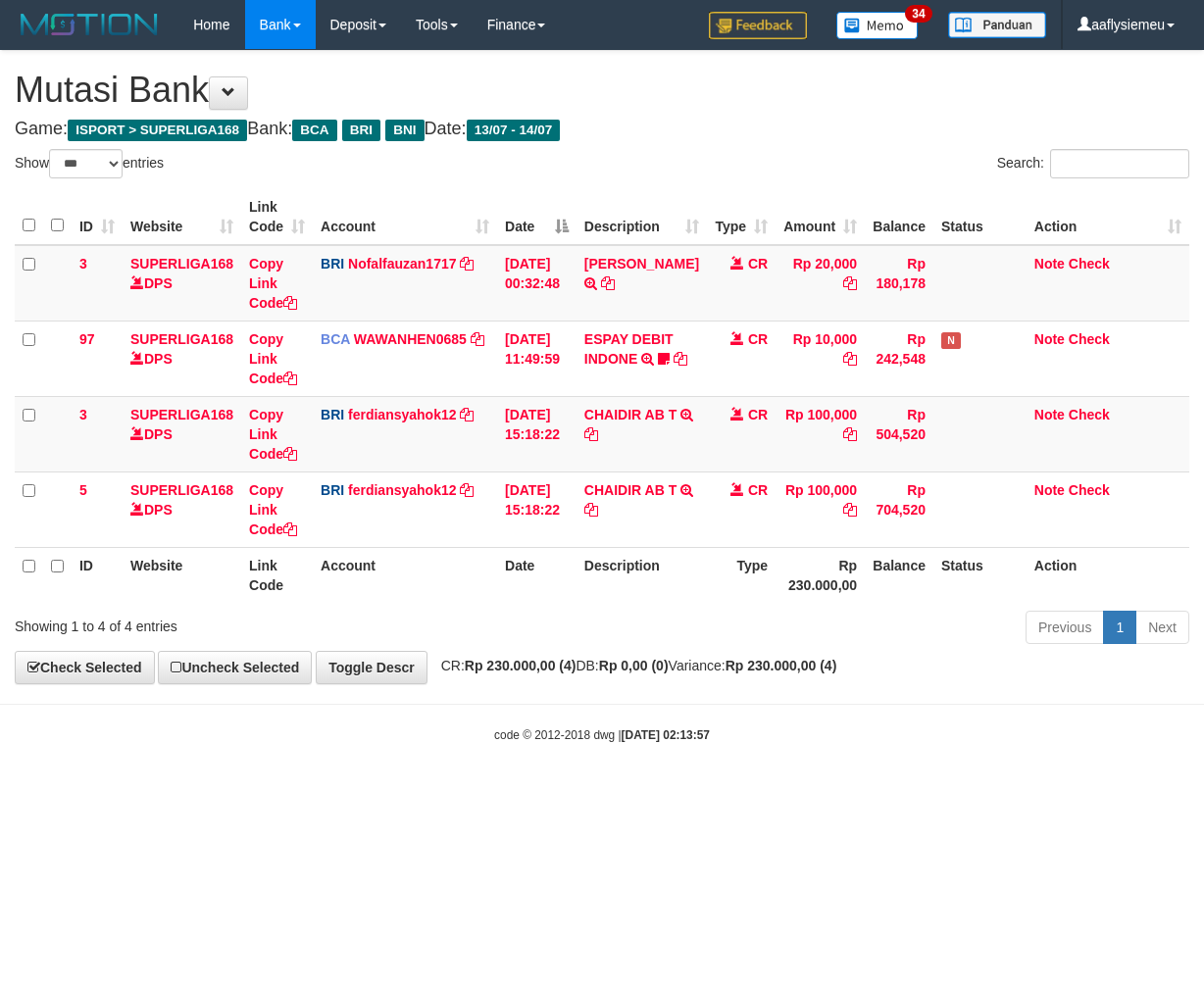 scroll, scrollTop: 0, scrollLeft: 0, axis: both 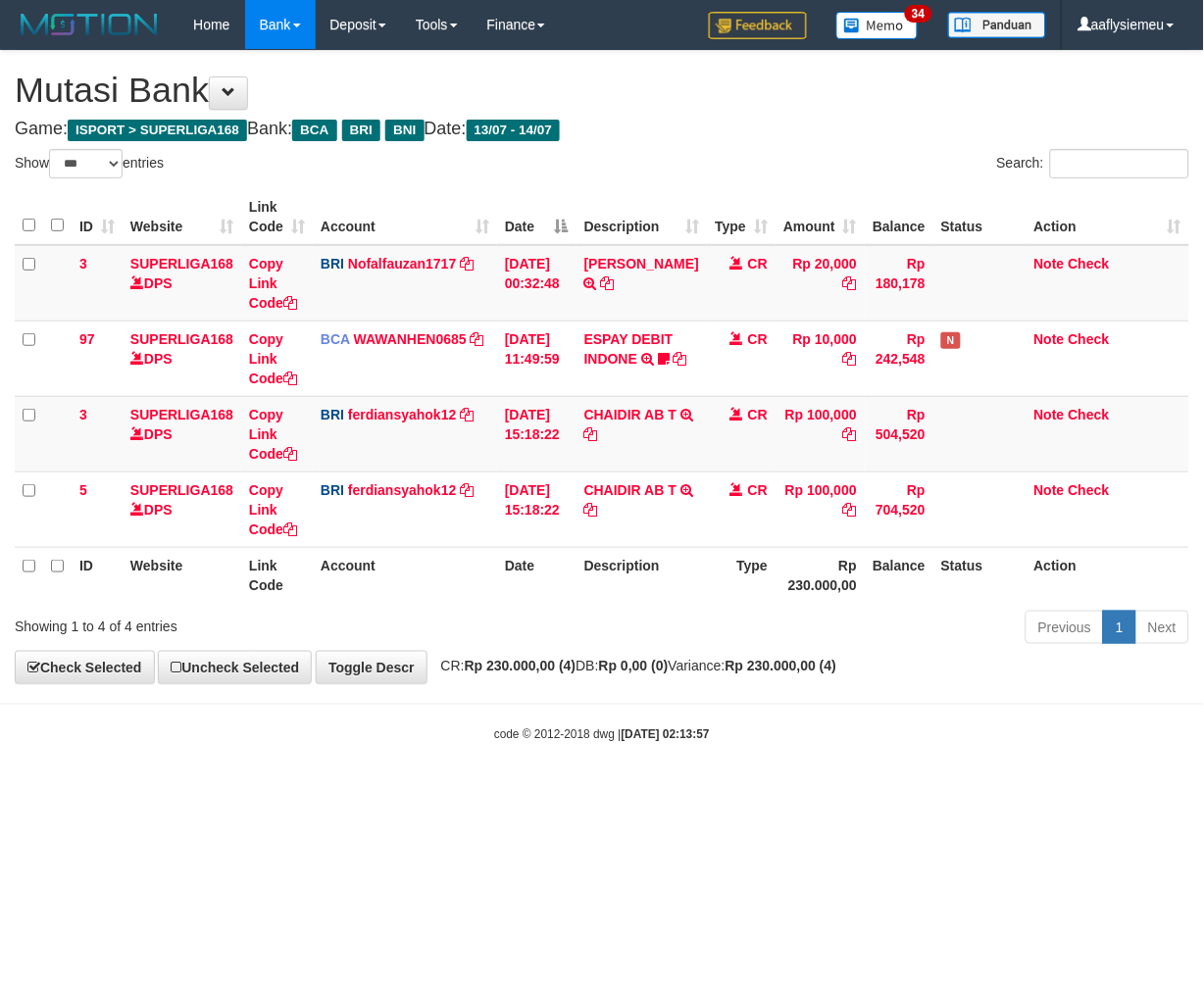 click on "code © 2012-2018 dwg |  2025/07/14 02:13:57" at bounding box center [602, 734] 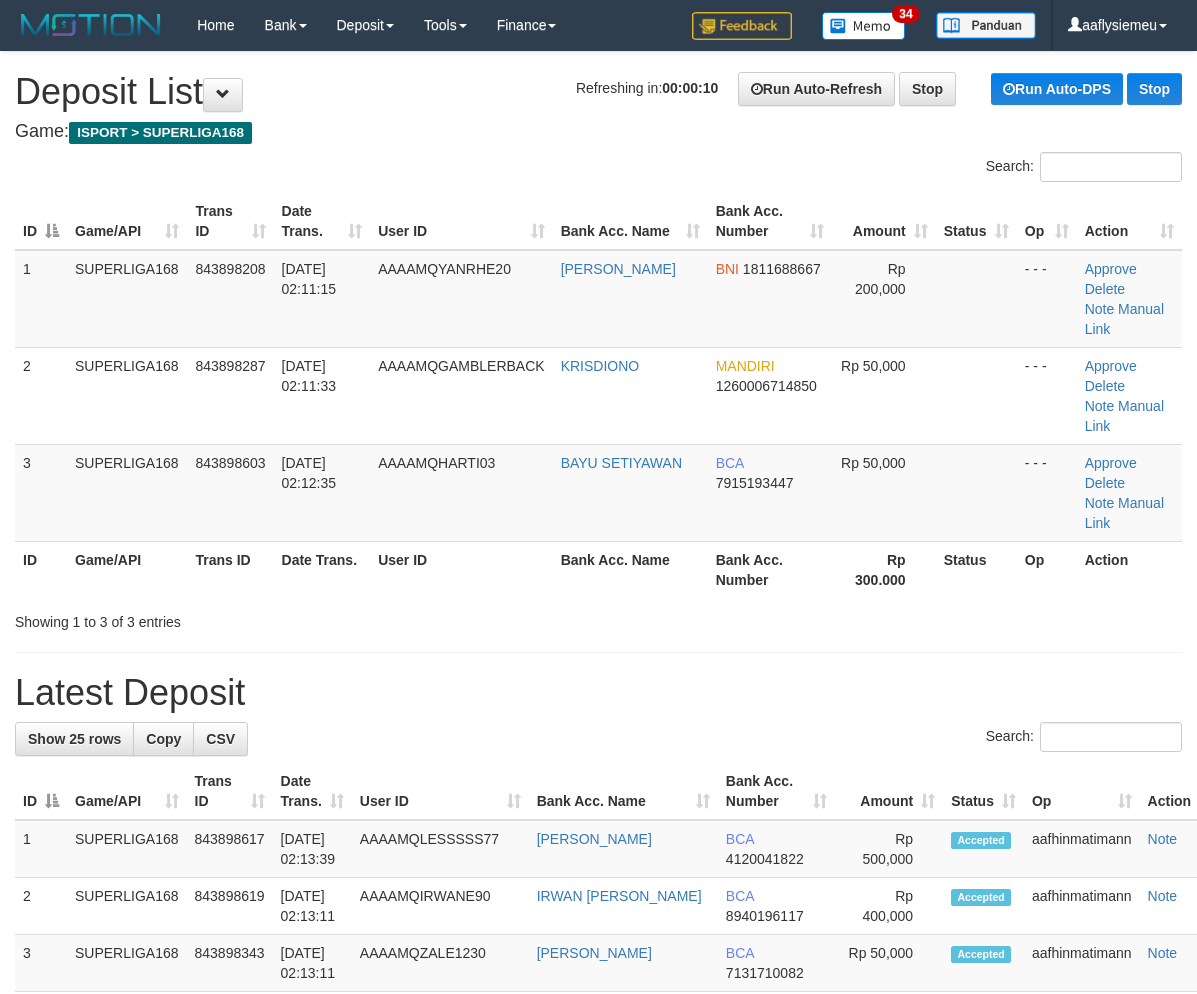 scroll, scrollTop: 0, scrollLeft: 0, axis: both 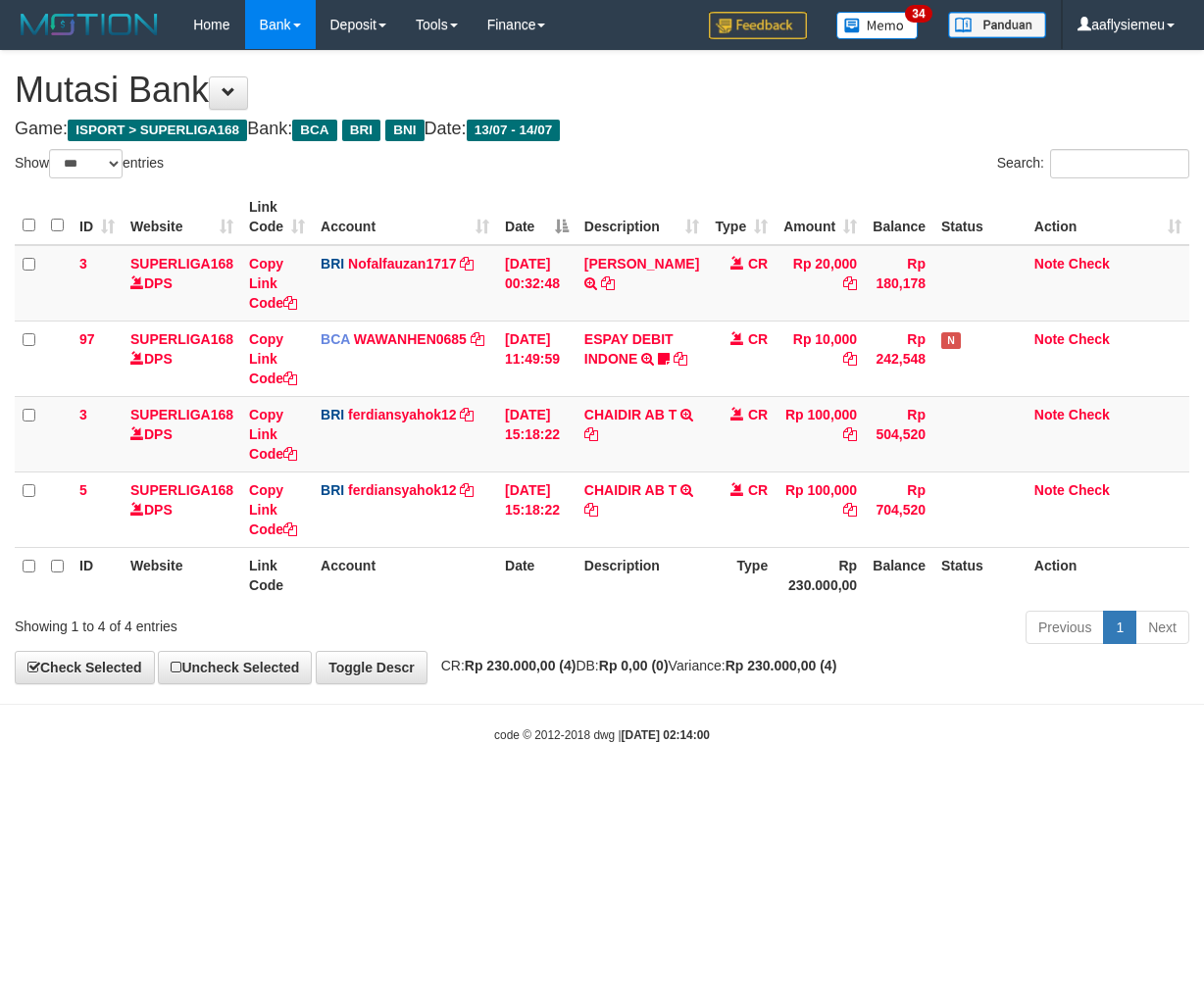 select on "***" 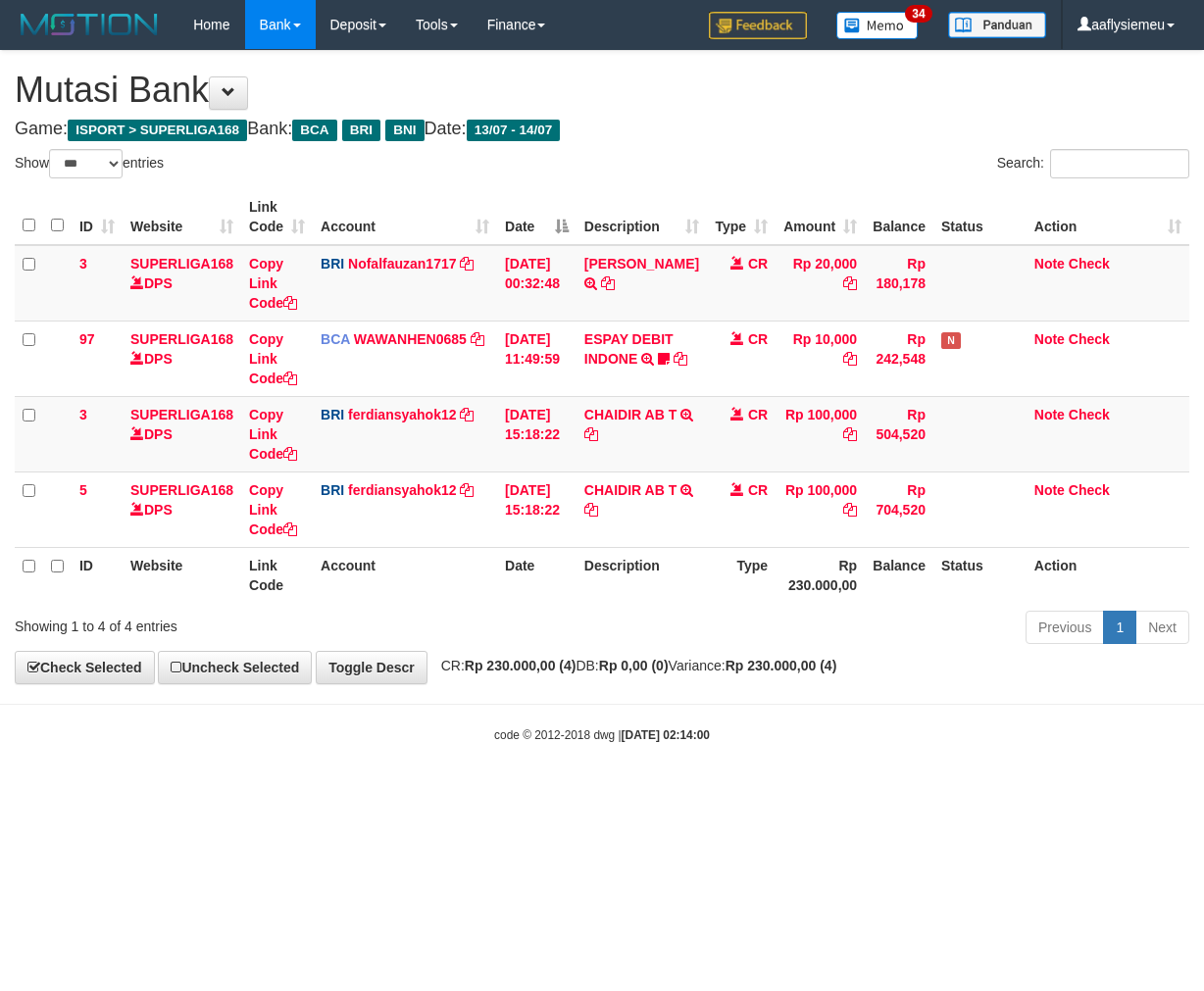 scroll, scrollTop: 0, scrollLeft: 0, axis: both 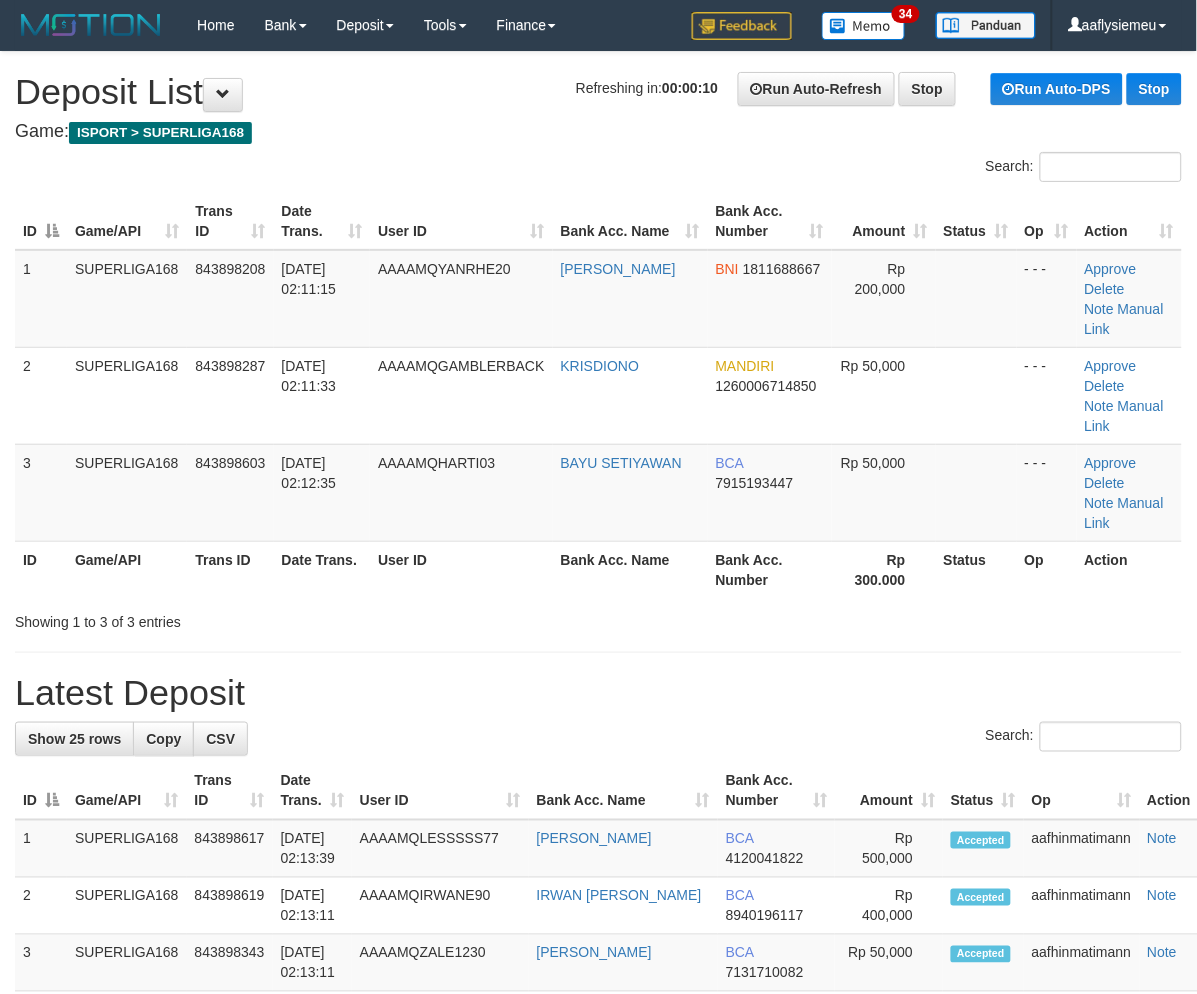 drag, startPoint x: 325, startPoint y: 482, endPoint x: 166, endPoint y: 533, distance: 166.97903 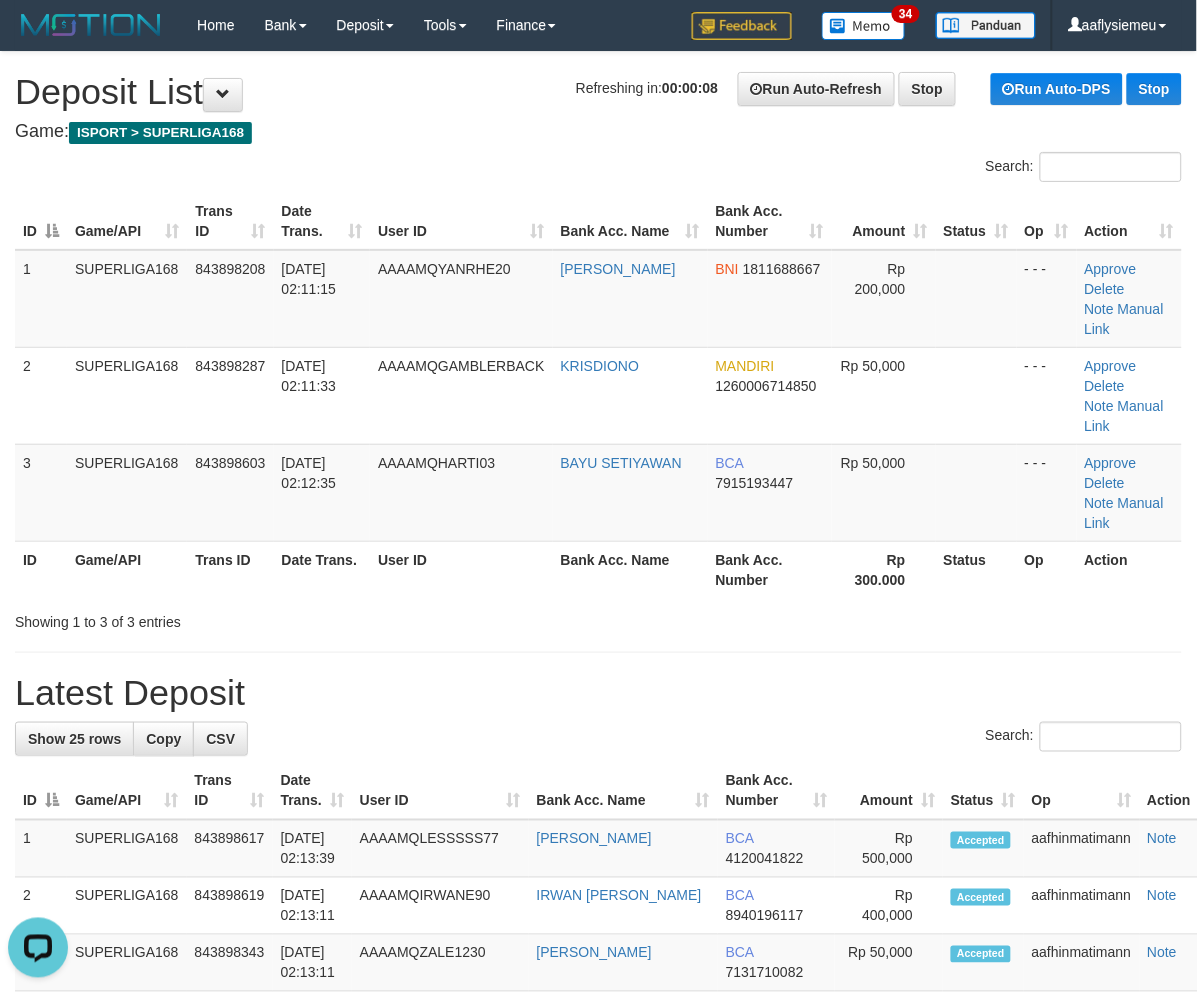 scroll, scrollTop: 0, scrollLeft: 0, axis: both 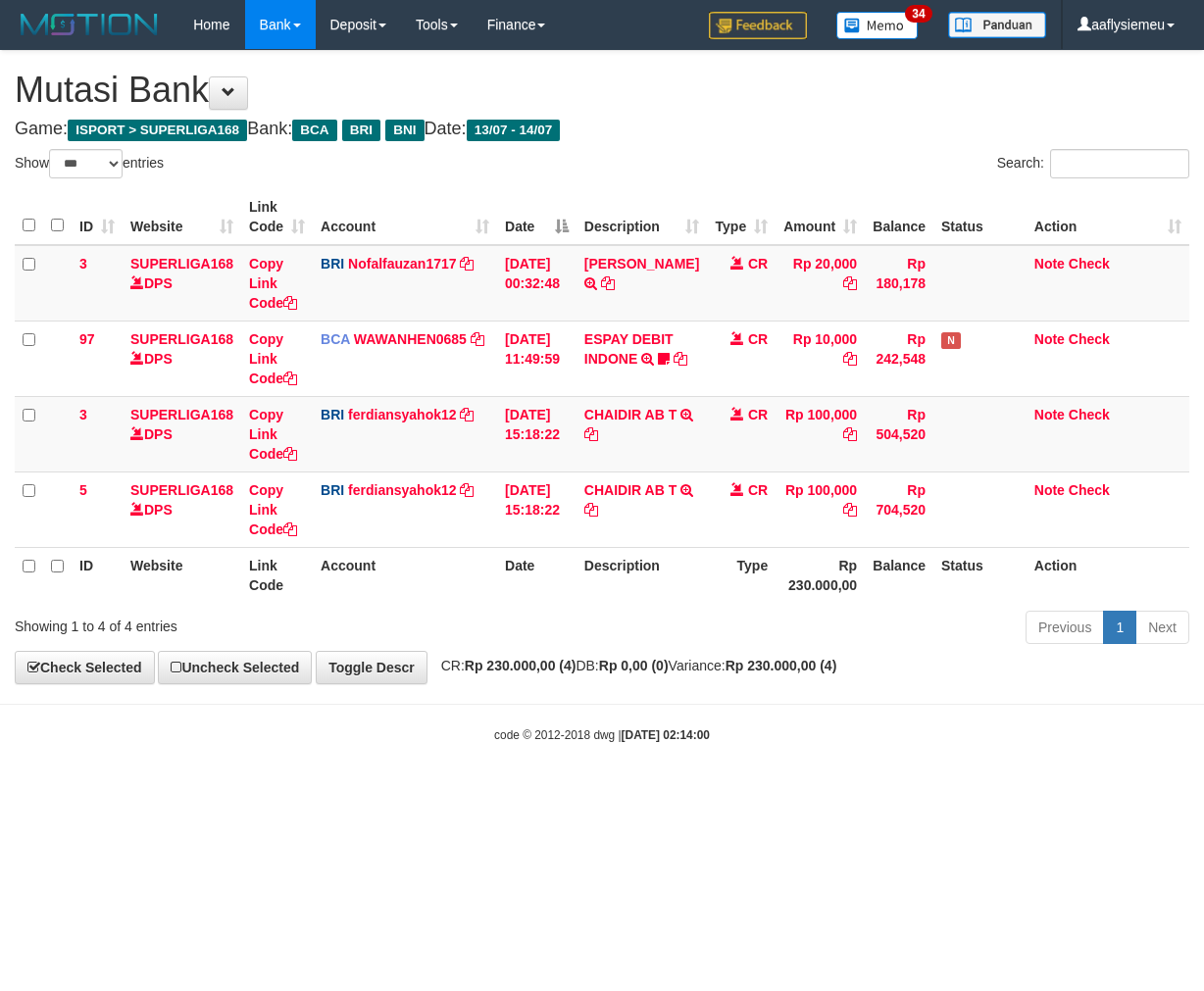 select on "***" 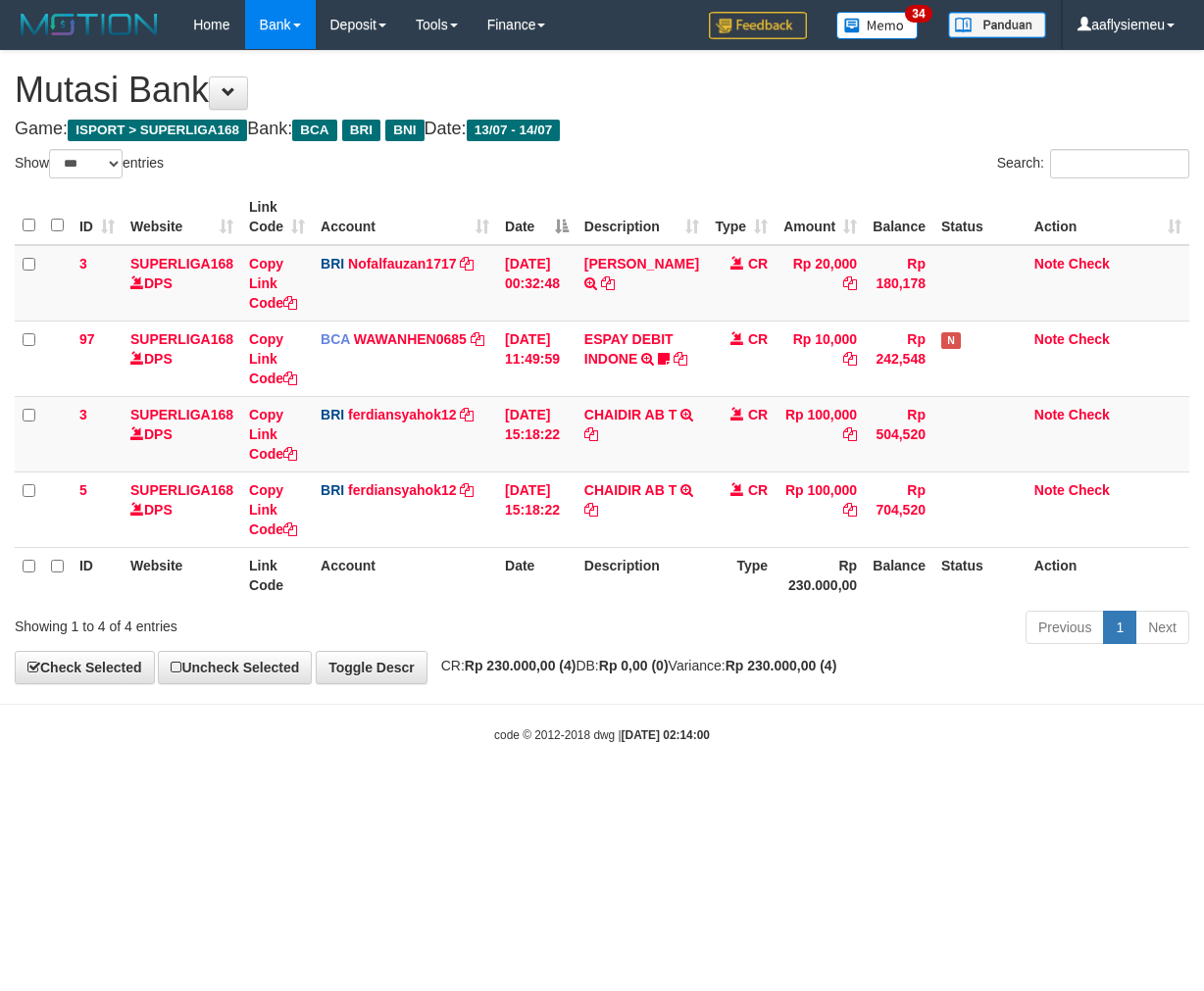 scroll, scrollTop: 0, scrollLeft: 0, axis: both 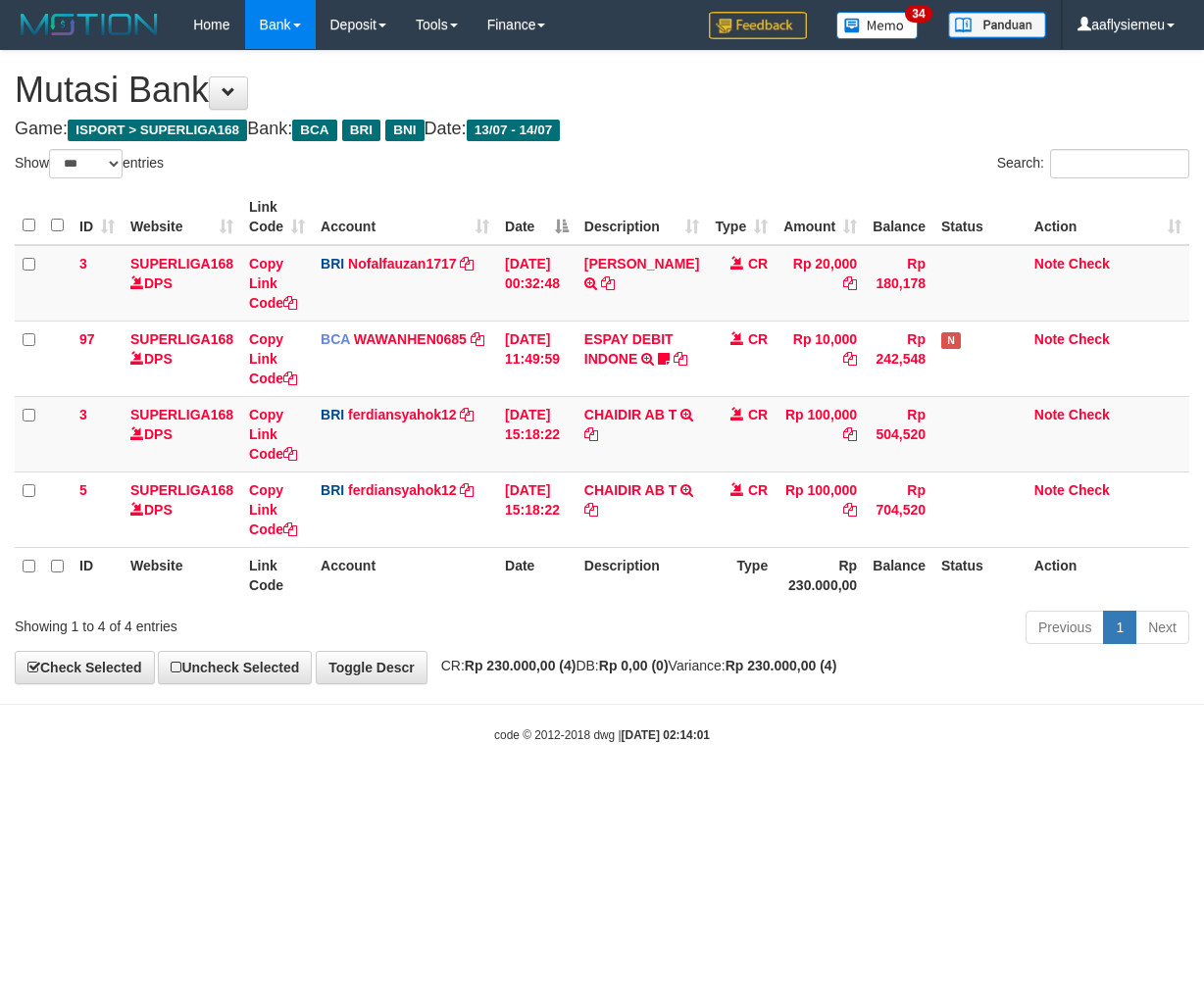 select on "***" 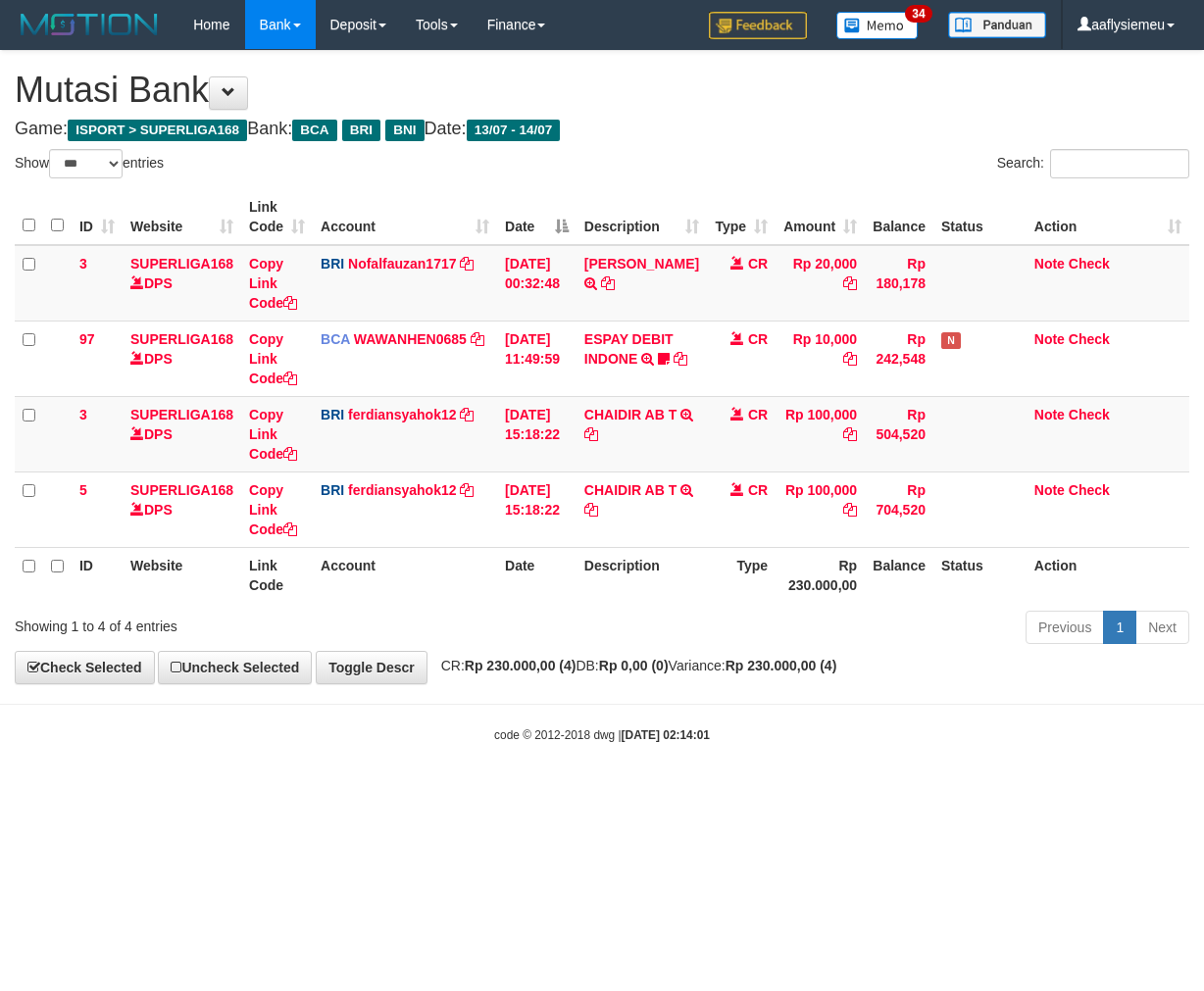 scroll, scrollTop: 0, scrollLeft: 0, axis: both 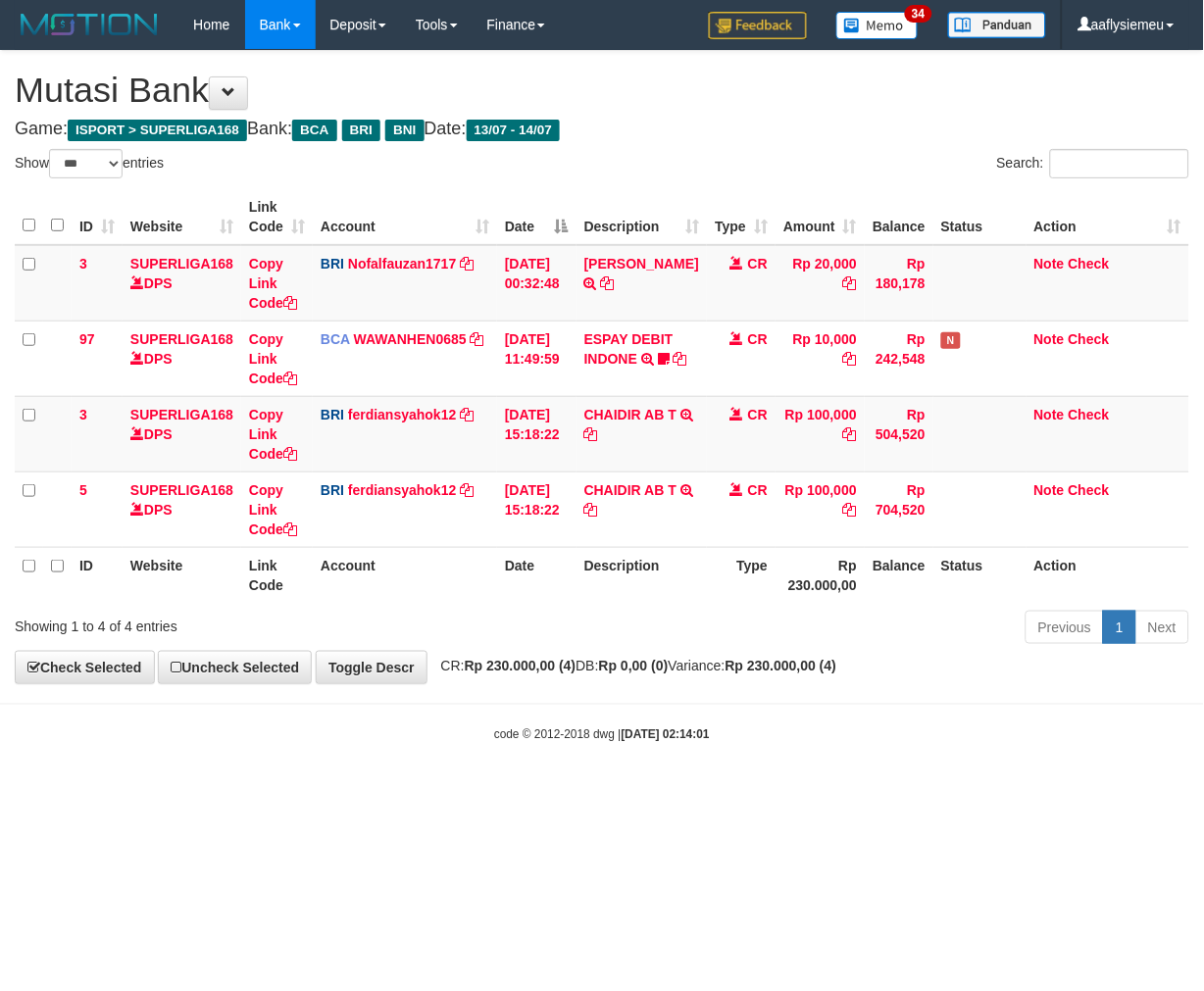 click on "Toggle navigation
Home
Bank
Account List
Load
By Website
Group
[ISPORT]													SUPERLIGA168
By Load Group (DPS)
34" at bounding box center [602, 396] 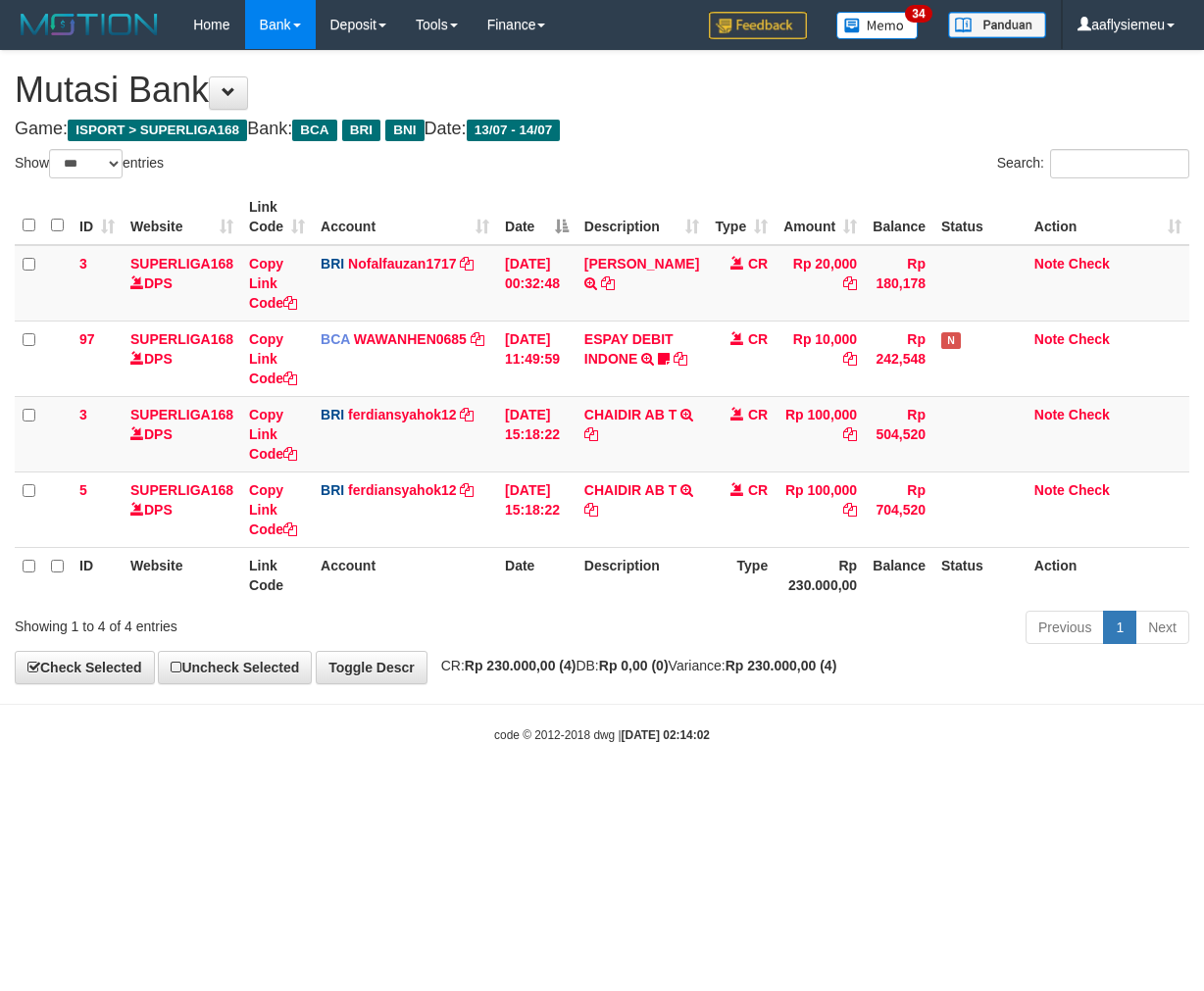 select on "***" 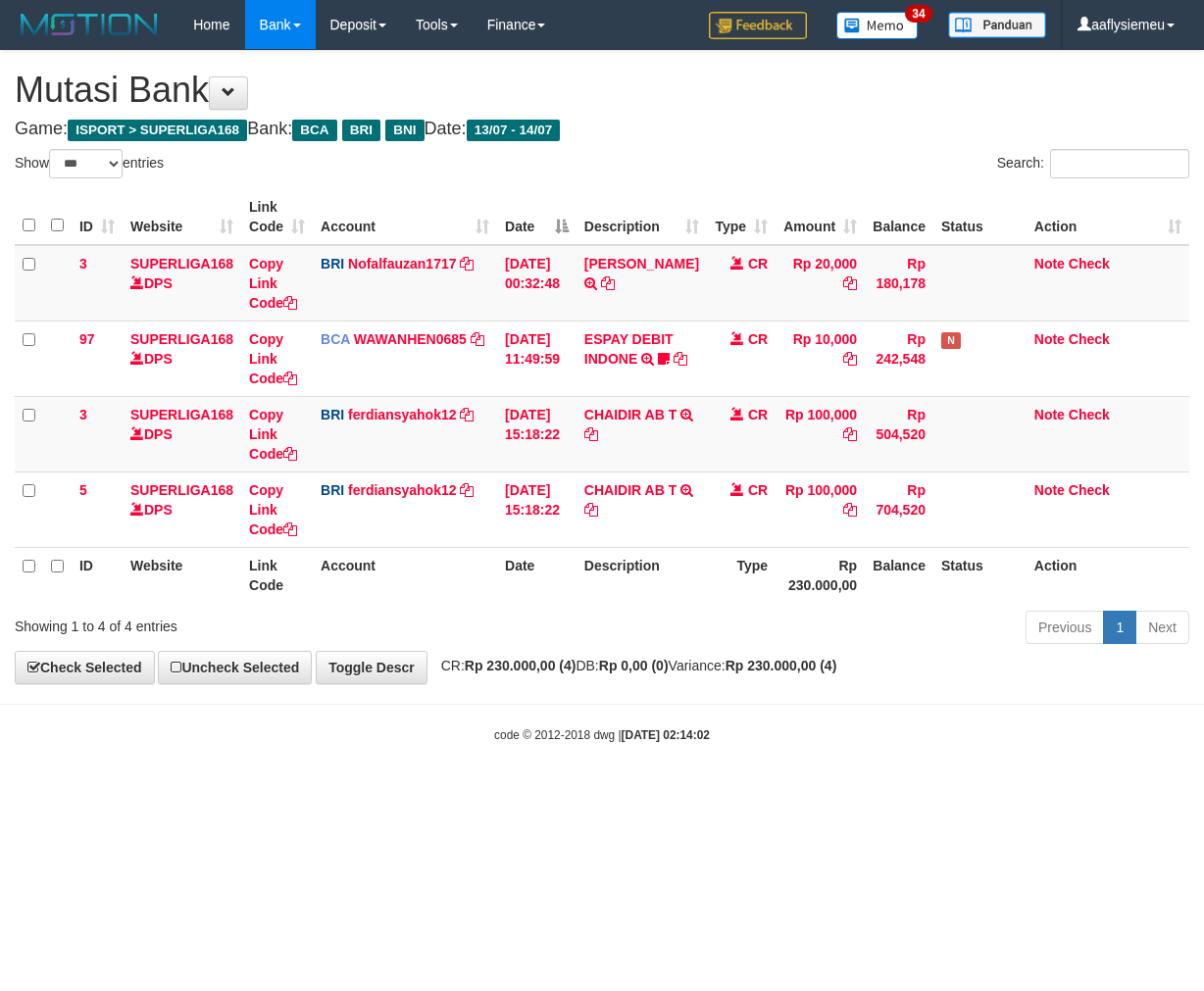 click on "Toggle navigation
Home
Bank
Account List
Load
By Website
Group
[ISPORT]													SUPERLIGA168
By Load Group (DPS)
34" at bounding box center [602, 396] 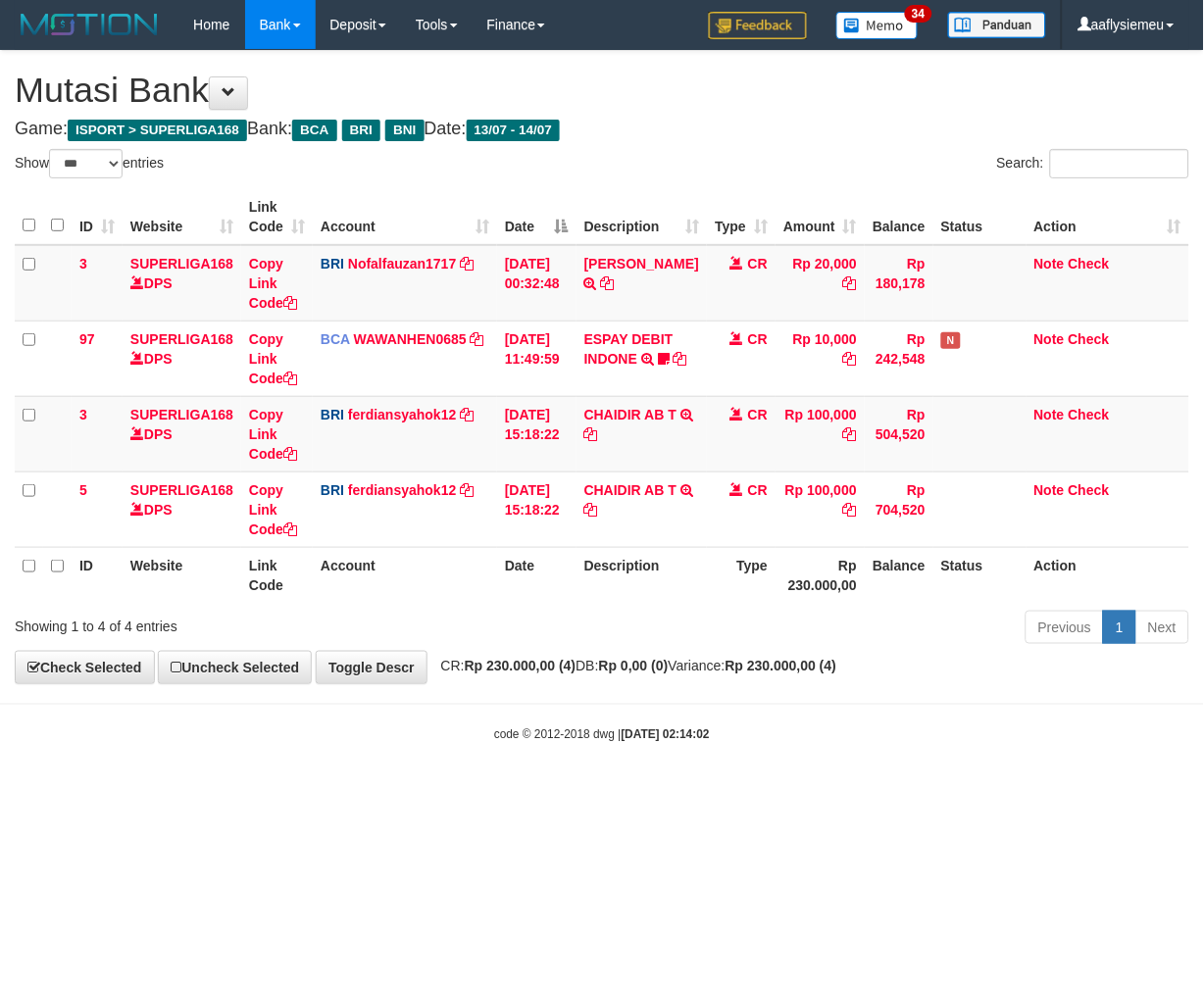 click on "Toggle navigation
Home
Bank
Account List
Load
By Website
Group
[ISPORT]													SUPERLIGA168
By Load Group (DPS)
34" at bounding box center (602, 396) 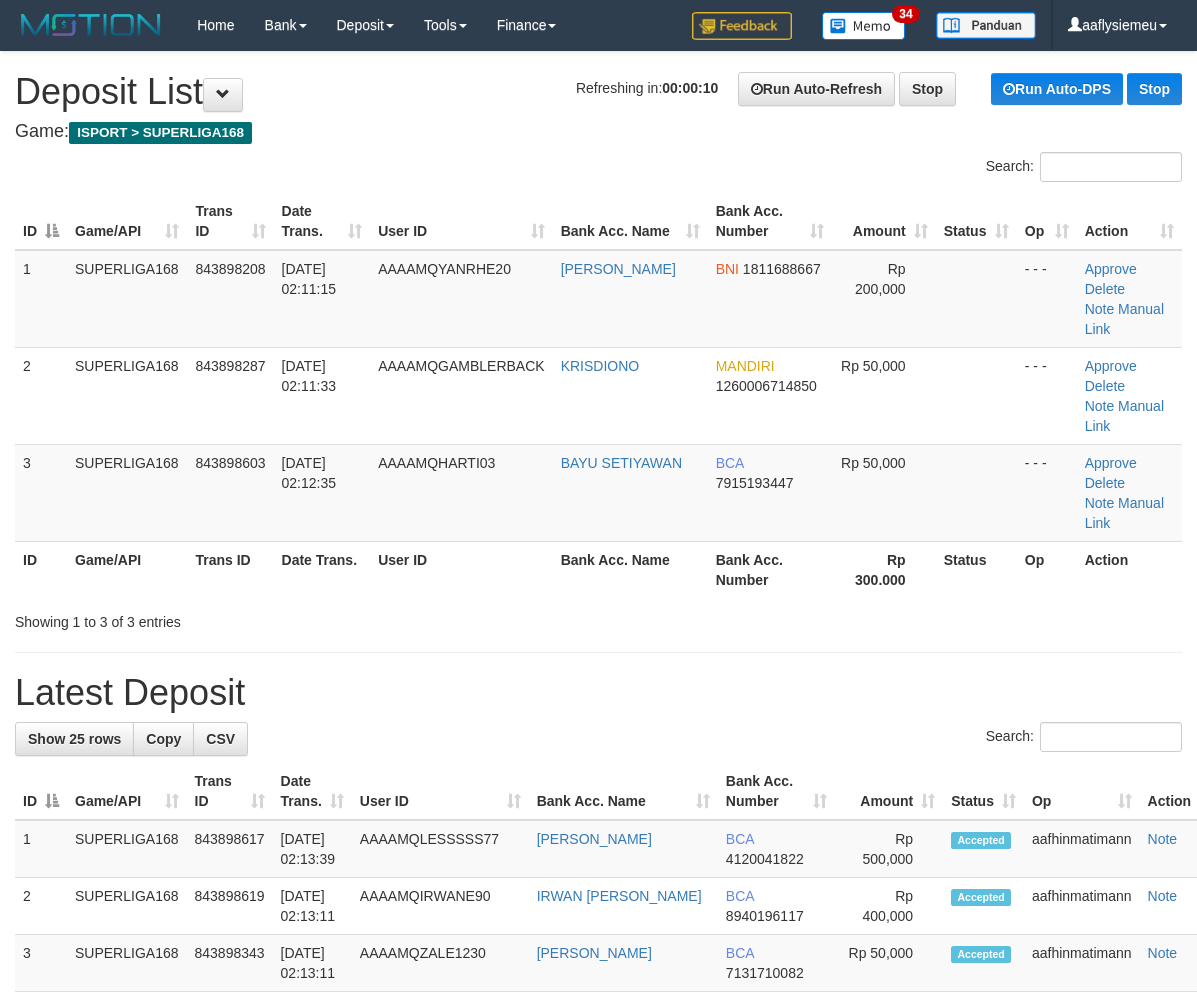 scroll, scrollTop: 0, scrollLeft: 0, axis: both 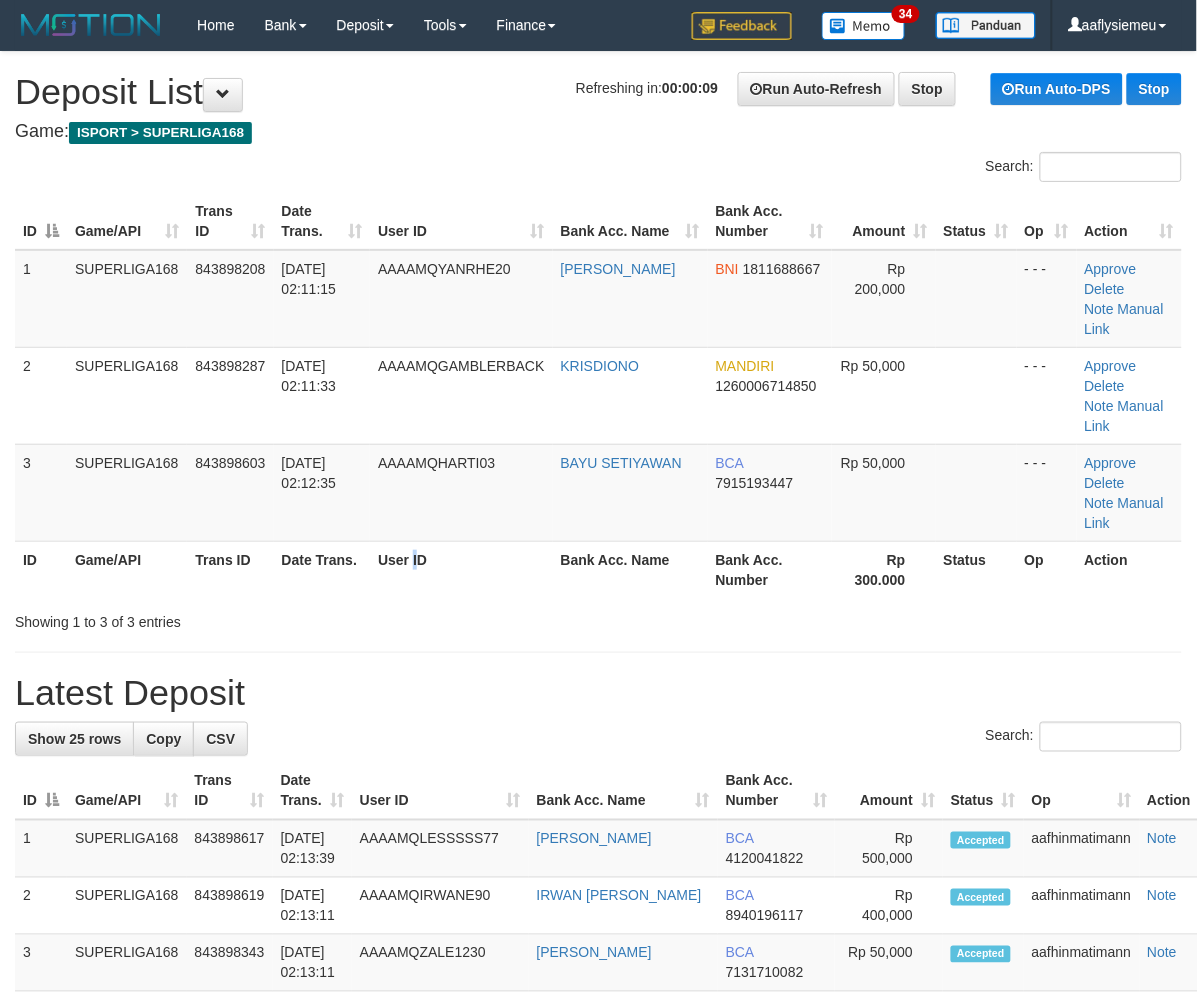 click on "User ID" at bounding box center (461, 569) 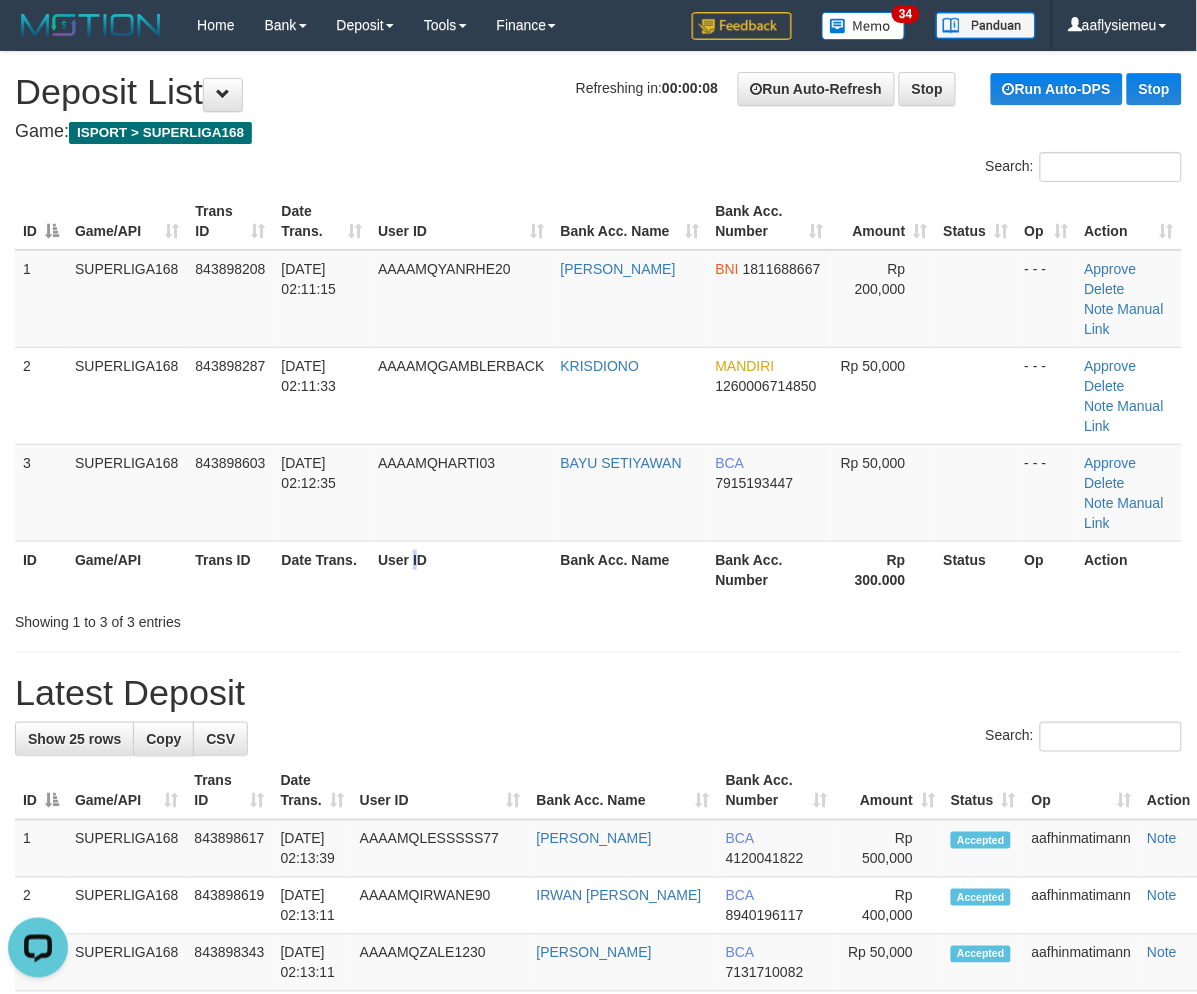 scroll, scrollTop: 0, scrollLeft: 0, axis: both 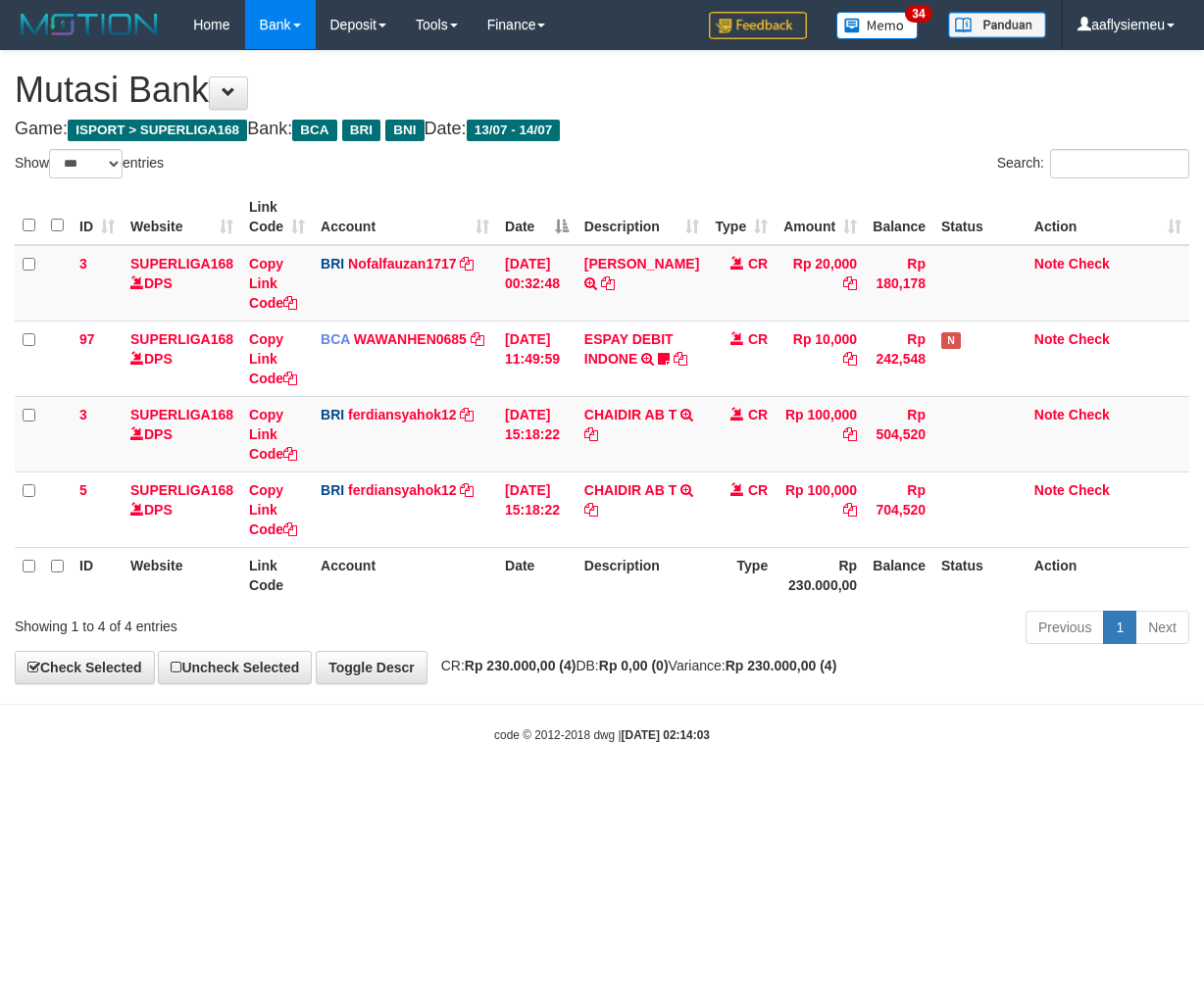 select on "***" 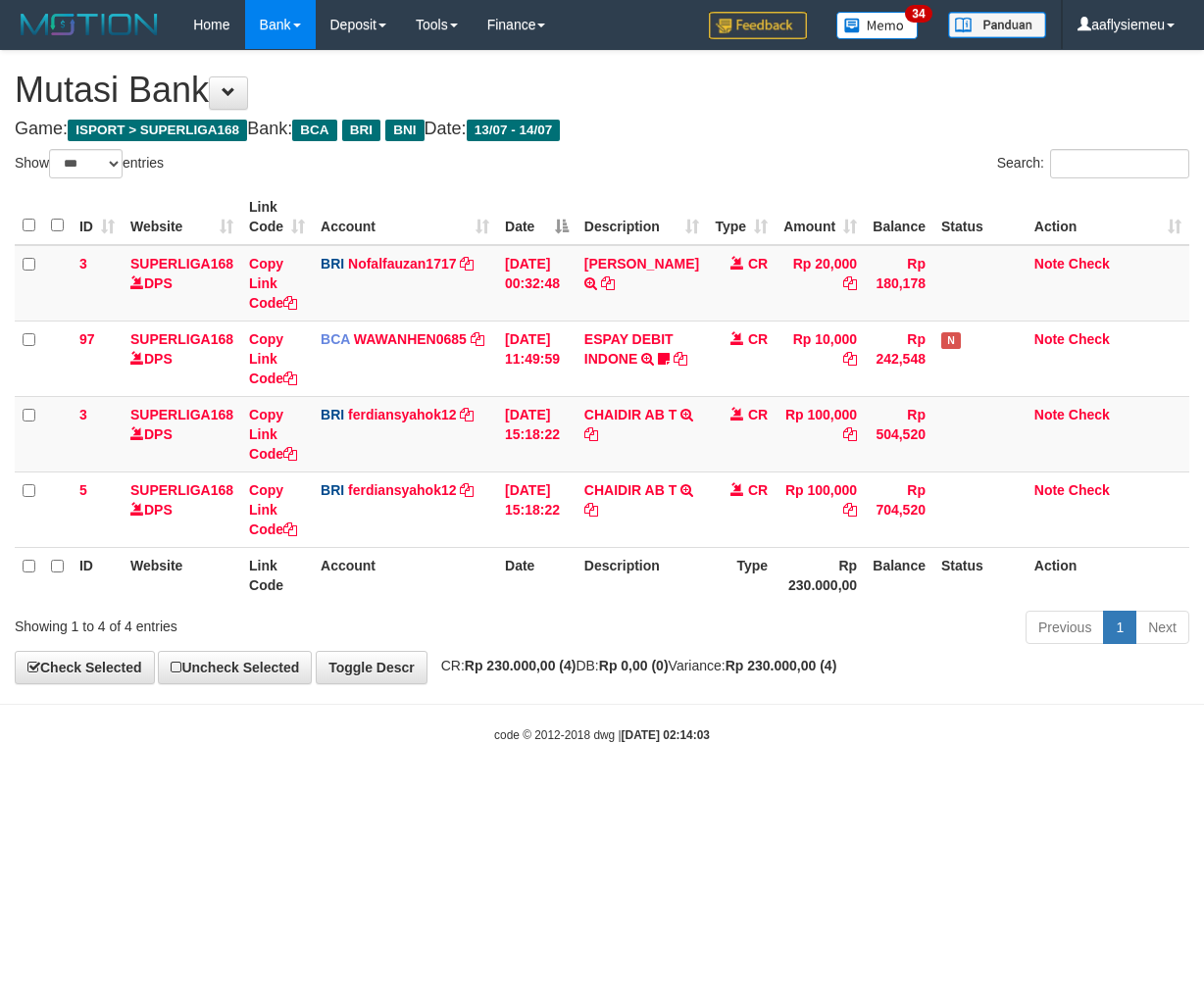 scroll, scrollTop: 0, scrollLeft: 0, axis: both 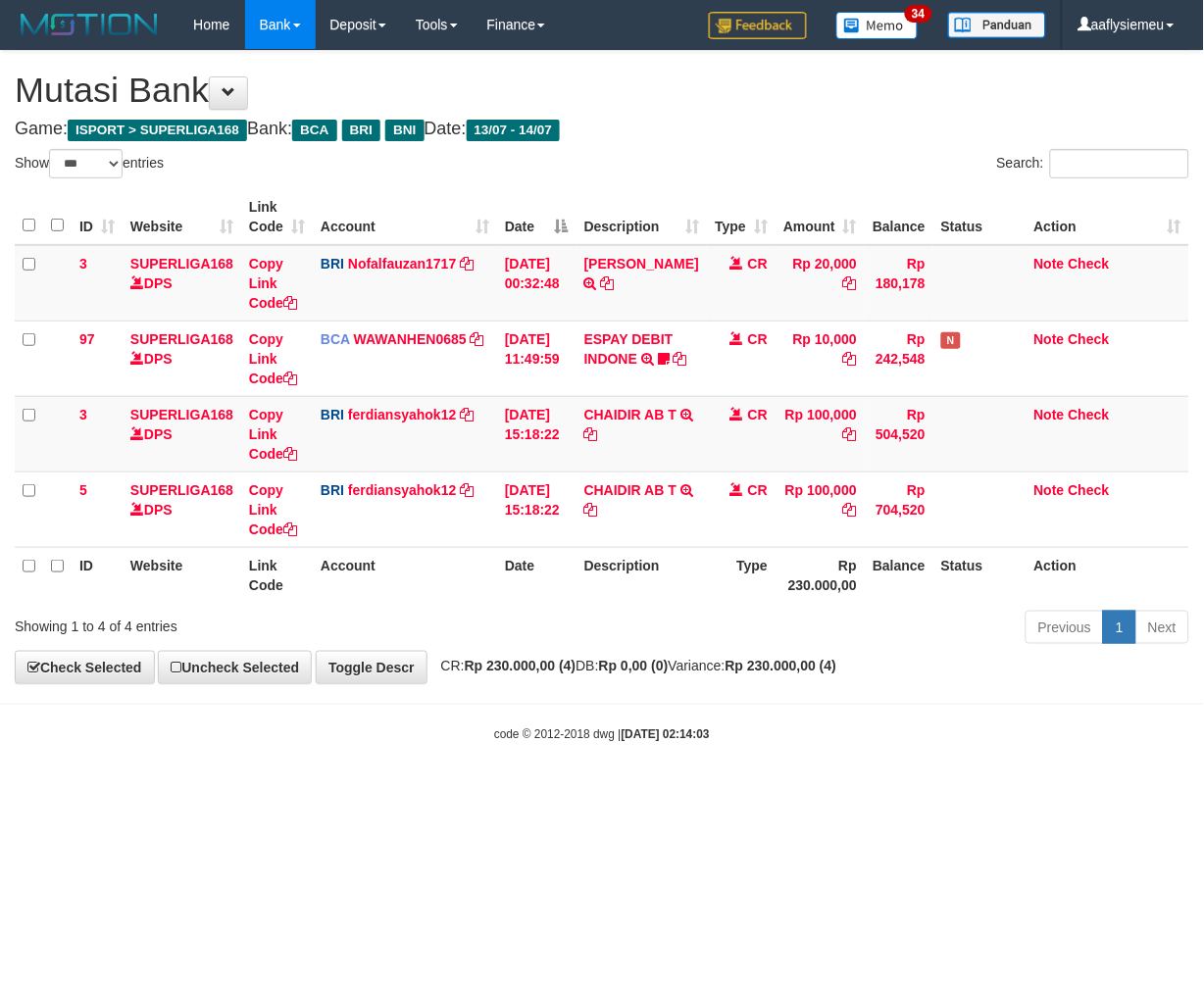 click on "code © 2012-2018 dwg |  2025/07/14 02:14:03" at bounding box center [602, 734] 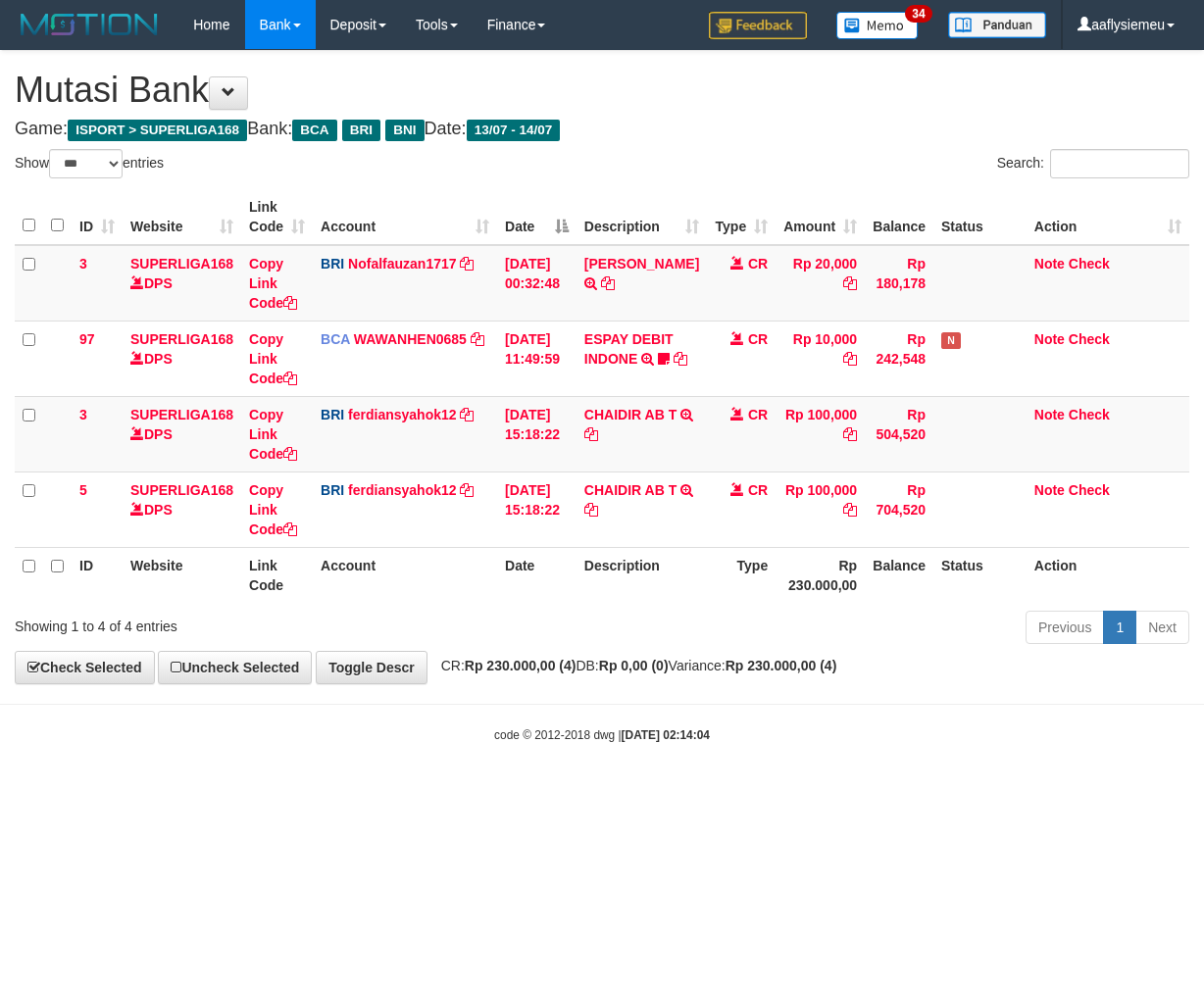 select on "***" 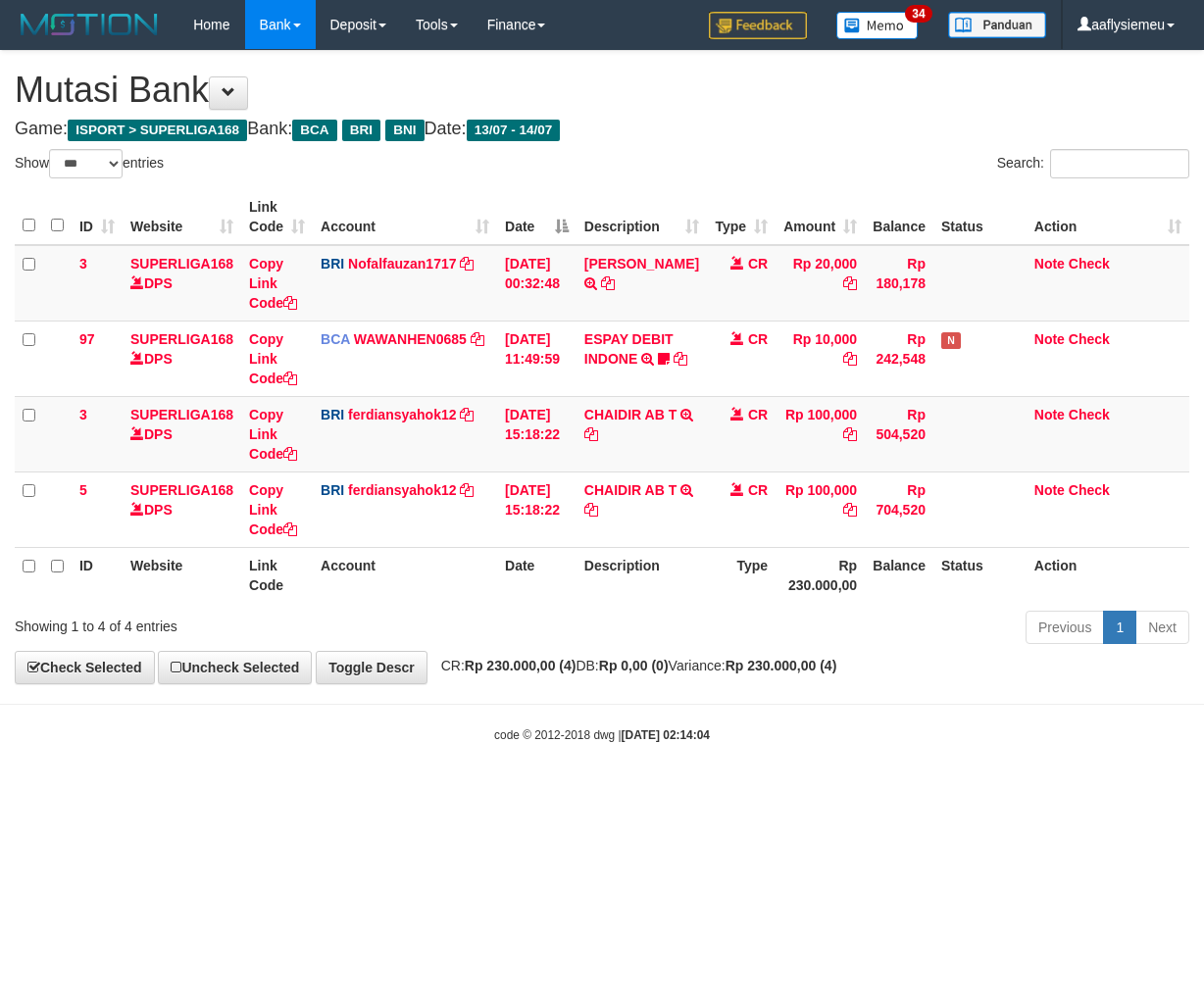 scroll, scrollTop: 0, scrollLeft: 0, axis: both 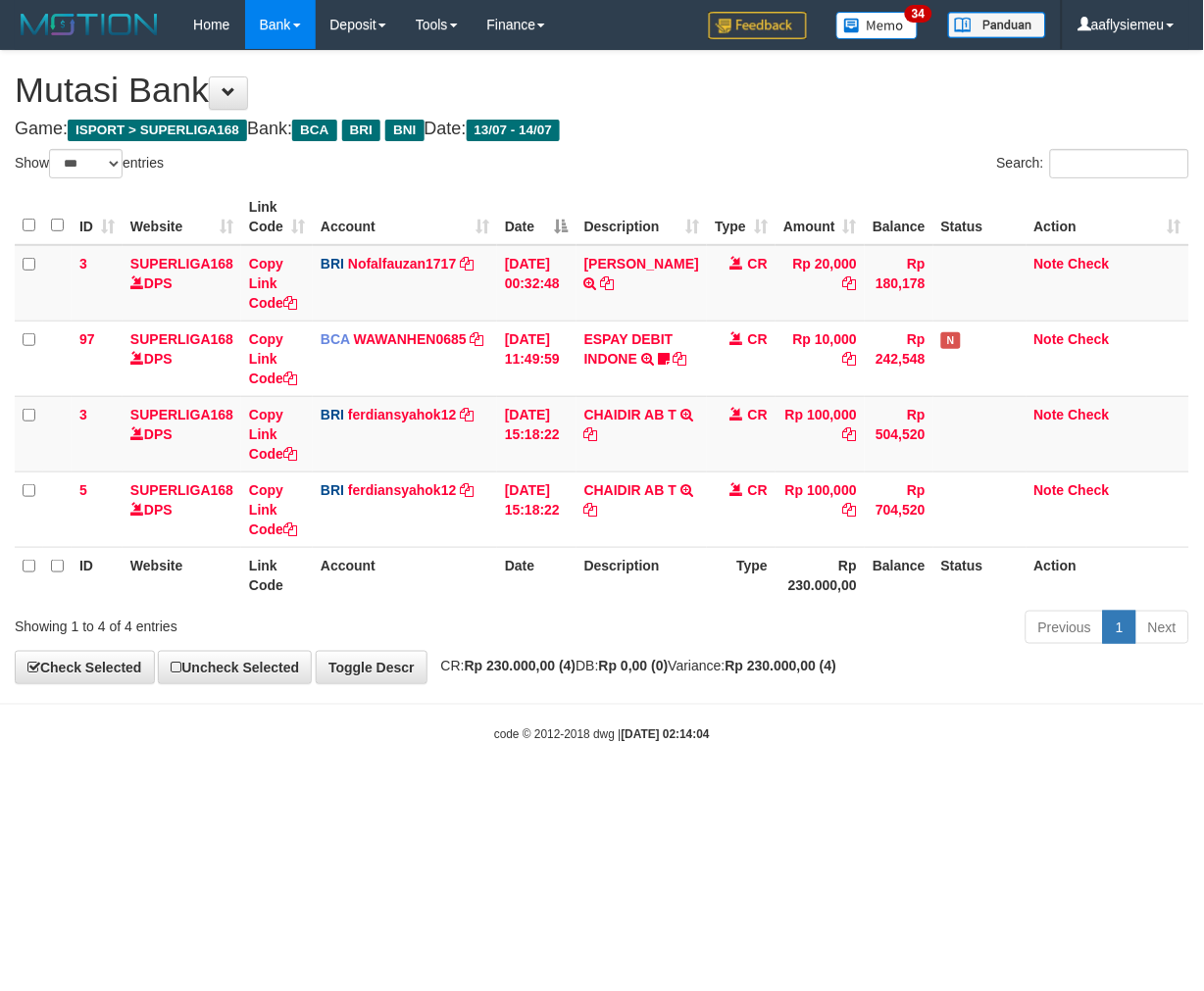 click on "Toggle navigation
Home
Bank
Account List
Load
By Website
Group
[ISPORT]													SUPERLIGA168
By Load Group (DPS)
34" at bounding box center (602, 396) 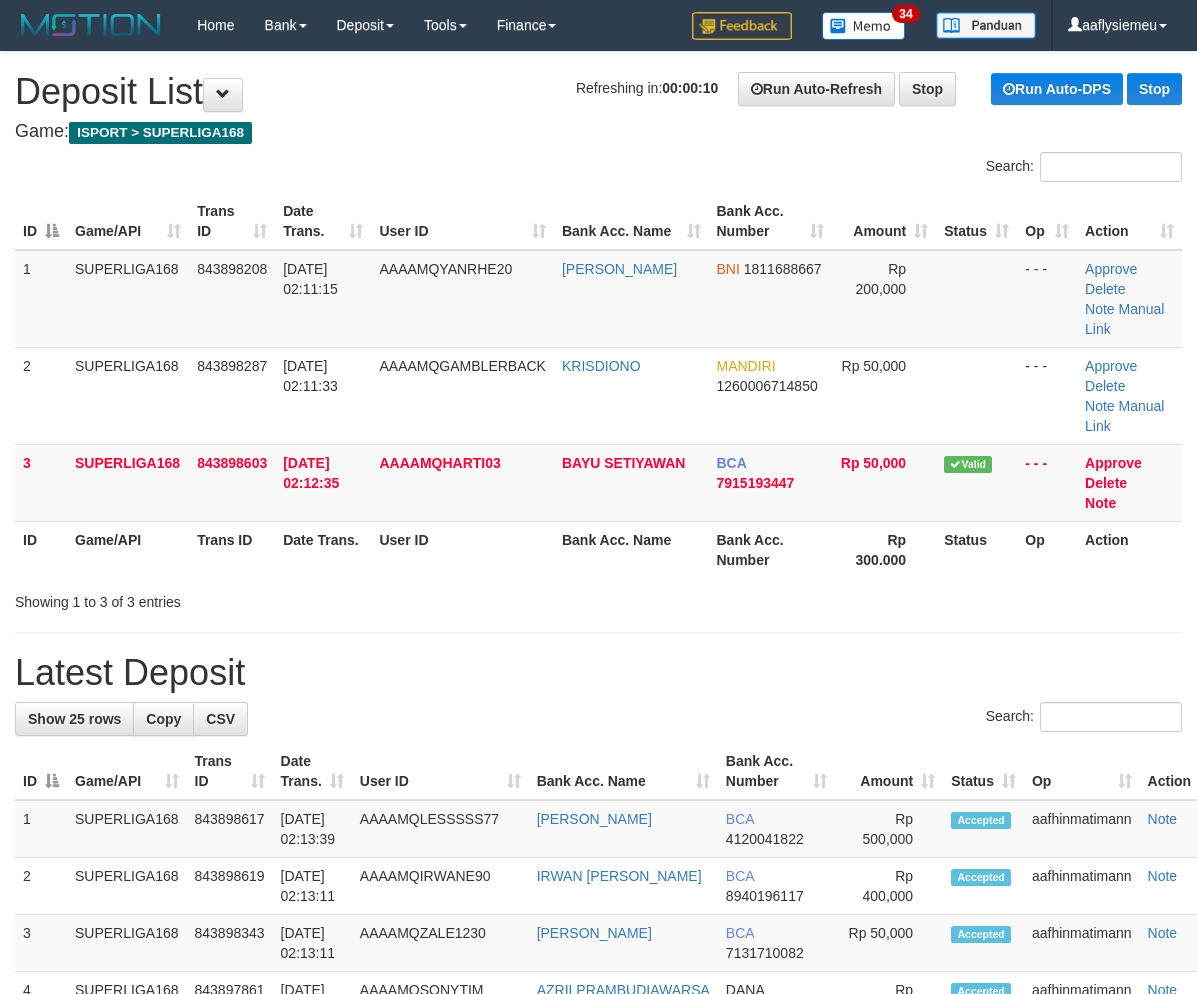 scroll, scrollTop: 0, scrollLeft: 0, axis: both 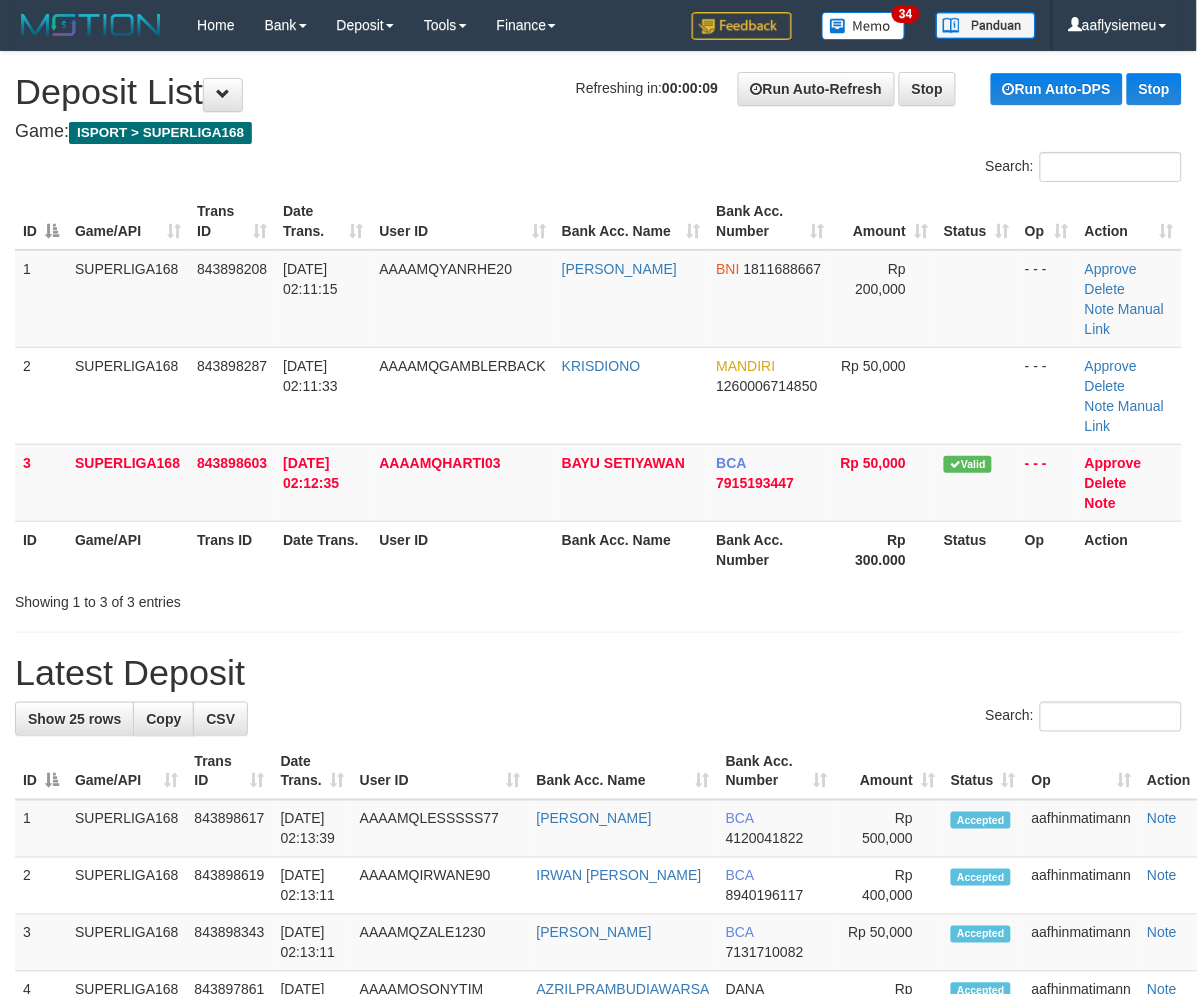 click on "Showing 1 to 3 of 3 entries" at bounding box center [249, 598] 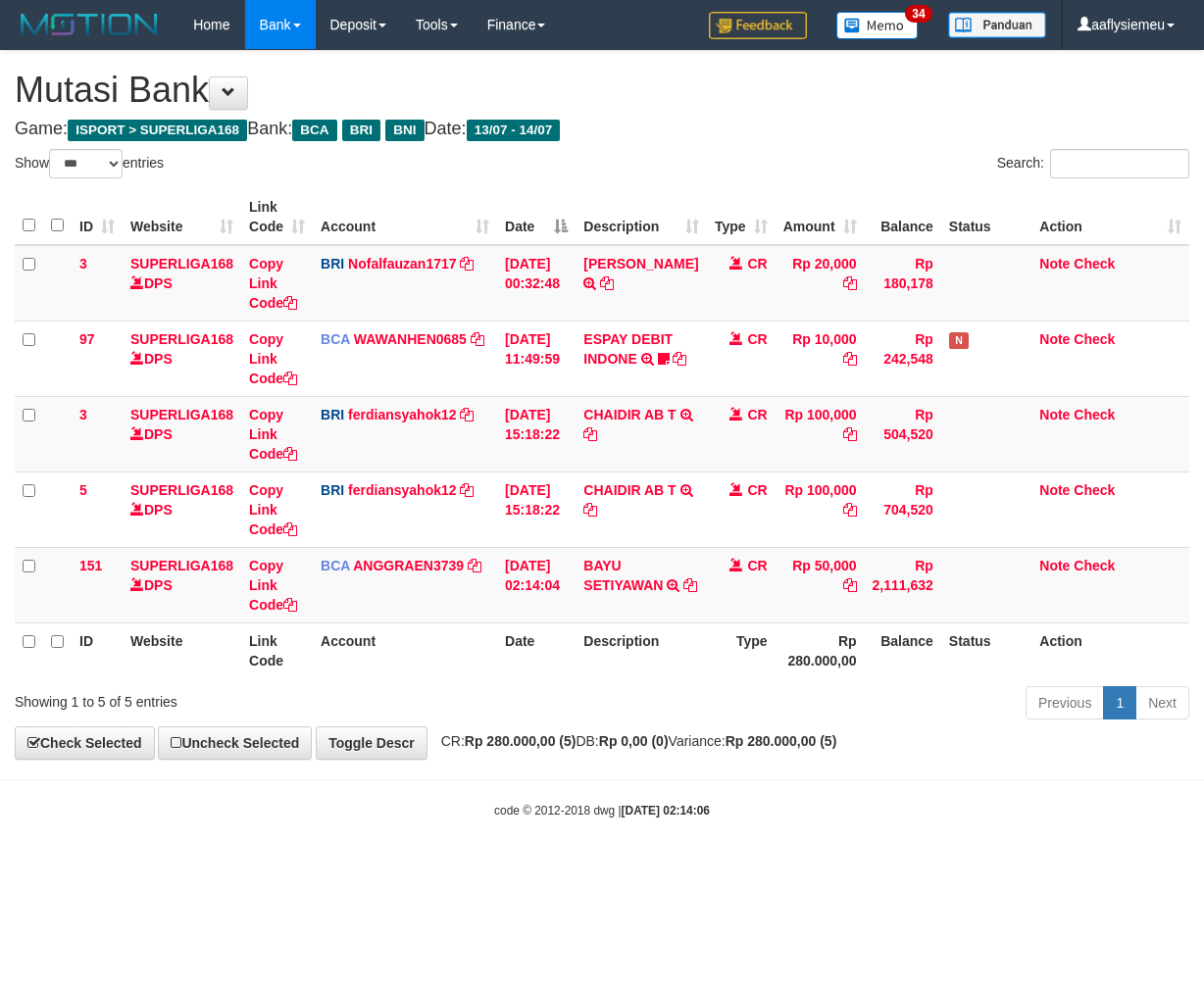 select on "***" 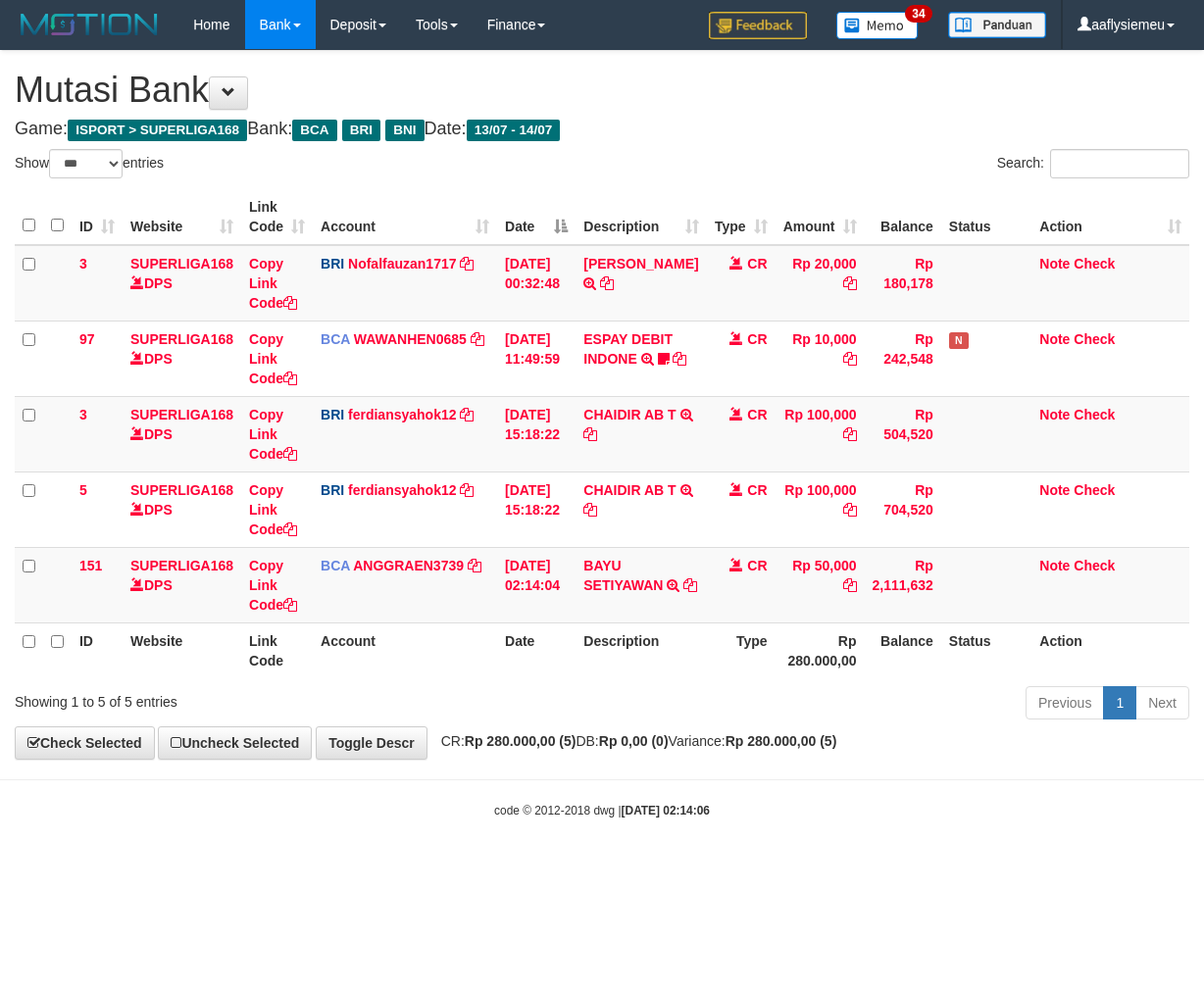 scroll, scrollTop: 0, scrollLeft: 0, axis: both 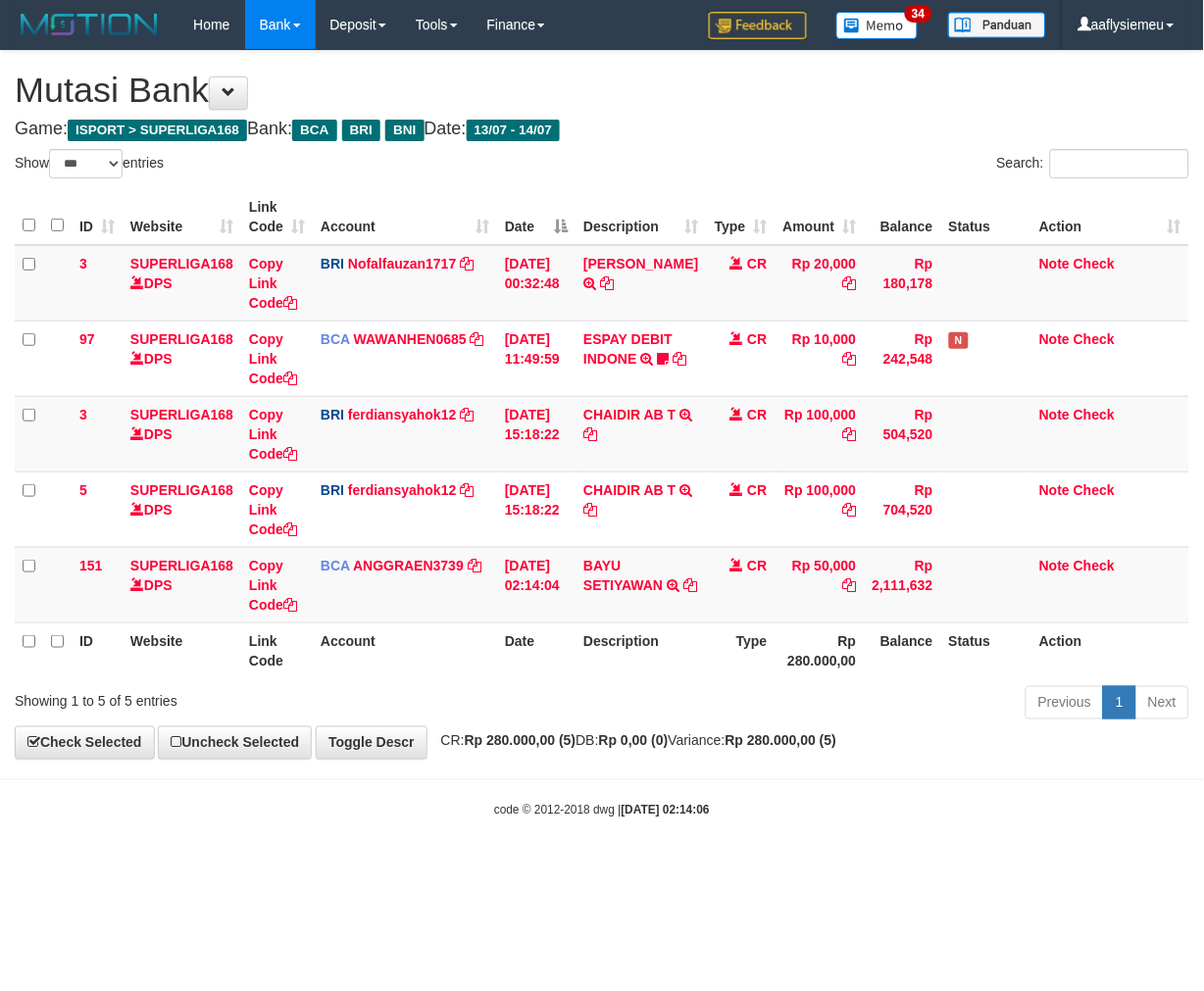 click on "Previous 1 Next" at bounding box center [853, 705] 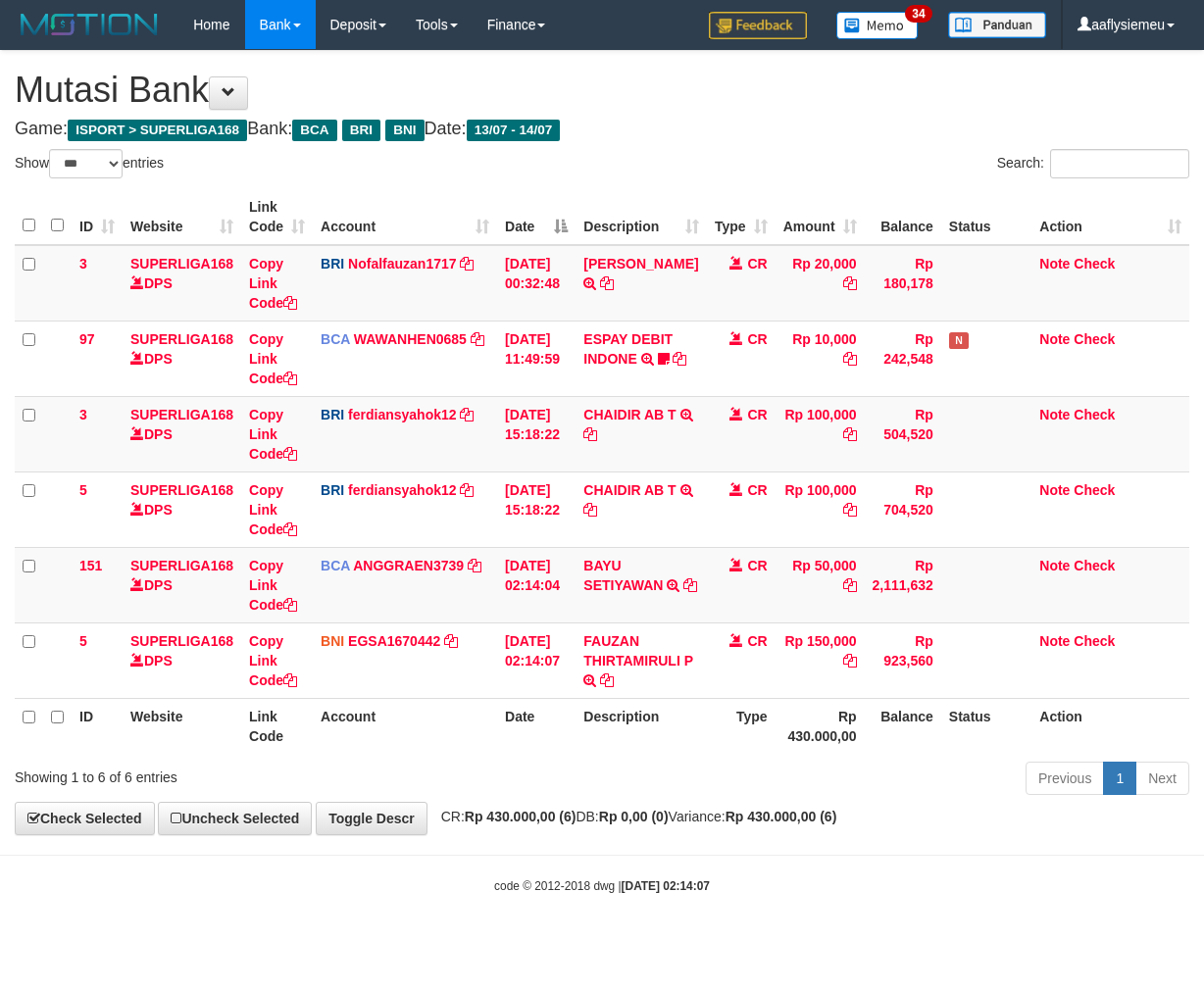 select on "***" 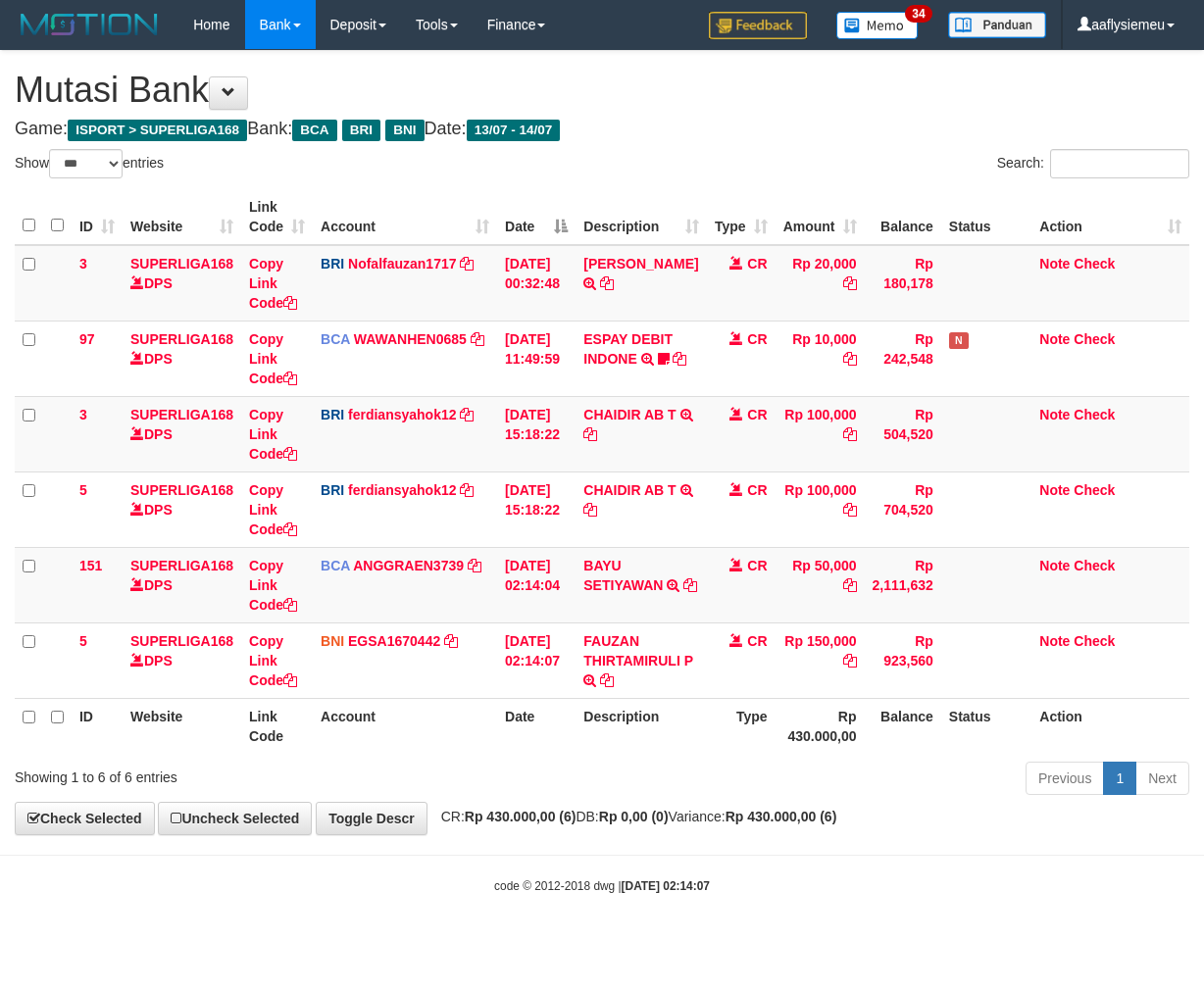scroll, scrollTop: 0, scrollLeft: 0, axis: both 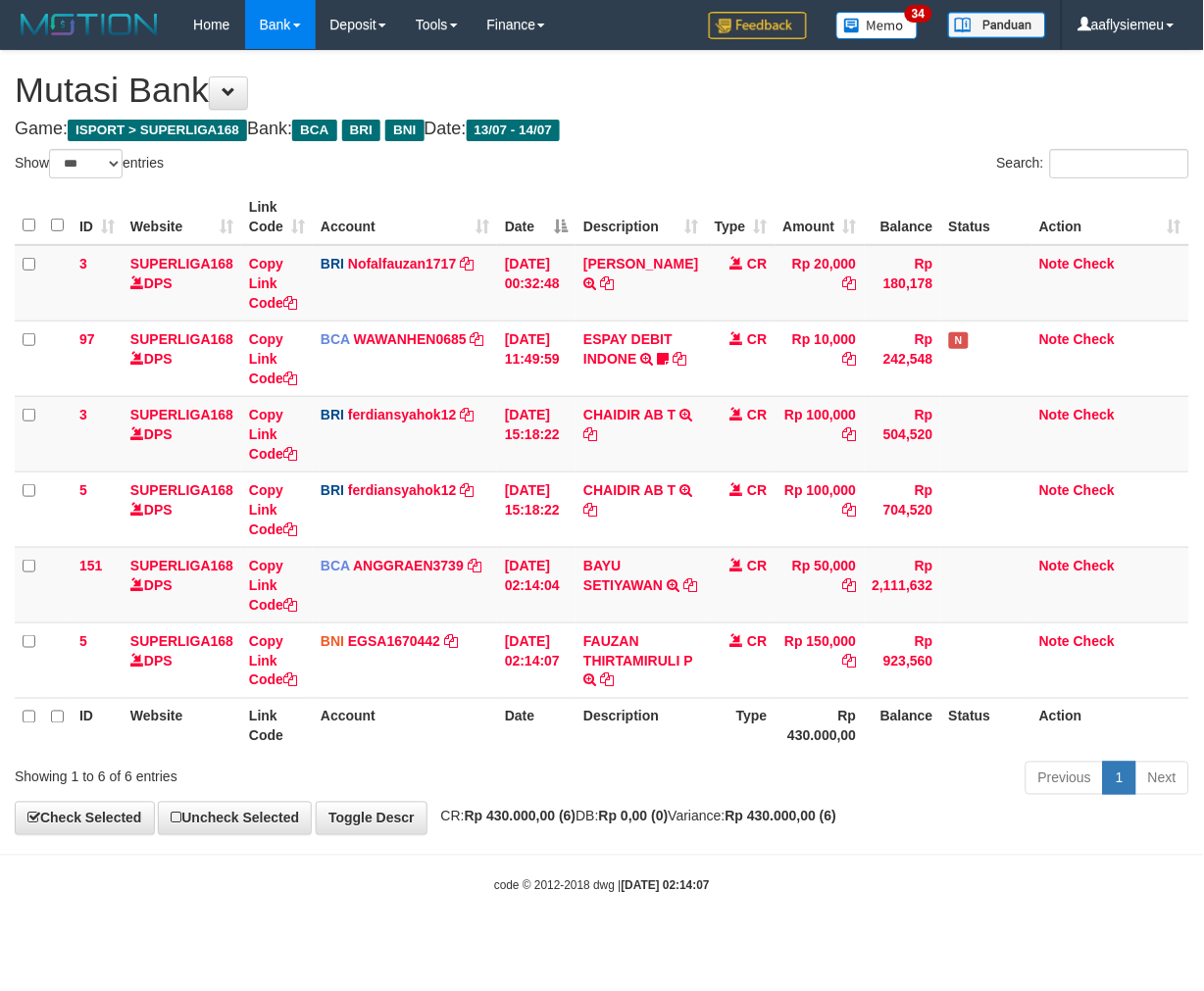 click on "**********" at bounding box center (602, 442) 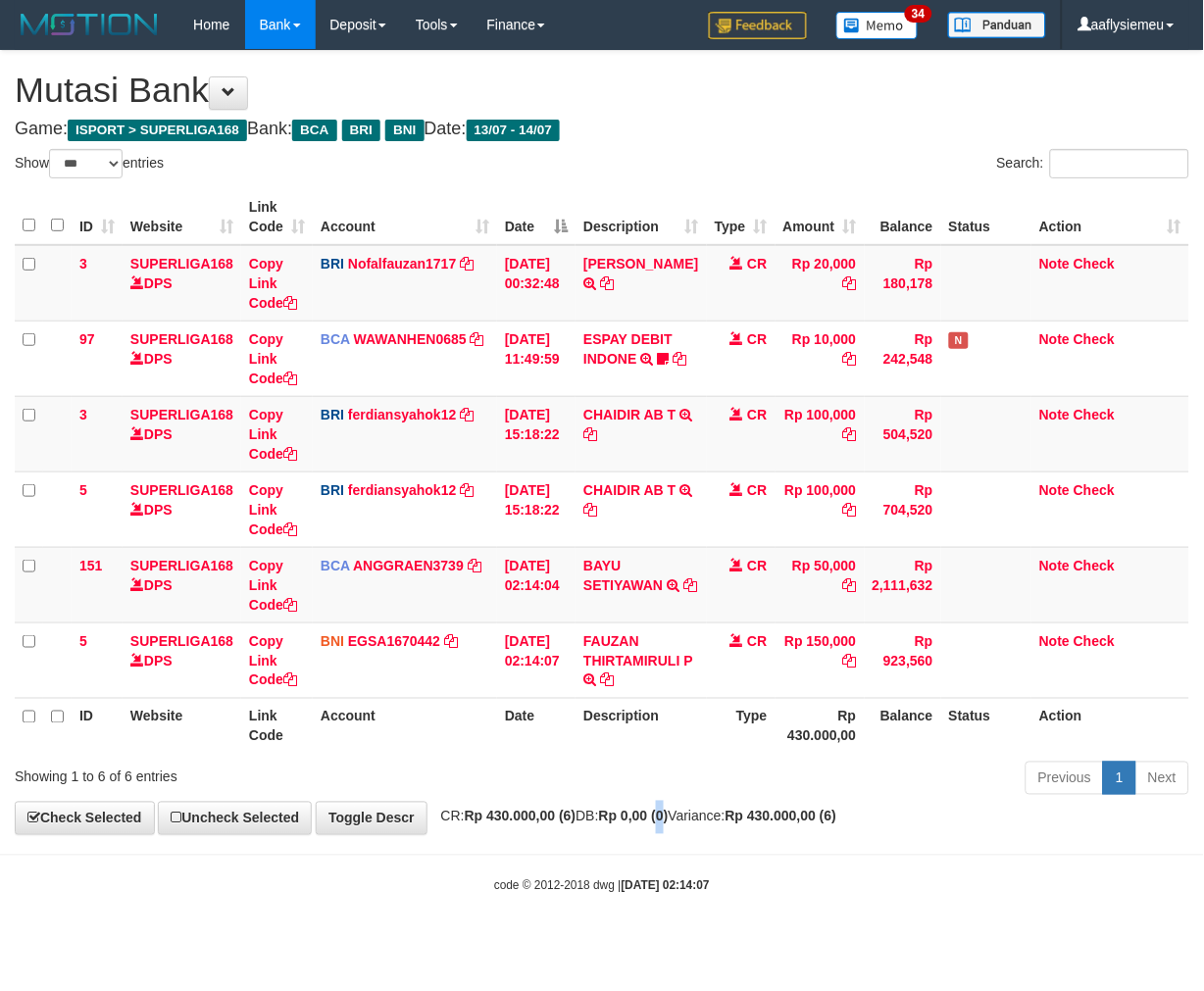 click on "**********" at bounding box center (602, 442) 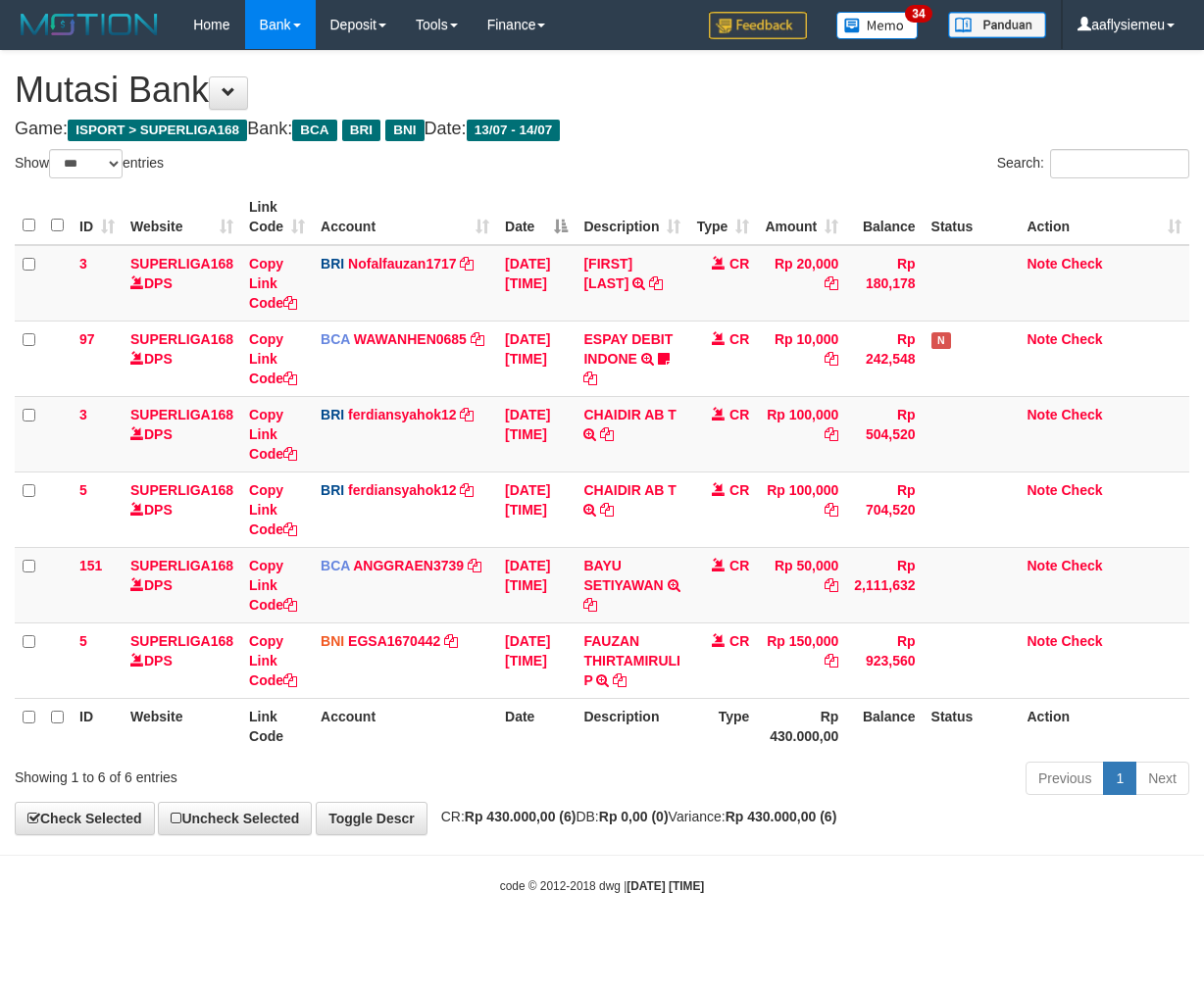 select on "***" 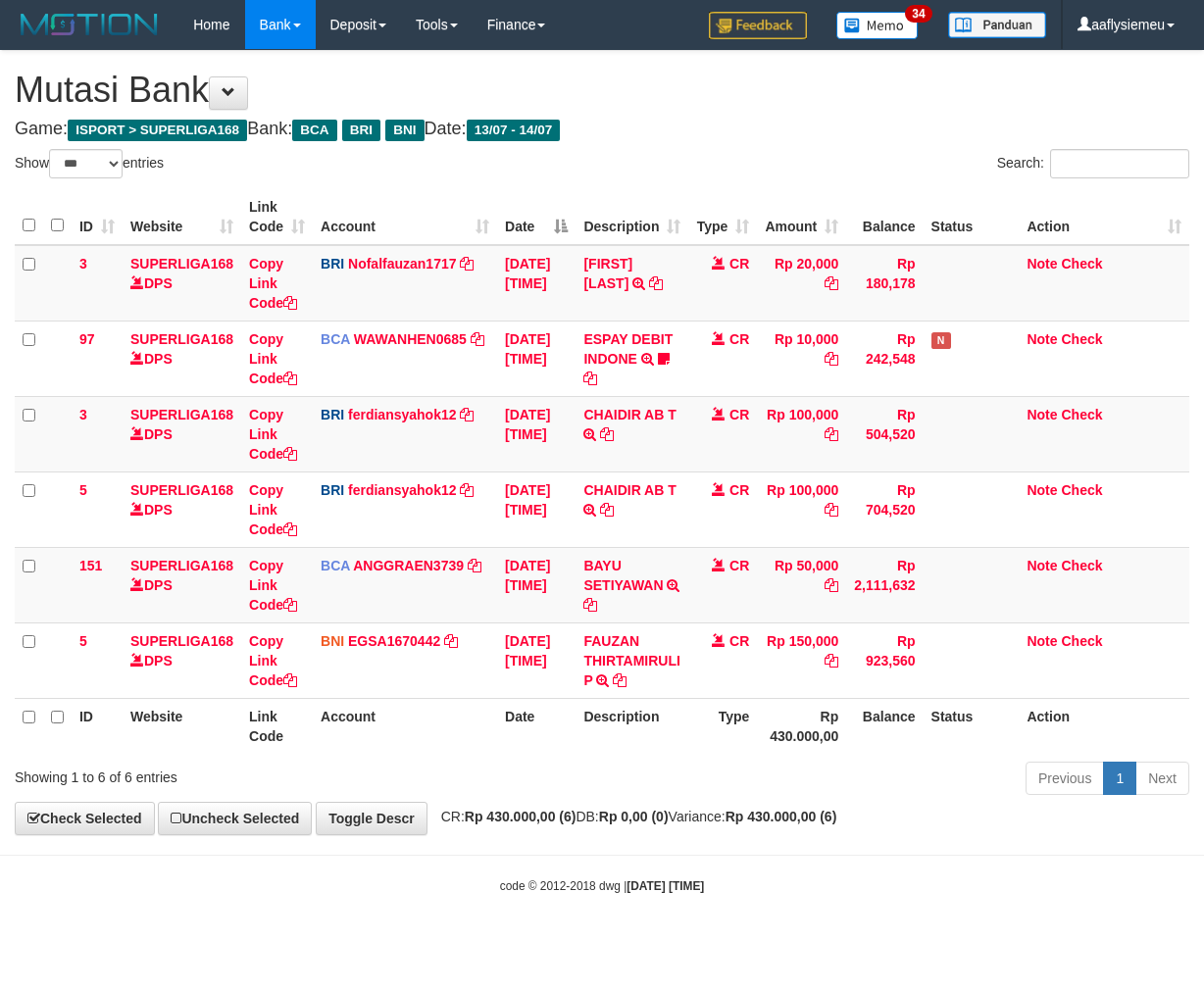 scroll, scrollTop: 0, scrollLeft: 0, axis: both 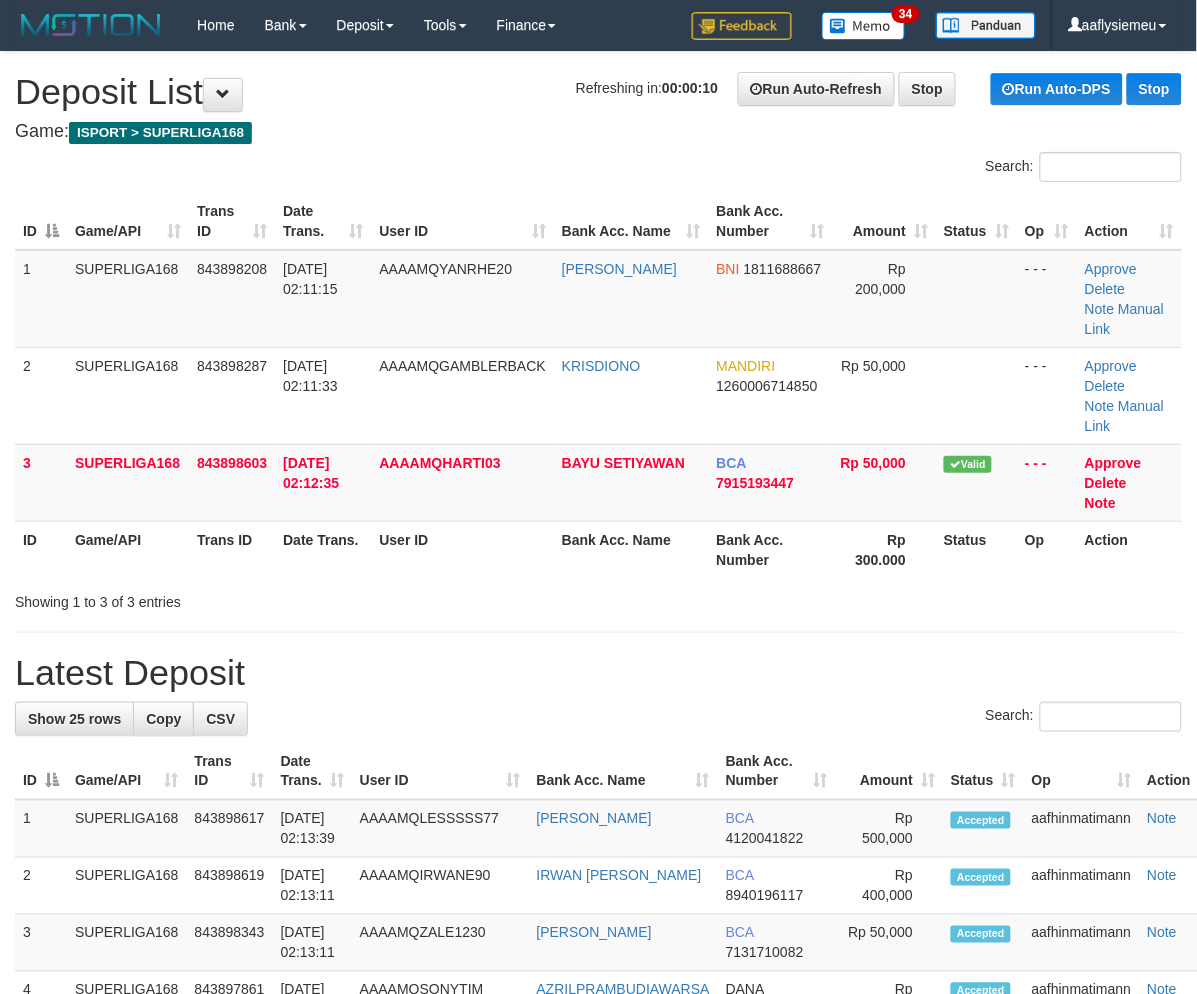 click on "Showing 1 to 3 of 3 entries" at bounding box center [249, 598] 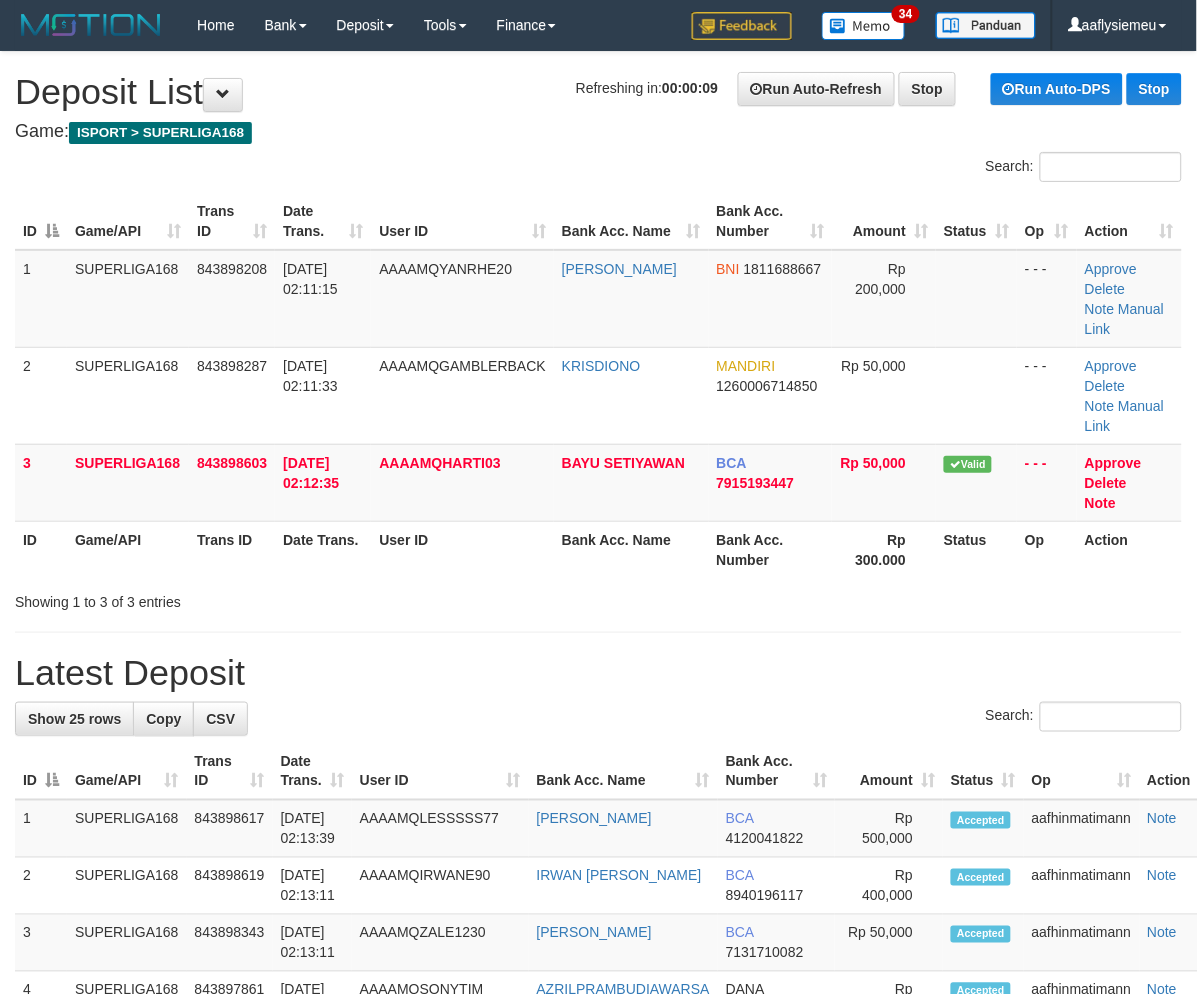 drag, startPoint x: 427, startPoint y: 547, endPoint x: 221, endPoint y: 620, distance: 218.55205 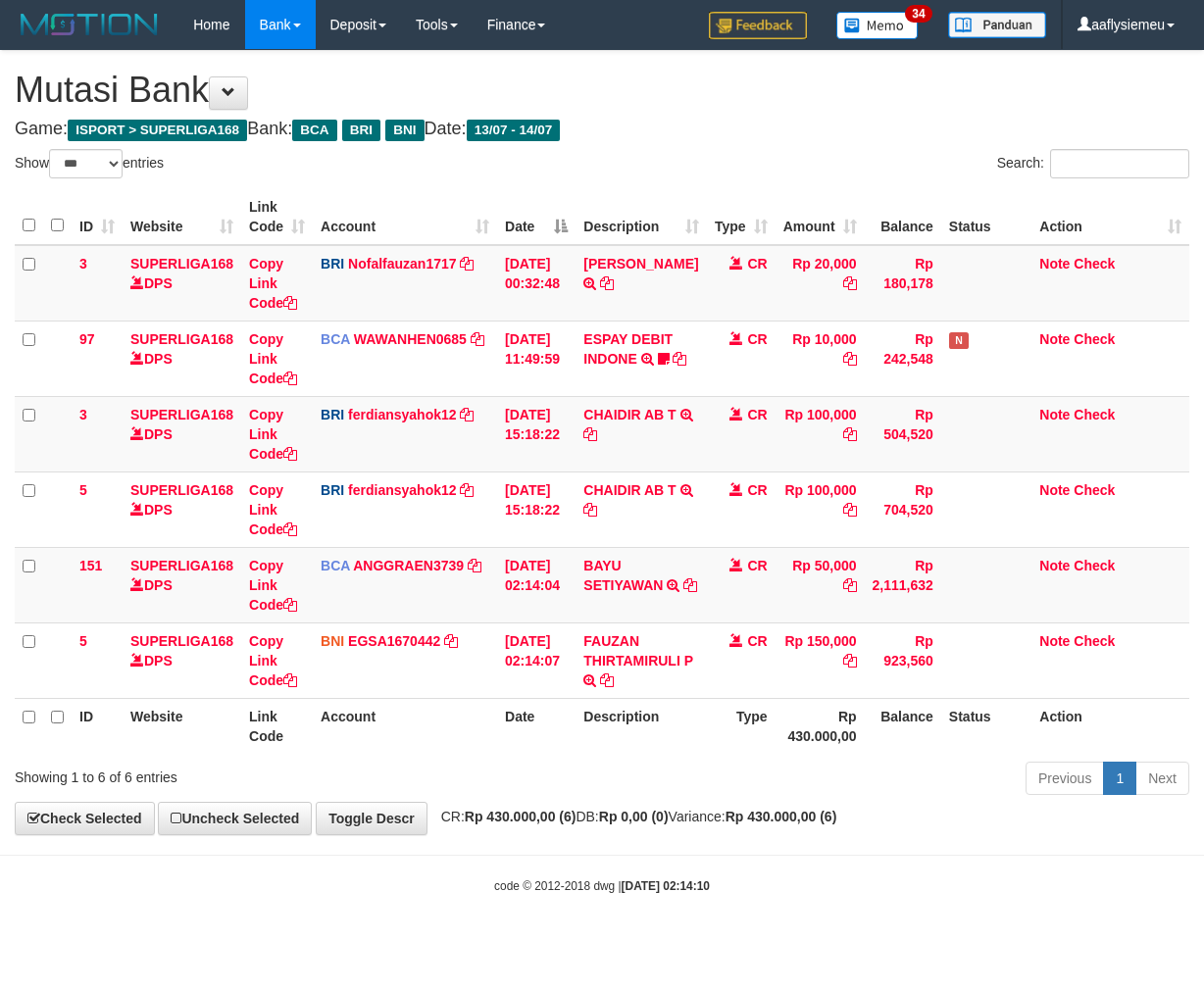 select on "***" 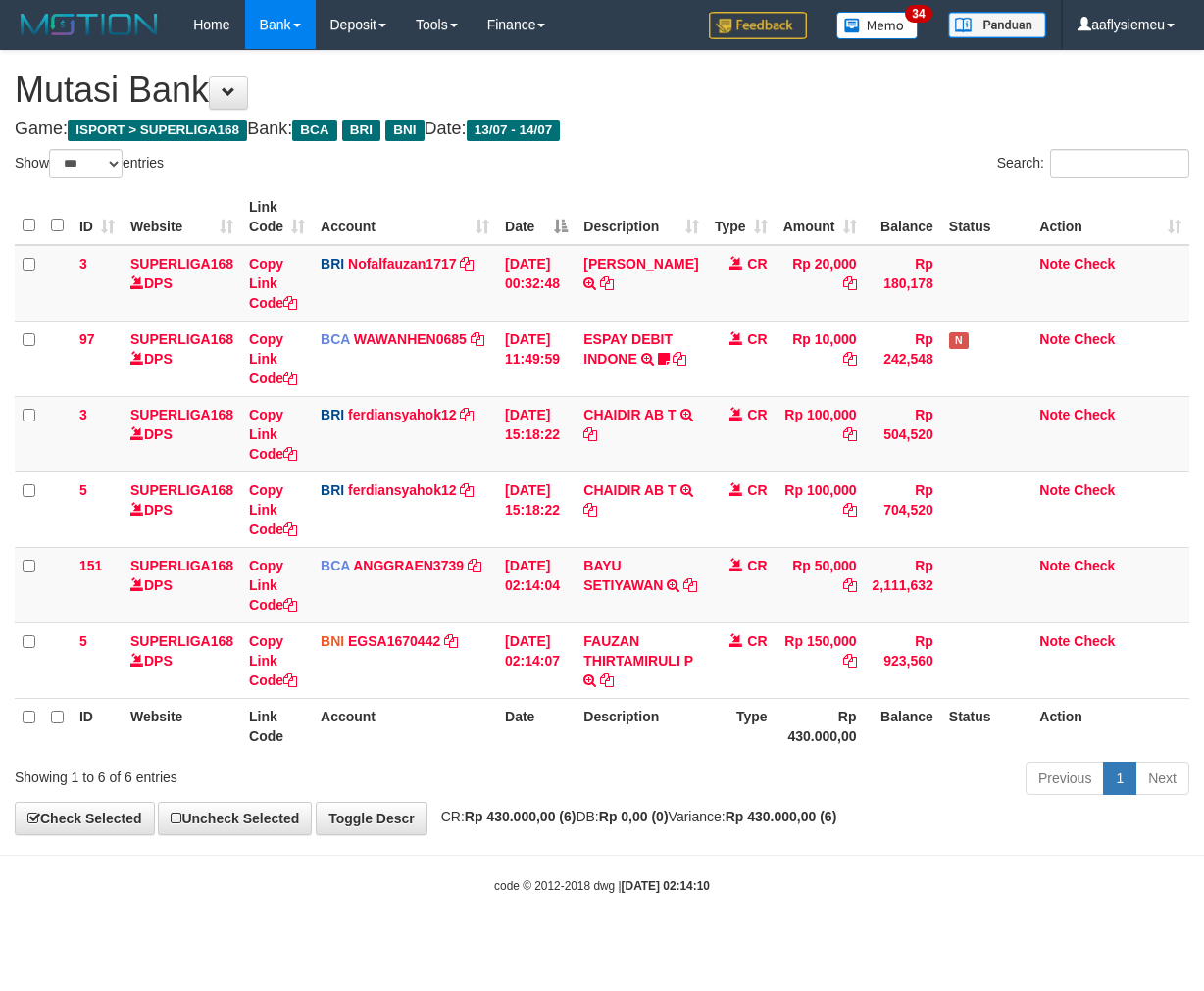 scroll, scrollTop: 0, scrollLeft: 0, axis: both 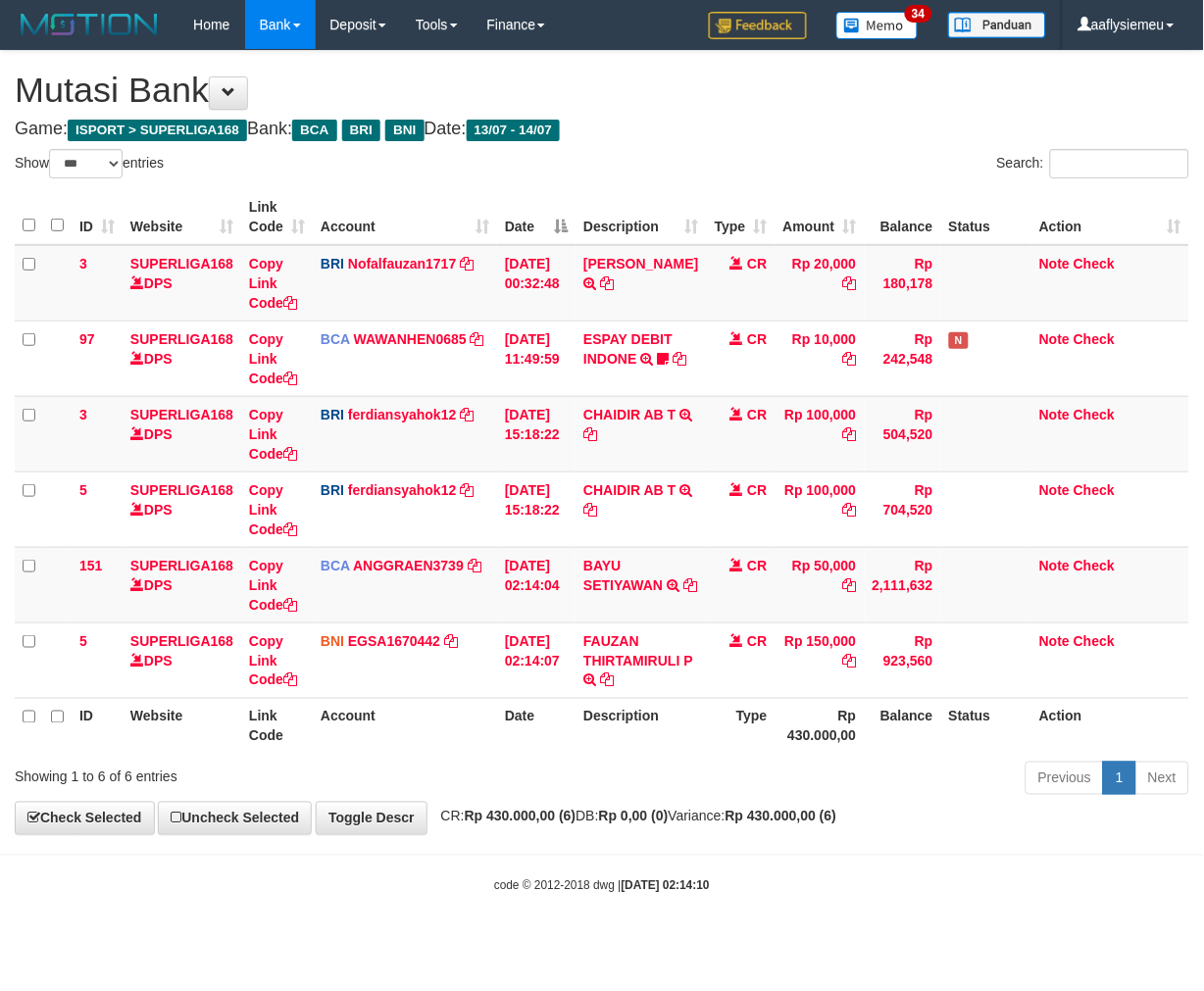 click on "Rp 0,00 (0)" at bounding box center [633, 817] 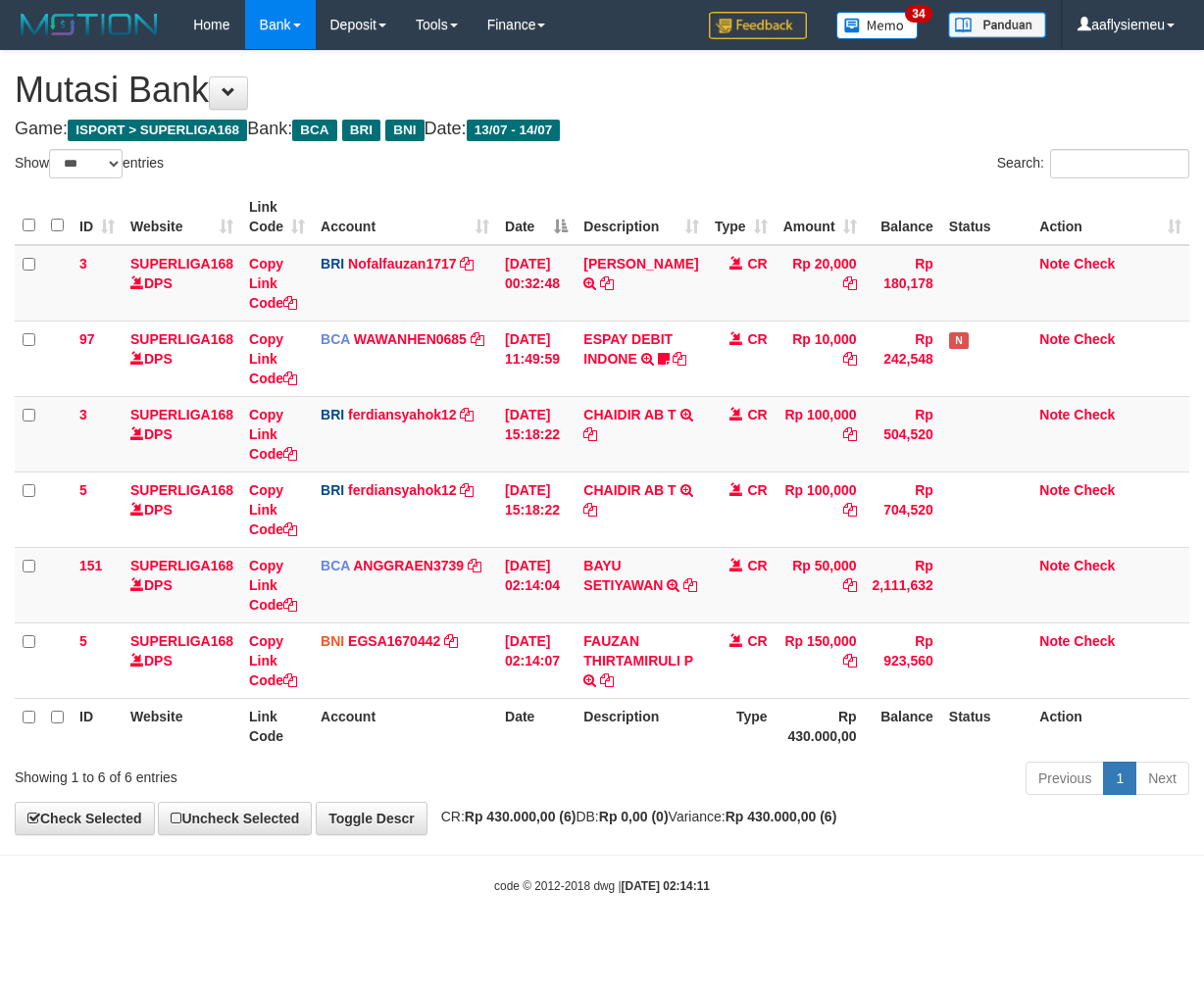 select on "***" 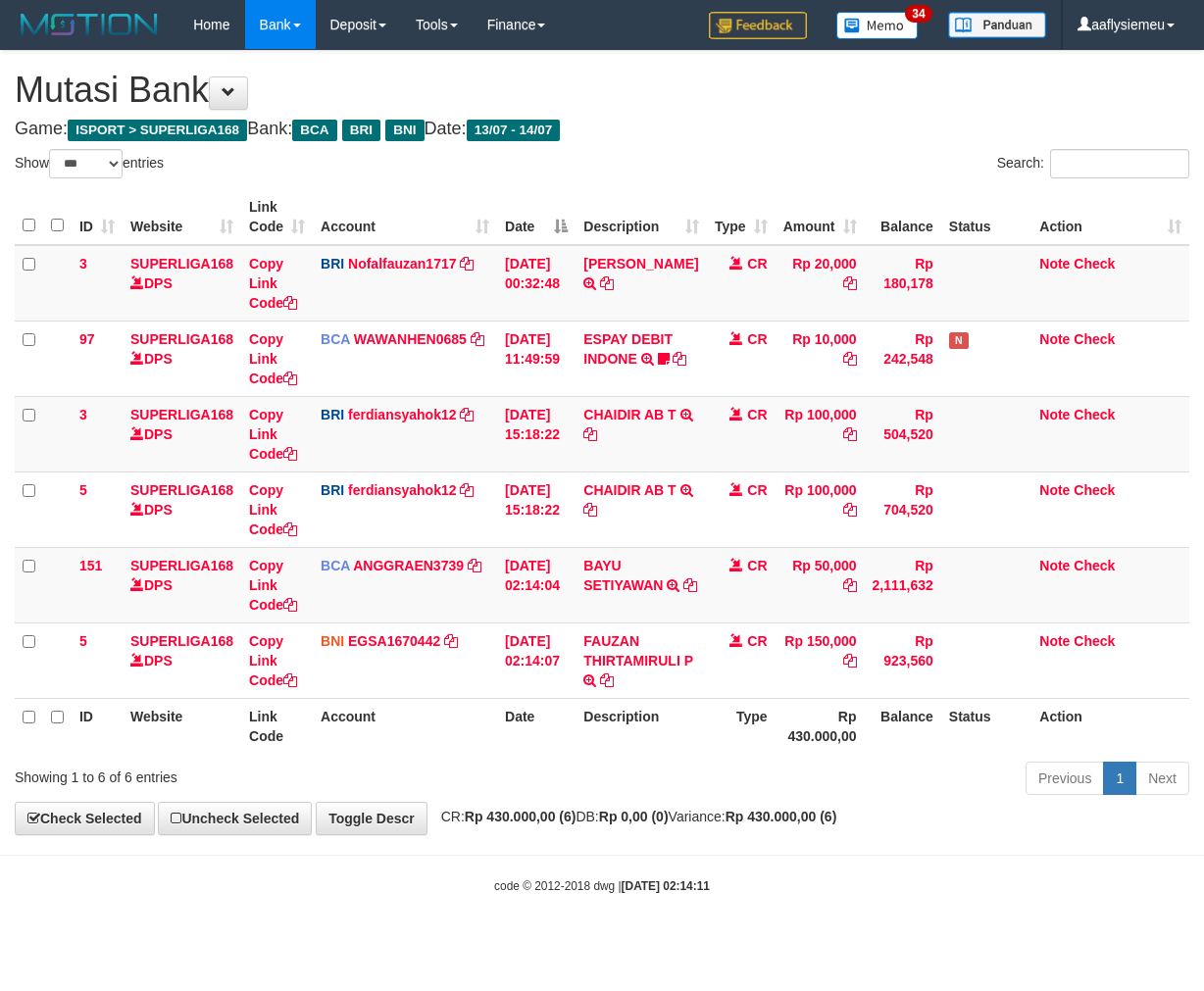 scroll, scrollTop: 0, scrollLeft: 0, axis: both 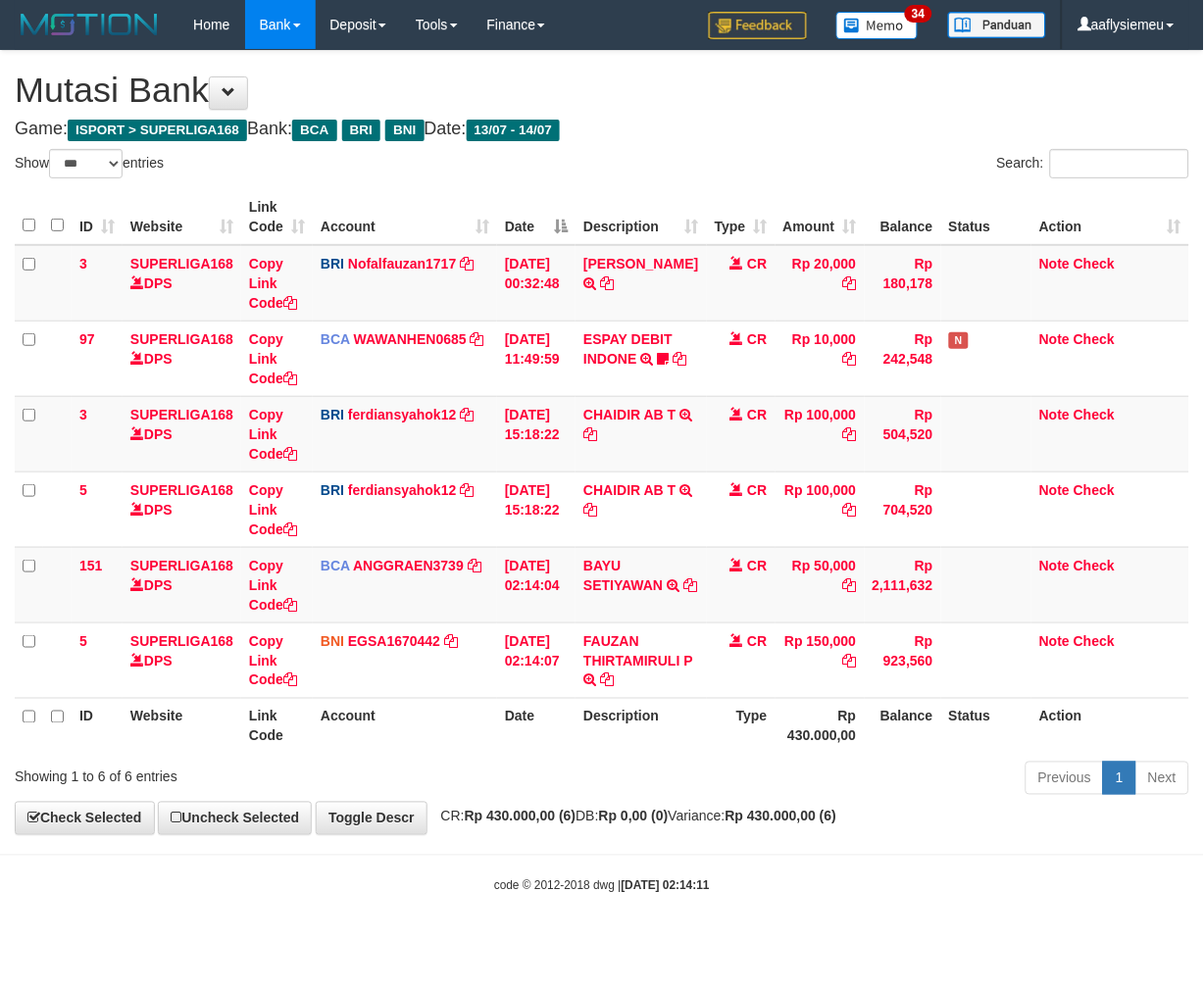 click on "Toggle navigation
Home
Bank
Account List
Load
By Website
Group
[ISPORT]													SUPERLIGA168
By Load Group (DPS)
34" at bounding box center [602, 471] 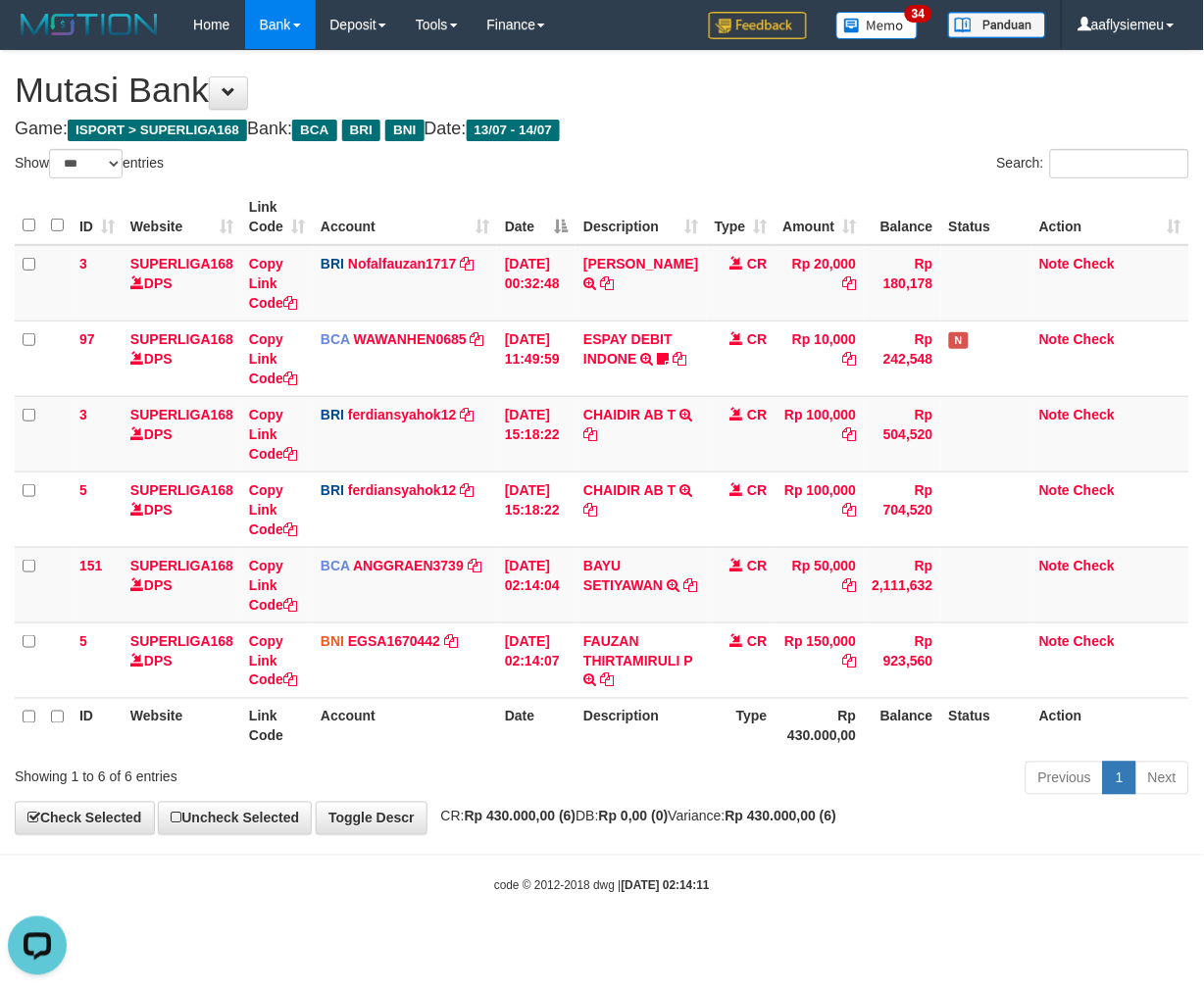 scroll, scrollTop: 0, scrollLeft: 0, axis: both 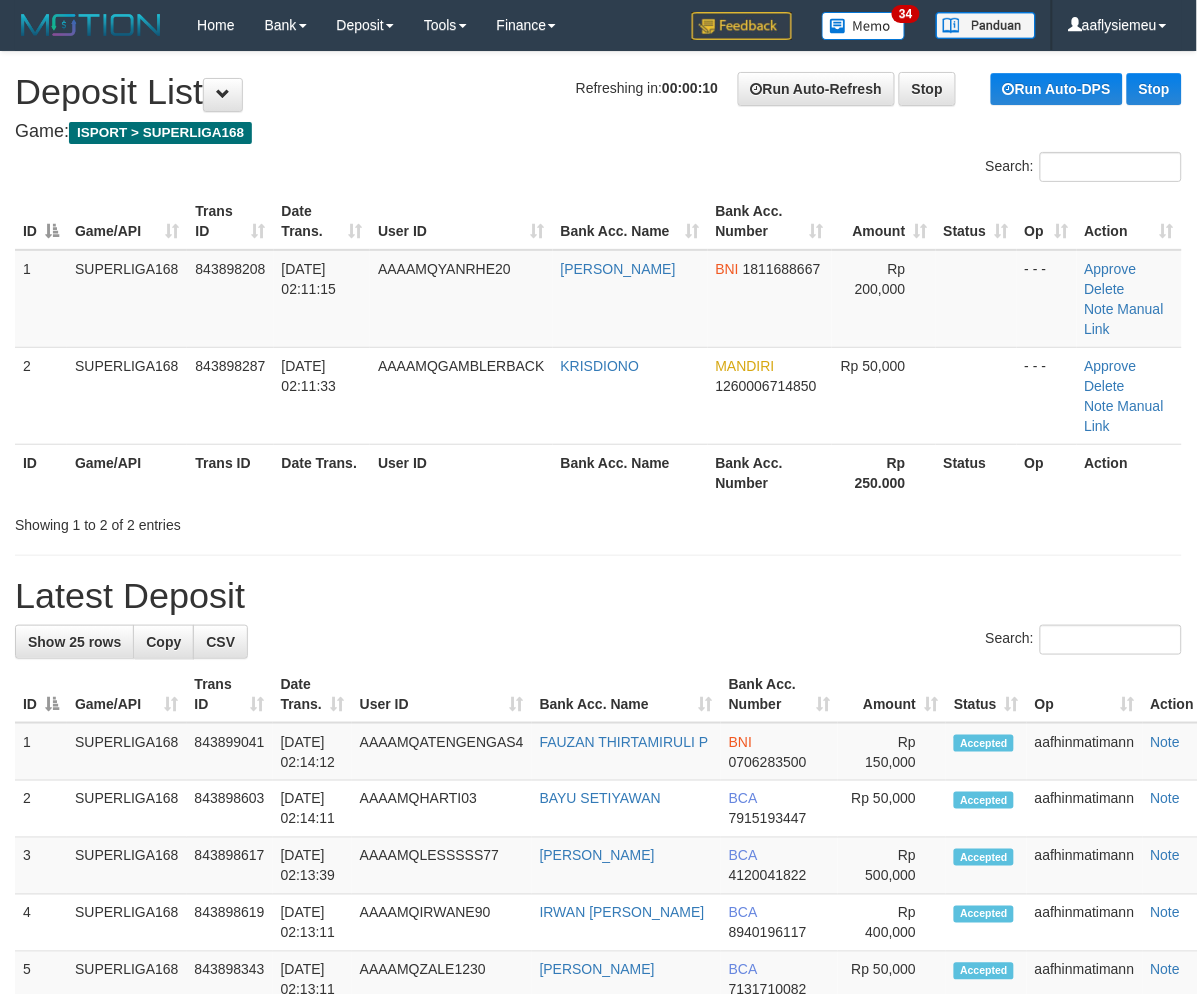 click on "Latest Deposit" at bounding box center [598, 596] 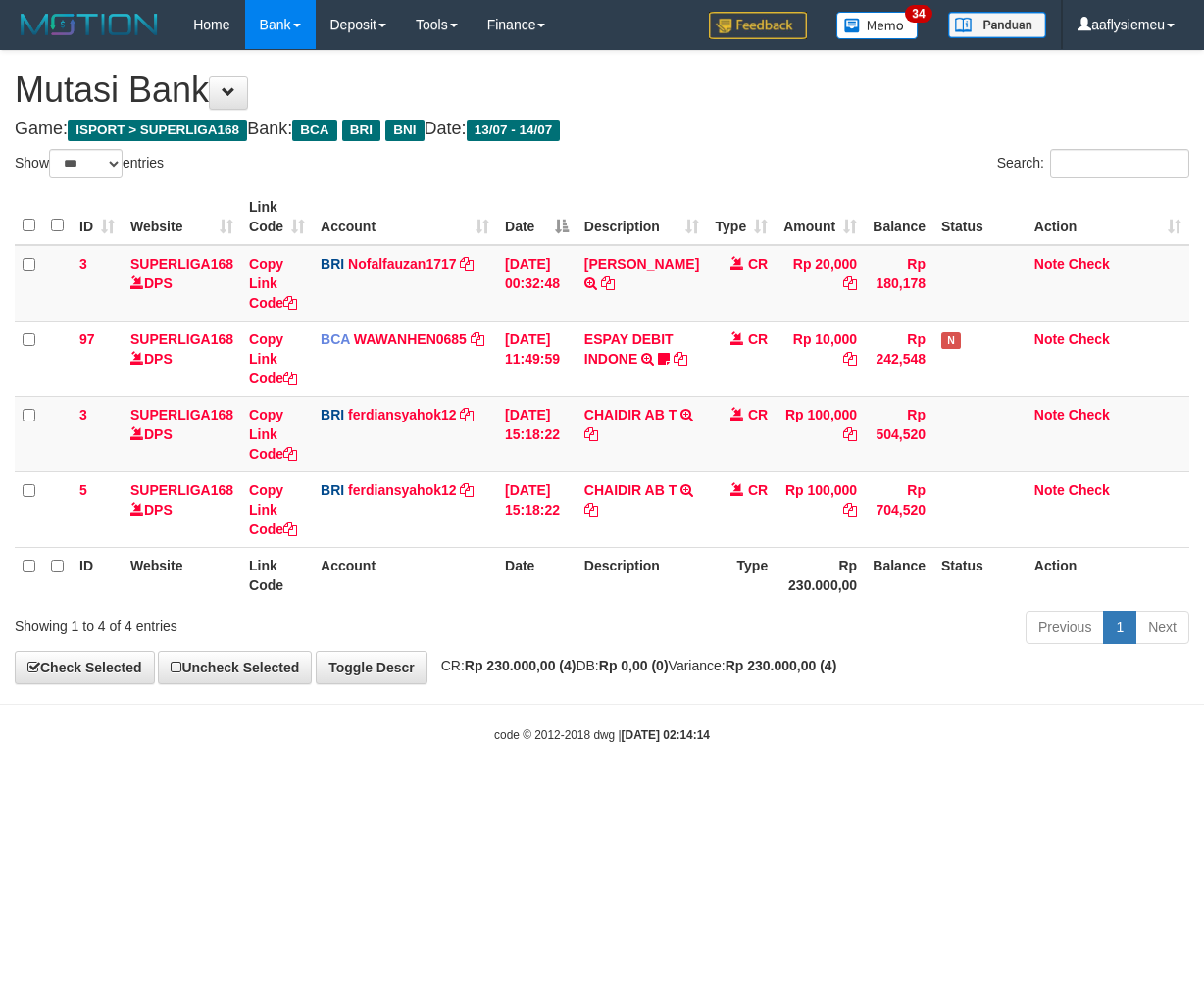 select on "***" 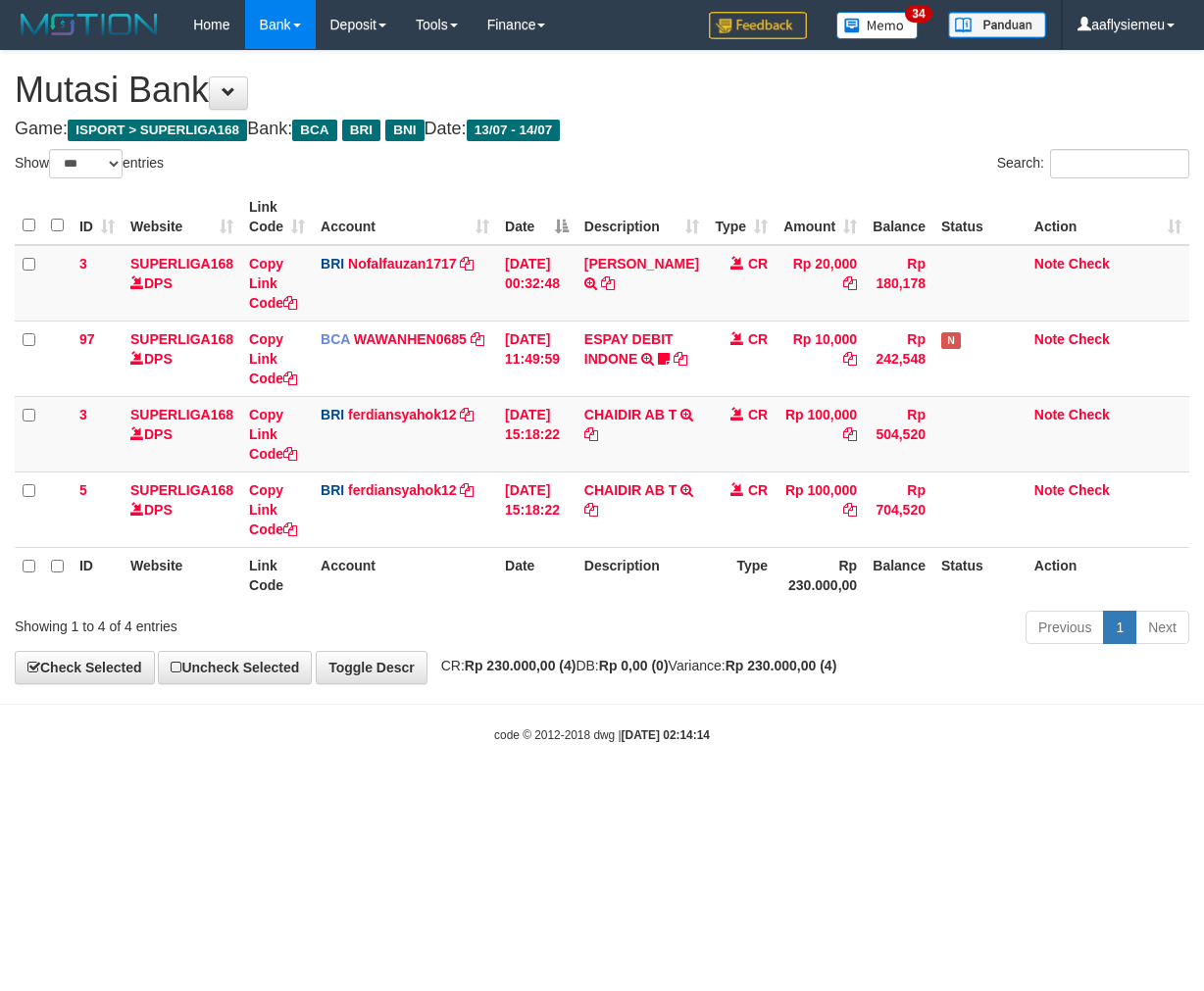 scroll, scrollTop: 0, scrollLeft: 0, axis: both 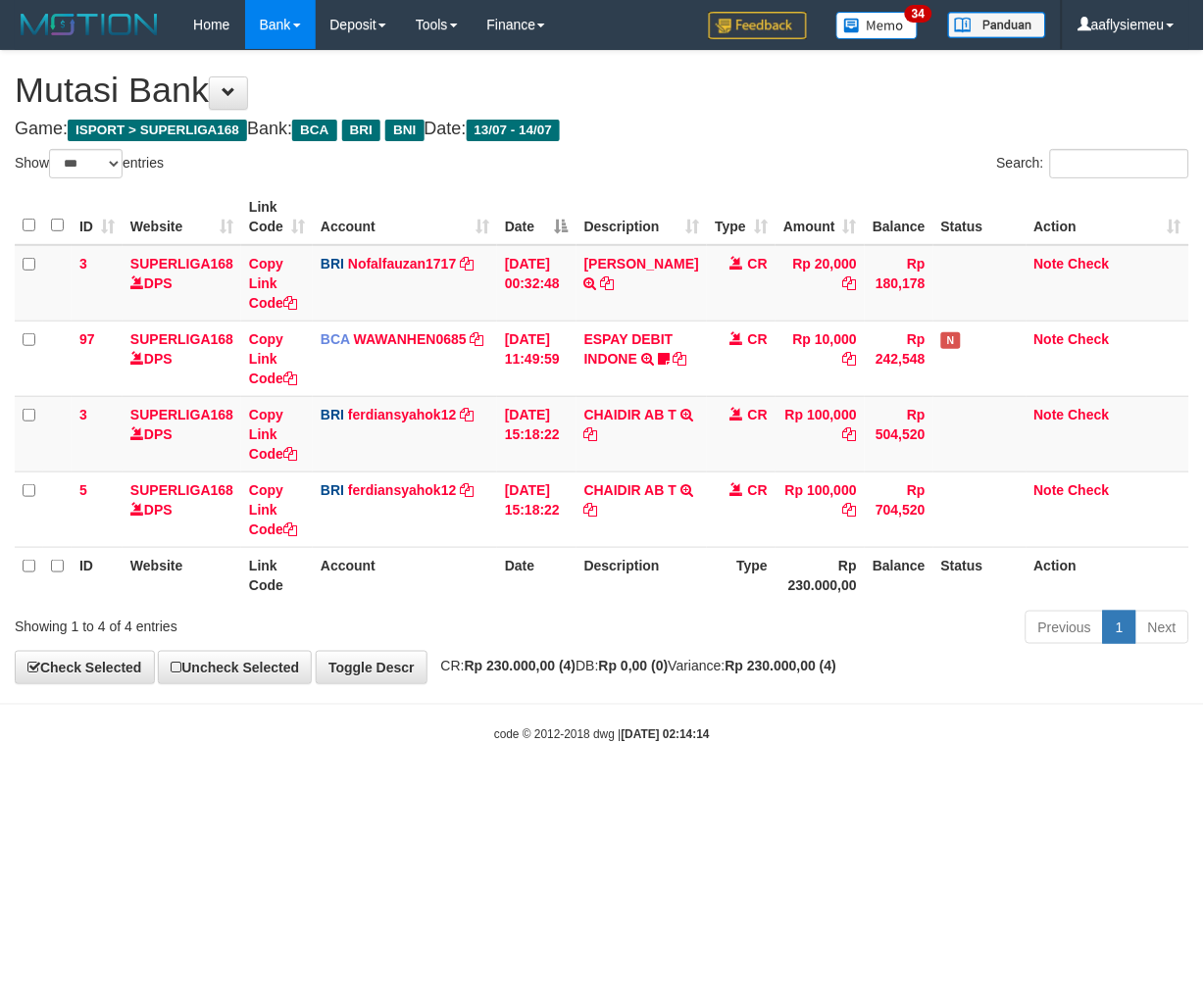 click on "Toggle navigation
Home
Bank
Account List
Load
By Website
Group
[ISPORT]													SUPERLIGA168
By Load Group (DPS)" at bounding box center [602, 396] 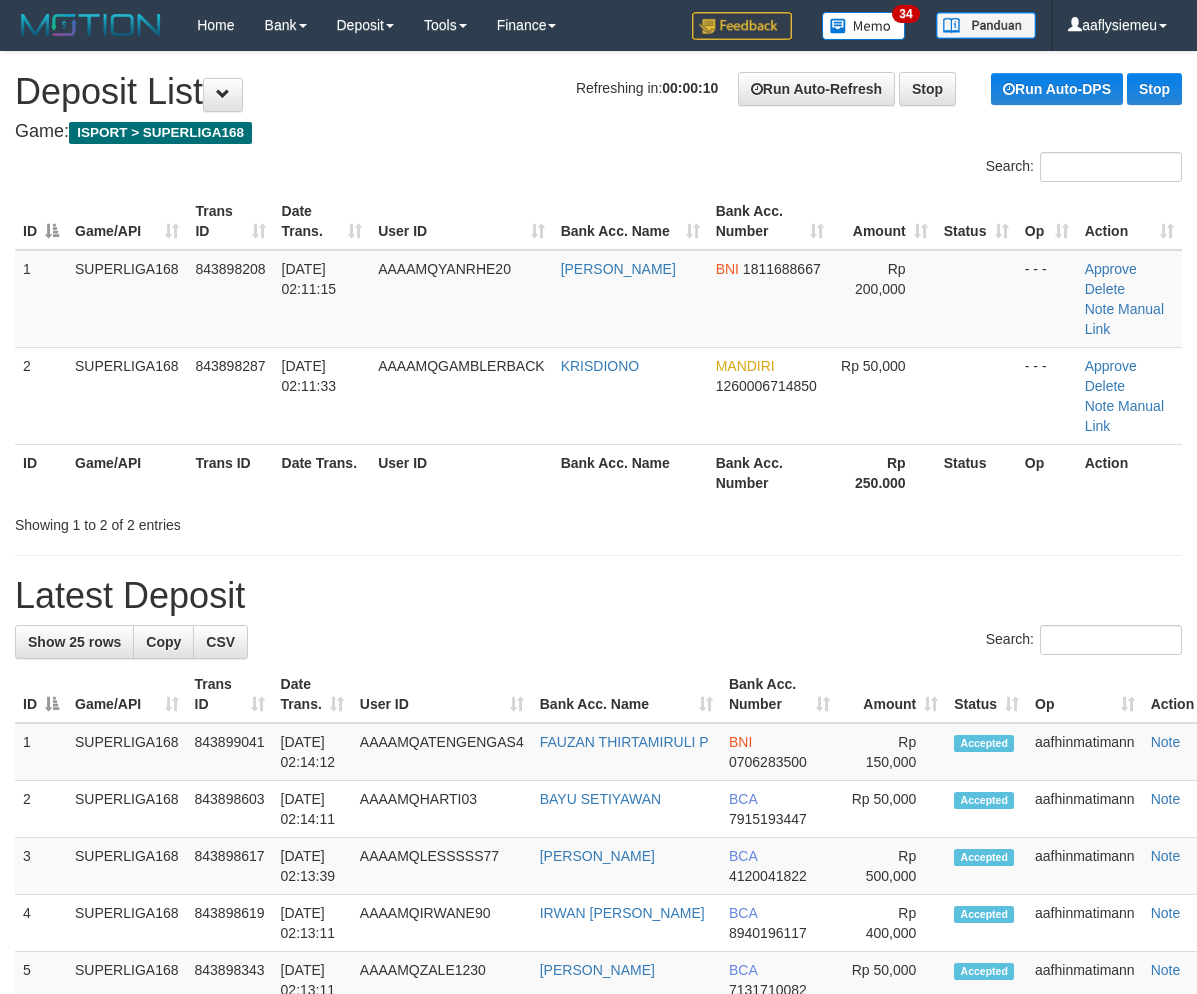 scroll, scrollTop: 0, scrollLeft: 0, axis: both 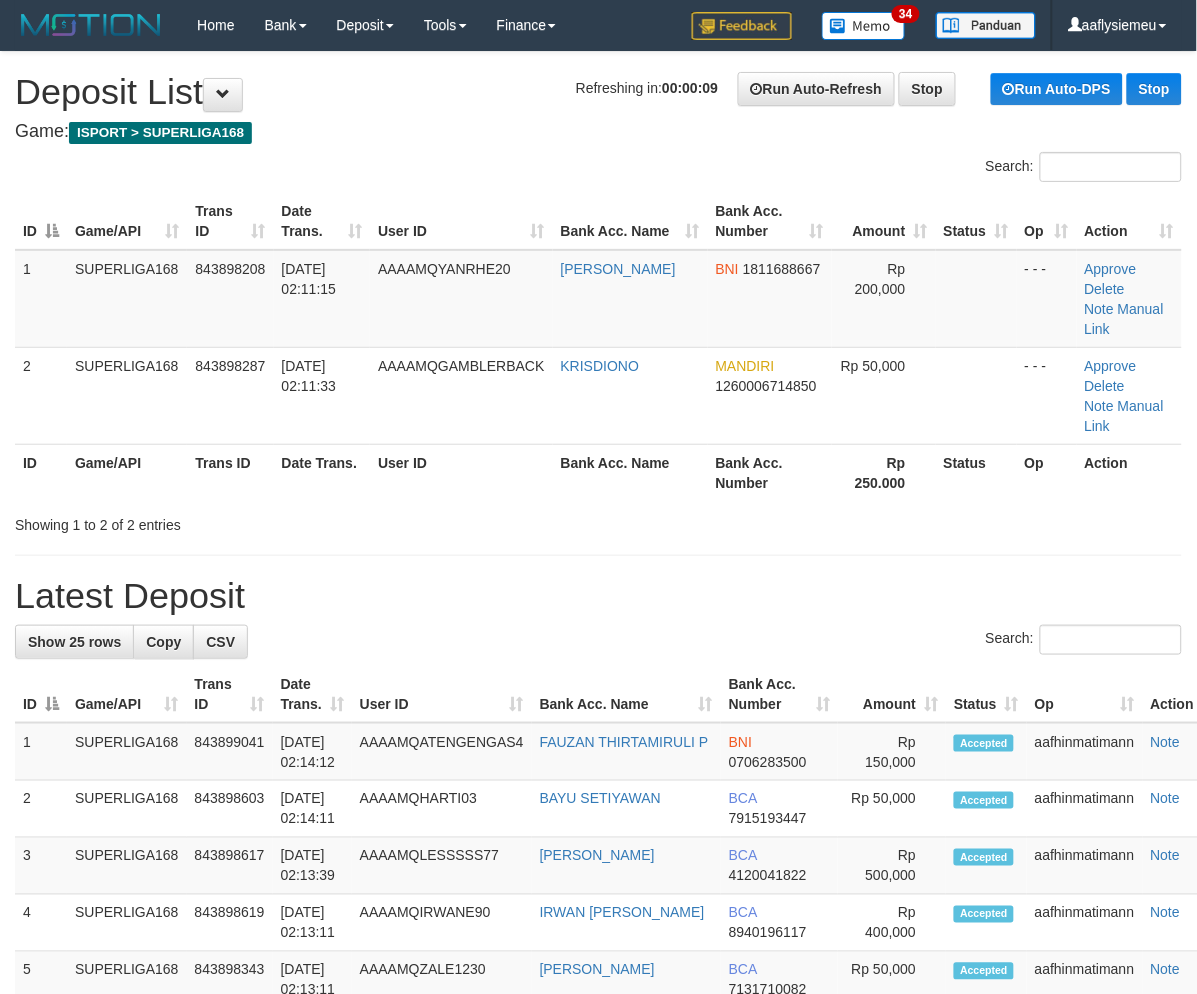 click on "Date Trans." at bounding box center [322, 472] 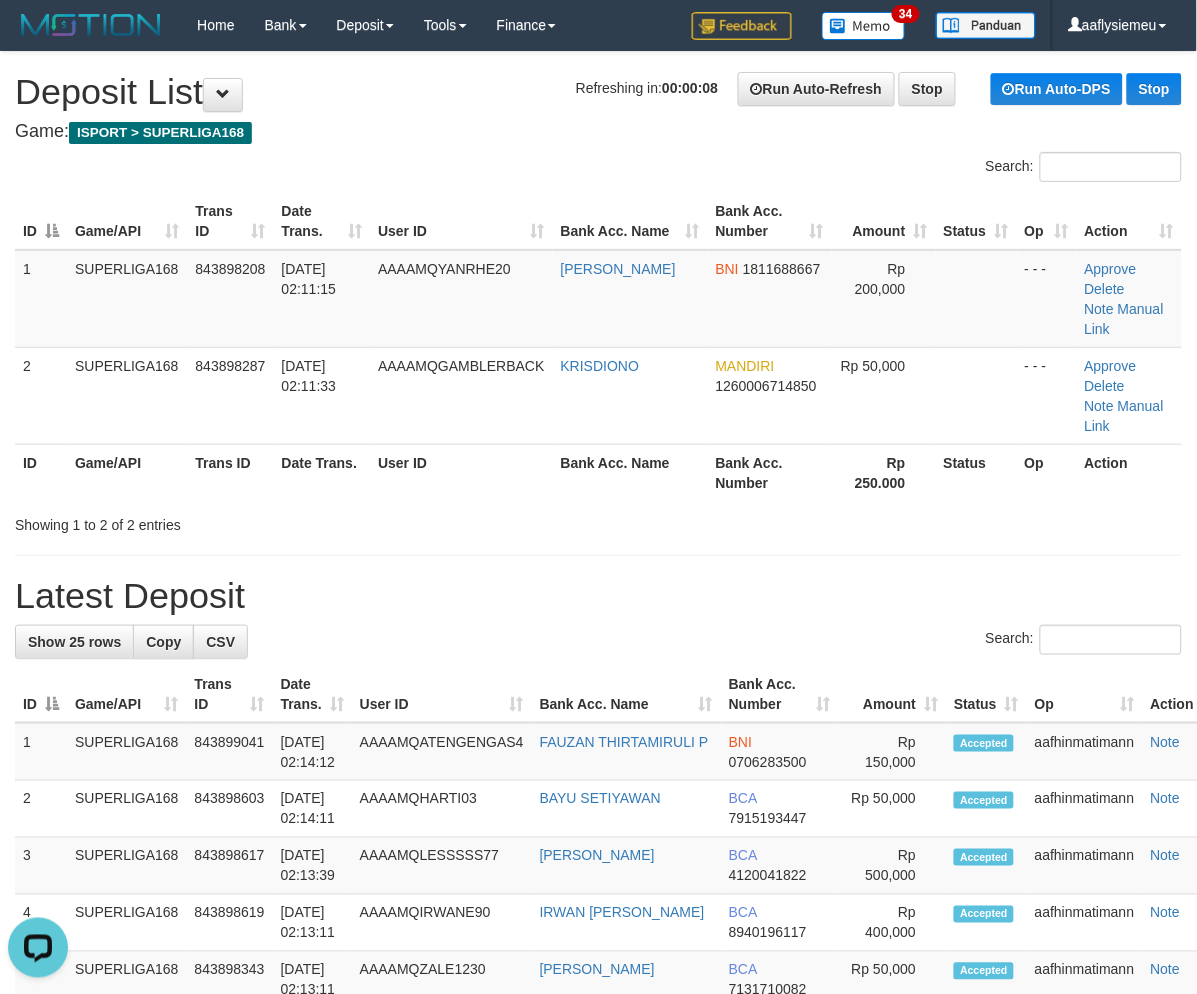 scroll, scrollTop: 0, scrollLeft: 0, axis: both 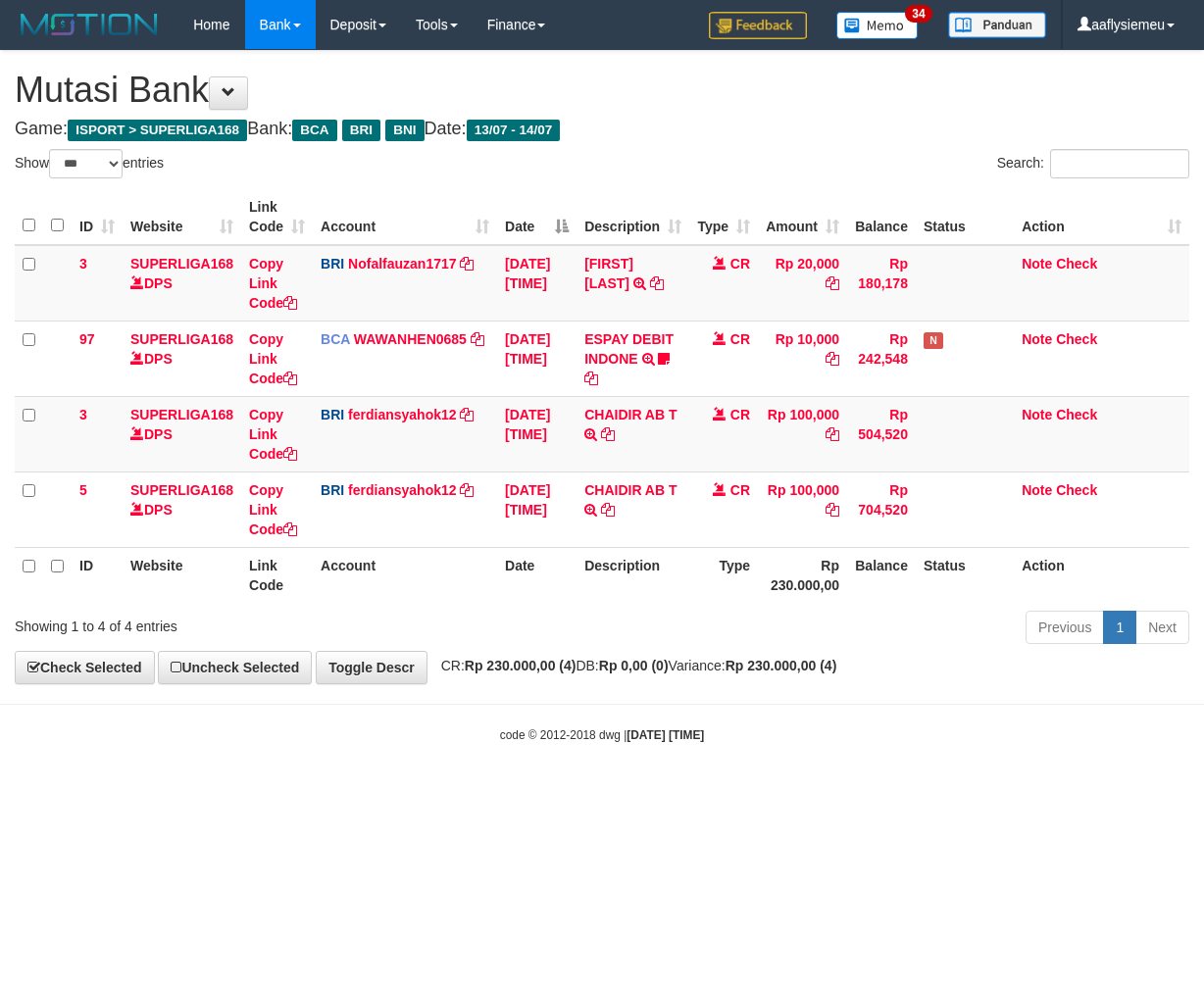 select on "***" 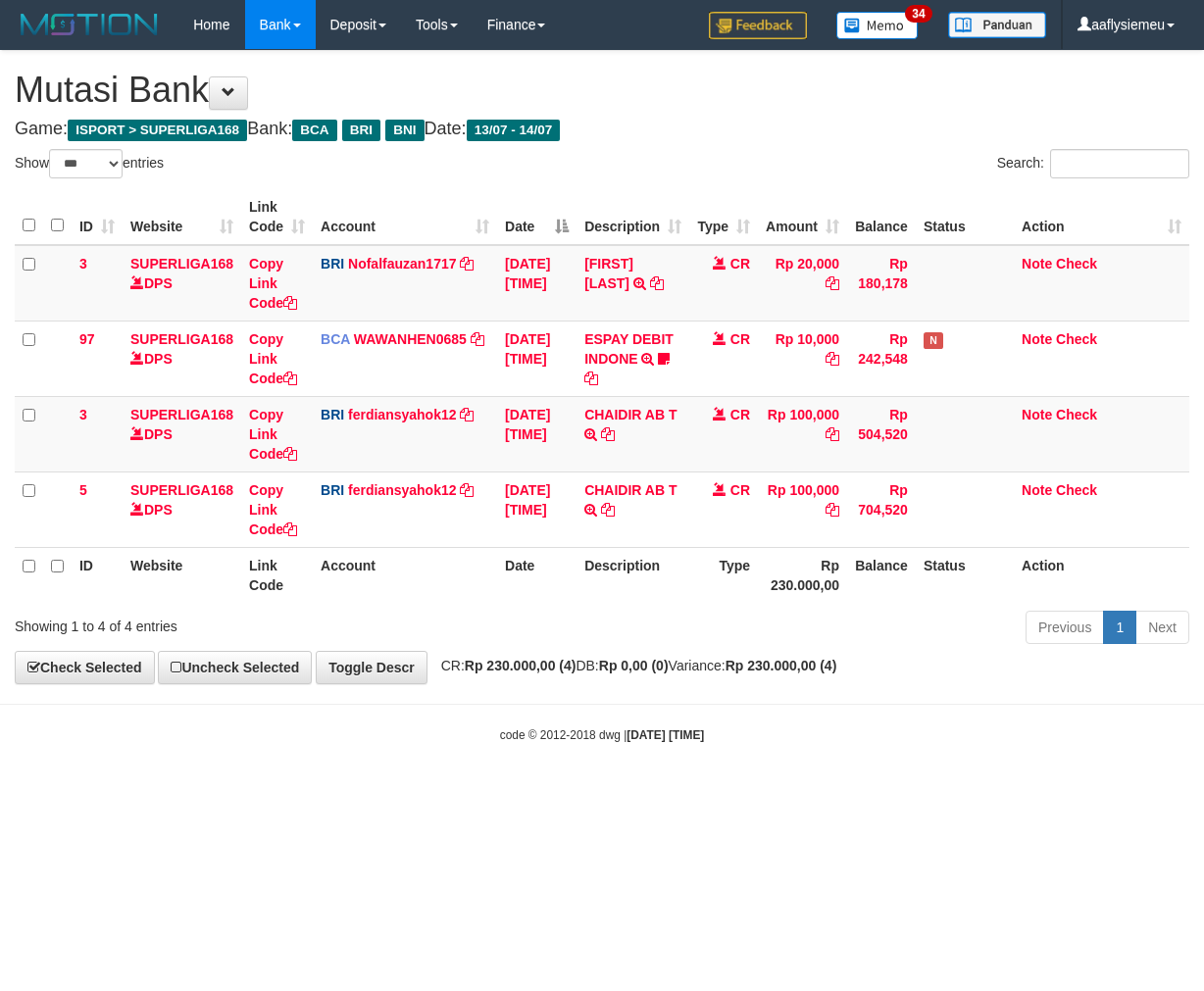 scroll, scrollTop: 0, scrollLeft: 0, axis: both 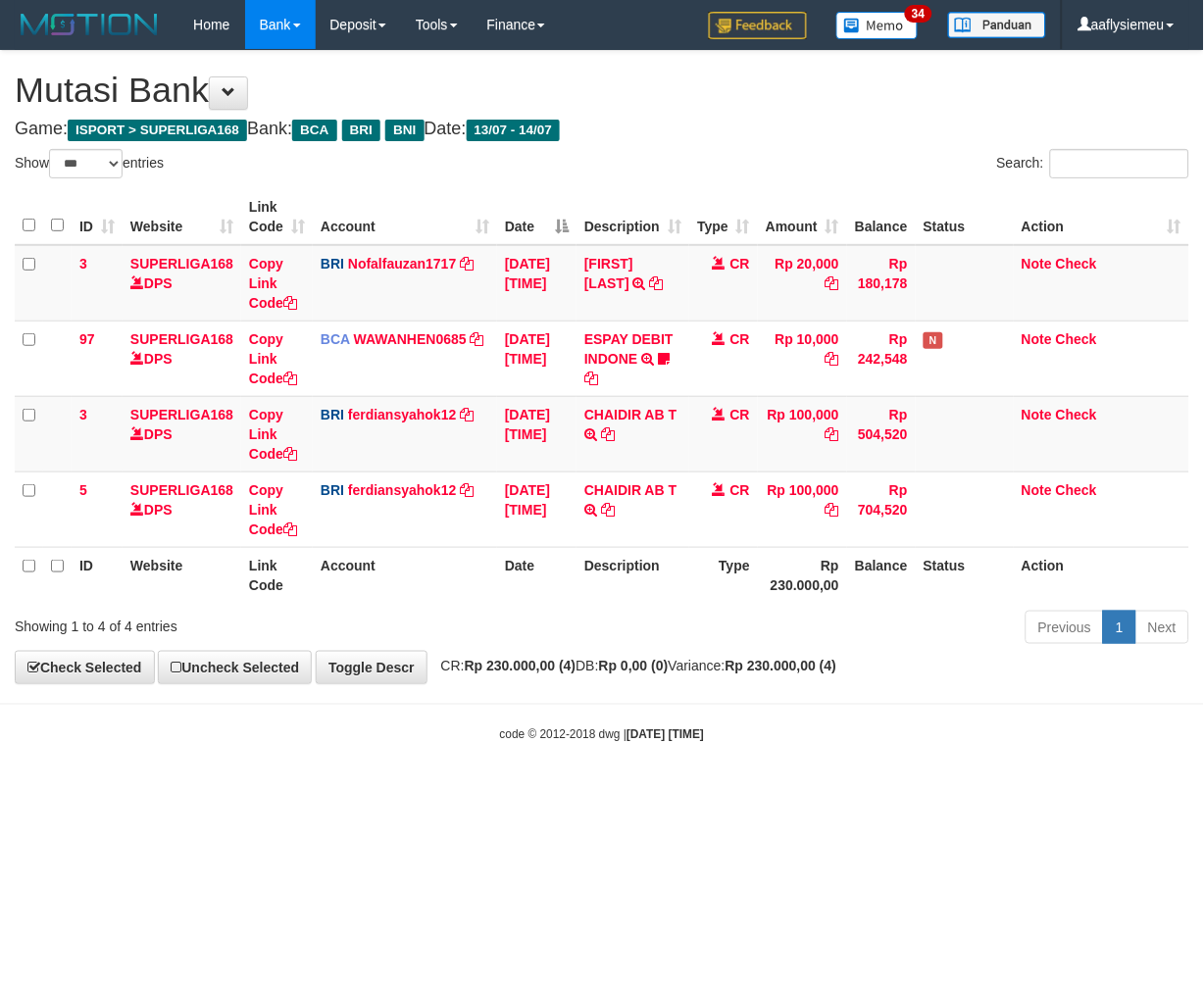 drag, startPoint x: 738, startPoint y: 794, endPoint x: 1203, endPoint y: 645, distance: 488.28885 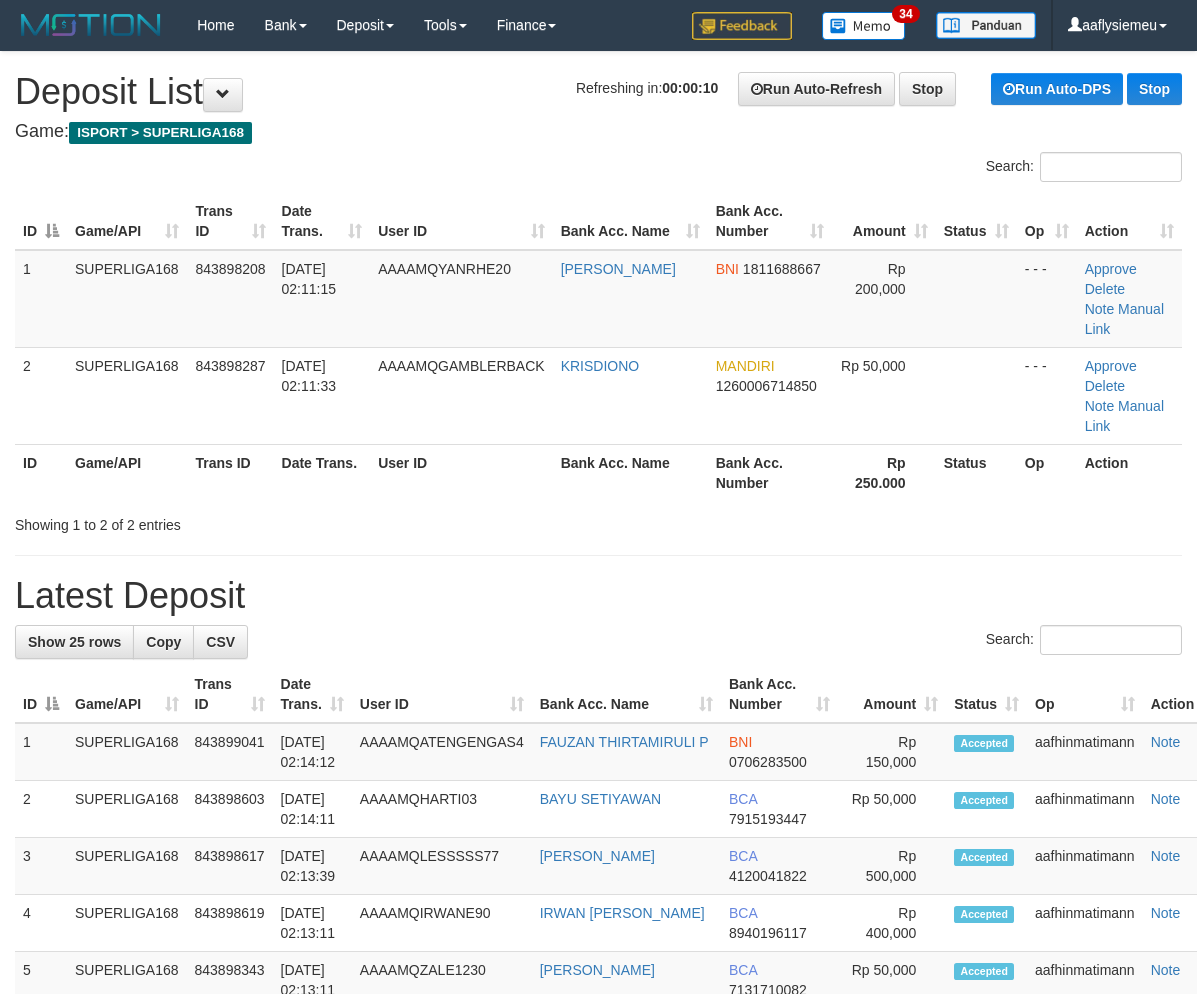 scroll, scrollTop: 0, scrollLeft: 0, axis: both 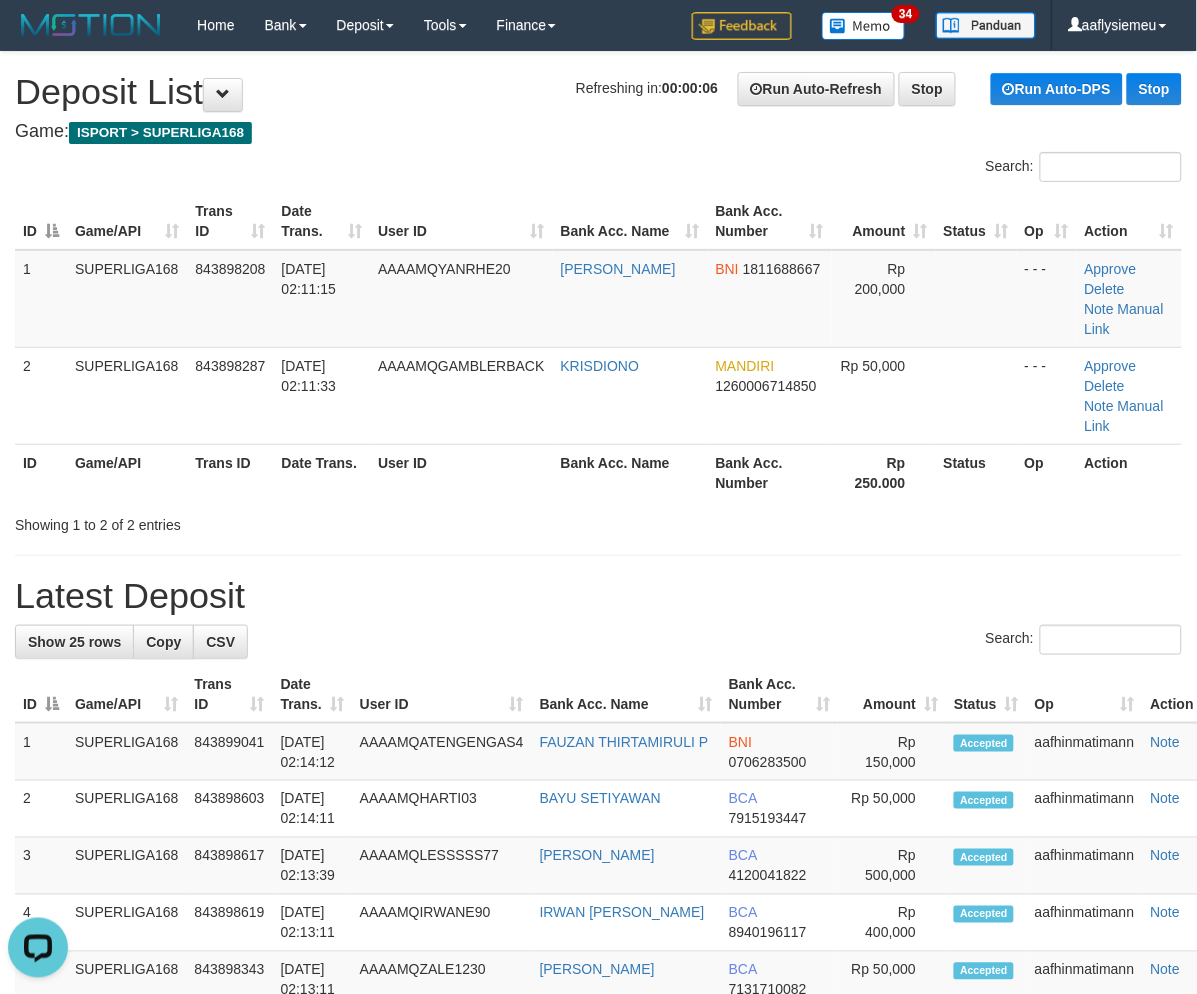 drag, startPoint x: 477, startPoint y: 442, endPoint x: 398, endPoint y: 480, distance: 87.66413 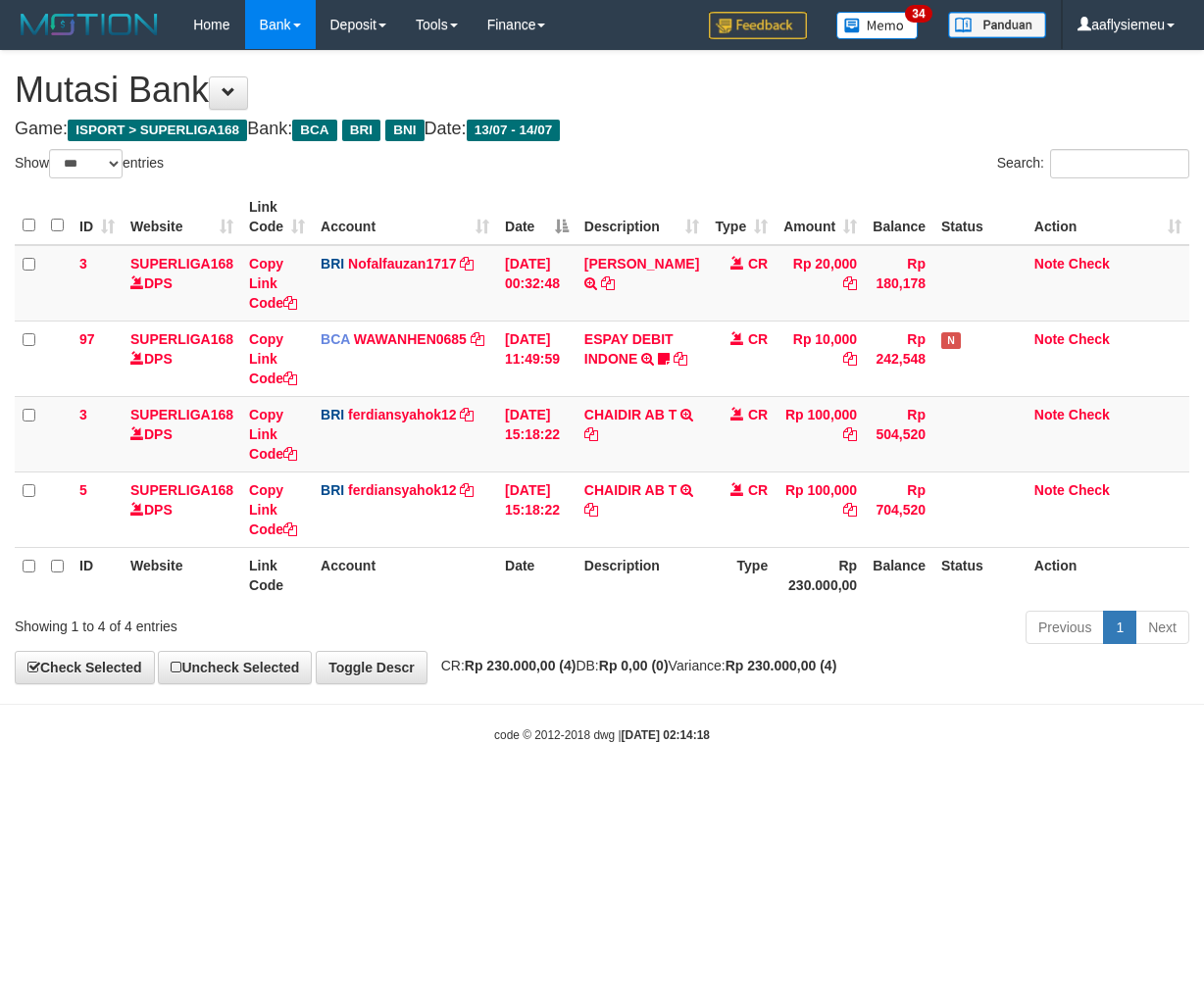 select on "***" 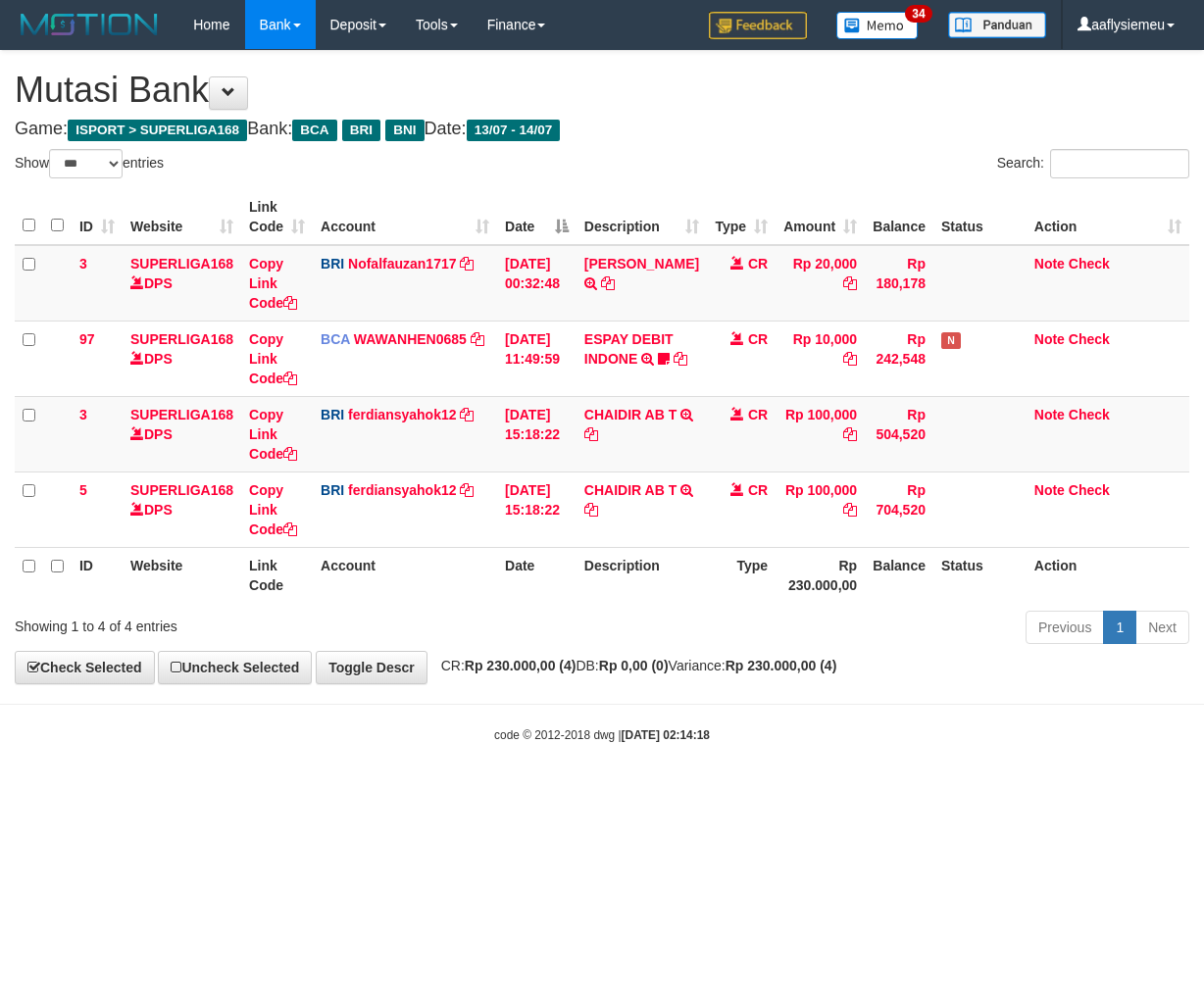 scroll, scrollTop: 0, scrollLeft: 0, axis: both 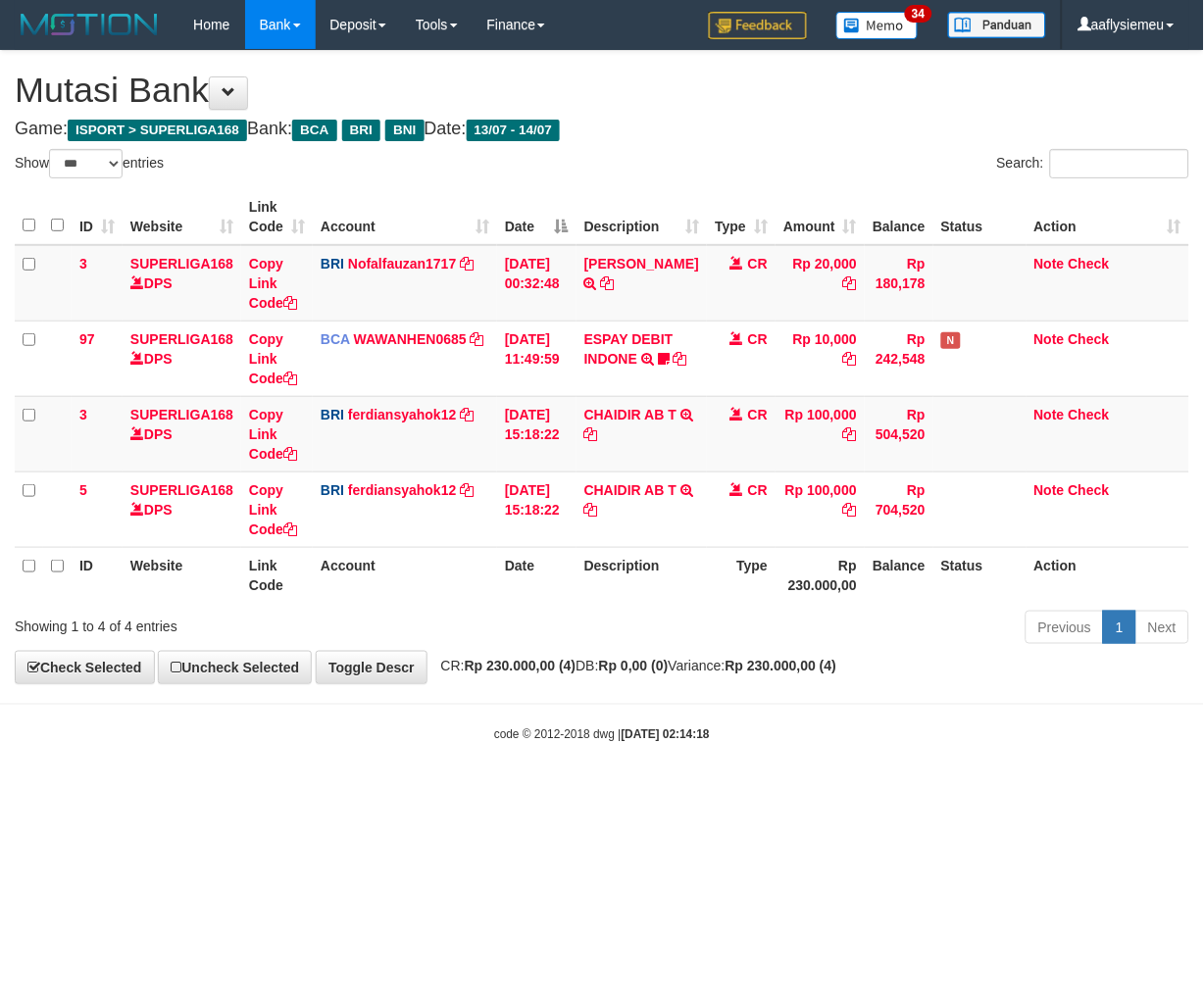 click on "Toggle navigation
Home
Bank
Account List
Load
By Website
Group
[ISPORT]													SUPERLIGA168
By Load Group (DPS)
34" at bounding box center (602, 396) 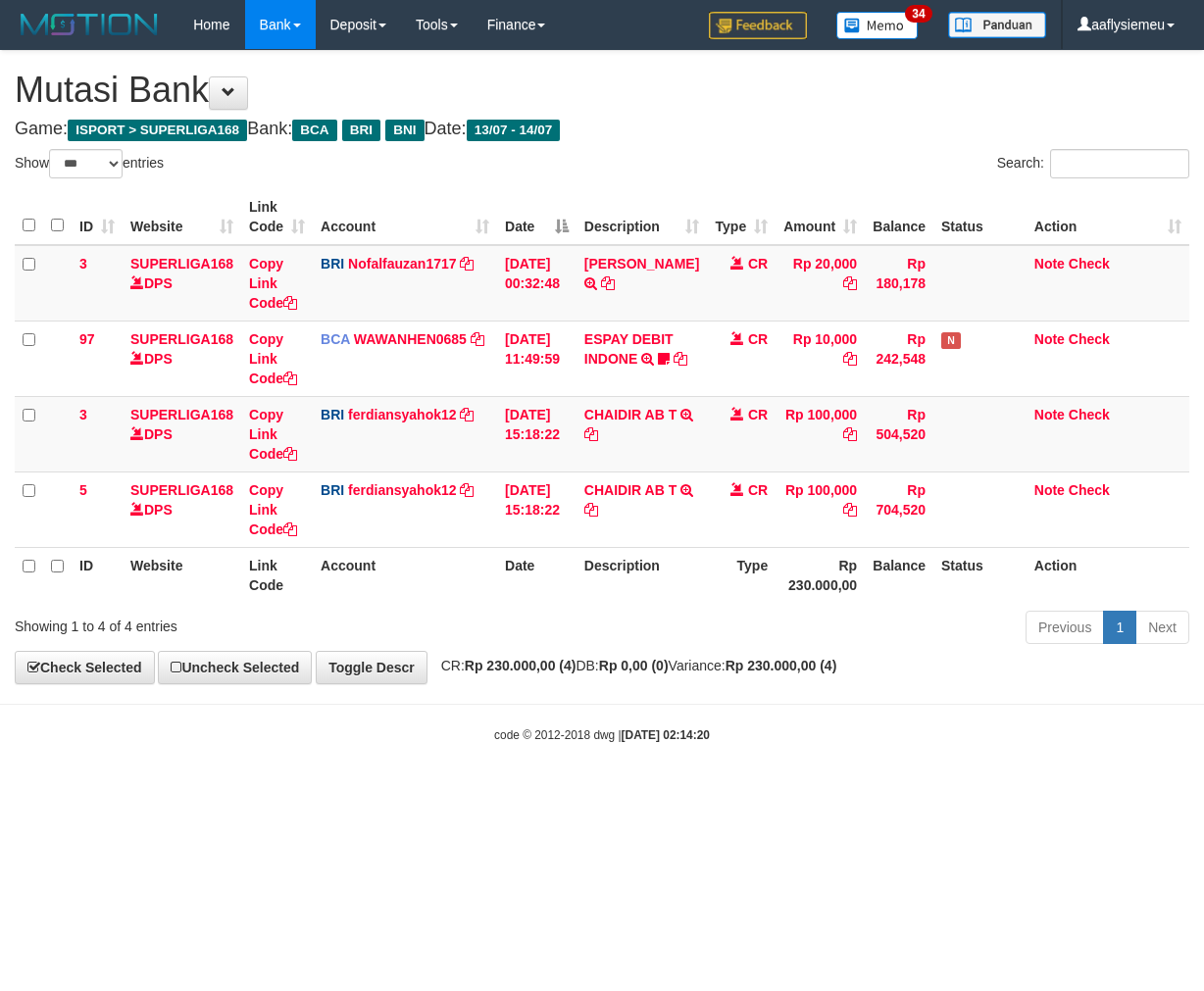 select on "***" 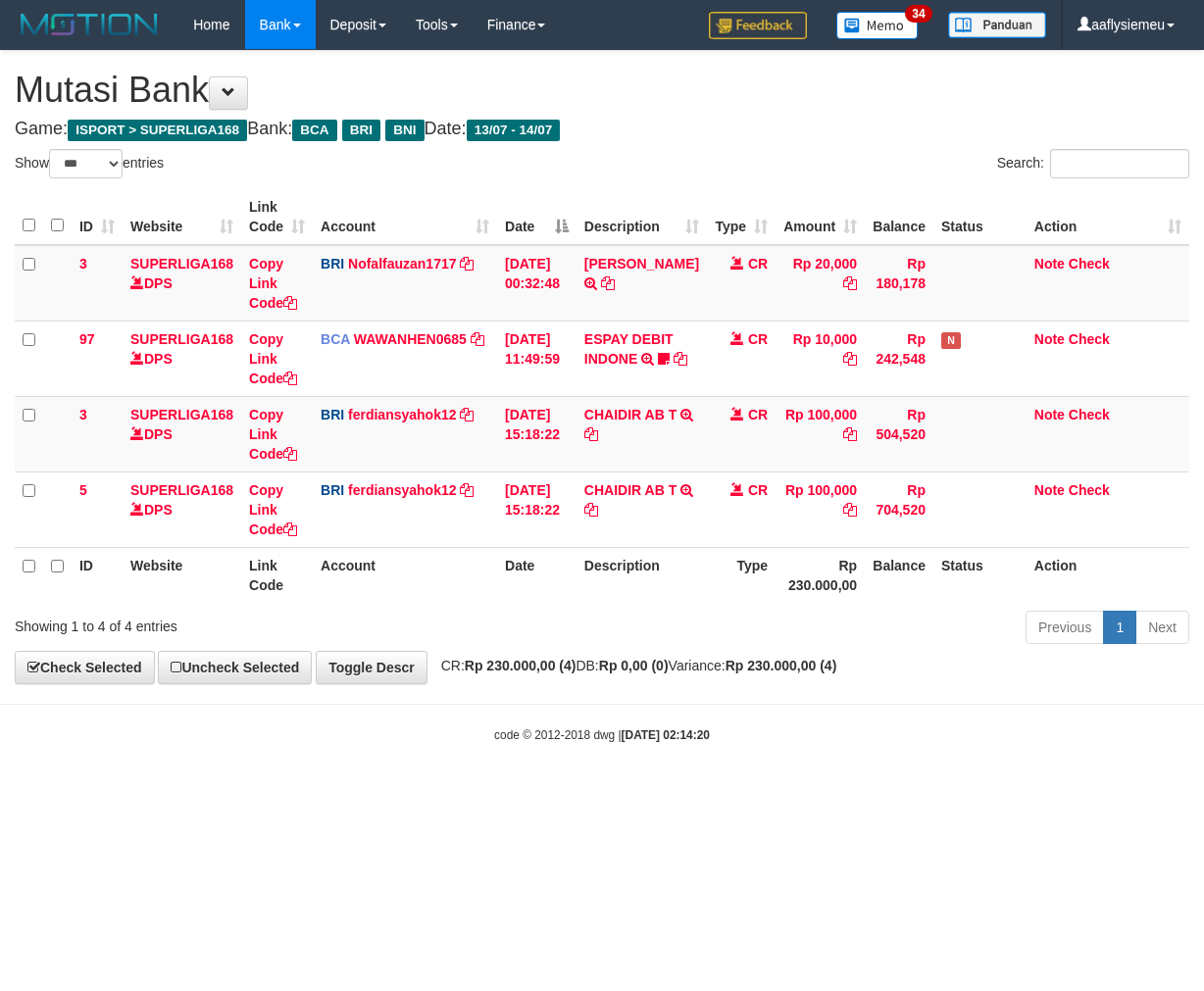 scroll, scrollTop: 0, scrollLeft: 0, axis: both 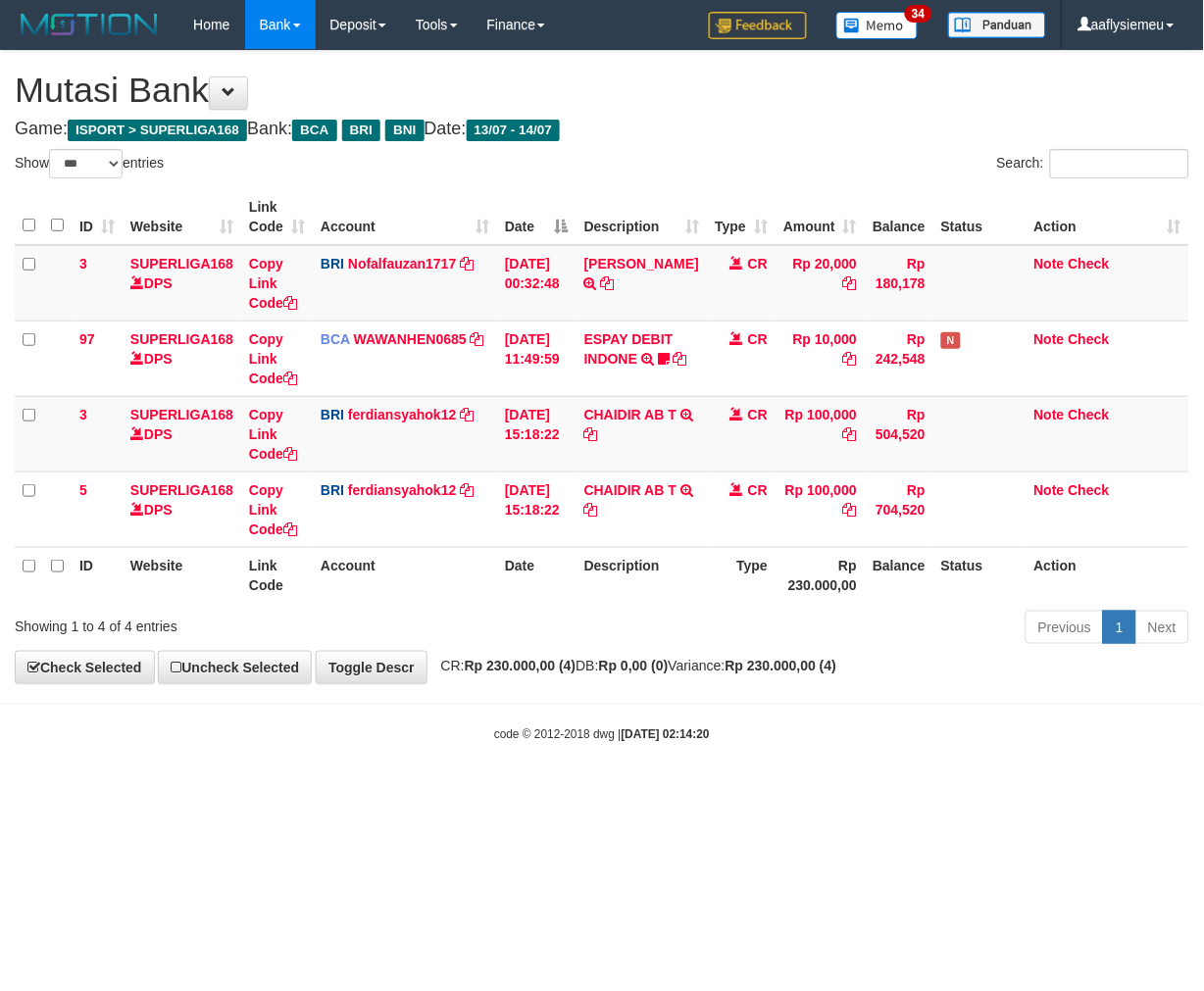 click on "code © 2012-2018 dwg |  2025/07/14 02:14:20" at bounding box center [602, 734] 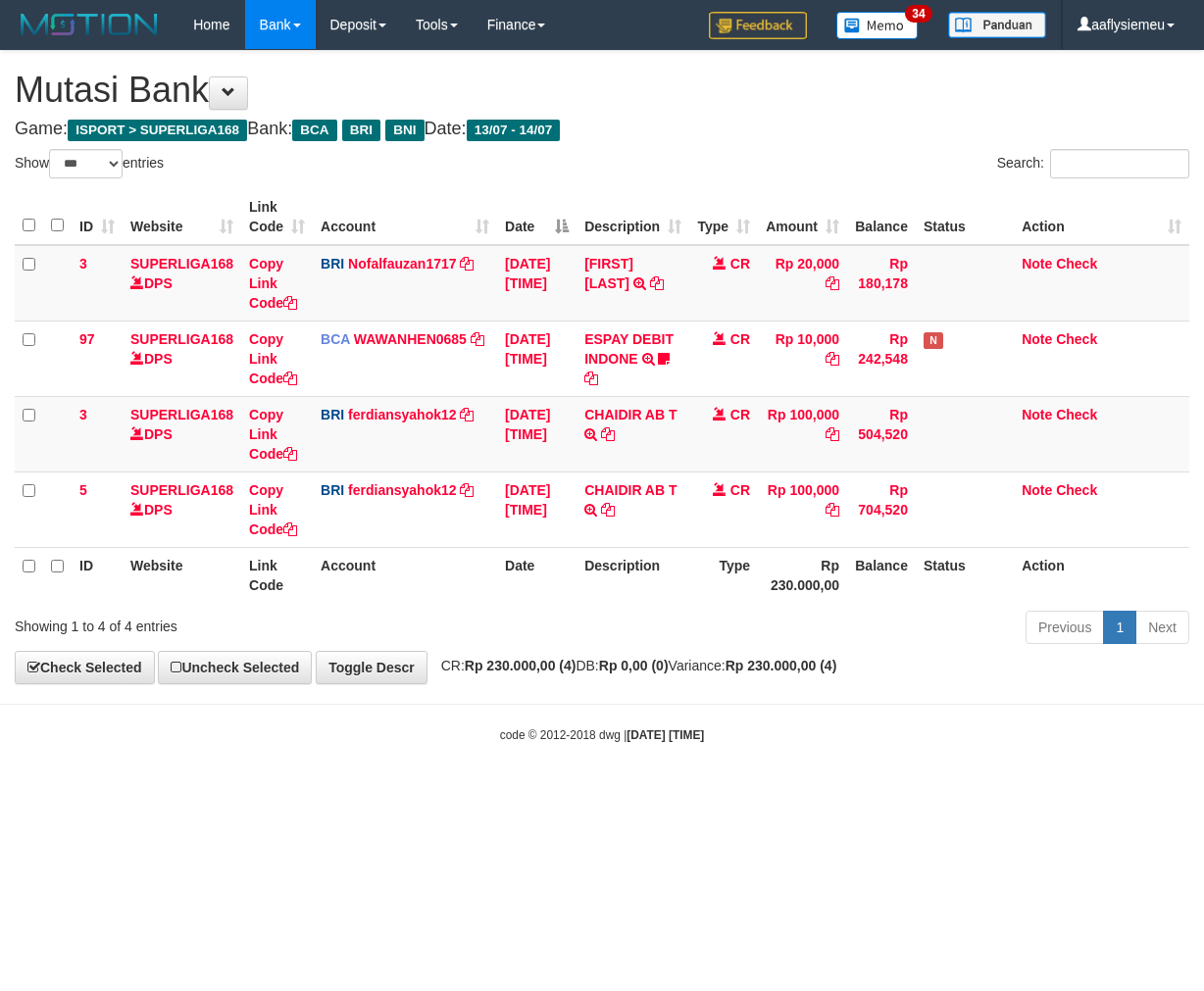 select on "***" 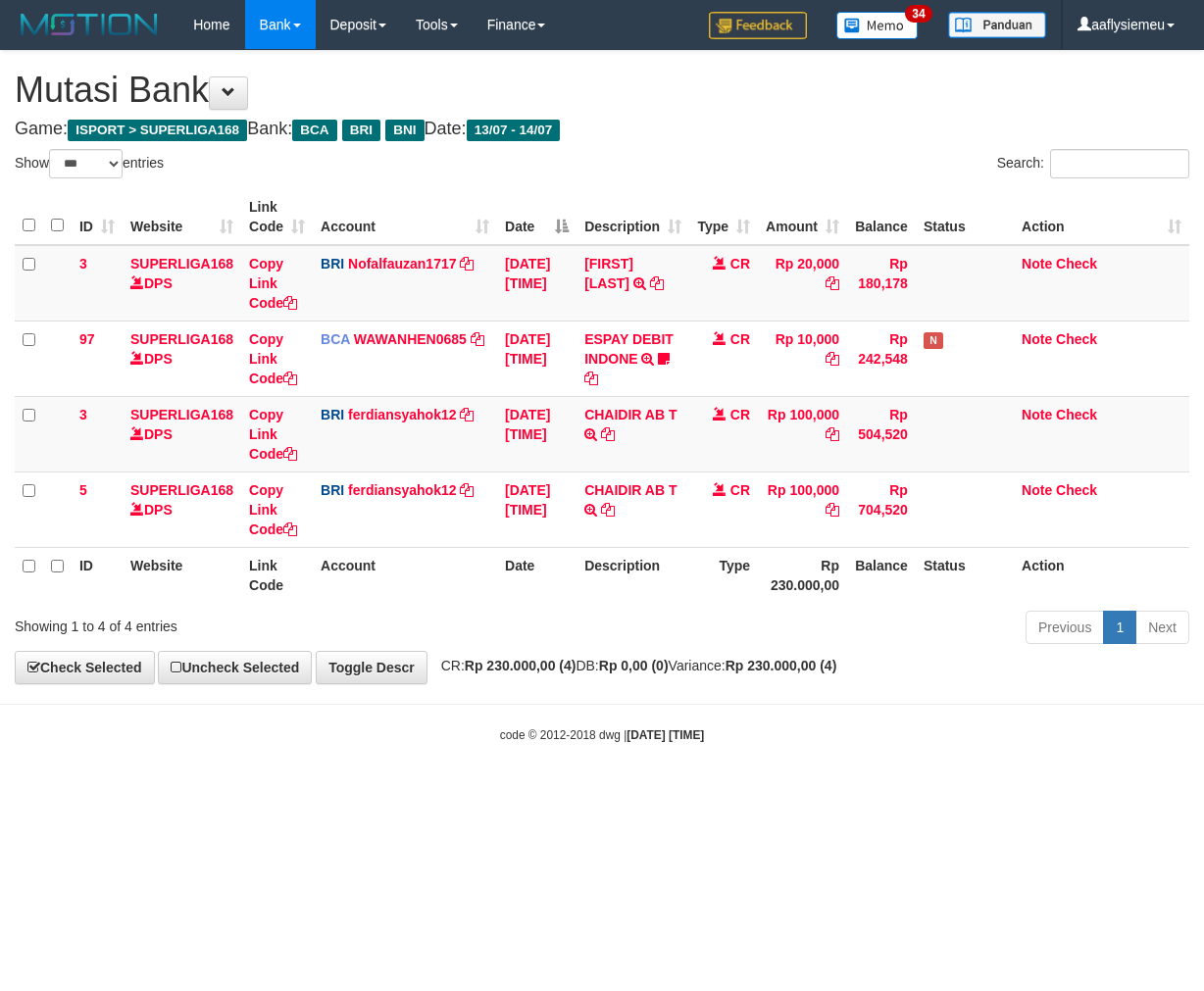 scroll, scrollTop: 0, scrollLeft: 0, axis: both 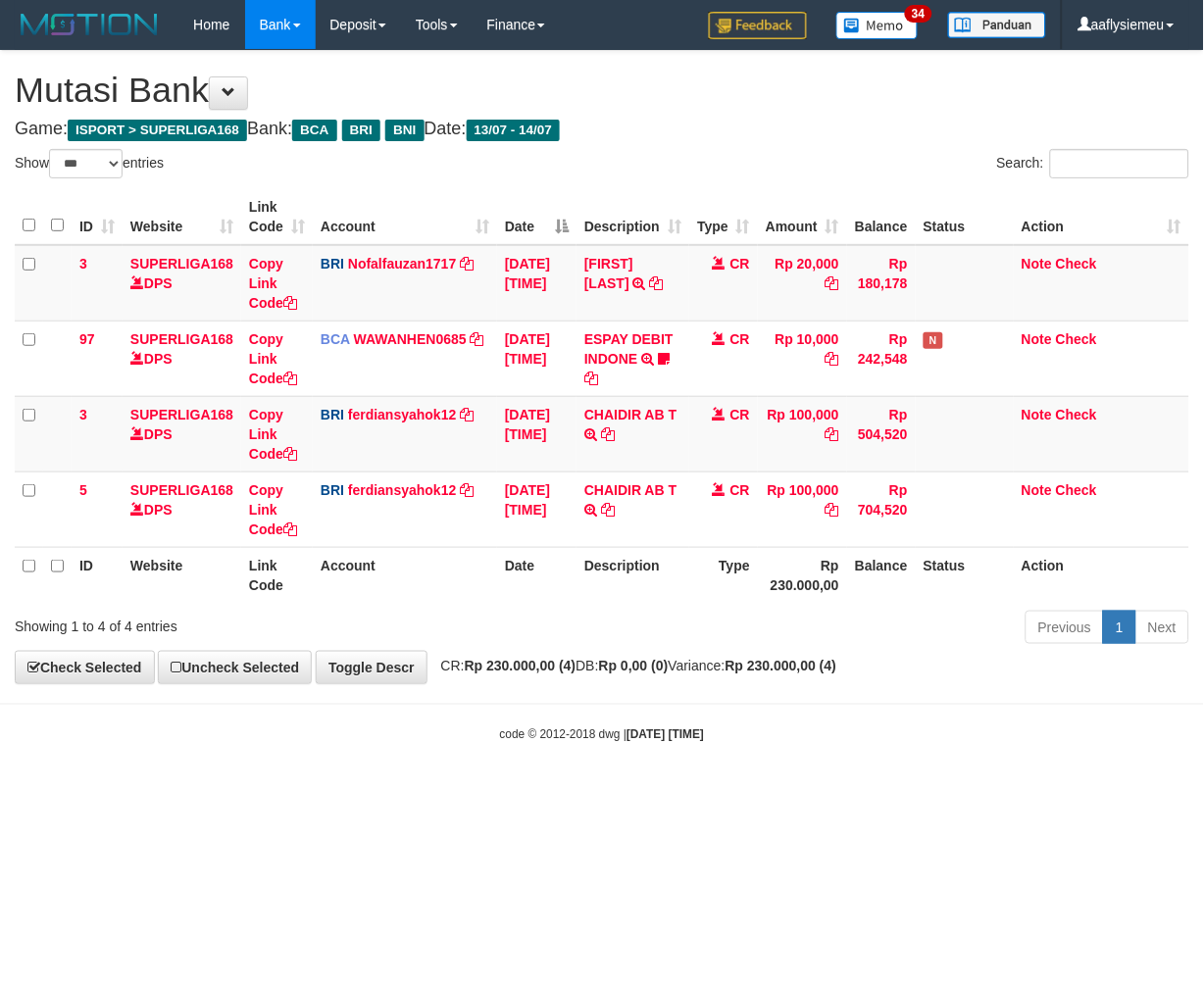 click on "code © 2012-2018 dwg |  [DATE] [TIME]" at bounding box center (602, 734) 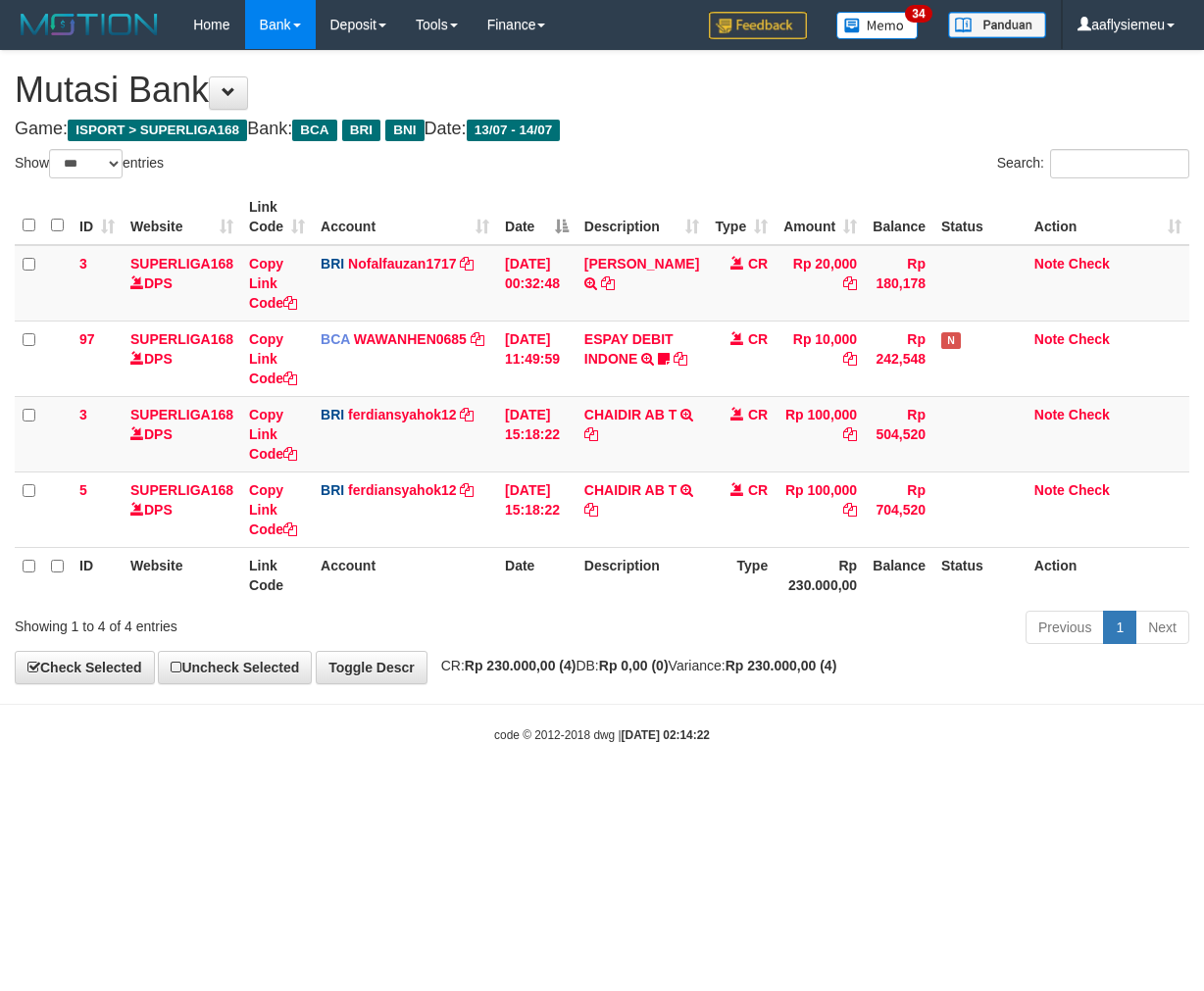 select on "***" 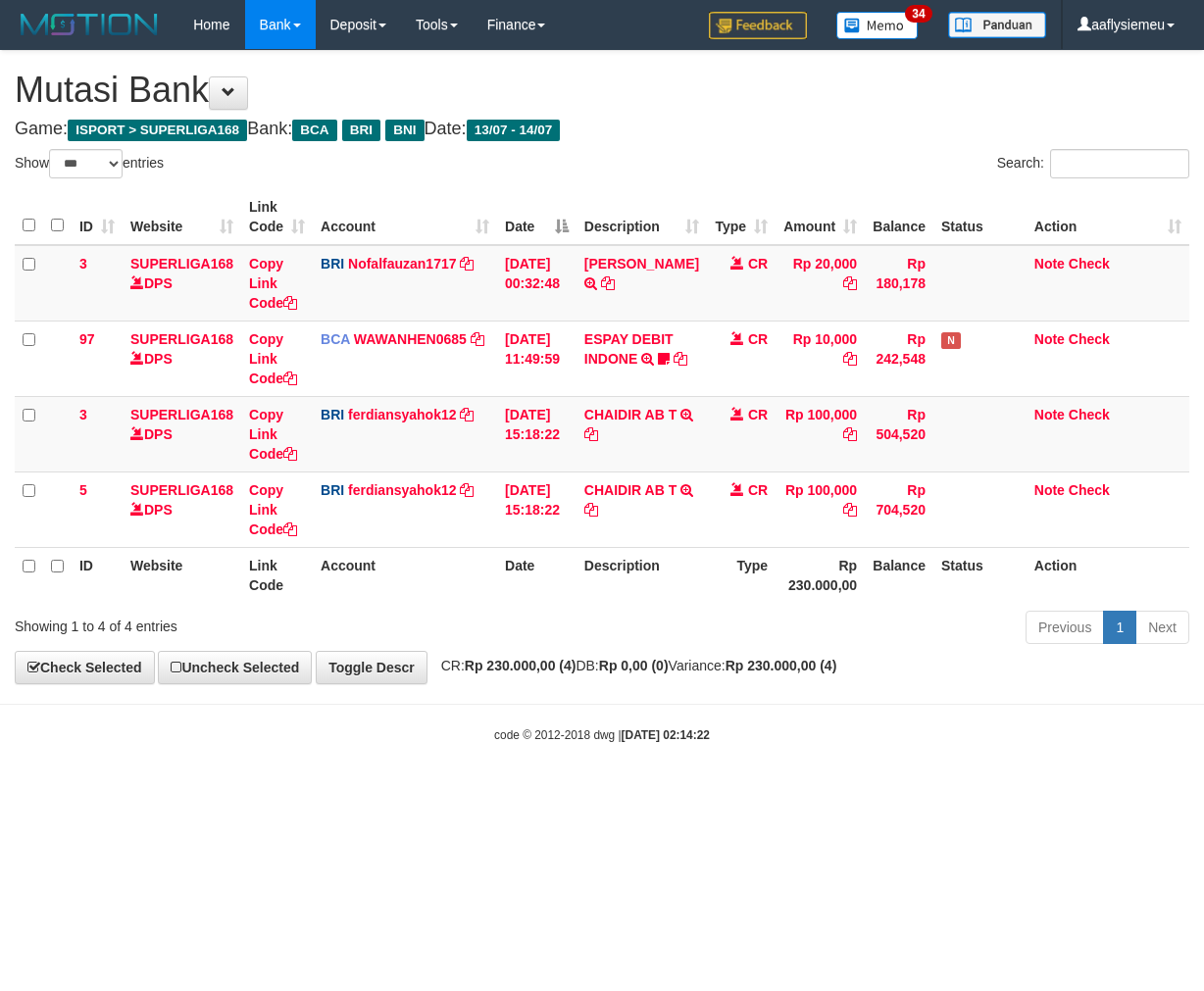scroll, scrollTop: 0, scrollLeft: 0, axis: both 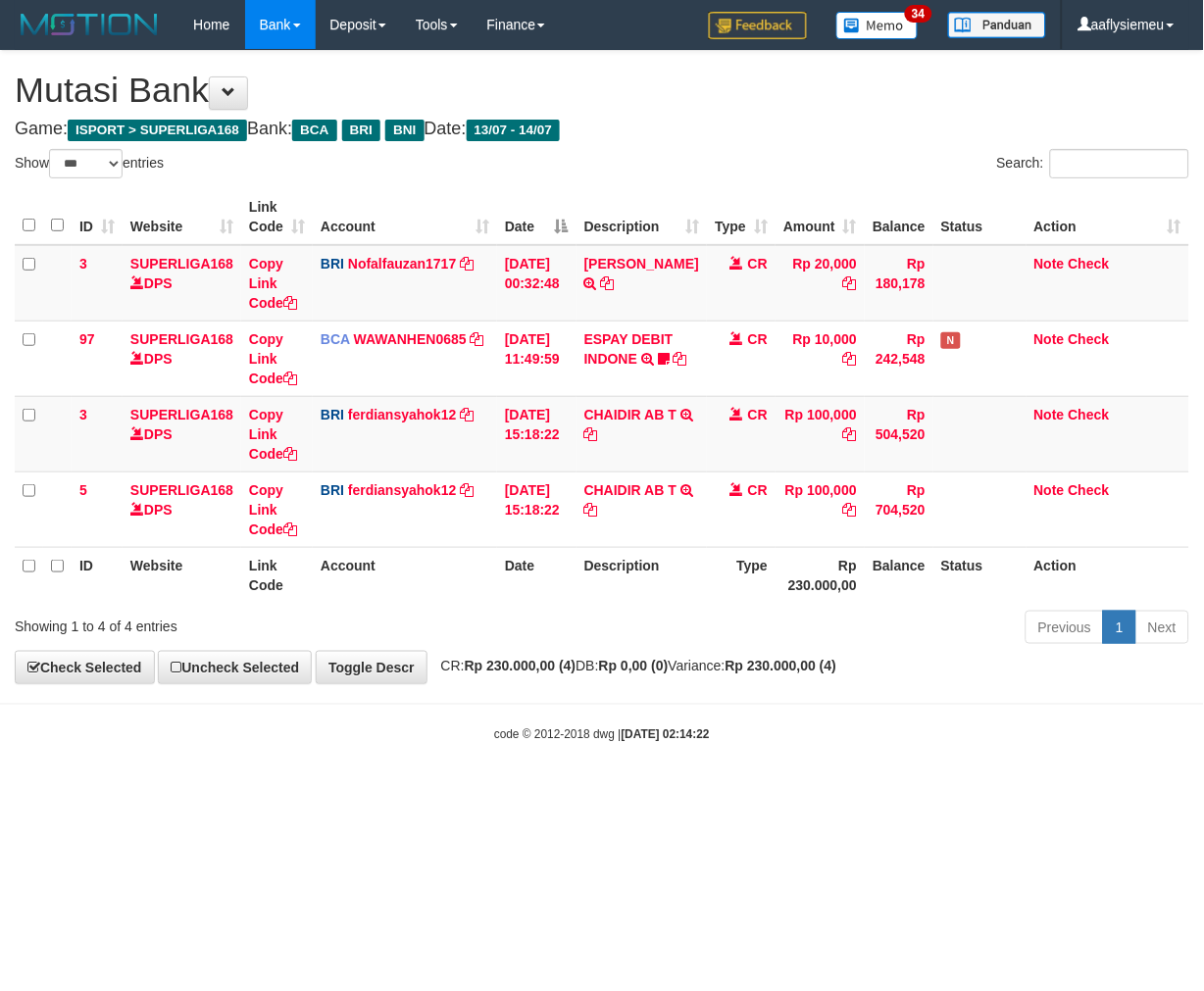 click on "code © 2012-2018 dwg |  2025/07/14 02:14:22" at bounding box center (602, 734) 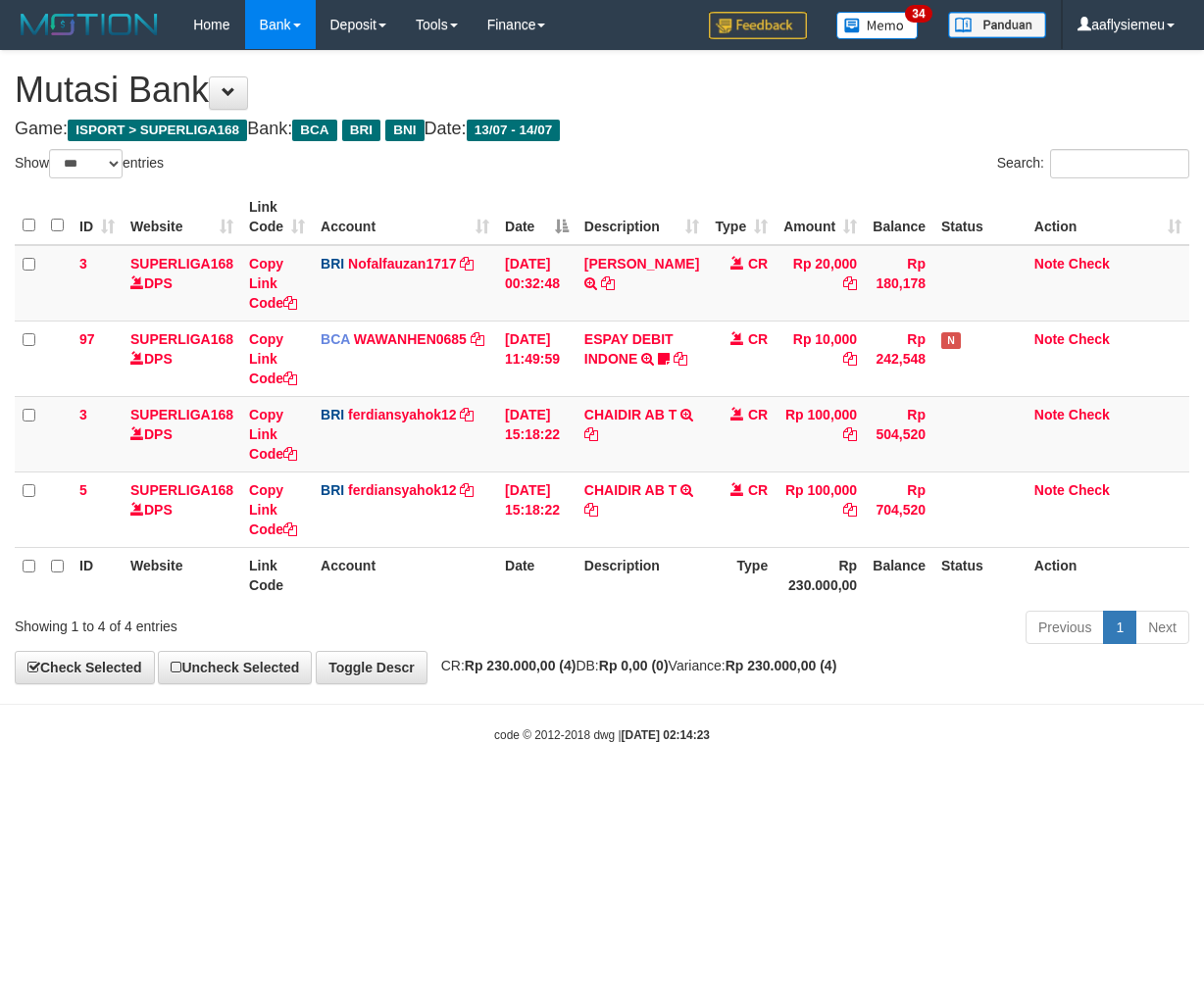 select on "***" 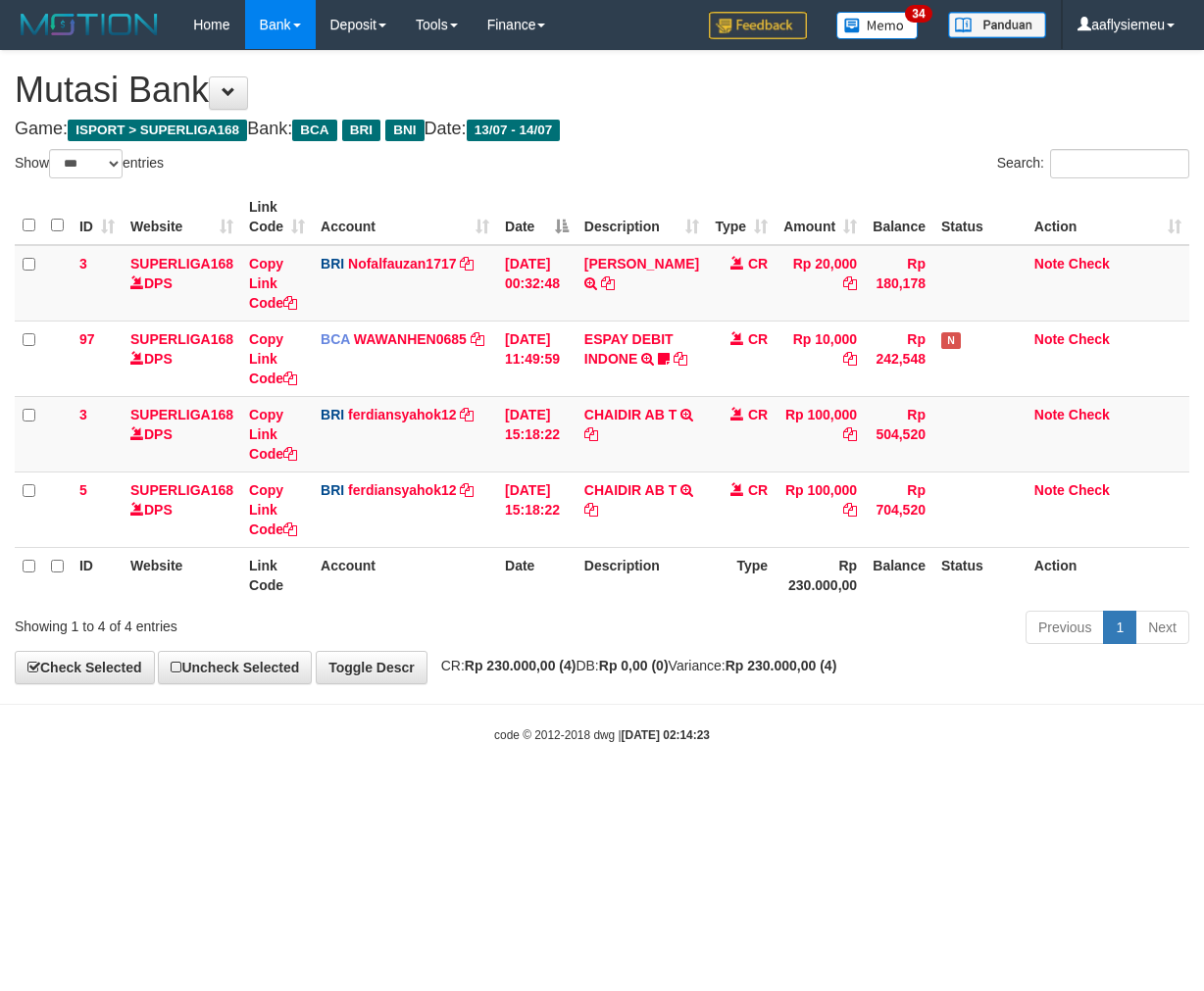 scroll, scrollTop: 0, scrollLeft: 0, axis: both 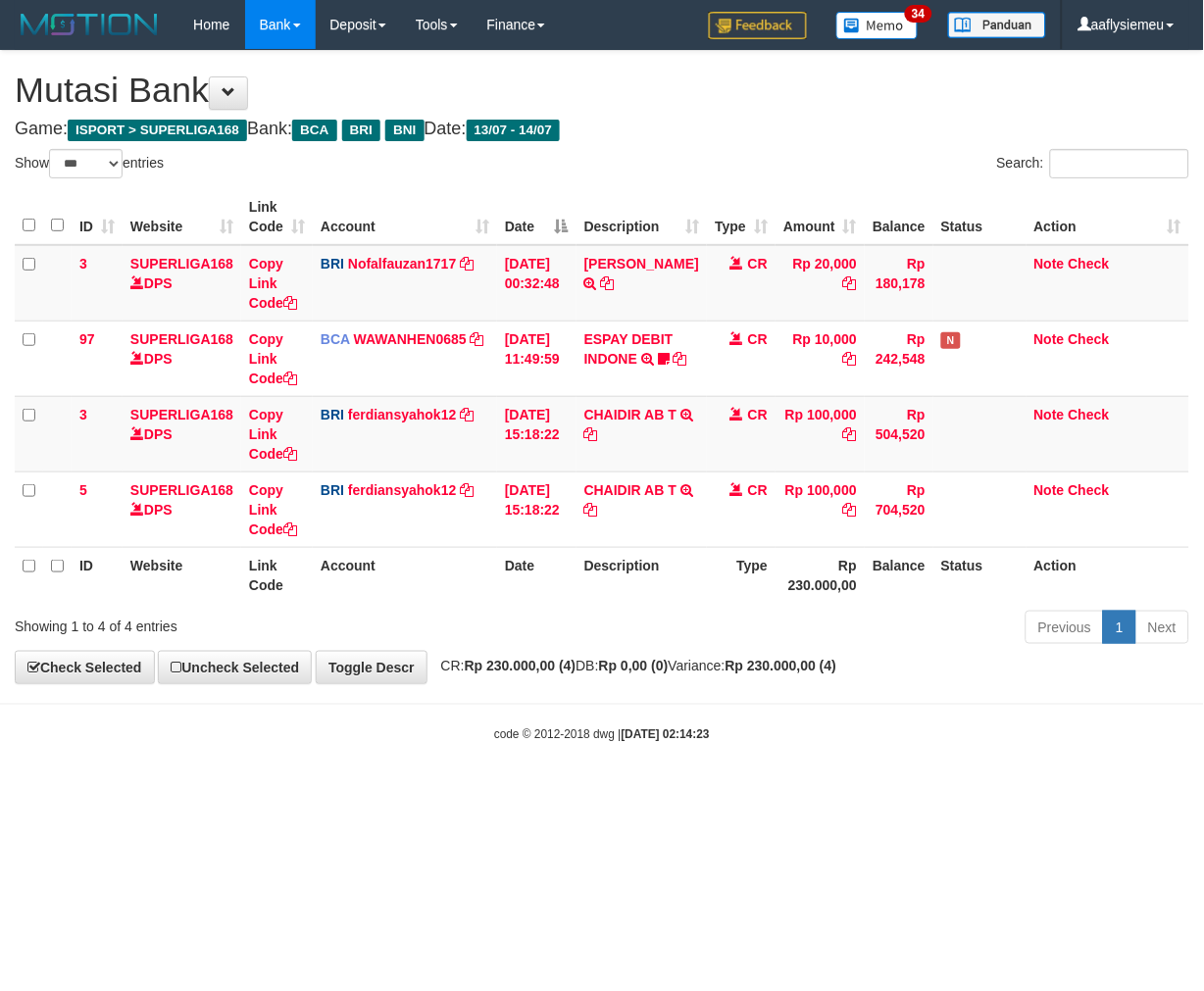 click on "Toggle navigation
Home
Bank
Account List
Load
By Website
Group
[ISPORT]													SUPERLIGA168
By Load Group (DPS)
34" at bounding box center [602, 396] 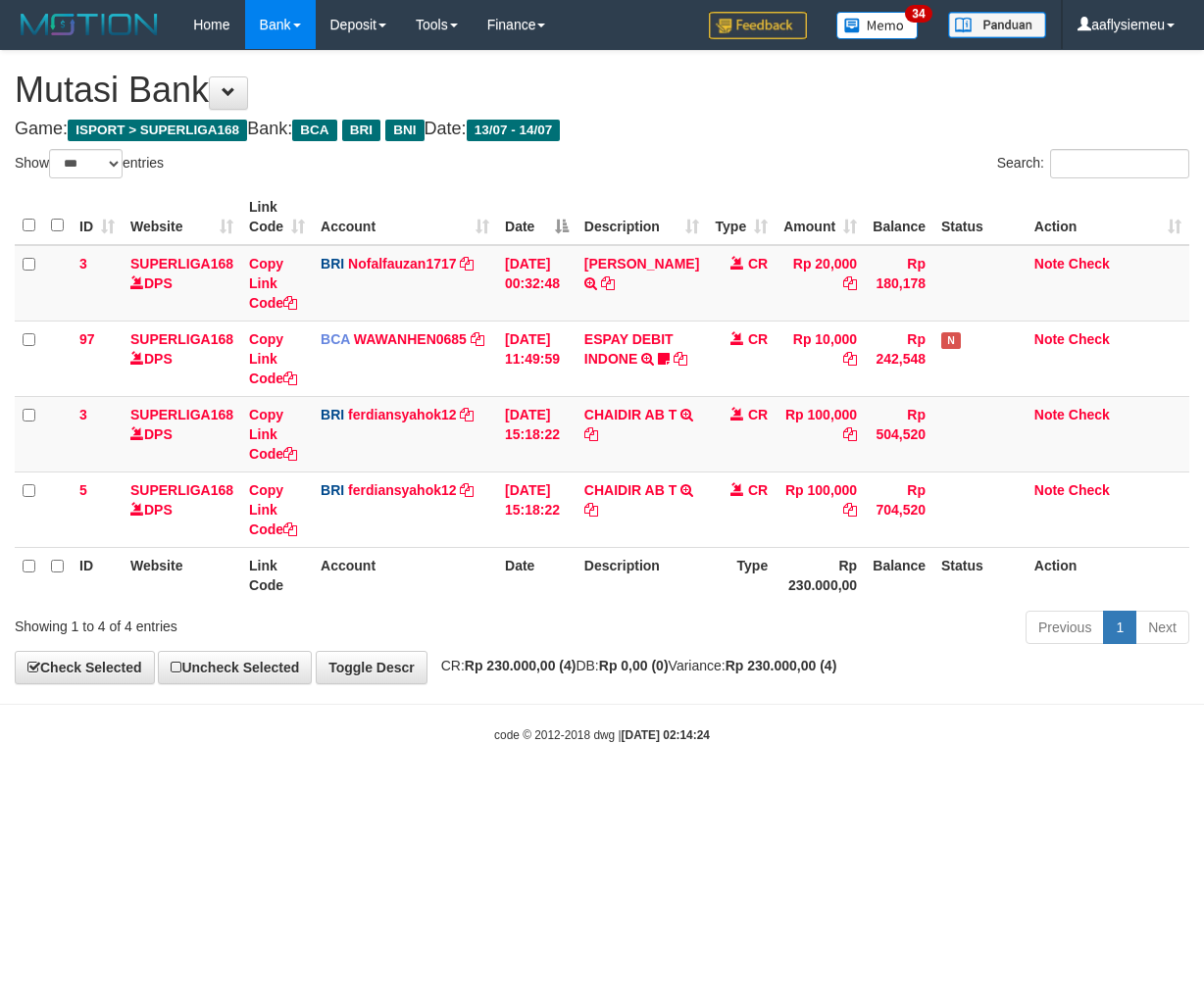 select on "***" 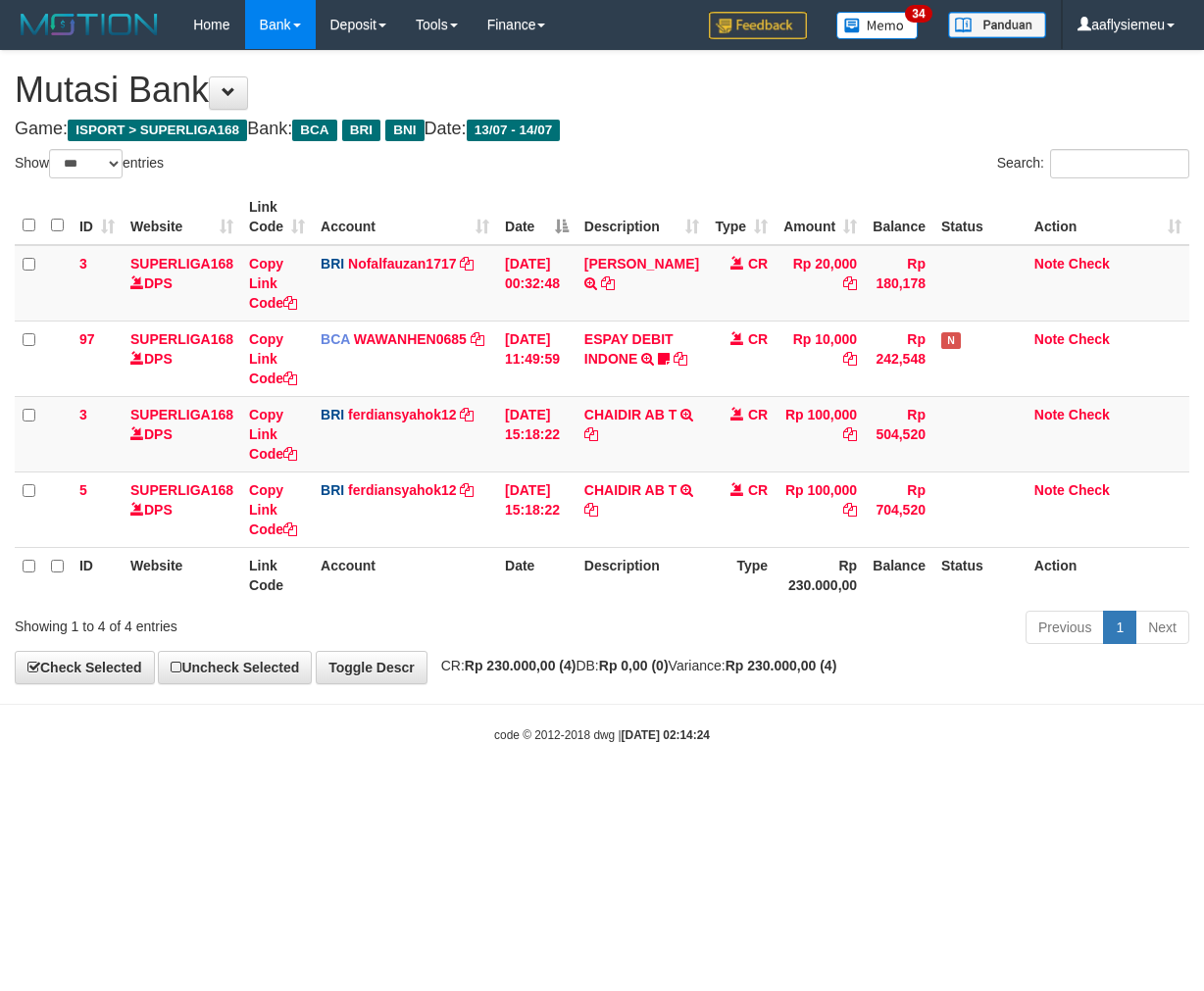 scroll, scrollTop: 0, scrollLeft: 0, axis: both 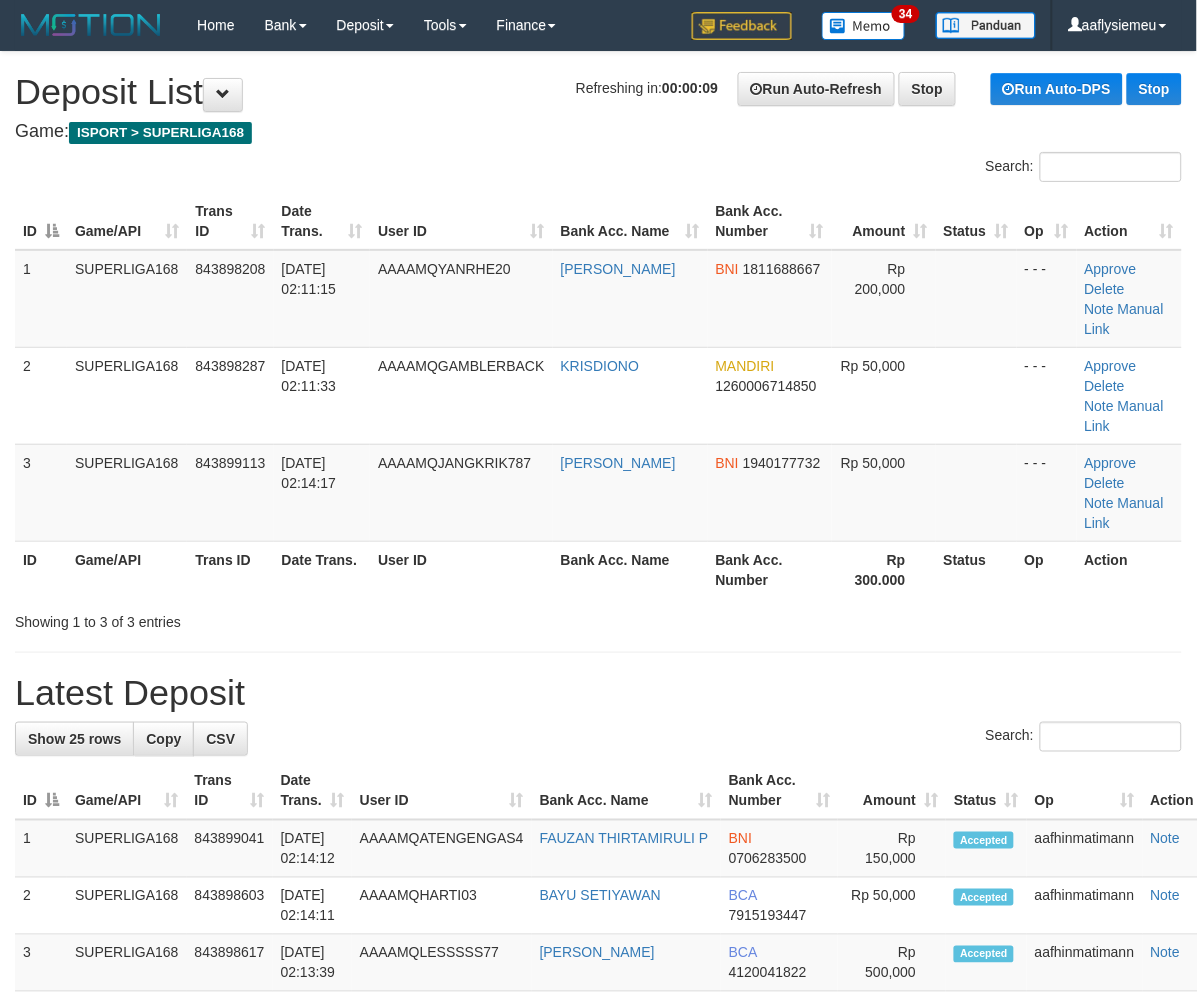 drag, startPoint x: 514, startPoint y: 524, endPoint x: 235, endPoint y: 598, distance: 288.64685 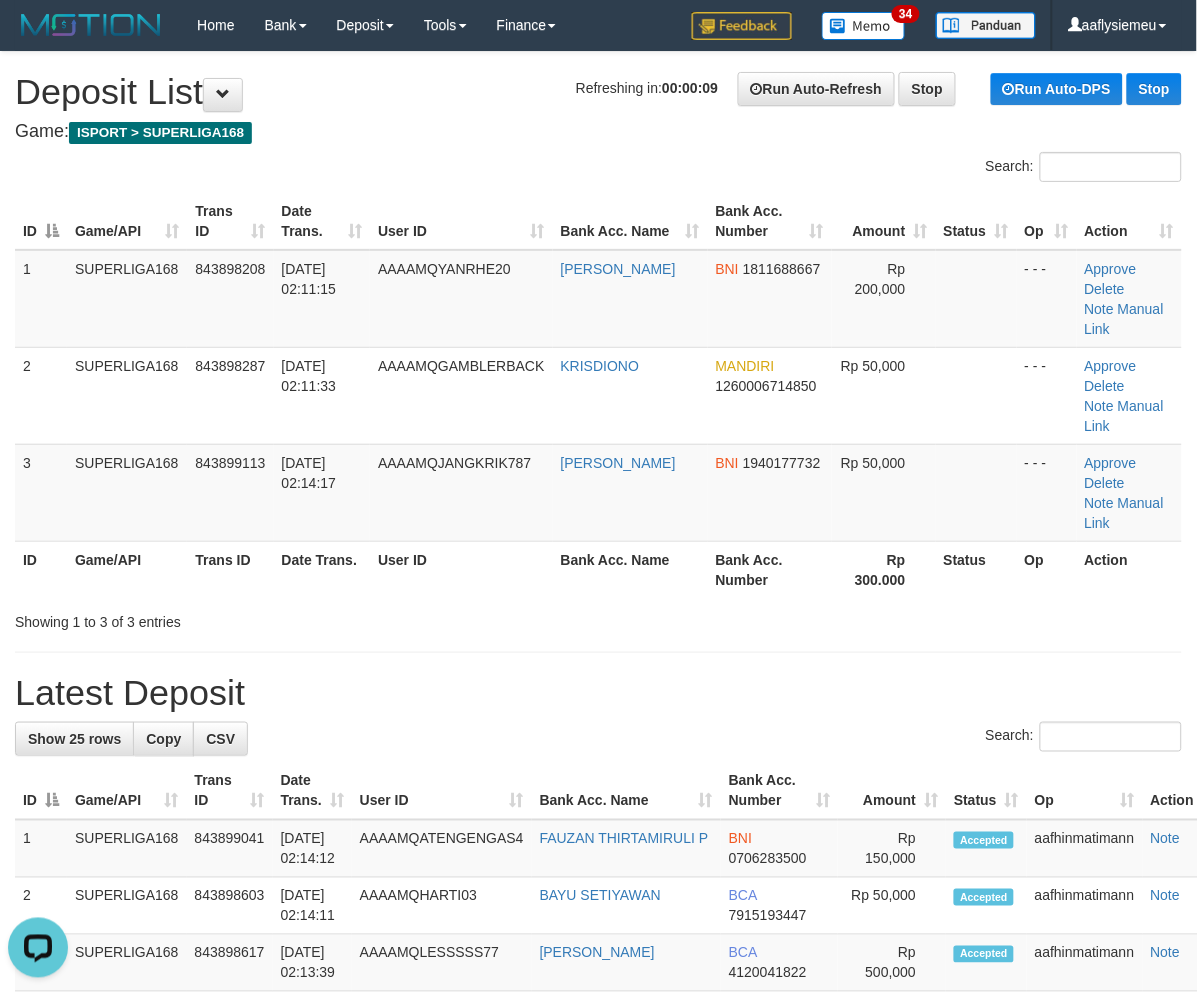 scroll, scrollTop: 0, scrollLeft: 0, axis: both 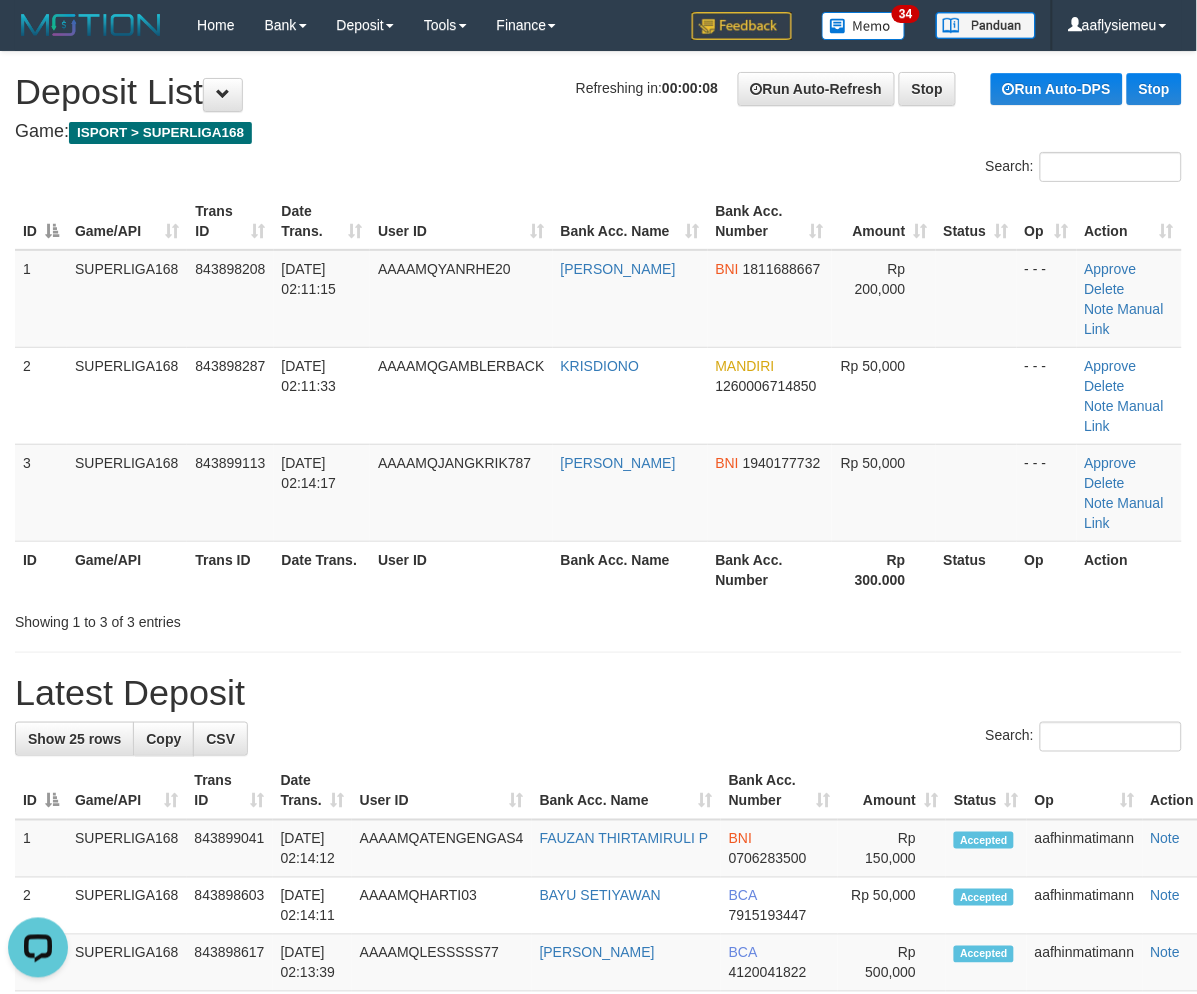 click on "Showing 1 to 3 of 3 entries" at bounding box center (249, 618) 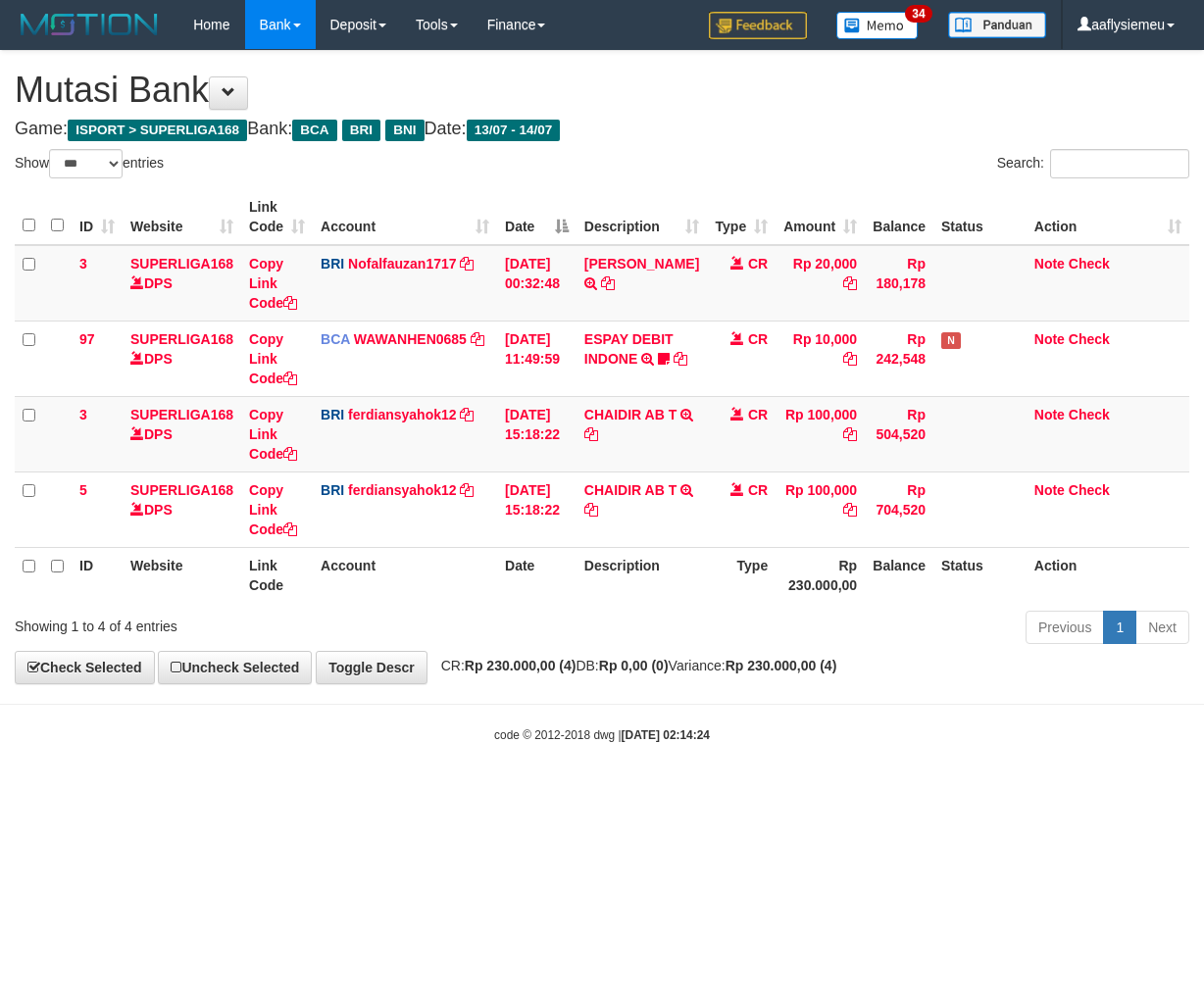 select on "***" 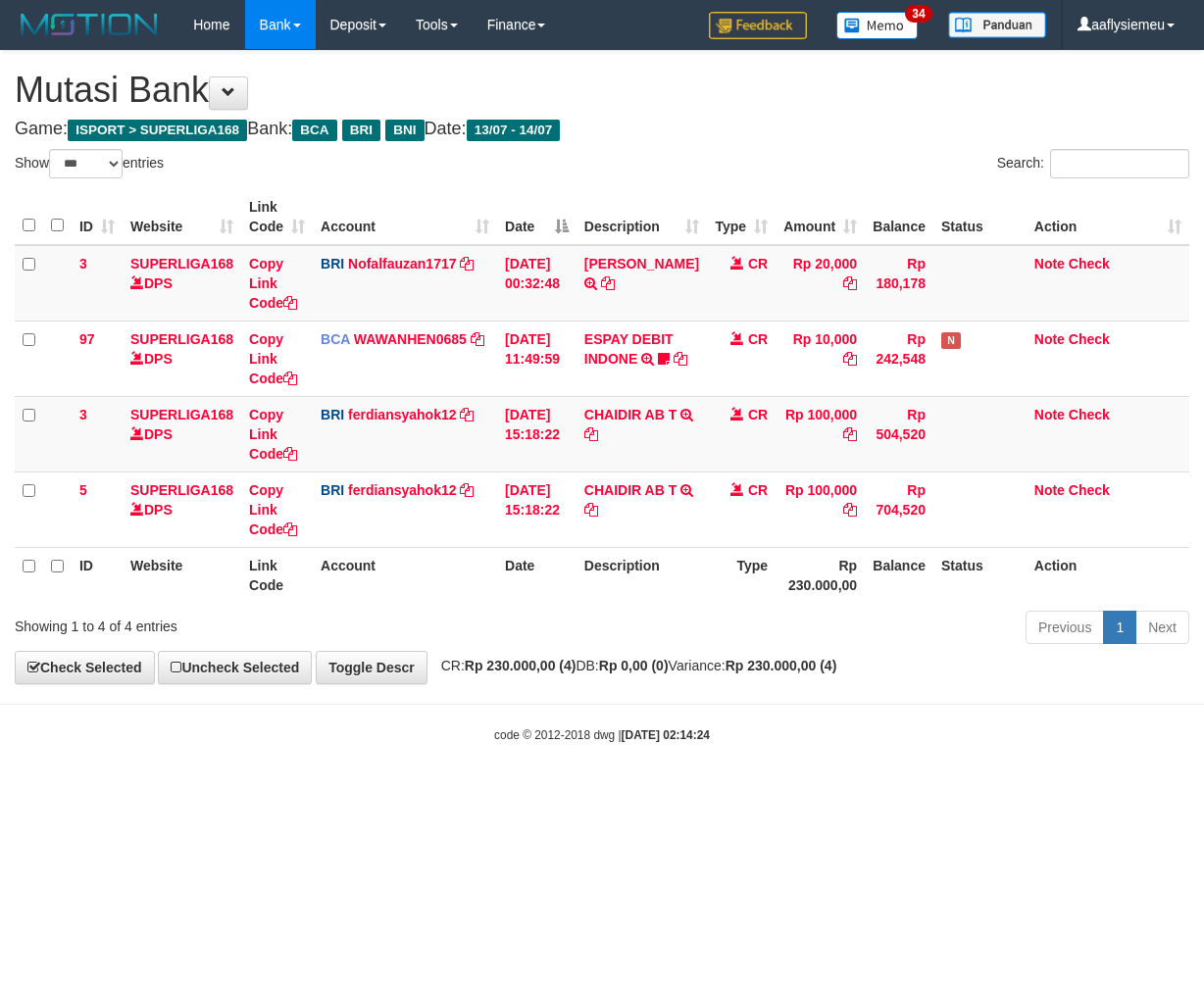 scroll, scrollTop: 0, scrollLeft: 0, axis: both 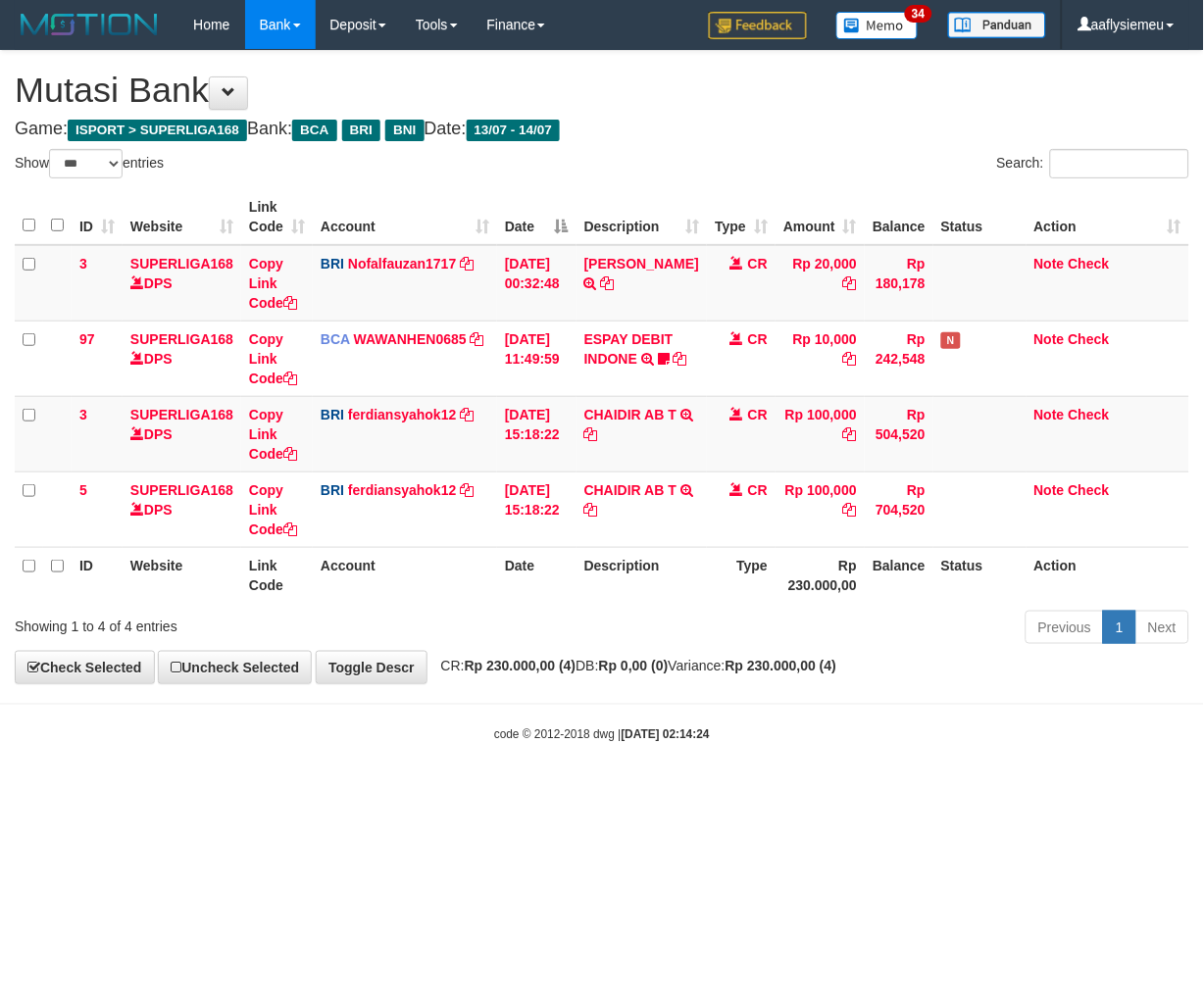click on "code © [DATE]-[DATE] dwg |  [DATE] 02:14:24" at bounding box center [602, 734] 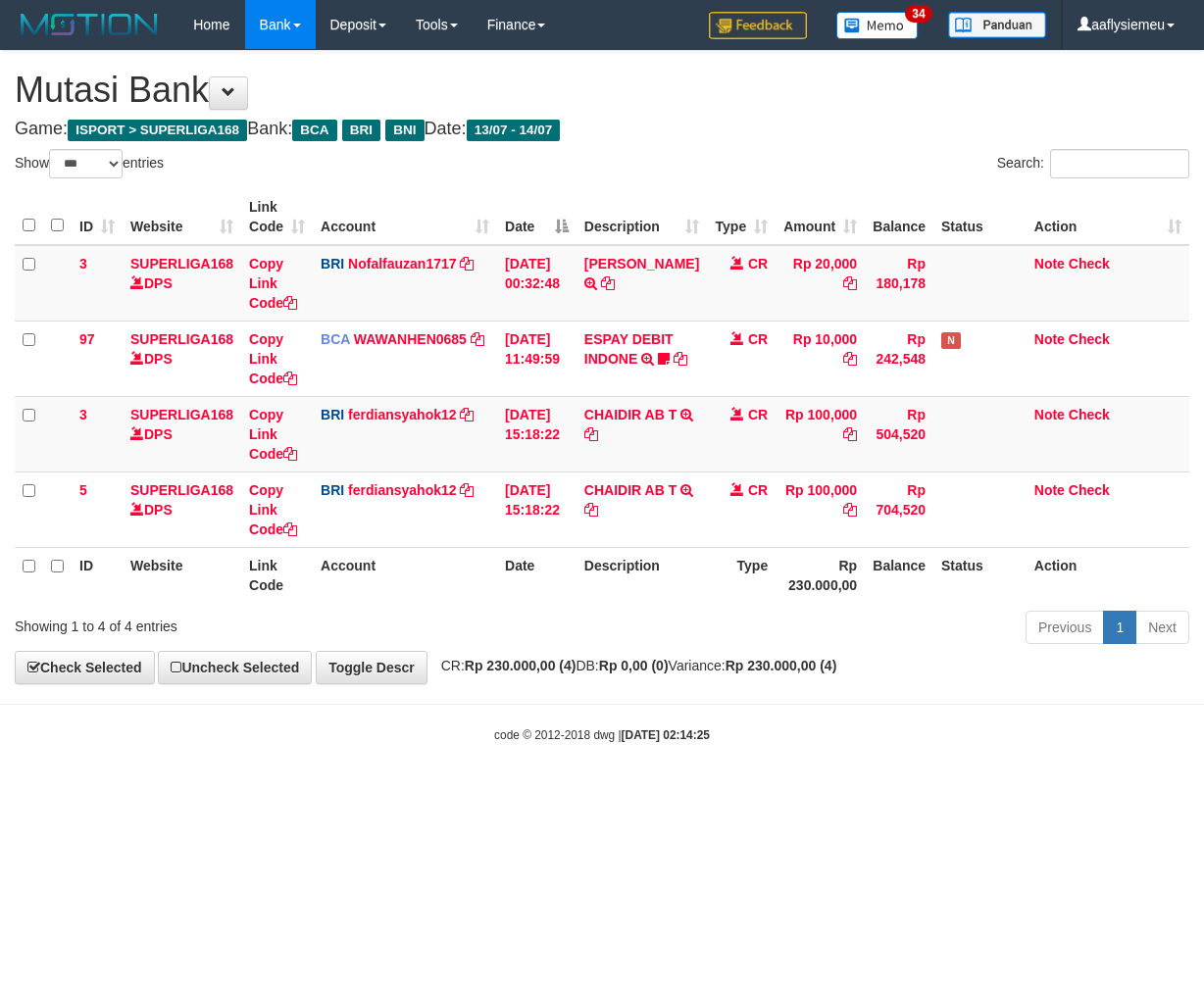 select on "***" 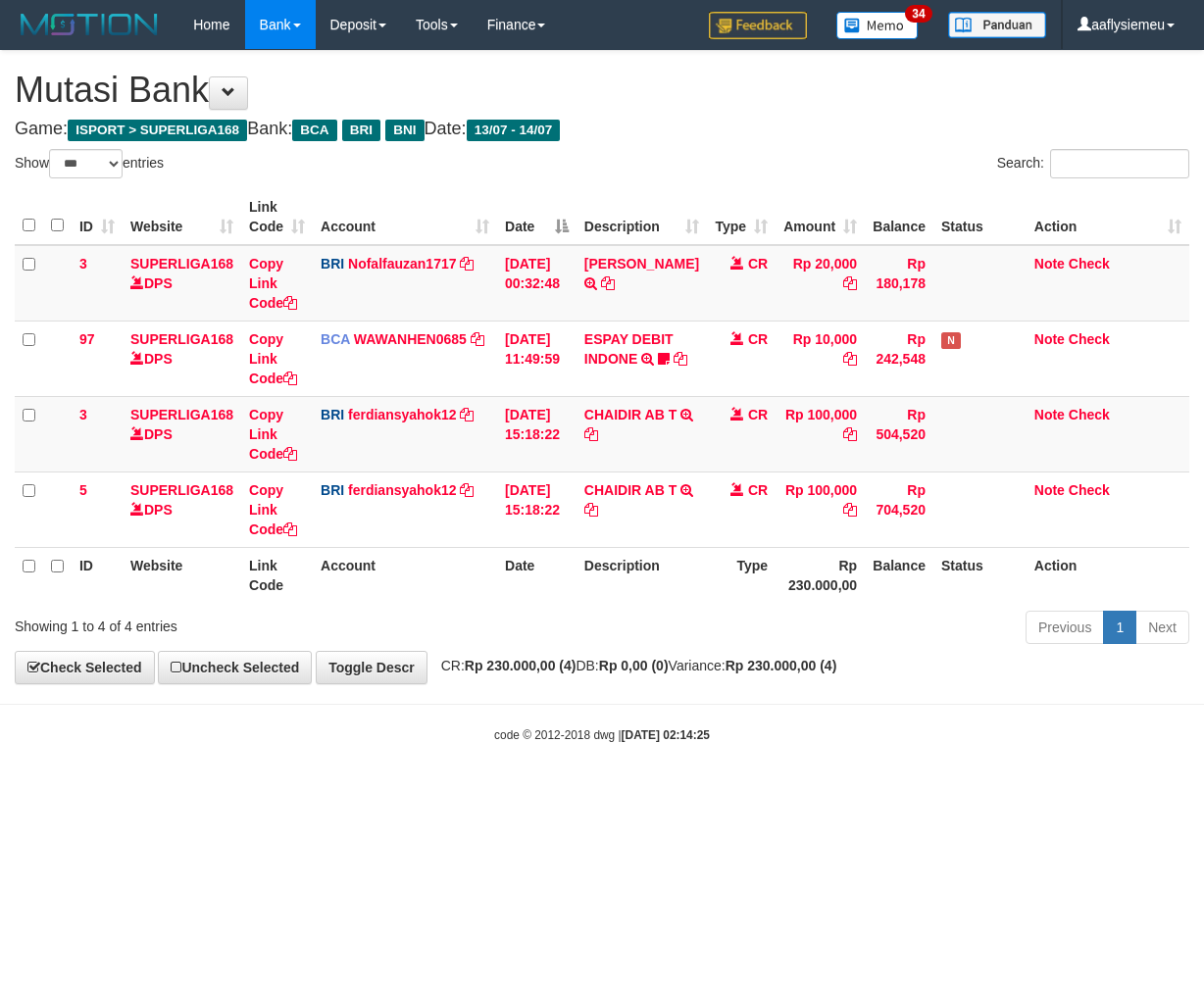 scroll, scrollTop: 0, scrollLeft: 0, axis: both 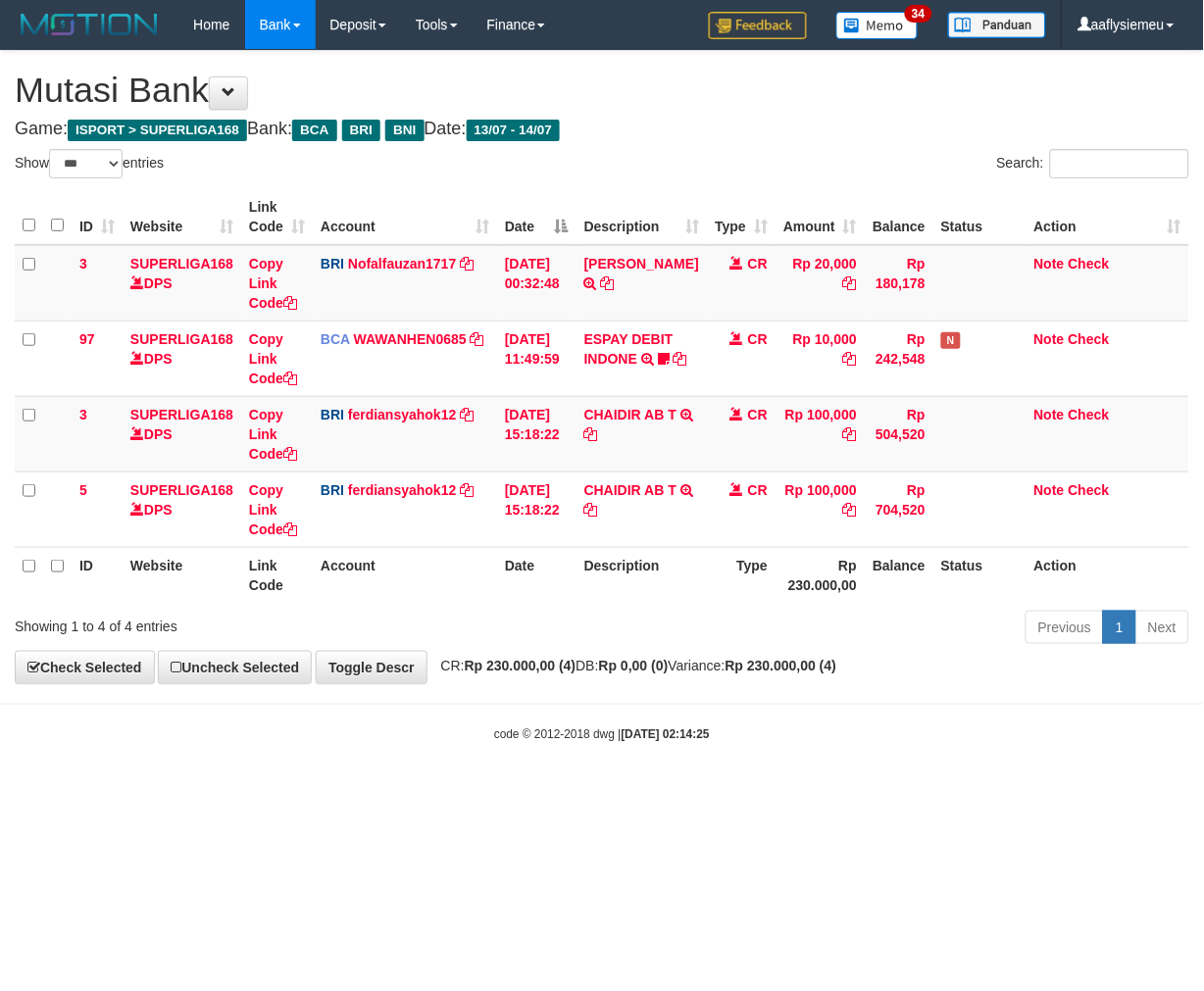 click on "code © 2012-2018 dwg |  2025/07/14 02:14:25" at bounding box center (602, 734) 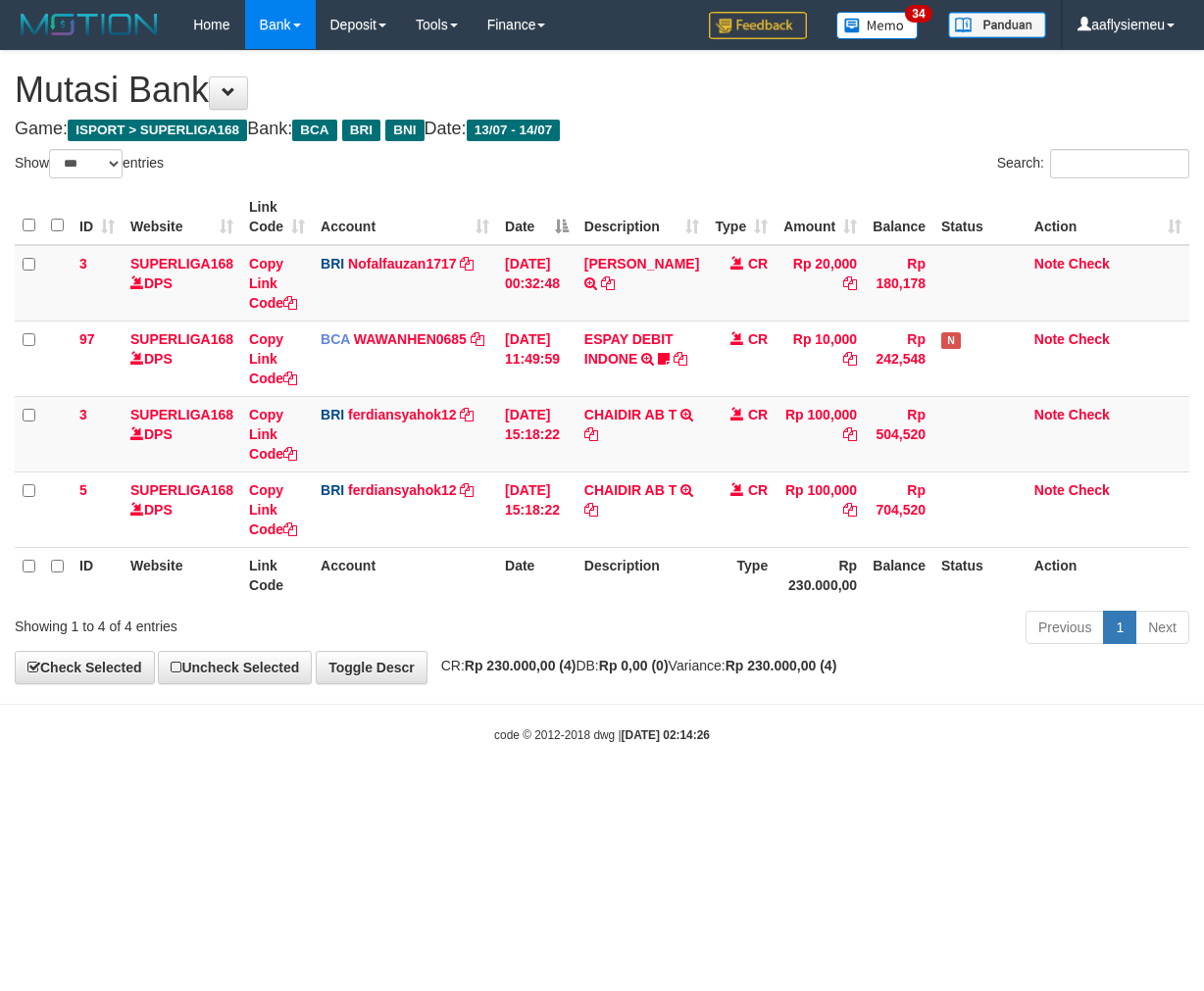 select on "***" 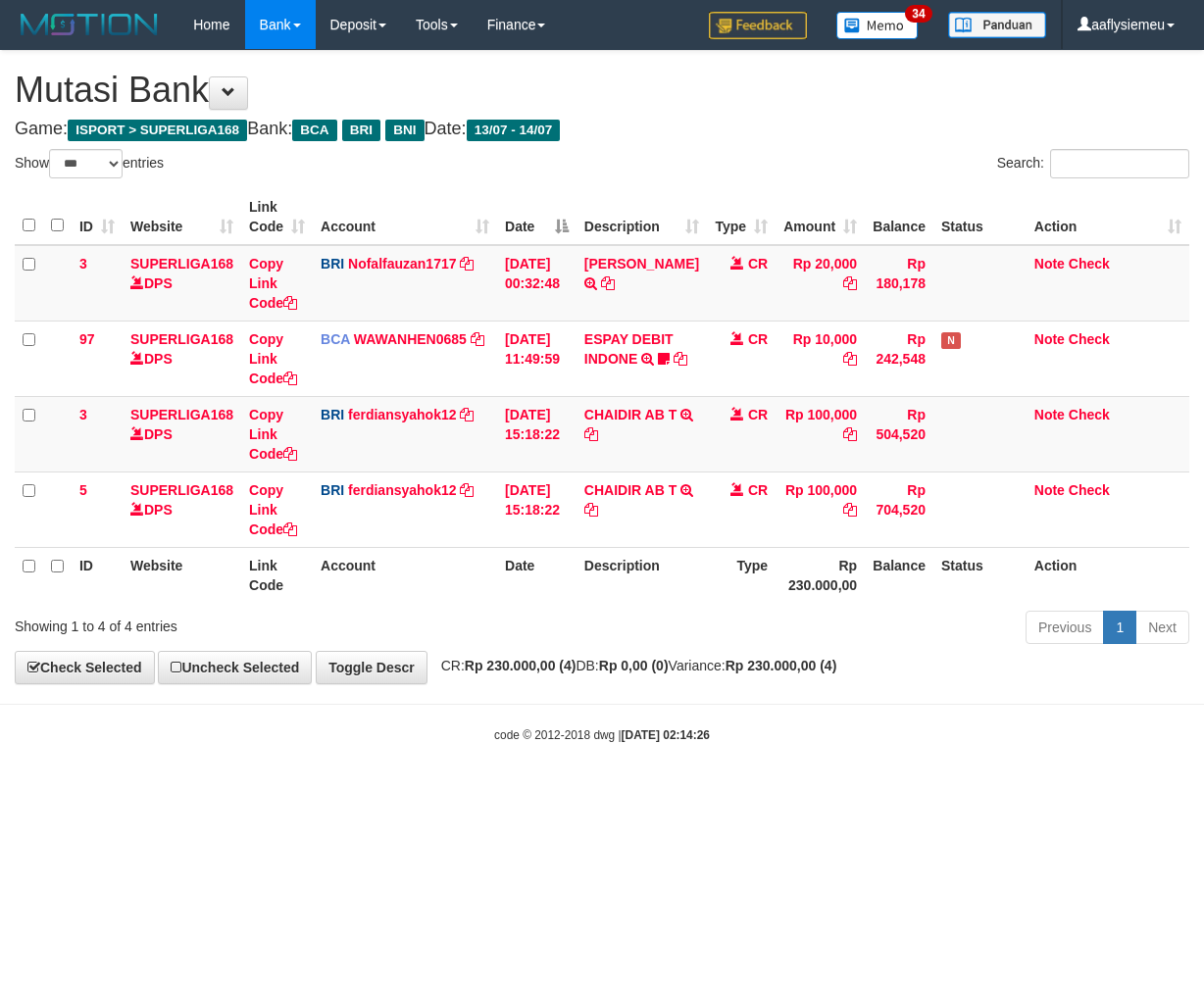 scroll, scrollTop: 0, scrollLeft: 0, axis: both 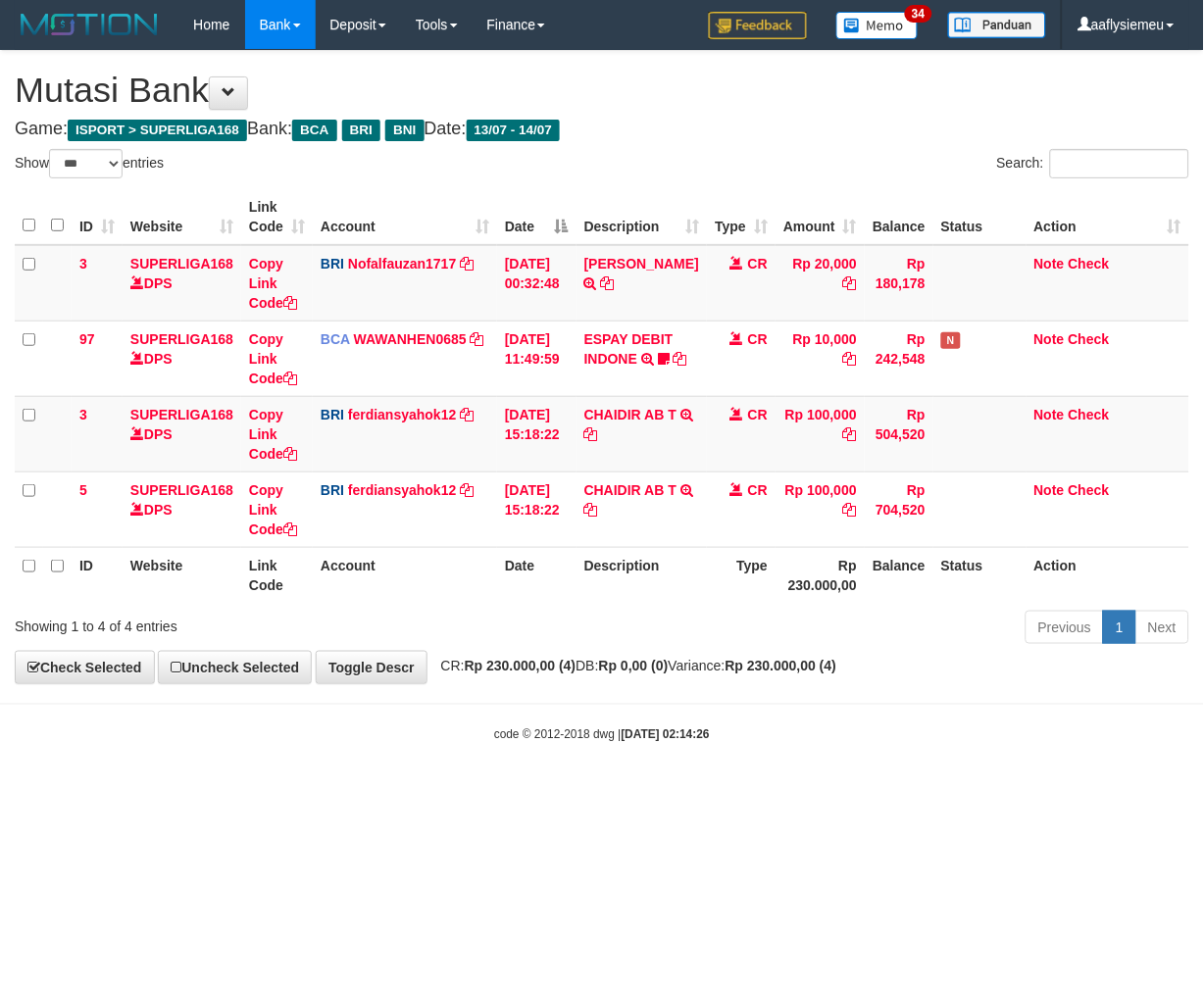 click on "Toggle navigation
Home
Bank
Account List
Load
By Website
Group
[ISPORT]													SUPERLIGA168
By Load Group (DPS)
34" at bounding box center [602, 396] 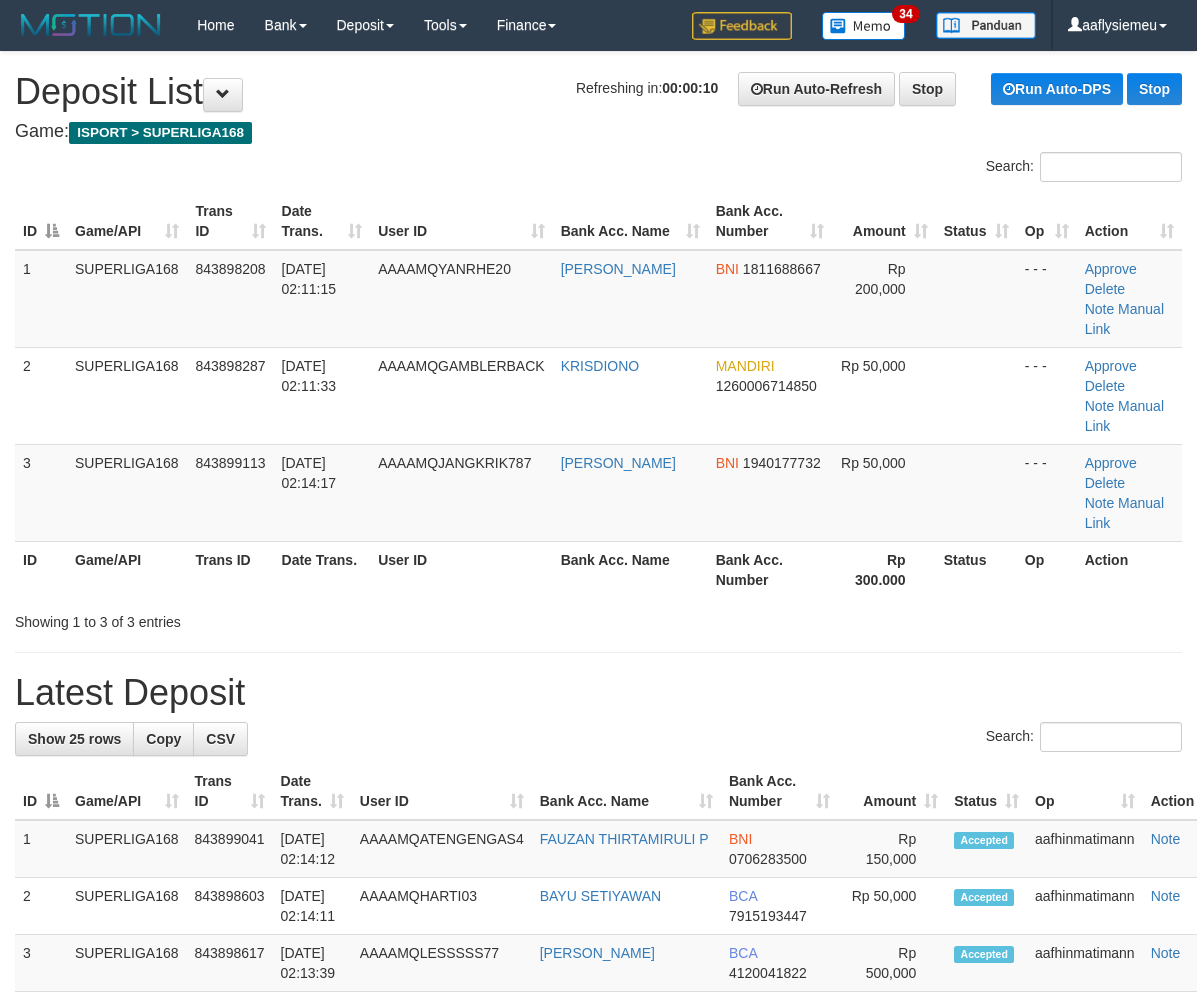 scroll, scrollTop: 0, scrollLeft: 0, axis: both 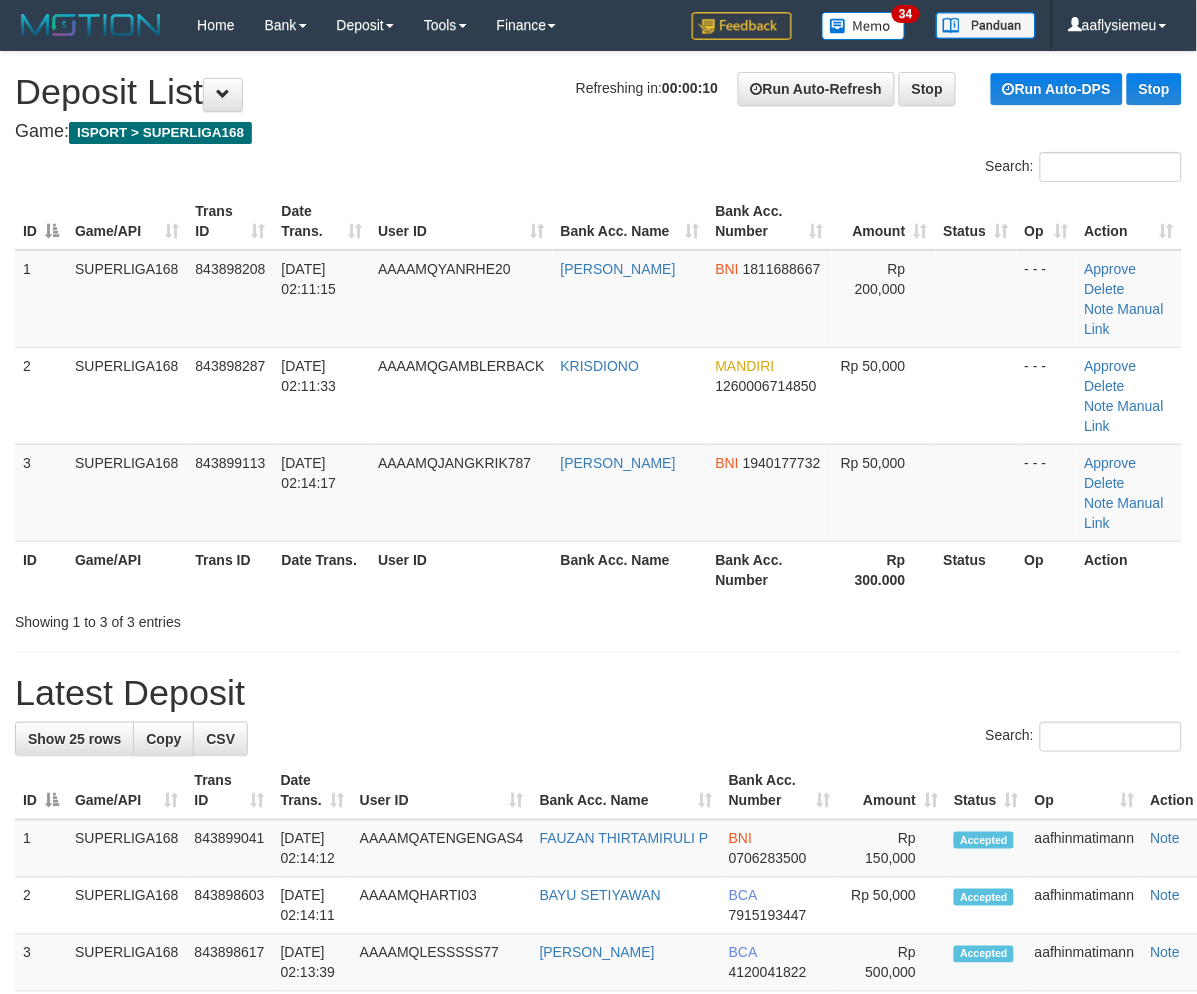 click on "Showing 1 to 3 of 3 entries" at bounding box center [249, 618] 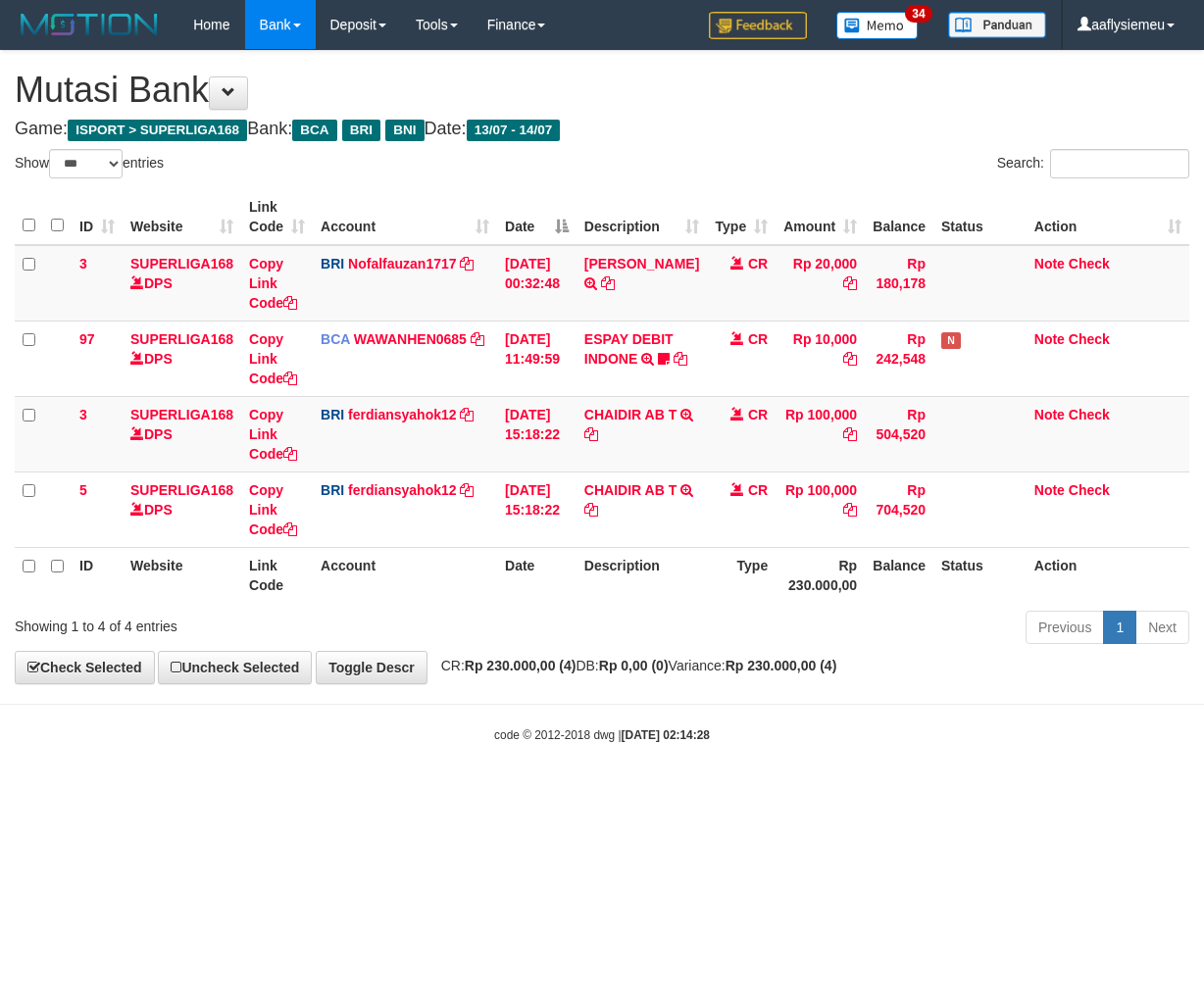 select on "***" 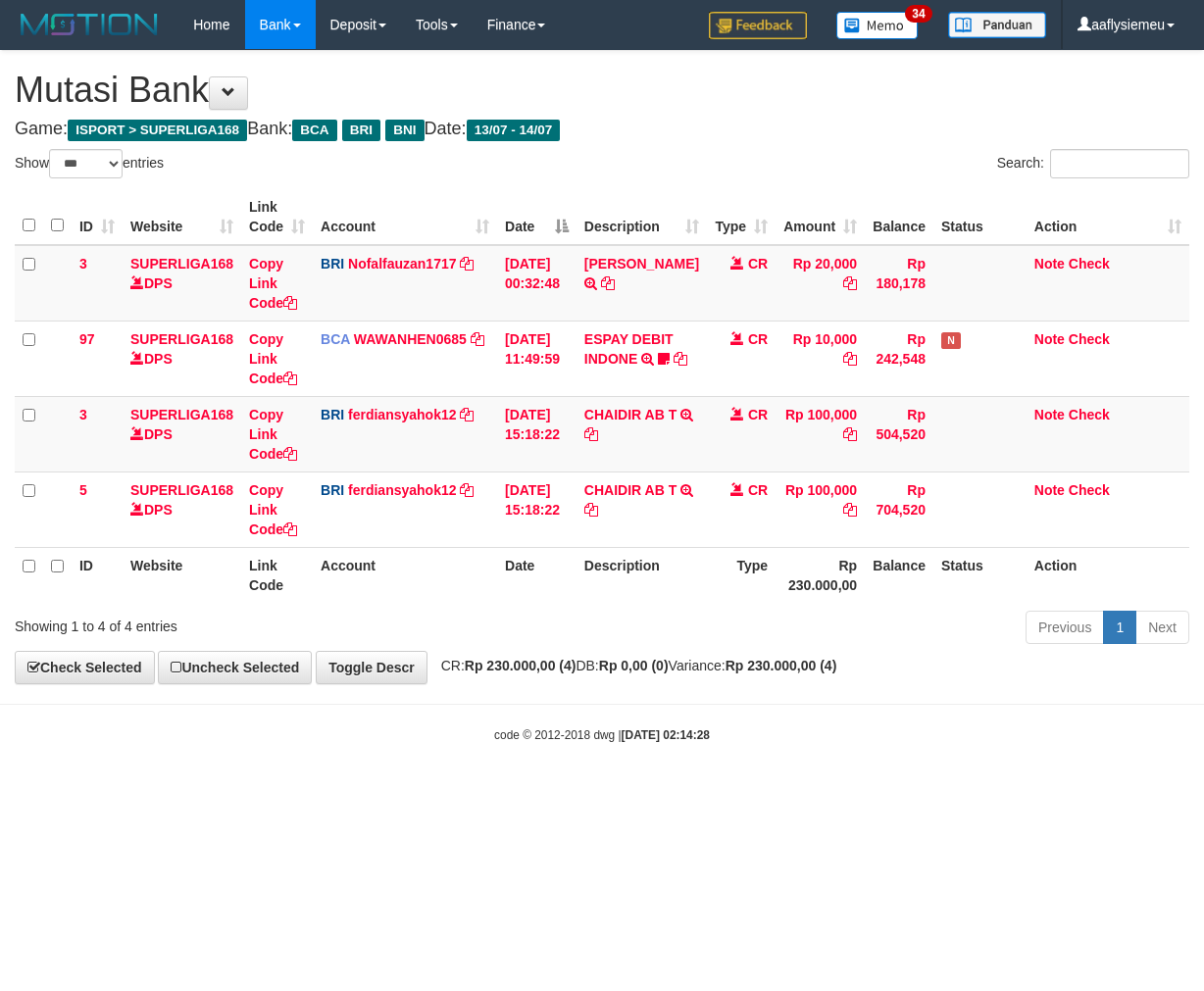 scroll, scrollTop: 0, scrollLeft: 0, axis: both 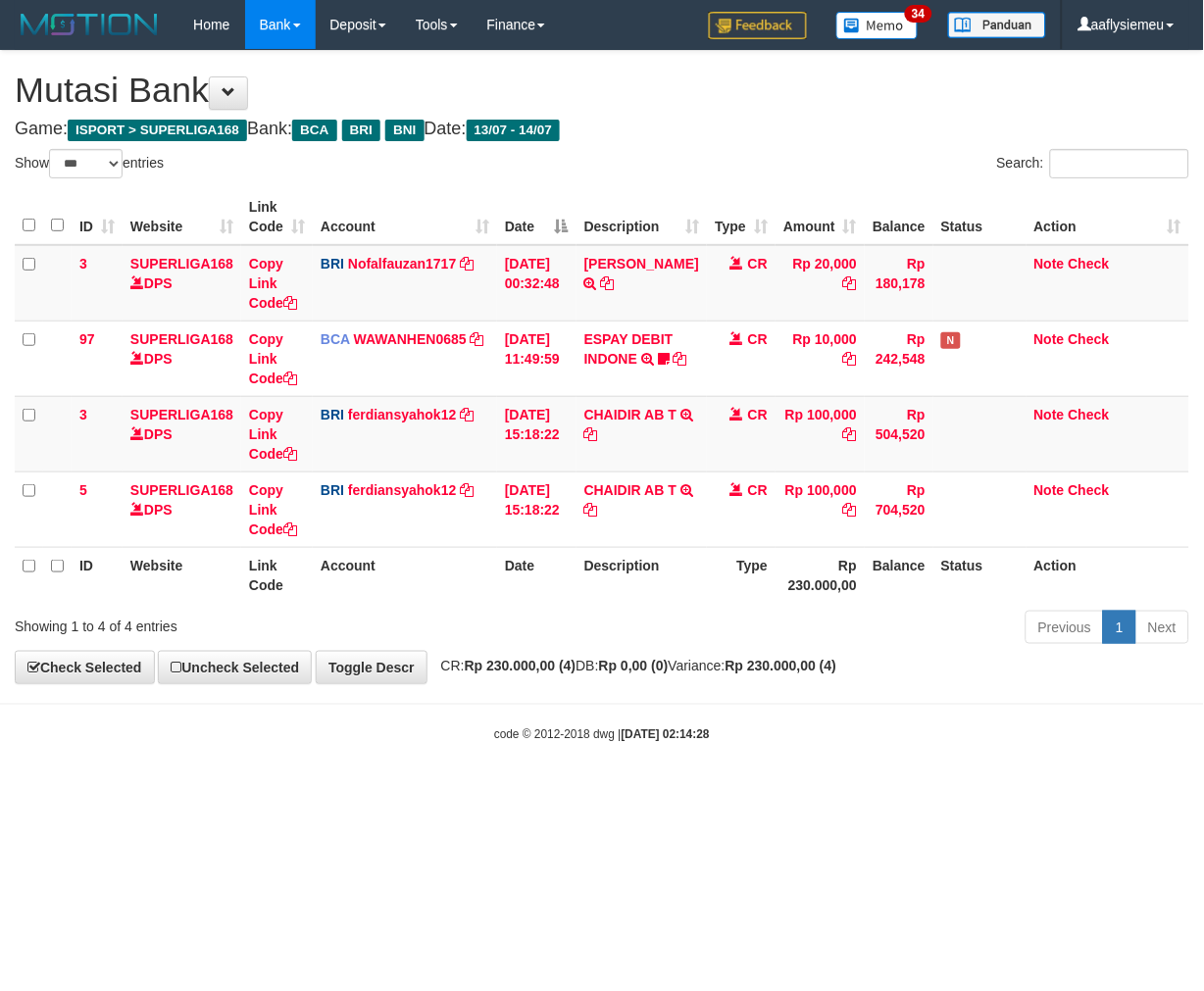 click on "Toggle navigation
Home
Bank
Account List
Load
By Website
Group
[ISPORT]													SUPERLIGA168
By Load Group (DPS)
34" at bounding box center (602, 396) 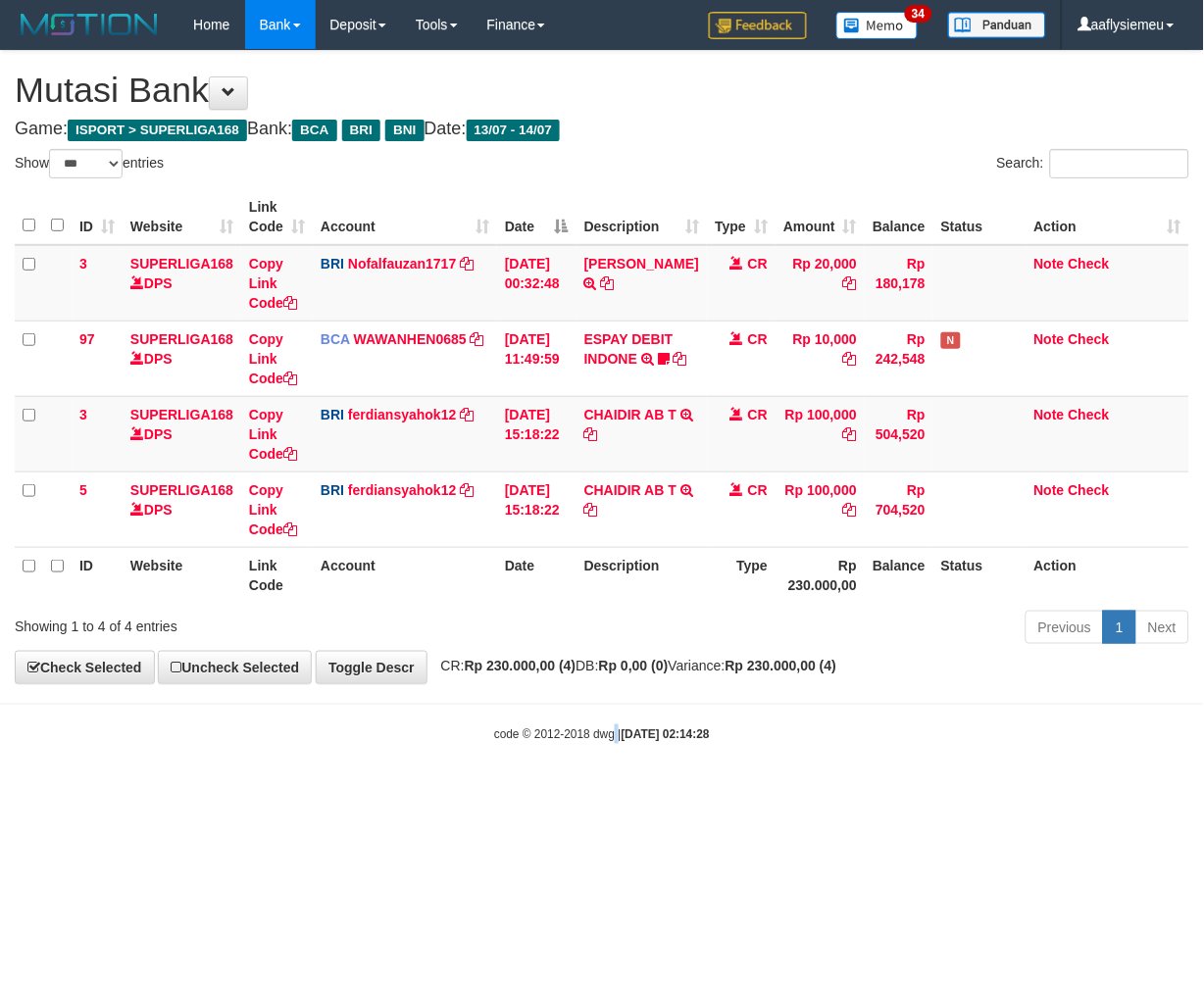 click on "Toggle navigation
Home
Bank
Account List
Load
By Website
Group
[ISPORT]													SUPERLIGA168
By Load Group (DPS)
34" at bounding box center (602, 396) 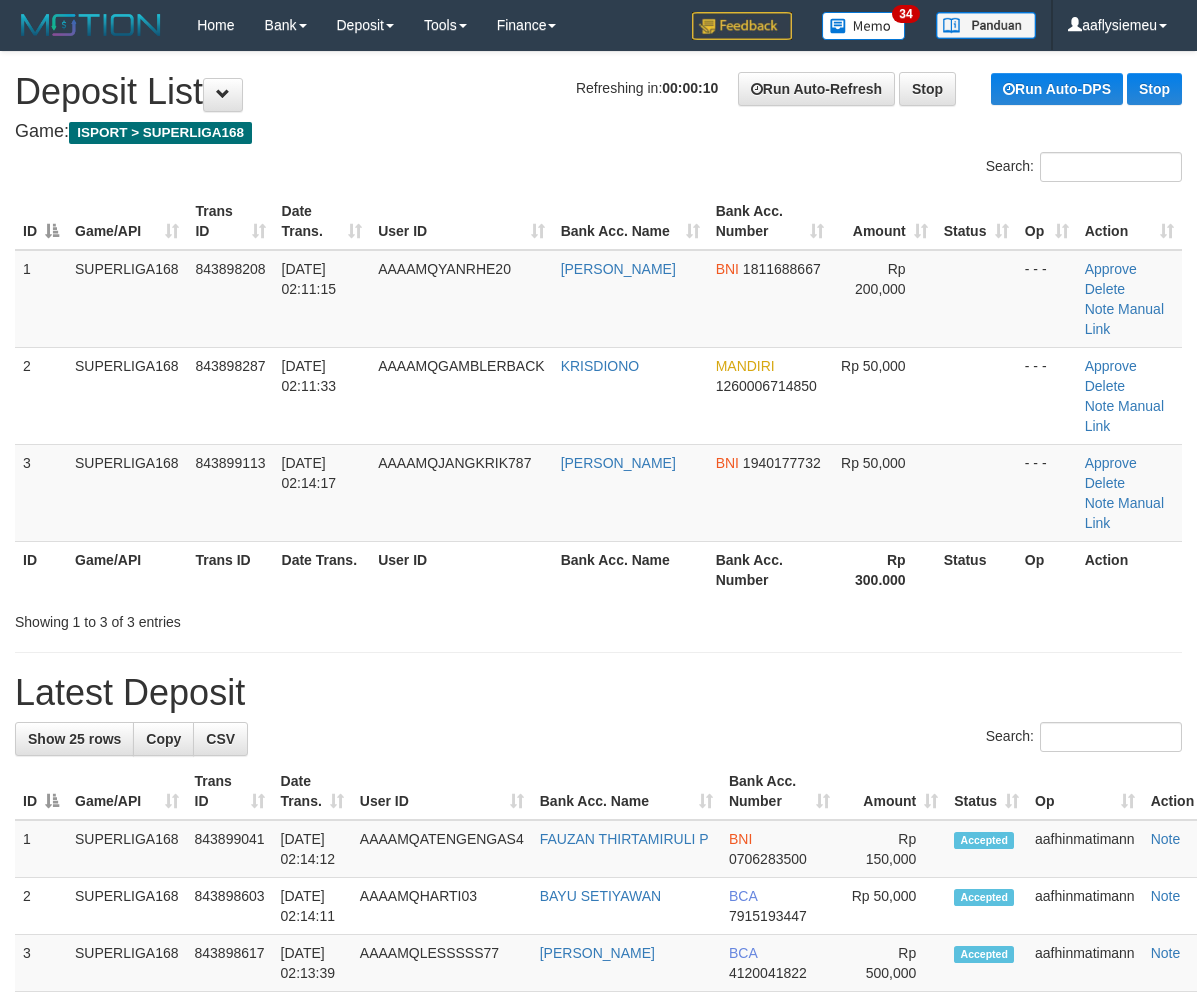 scroll, scrollTop: 0, scrollLeft: 0, axis: both 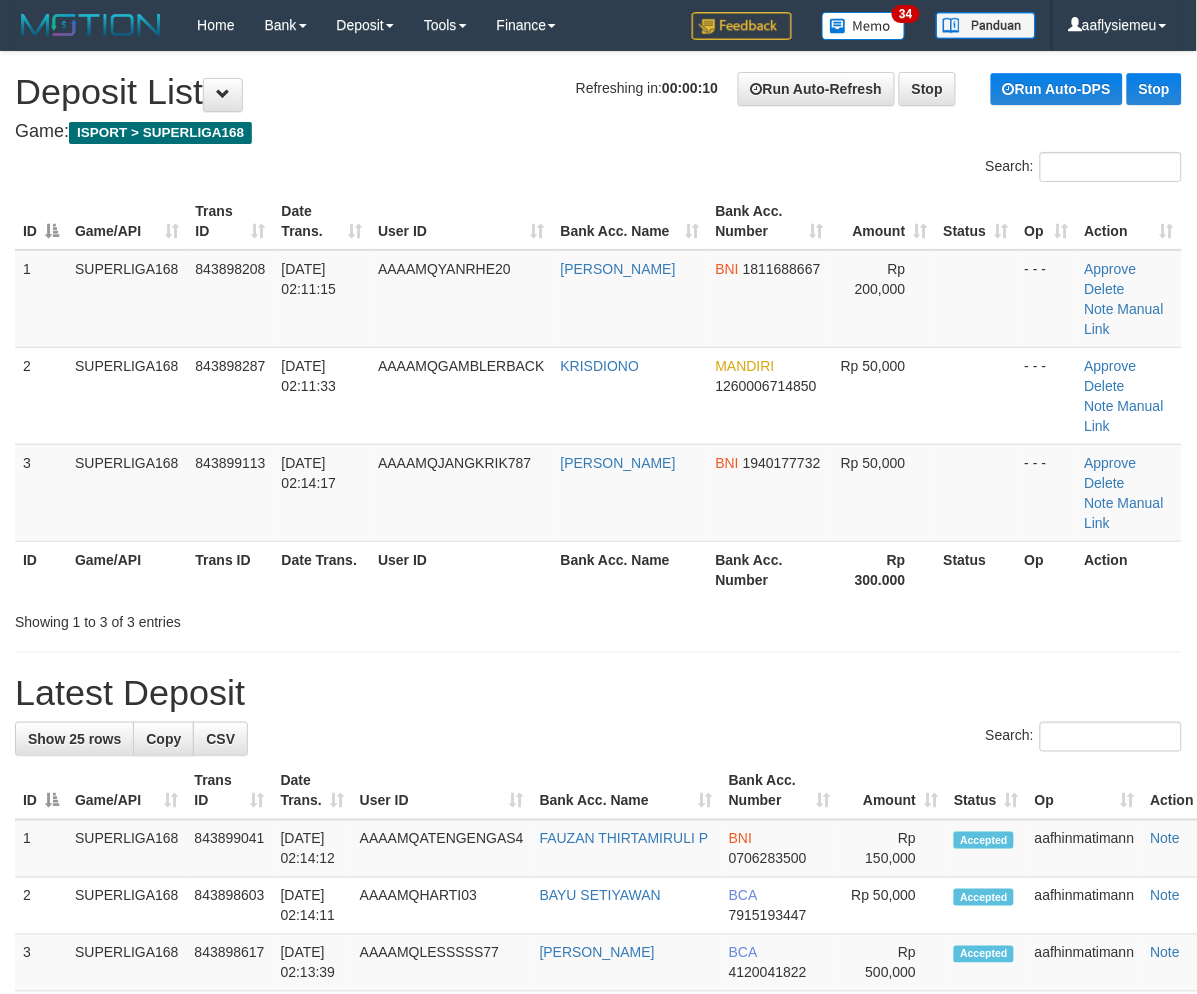 click on "Showing 1 to 3 of 3 entries" at bounding box center (249, 618) 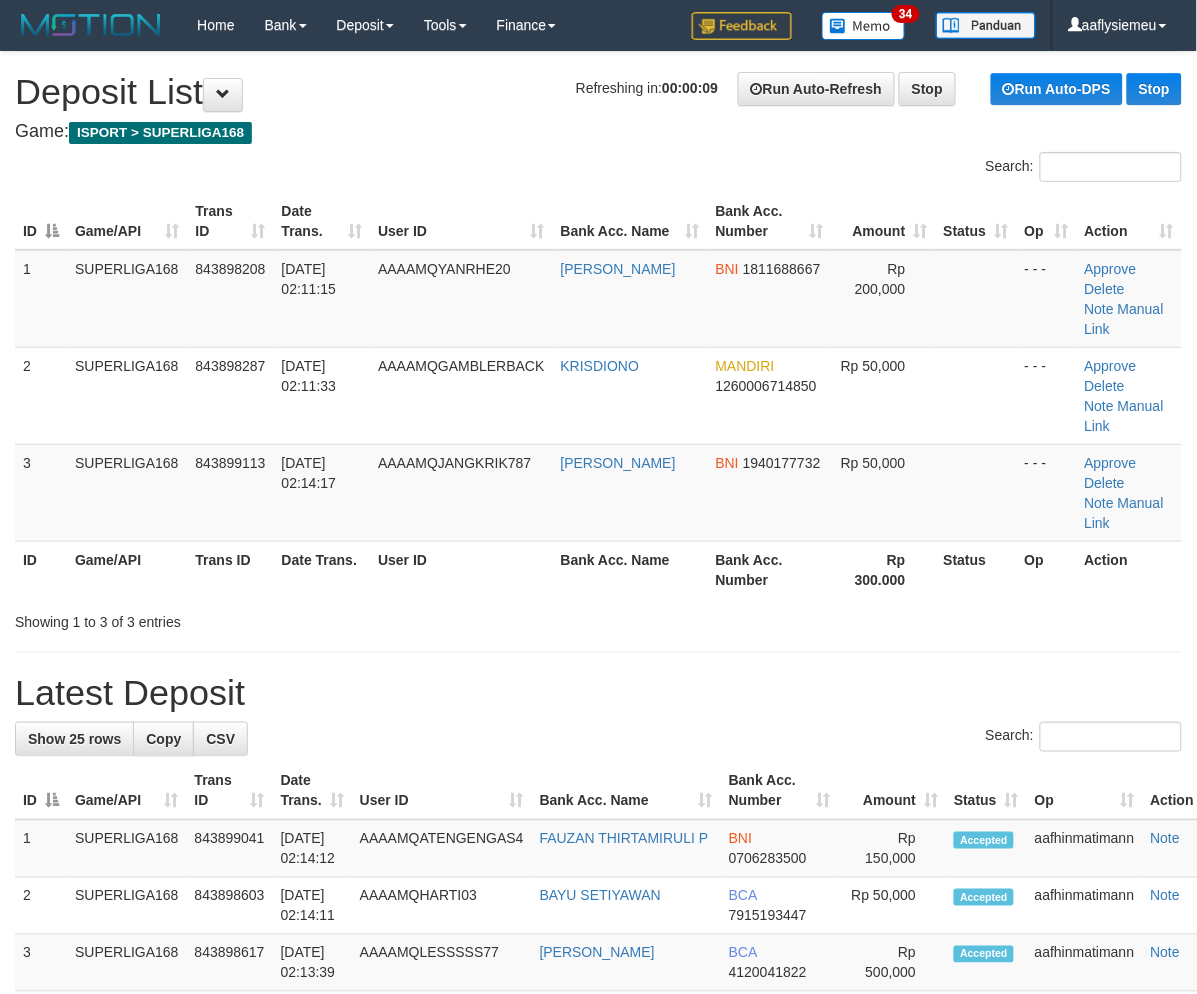 click on "Showing 1 to 3 of 3 entries" at bounding box center (249, 618) 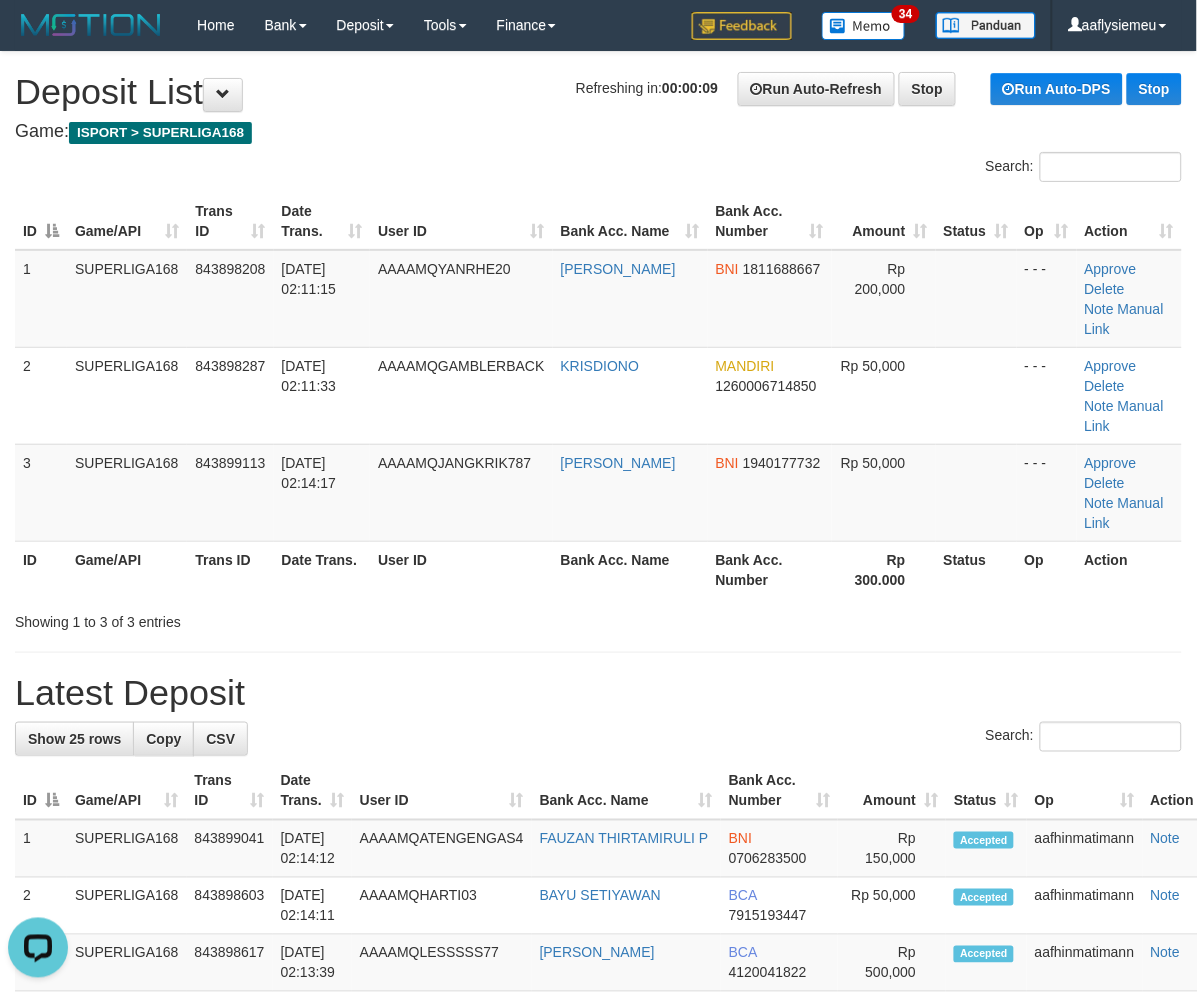 scroll, scrollTop: 0, scrollLeft: 0, axis: both 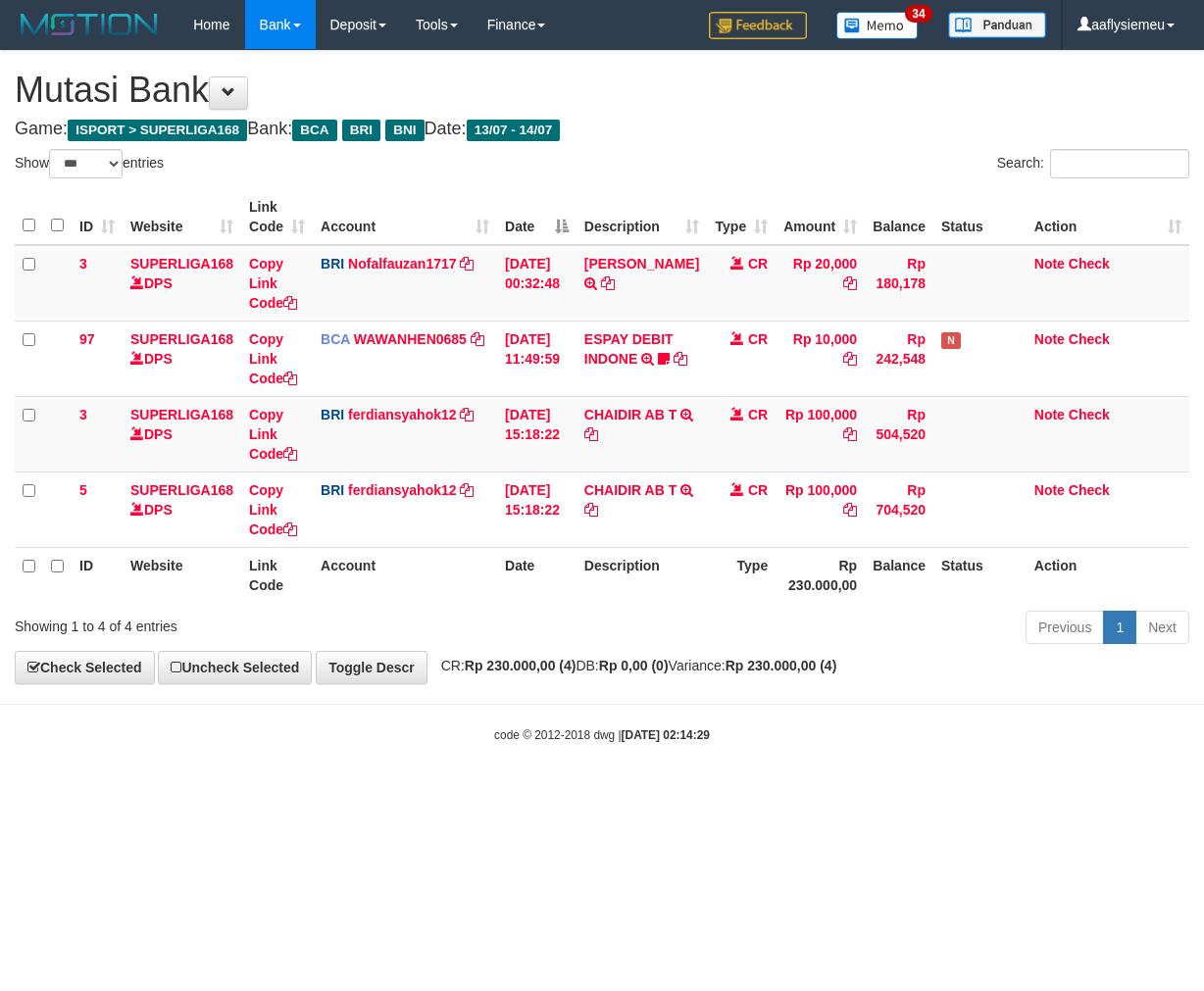 select on "***" 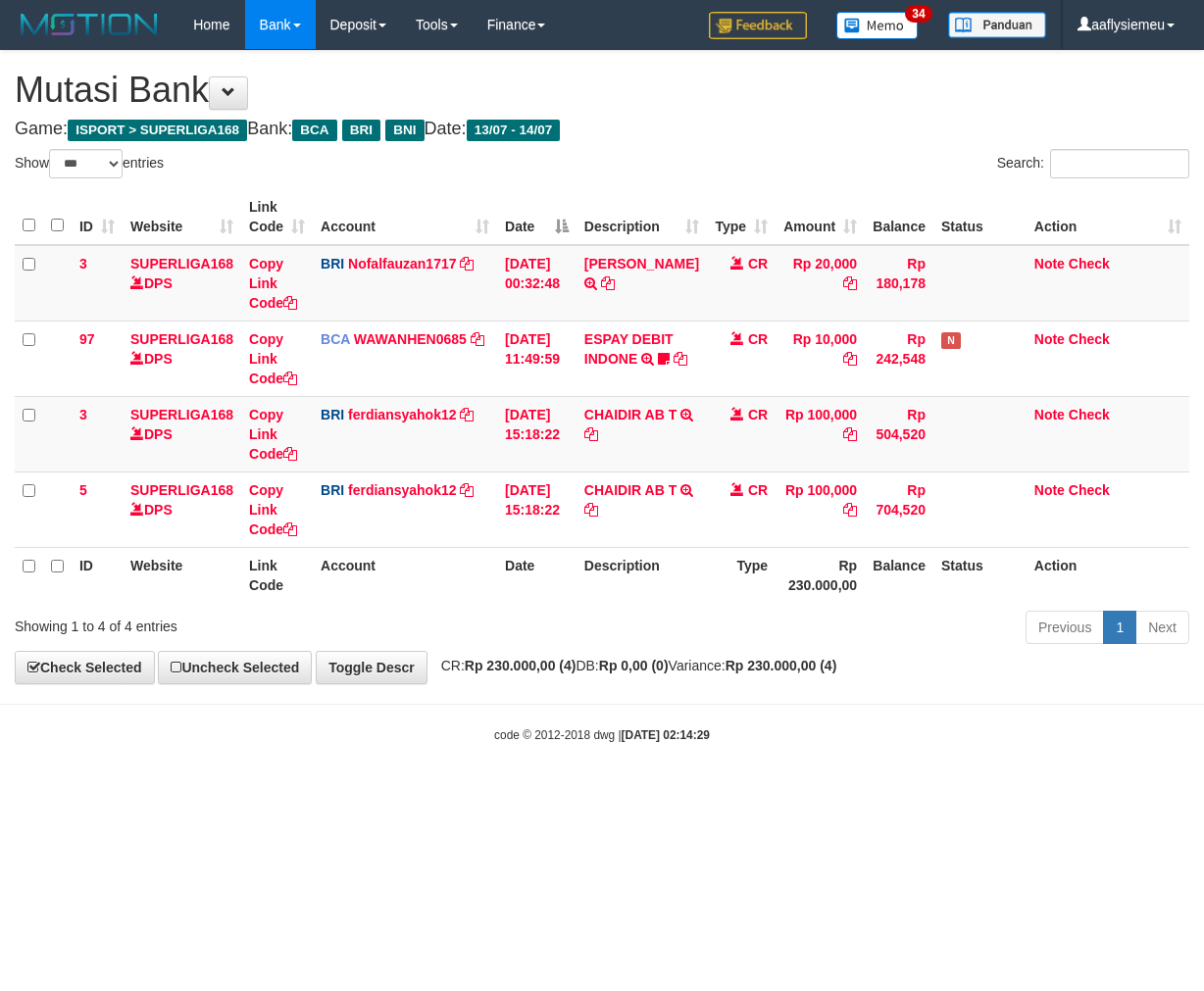 scroll, scrollTop: 0, scrollLeft: 0, axis: both 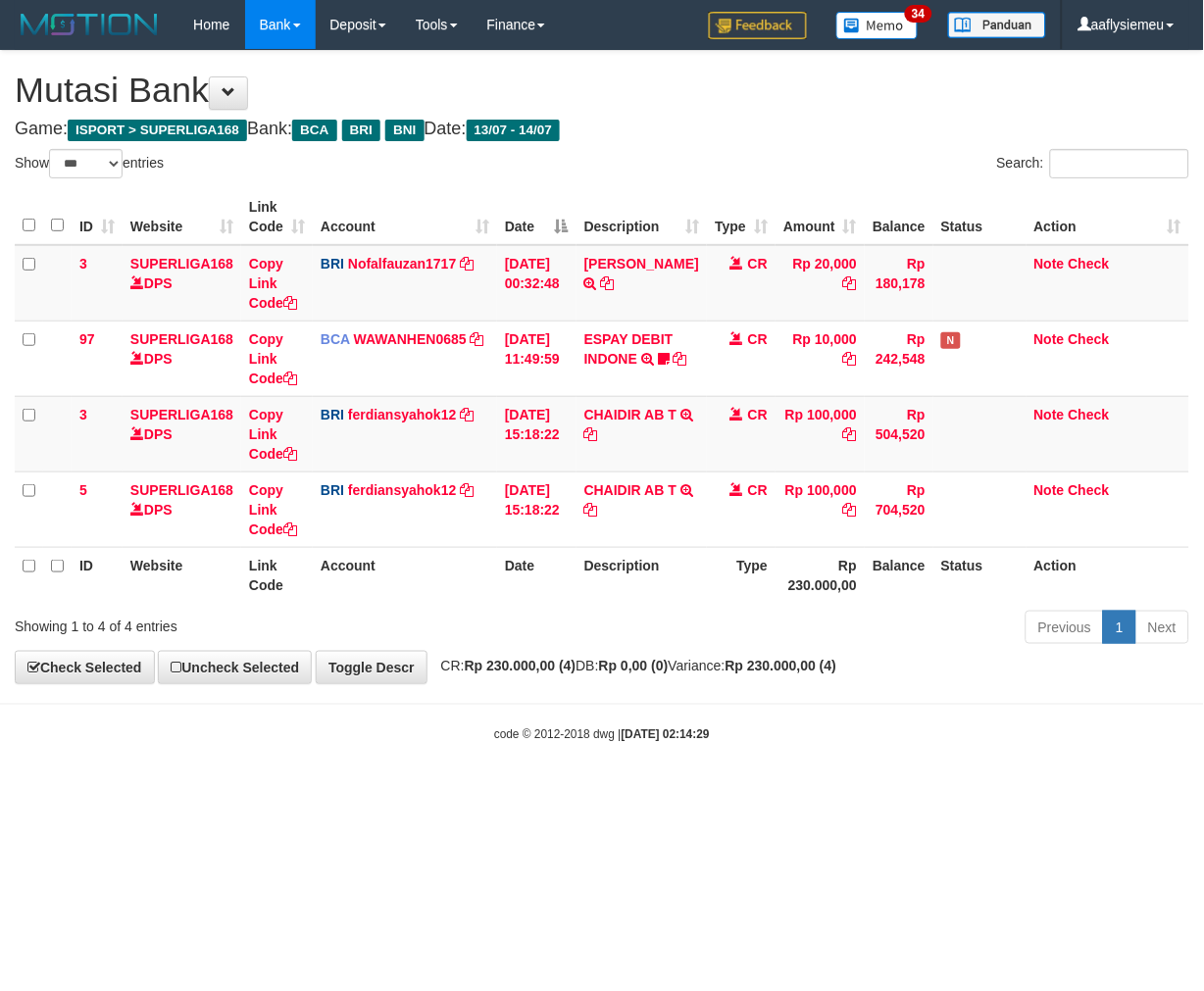 drag, startPoint x: 0, startPoint y: 0, endPoint x: 966, endPoint y: 689, distance: 1186.5399 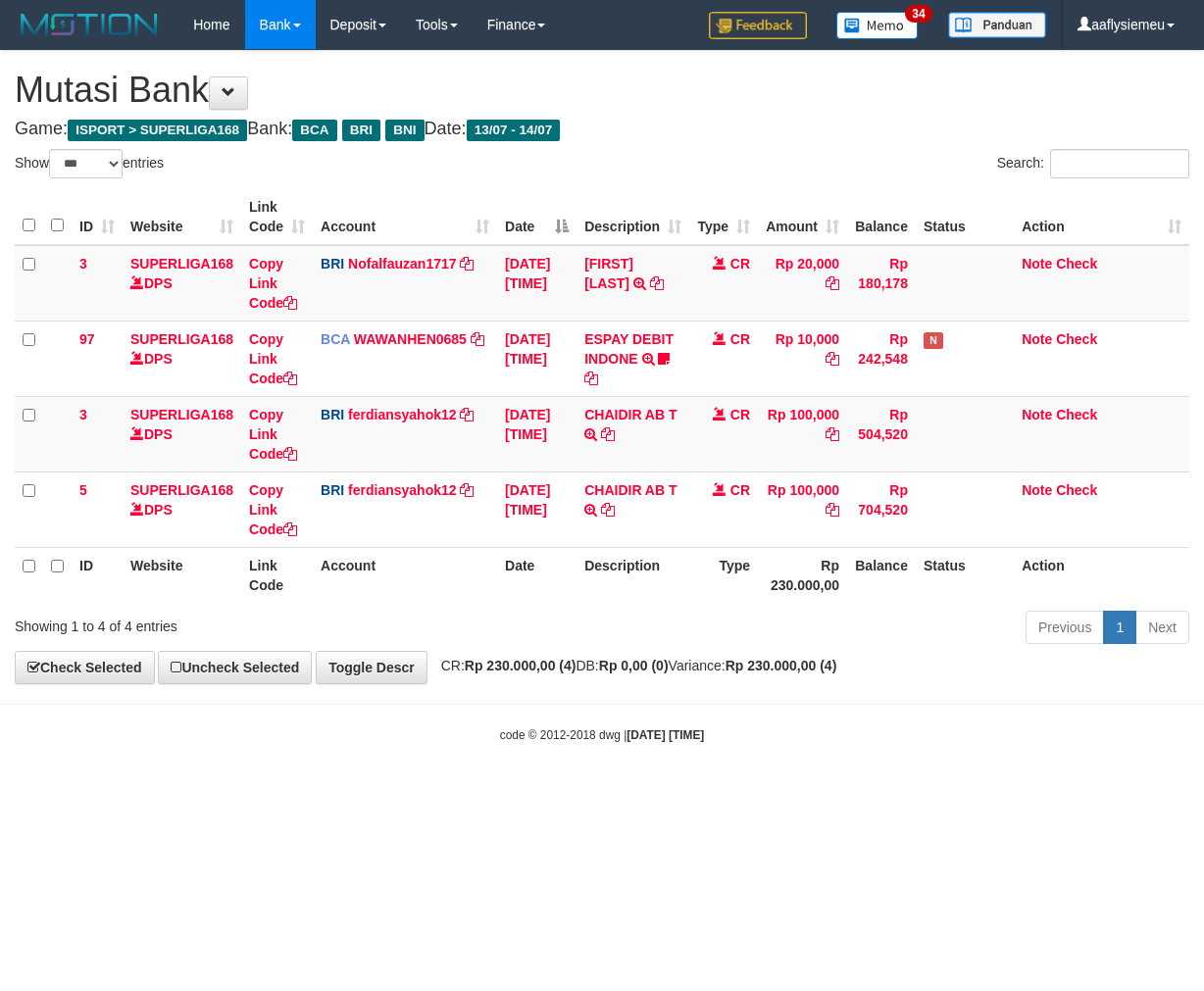 select on "***" 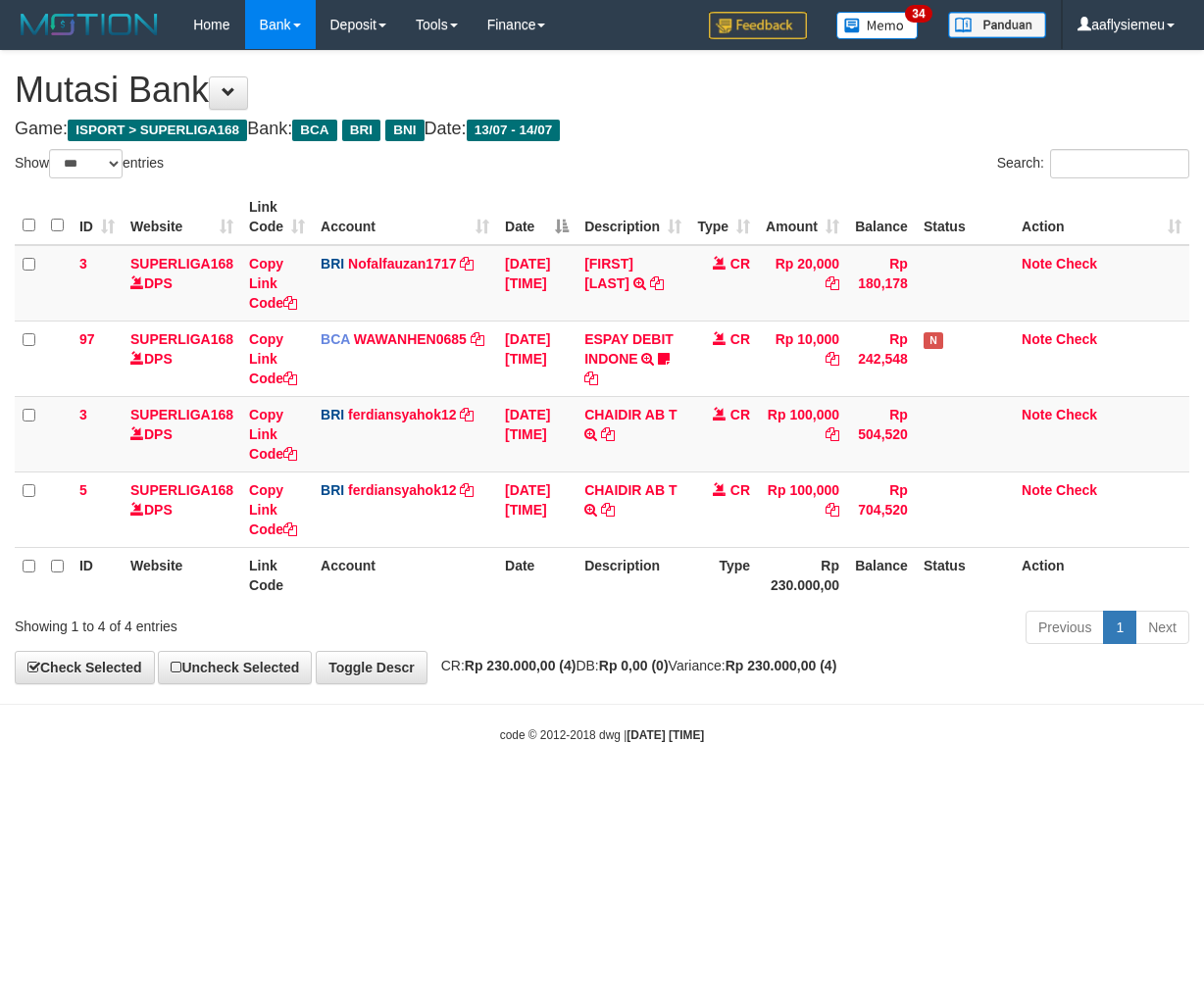 scroll, scrollTop: 0, scrollLeft: 0, axis: both 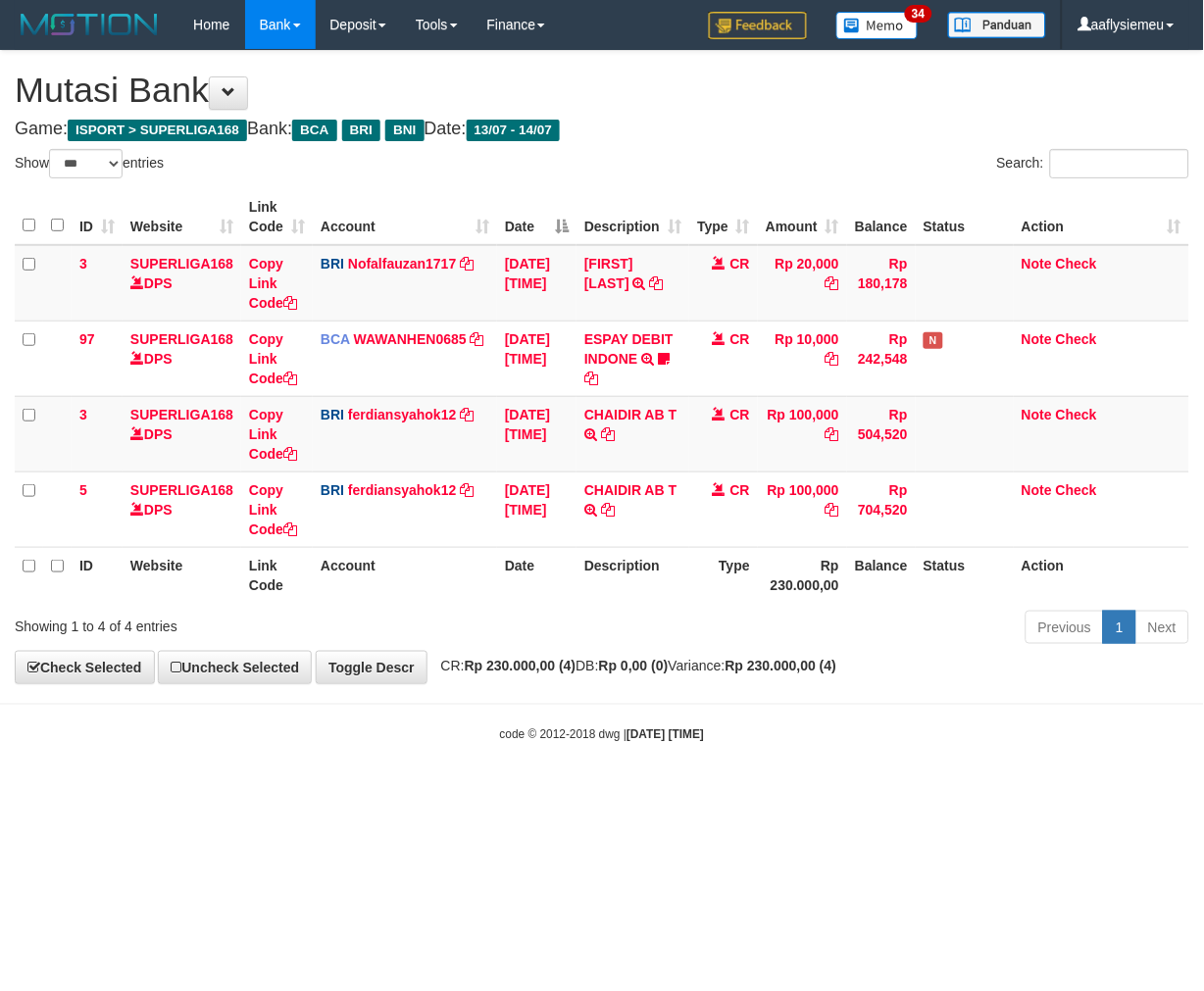 click on "Toggle navigation
Home
Bank
Account List
Load
By Website
Group
[ISPORT]													SUPERLIGA168
By Load Group (DPS)
34" at bounding box center [602, 396] 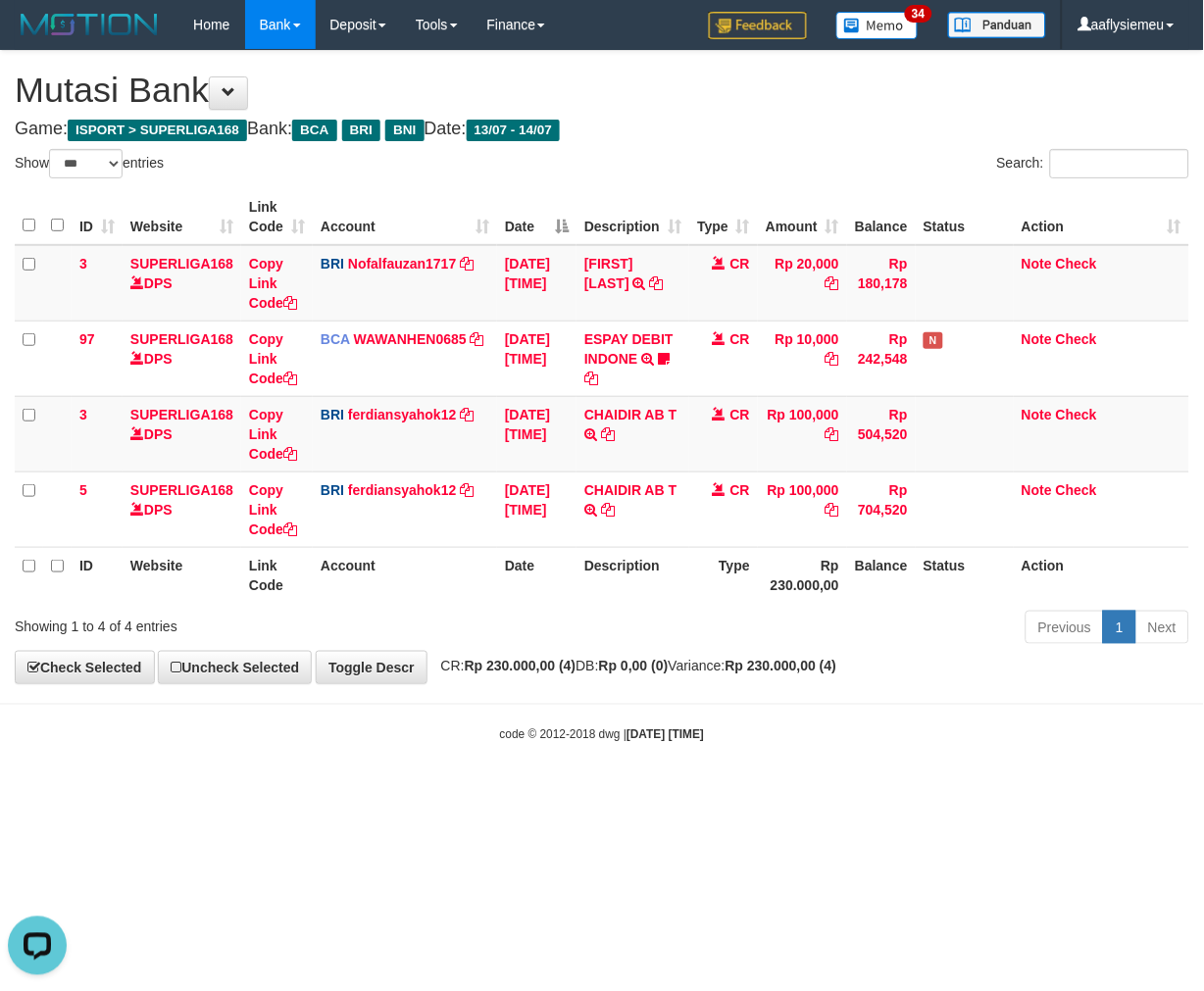 scroll, scrollTop: 0, scrollLeft: 0, axis: both 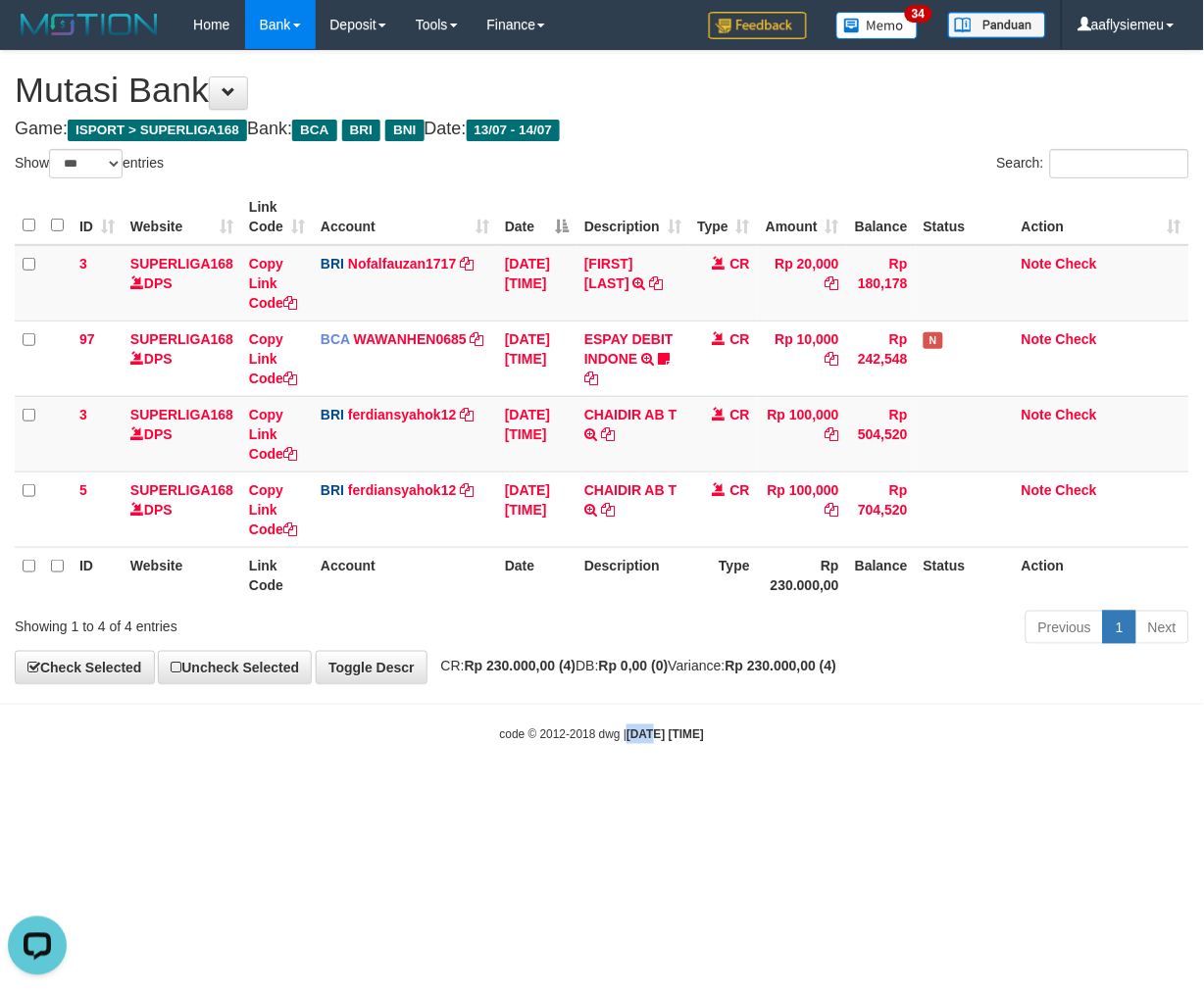 click on "Toggle navigation
Home
Bank
Account List
Load
By Website
Group
[ISPORT]													SUPERLIGA168
By Load Group (DPS)
34" at bounding box center [602, 396] 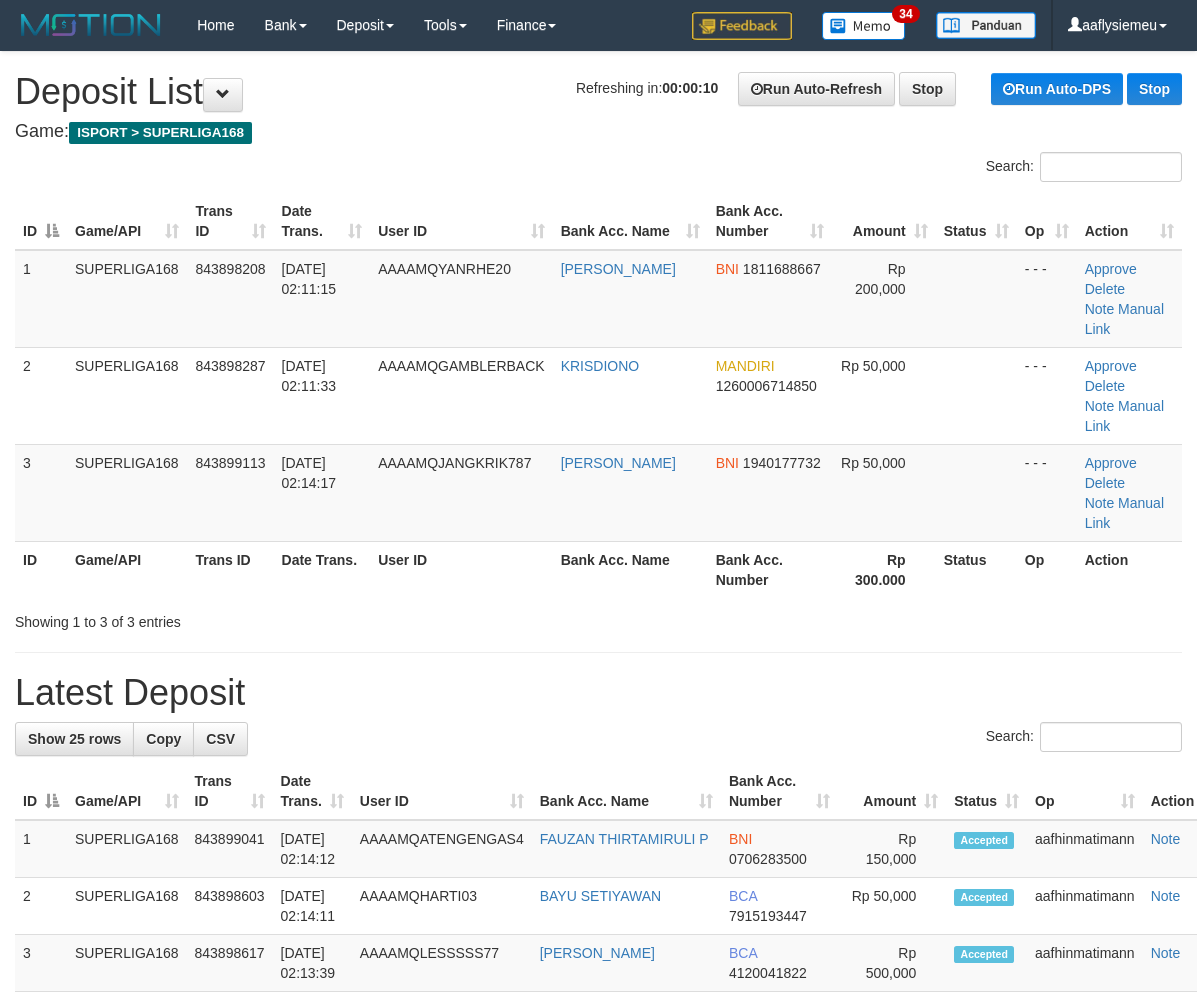 scroll, scrollTop: 0, scrollLeft: 0, axis: both 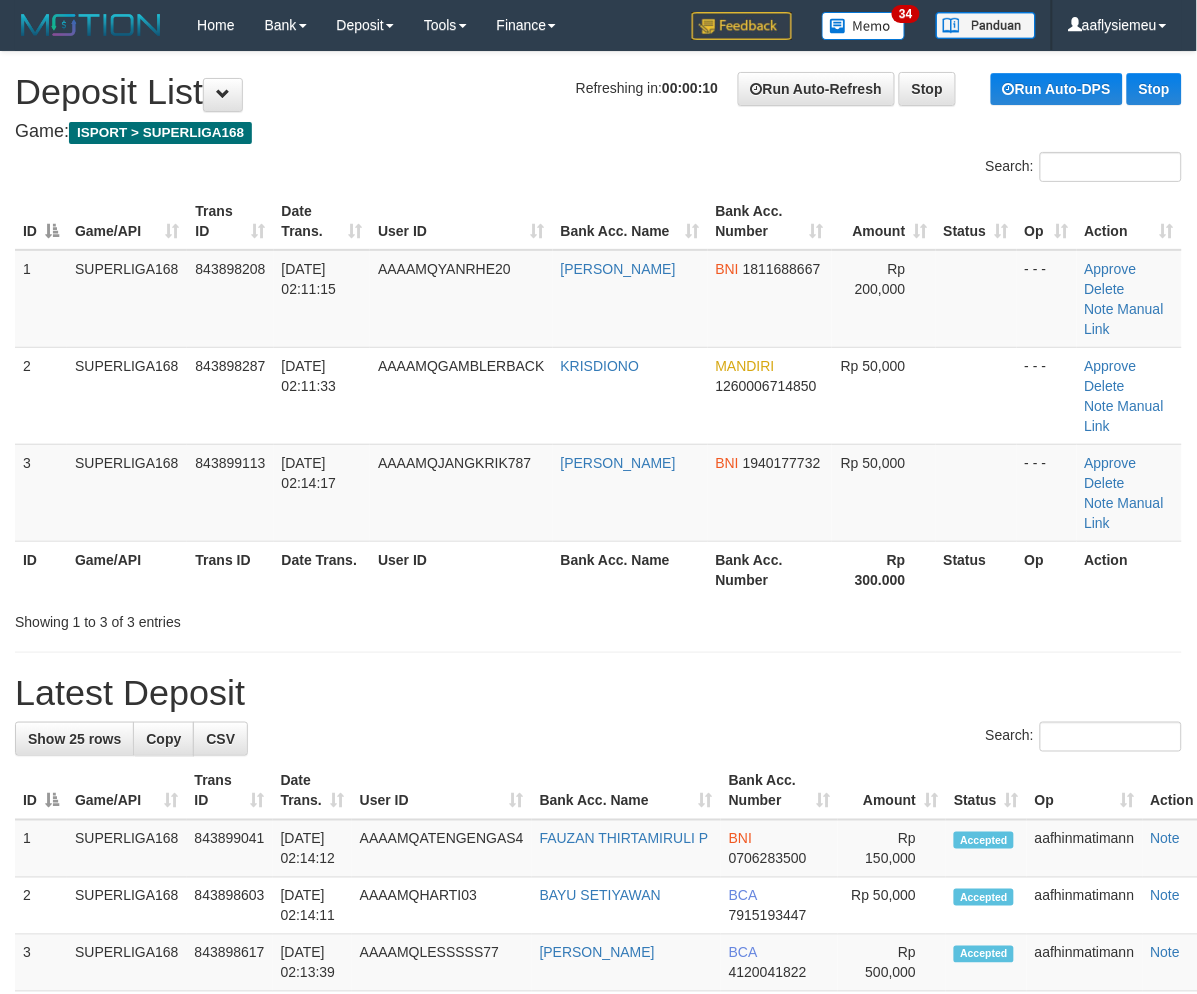 drag, startPoint x: 322, startPoint y: 602, endPoint x: 294, endPoint y: 606, distance: 28.284271 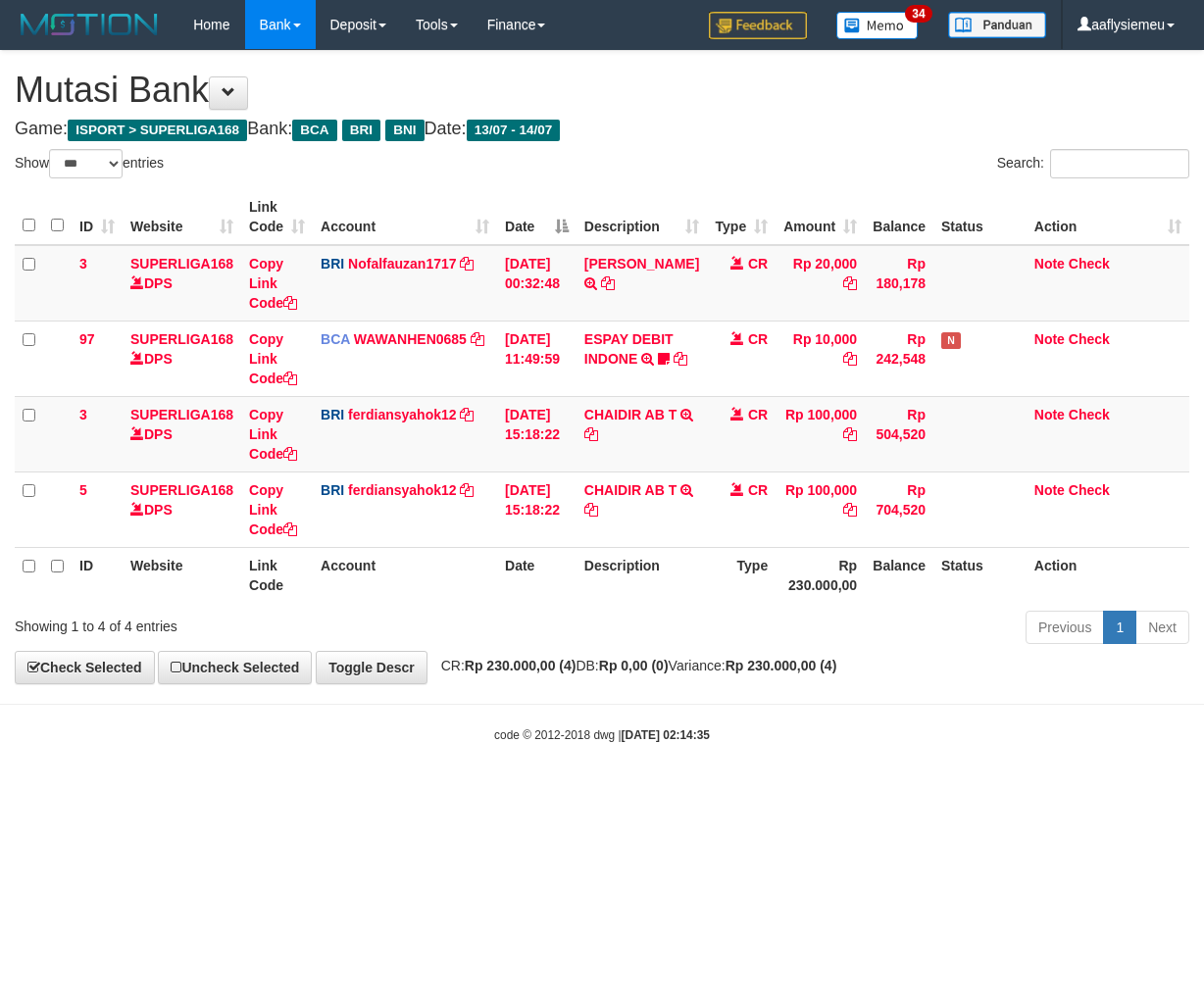 select on "***" 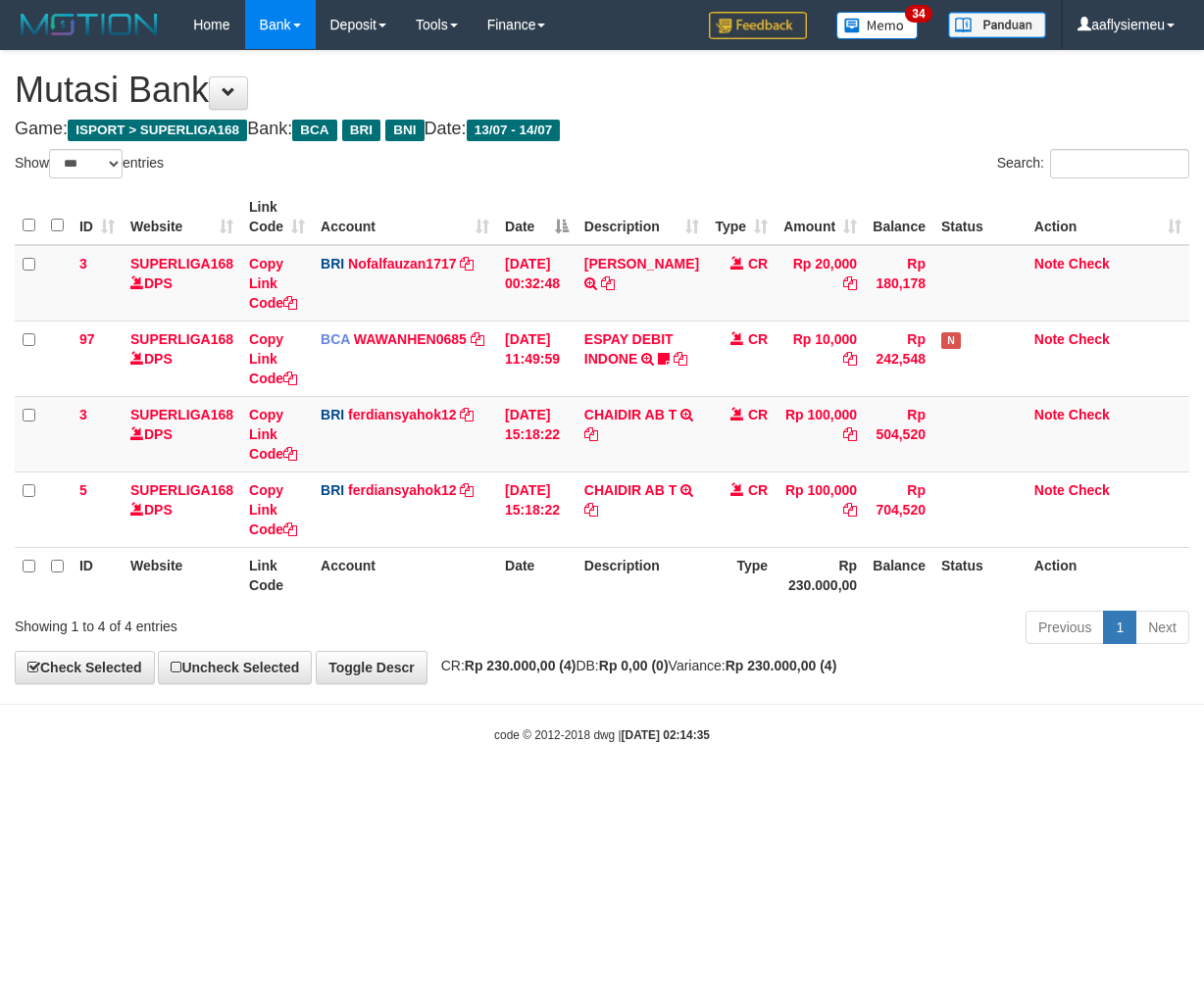 scroll, scrollTop: 0, scrollLeft: 0, axis: both 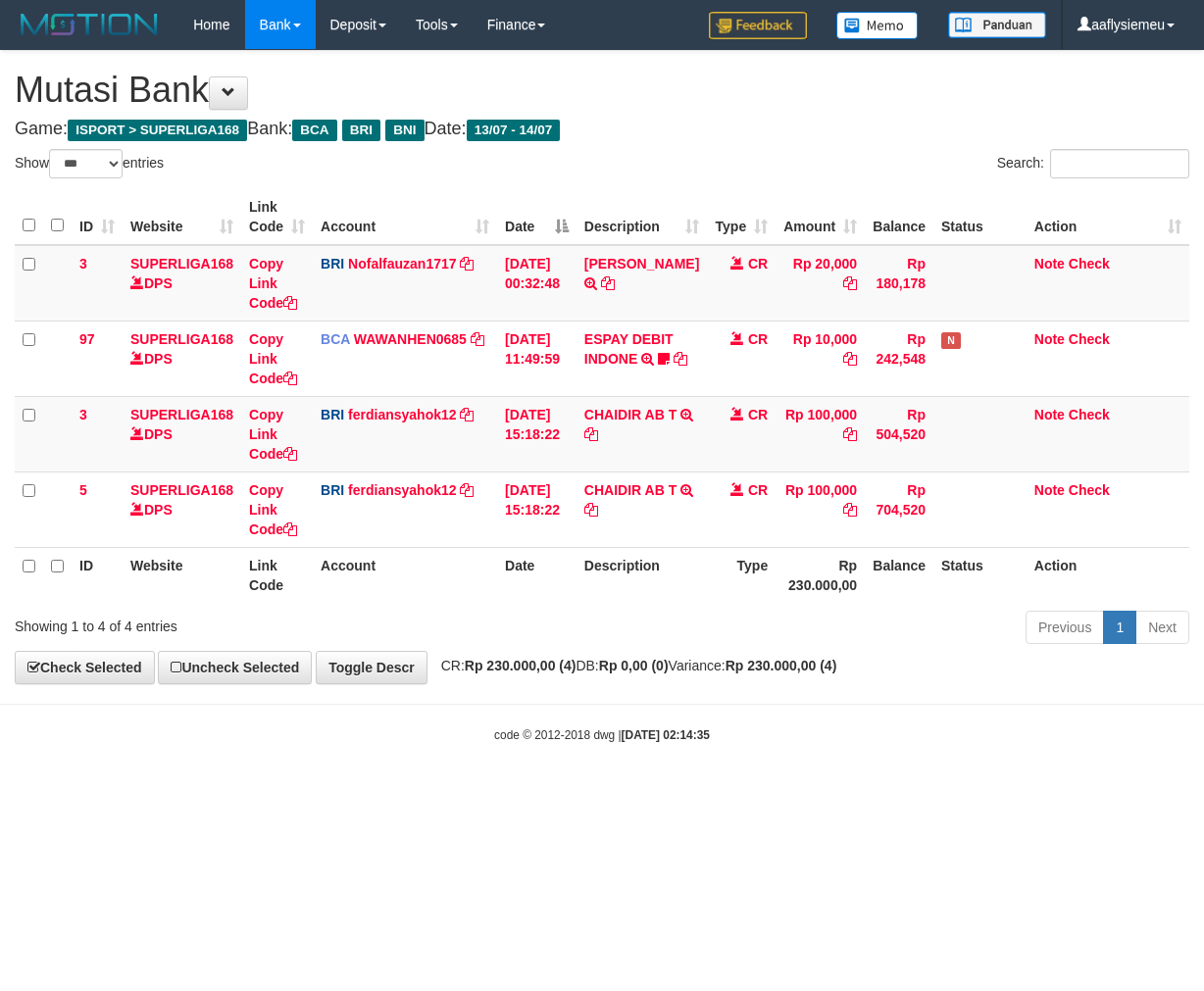 select on "***" 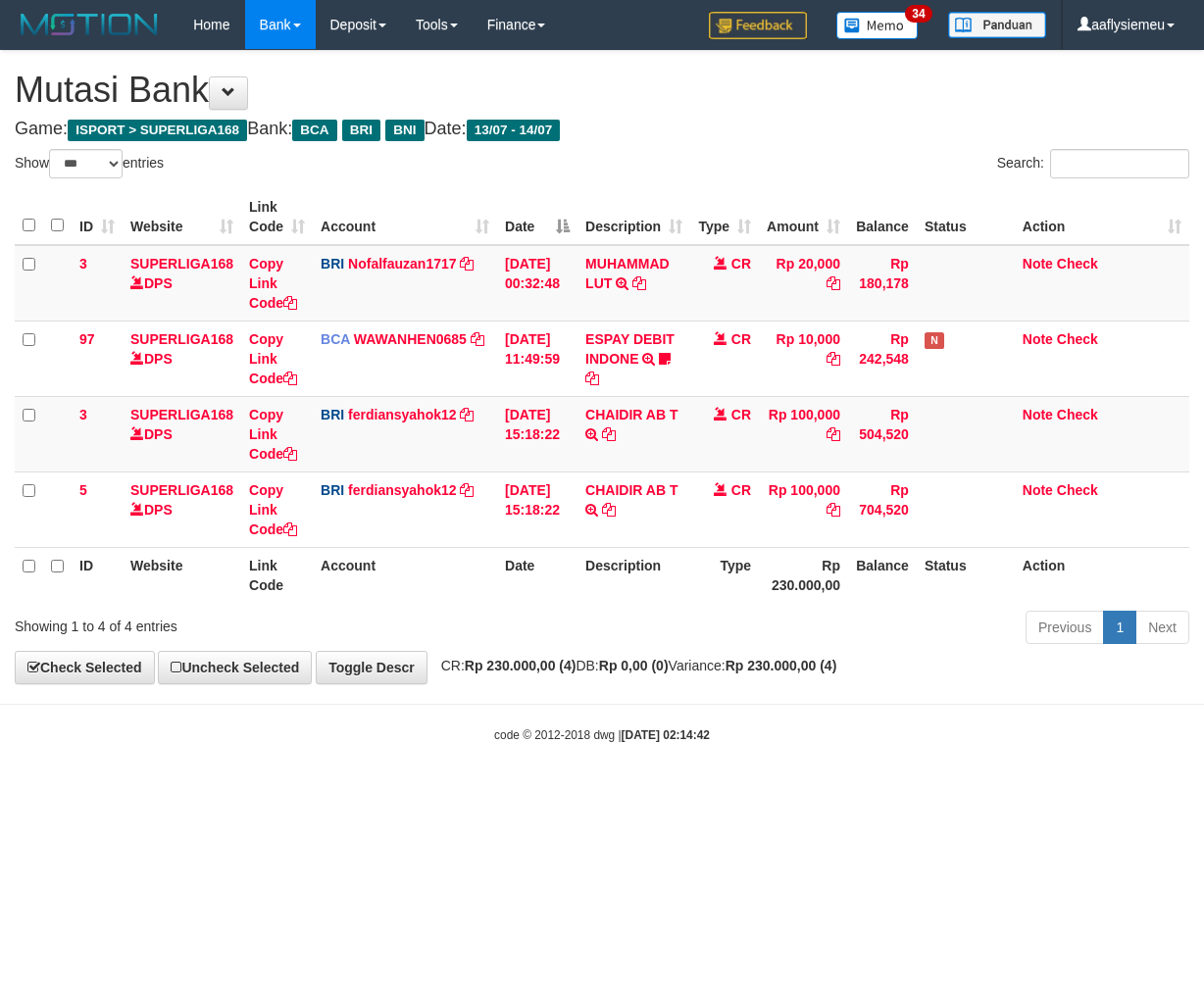 select on "***" 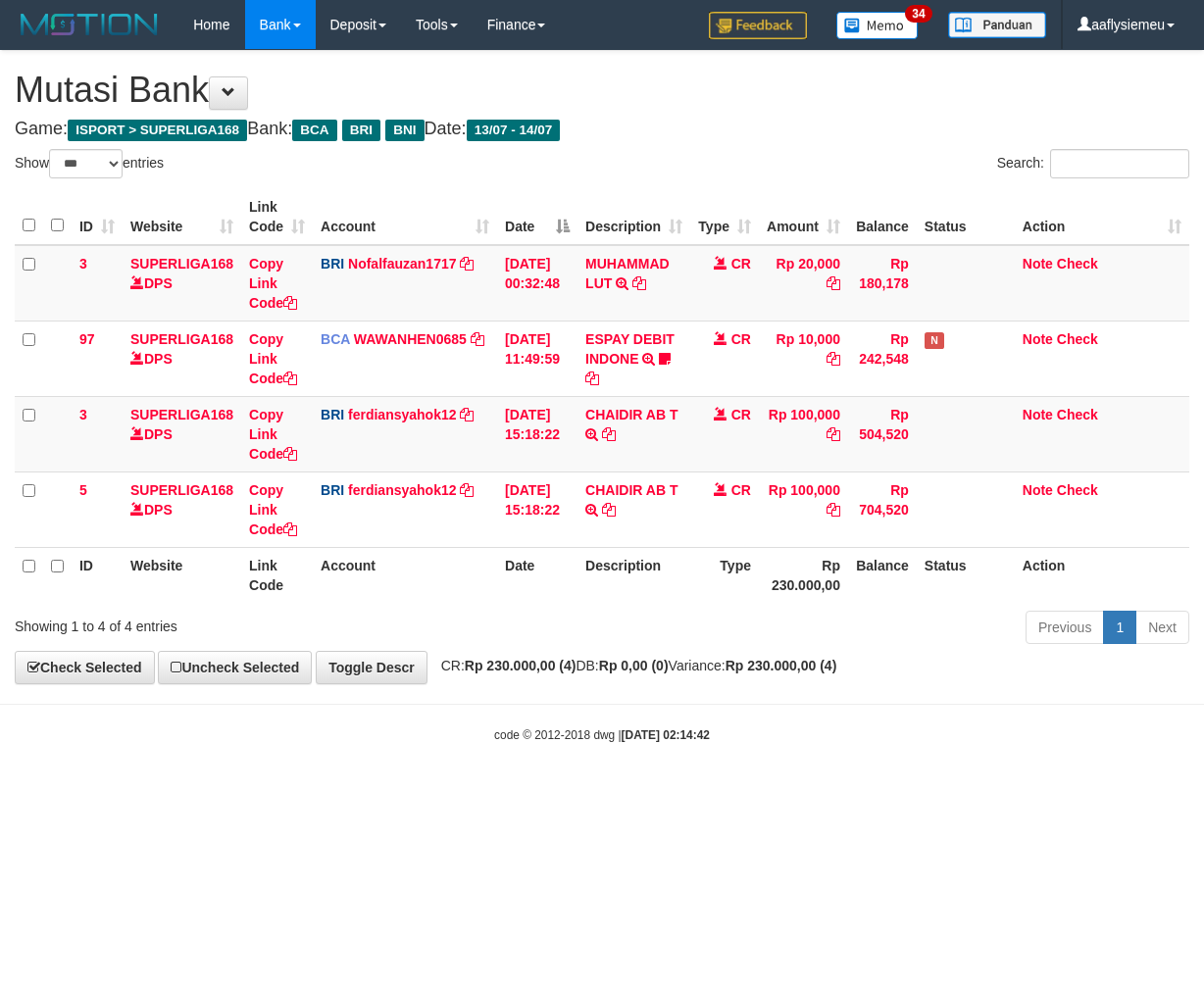 scroll, scrollTop: 0, scrollLeft: 0, axis: both 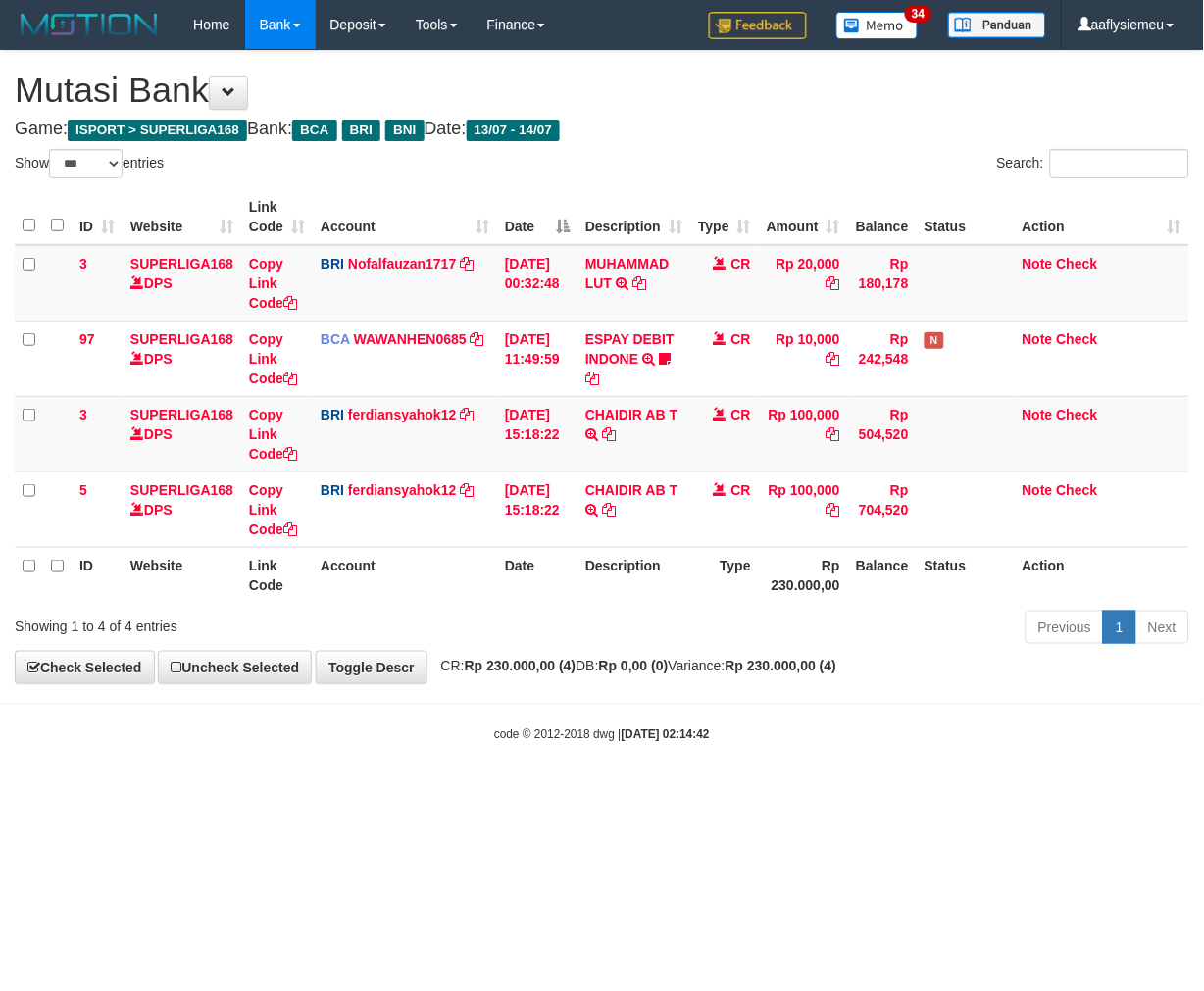 click on "code © 2012-2018 dwg |  2025/07/14 02:14:42" at bounding box center [602, 734] 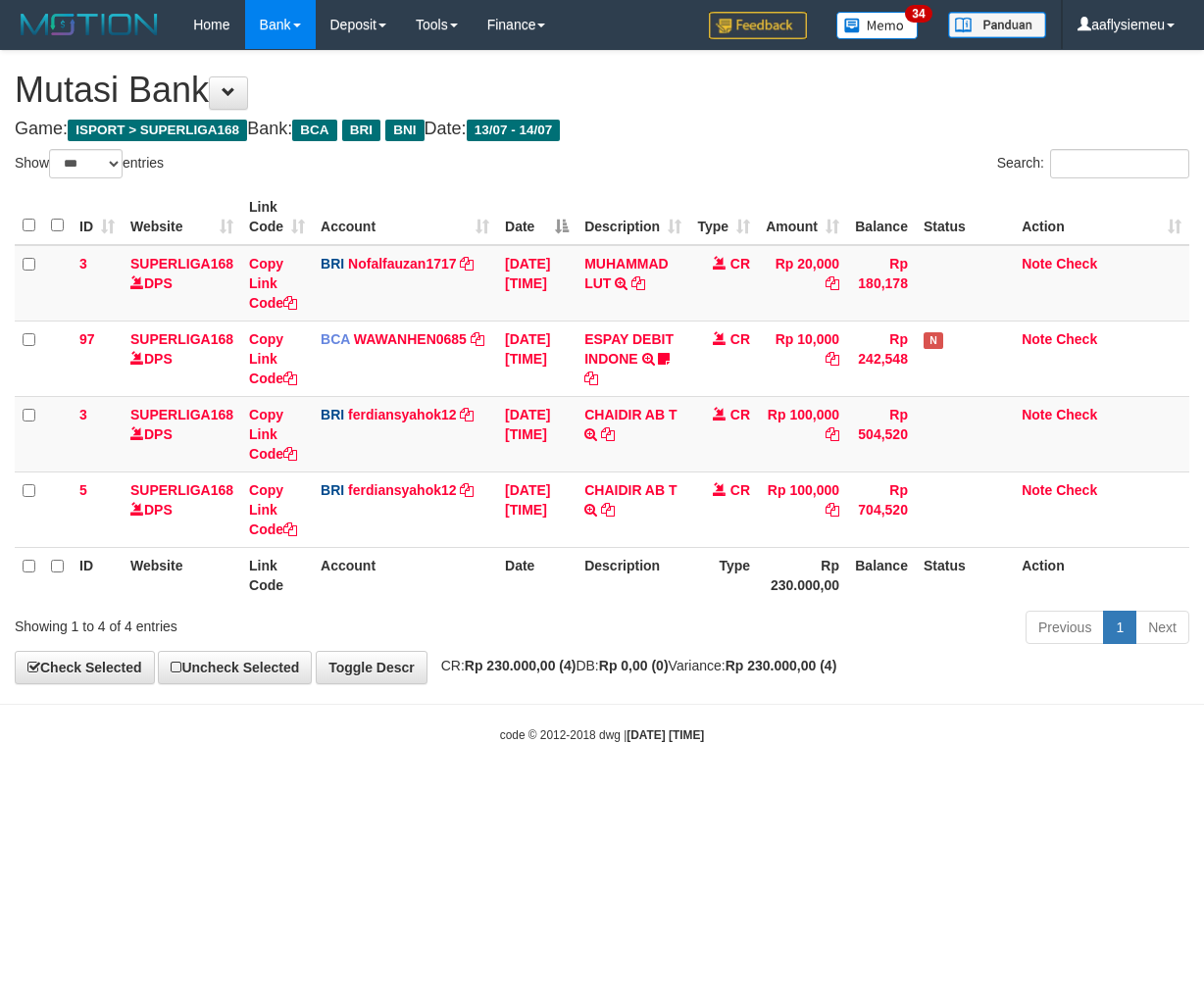 select on "***" 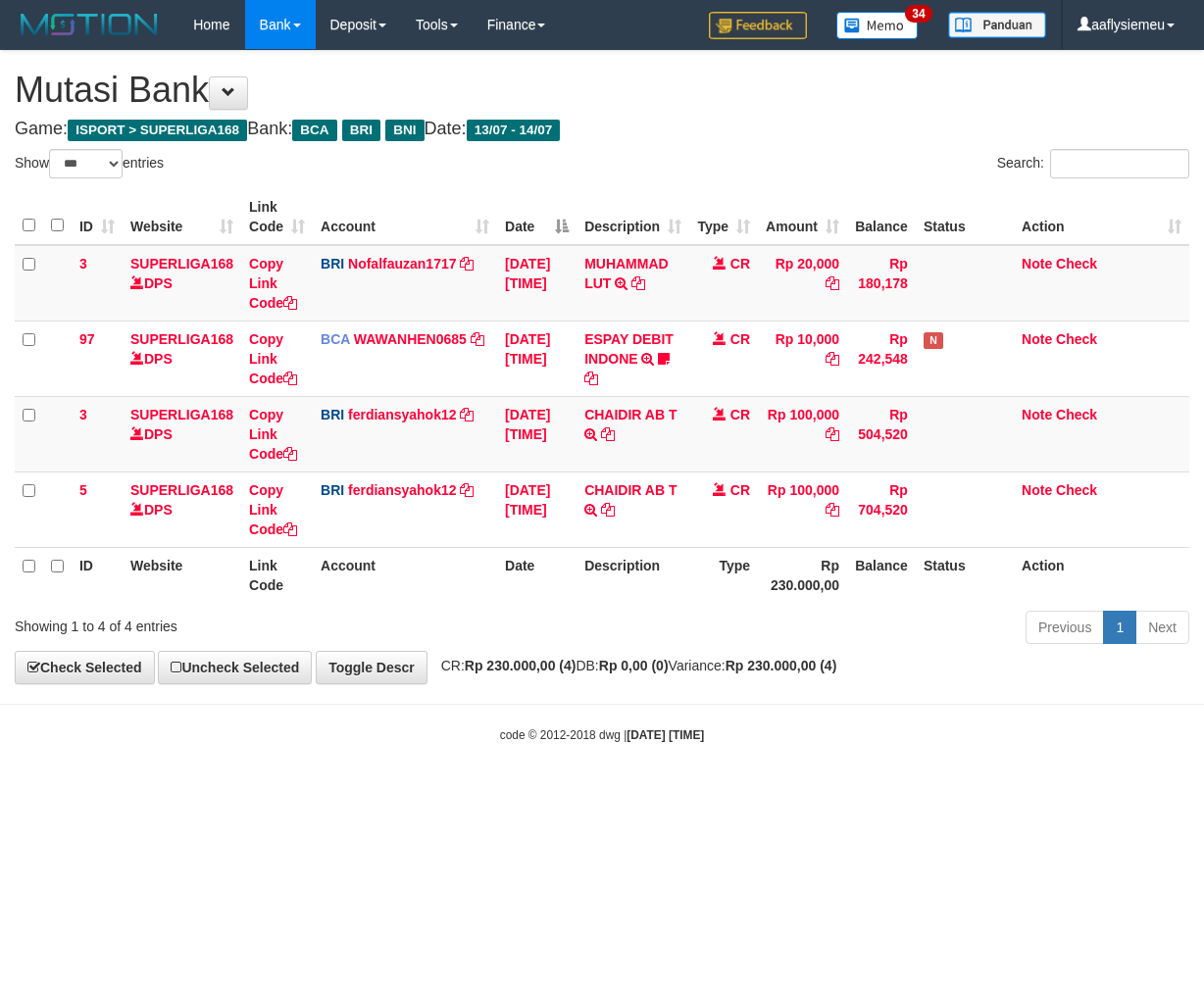 scroll, scrollTop: 0, scrollLeft: 0, axis: both 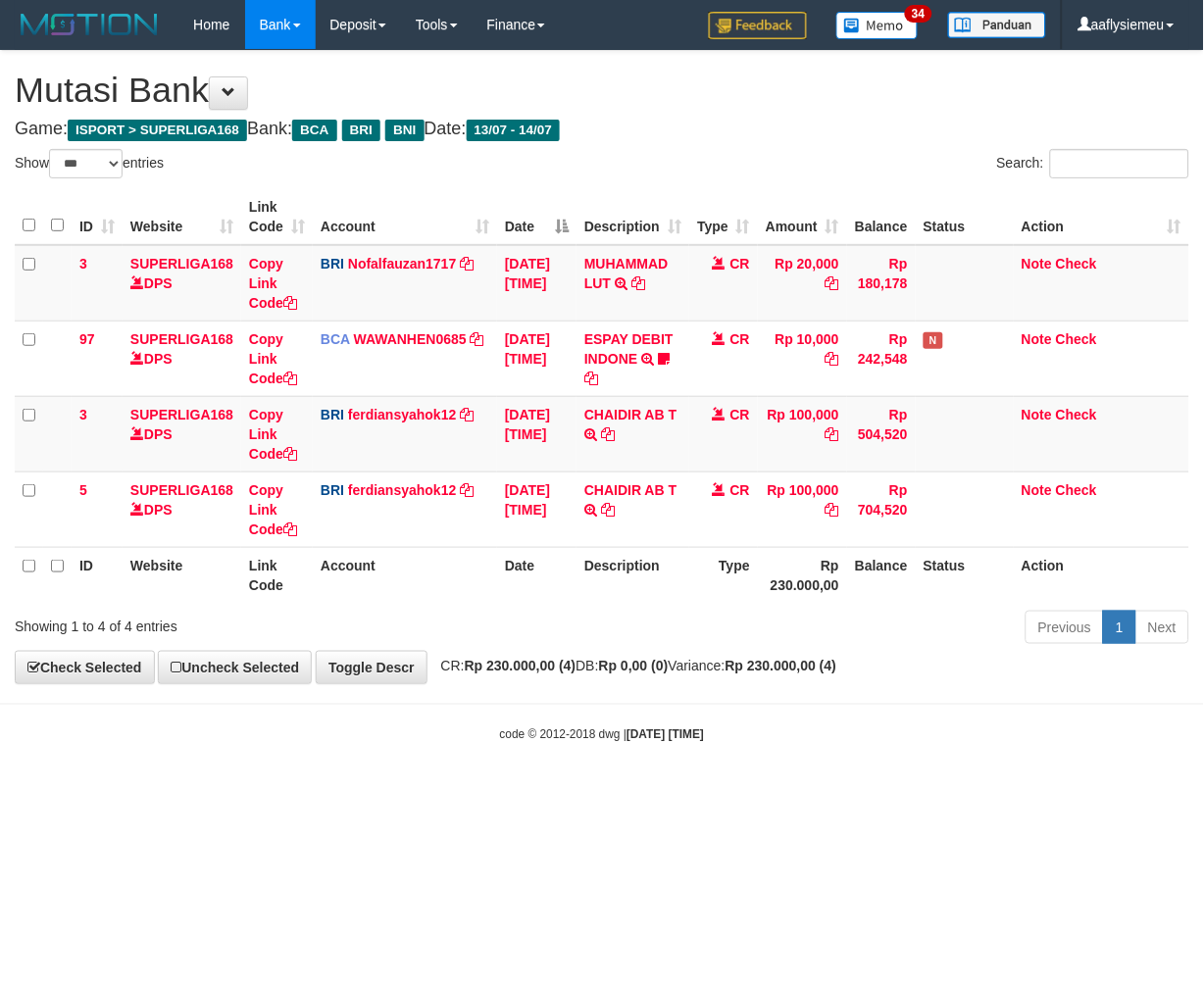 click on "code © 2012-2018 dwg |  2025/07/14 02:14:44" at bounding box center (602, 734) 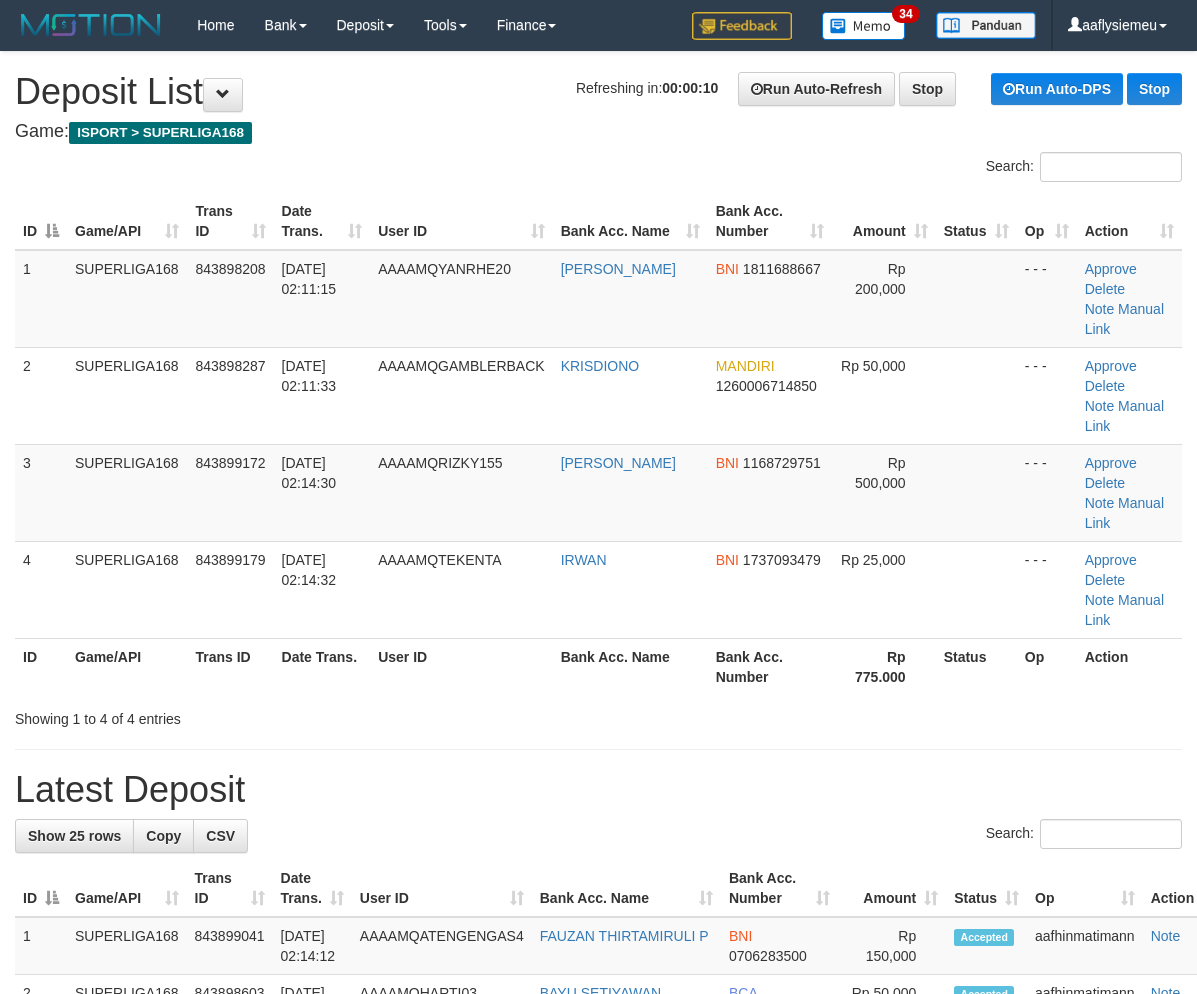 scroll, scrollTop: 0, scrollLeft: 0, axis: both 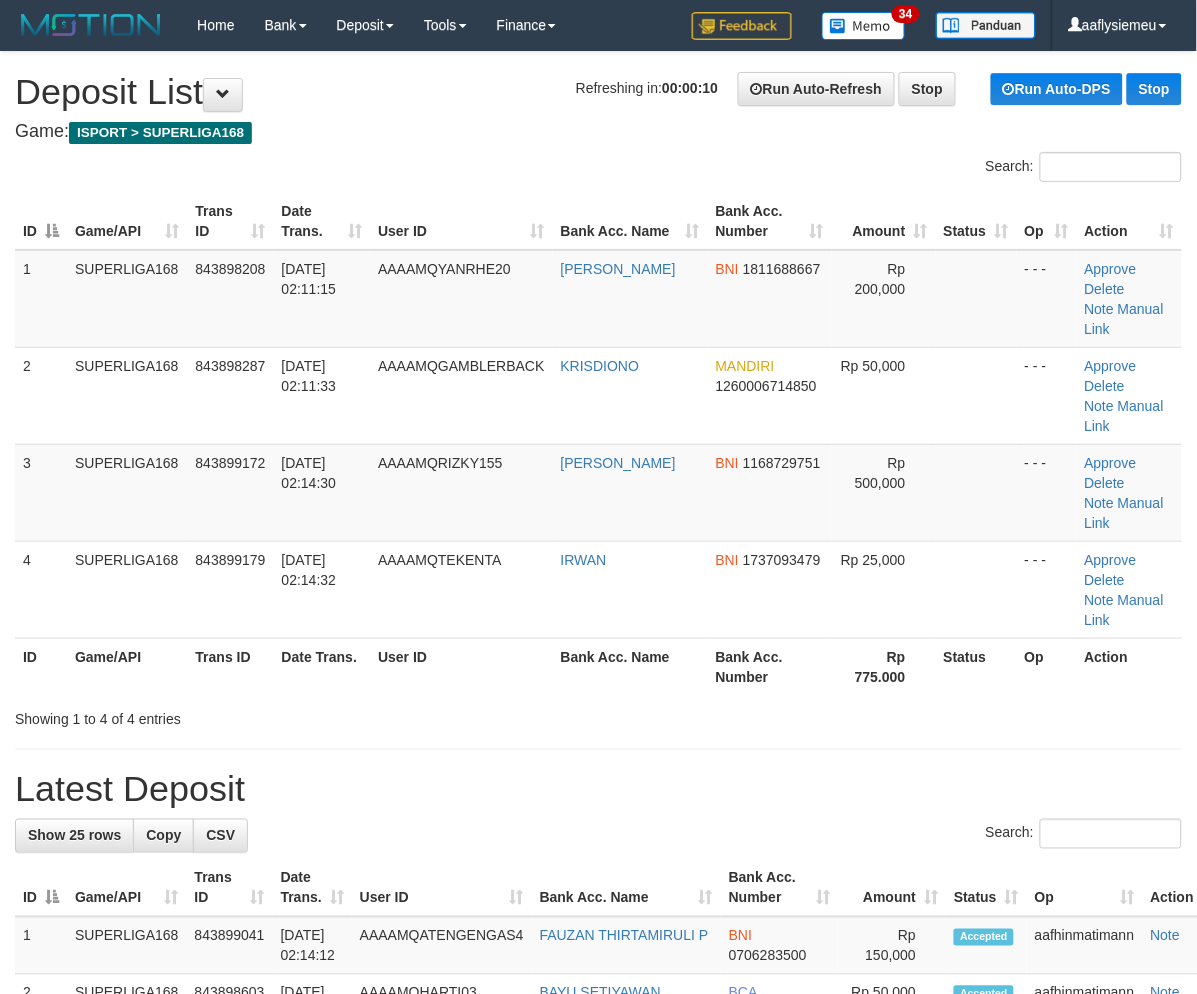 drag, startPoint x: 251, startPoint y: 566, endPoint x: 12, endPoint y: 643, distance: 251.0976 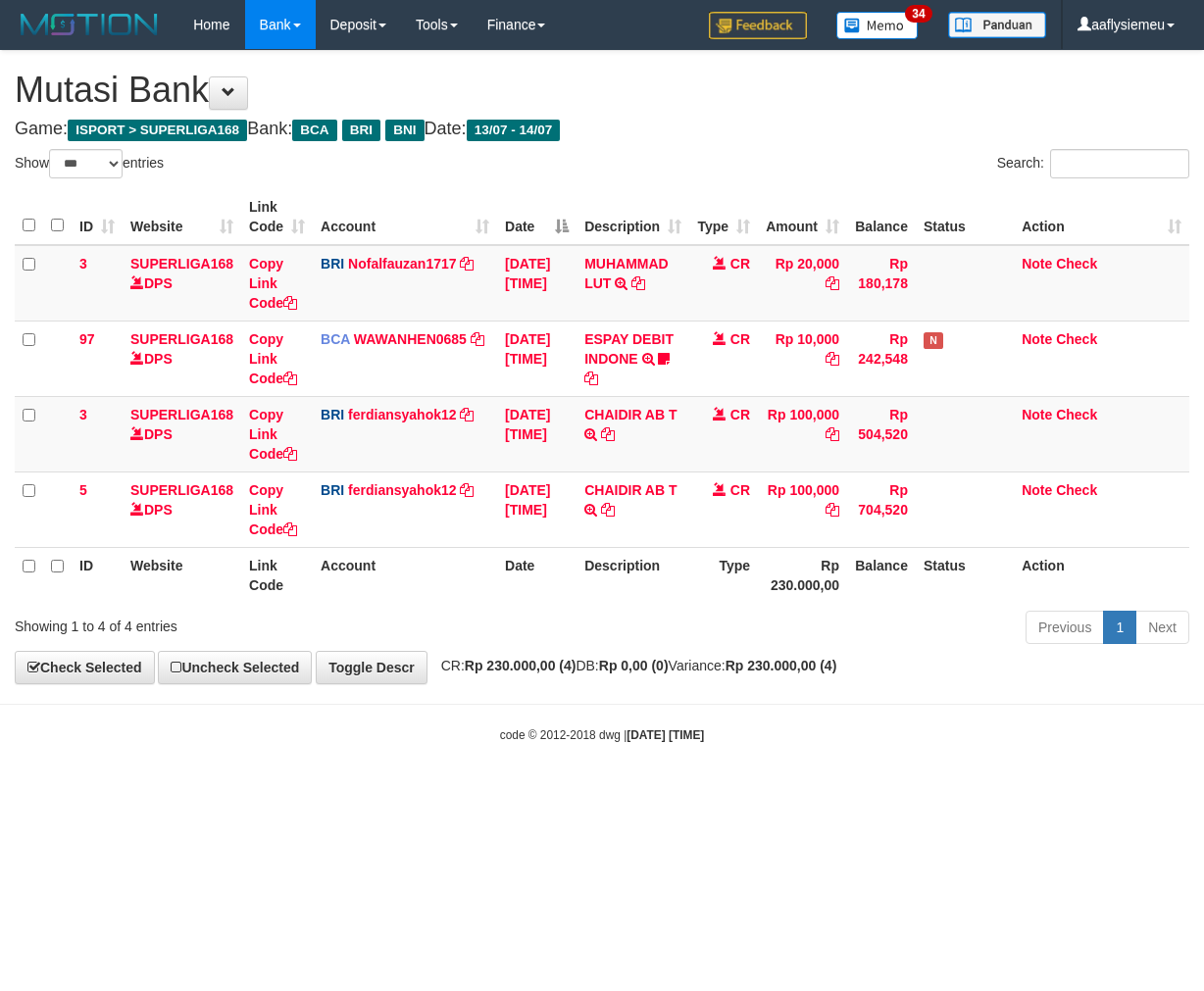 select on "***" 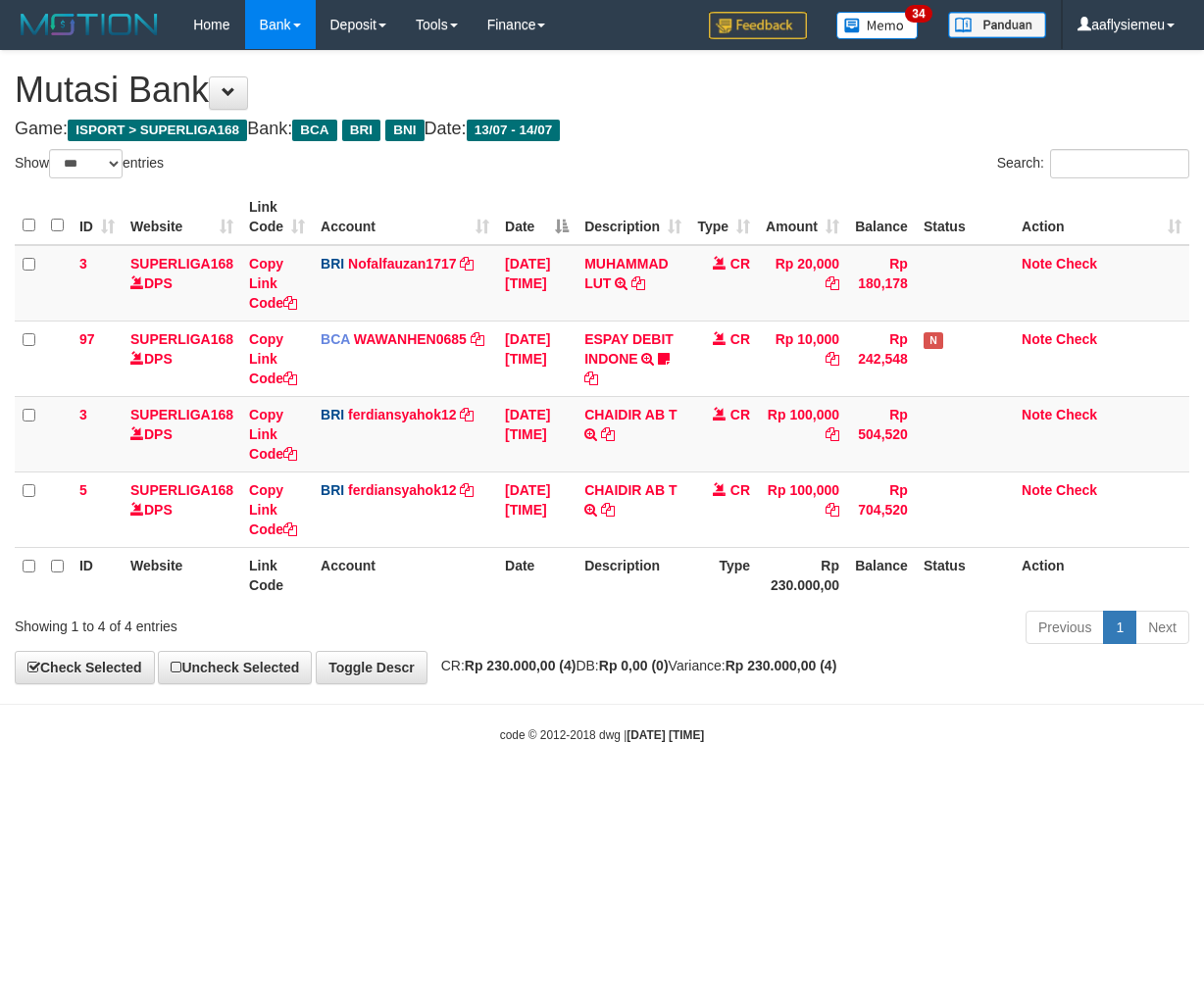 scroll, scrollTop: 0, scrollLeft: 0, axis: both 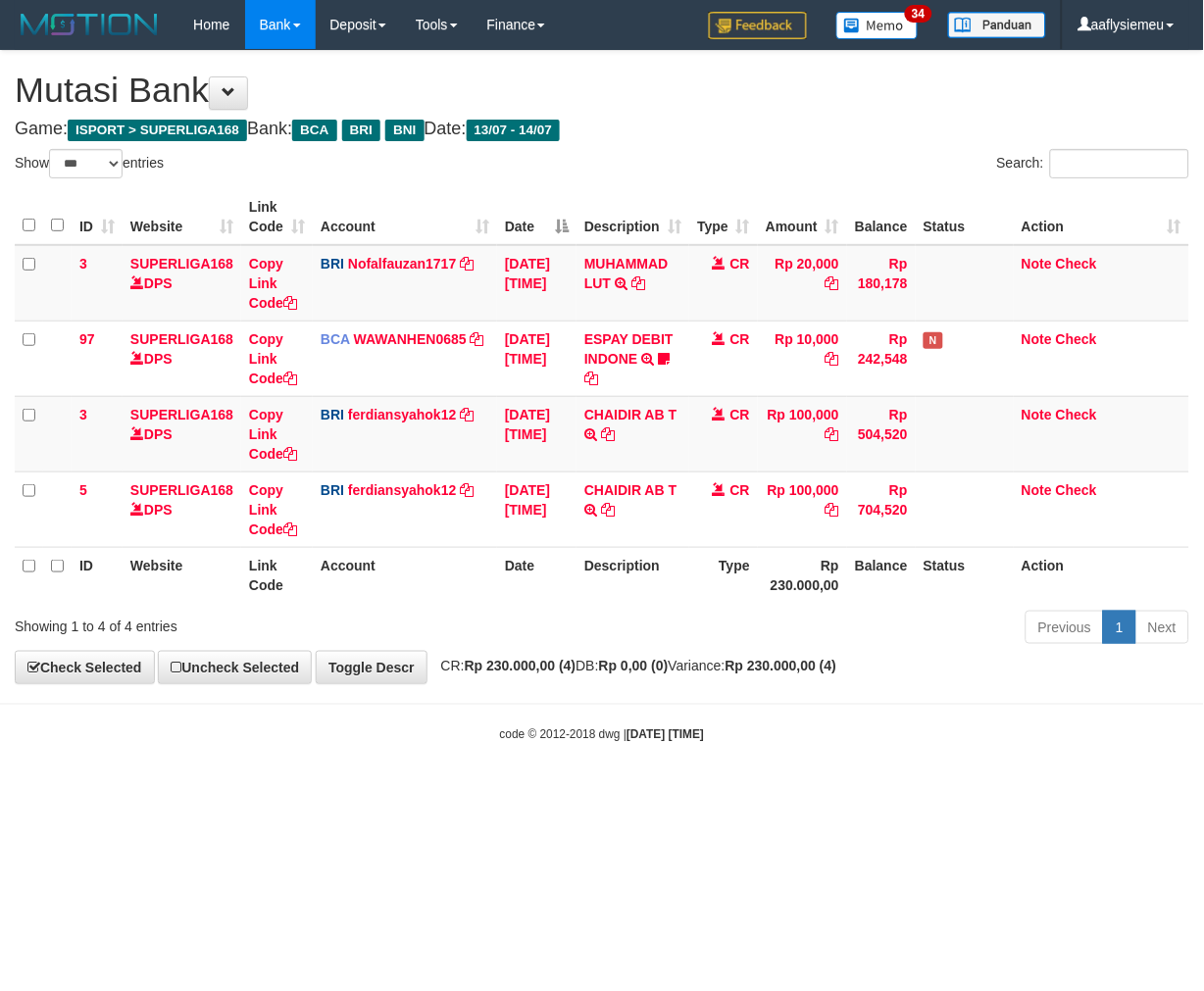 click on "Toggle navigation
Home
Bank
Account List
Load
By Website
Group
[ISPORT]													SUPERLIGA168
By Load Group (DPS)
34" at bounding box center [602, 396] 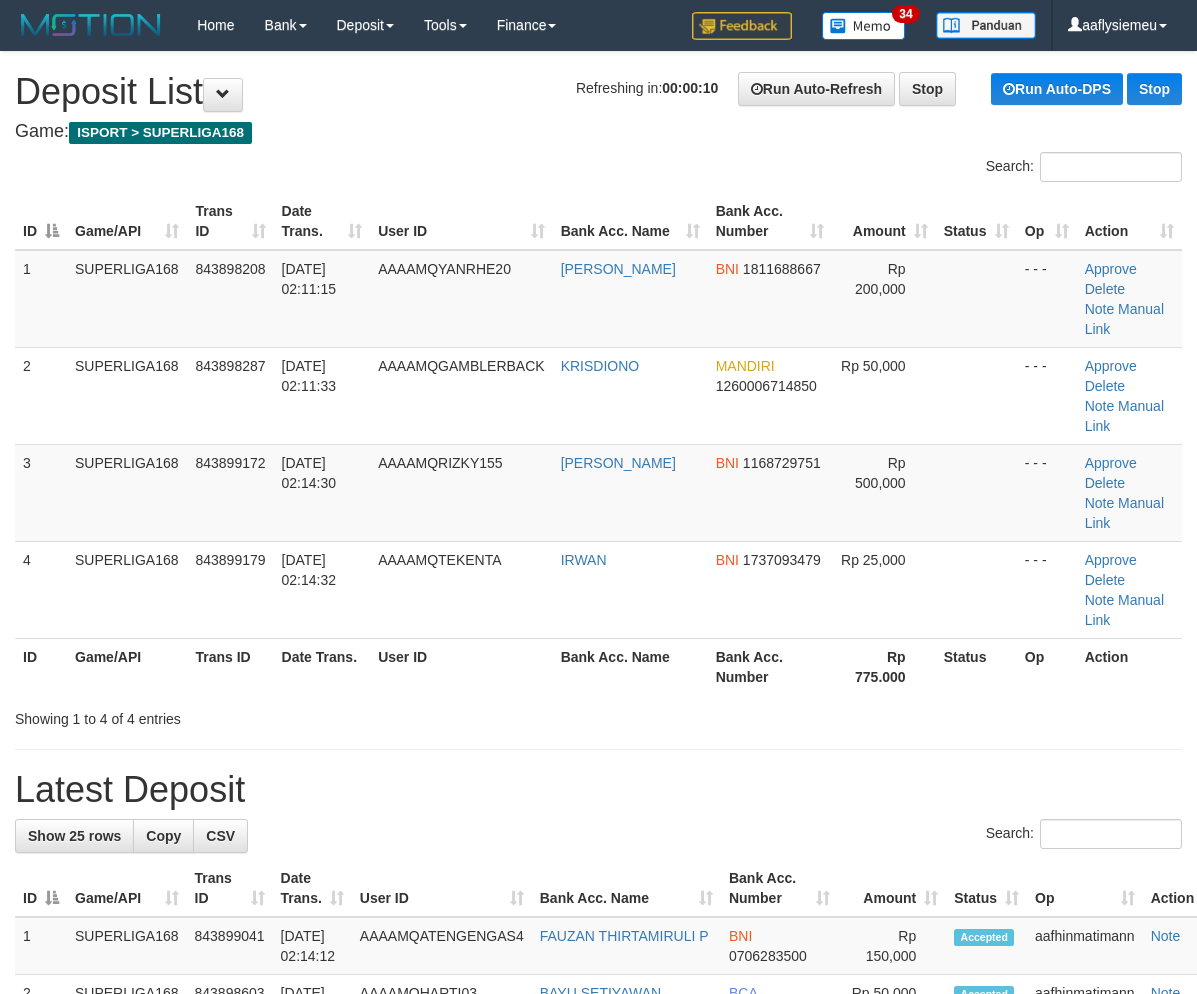 scroll, scrollTop: 0, scrollLeft: 0, axis: both 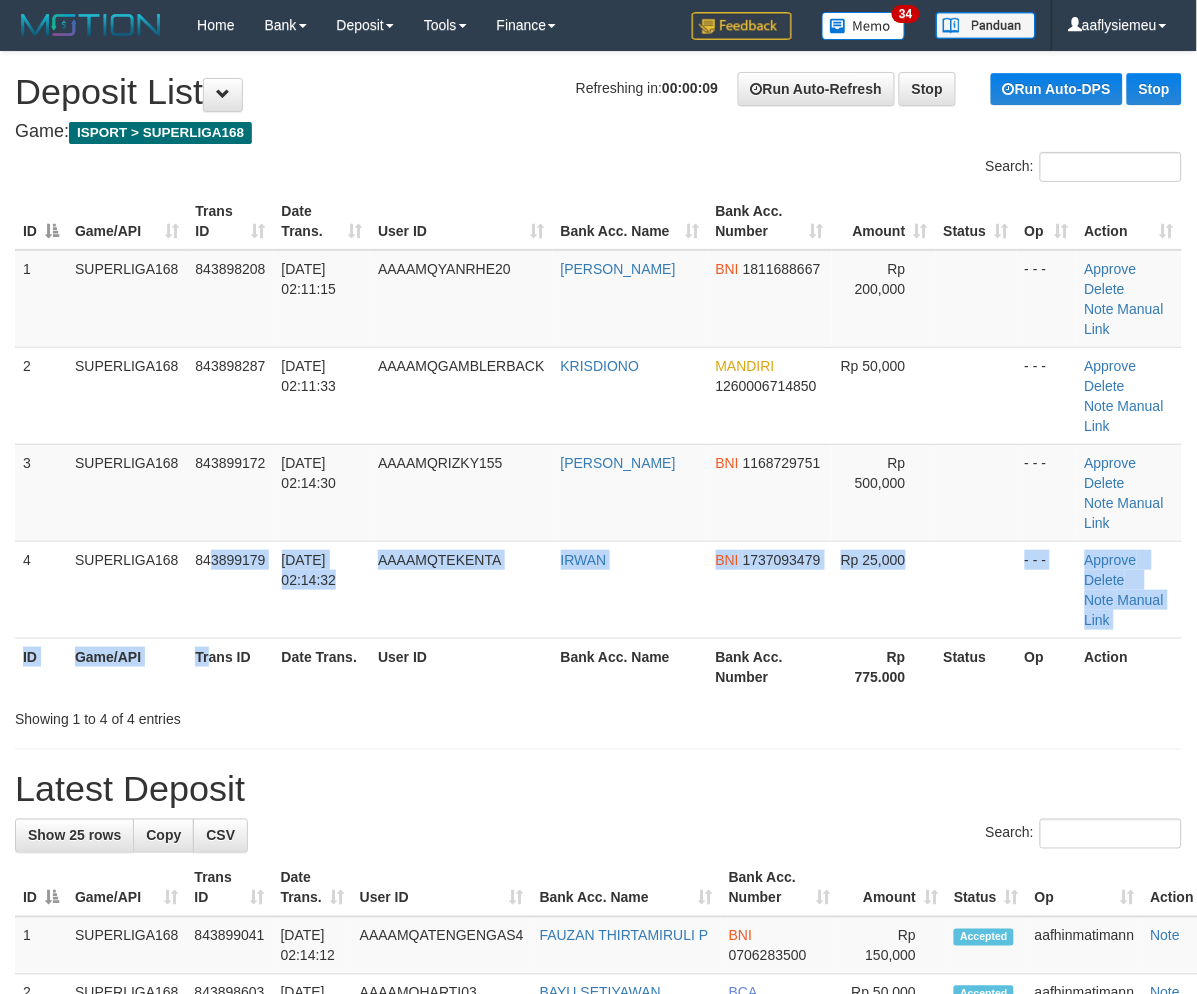 drag, startPoint x: 213, startPoint y: 555, endPoint x: 3, endPoint y: 623, distance: 220.73514 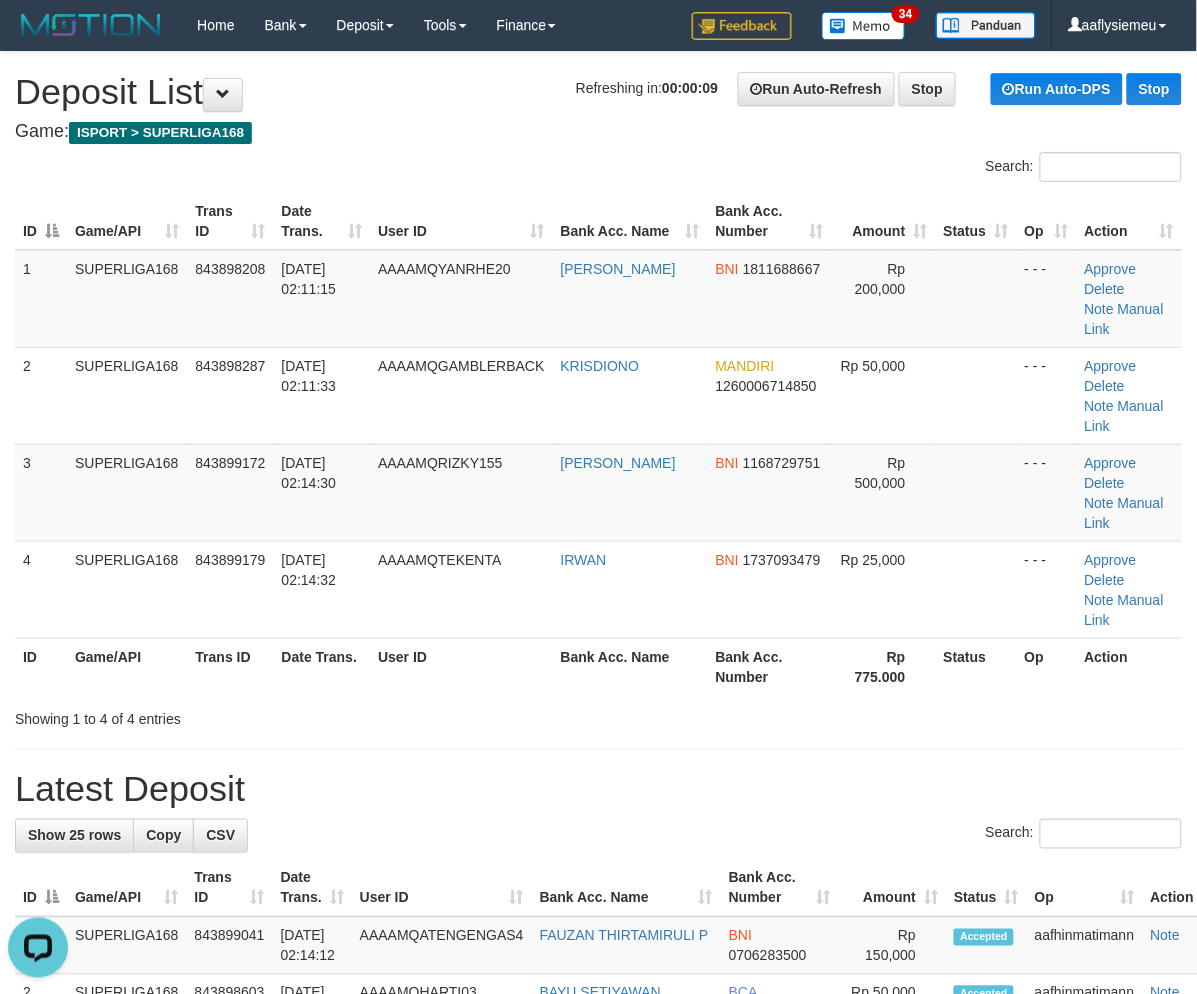 scroll, scrollTop: 0, scrollLeft: 0, axis: both 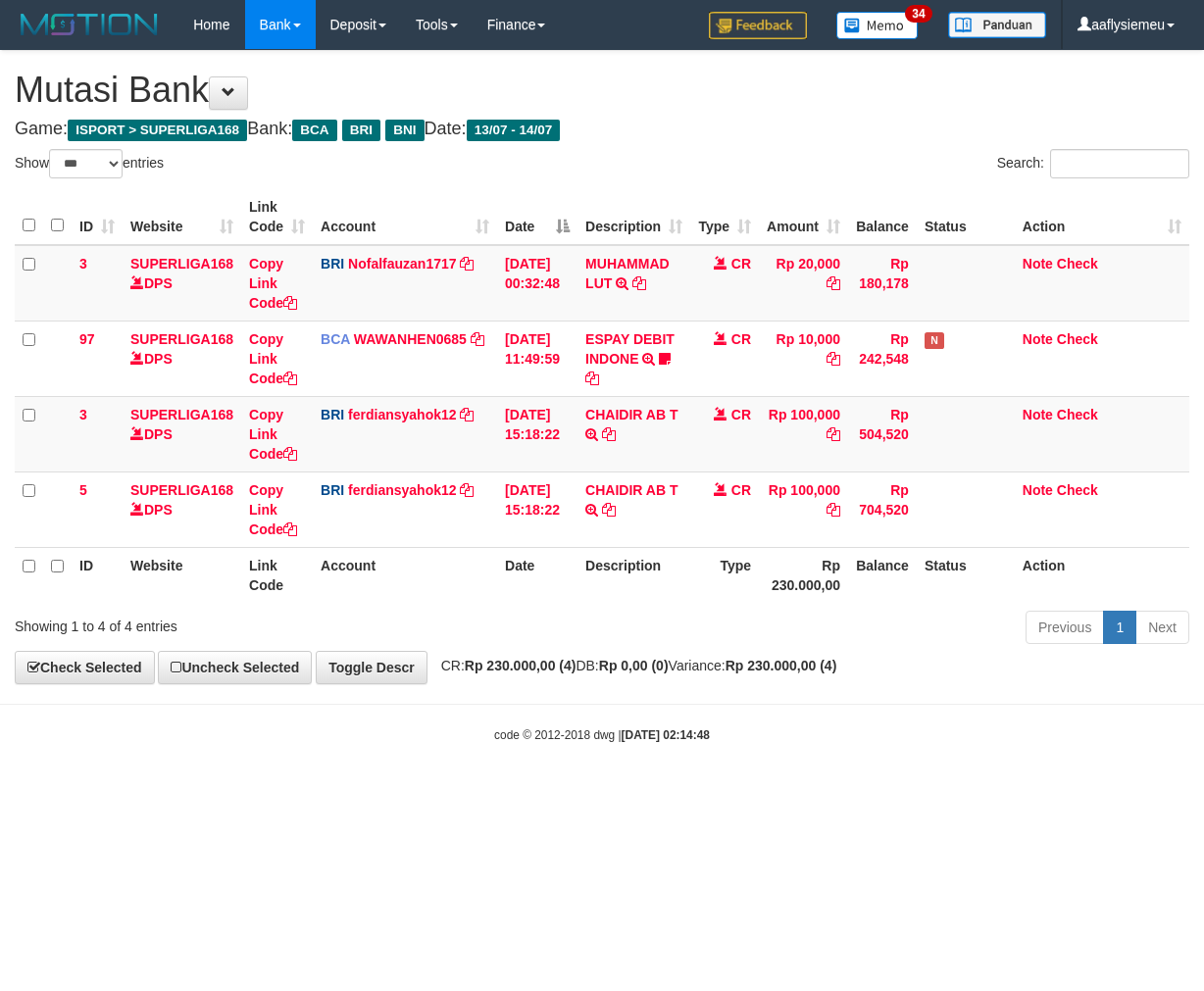 select on "***" 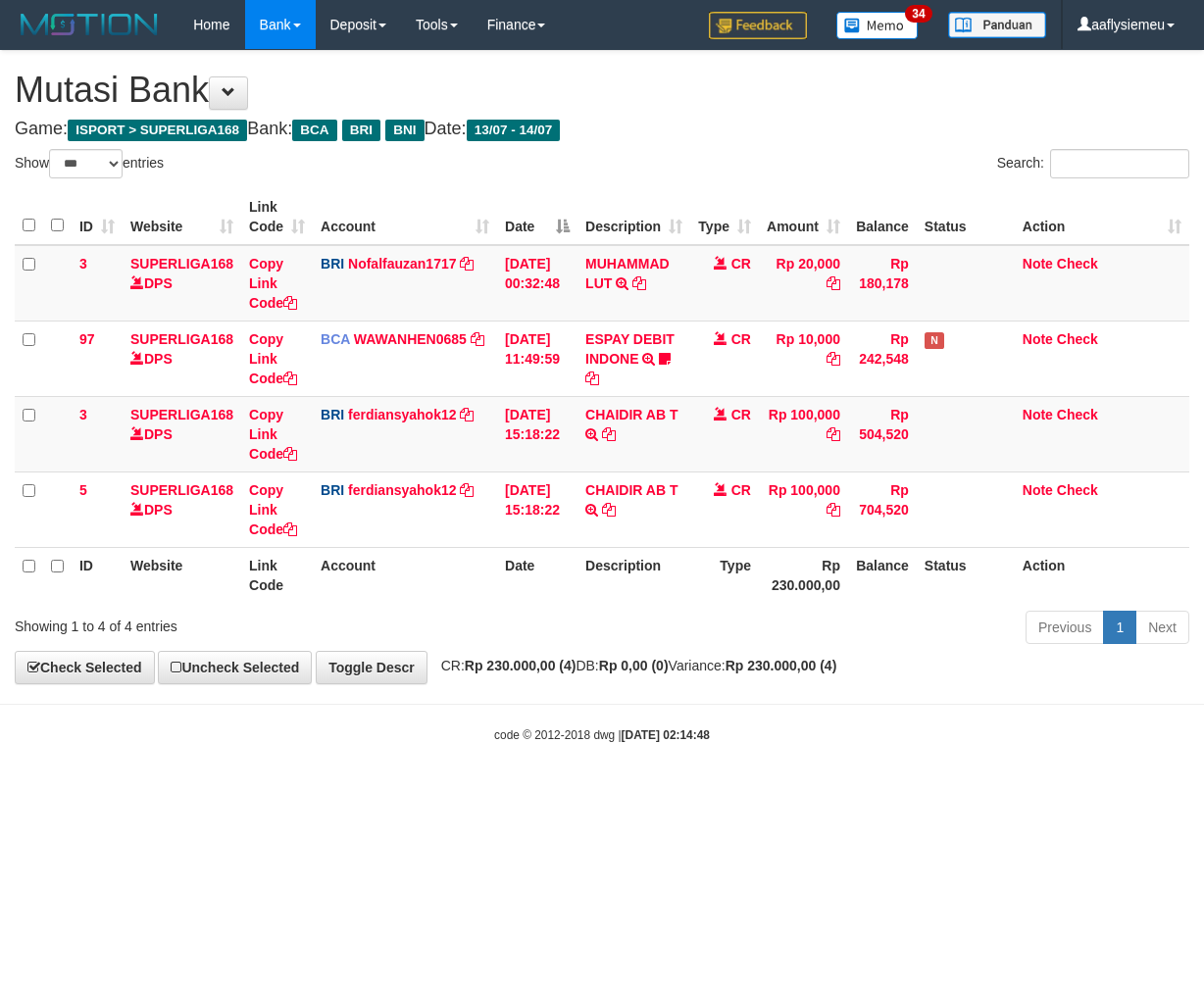 scroll, scrollTop: 0, scrollLeft: 0, axis: both 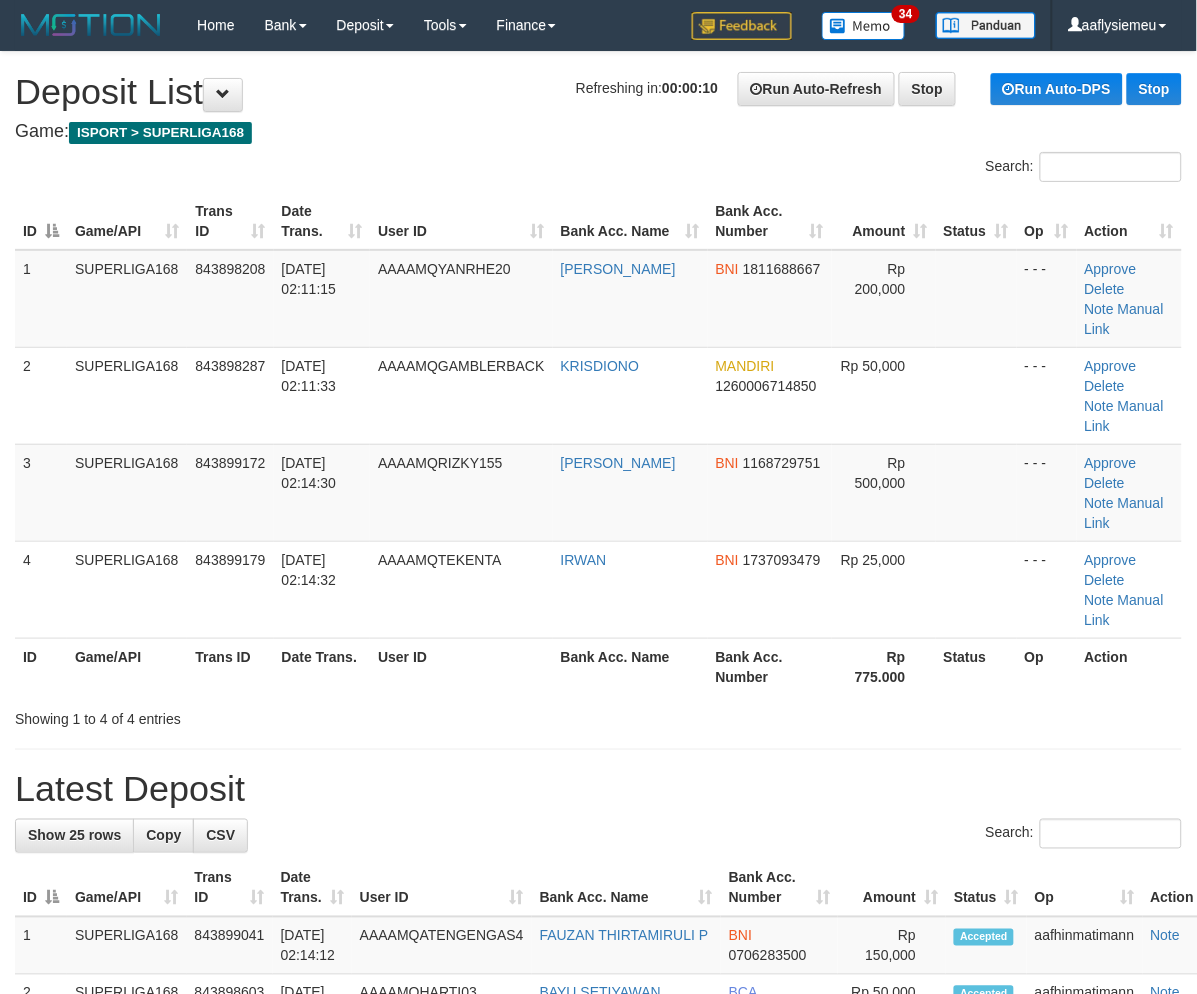 drag, startPoint x: 225, startPoint y: 584, endPoint x: 2, endPoint y: 634, distance: 228.53665 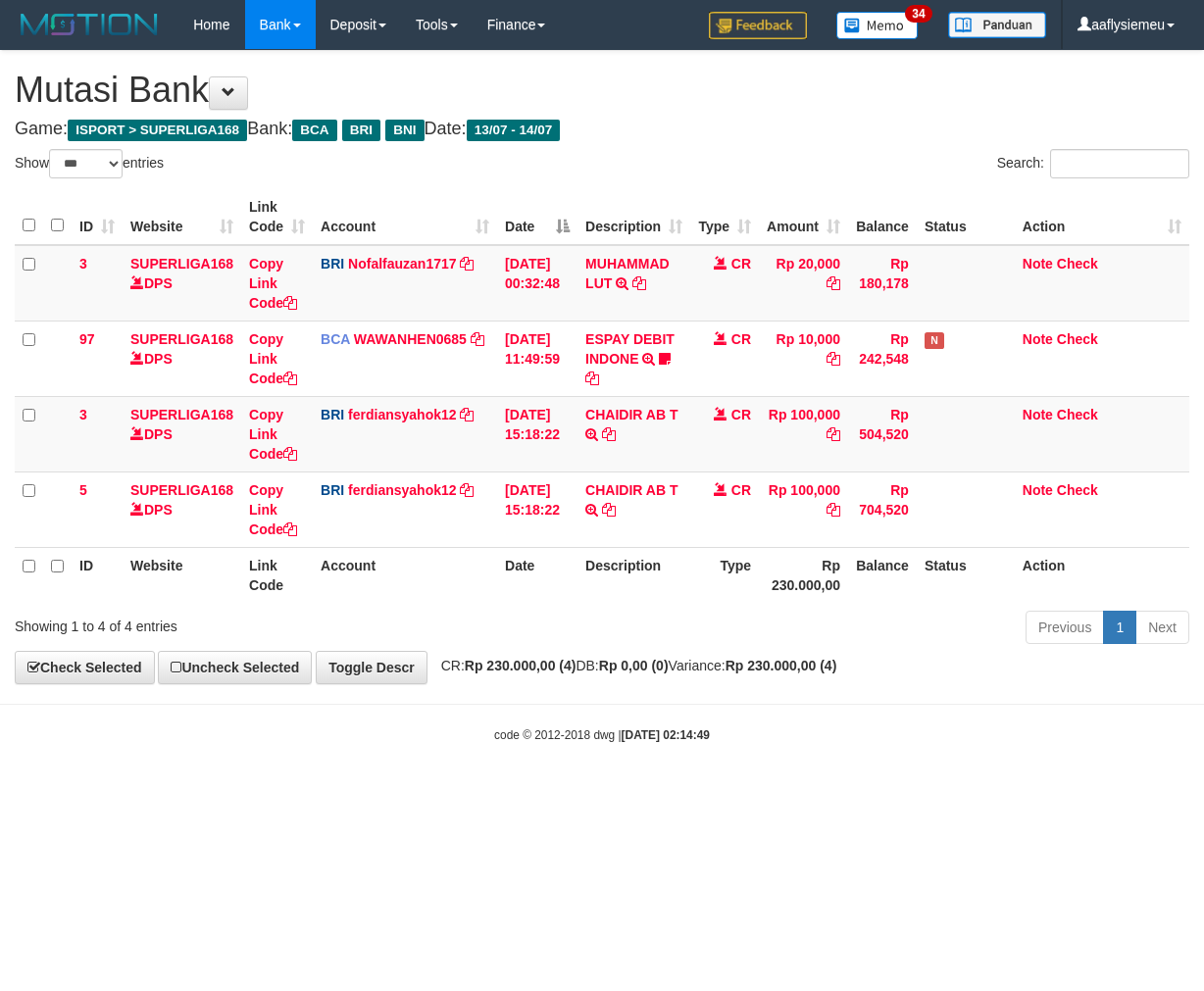 select on "***" 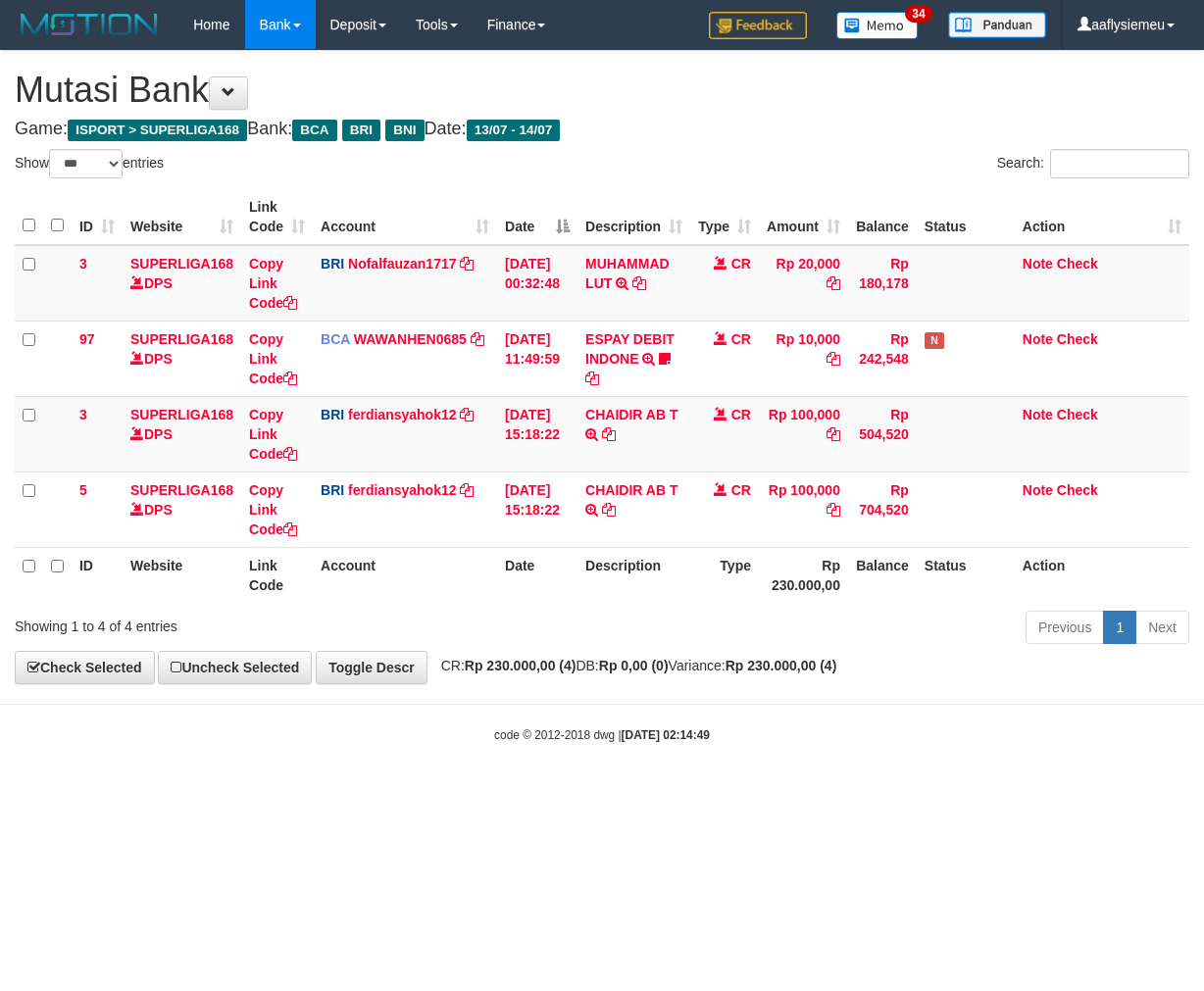 scroll, scrollTop: 0, scrollLeft: 0, axis: both 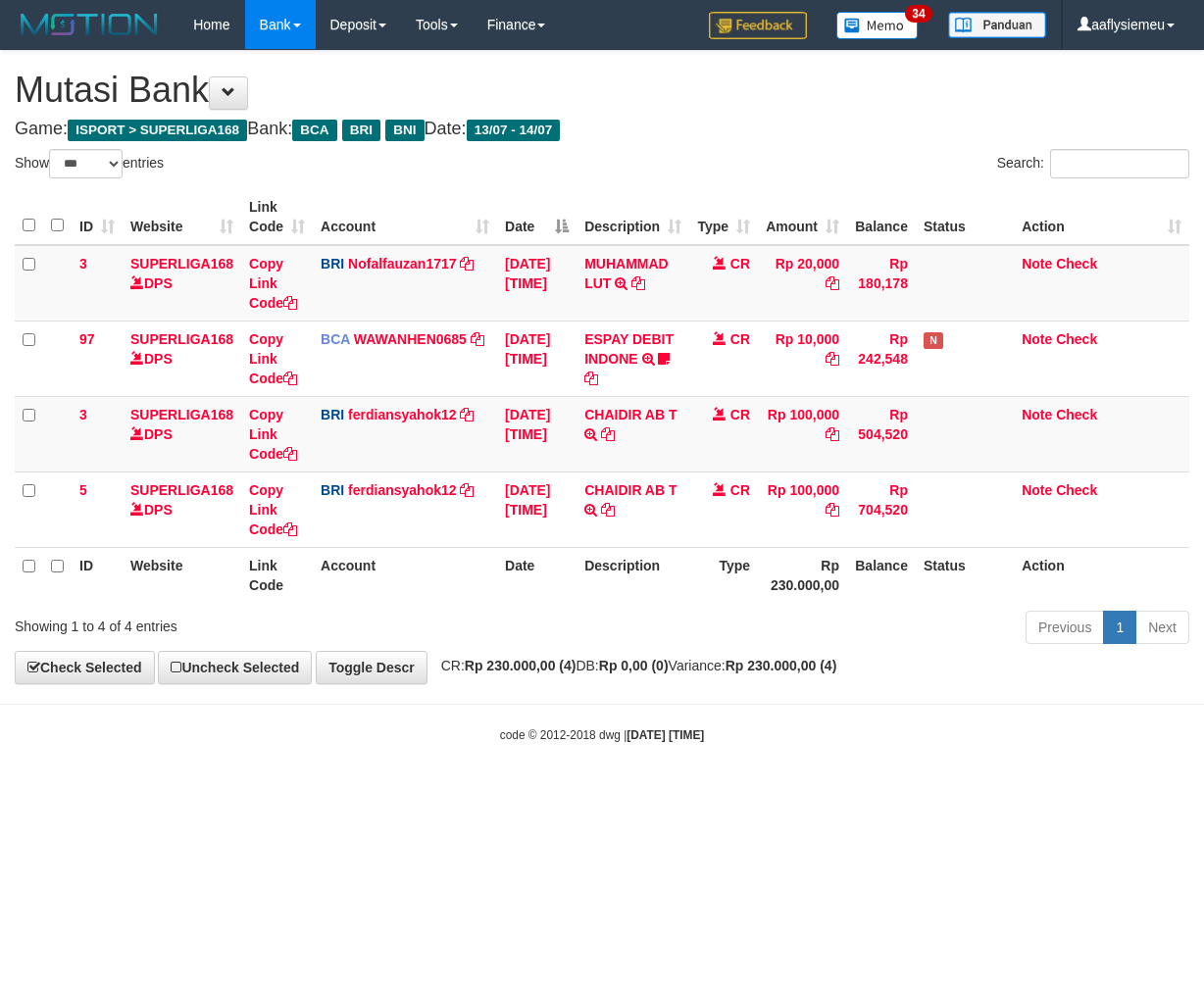 select on "***" 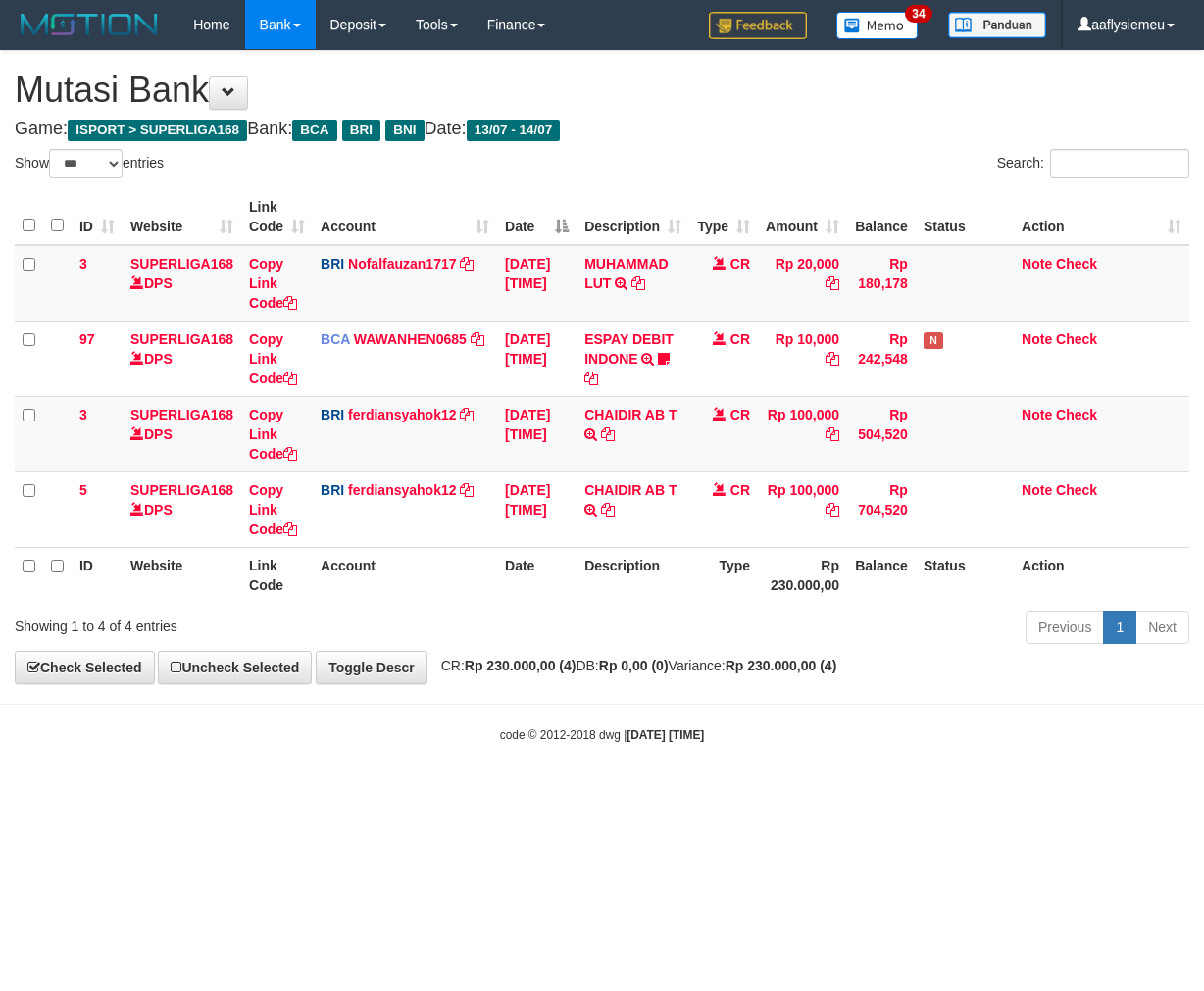 scroll, scrollTop: 0, scrollLeft: 0, axis: both 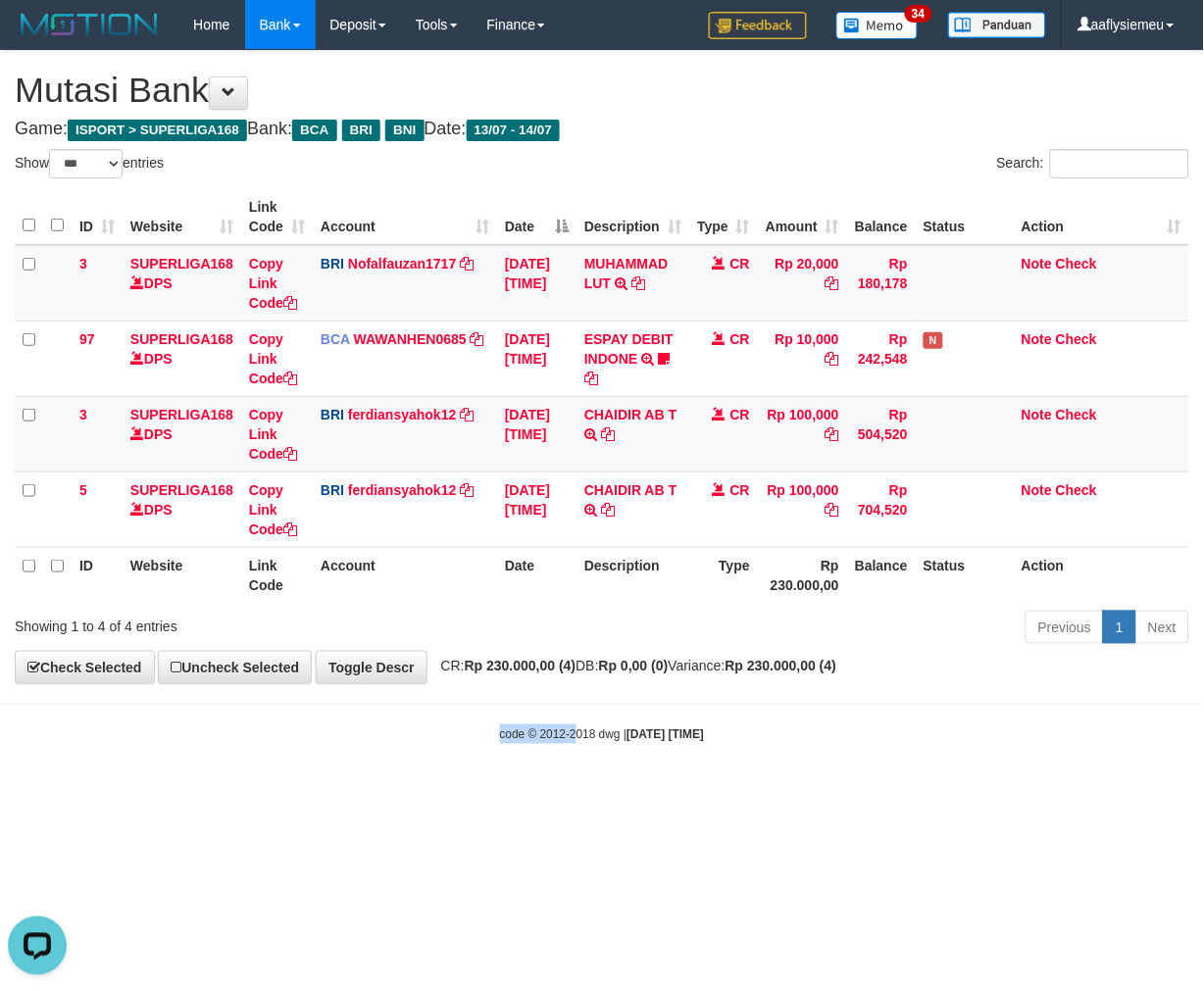 drag, startPoint x: 560, startPoint y: 703, endPoint x: 555, endPoint y: 712, distance: 10.29563 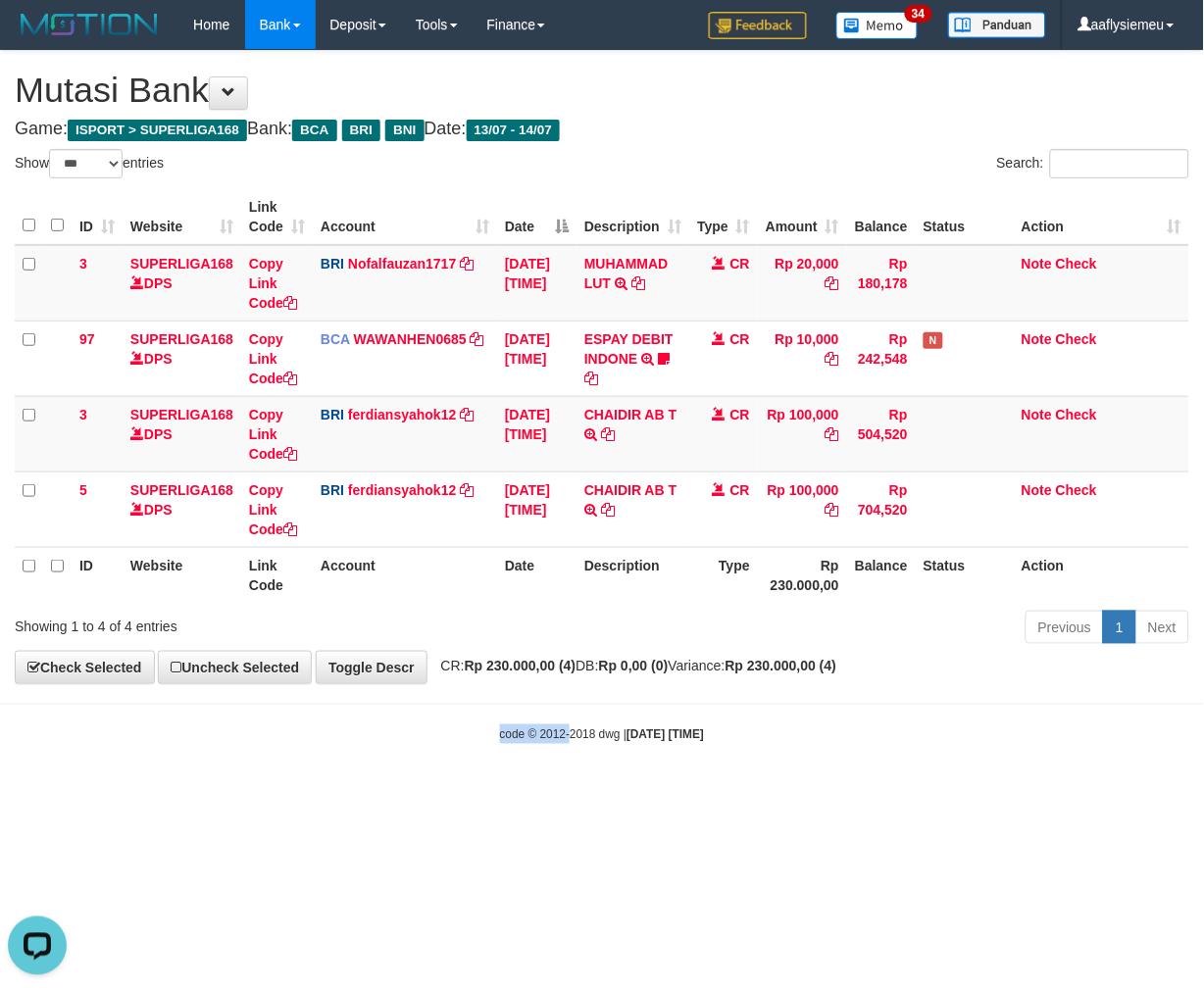 drag, startPoint x: 555, startPoint y: 712, endPoint x: 567, endPoint y: 713, distance: 12.0415946 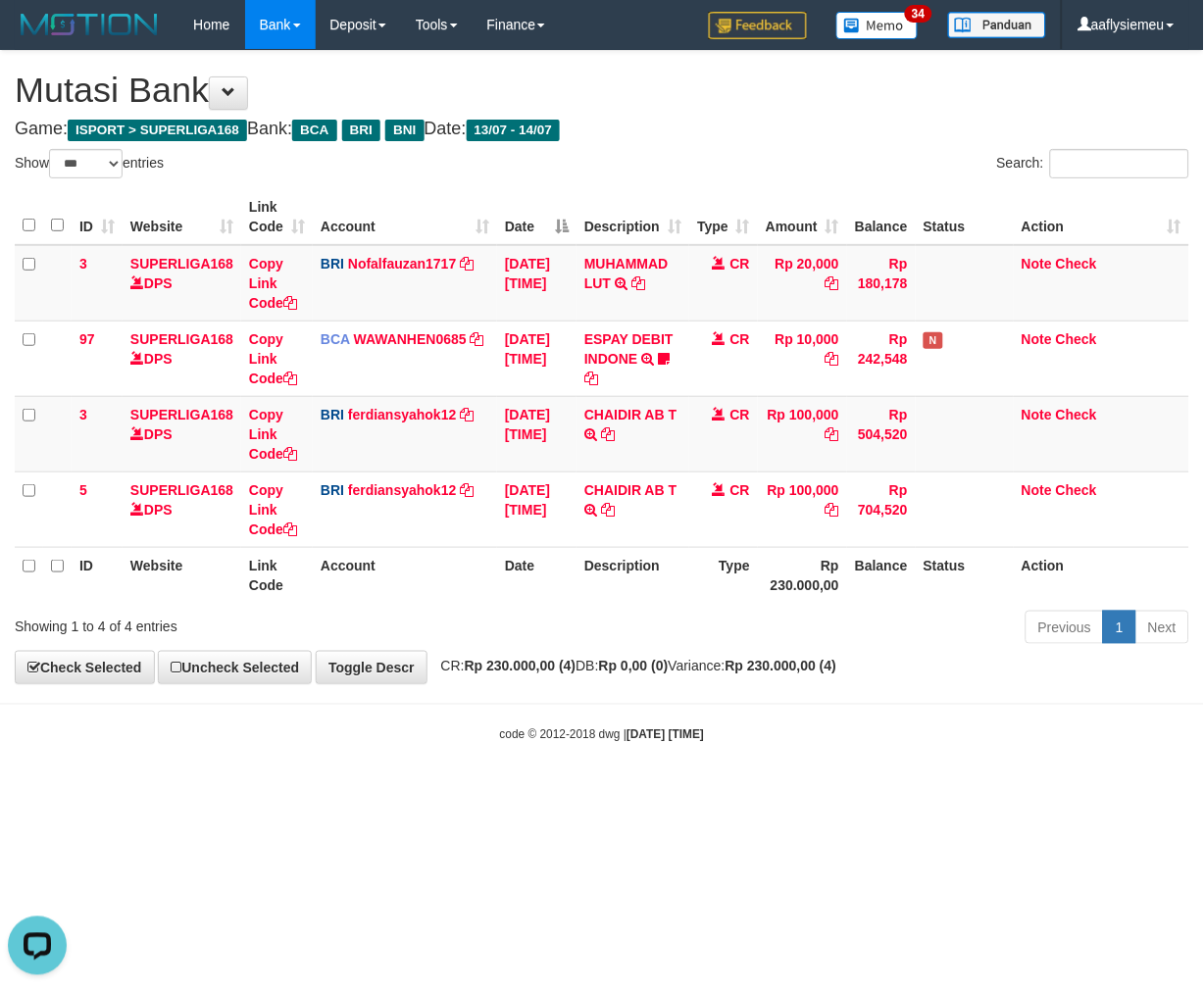 click on "Toggle navigation
Home
Bank
Account List
Load
By Website
Group
[ISPORT]													SUPERLIGA168
By Load Group (DPS)
34" at bounding box center [602, 396] 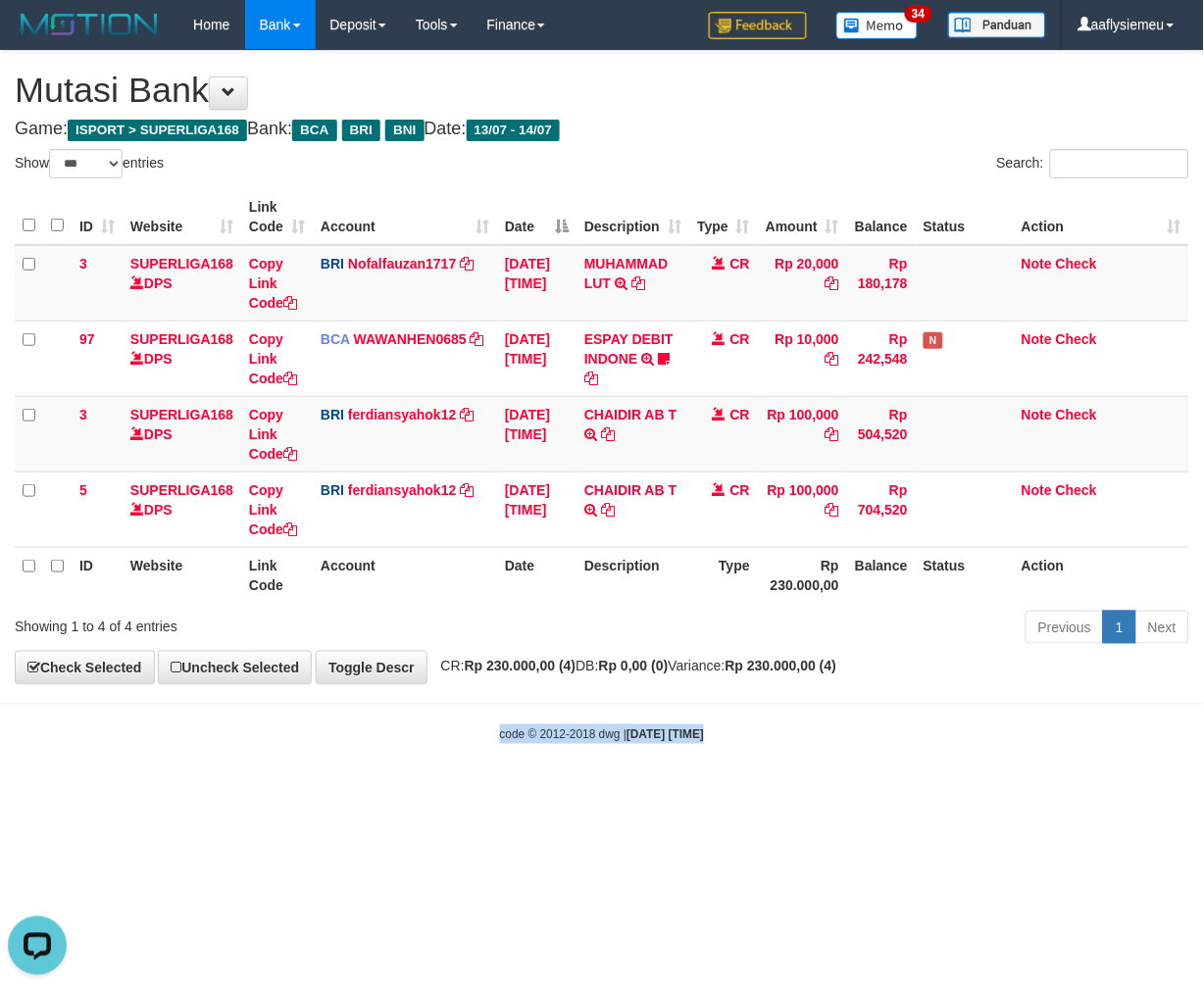 click on "Toggle navigation
Home
Bank
Account List
Load
By Website
Group
[ISPORT]													SUPERLIGA168
By Load Group (DPS)
34" at bounding box center [602, 396] 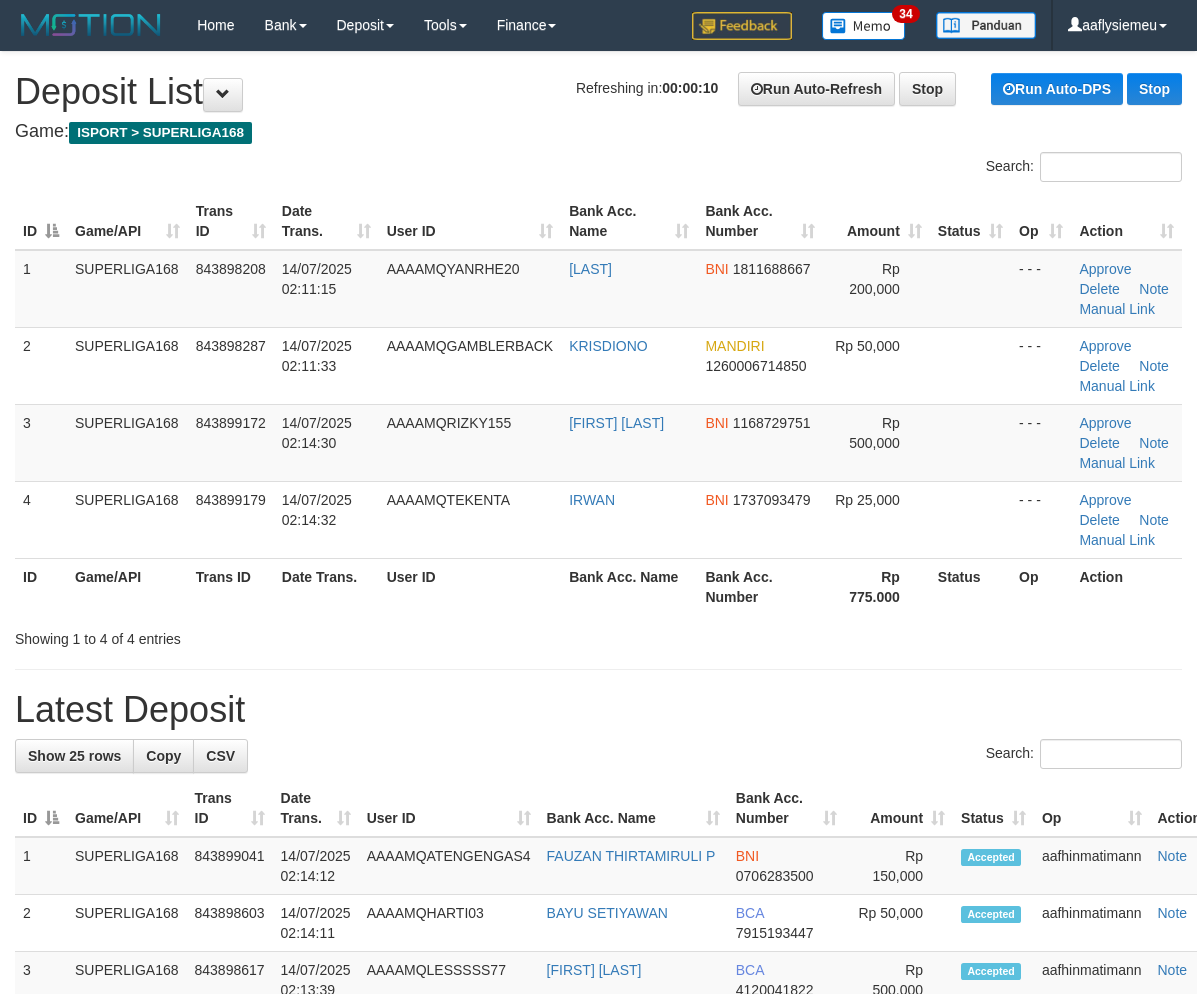 scroll, scrollTop: 0, scrollLeft: 0, axis: both 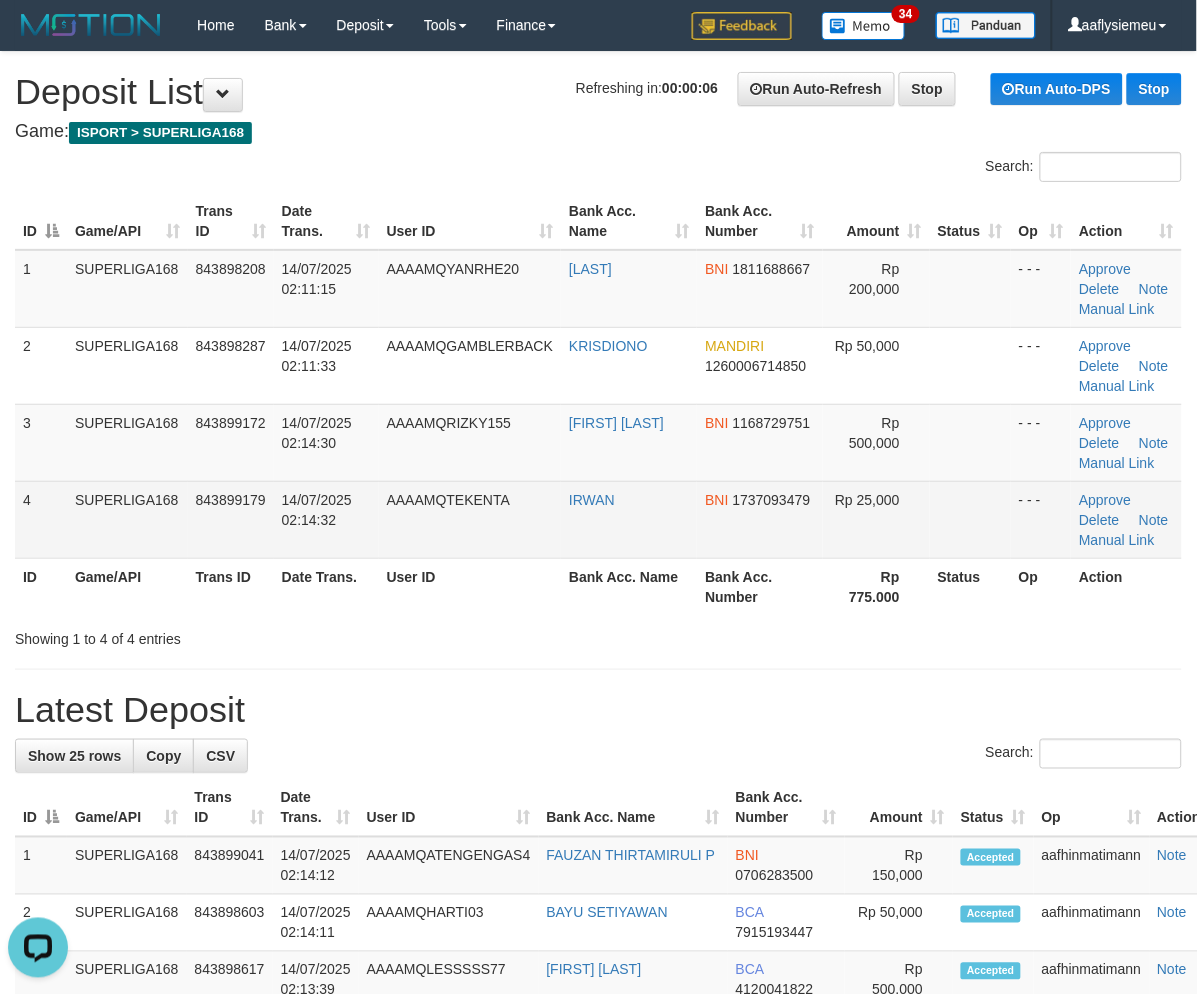 click on "SUPERLIGA168" at bounding box center [127, 519] 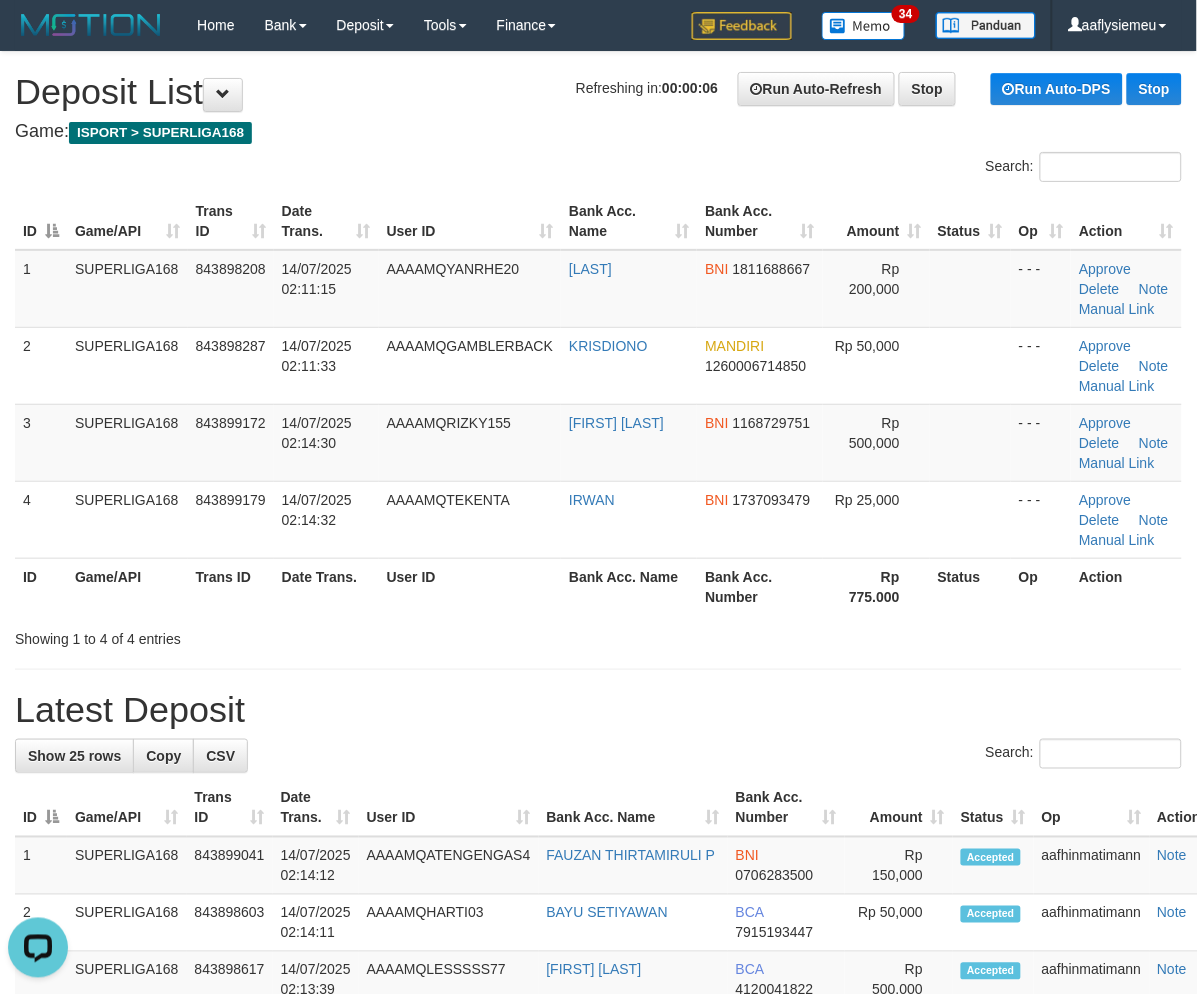 click on "Trans ID" at bounding box center [231, 586] 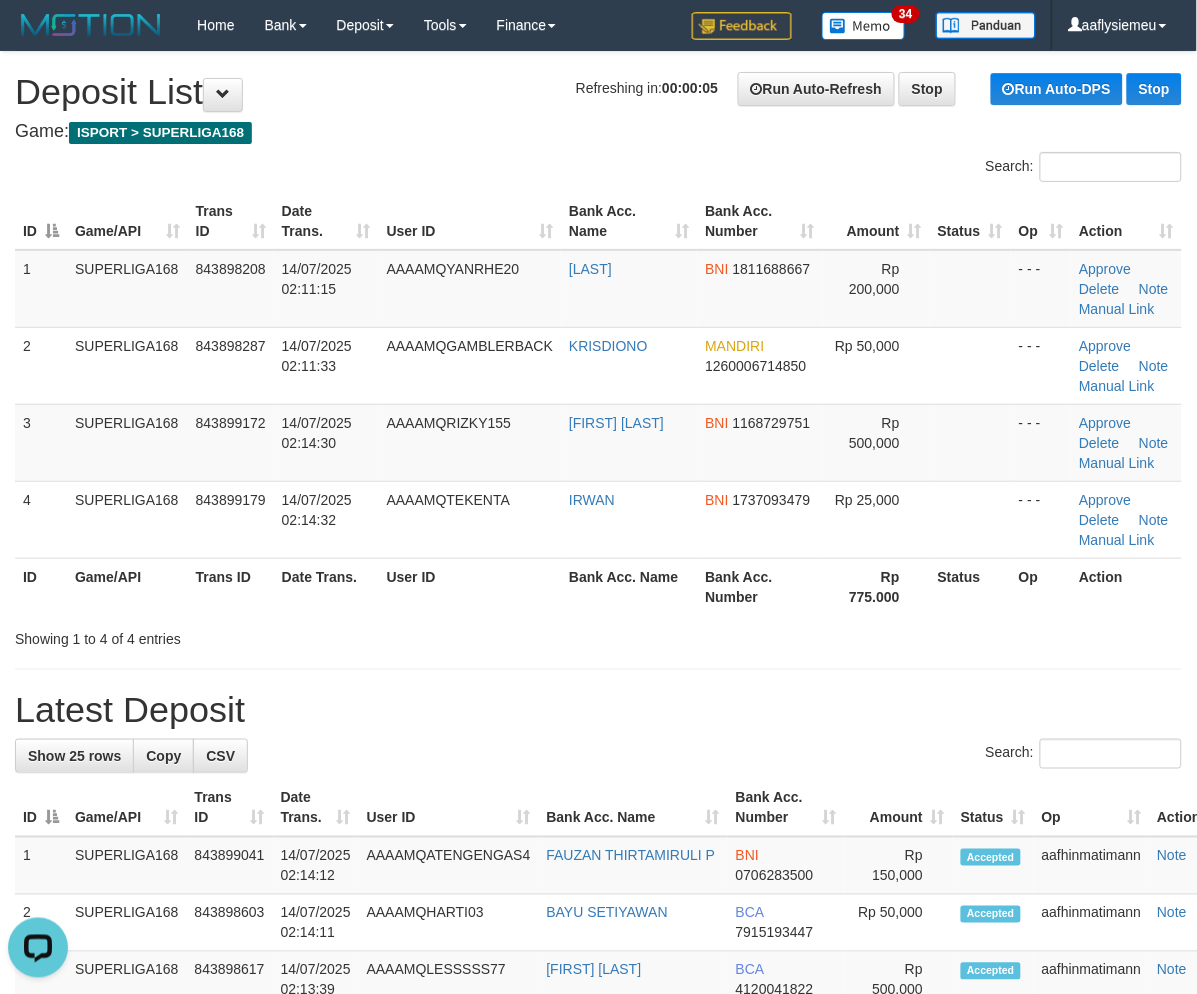 drag, startPoint x: 178, startPoint y: 573, endPoint x: 2, endPoint y: 614, distance: 180.71248 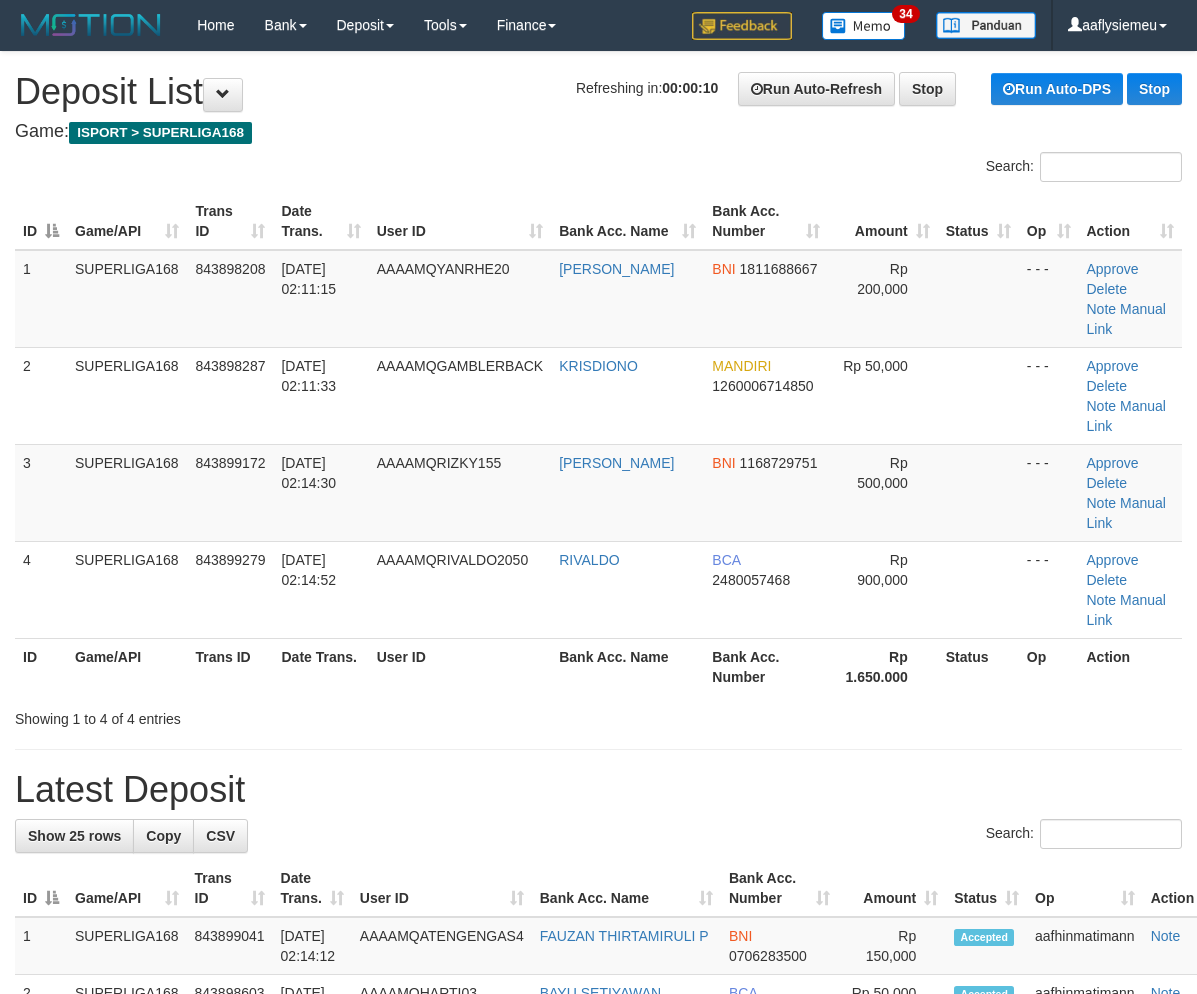 scroll, scrollTop: 0, scrollLeft: 0, axis: both 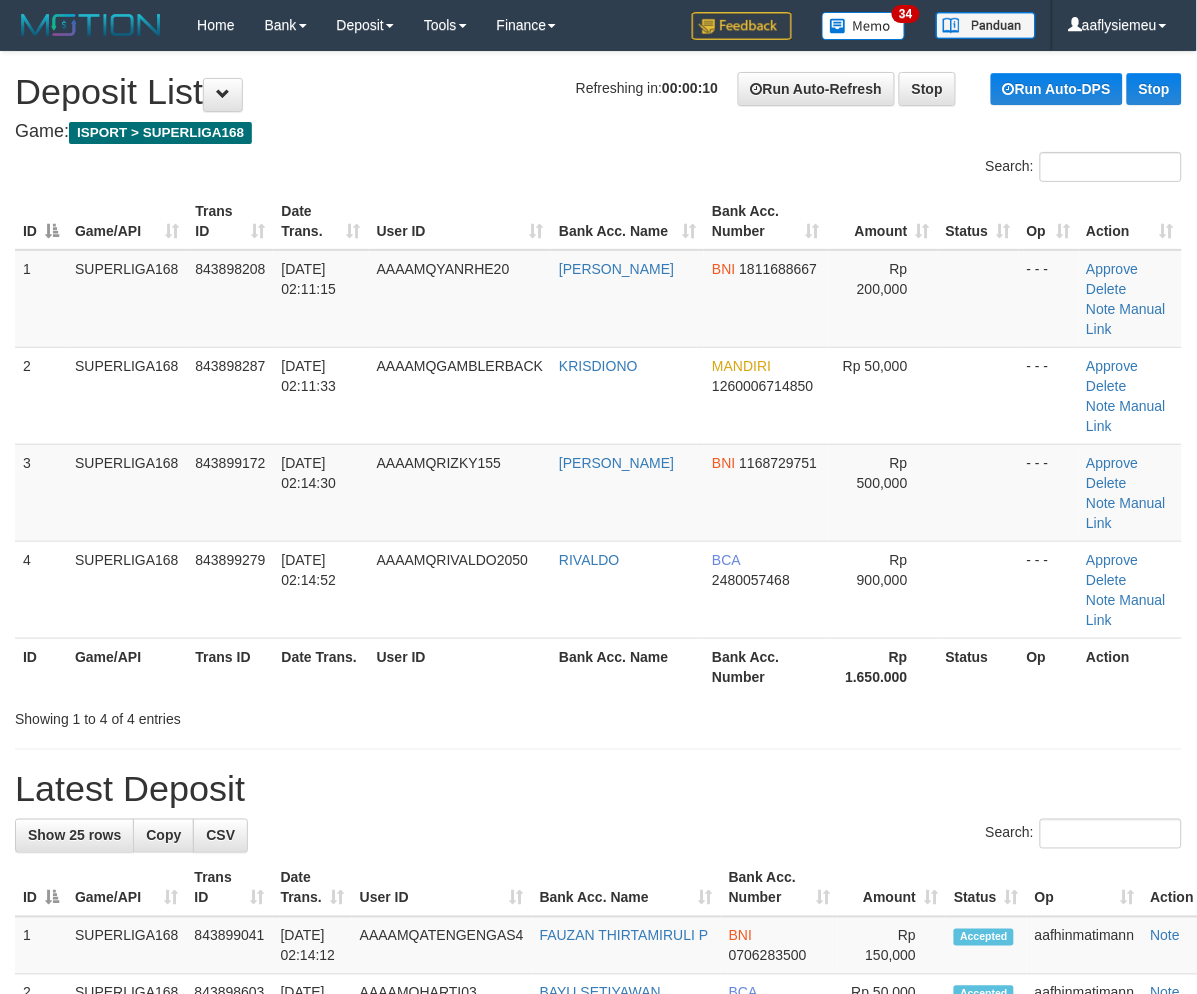 drag, startPoint x: 73, startPoint y: 601, endPoint x: 12, endPoint y: 630, distance: 67.54258 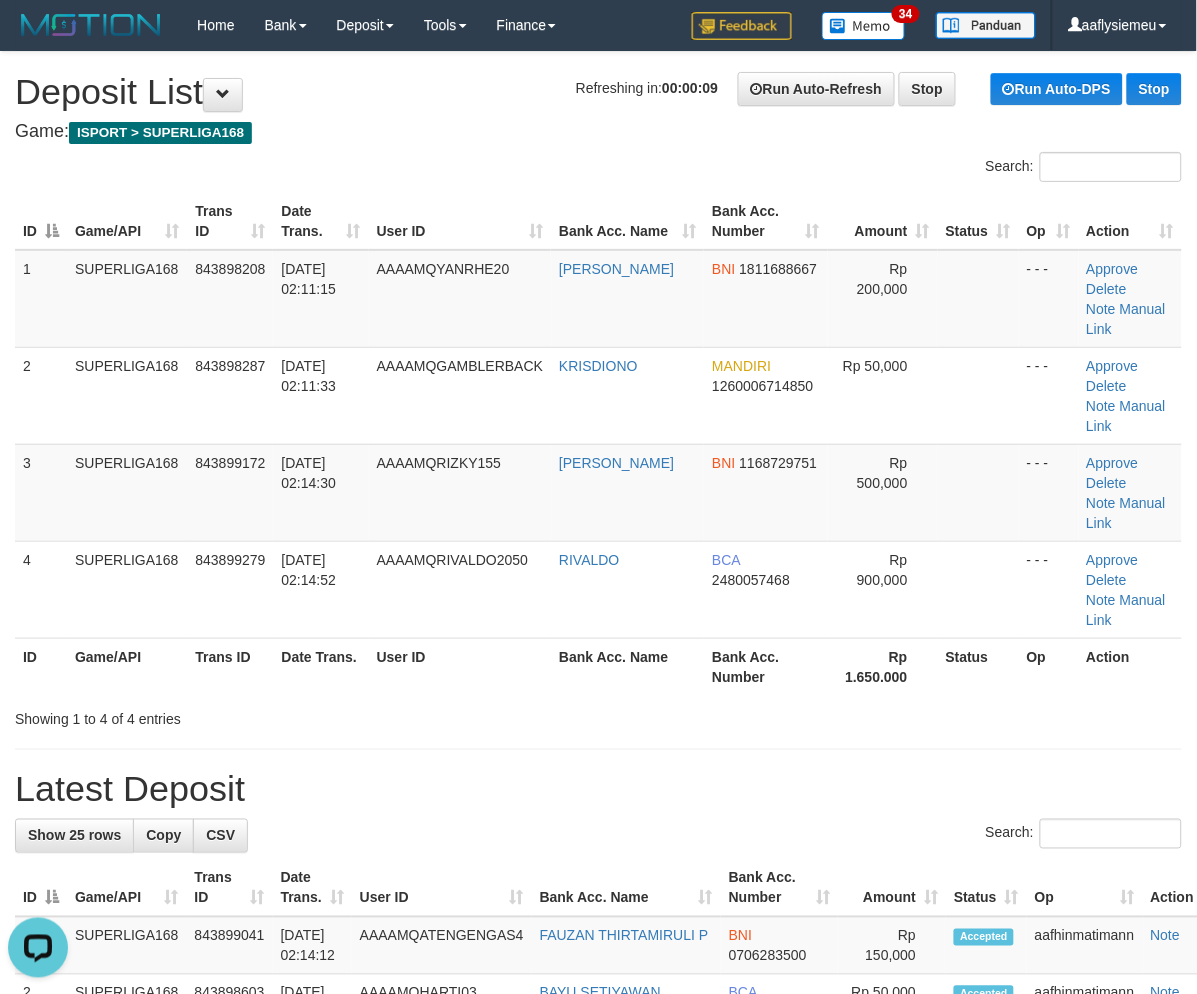 scroll, scrollTop: 0, scrollLeft: 0, axis: both 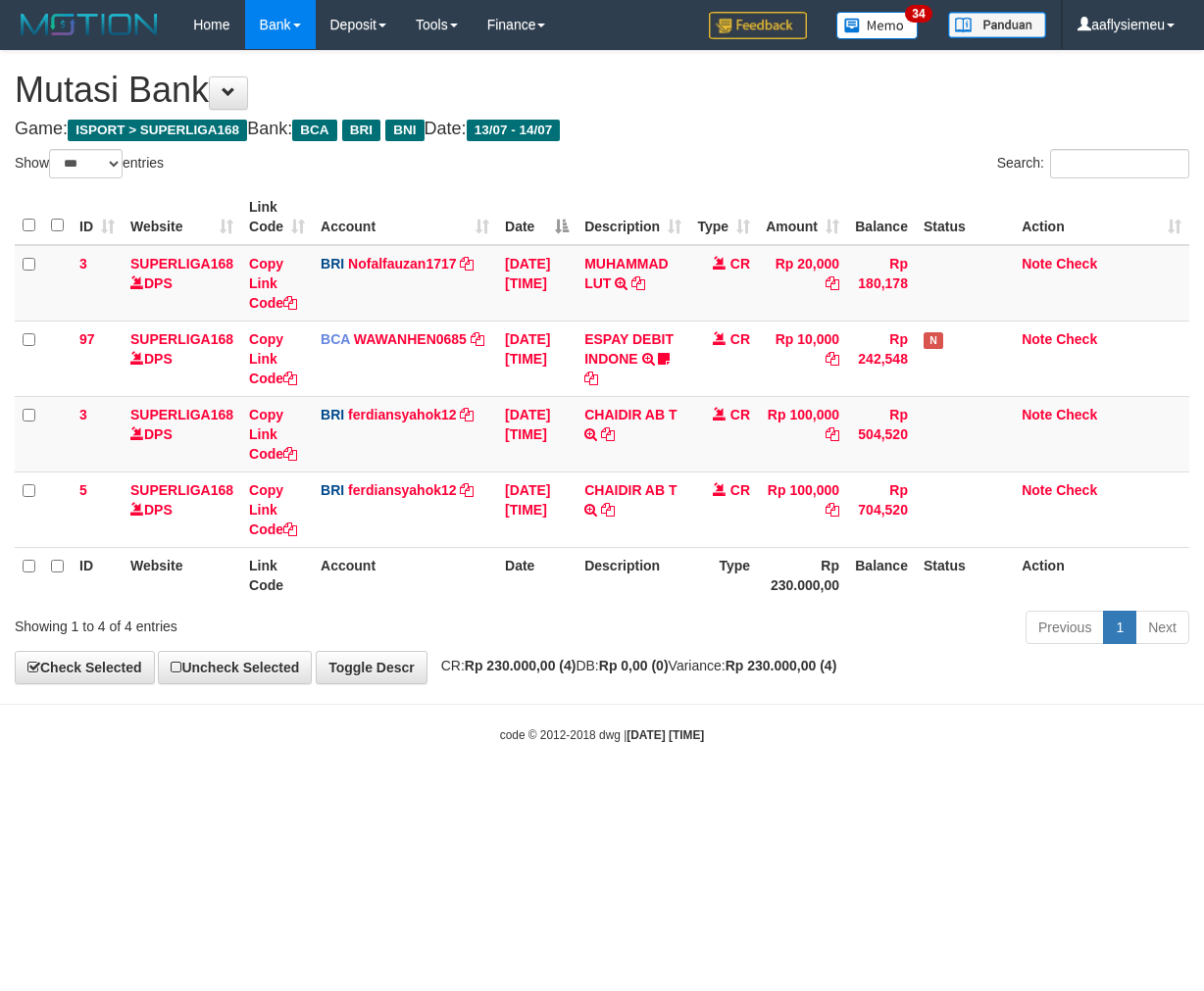 select on "***" 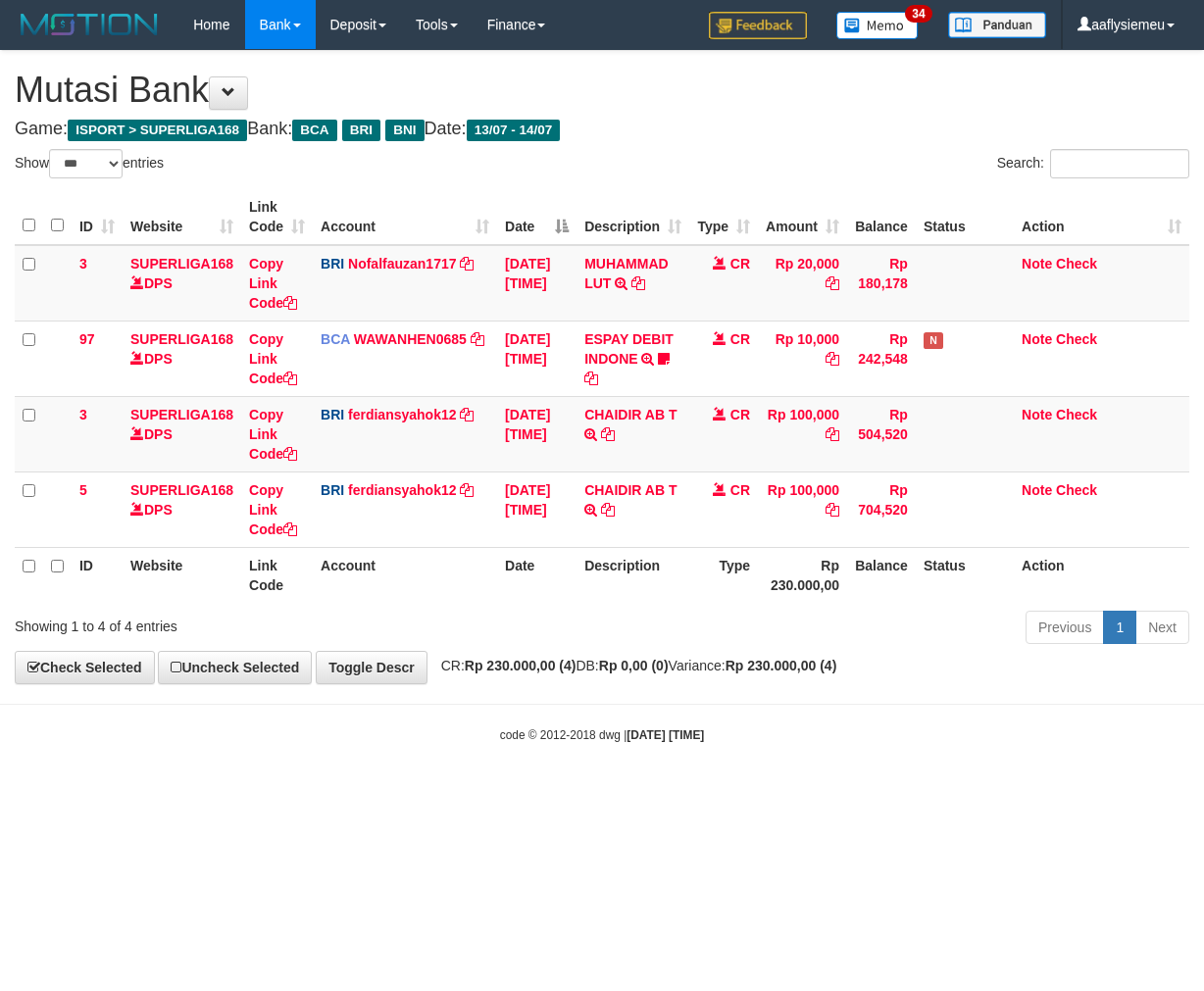 scroll, scrollTop: 0, scrollLeft: 0, axis: both 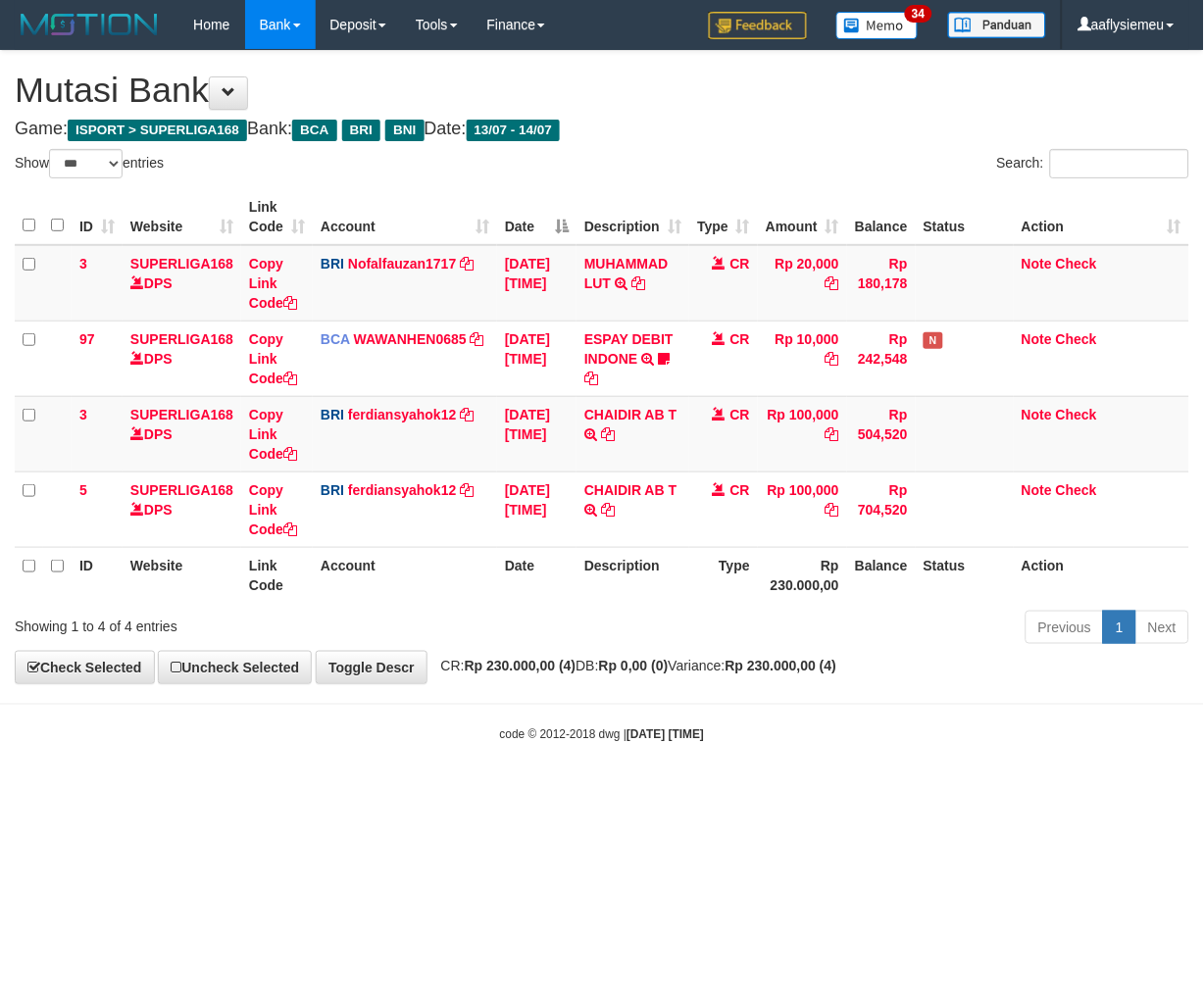 click on "Toggle navigation
Home
Bank
Account List
Load
By Website
Group
[ISPORT]													SUPERLIGA168
By Load Group (DPS)" at bounding box center [602, 396] 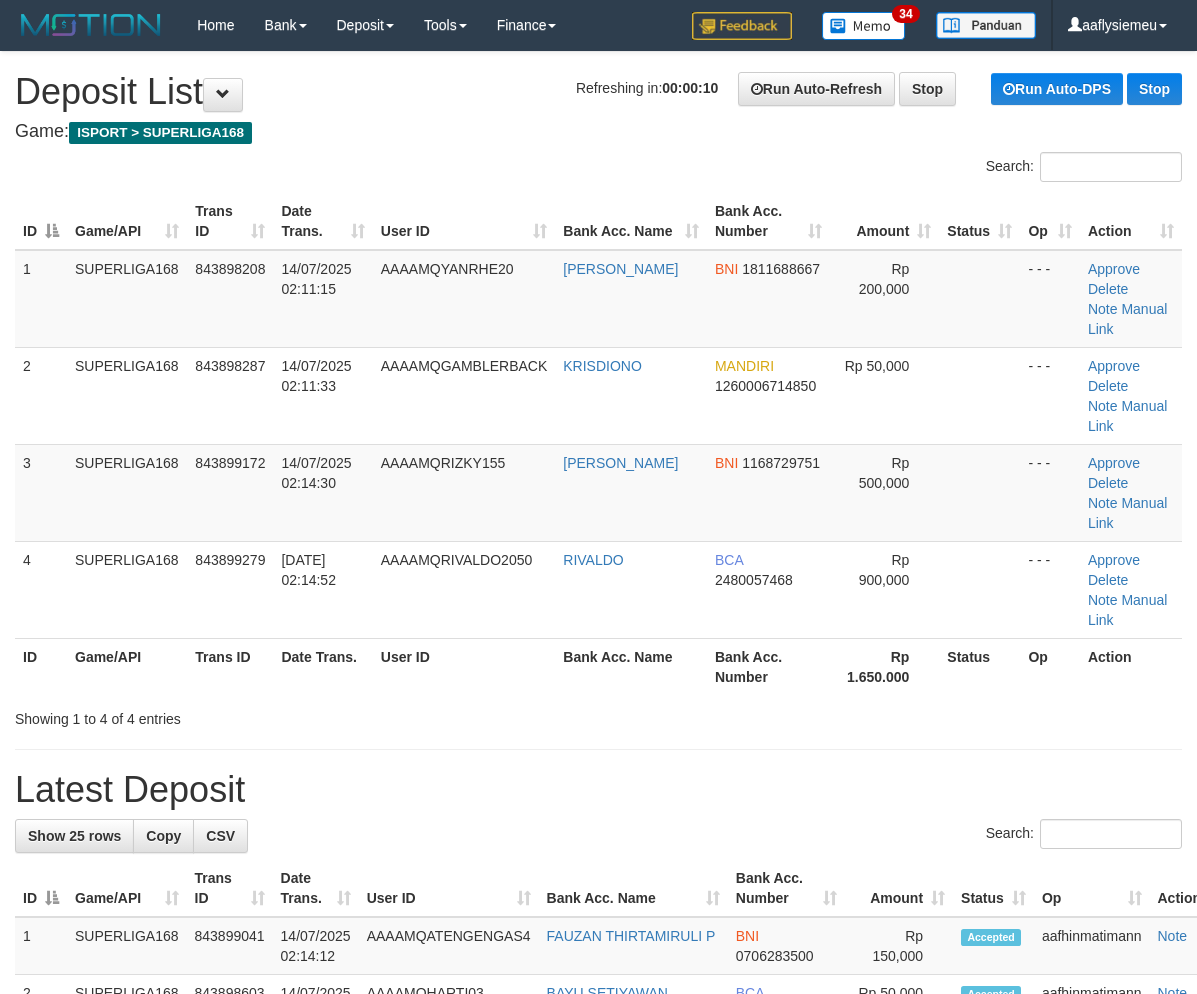 scroll, scrollTop: 0, scrollLeft: 0, axis: both 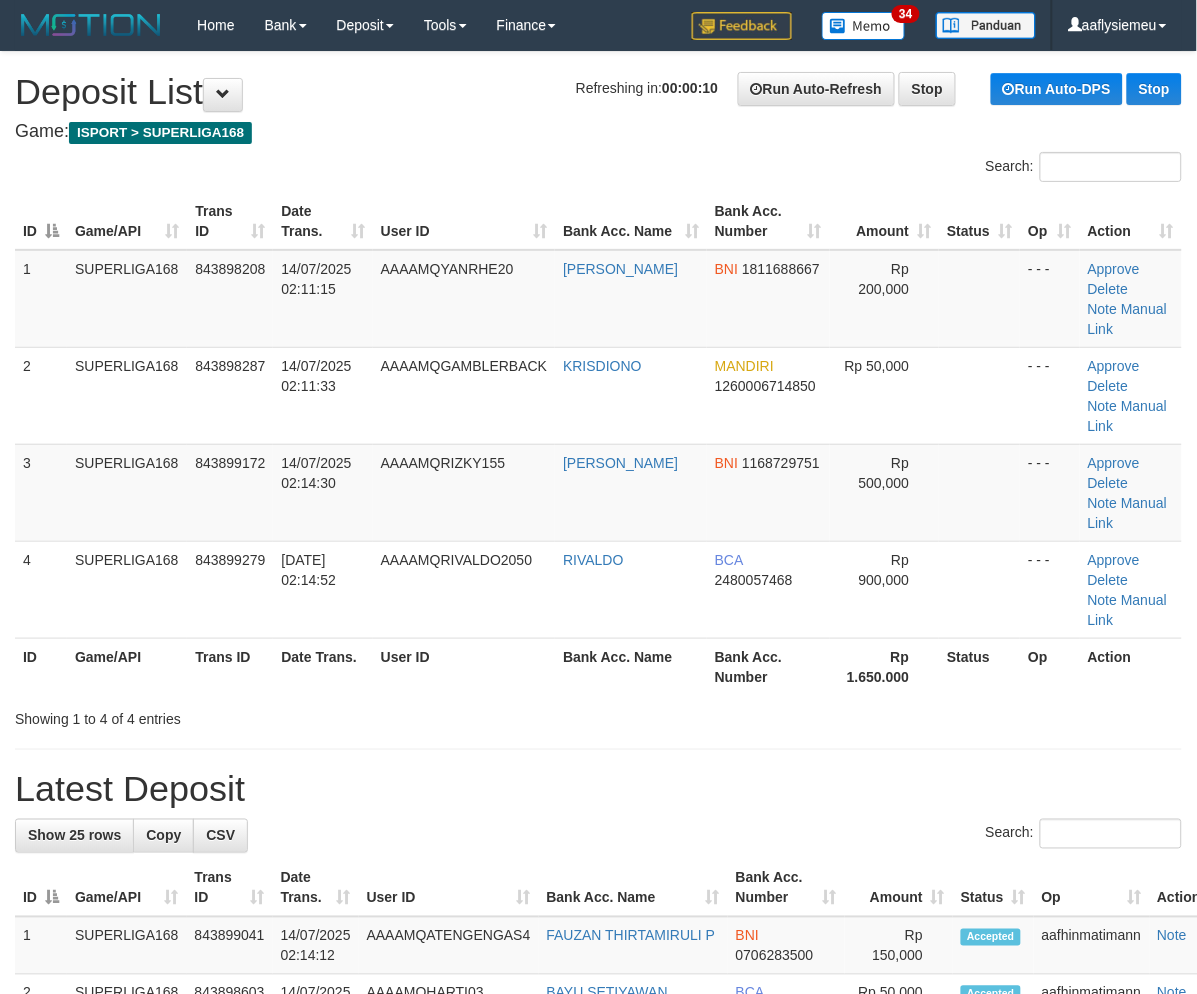 click on "Showing 1 to 4 of 4 entries" at bounding box center [249, 715] 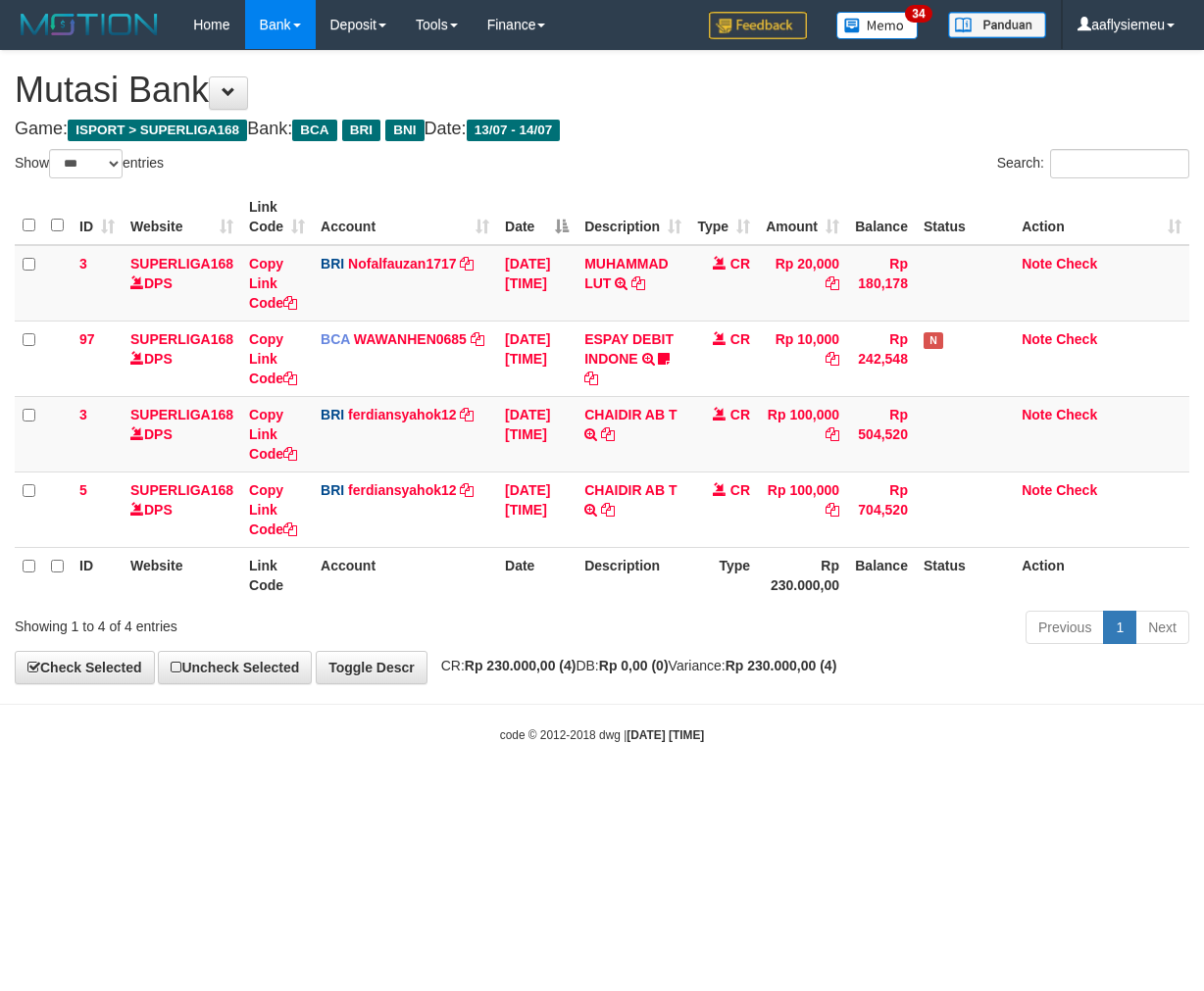 select on "***" 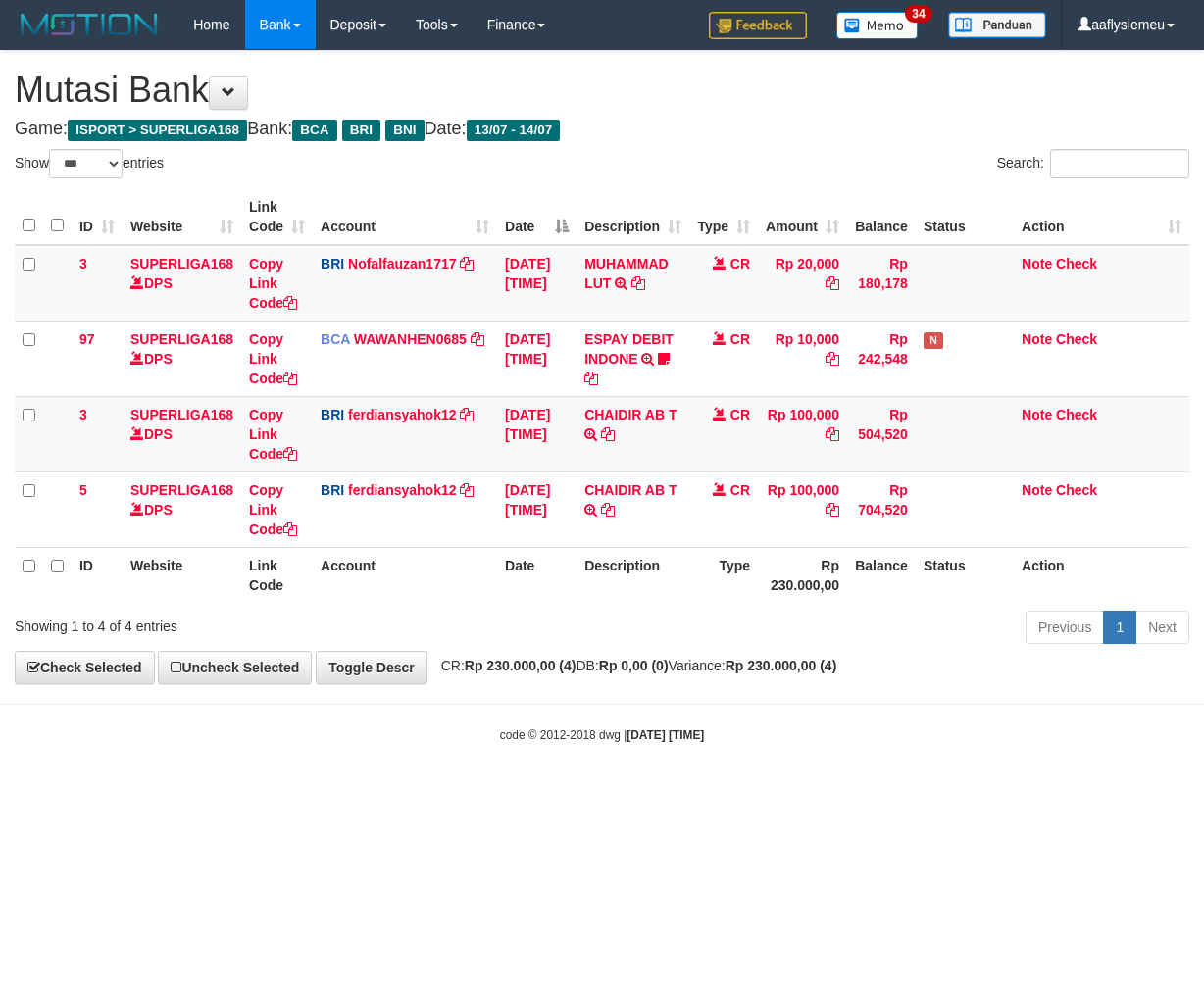 scroll, scrollTop: 0, scrollLeft: 0, axis: both 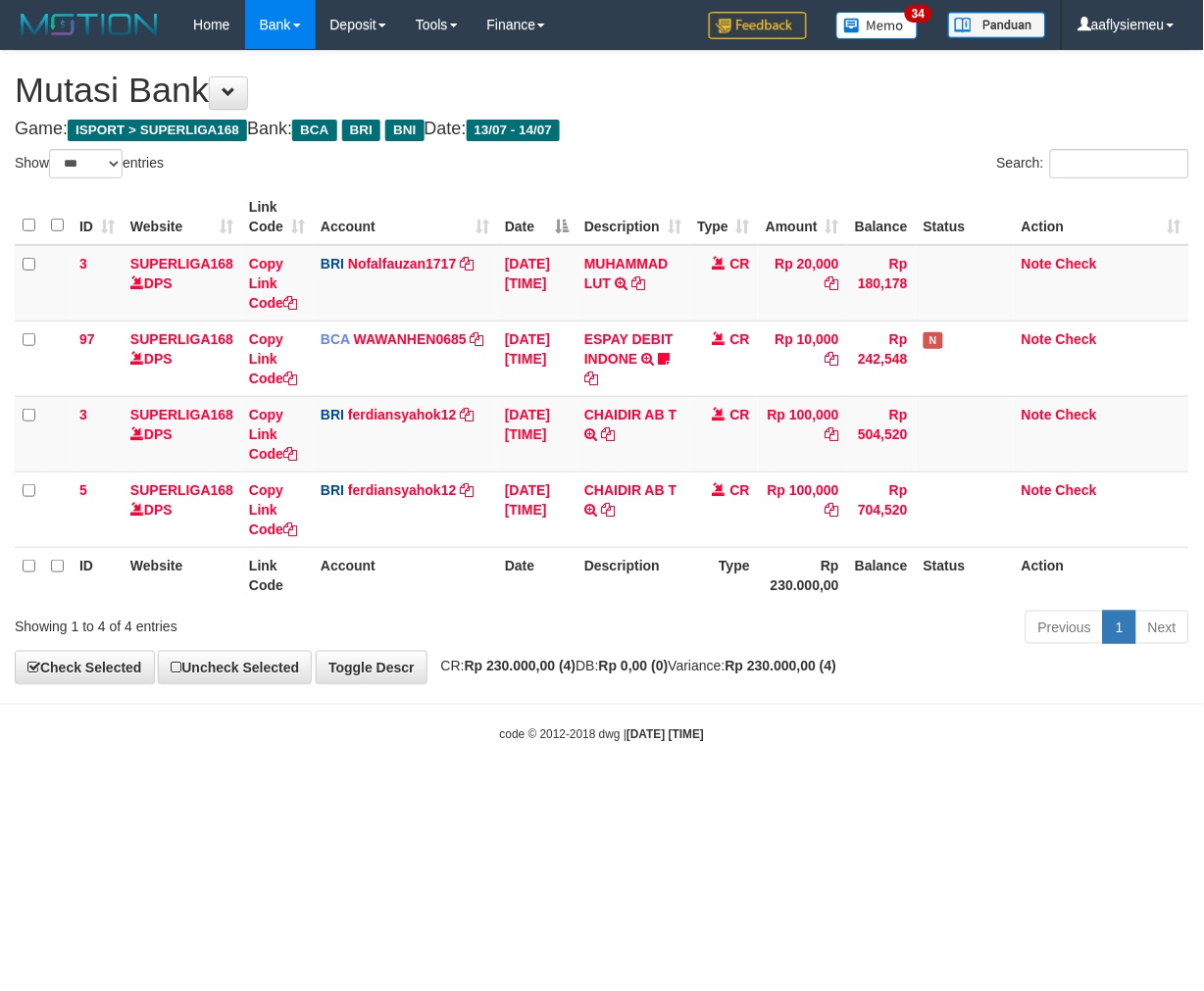 click on "Toggle navigation
Home
Bank
Account List
Load
By Website
Group
[ISPORT]													SUPERLIGA168
By Load Group (DPS)" at bounding box center [602, 396] 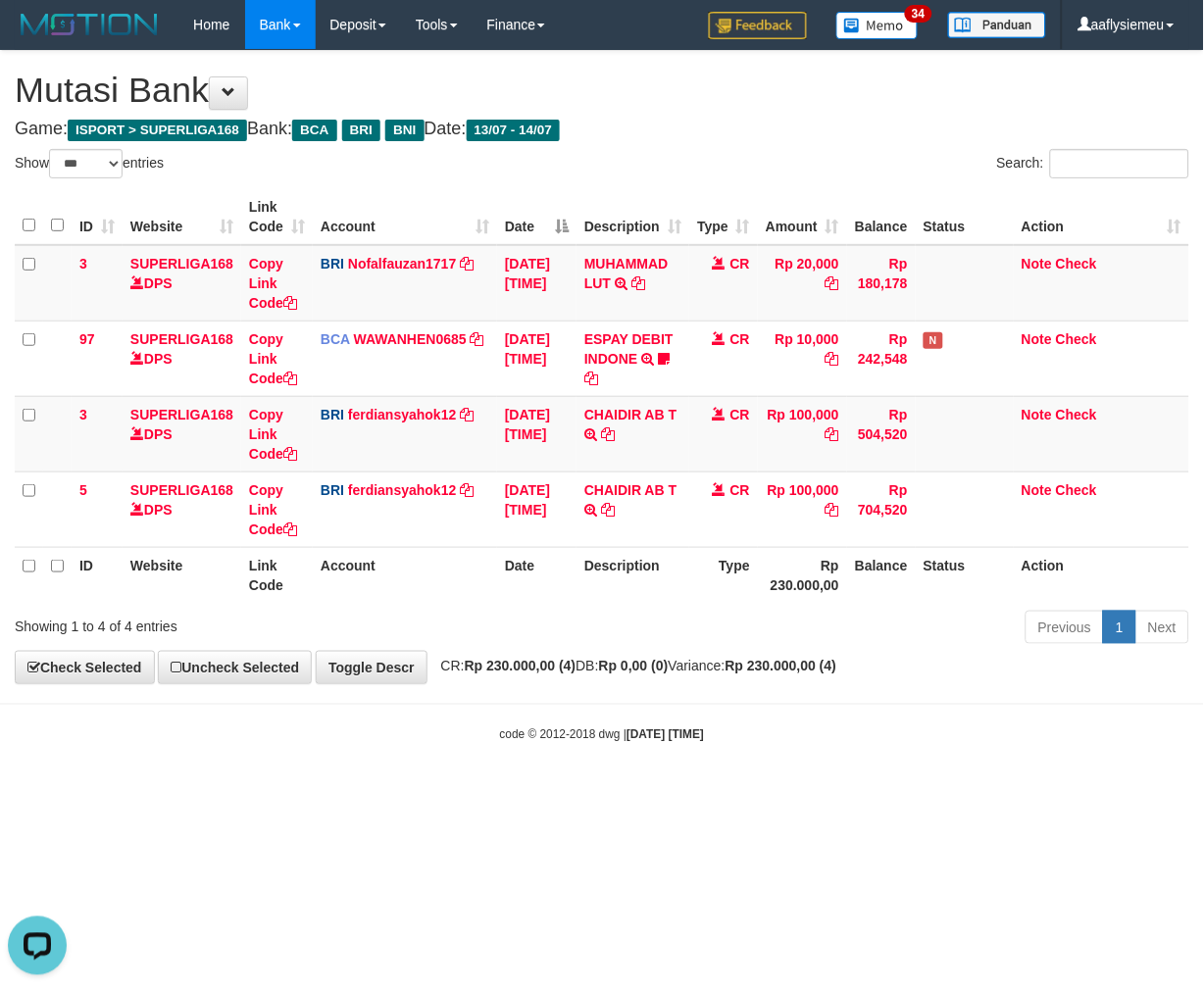 scroll, scrollTop: 0, scrollLeft: 0, axis: both 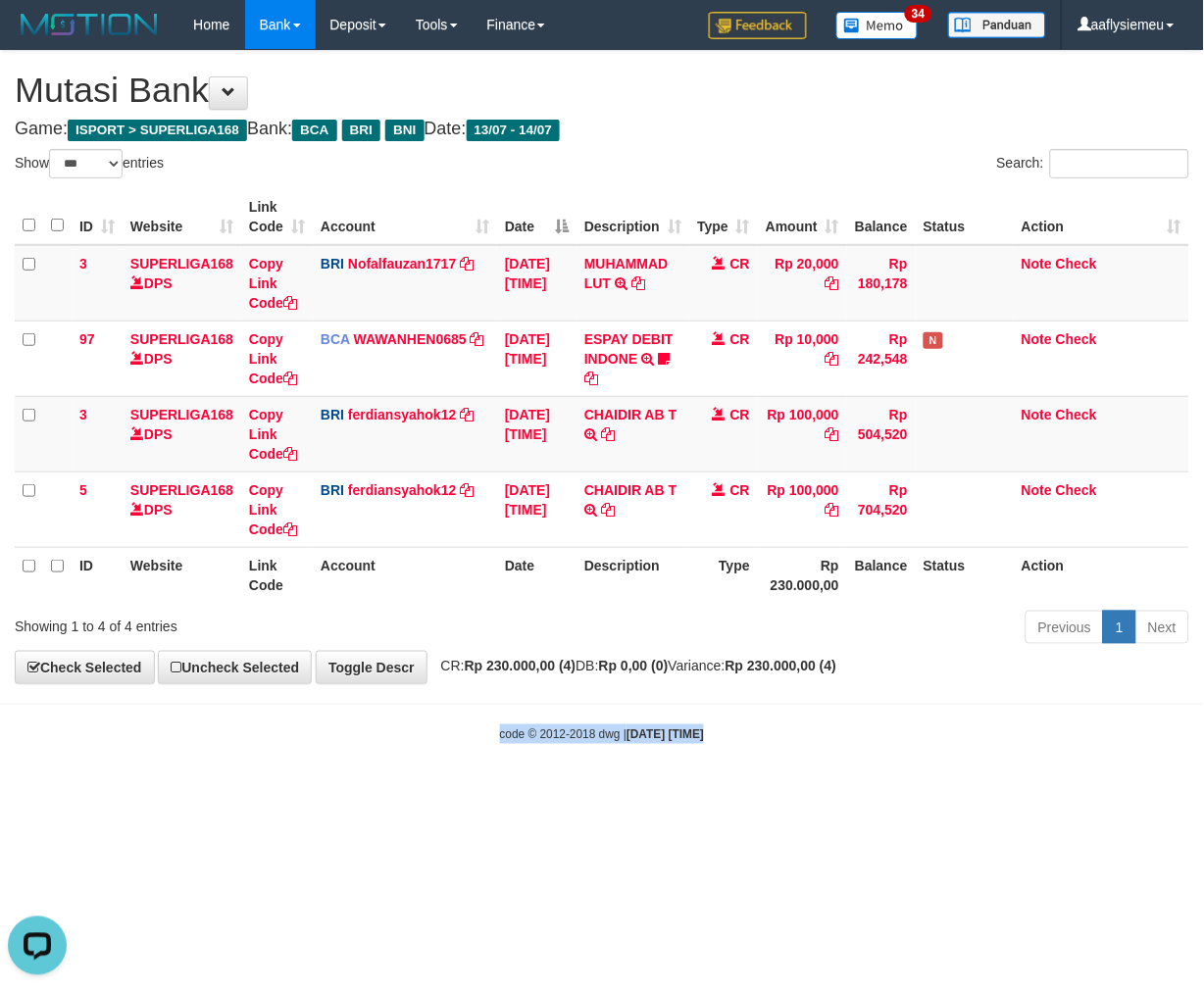 click on "Toggle navigation
Home
Bank
Account List
Load
By Website
Group
[ISPORT]													SUPERLIGA168
By Load Group (DPS)" at bounding box center (602, 396) 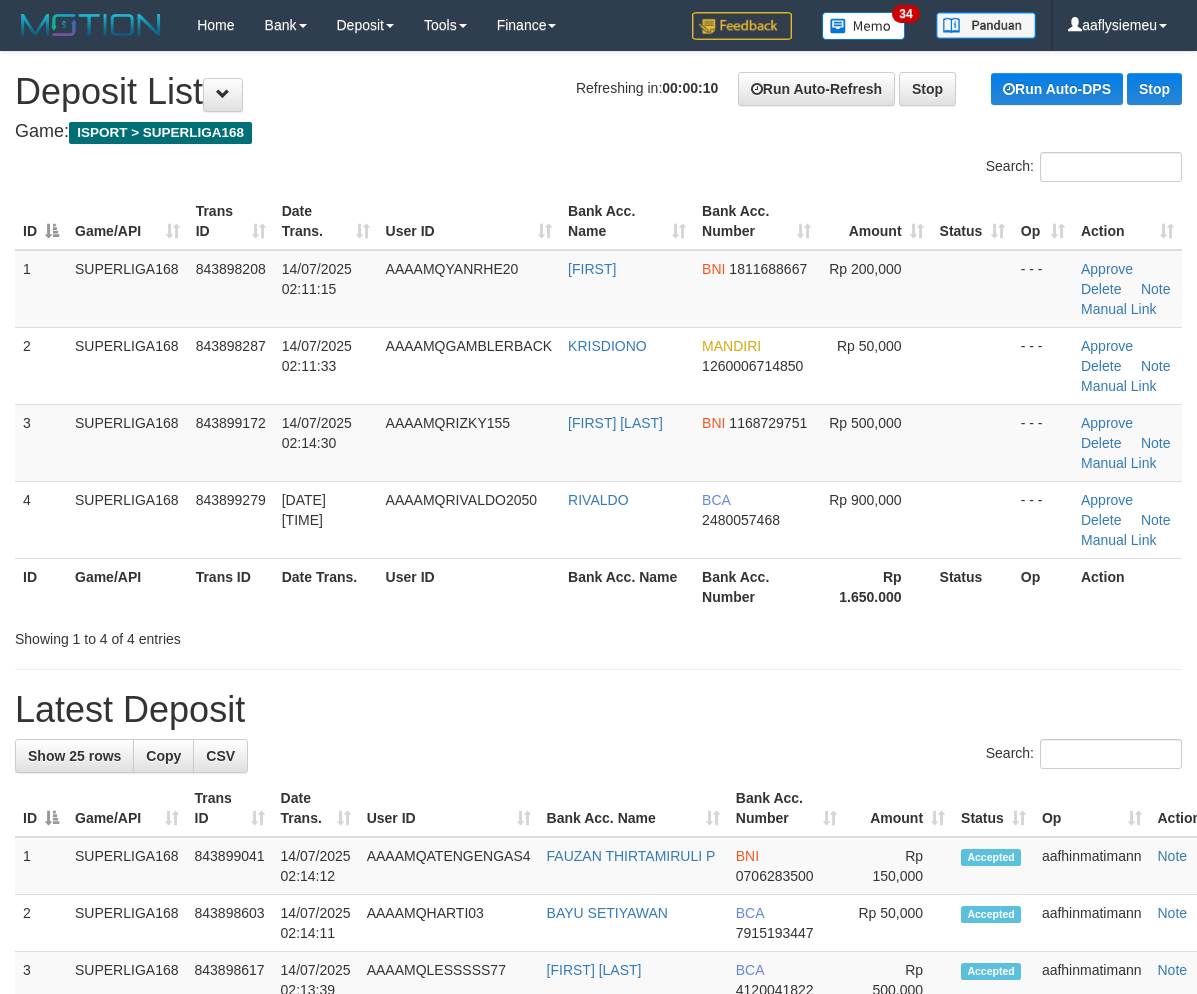 scroll, scrollTop: 0, scrollLeft: 0, axis: both 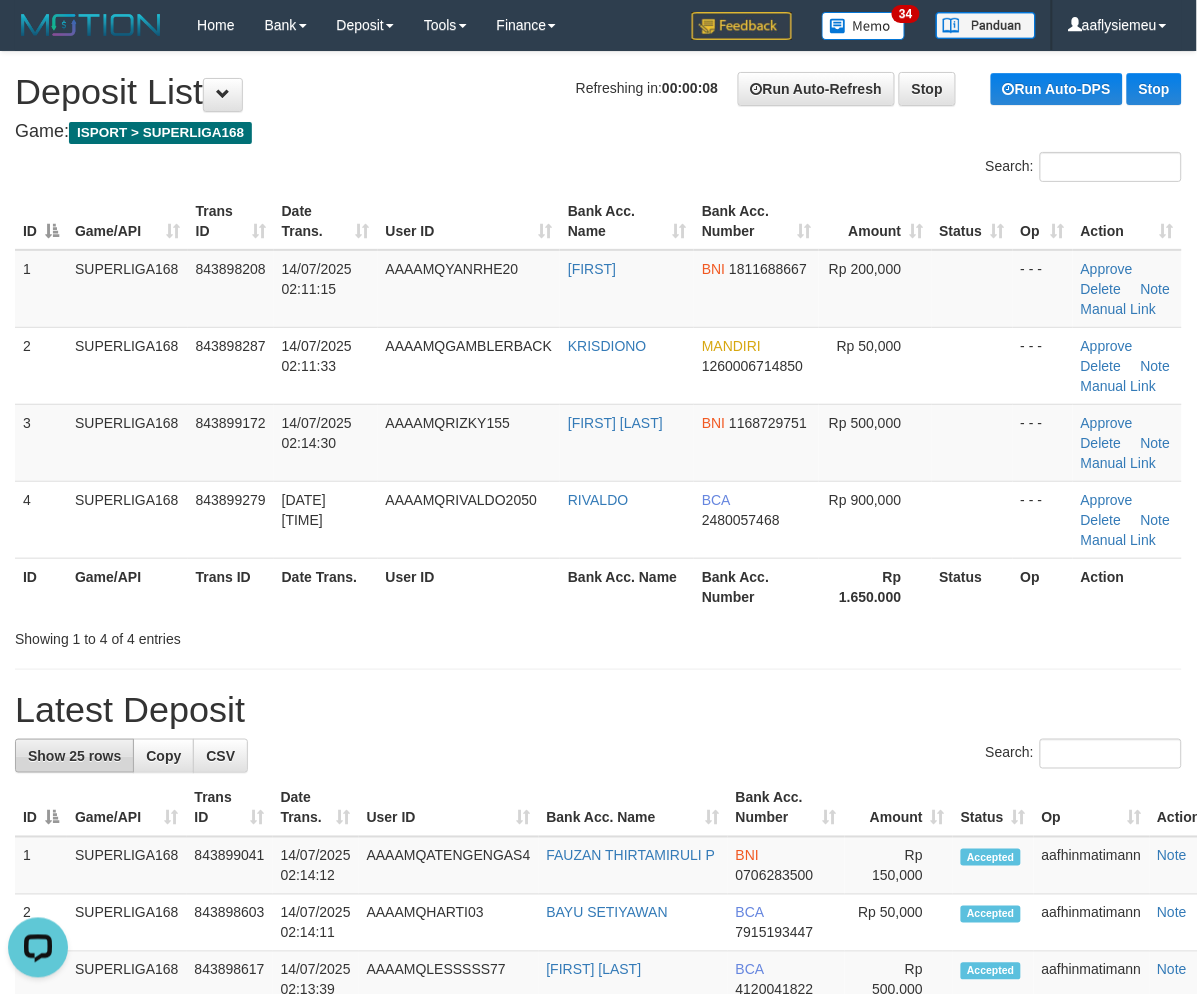 drag, startPoint x: 240, startPoint y: 688, endPoint x: 33, endPoint y: 747, distance: 215.24405 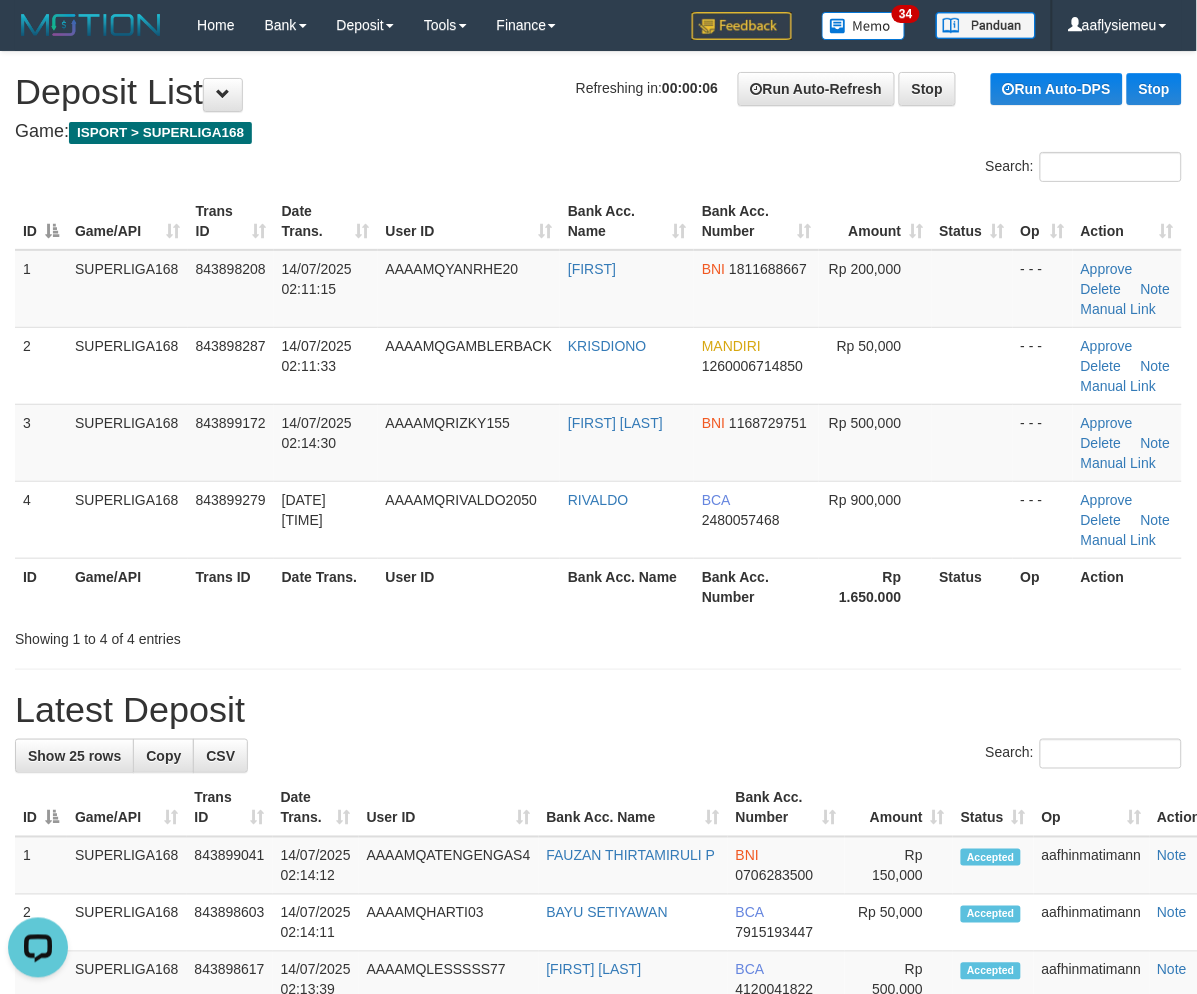 drag, startPoint x: 334, startPoint y: 633, endPoint x: 3, endPoint y: 722, distance: 342.75647 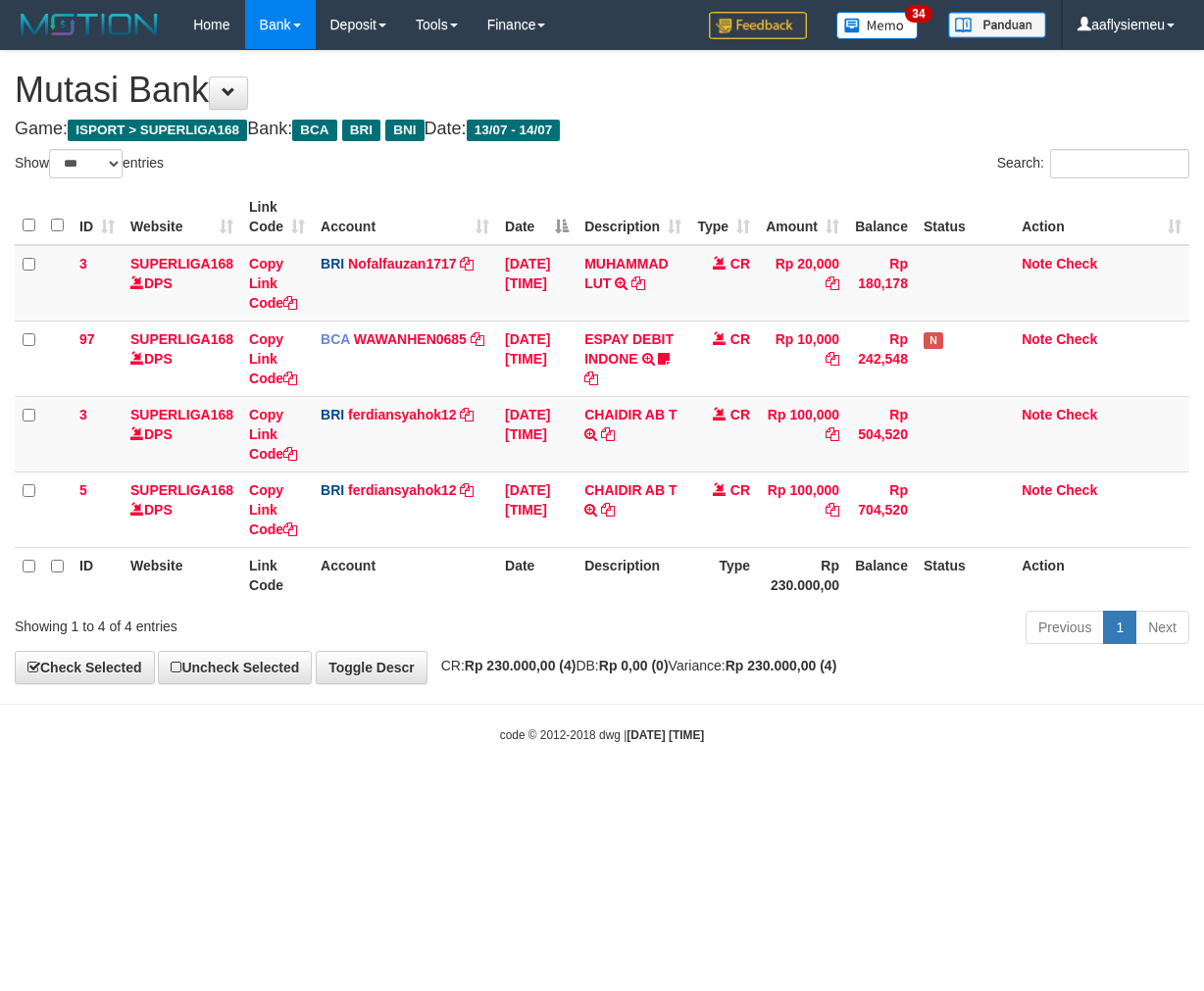 select on "***" 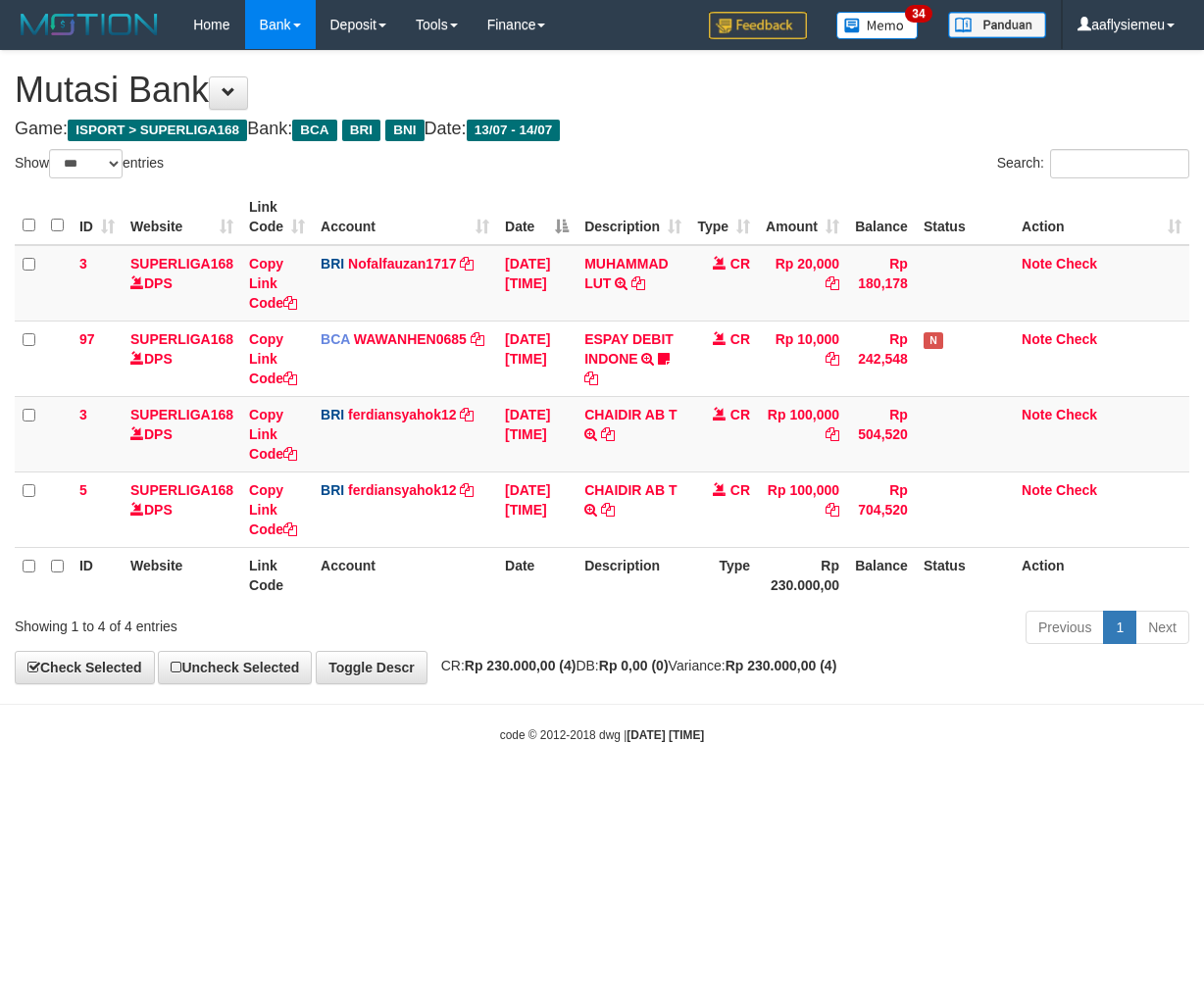 scroll, scrollTop: 0, scrollLeft: 0, axis: both 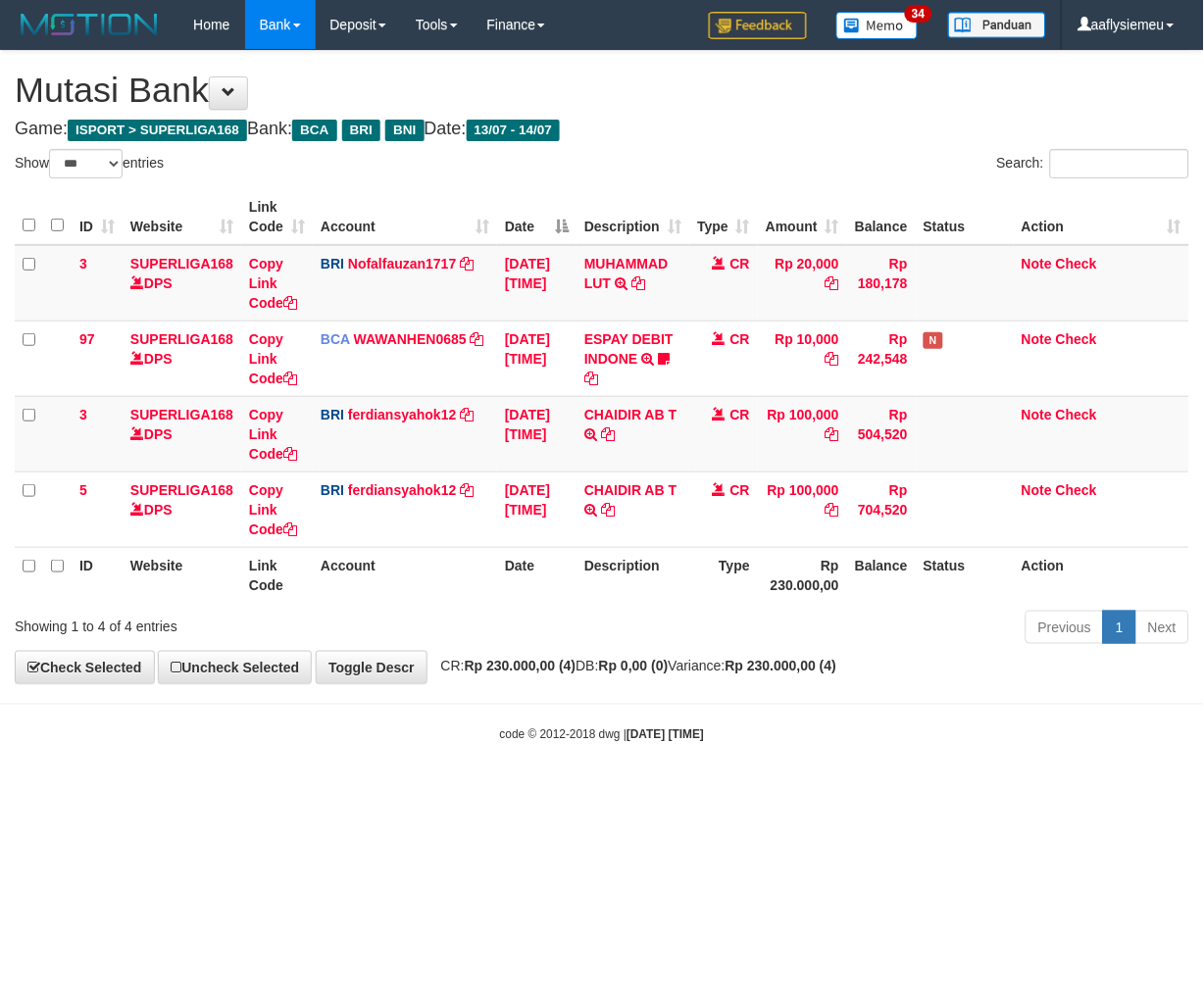 click on "Toggle navigation
Home
Bank
Account List
Load
By Website
Group
[ISPORT]													SUPERLIGA168
By Load Group (DPS)" at bounding box center [602, 396] 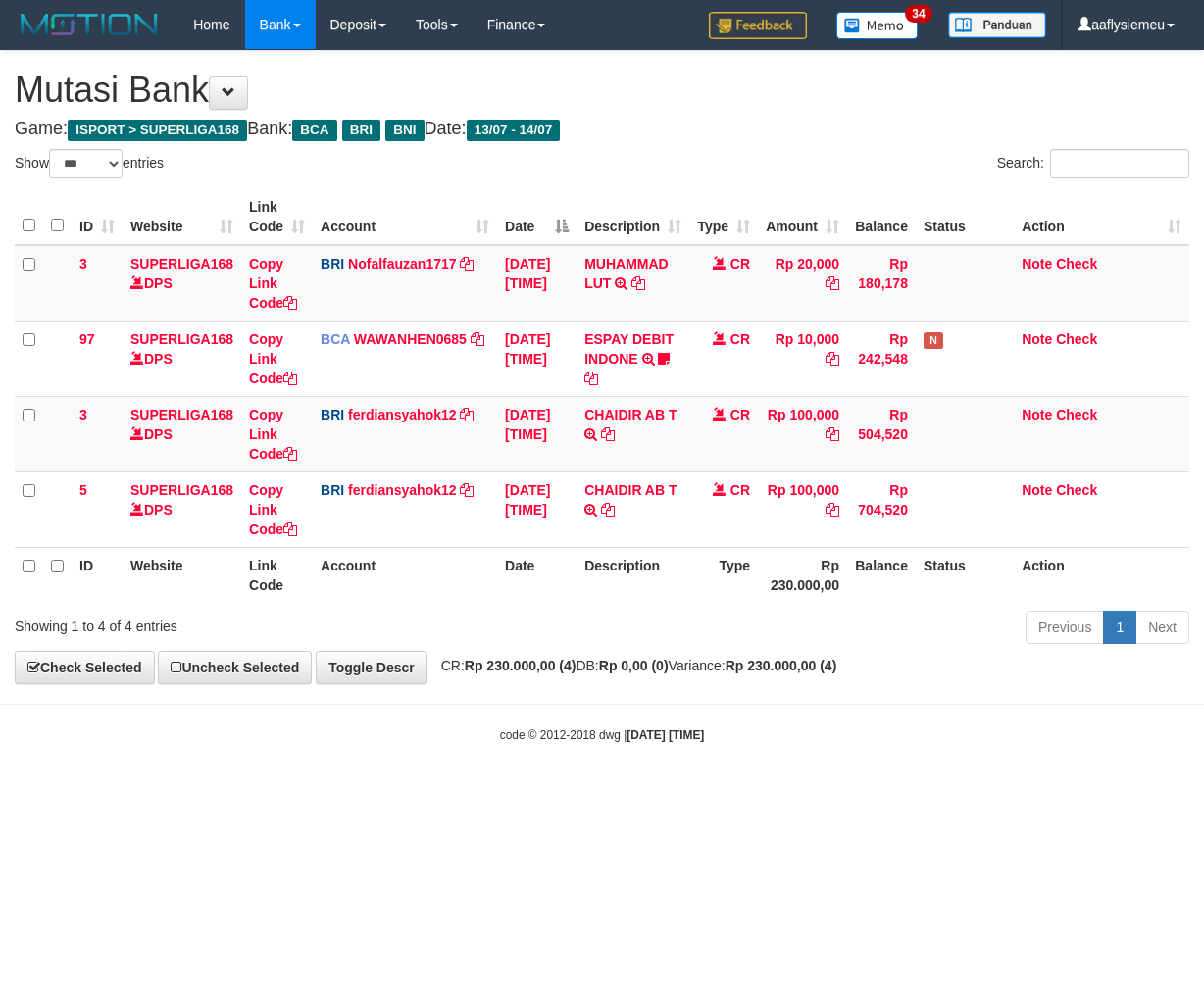 select on "***" 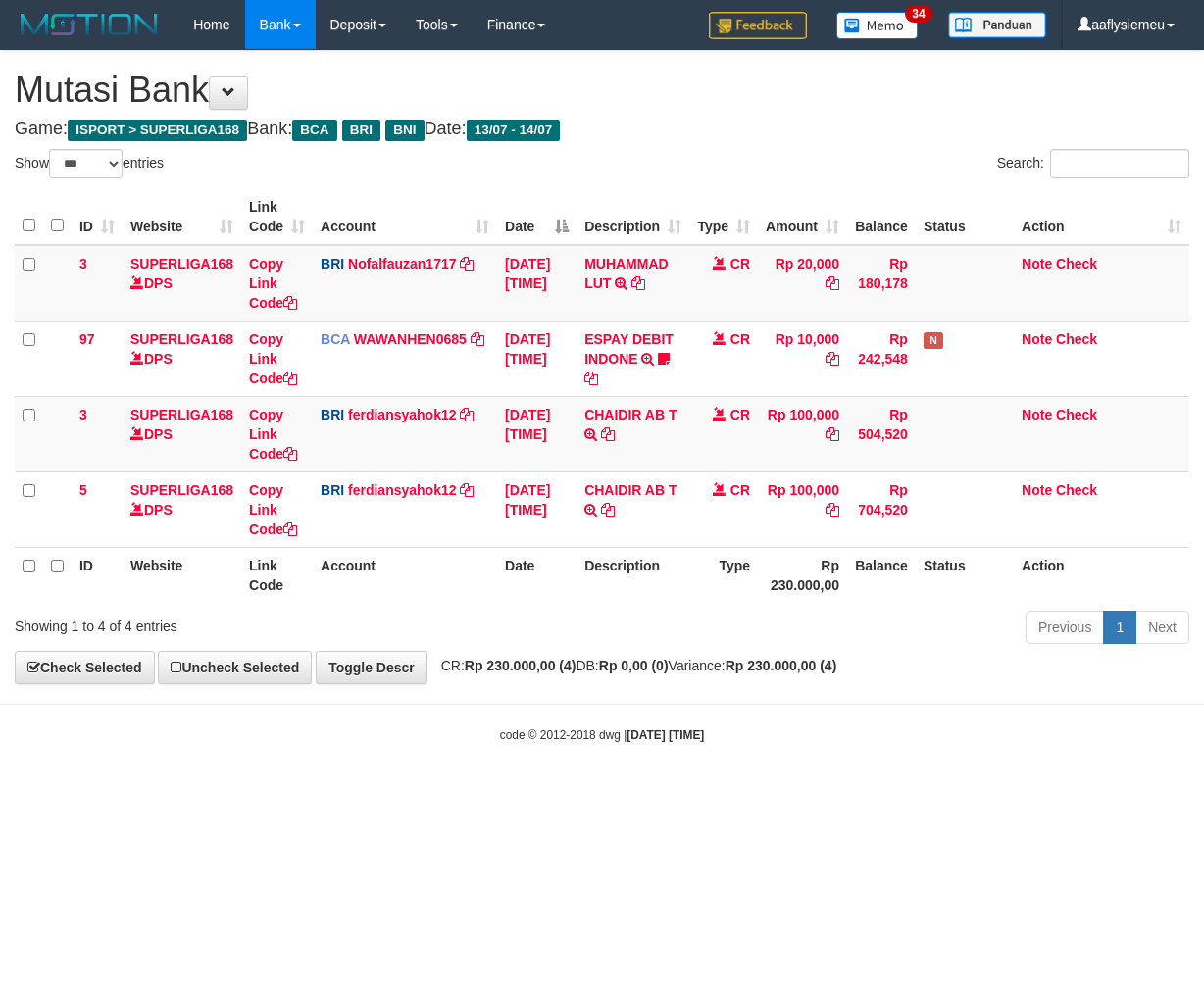 scroll, scrollTop: 0, scrollLeft: 0, axis: both 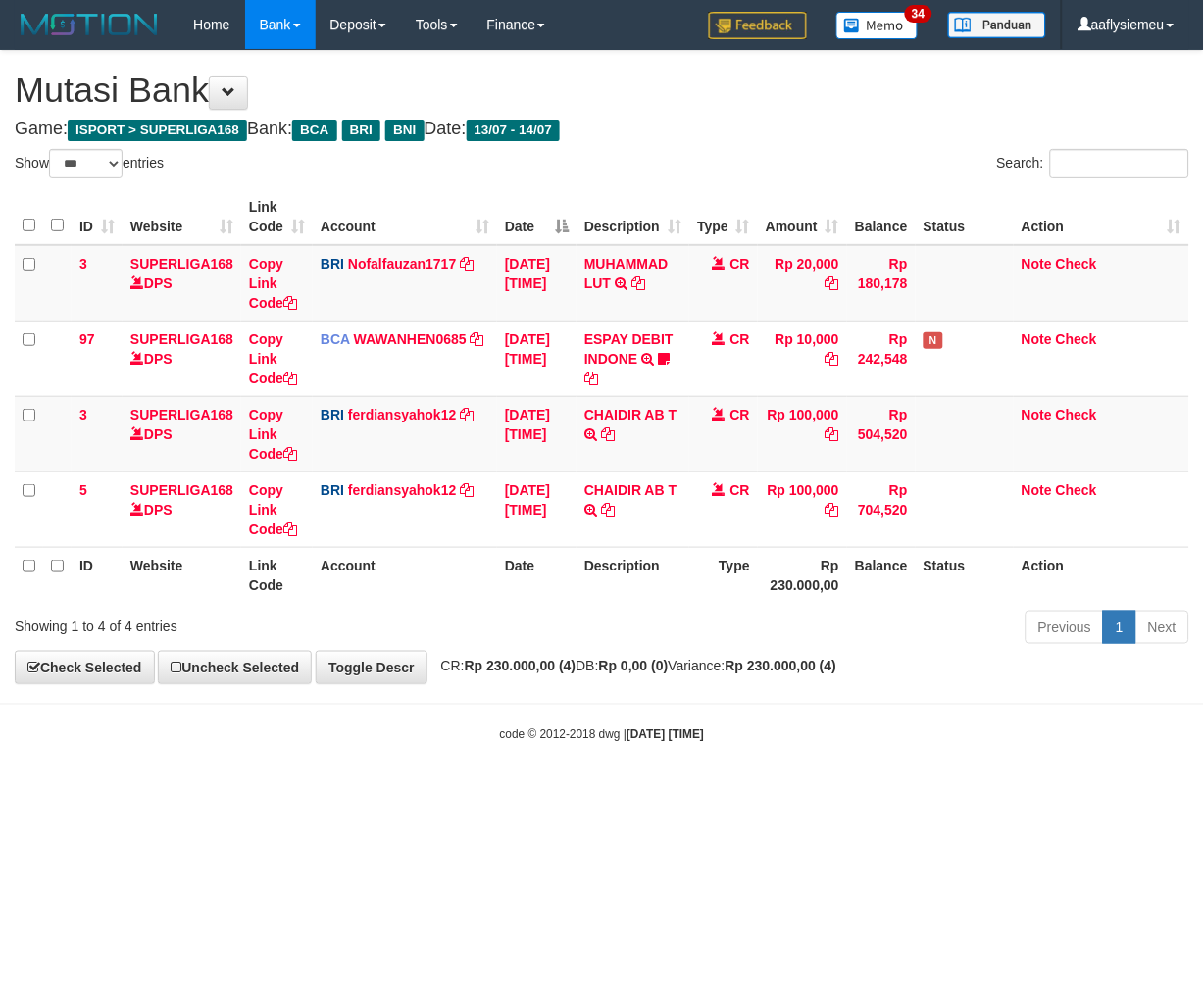 click on "Toggle navigation
Home
Bank
Account List
Load
By Website
Group
[ISPORT]													SUPERLIGA168
By Load Group (DPS)" at bounding box center (602, 396) 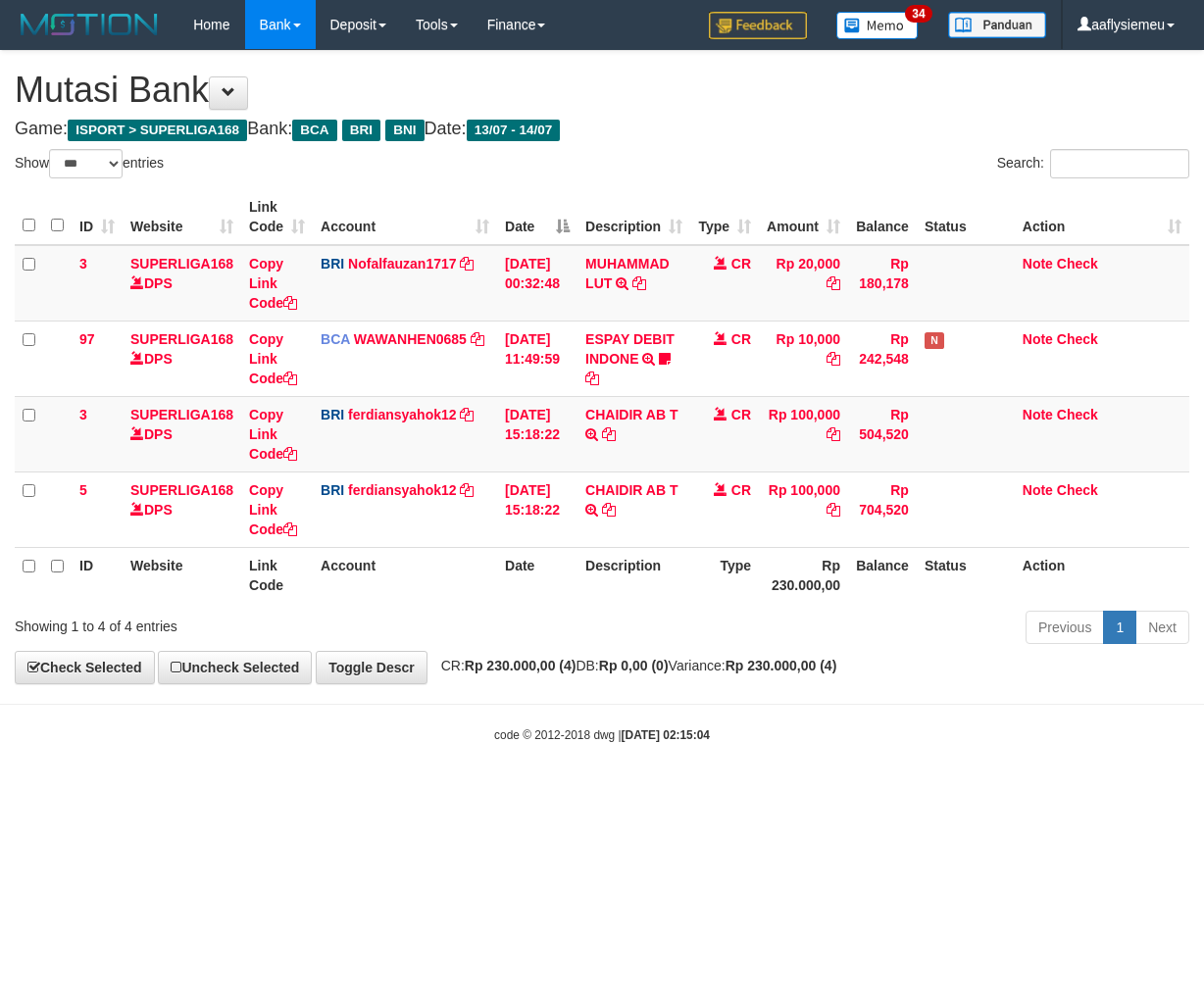 select on "***" 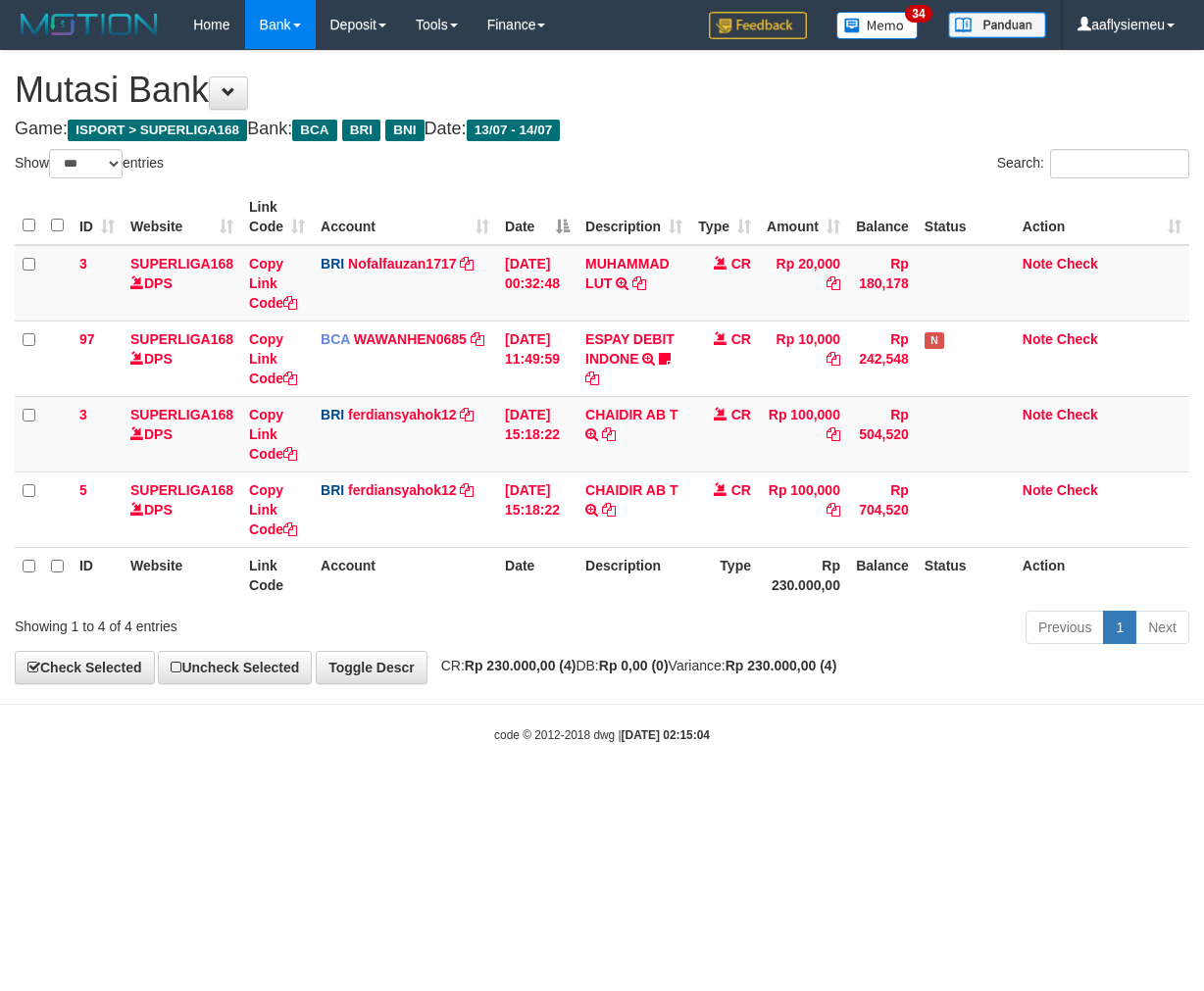 scroll, scrollTop: 0, scrollLeft: 0, axis: both 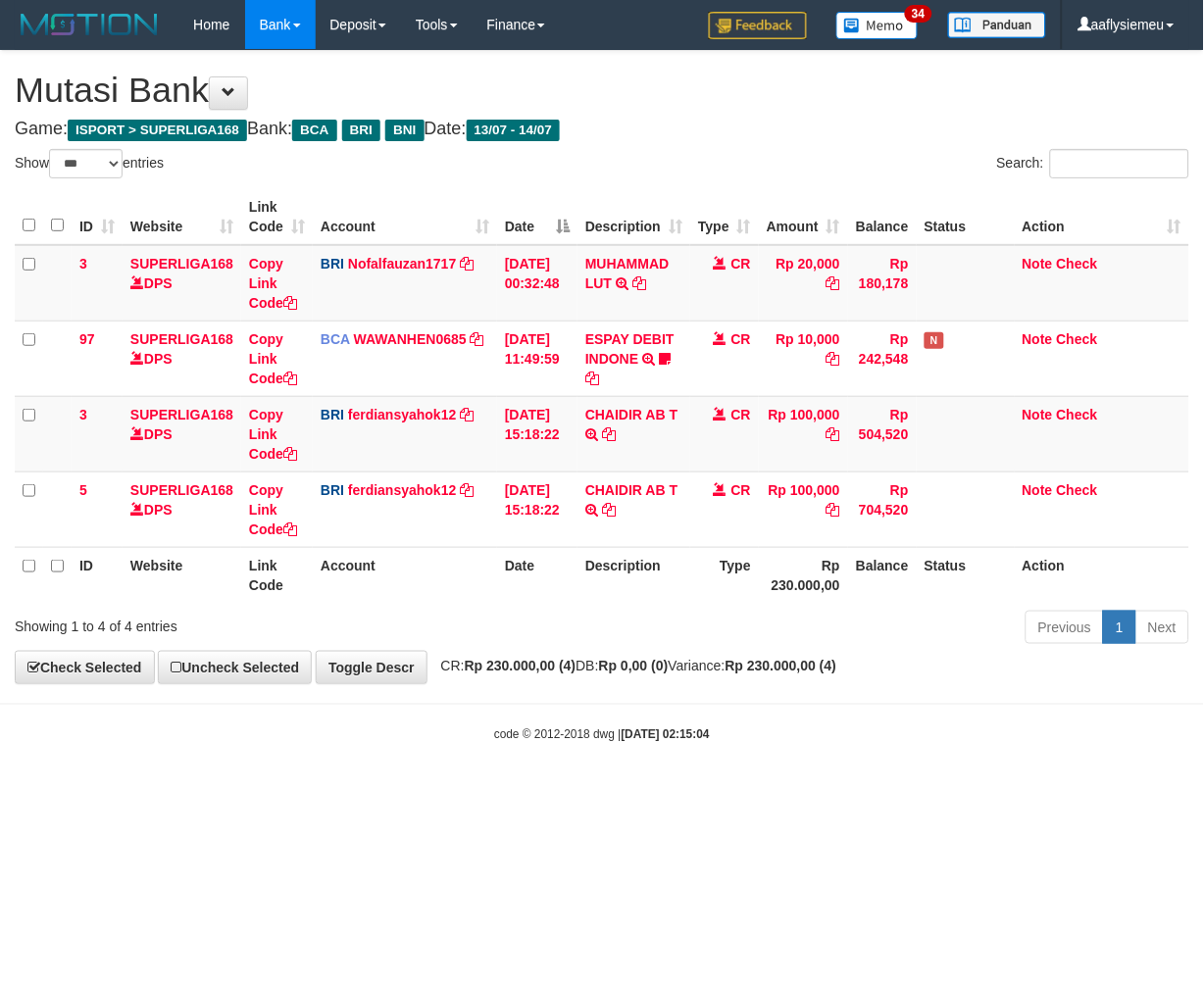 click on "Toggle navigation
Home
Bank
Account List
Load
By Website
Group
[ISPORT]													SUPERLIGA168
By Load Group (DPS)" at bounding box center (602, 396) 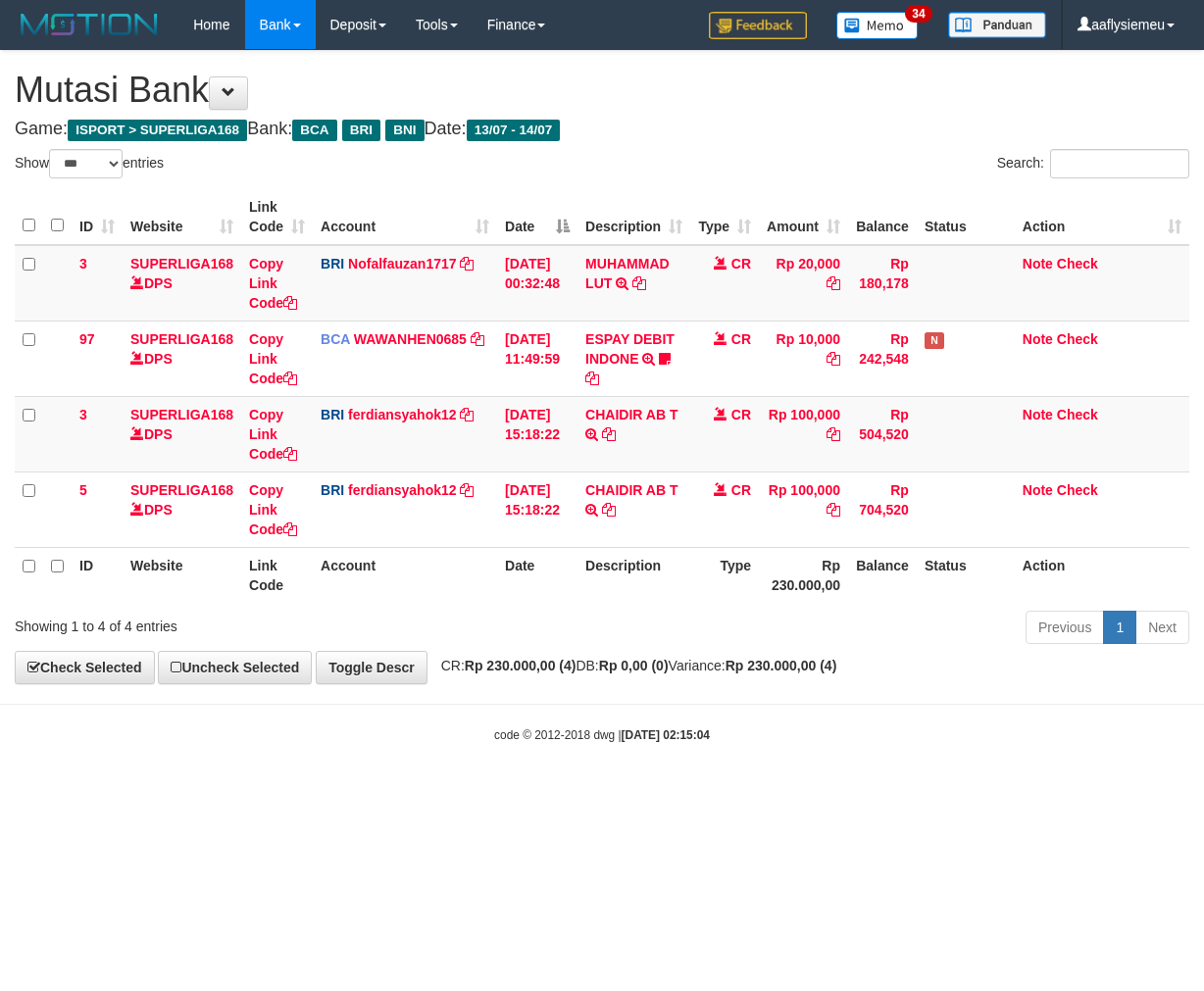select on "***" 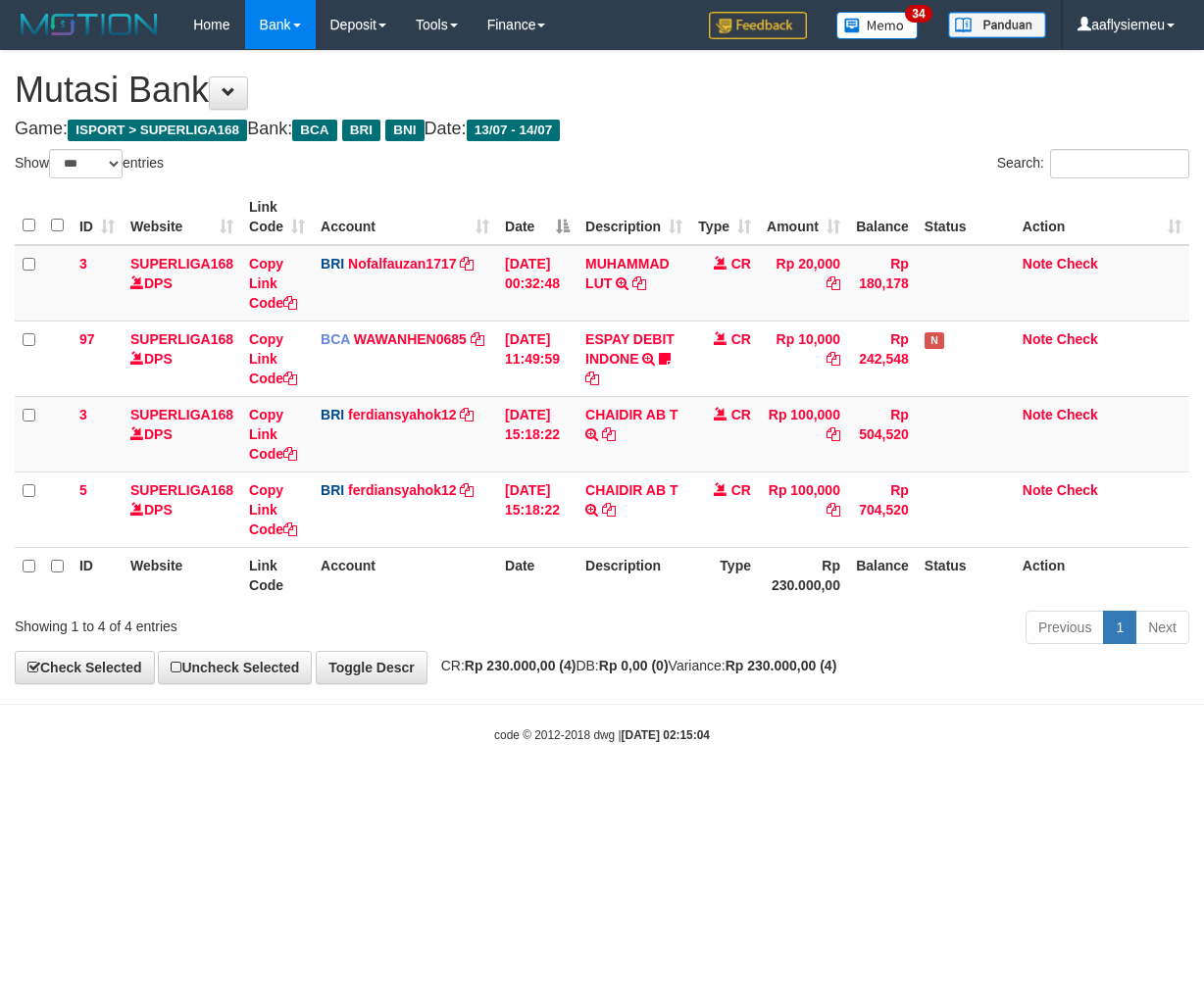scroll, scrollTop: 0, scrollLeft: 0, axis: both 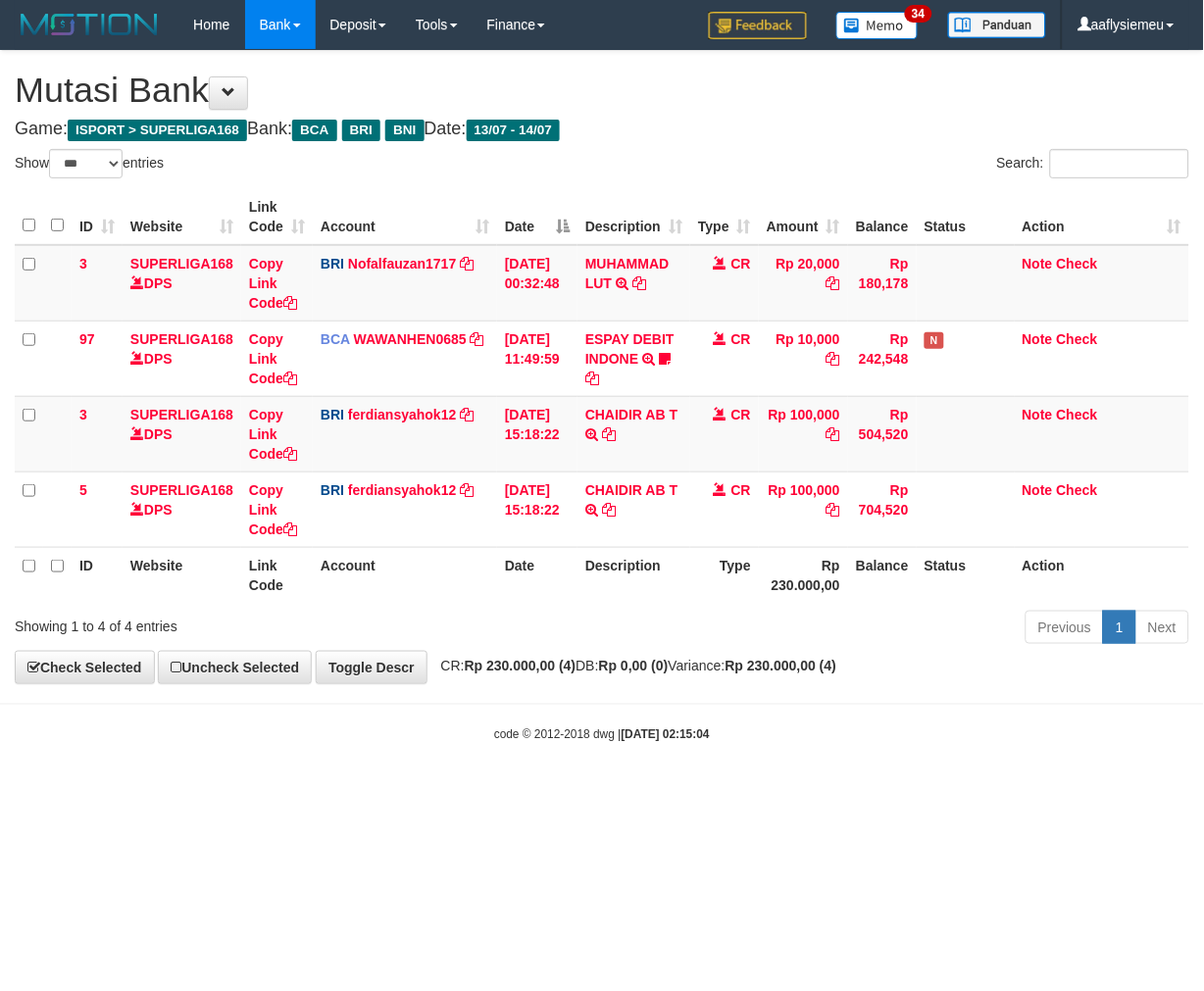 click on "Toggle navigation
Home
Bank
Account List
Load
By Website
Group
[ISPORT]													SUPERLIGA168
By Load Group (DPS)" at bounding box center [602, 396] 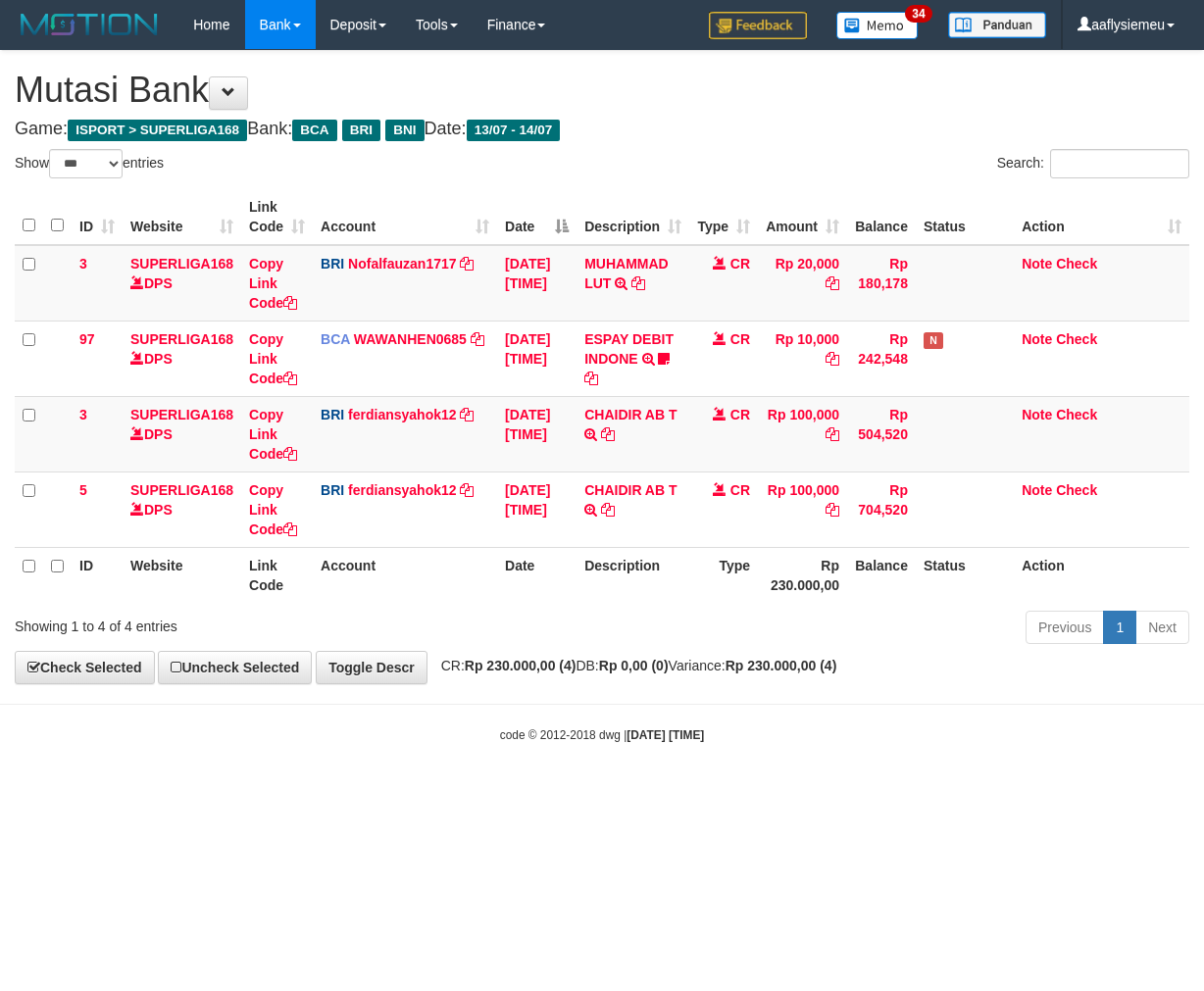 select on "***" 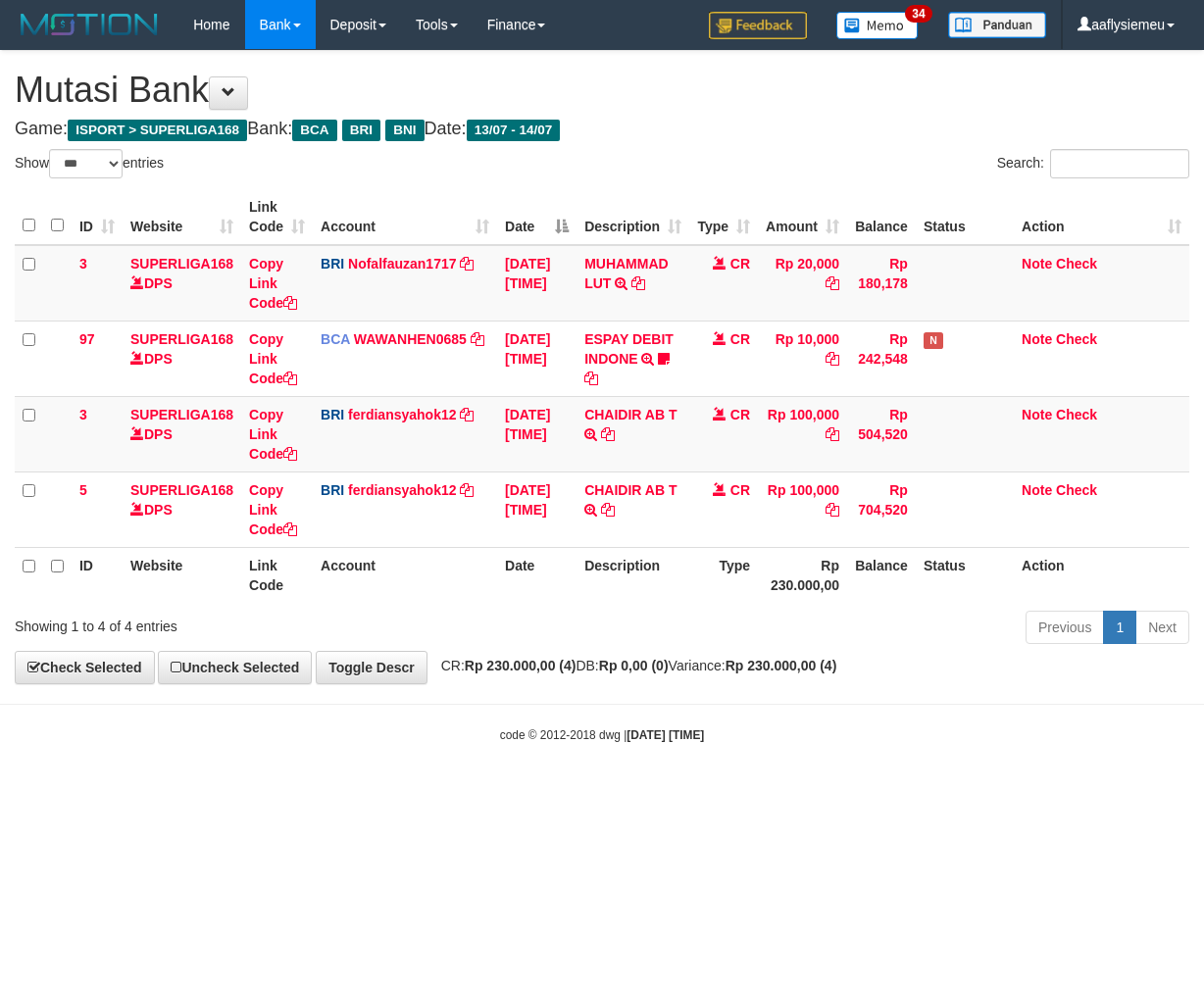 scroll, scrollTop: 0, scrollLeft: 0, axis: both 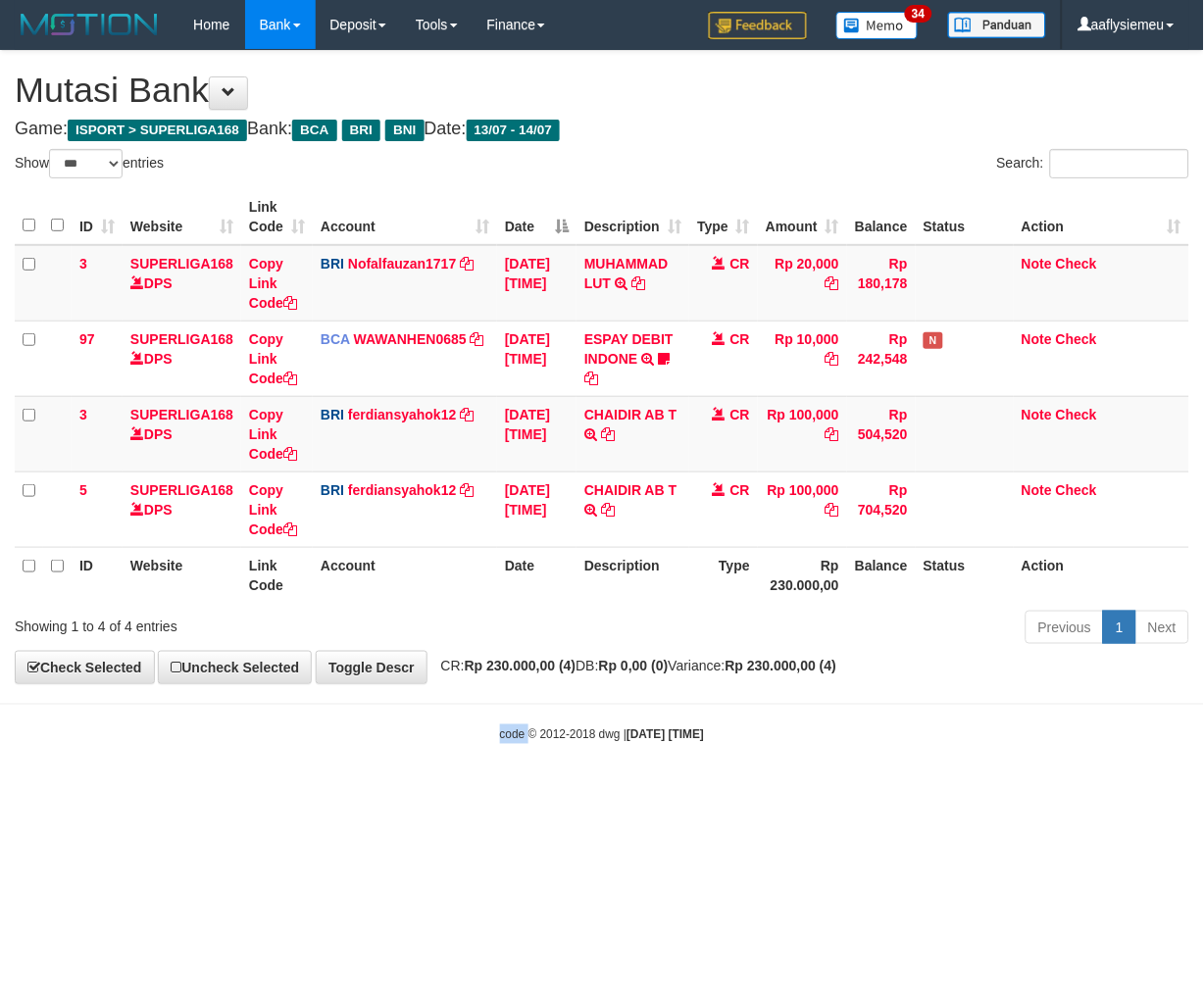 click on "Toggle navigation
Home
Bank
Account List
Load
By Website
Group
[ISPORT]													SUPERLIGA168
By Load Group (DPS)" at bounding box center (602, 396) 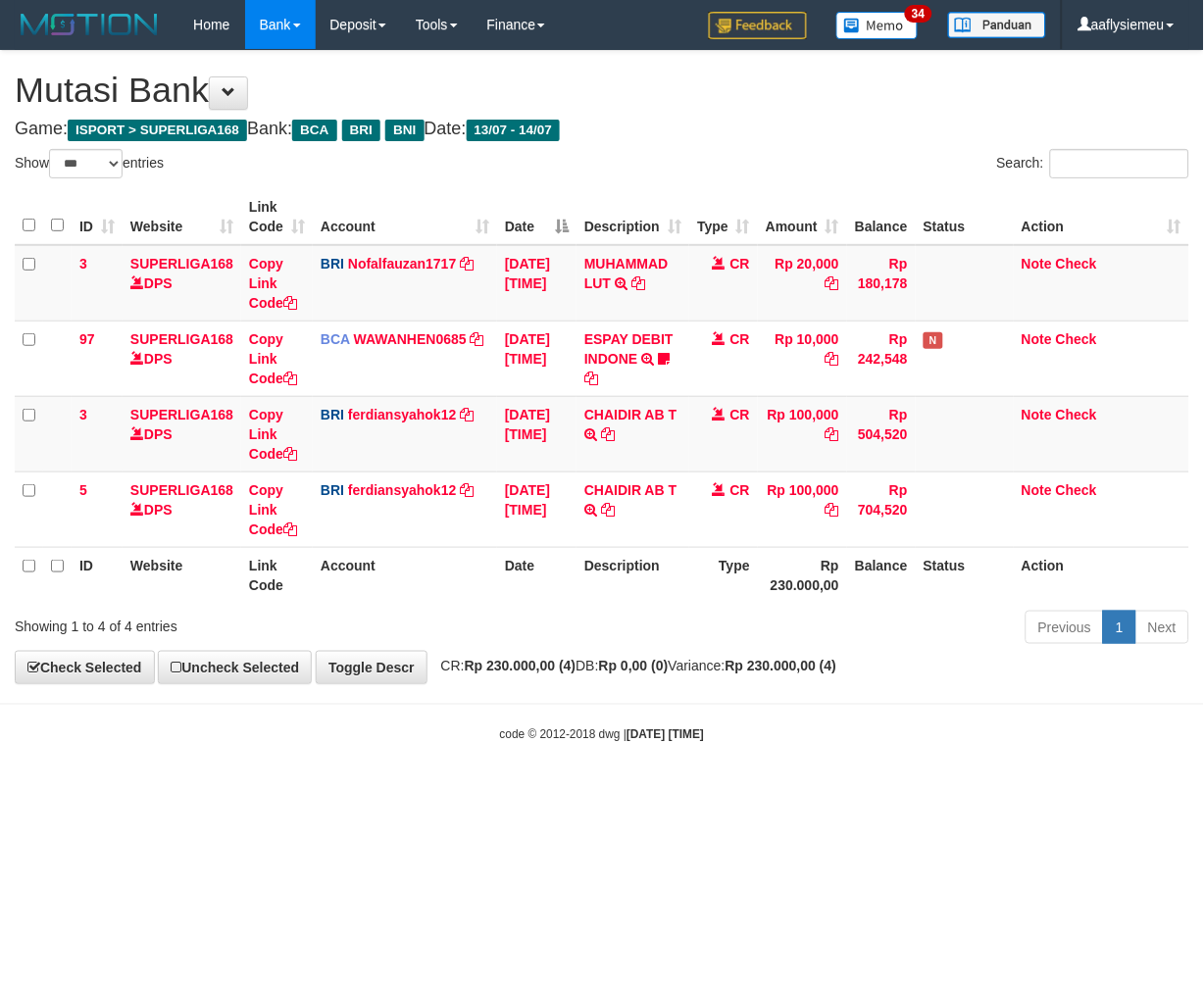 click on "Toggle navigation
Home
Bank
Account List
Load
By Website
Group
[ISPORT]													SUPERLIGA168
By Load Group (DPS)" at bounding box center [602, 396] 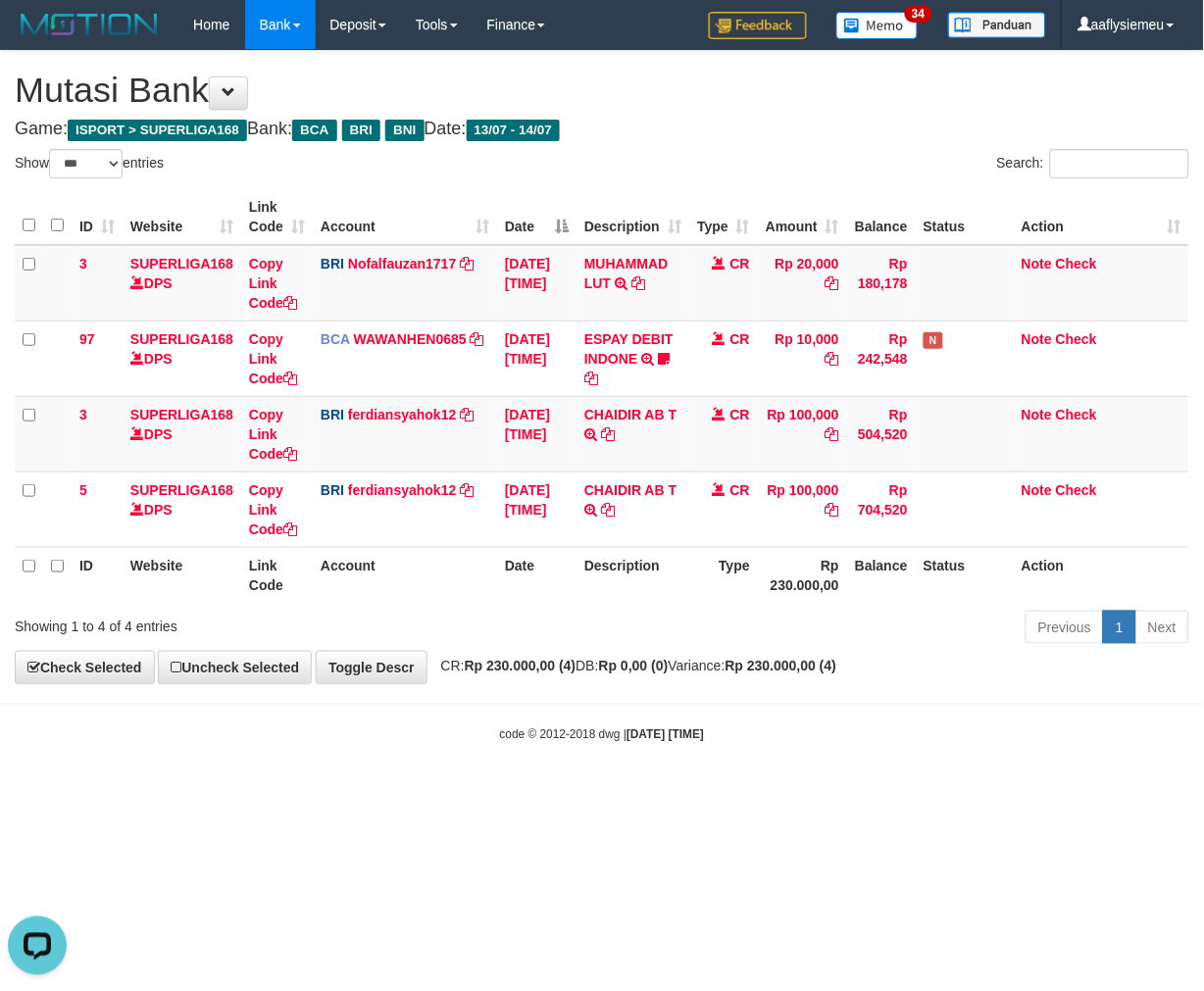 scroll, scrollTop: 0, scrollLeft: 0, axis: both 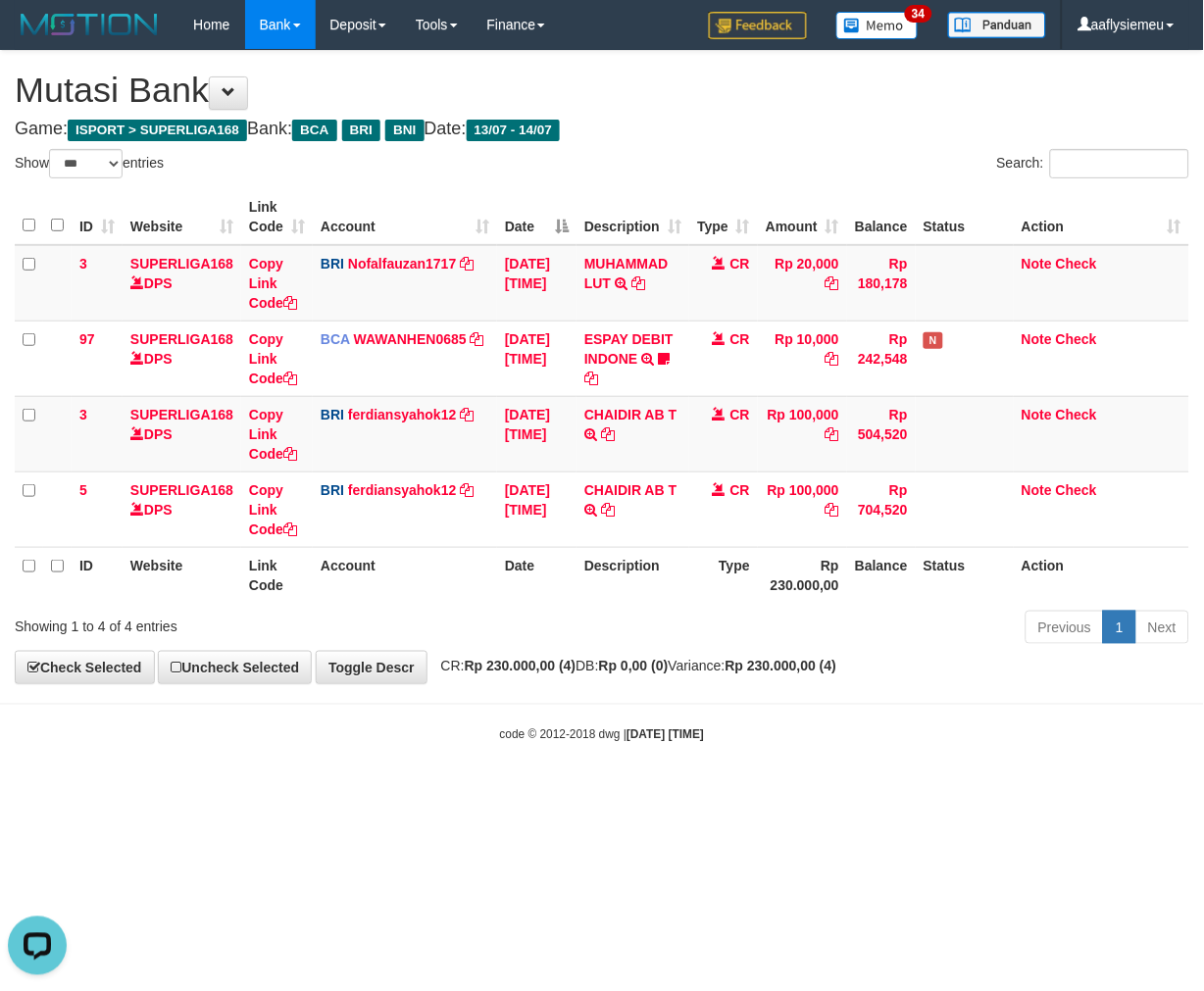 click on "Toggle navigation
Home
Bank
Account List
Load
By Website
Group
[ISPORT]													SUPERLIGA168
By Load Group (DPS)" at bounding box center [602, 396] 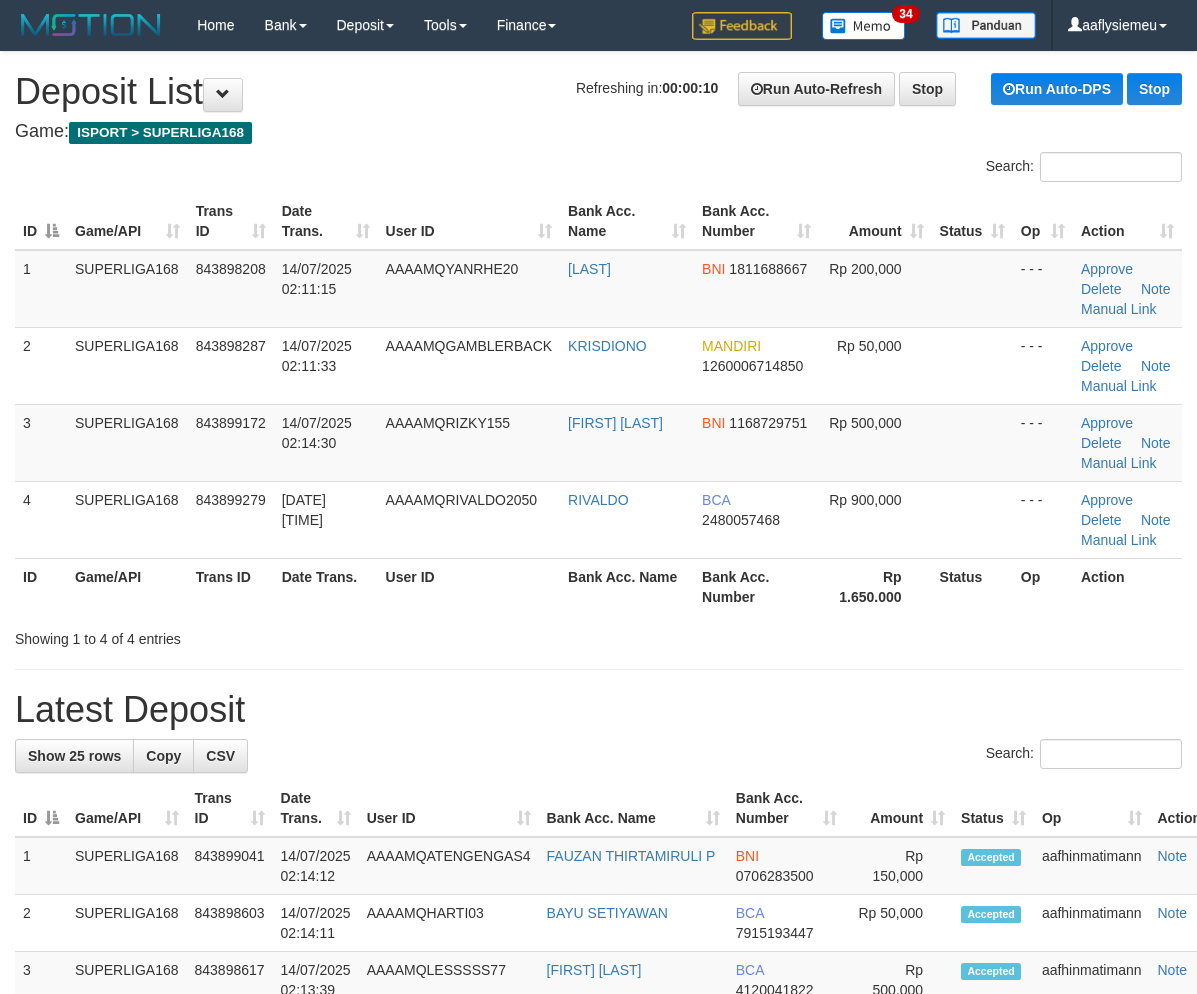scroll, scrollTop: 0, scrollLeft: 0, axis: both 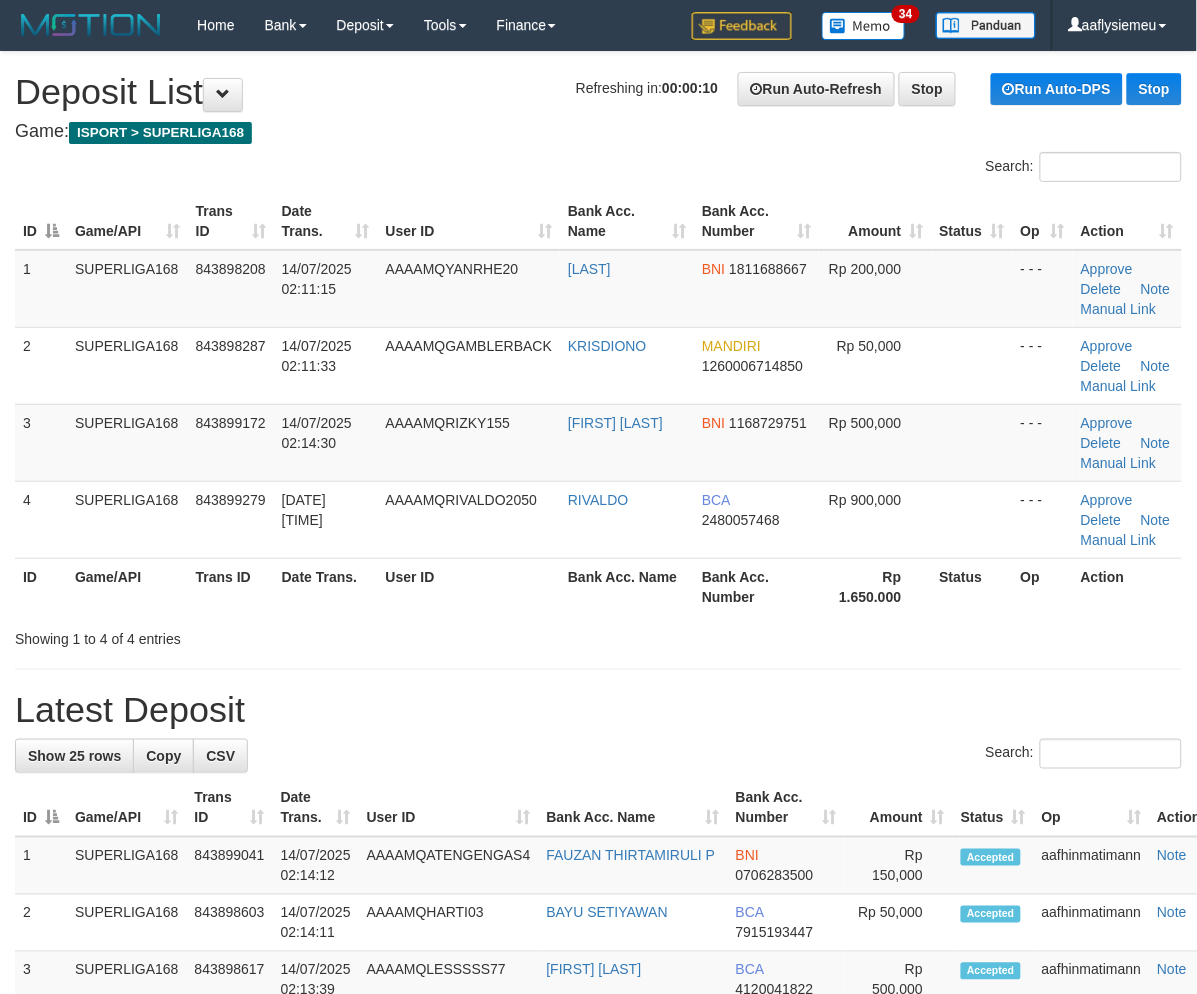 click on "Showing 1 to 4 of 4 entries" at bounding box center [249, 635] 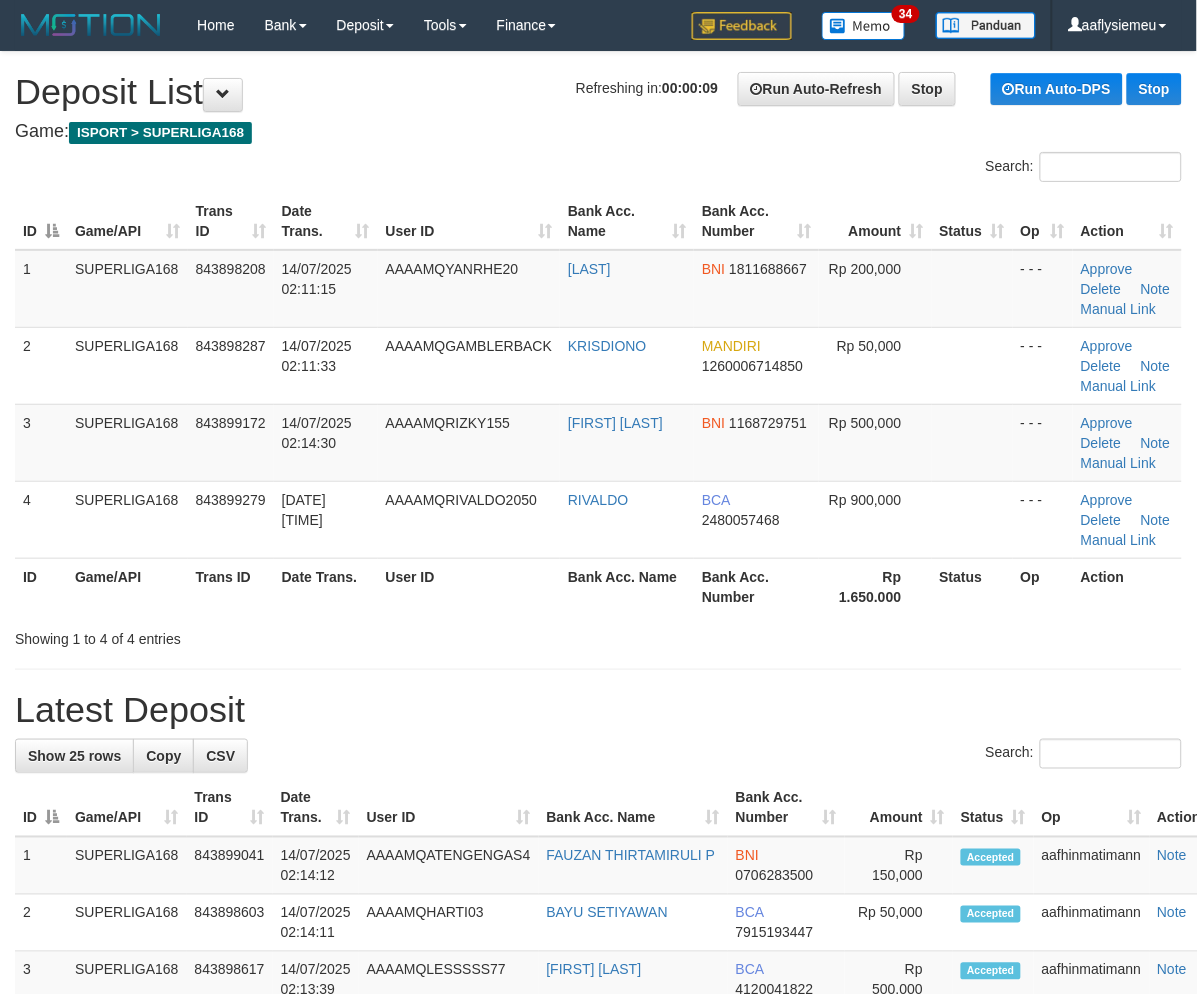 drag, startPoint x: 435, startPoint y: 615, endPoint x: 4, endPoint y: 741, distance: 449.0401 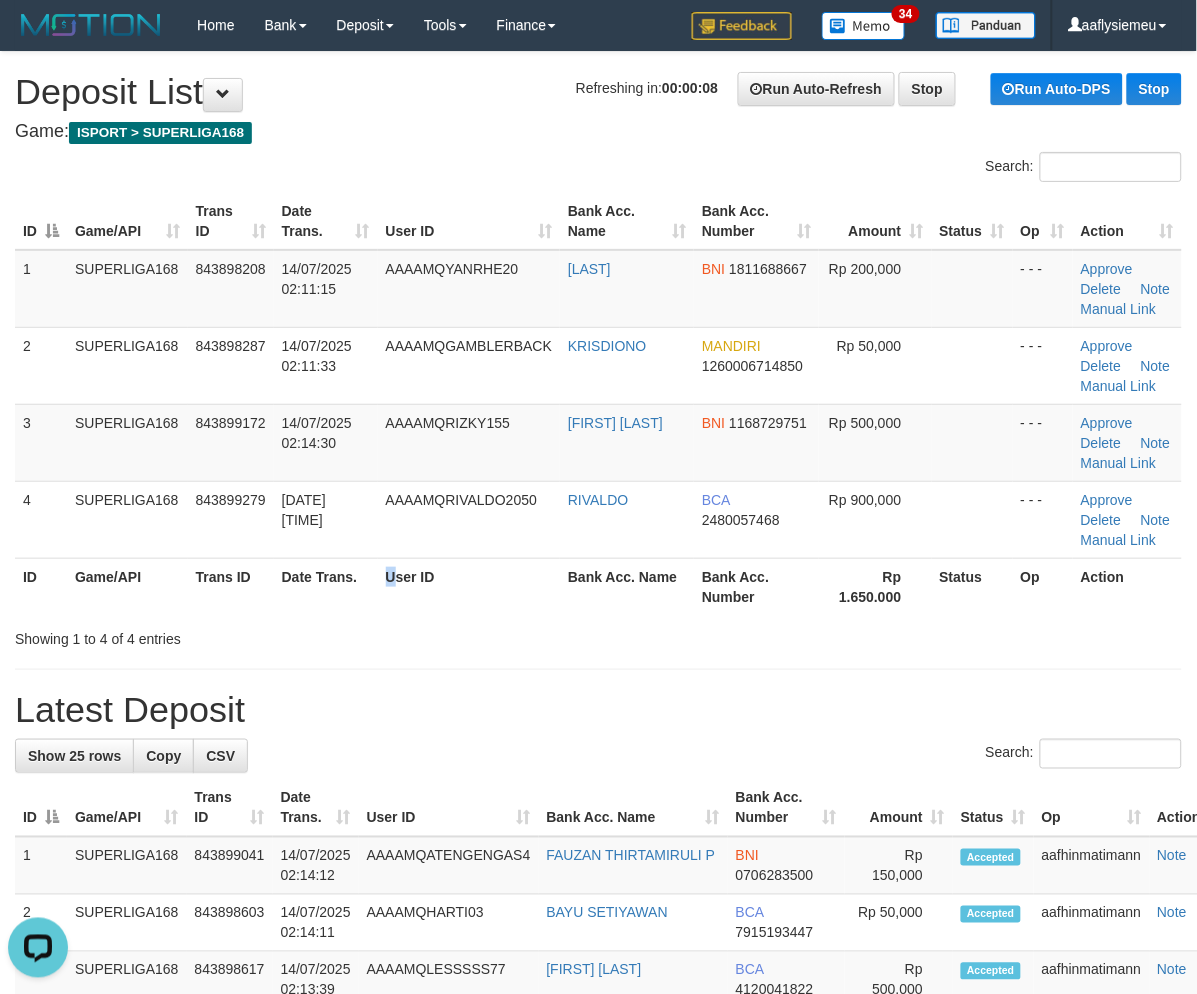 scroll, scrollTop: 0, scrollLeft: 0, axis: both 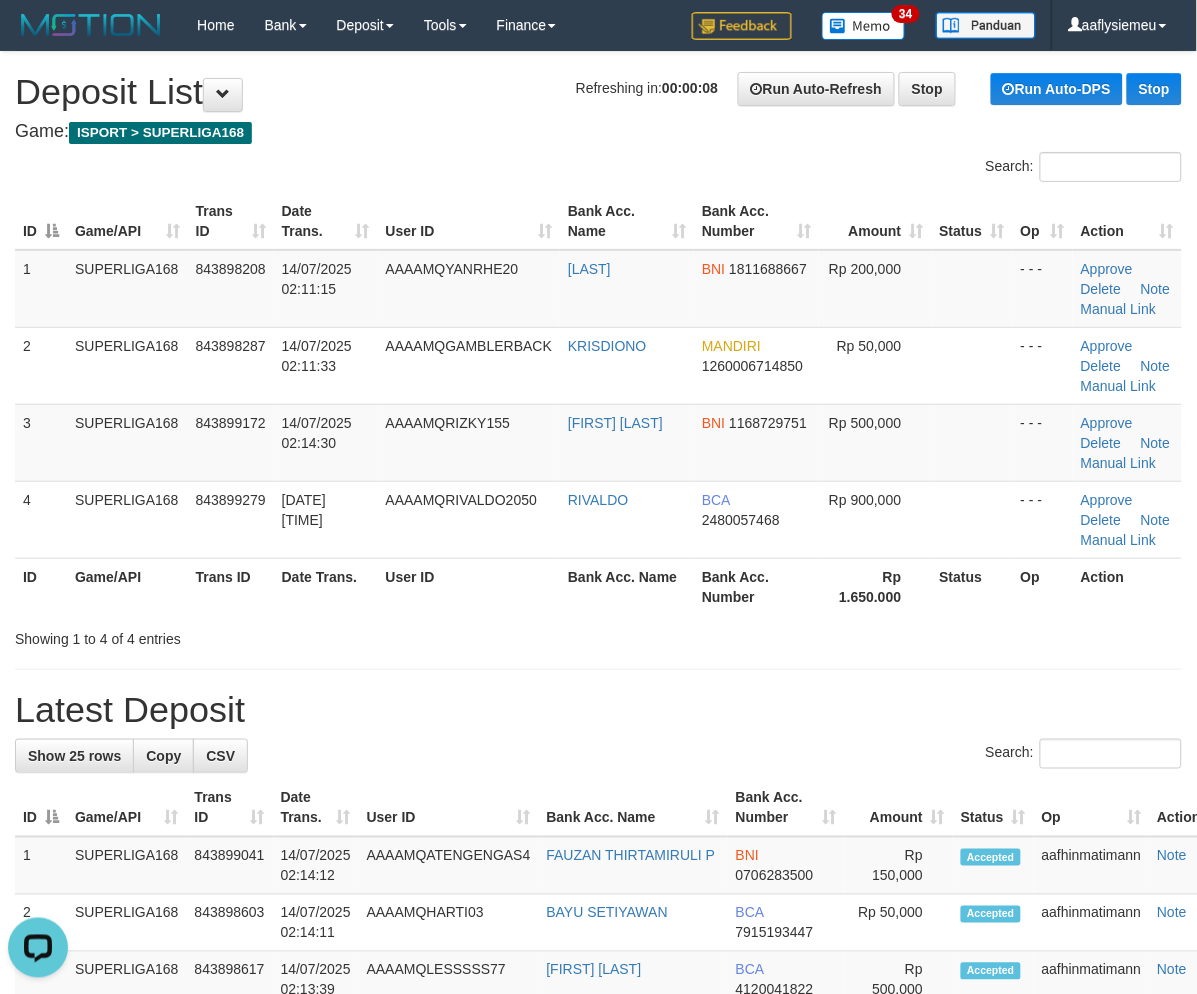 drag, startPoint x: 324, startPoint y: 634, endPoint x: 308, endPoint y: 641, distance: 17.464249 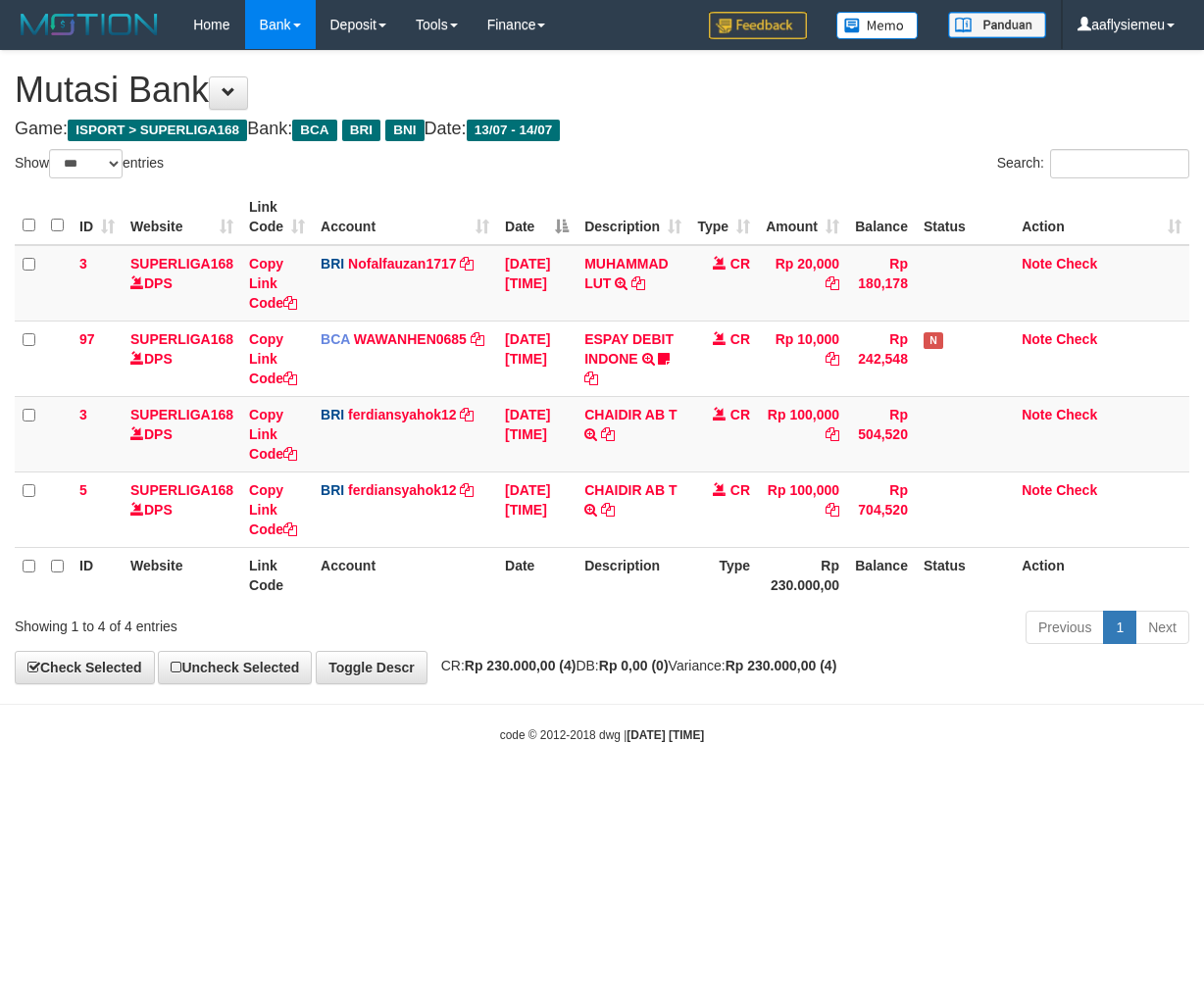 select on "***" 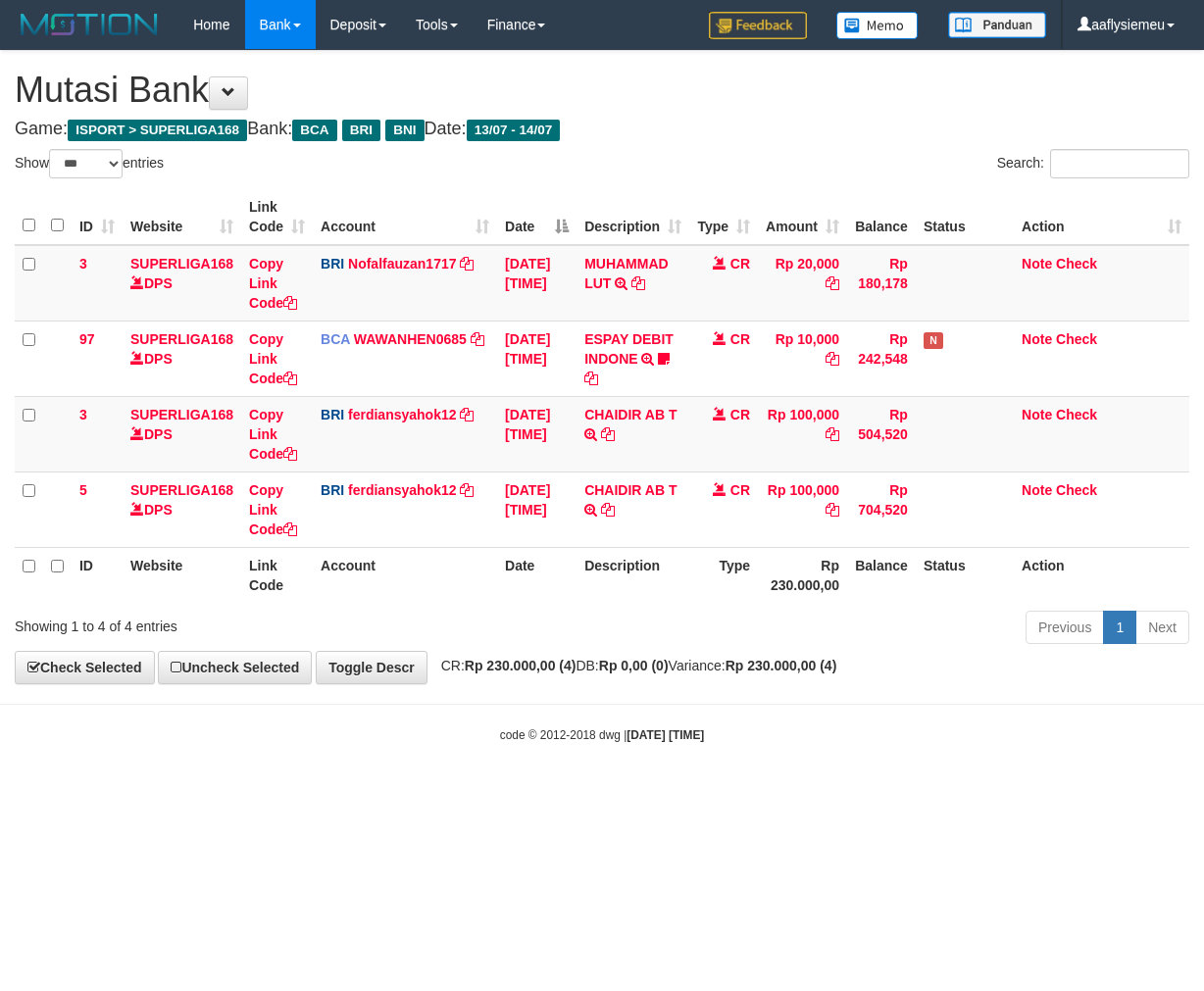 scroll, scrollTop: 0, scrollLeft: 0, axis: both 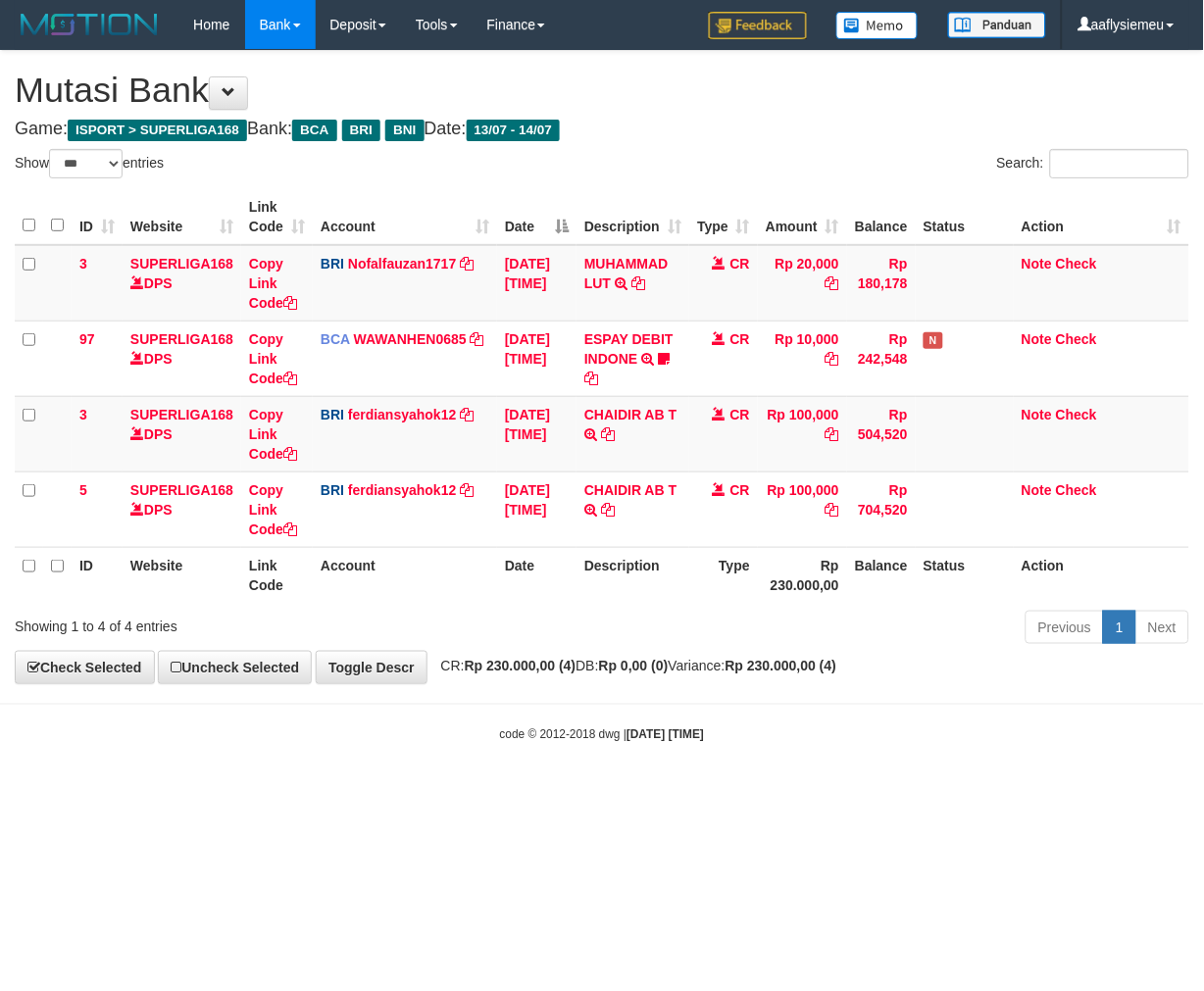 click on "Toggle navigation
Home
Bank
Account List
Load
By Website
Group
[ISPORT]													SUPERLIGA168
By Load Group (DPS)" at bounding box center [602, 396] 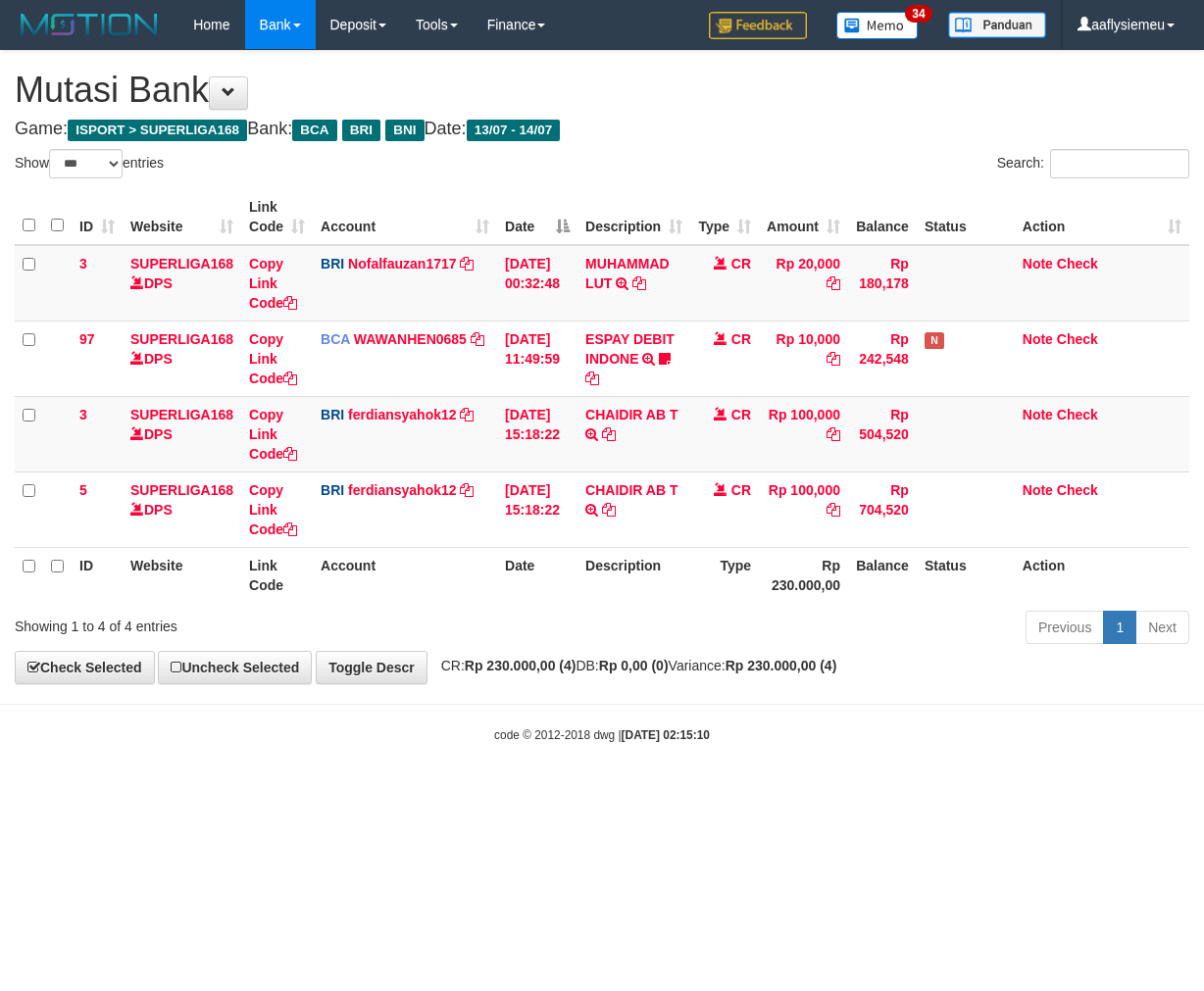 select on "***" 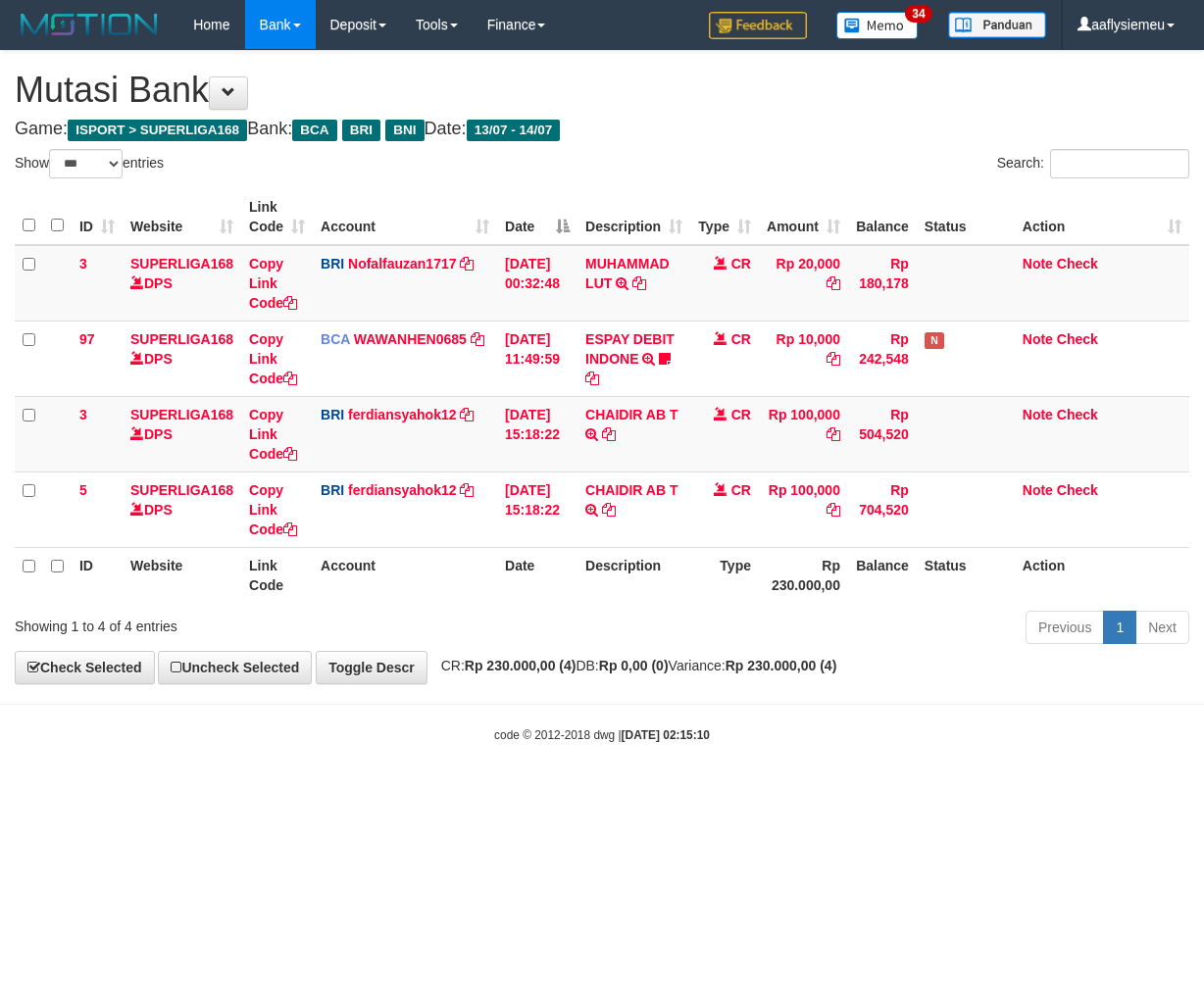 scroll, scrollTop: 0, scrollLeft: 0, axis: both 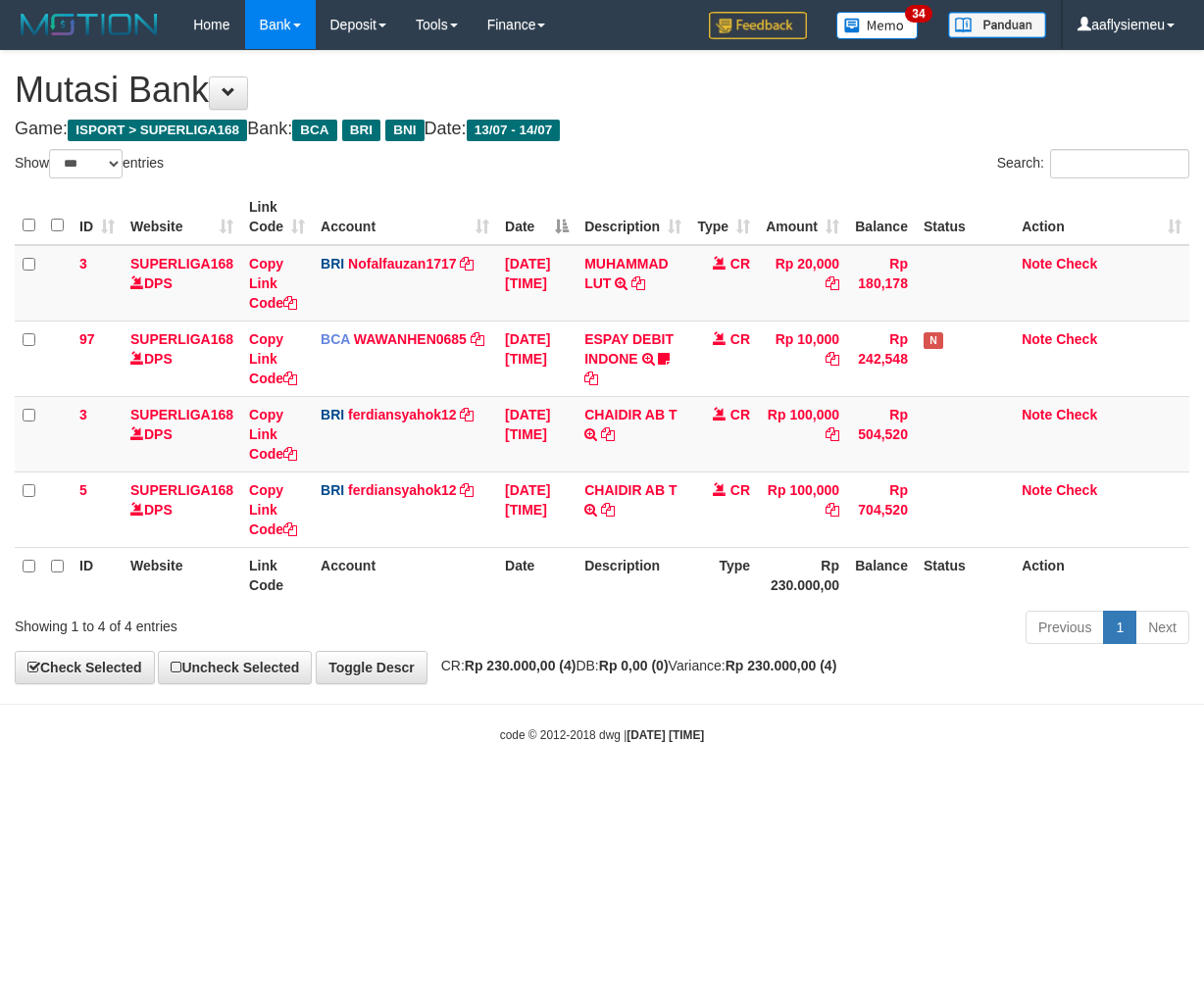 select on "***" 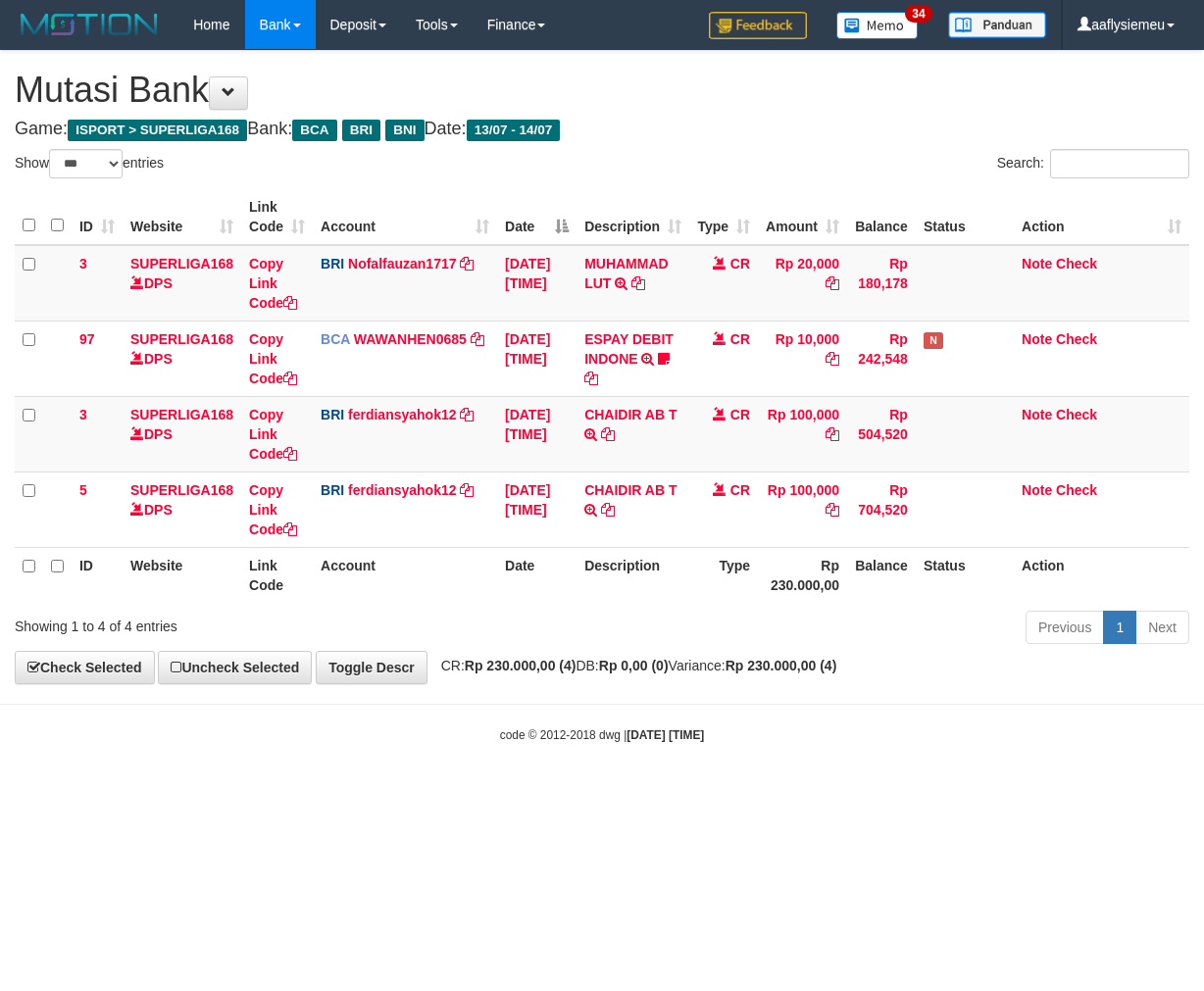 scroll, scrollTop: 0, scrollLeft: 0, axis: both 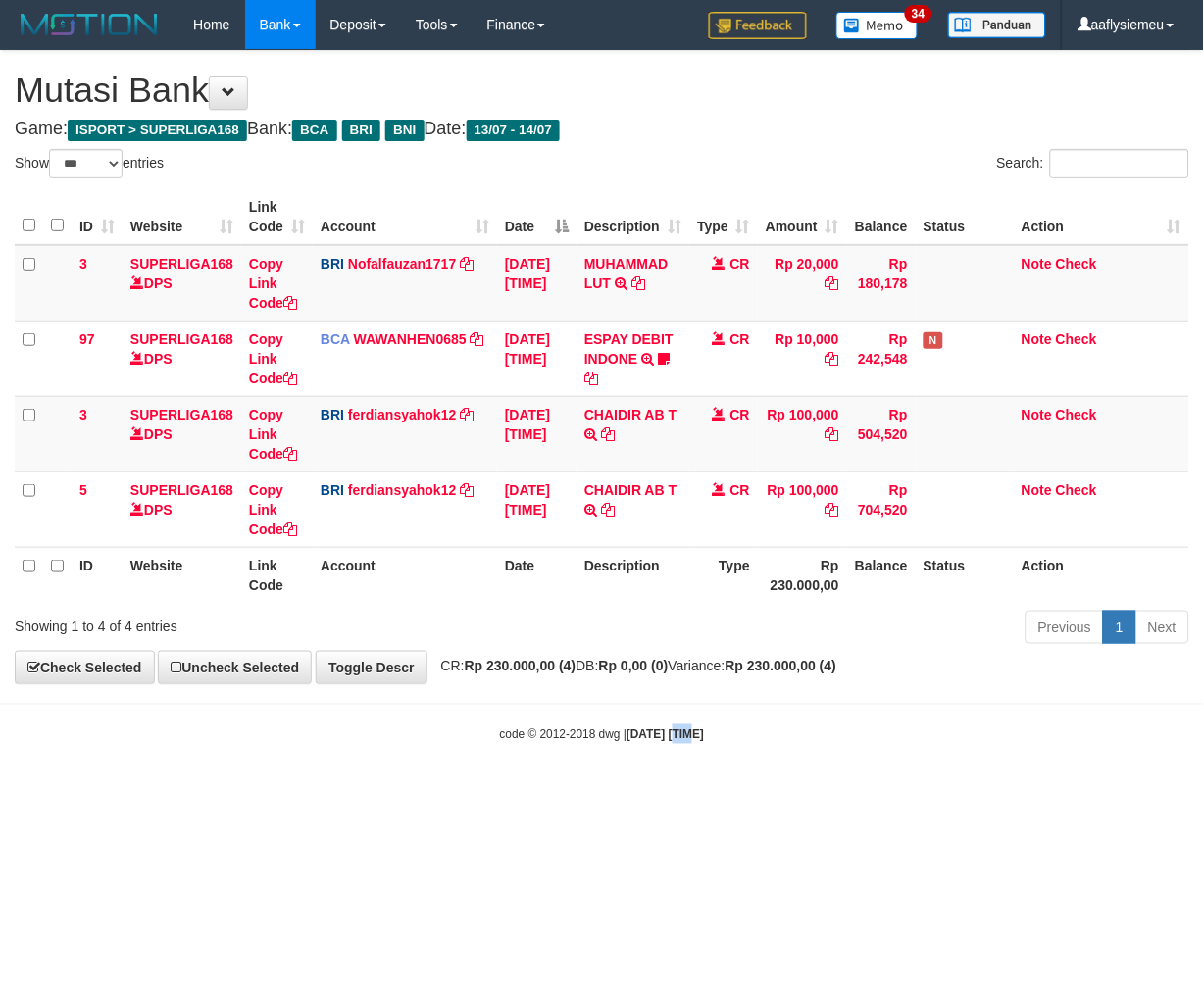 click on "Toggle navigation
Home
Bank
Account List
Load
By Website
Group
[ISPORT]													SUPERLIGA168
By Load Group (DPS)" at bounding box center (602, 396) 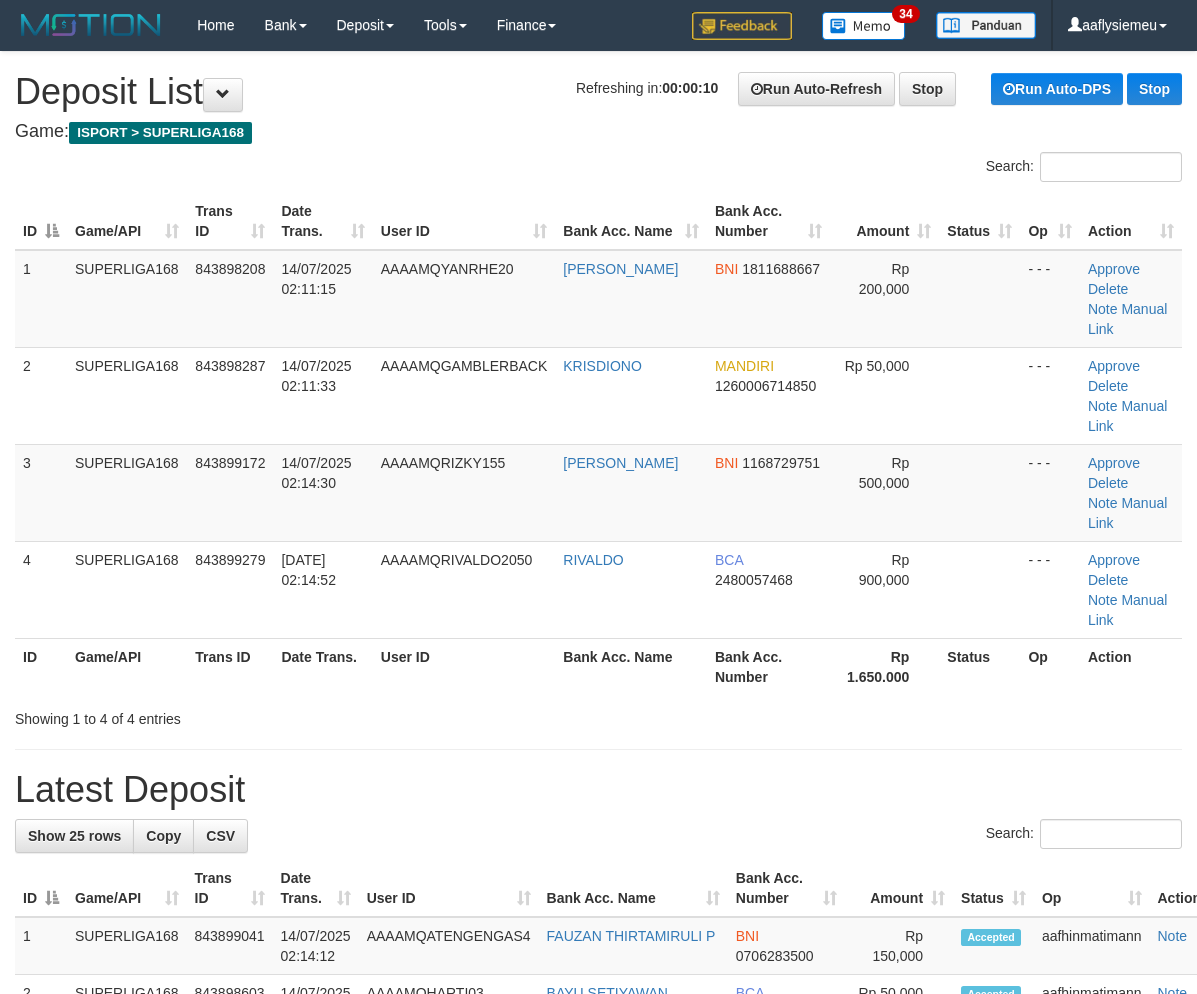 scroll, scrollTop: 0, scrollLeft: 0, axis: both 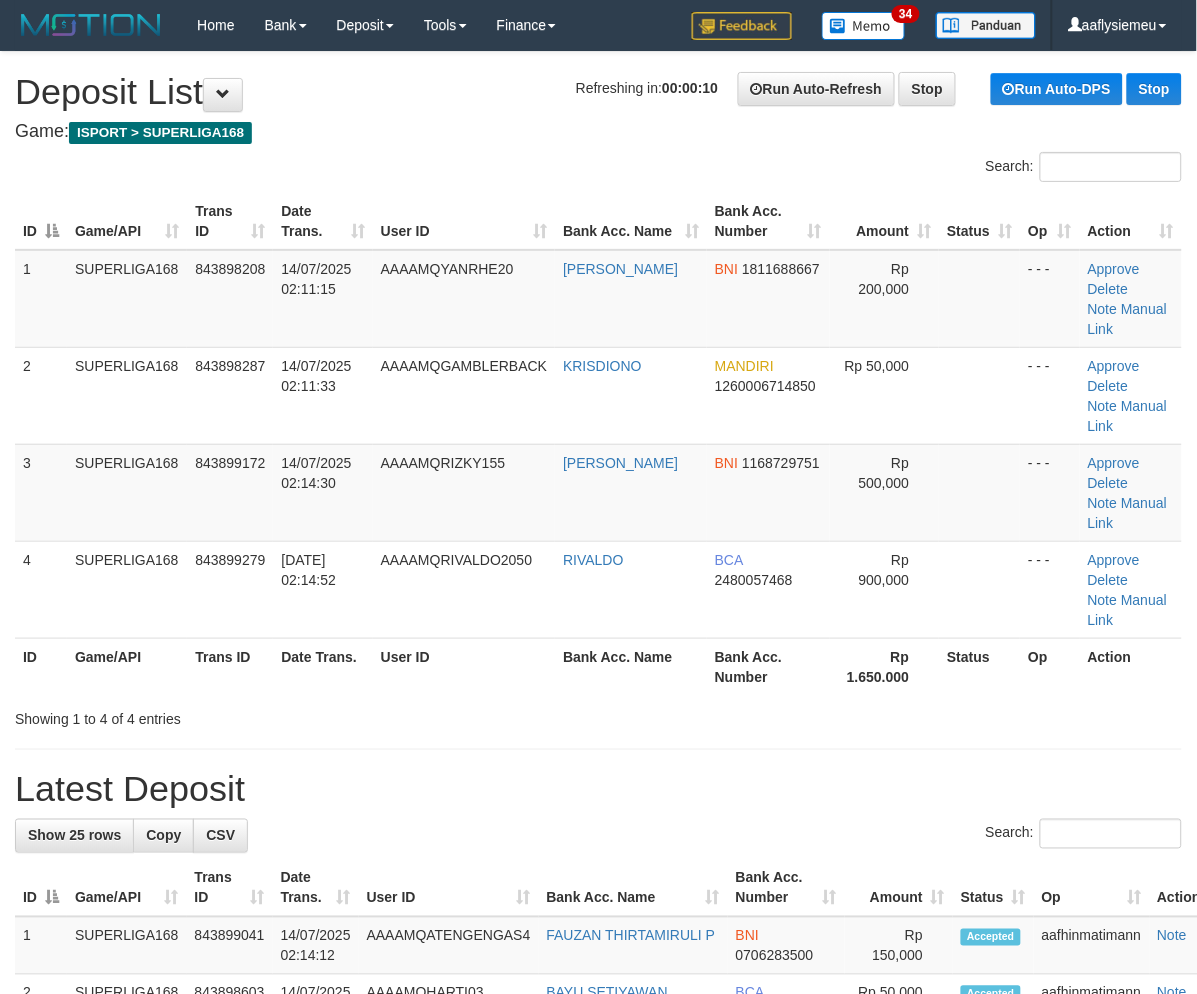 drag, startPoint x: 331, startPoint y: 621, endPoint x: 4, endPoint y: 733, distance: 345.64865 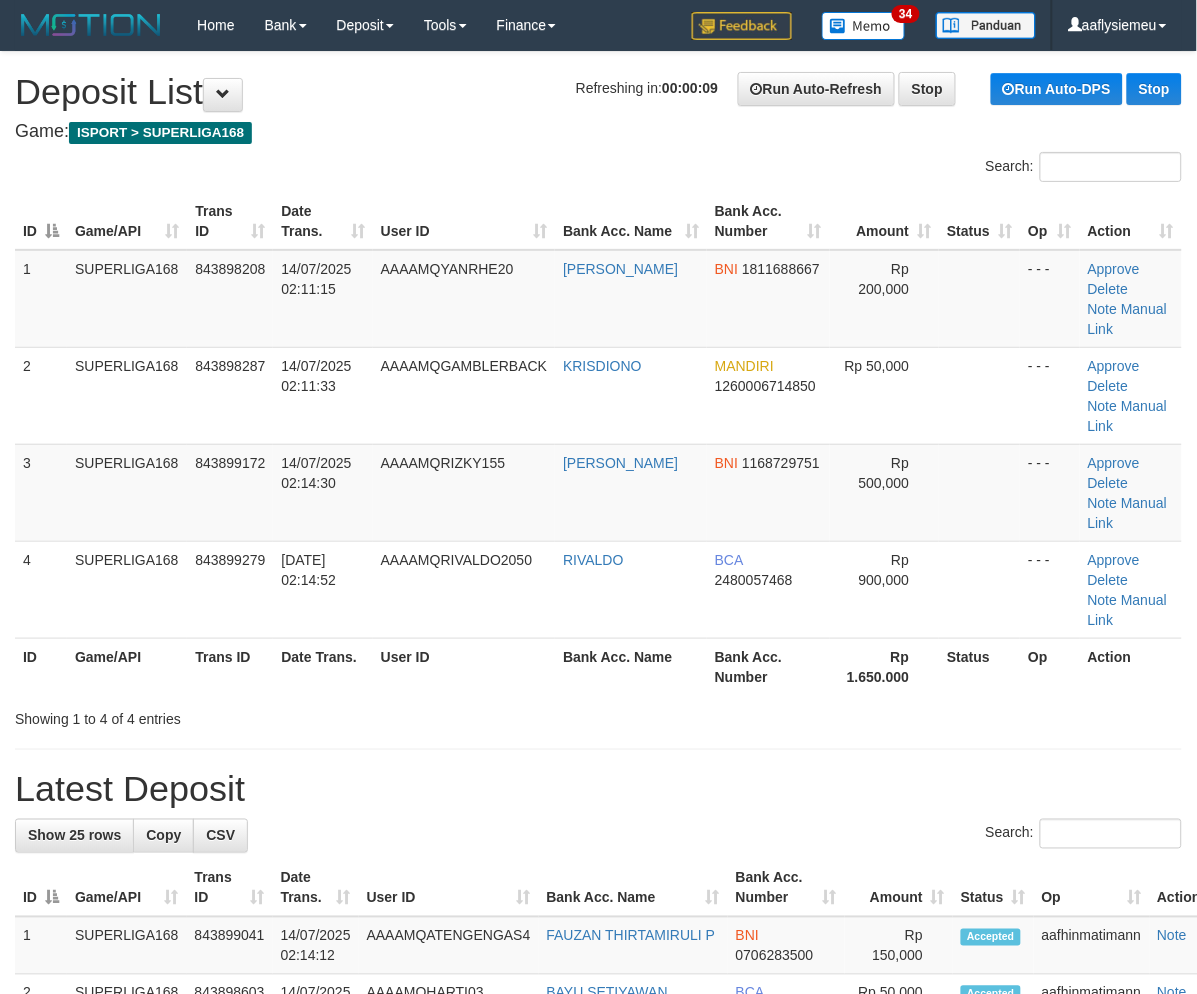 drag, startPoint x: 165, startPoint y: 691, endPoint x: 8, endPoint y: 747, distance: 166.68834 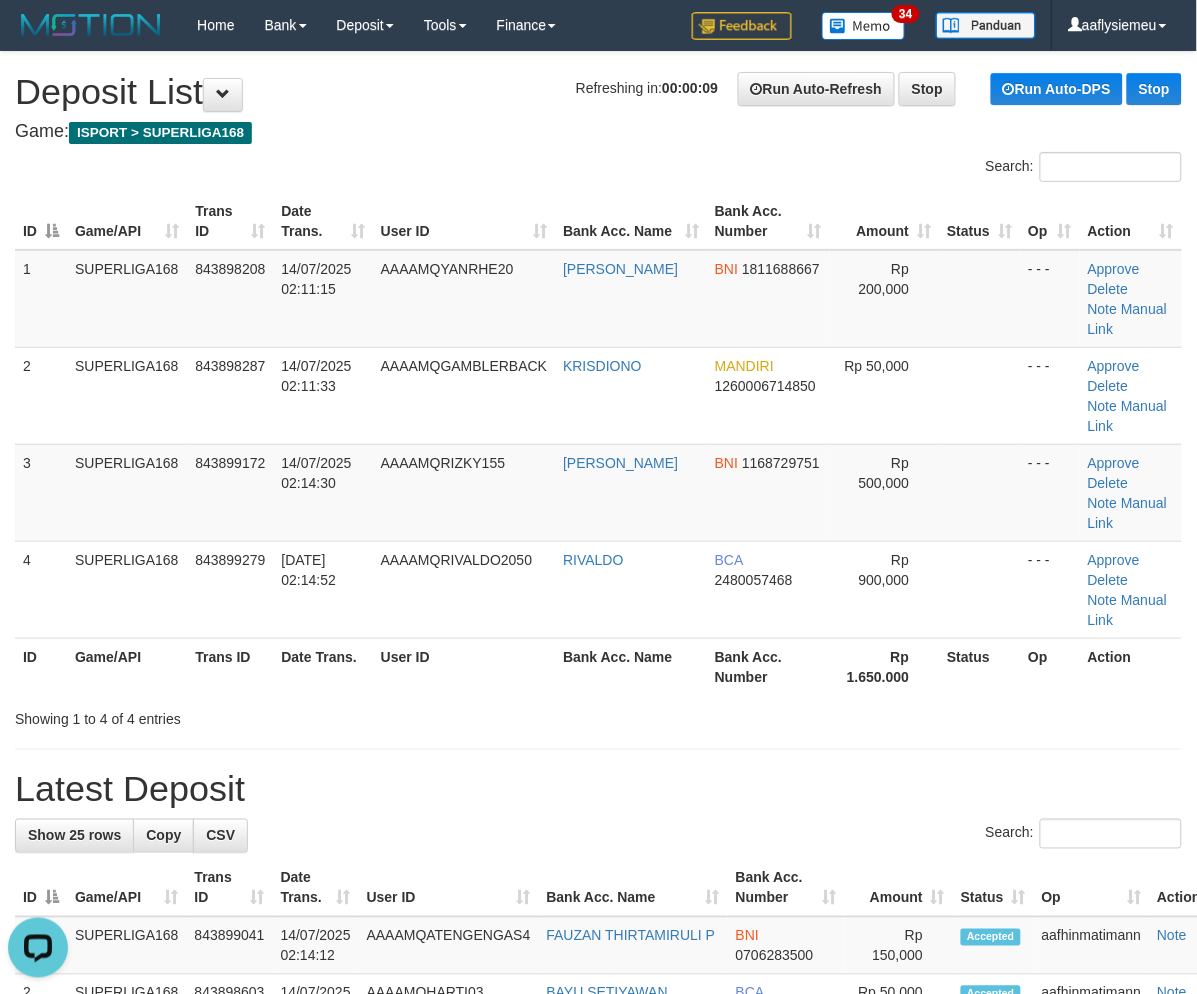 scroll, scrollTop: 0, scrollLeft: 0, axis: both 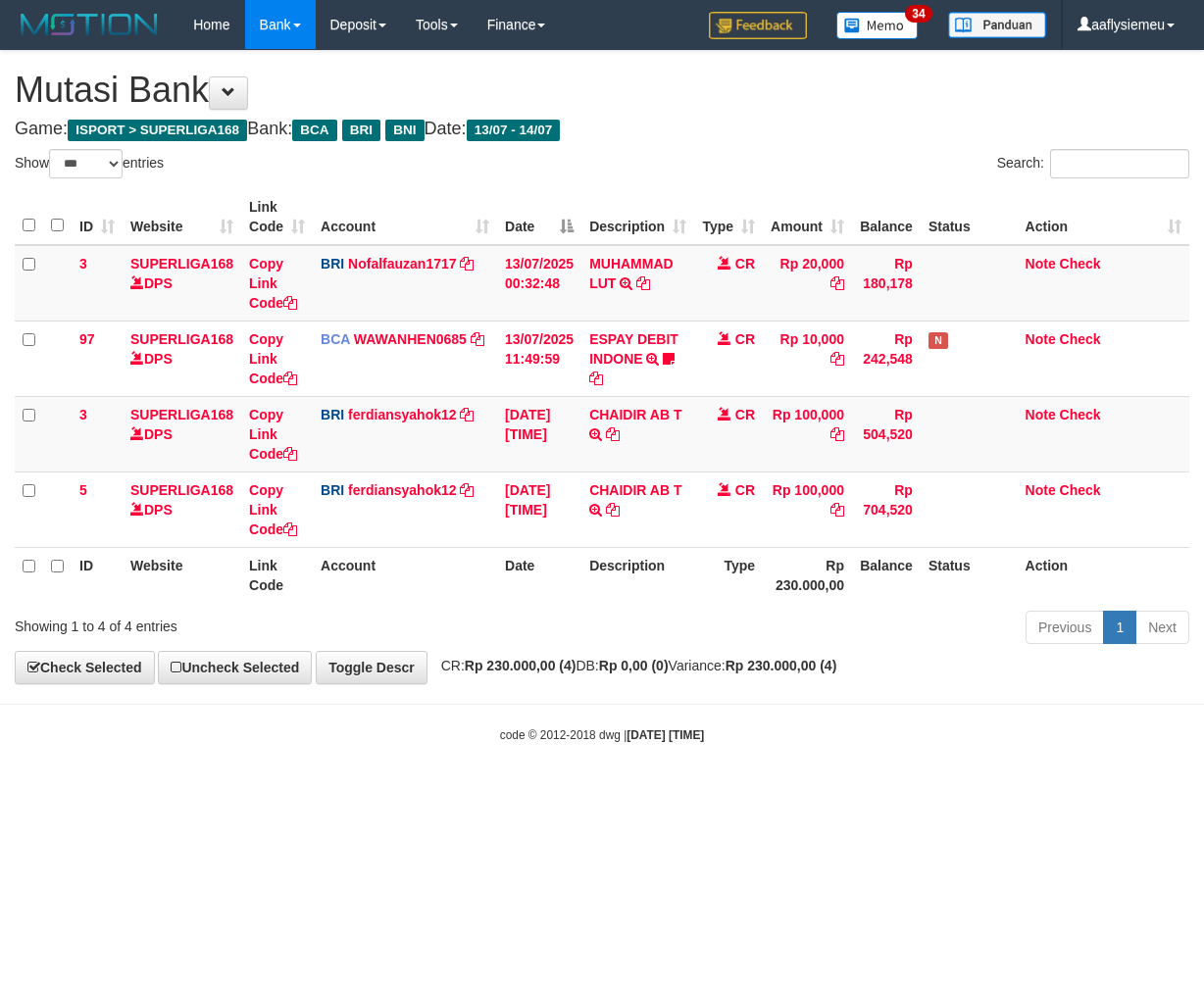 select on "***" 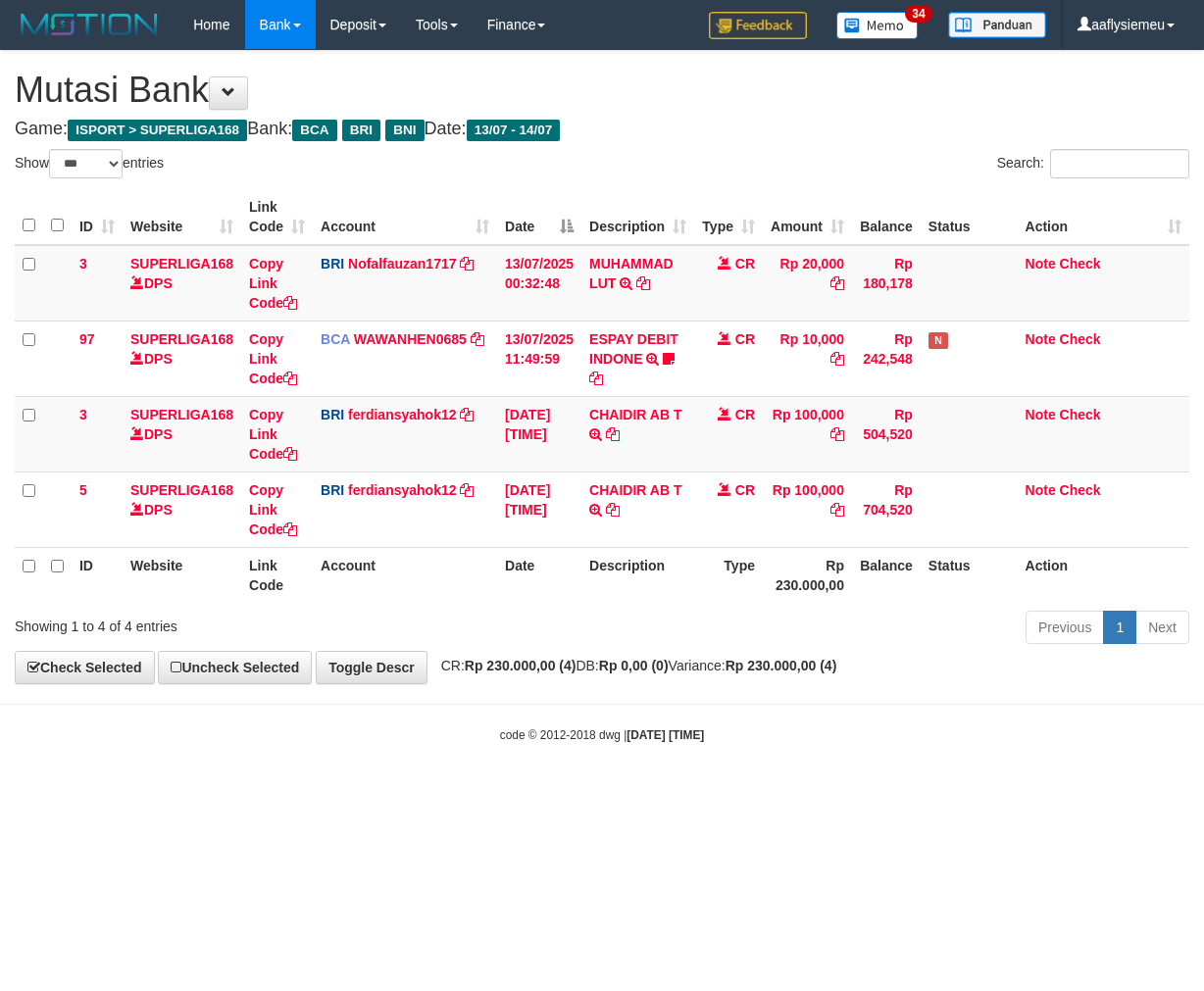 scroll, scrollTop: 0, scrollLeft: 0, axis: both 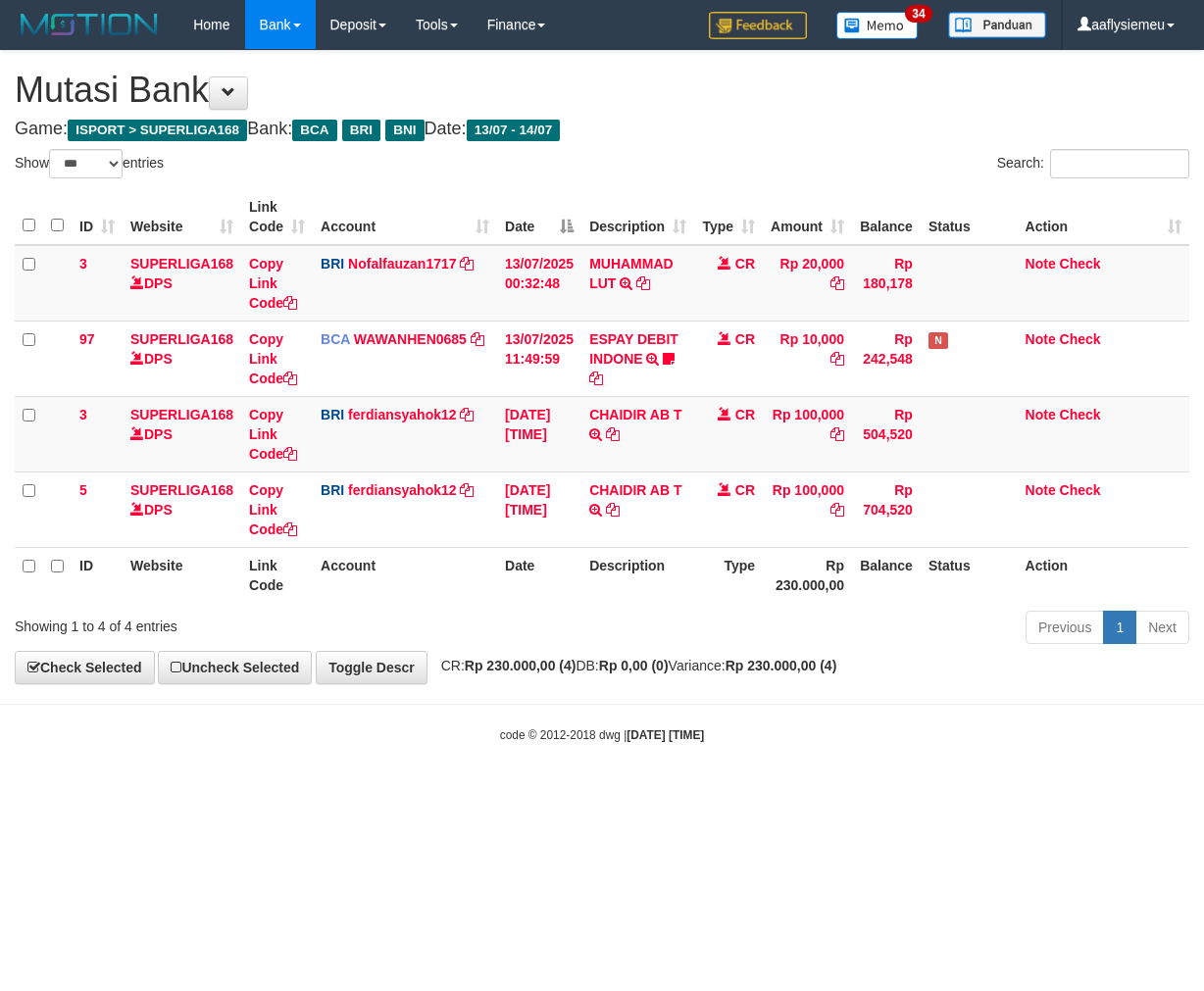 select on "***" 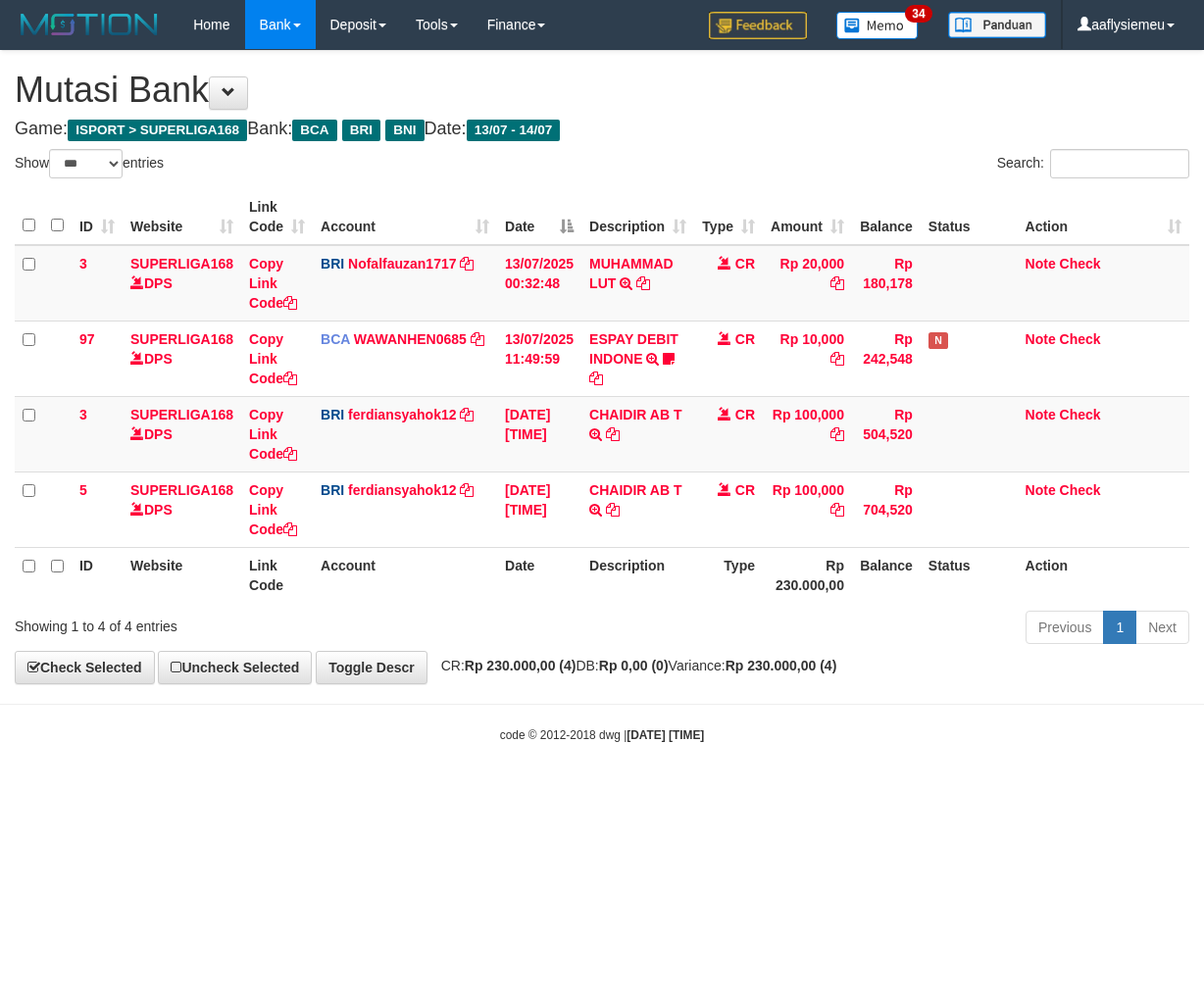scroll, scrollTop: 0, scrollLeft: 0, axis: both 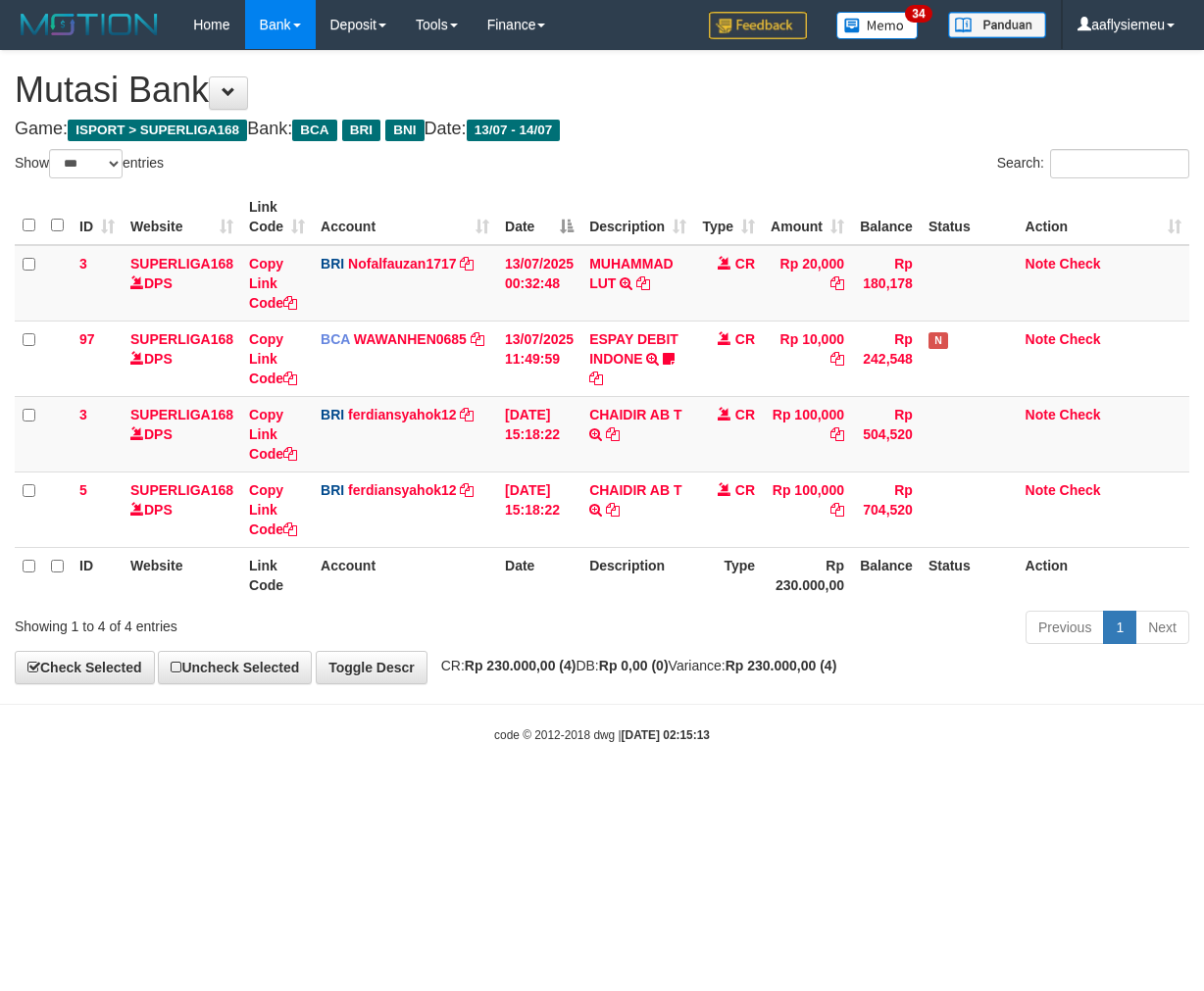 select on "***" 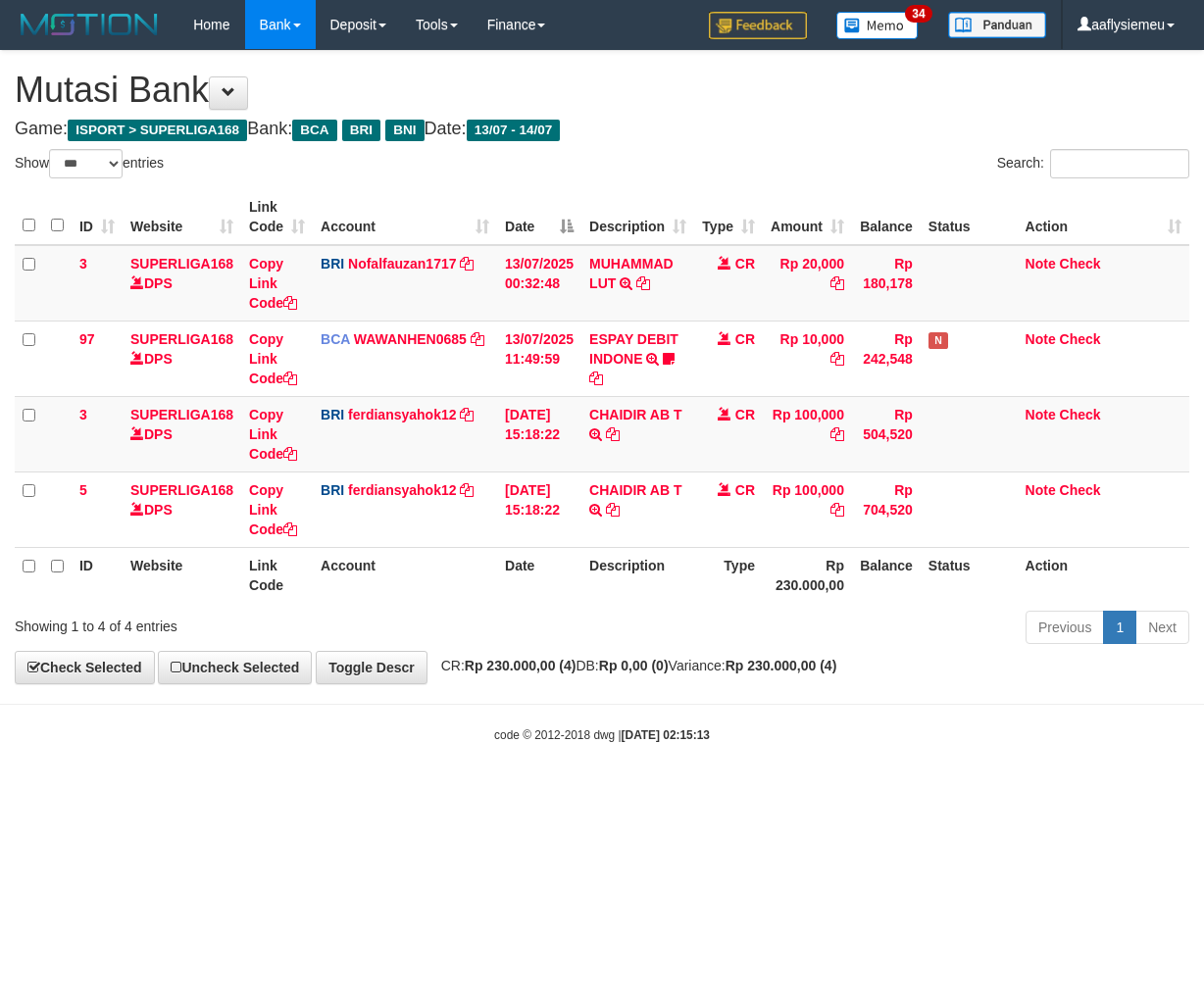 scroll, scrollTop: 0, scrollLeft: 0, axis: both 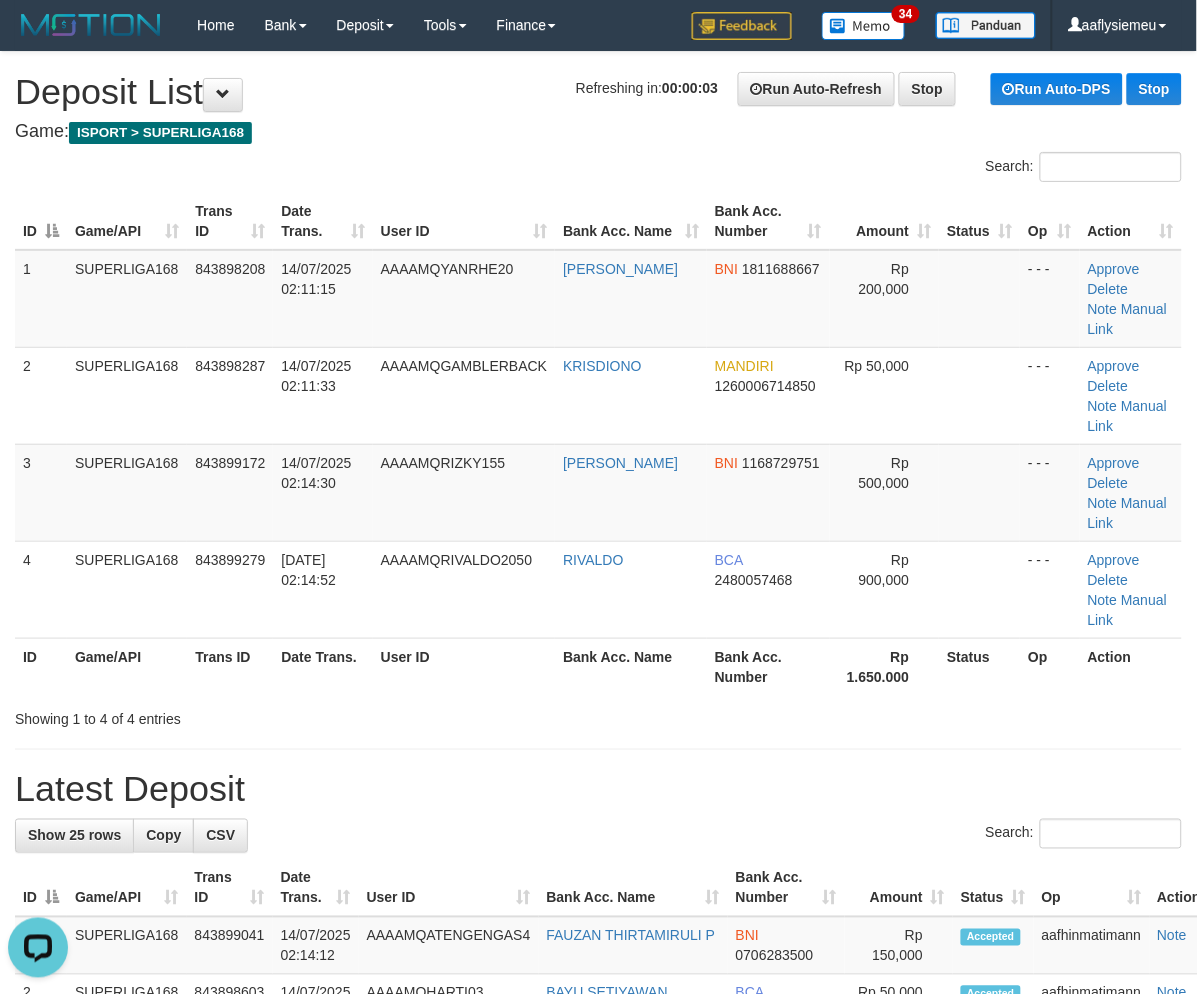 click on "ID Game/API Trans ID Date Trans. User ID Bank Acc. Name Bank Acc. Number Amount Status Op Action
1
SUPERLIGA168
843898208
14/07/2025 02:11:15
AAAAMQYANRHE20
KUSPRIYANTO
BNI
1811688667
Rp 200,000
- - -
Approve
Delete
Note
Manual Link
2
SUPERLIGA168
843898287
14/07/2025 02:11:33
AAAAMQGAMBLERBACK
KRISDIONO
MANDIRI
1260006714850
Rp 50,000" at bounding box center [598, 444] 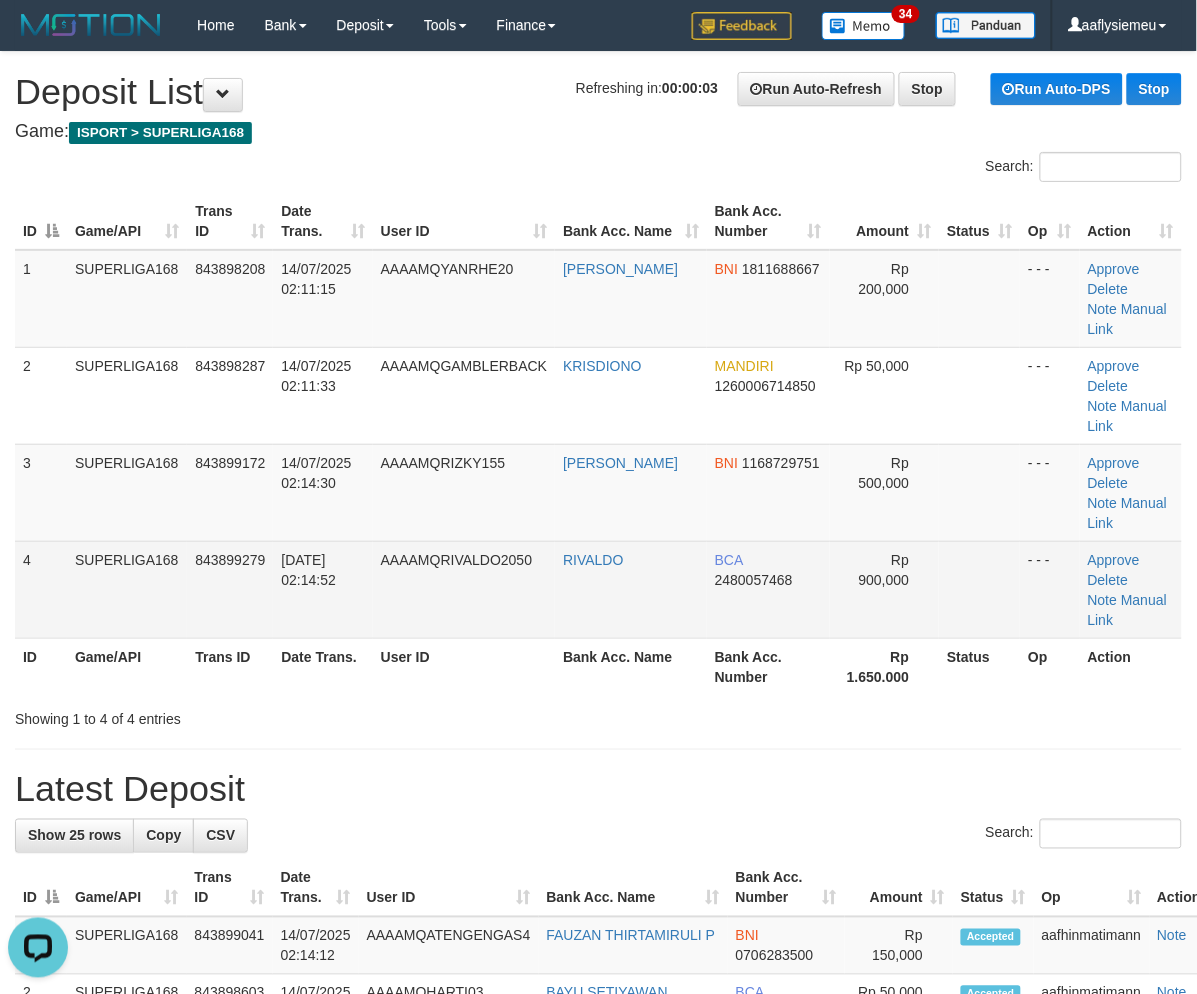 click on "SUPERLIGA168" at bounding box center (127, 589) 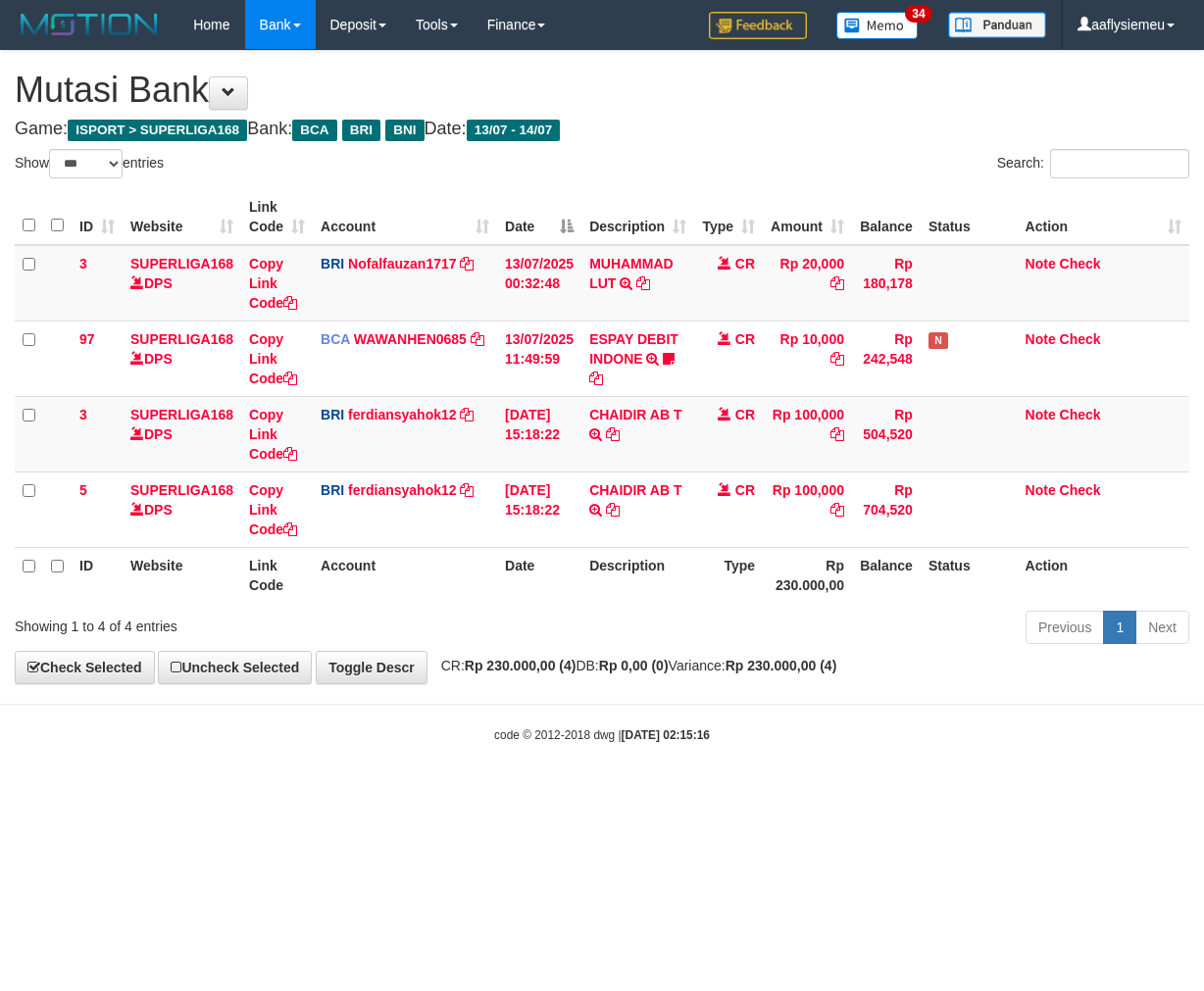 select on "***" 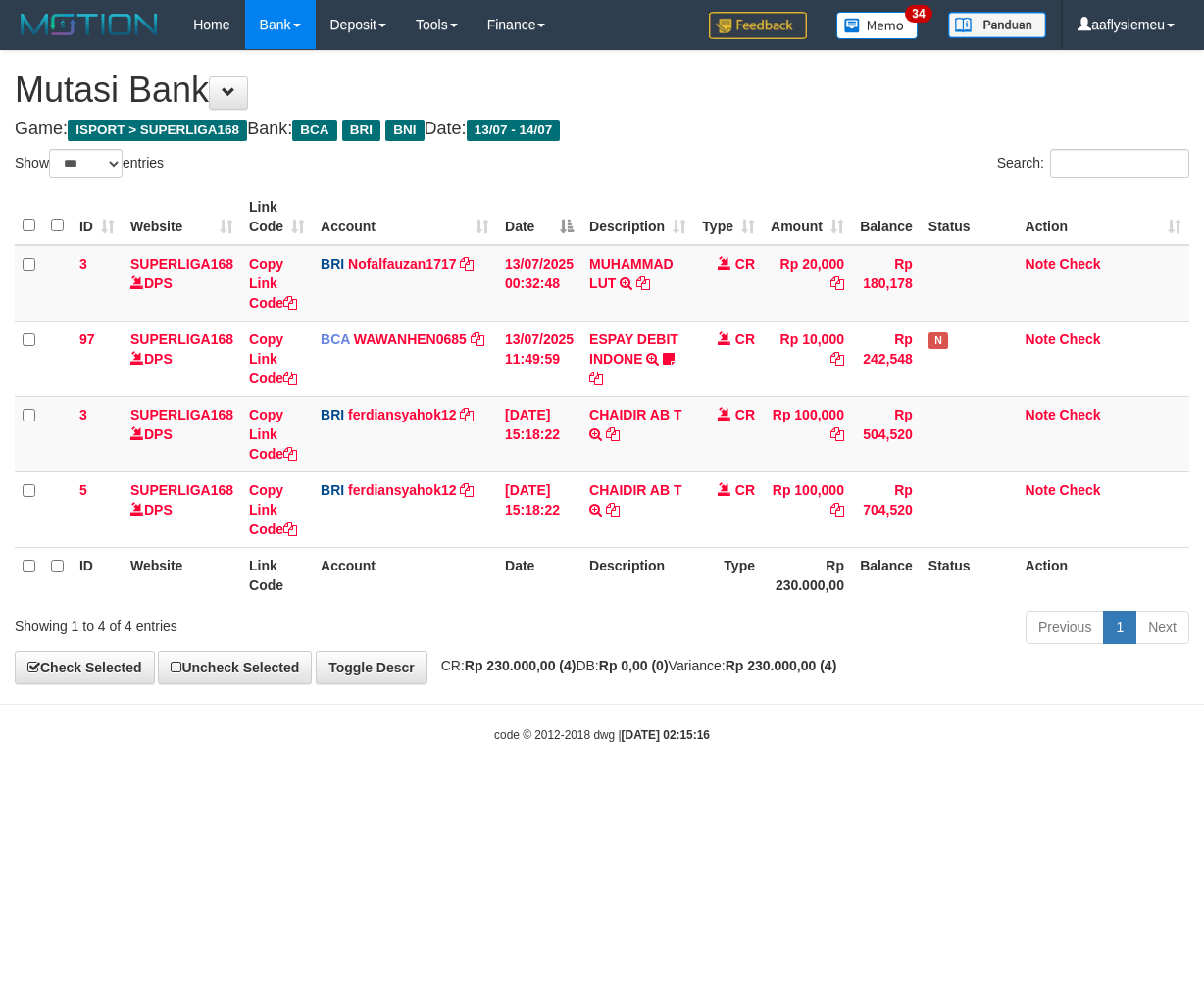 scroll, scrollTop: 0, scrollLeft: 0, axis: both 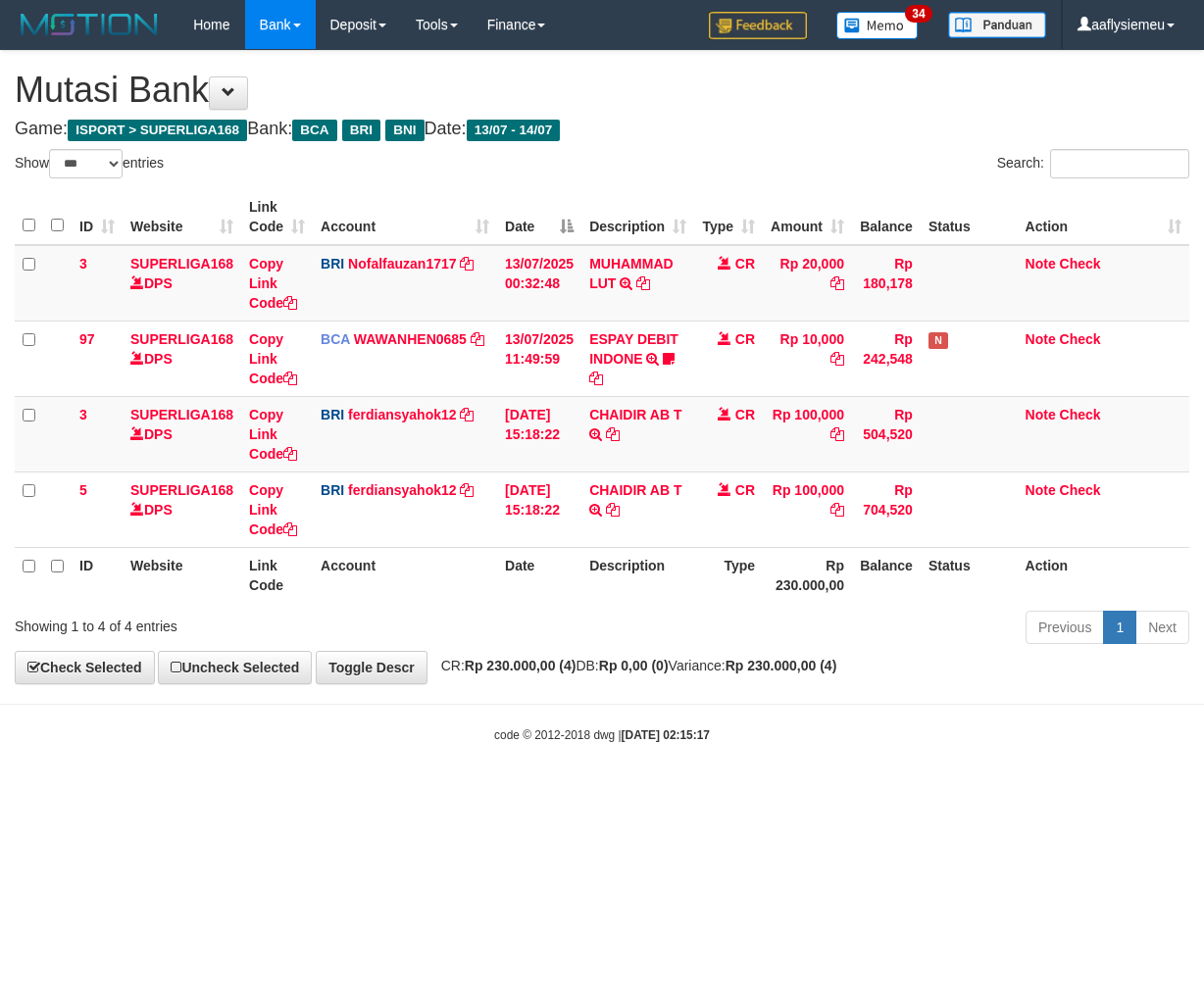 select on "***" 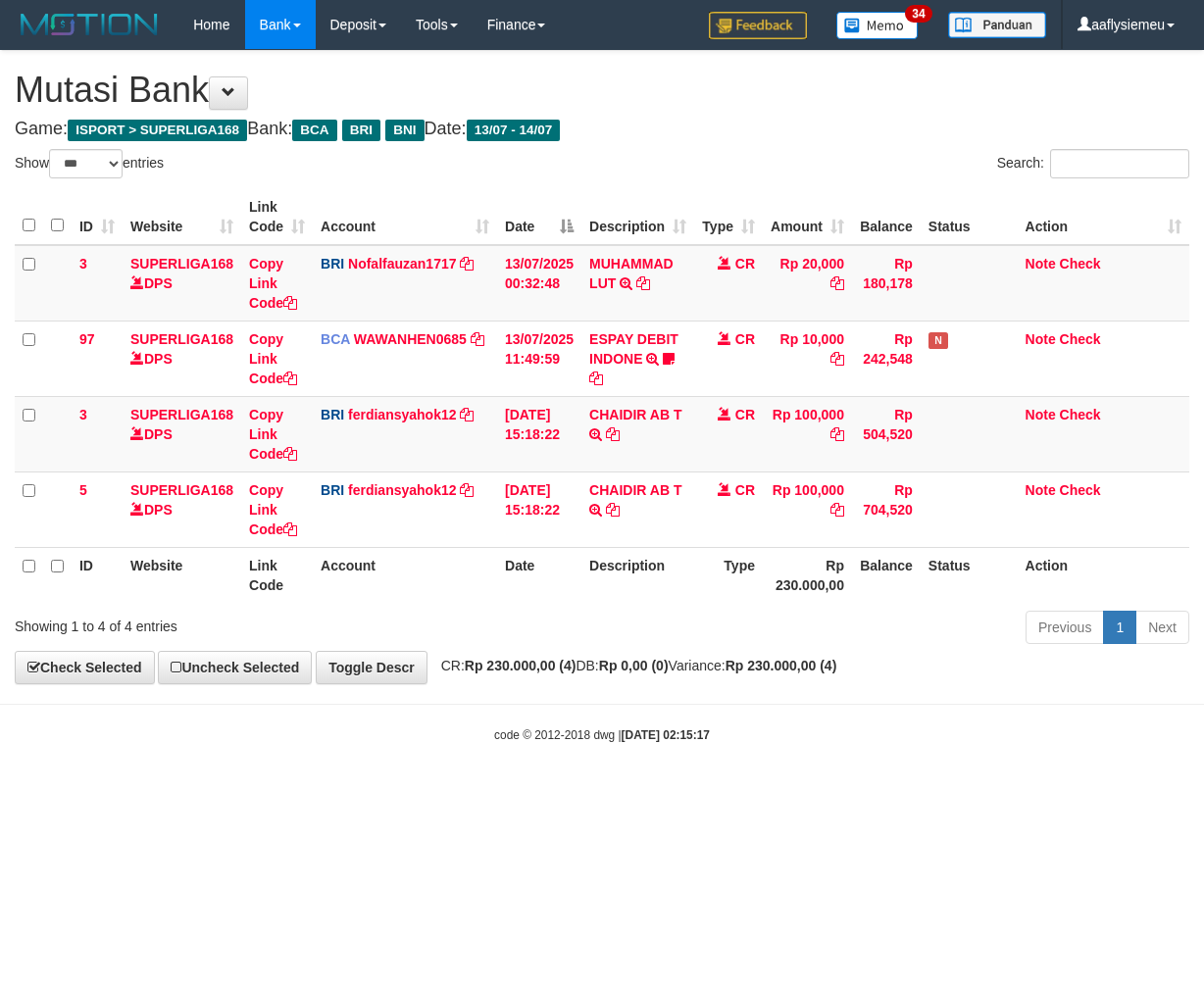 scroll, scrollTop: 0, scrollLeft: 0, axis: both 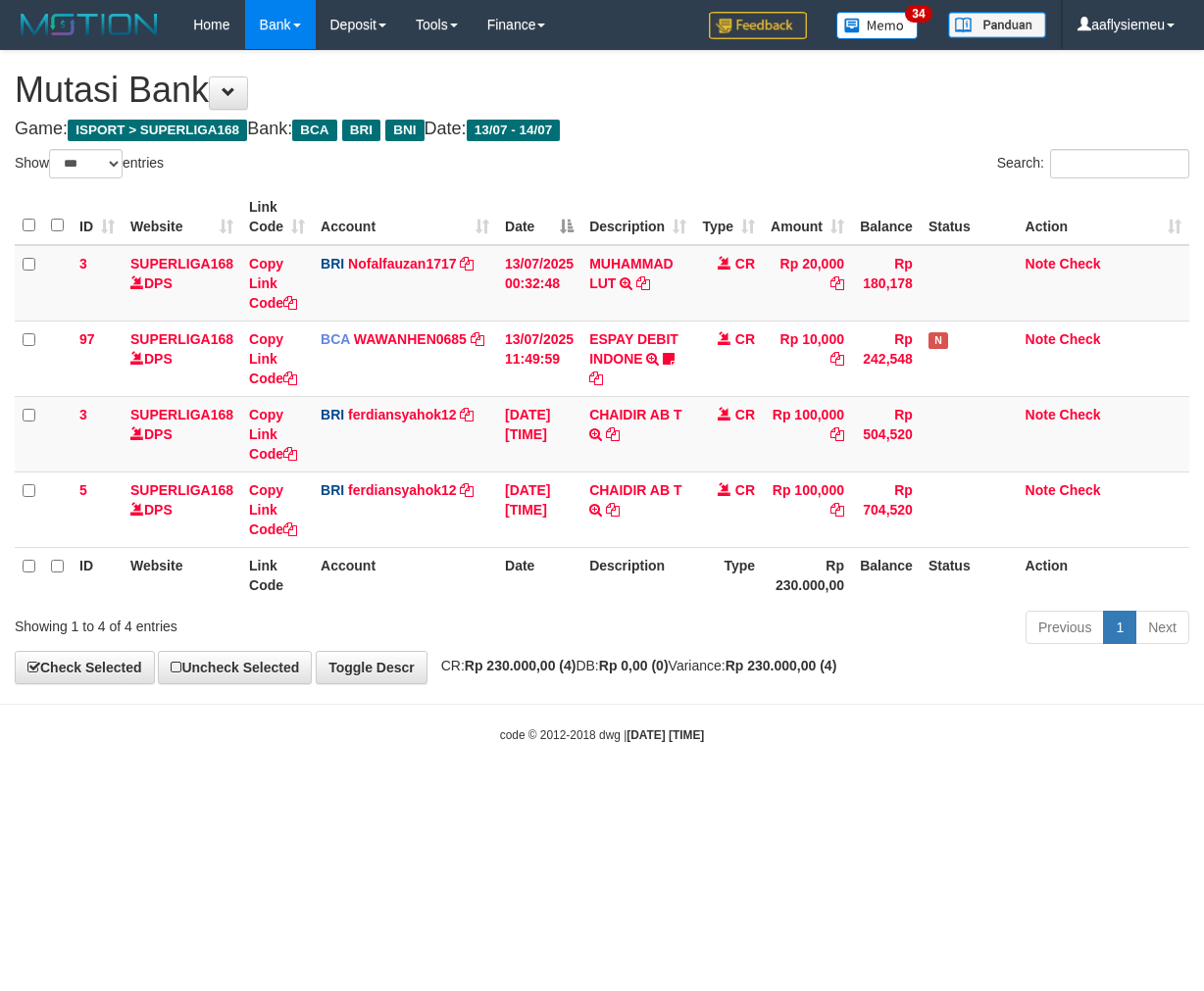 select on "***" 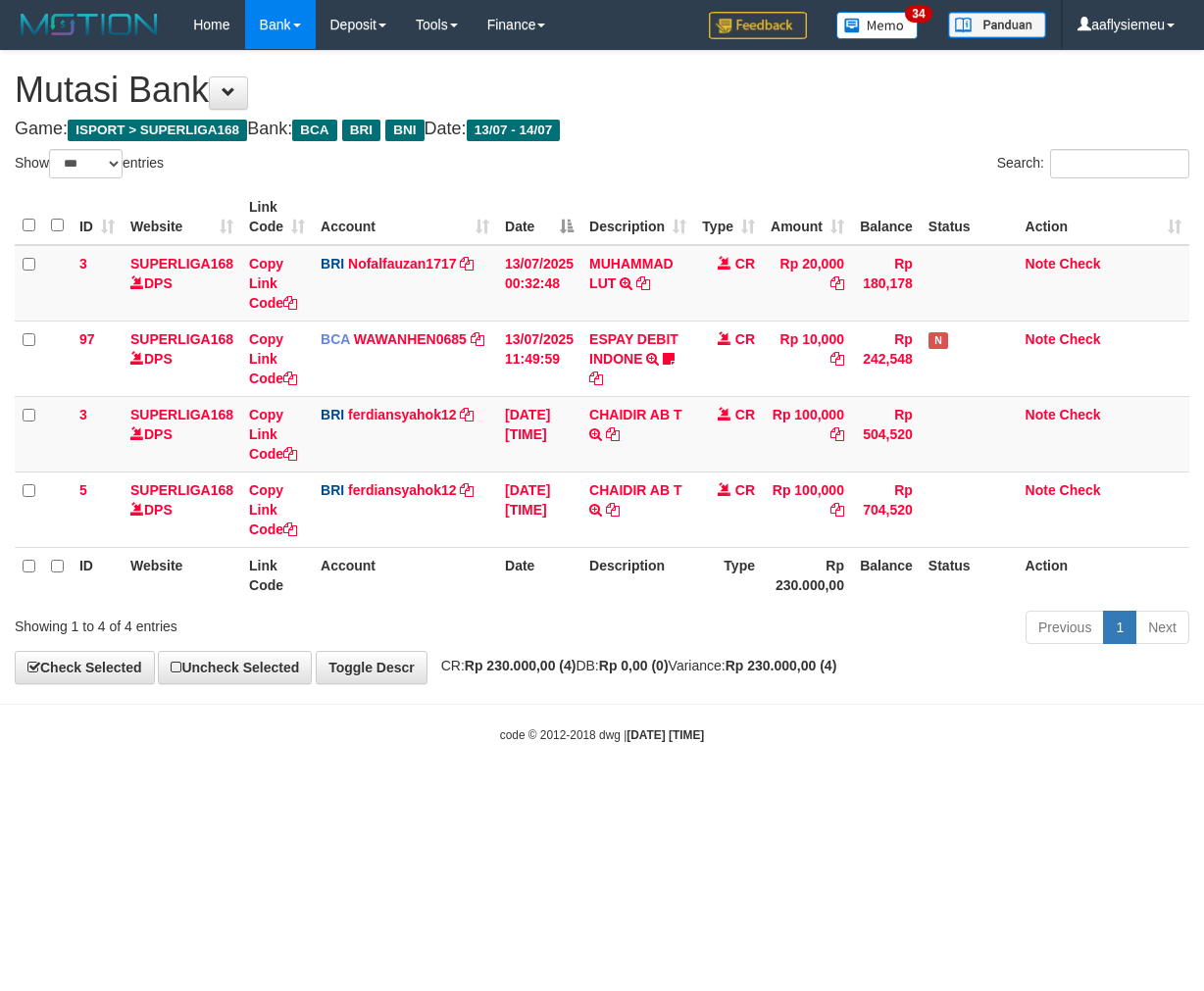 scroll, scrollTop: 0, scrollLeft: 0, axis: both 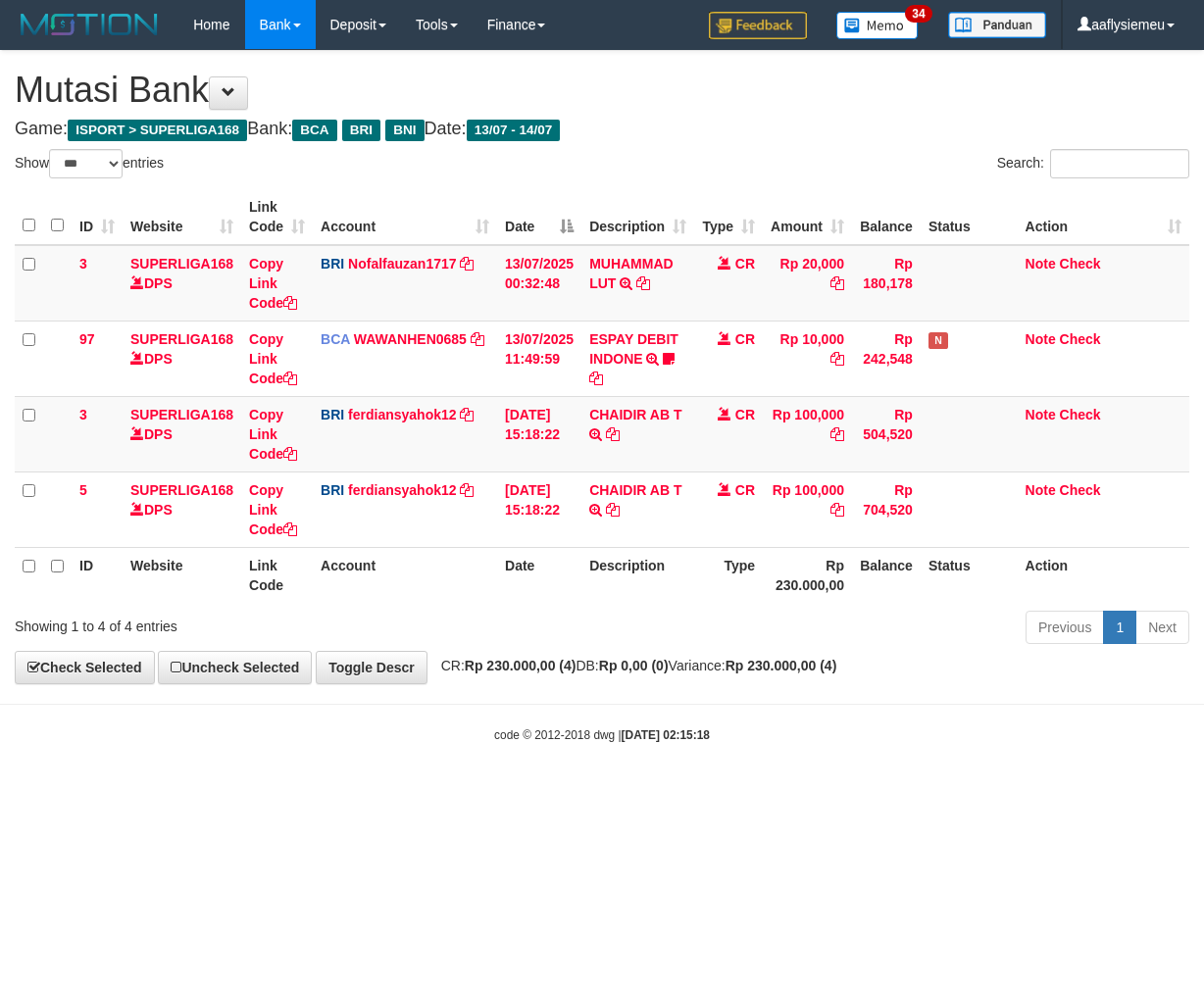 select on "***" 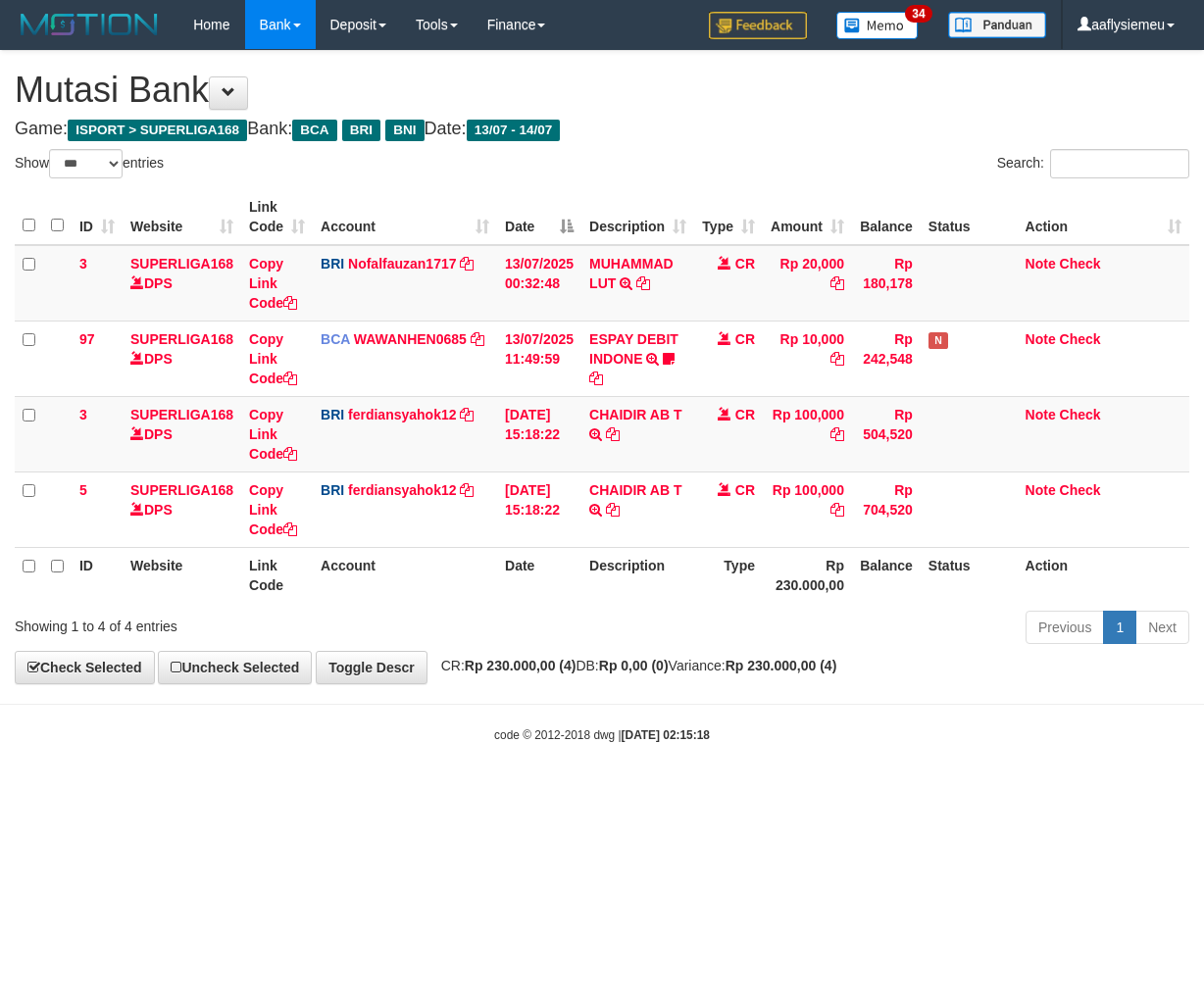 scroll, scrollTop: 0, scrollLeft: 0, axis: both 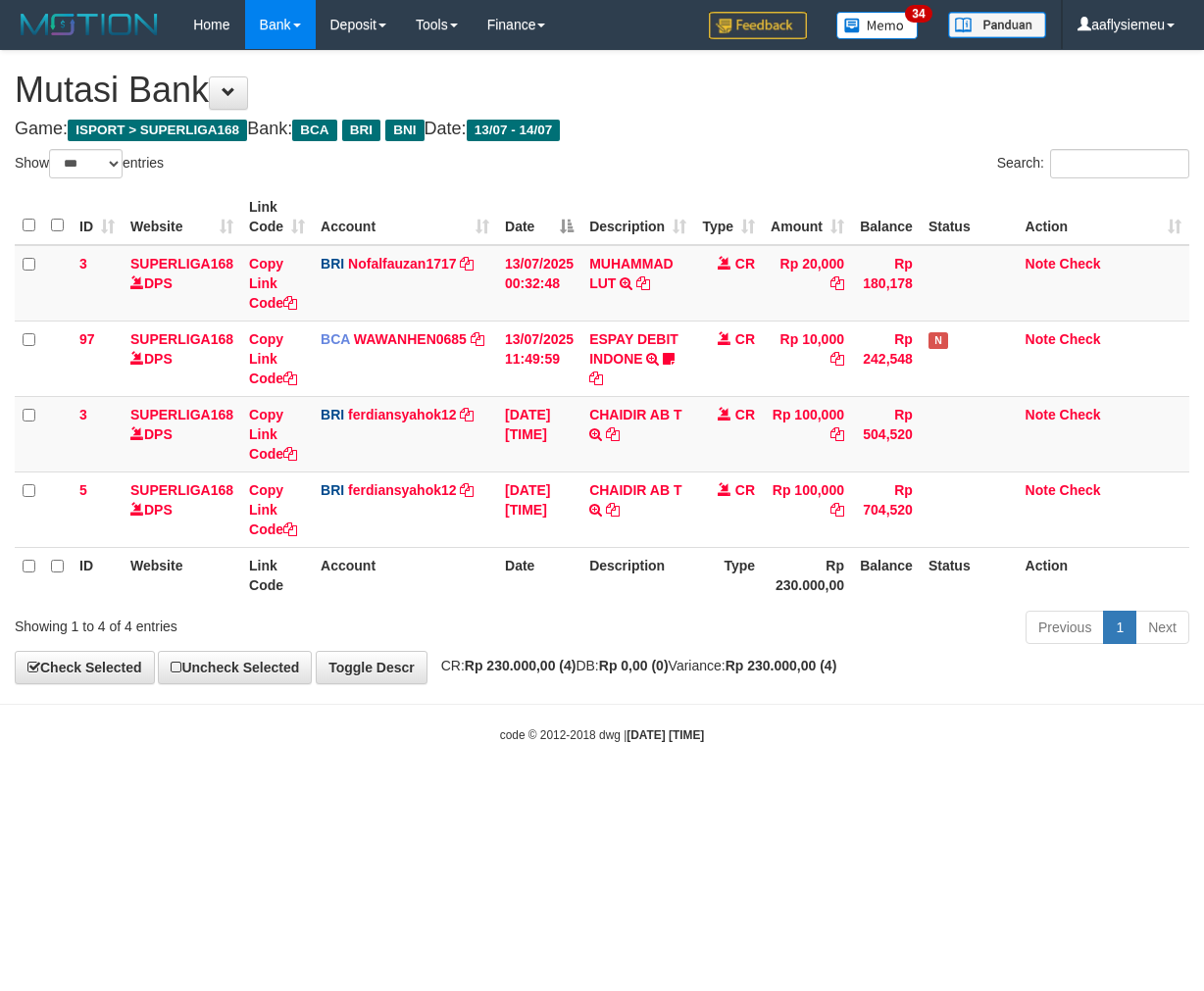 select on "***" 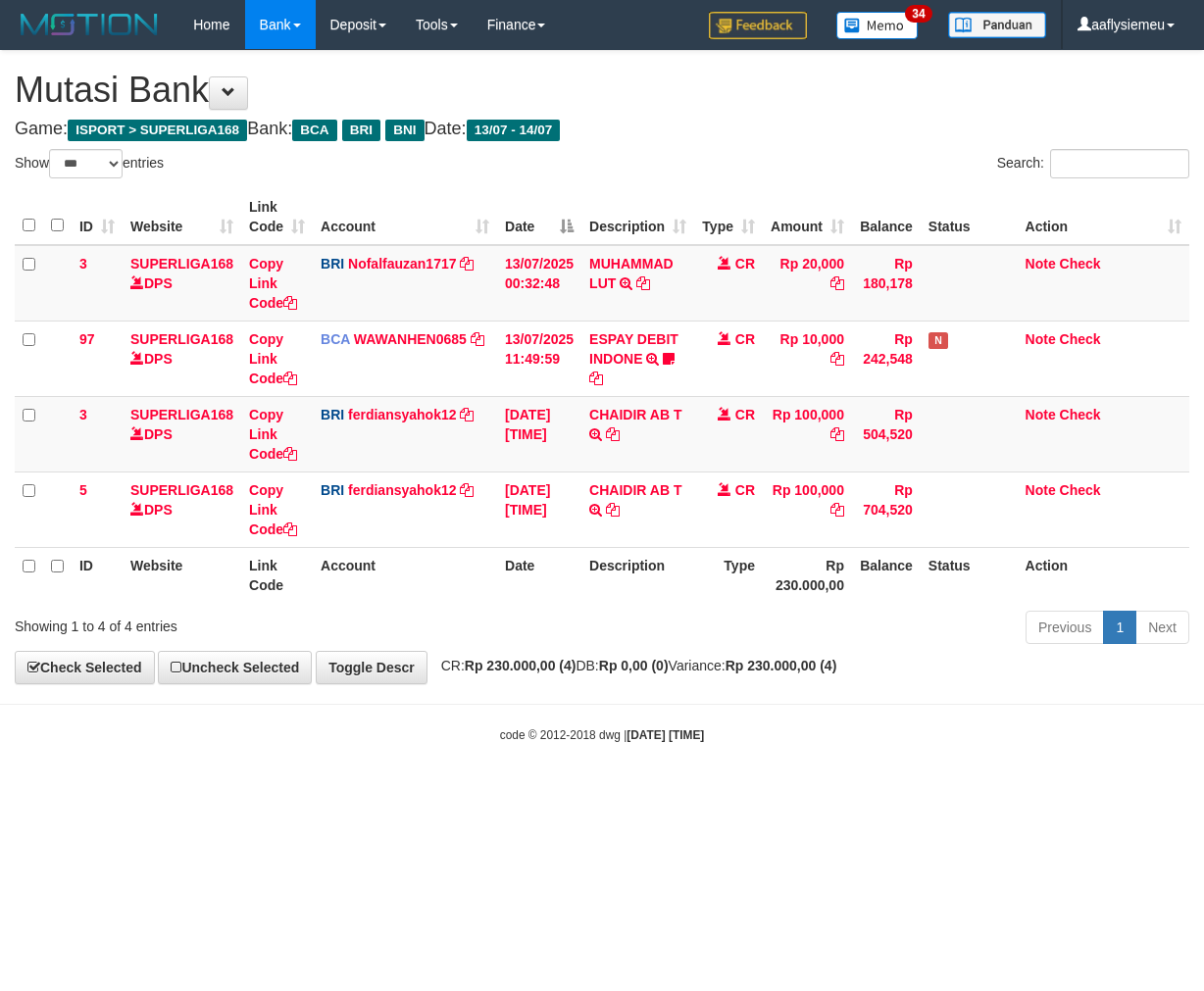 scroll, scrollTop: 0, scrollLeft: 0, axis: both 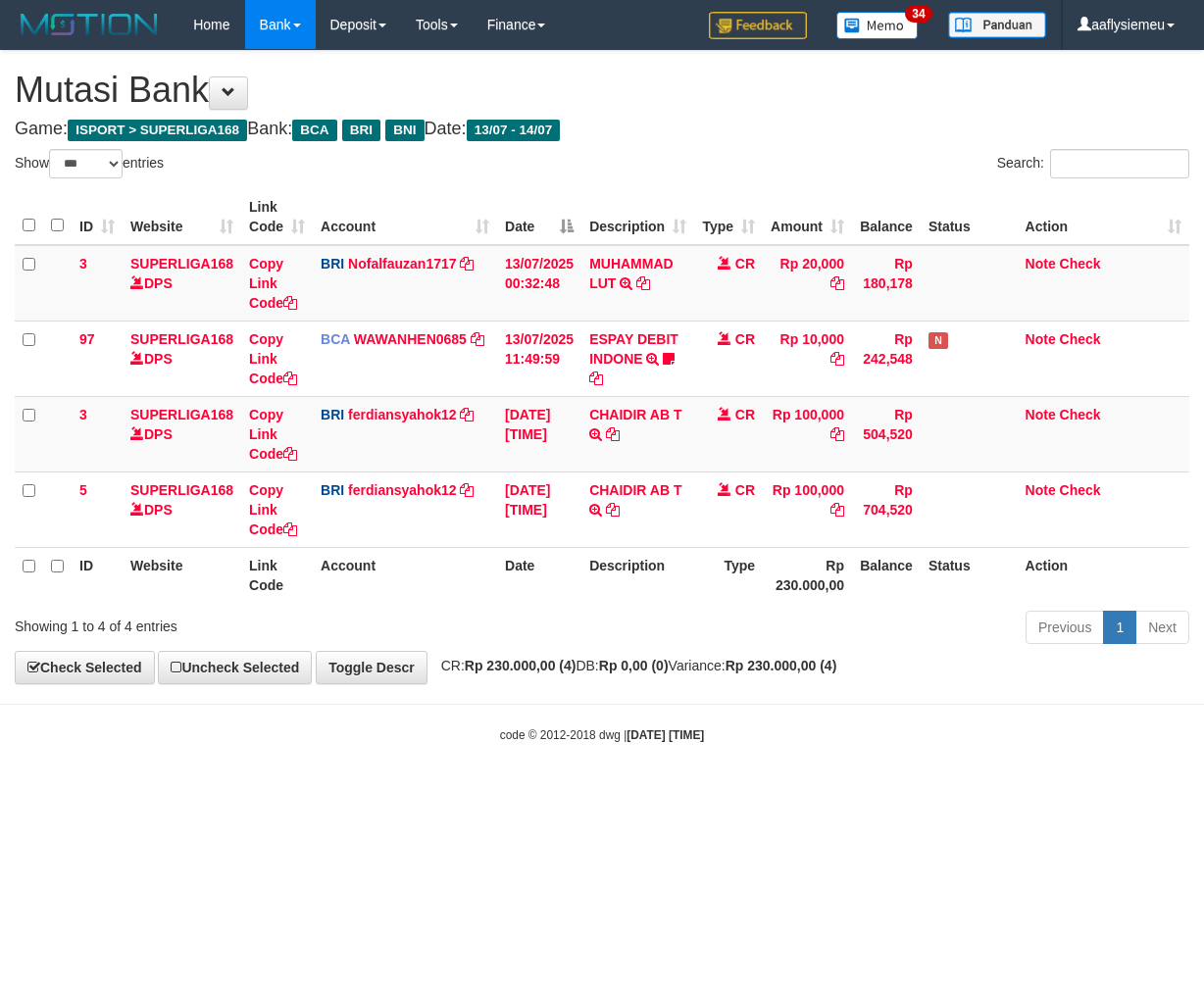 select on "***" 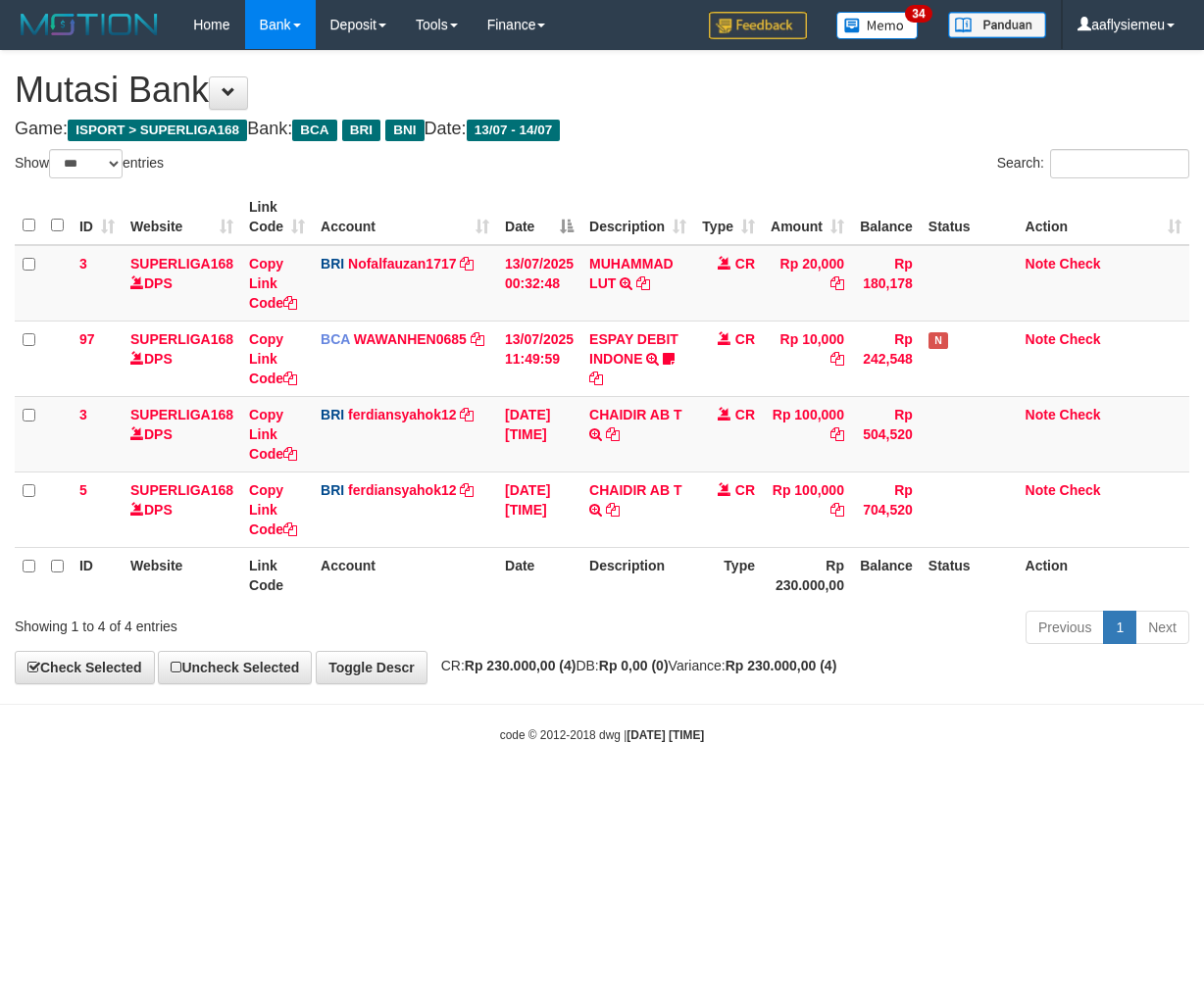 scroll, scrollTop: 0, scrollLeft: 0, axis: both 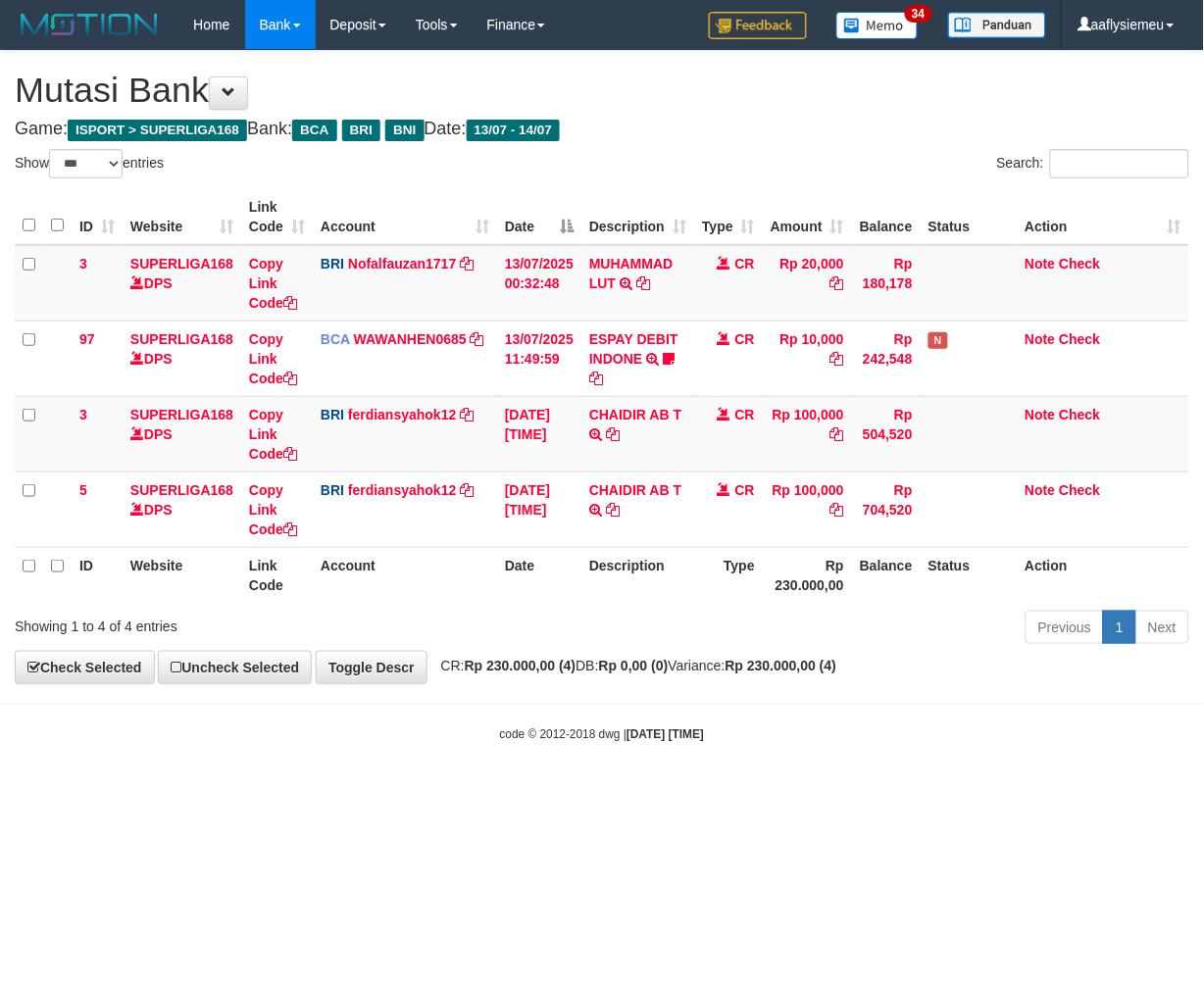 click on "Toggle navigation
Home
Bank
Account List
Load
By Website
Group
[ISPORT]													SUPERLIGA168
By Load Group (DPS)
34" at bounding box center (602, 396) 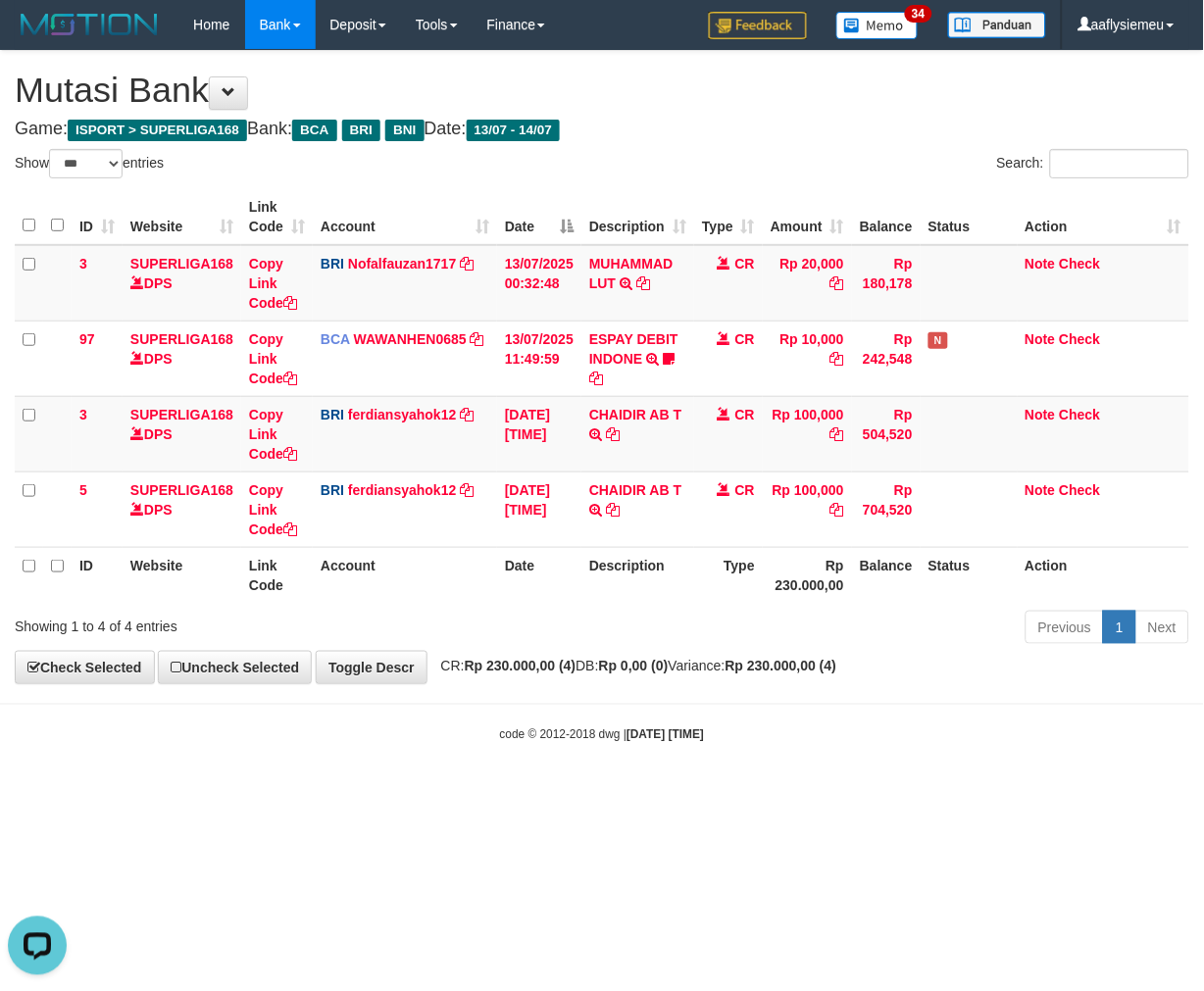 scroll, scrollTop: 0, scrollLeft: 0, axis: both 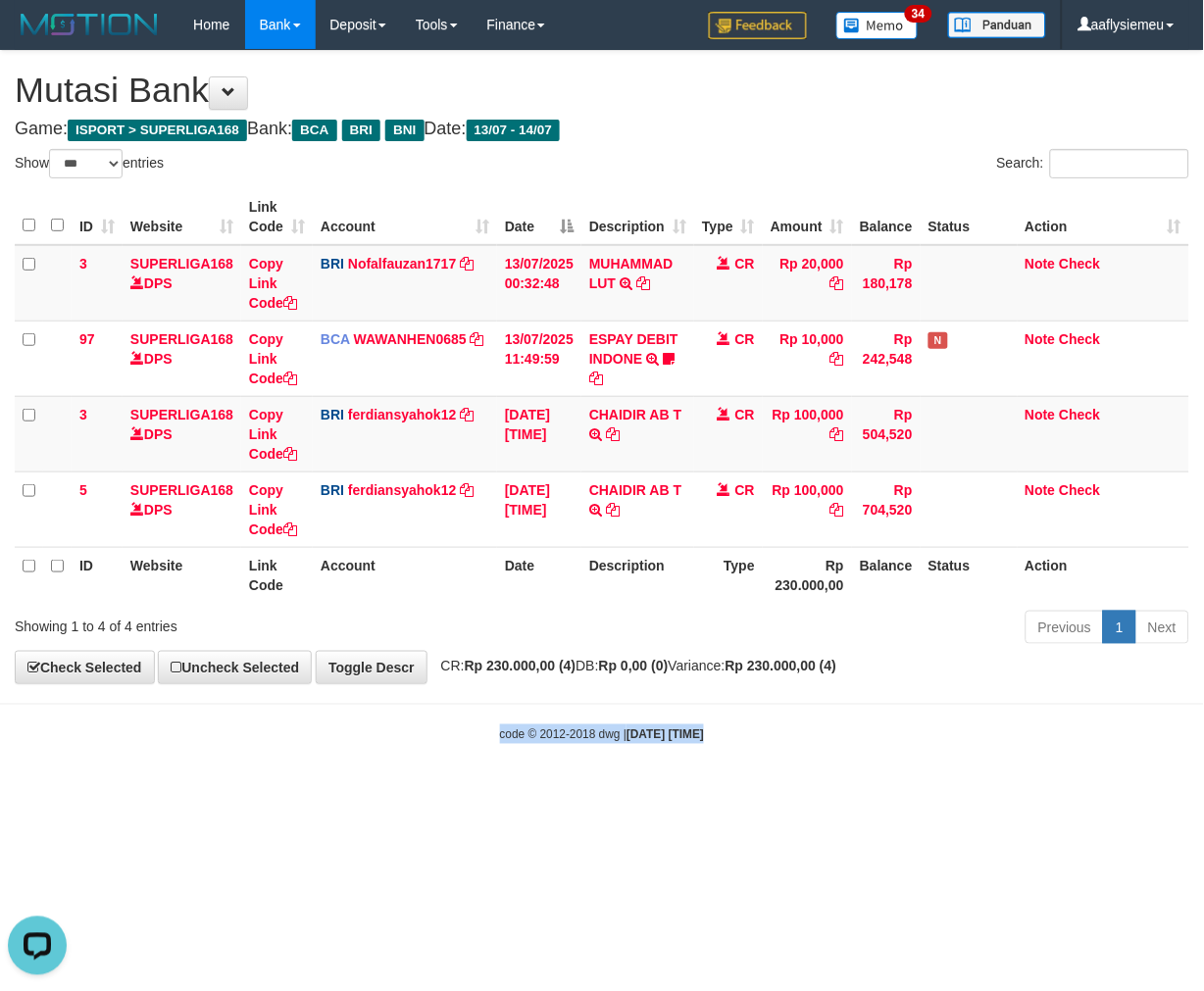 click on "Toggle navigation
Home
Bank
Account List
Load
By Website
Group
[ISPORT]													SUPERLIGA168
By Load Group (DPS)
34" at bounding box center [602, 396] 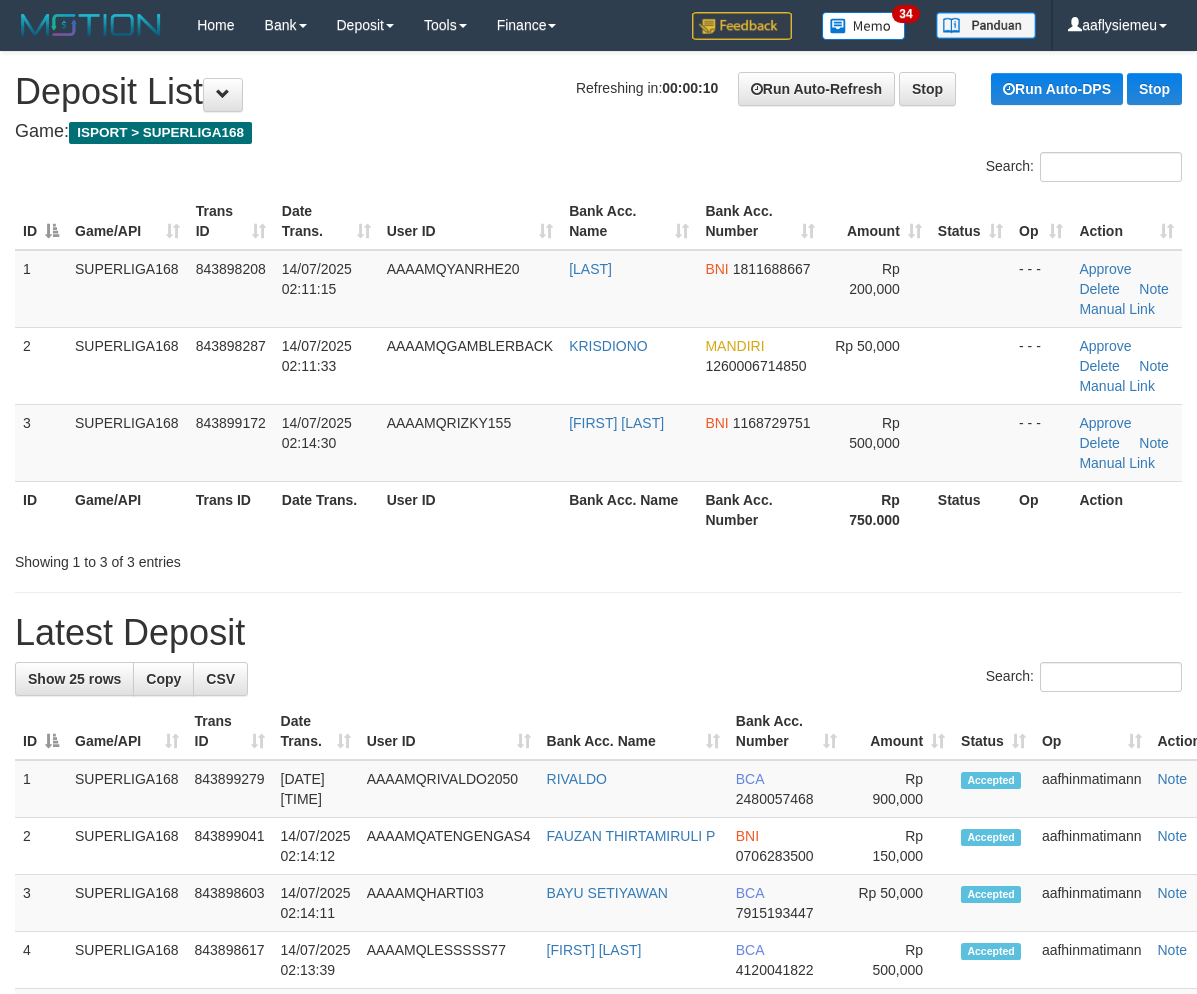 scroll, scrollTop: 0, scrollLeft: 0, axis: both 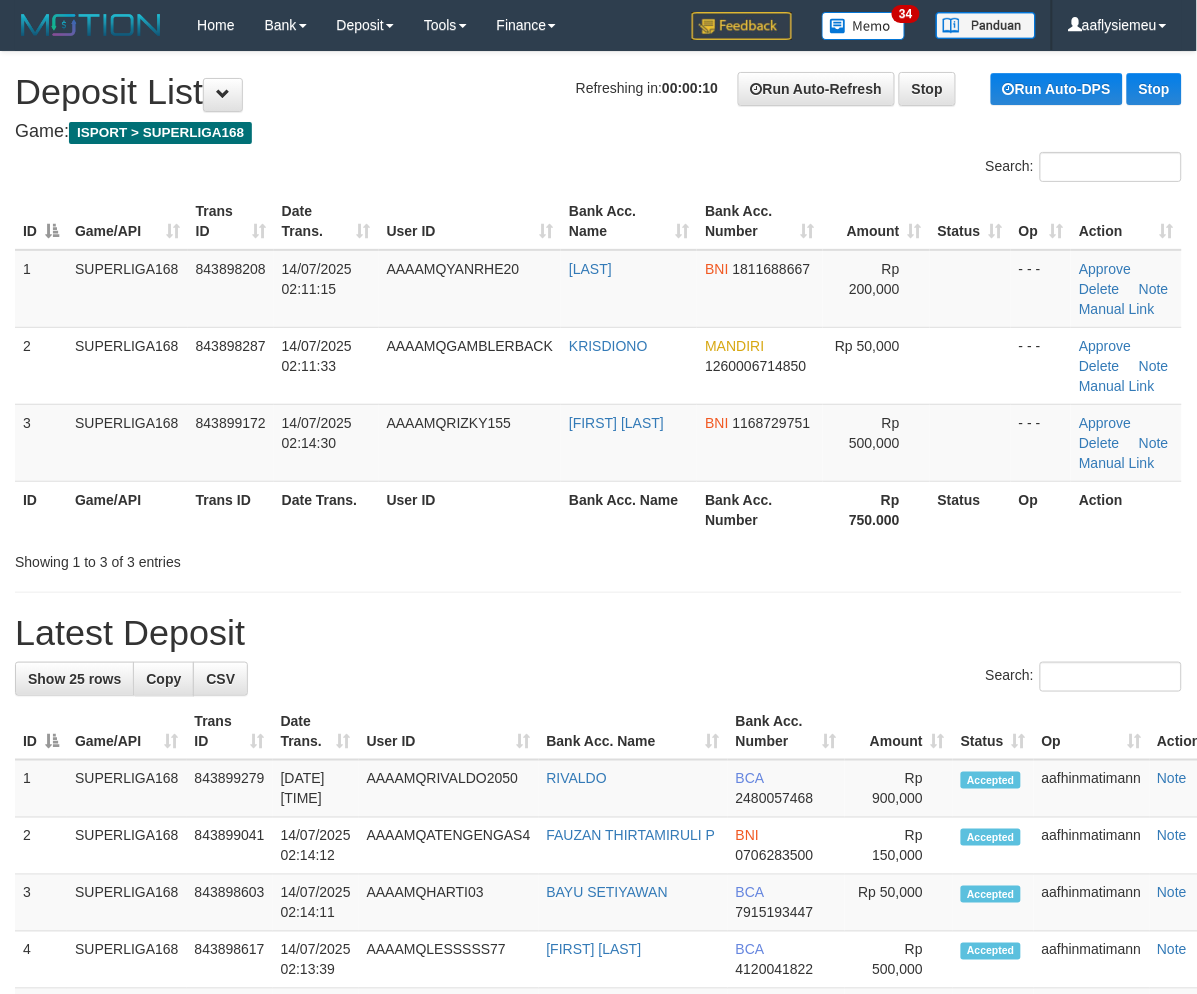 click on "Trans ID" at bounding box center (231, 509) 